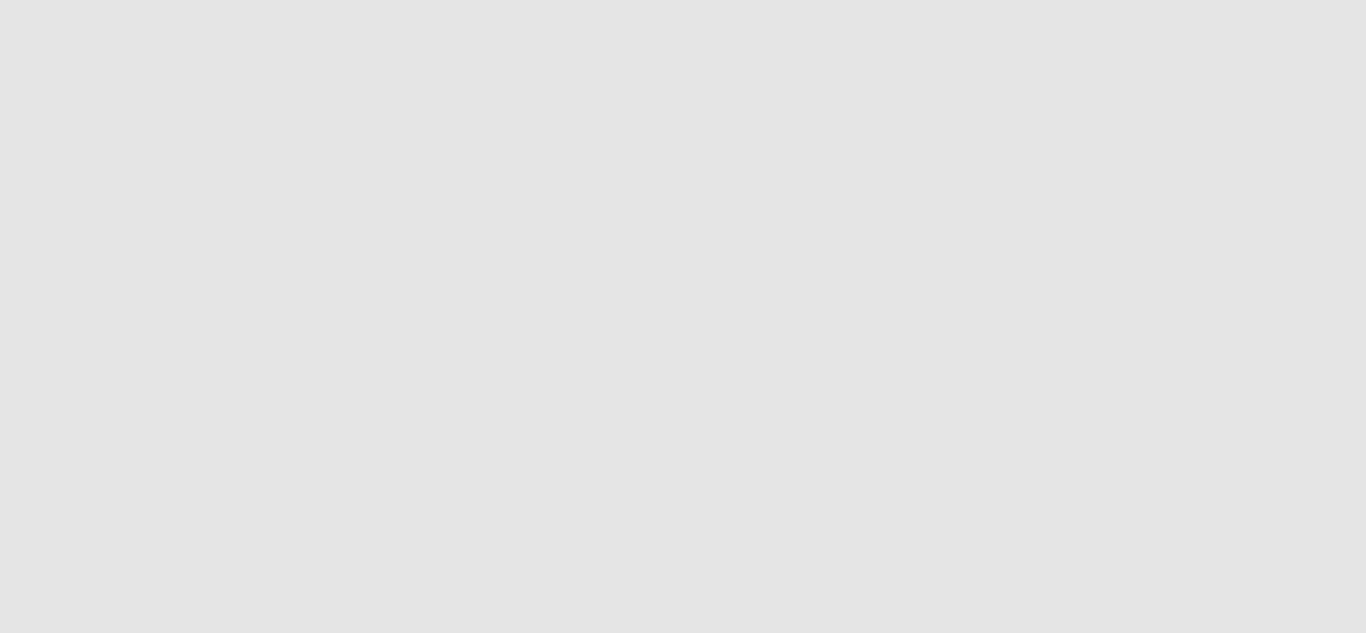 scroll, scrollTop: 0, scrollLeft: 0, axis: both 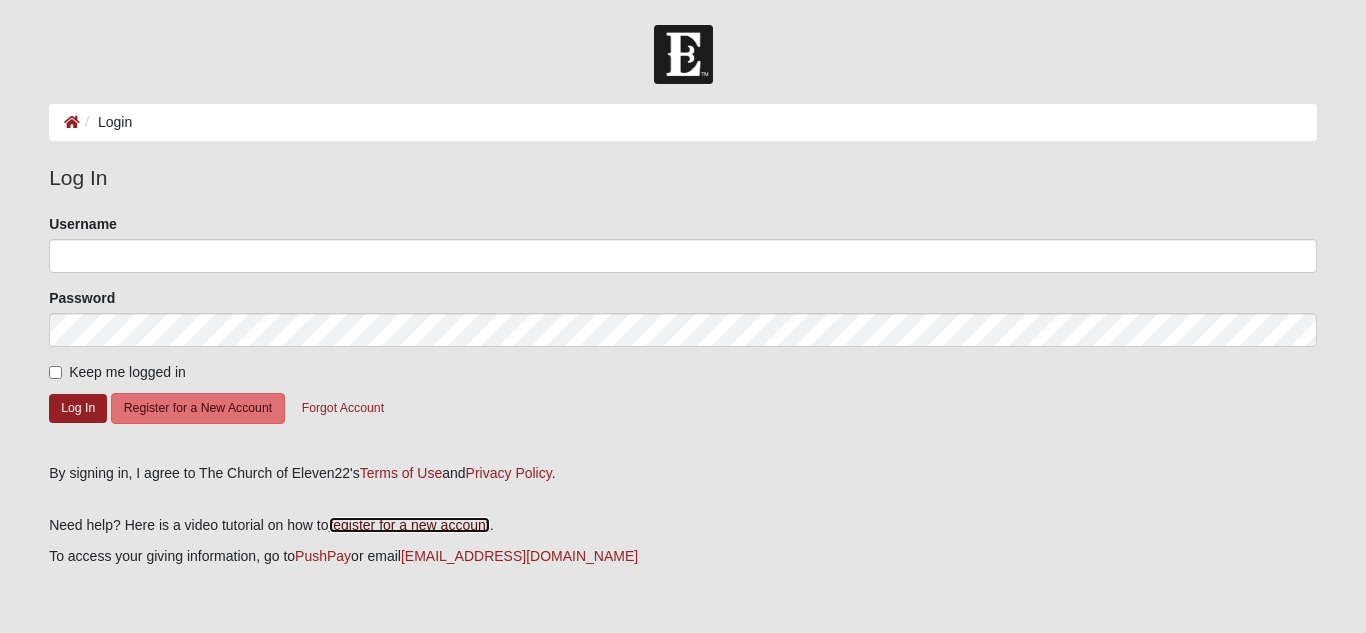 click on "register for a new account" at bounding box center [409, 525] 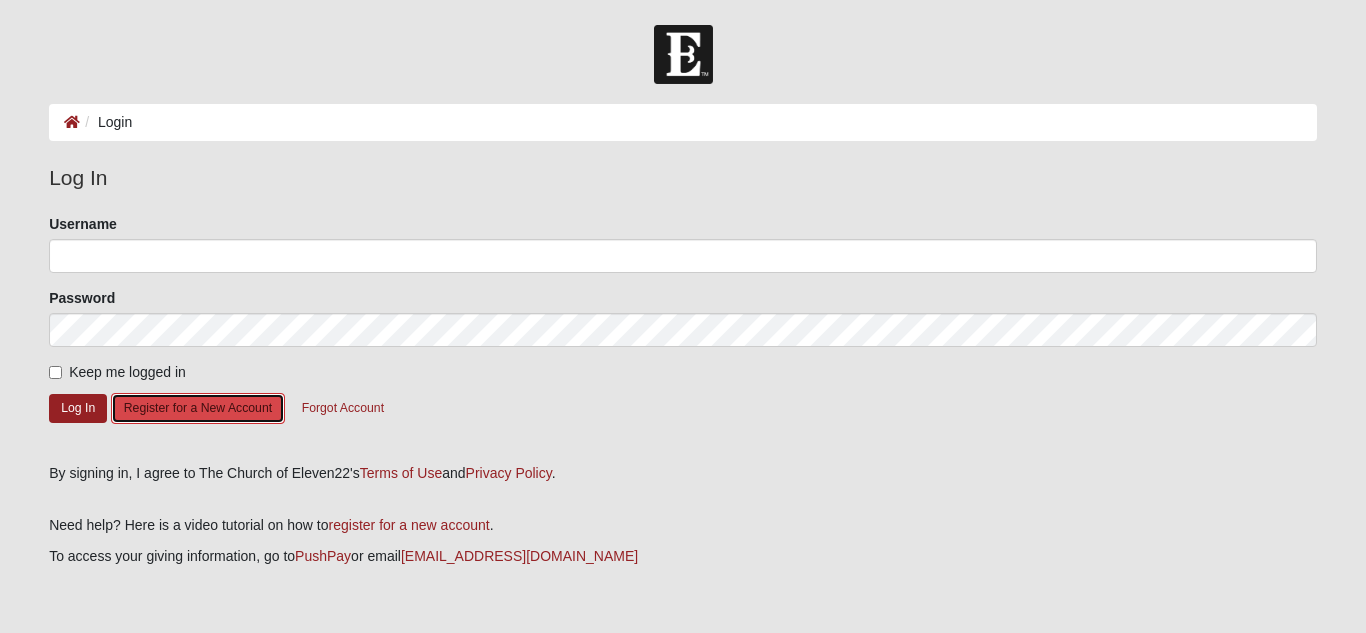 click on "Register for a New Account" 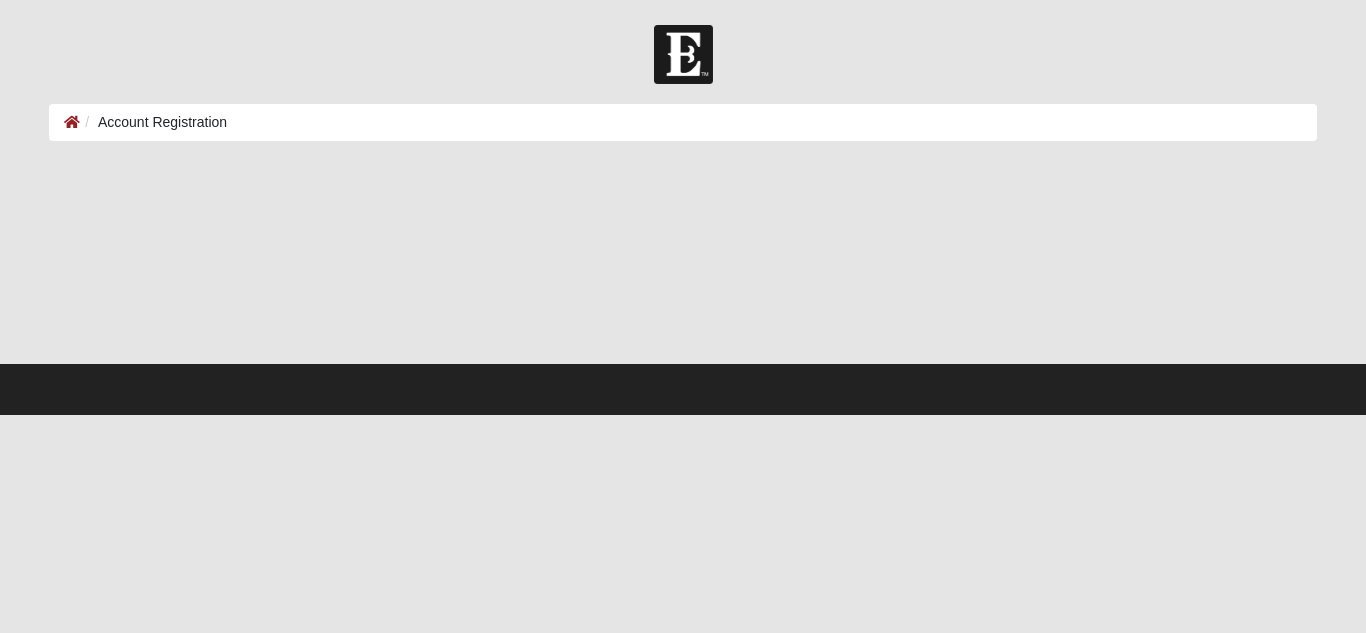 scroll, scrollTop: 0, scrollLeft: 0, axis: both 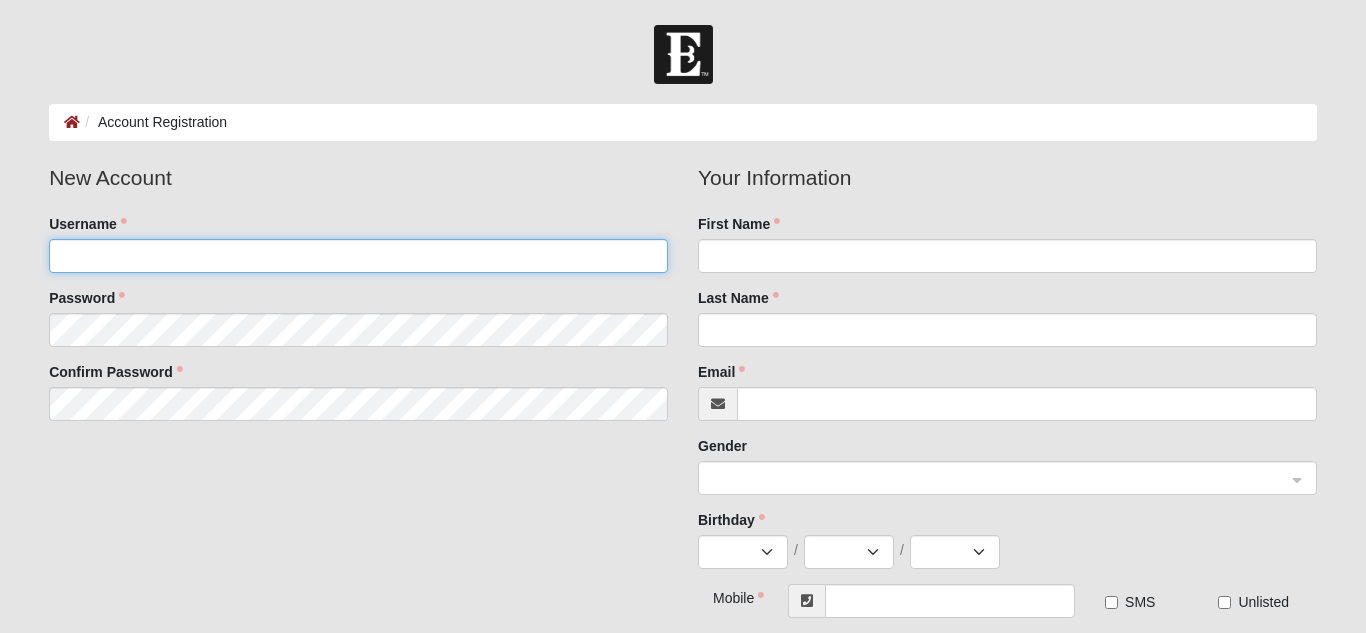 click on "Username" 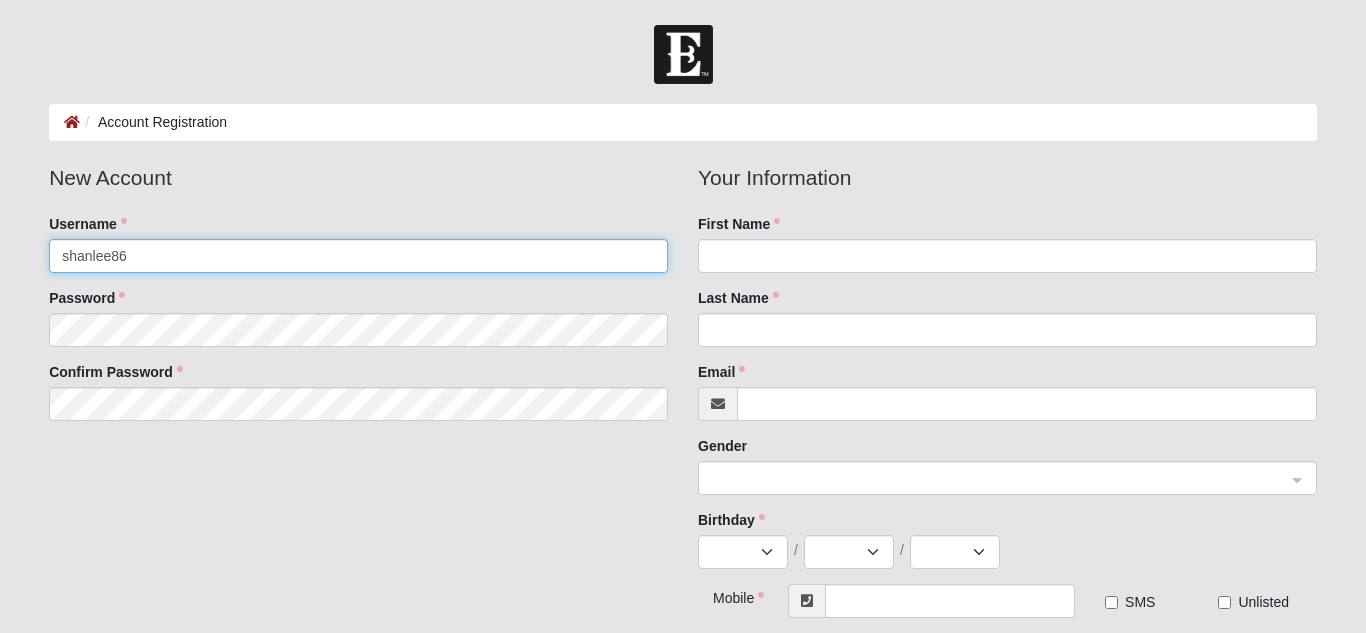 type on "shanlee86" 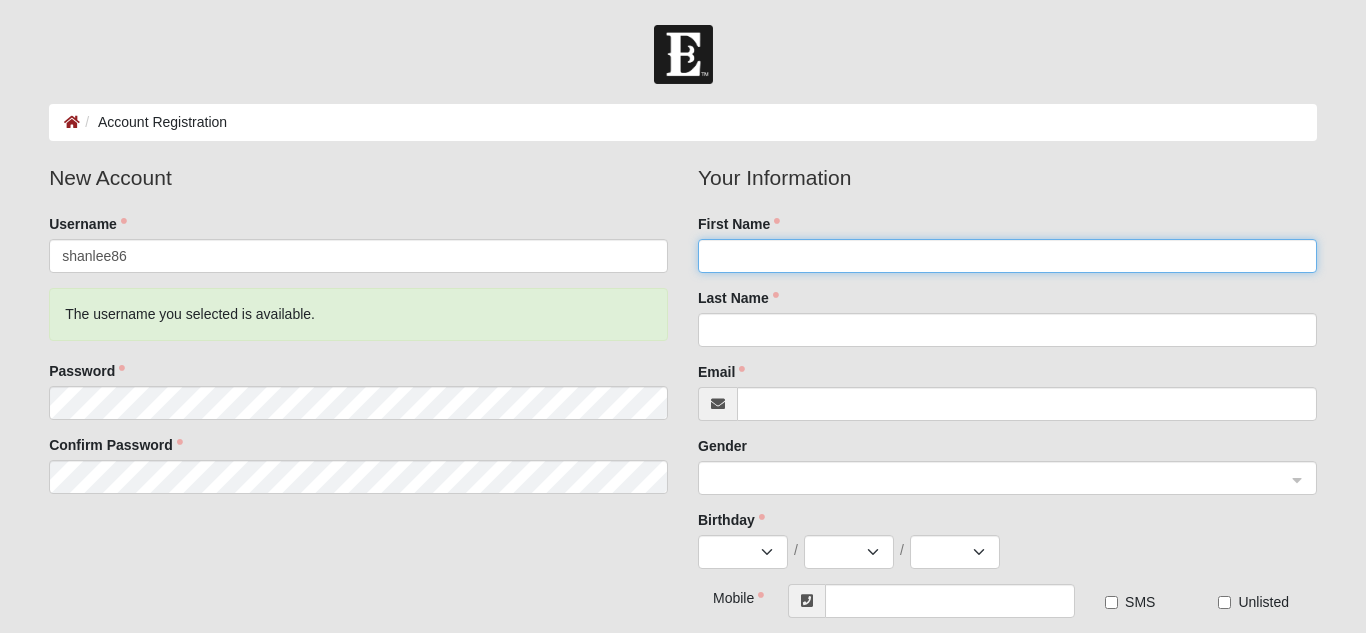 click on "First Name" 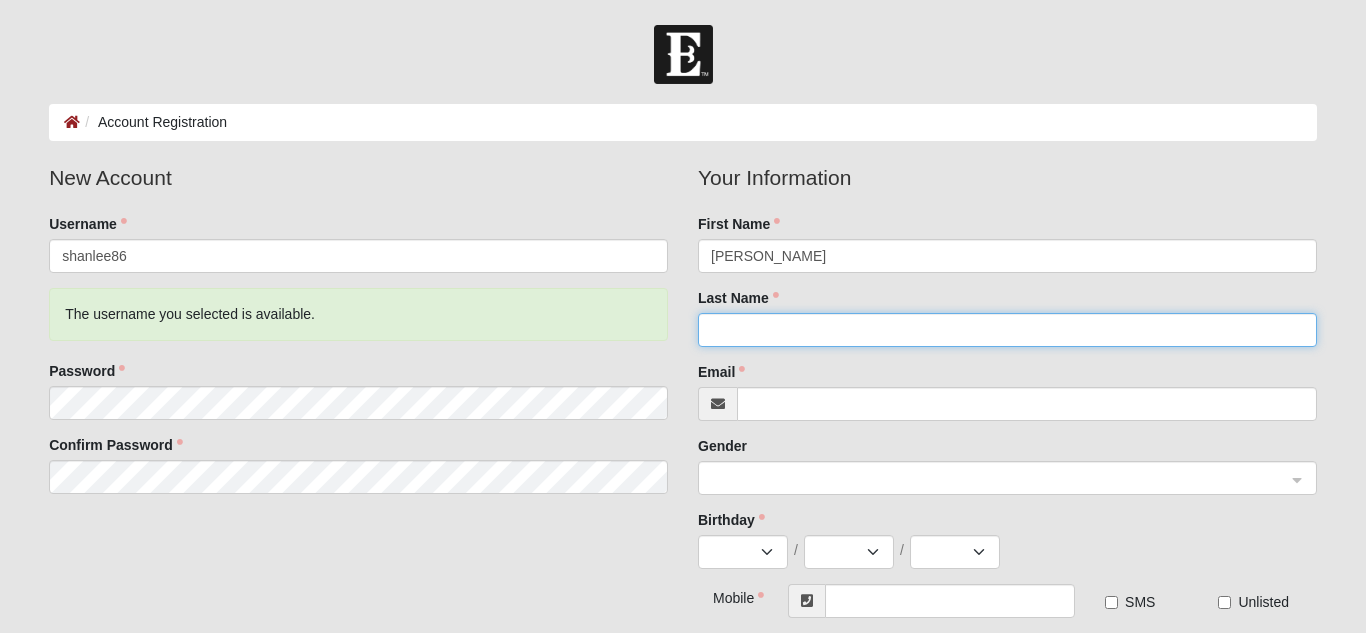 type on "Ward" 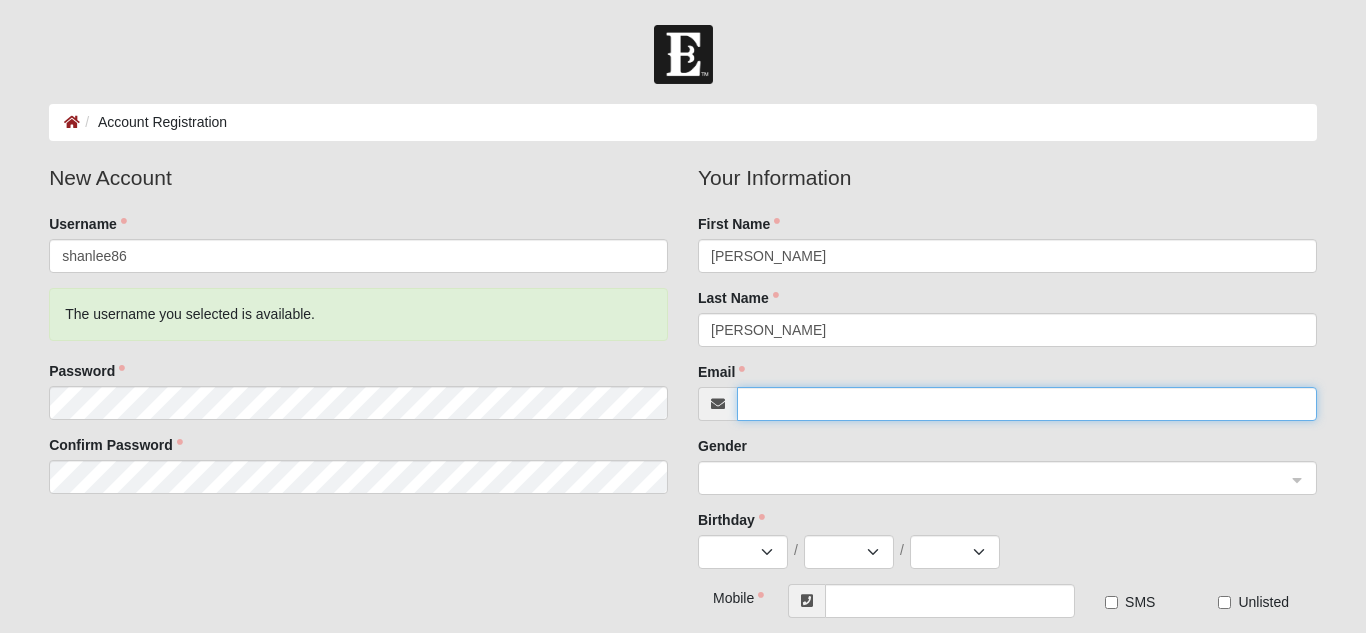 type on "sward5900@scc.stanly.edu" 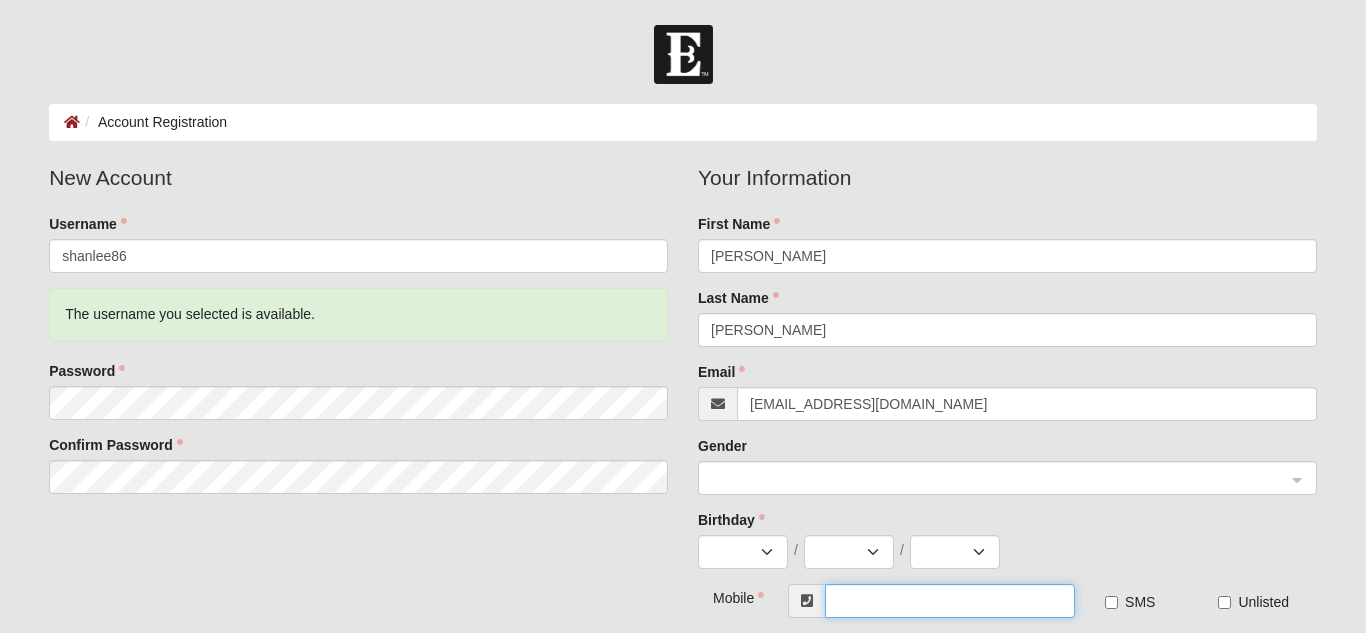 type on "(828) 212-3822" 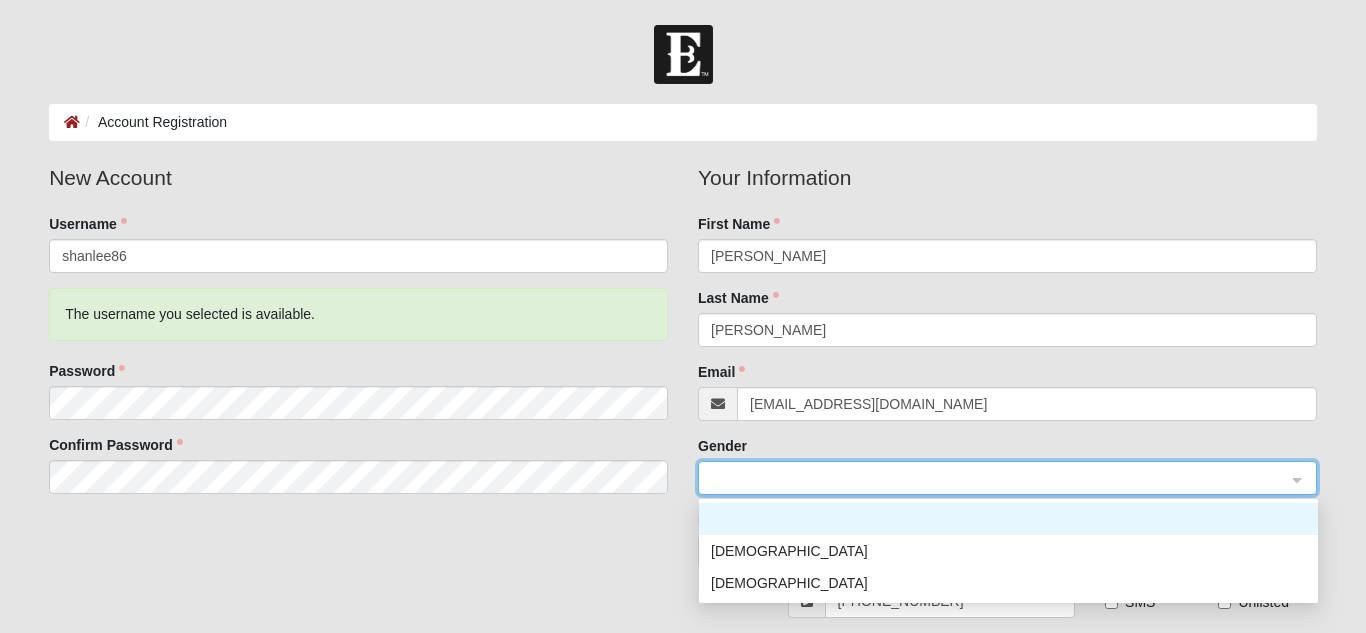 click at bounding box center [1000, 477] 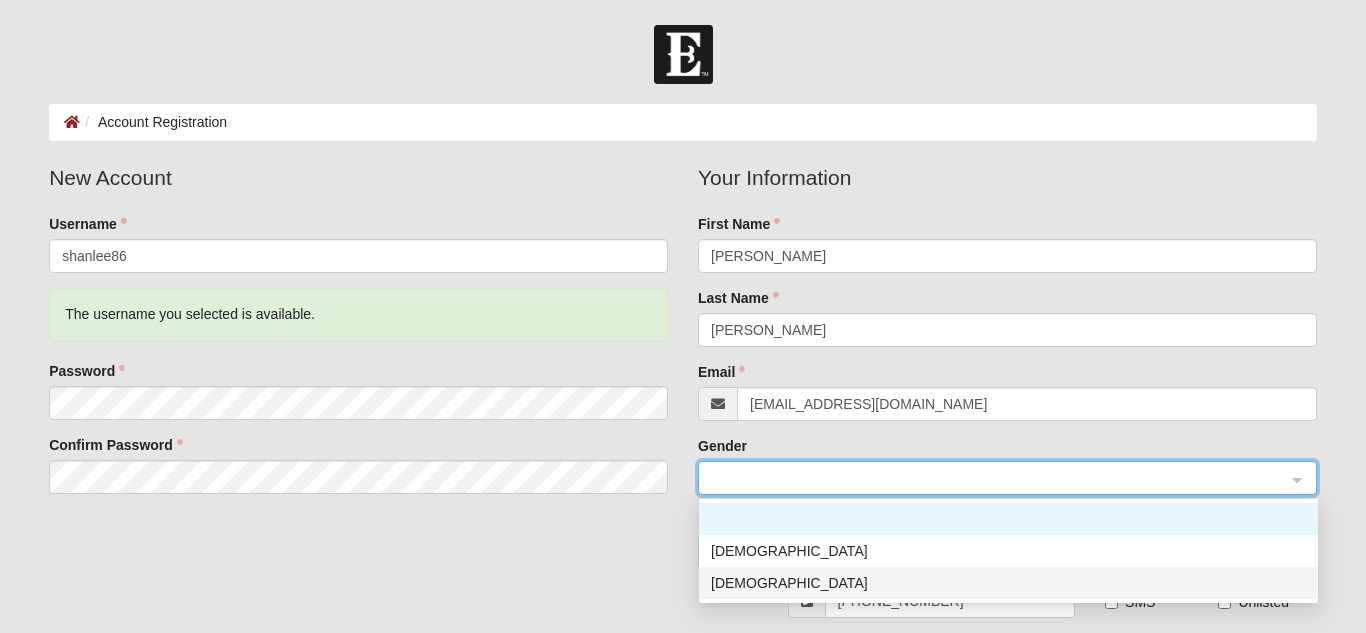 click on "Female" at bounding box center (1008, 583) 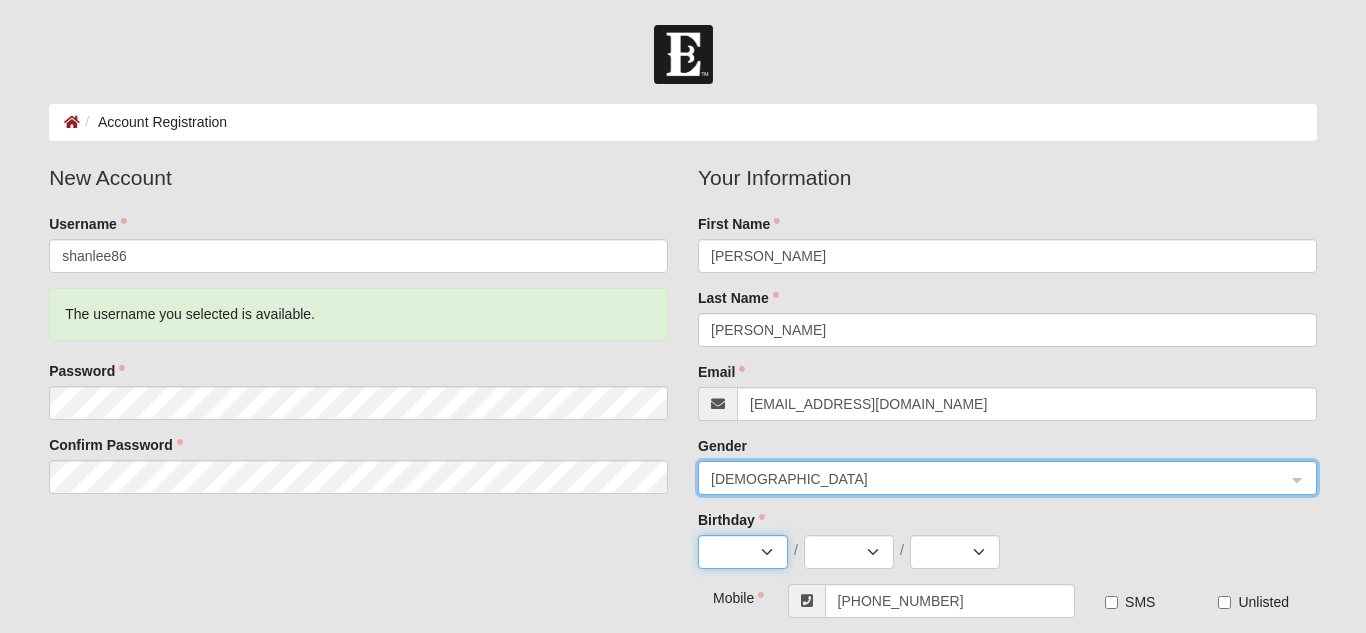 click on "Jan Feb Mar Apr May Jun Jul Aug Sep Oct Nov Dec" at bounding box center [743, 552] 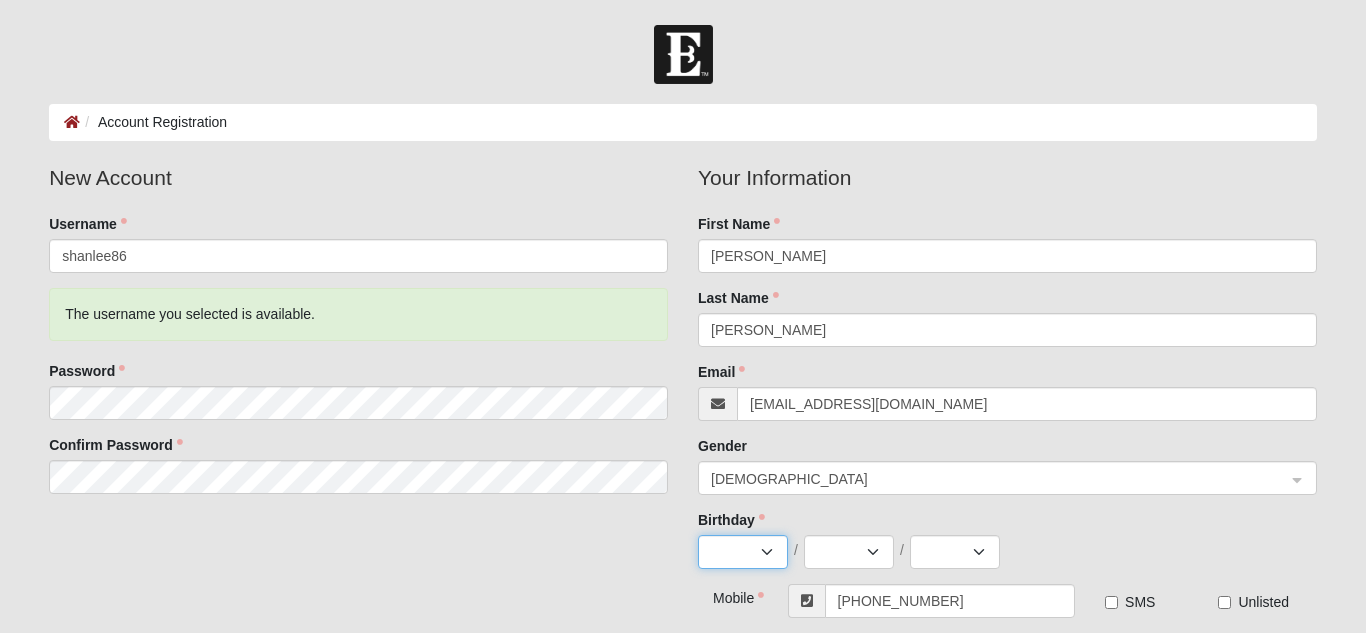 select on "4" 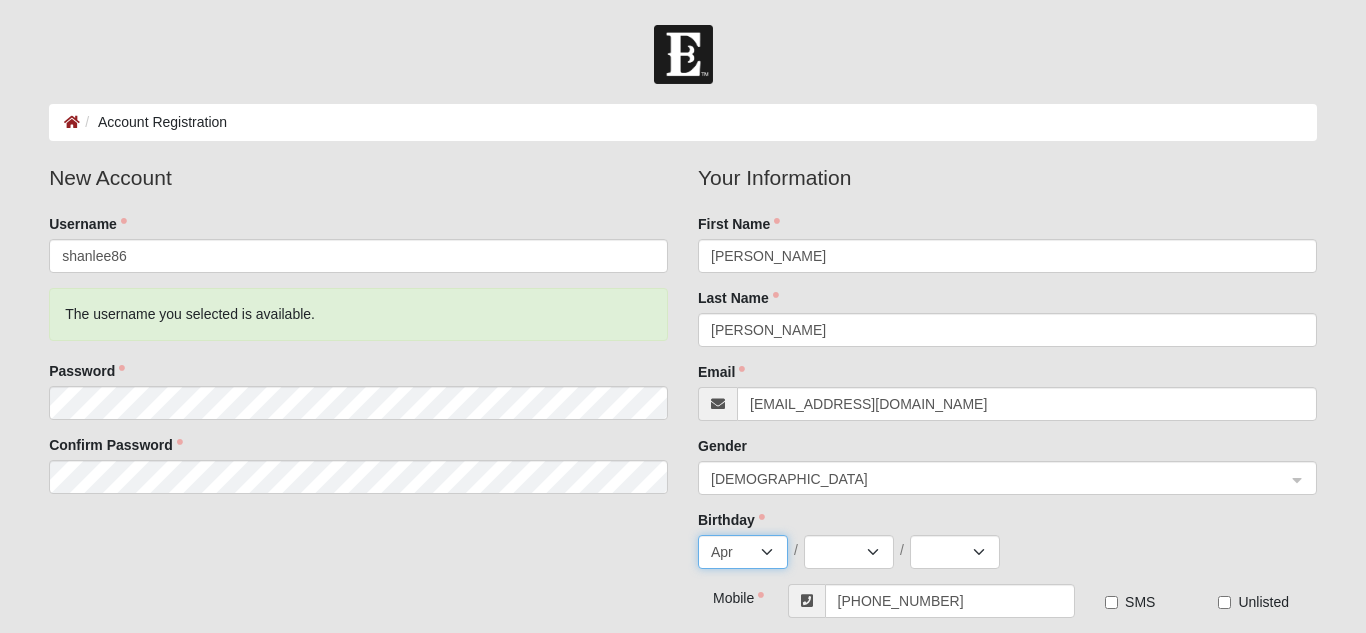 click on "Jan Feb Mar Apr May Jun Jul Aug Sep Oct Nov Dec" at bounding box center (743, 552) 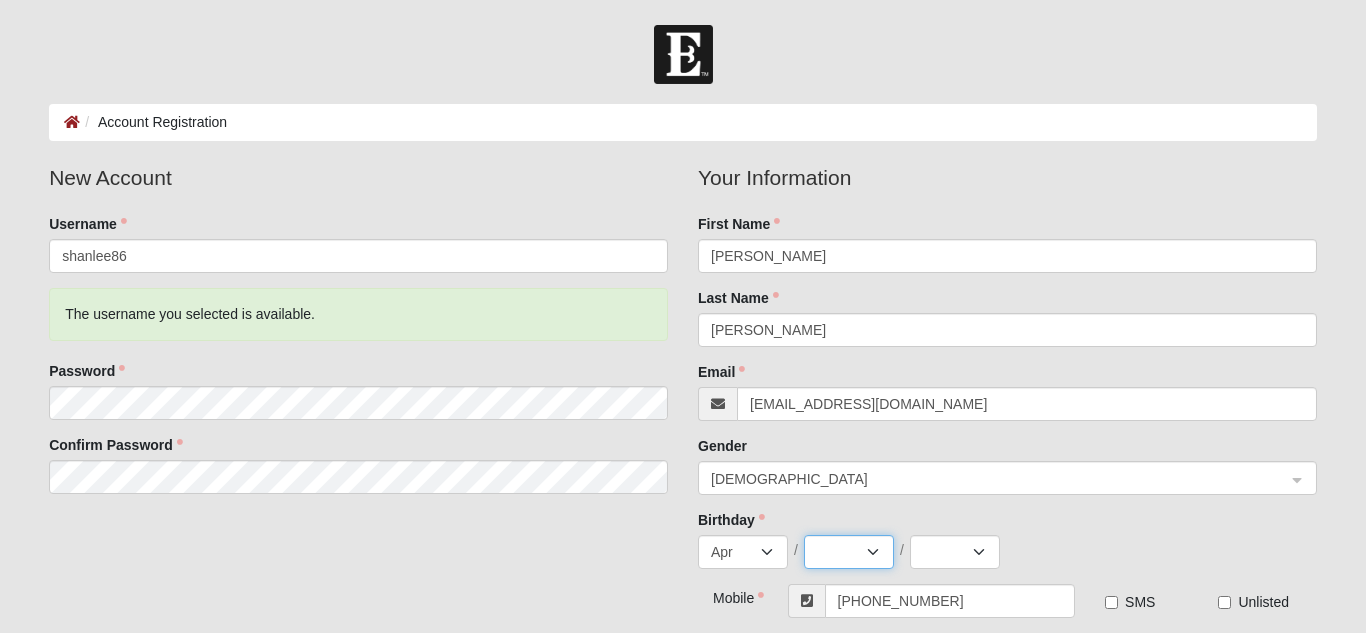 click on "1 2 3 4 5 6 7 8 9 10 11 12 13 14 15 16 17 18 19 20 21 22 23 24 25 26 27 28 29 30" at bounding box center [849, 552] 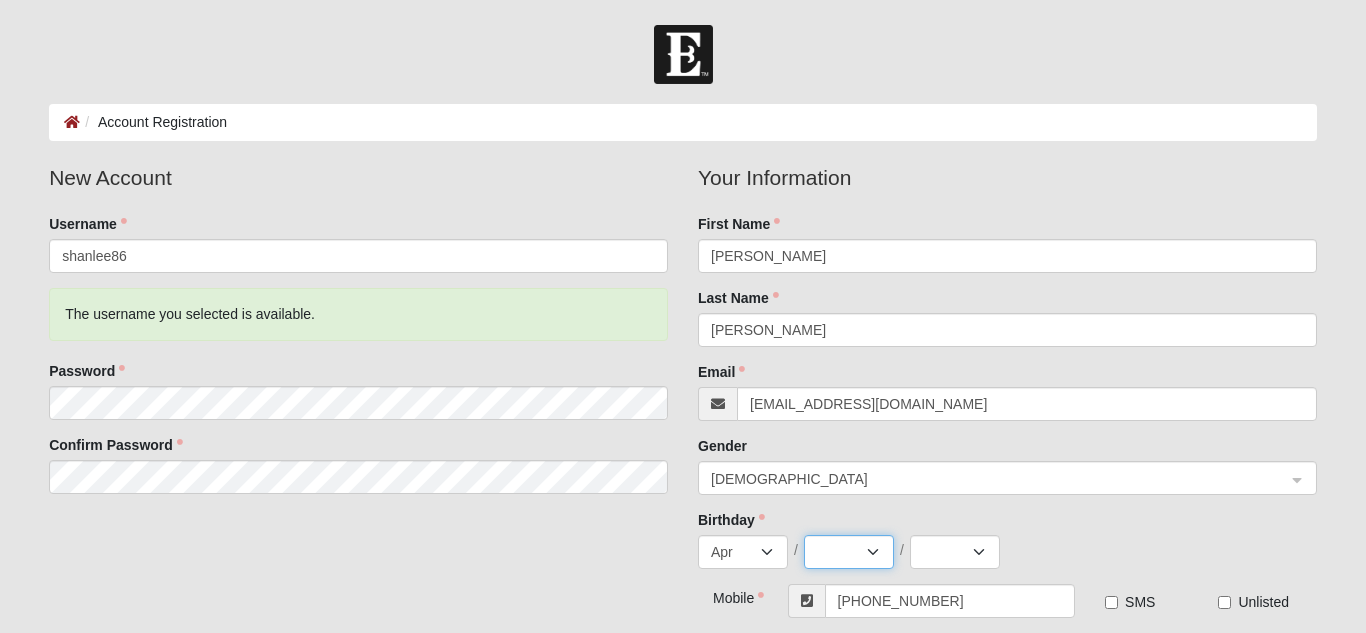select on "15" 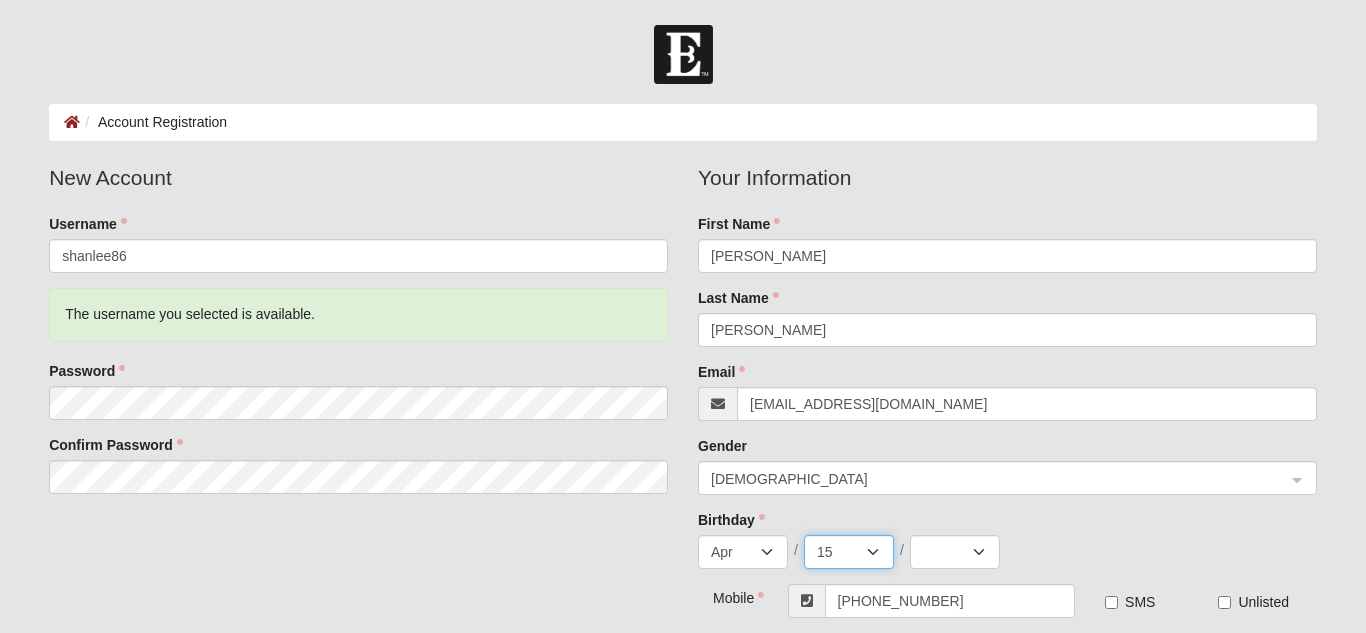 click on "1 2 3 4 5 6 7 8 9 10 11 12 13 14 15 16 17 18 19 20 21 22 23 24 25 26 27 28 29 30" at bounding box center [849, 552] 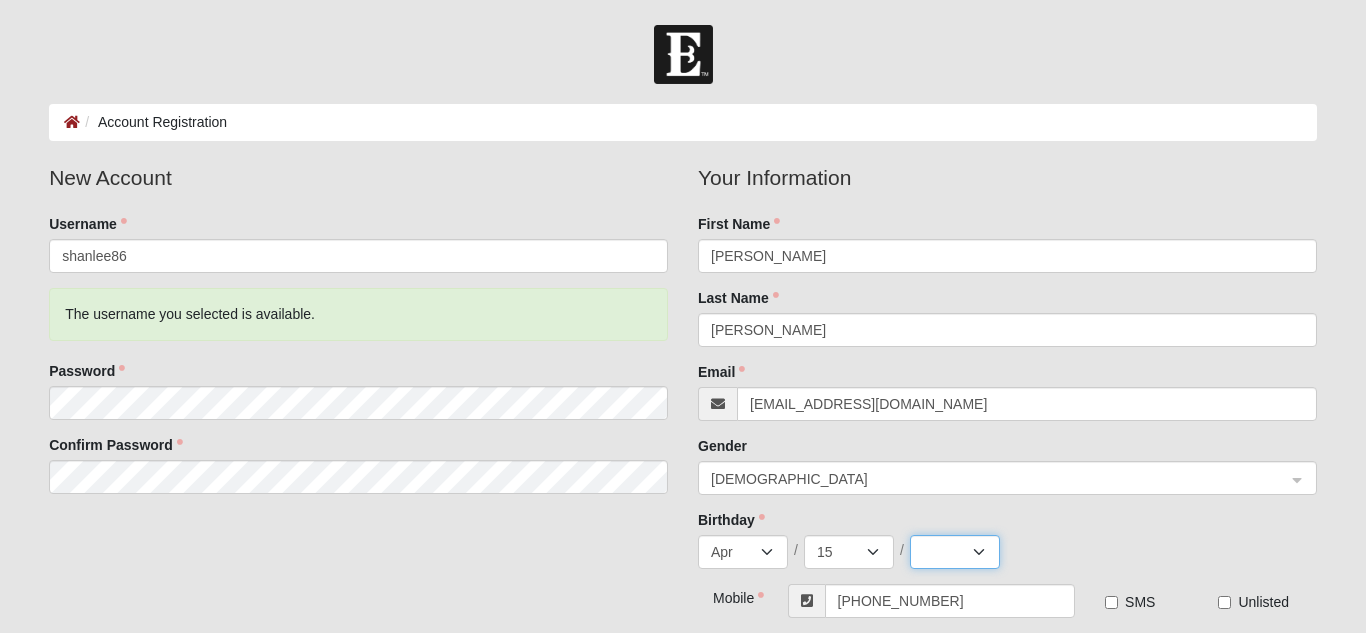 click on "2025 2024 2023 2022 2021 2020 2019 2018 2017 2016 2015 2014 2013 2012 2011 2010 2009 2008 2007 2006 2005 2004 2003 2002 2001 2000 1999 1998 1997 1996 1995 1994 1993 1992 1991 1990 1989 1988 1987 1986 1985 1984 1983 1982 1981 1980 1979 1978 1977 1976 1975 1974 1973 1972 1971 1970 1969 1968 1967 1966 1965 1964 1963 1962 1961 1960 1959 1958 1957 1956 1955 1954 1953 1952 1951 1950 1949 1948 1947 1946 1945 1944 1943 1942 1941 1940 1939 1938 1937 1936 1935 1934 1933 1932 1931 1930 1929 1928 1927 1926 1925 1924 1923 1922 1921 1920 1919 1918 1917 1916 1915 1914 1913 1912 1911 1910 1909 1908 1907 1906 1905 1904 1903 1902 1901 1900" at bounding box center (955, 552) 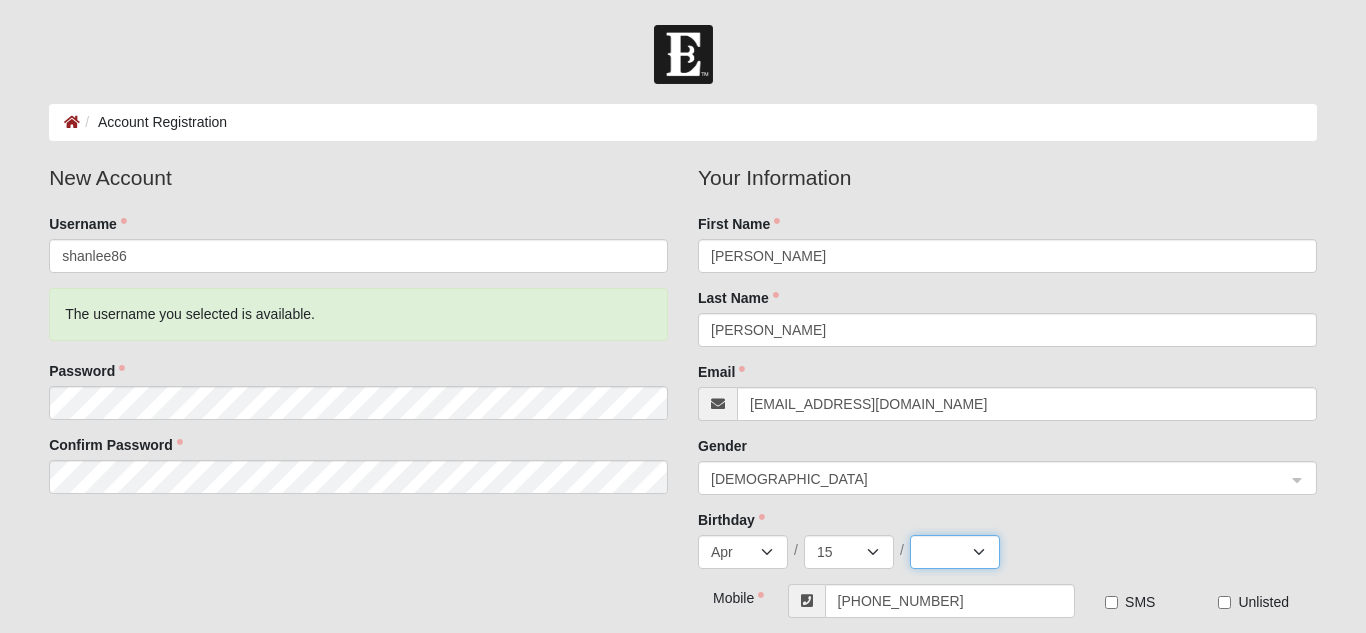 select on "1986" 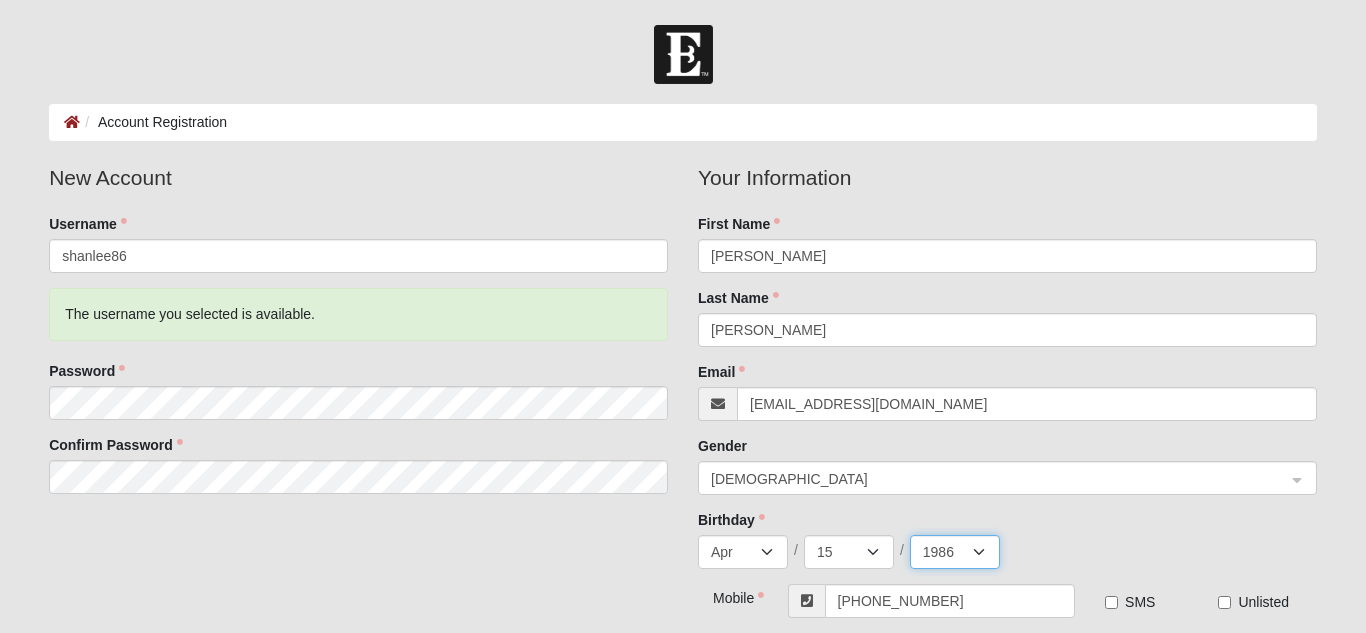 click on "2025 2024 2023 2022 2021 2020 2019 2018 2017 2016 2015 2014 2013 2012 2011 2010 2009 2008 2007 2006 2005 2004 2003 2002 2001 2000 1999 1998 1997 1996 1995 1994 1993 1992 1991 1990 1989 1988 1987 1986 1985 1984 1983 1982 1981 1980 1979 1978 1977 1976 1975 1974 1973 1972 1971 1970 1969 1968 1967 1966 1965 1964 1963 1962 1961 1960 1959 1958 1957 1956 1955 1954 1953 1952 1951 1950 1949 1948 1947 1946 1945 1944 1943 1942 1941 1940 1939 1938 1937 1936 1935 1934 1933 1932 1931 1930 1929 1928 1927 1926 1925 1924 1923 1922 1921 1920 1919 1918 1917 1916 1915 1914 1913 1912 1911 1910 1909 1908 1907 1906 1905 1904 1903 1902 1901 1900" at bounding box center [955, 552] 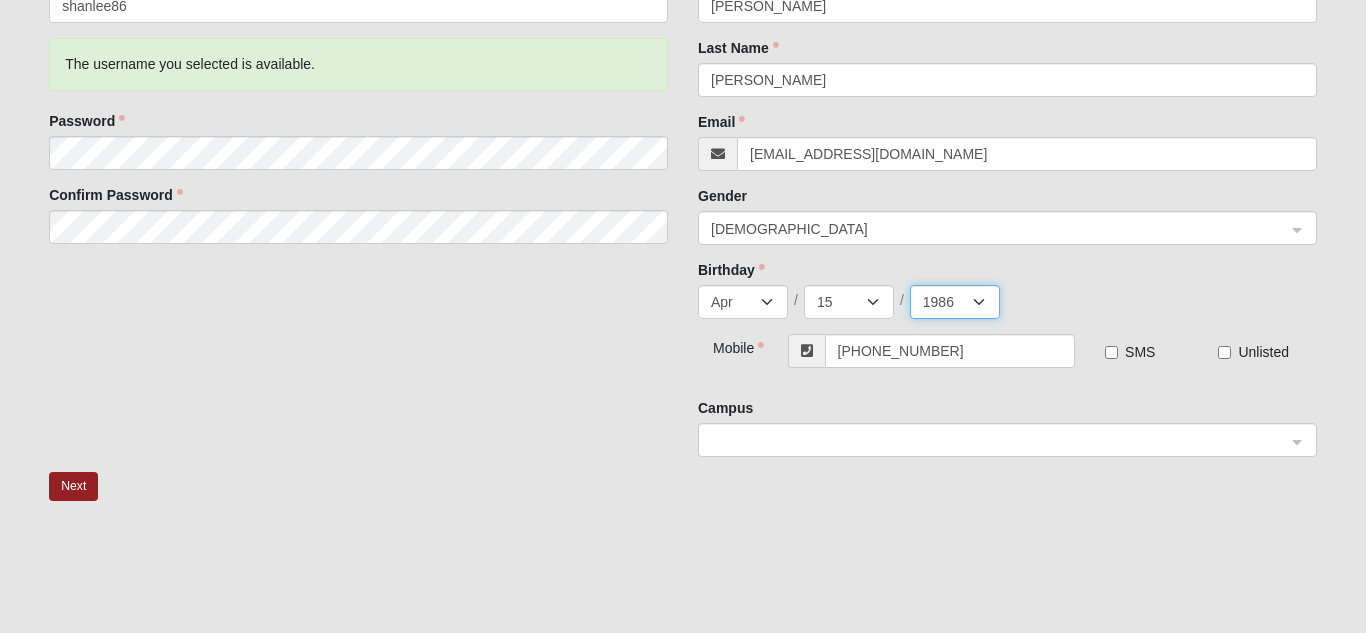 scroll, scrollTop: 252, scrollLeft: 0, axis: vertical 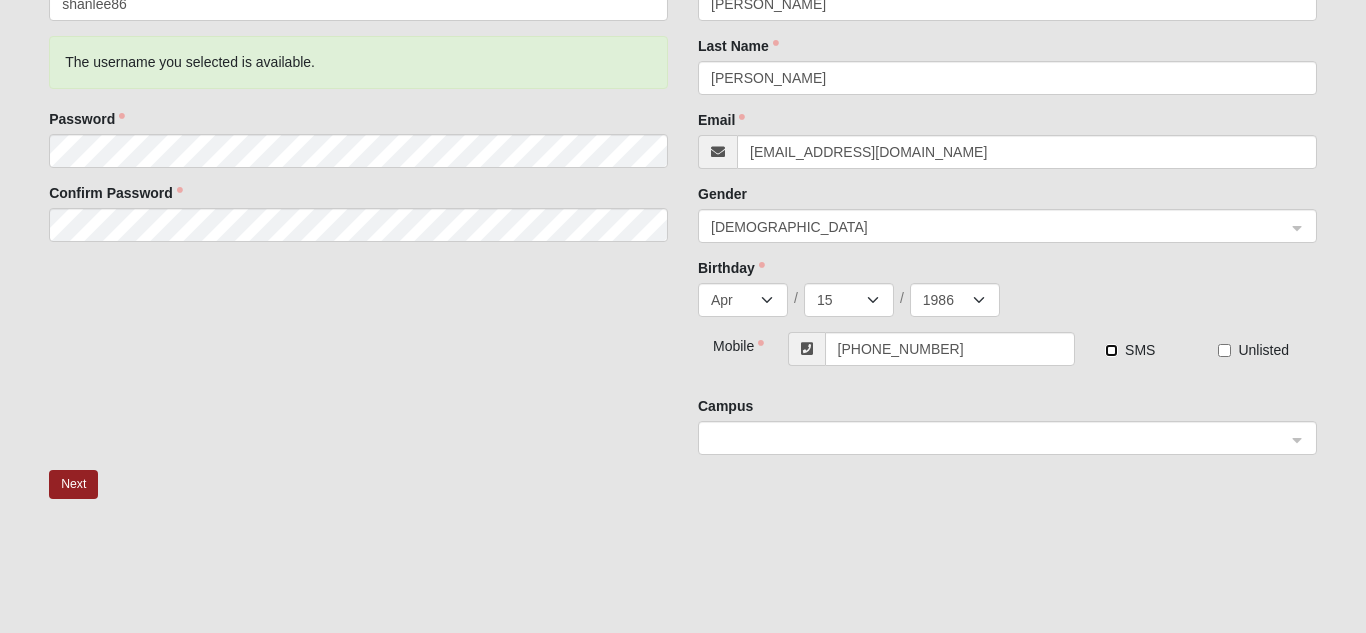 click on "SMS" at bounding box center [1111, 350] 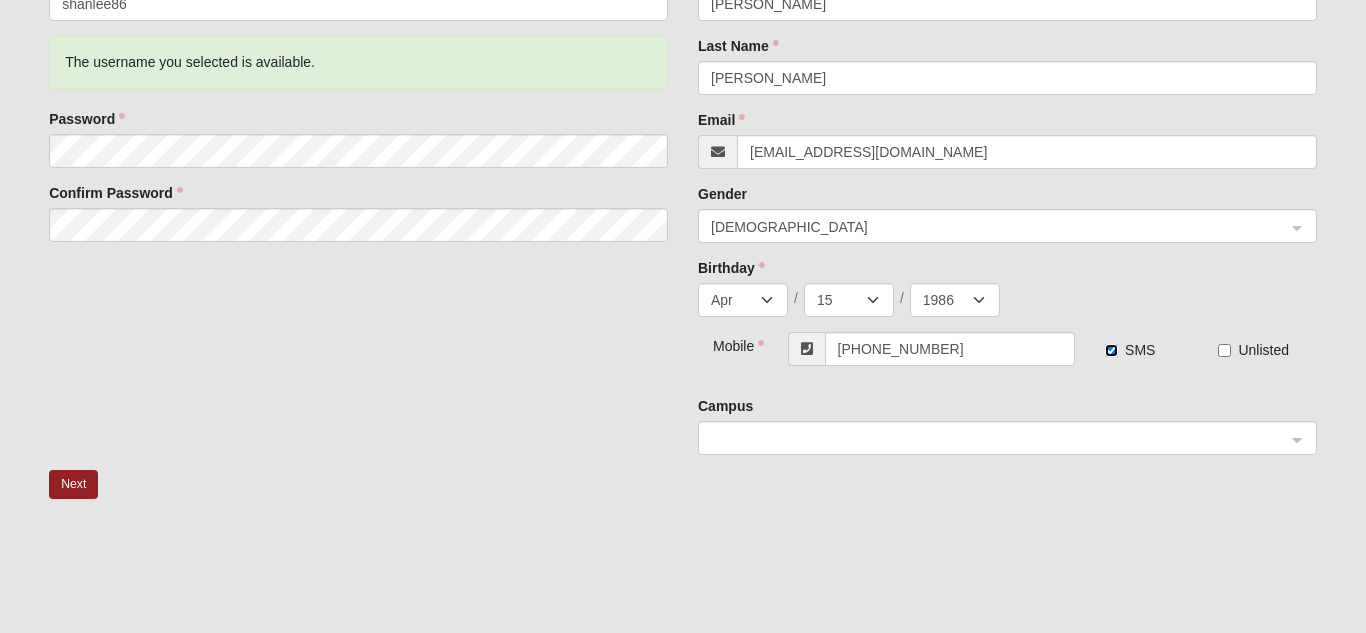 click 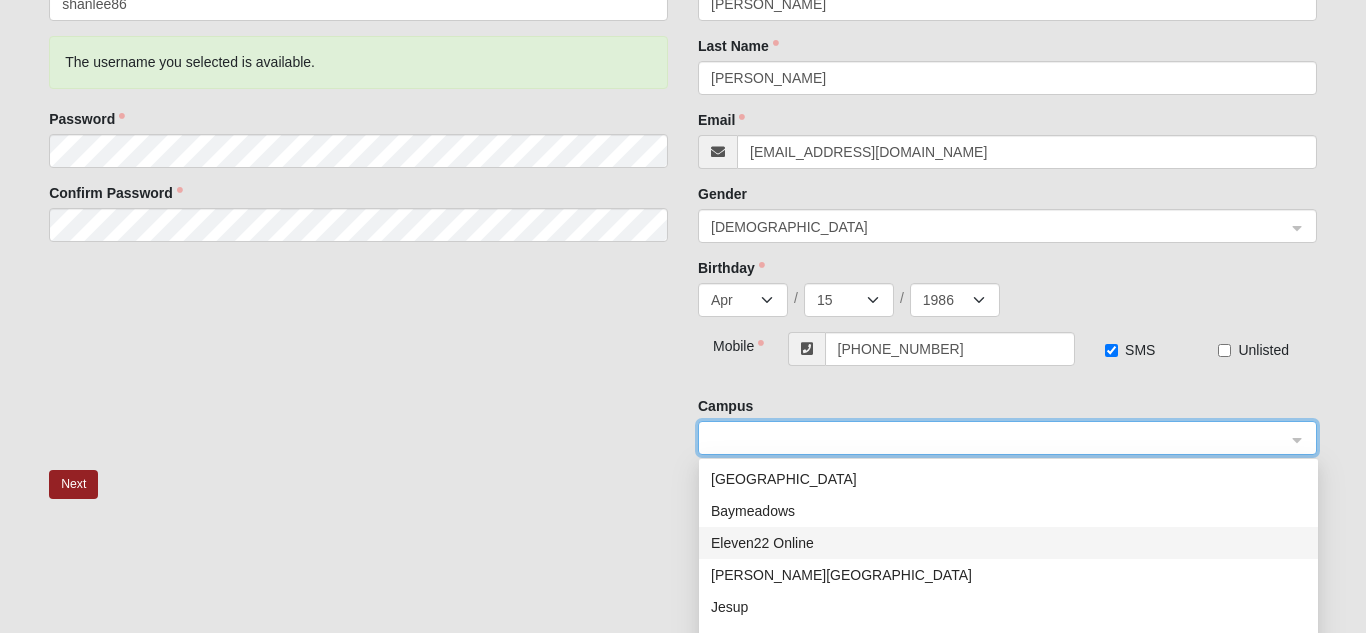 click on "Eleven22 Online" at bounding box center (1008, 543) 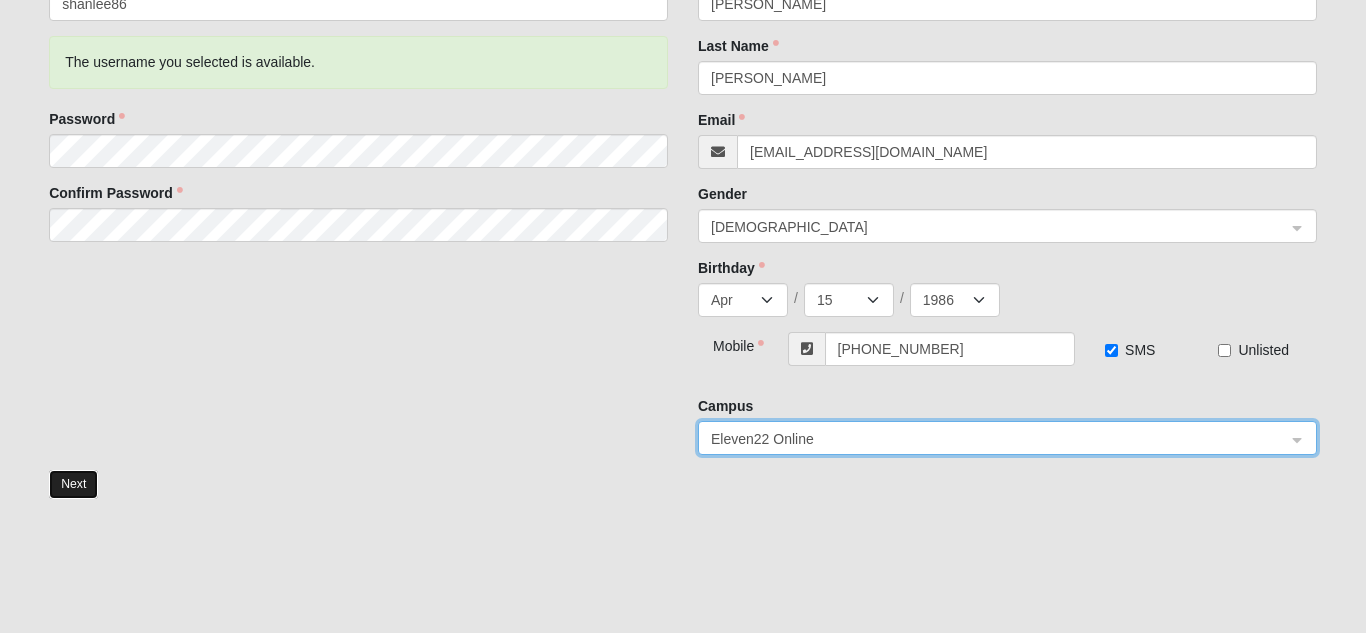 click on "Next" at bounding box center (73, 484) 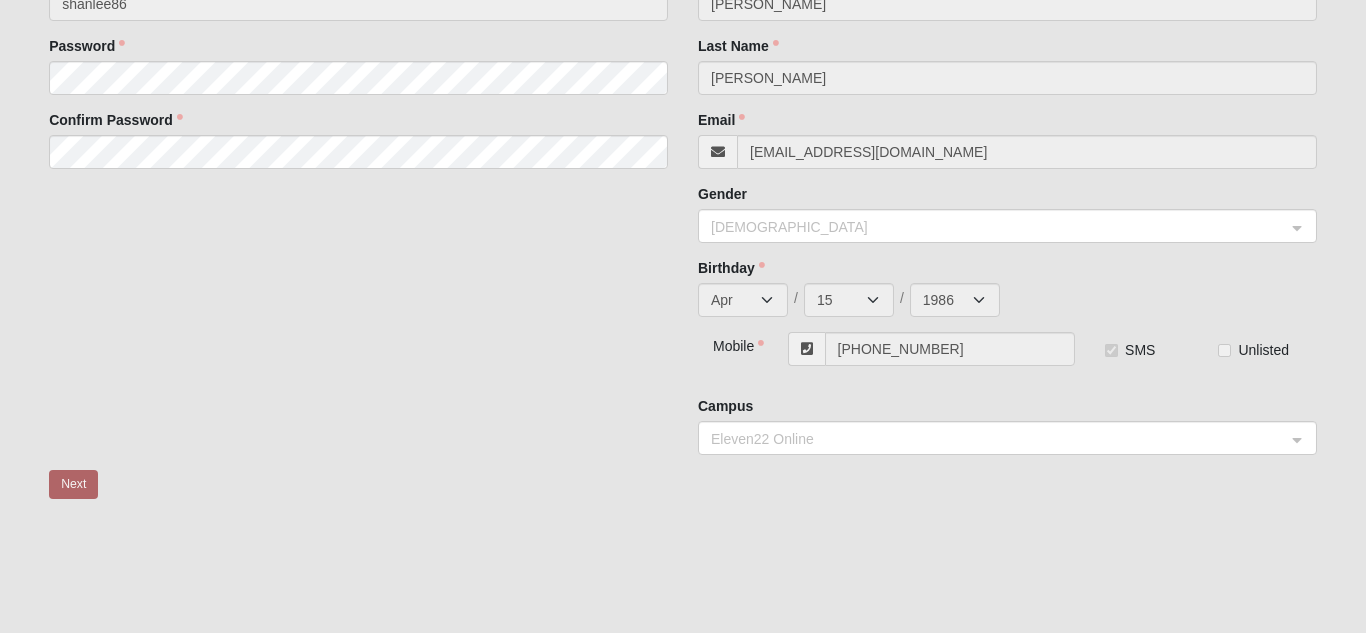 scroll, scrollTop: 0, scrollLeft: 0, axis: both 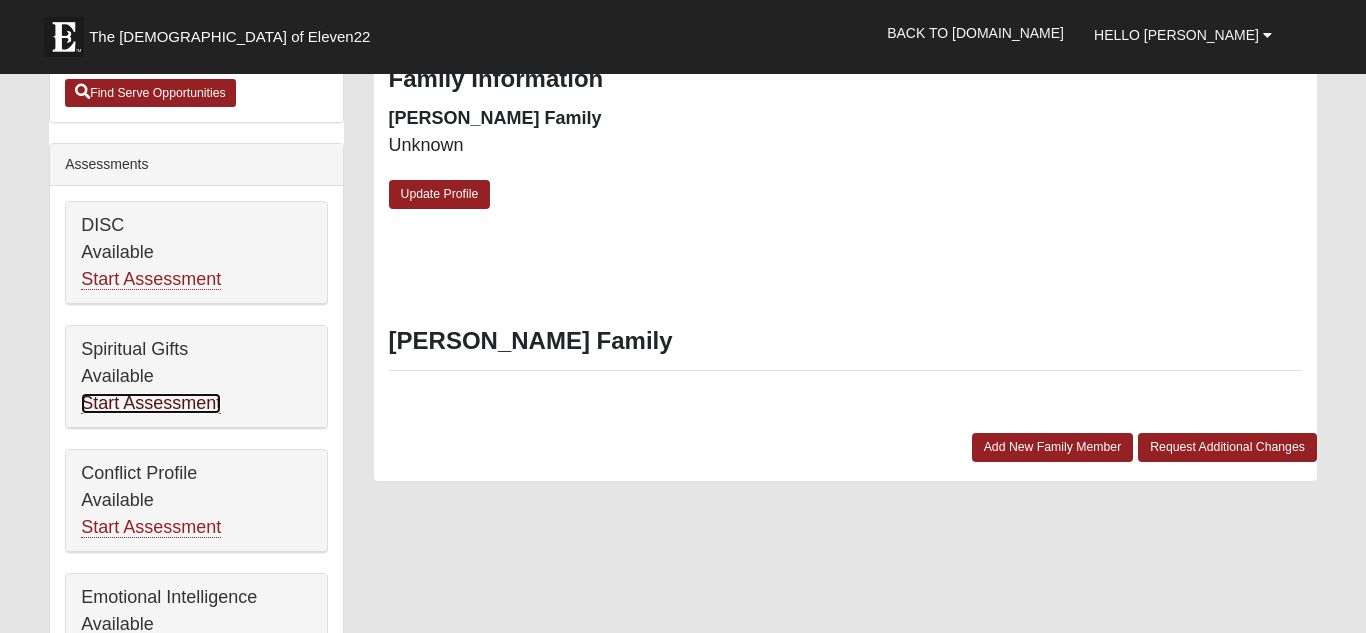 click on "Start Assessment" at bounding box center (151, 403) 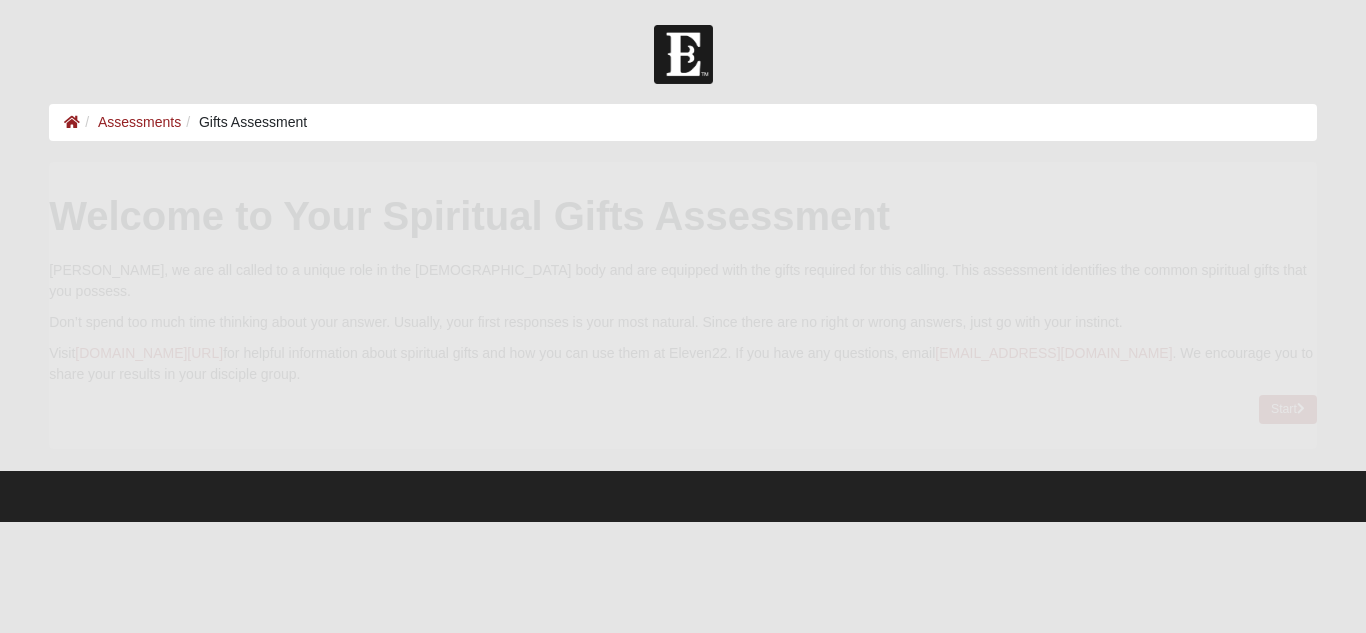 scroll, scrollTop: 0, scrollLeft: 0, axis: both 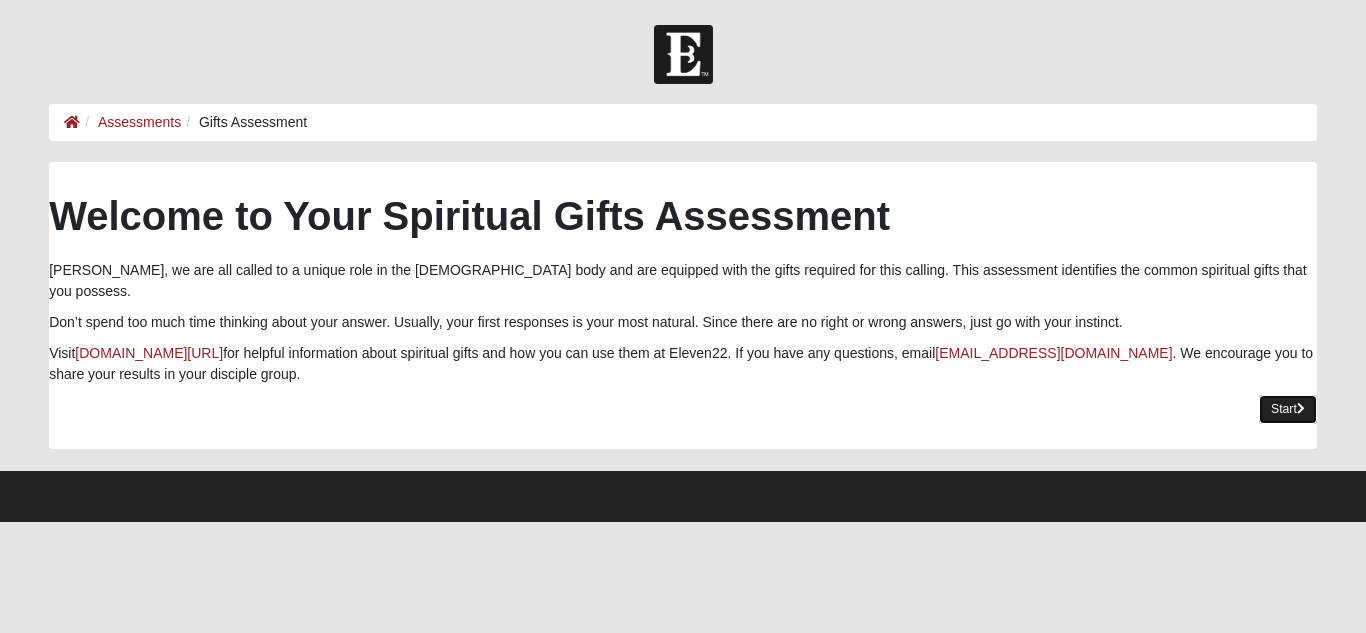 click on "Start" at bounding box center [1288, 409] 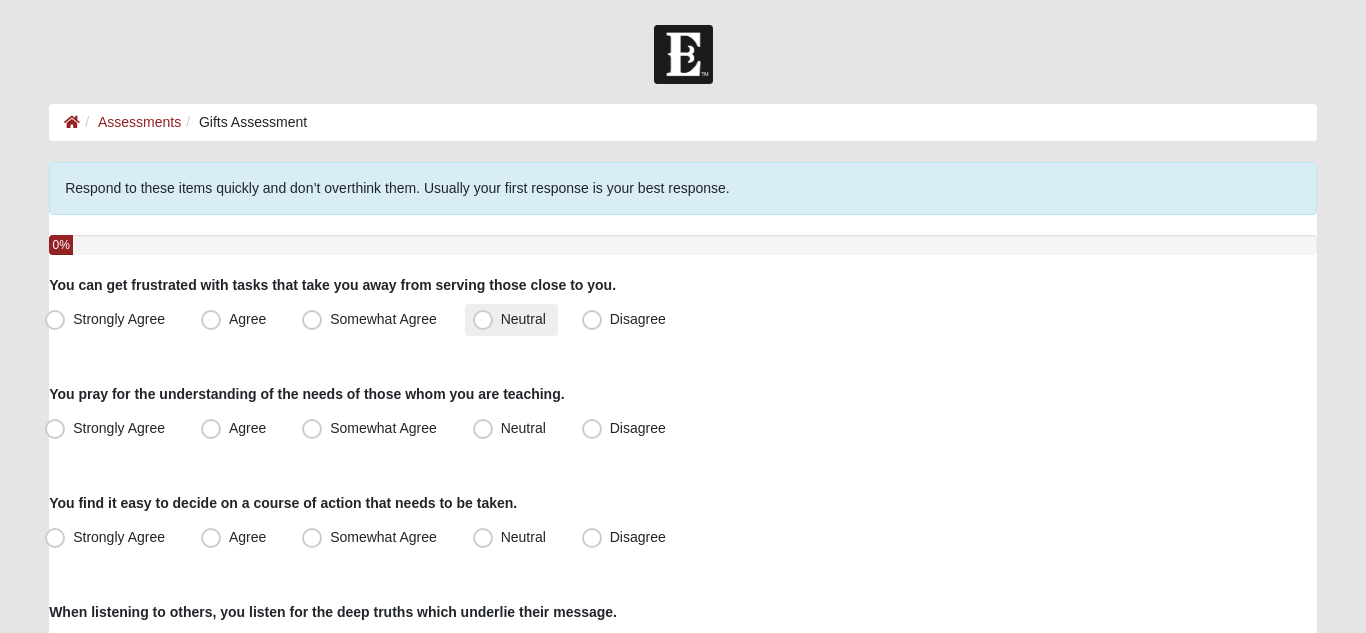 click on "Neutral" at bounding box center [523, 319] 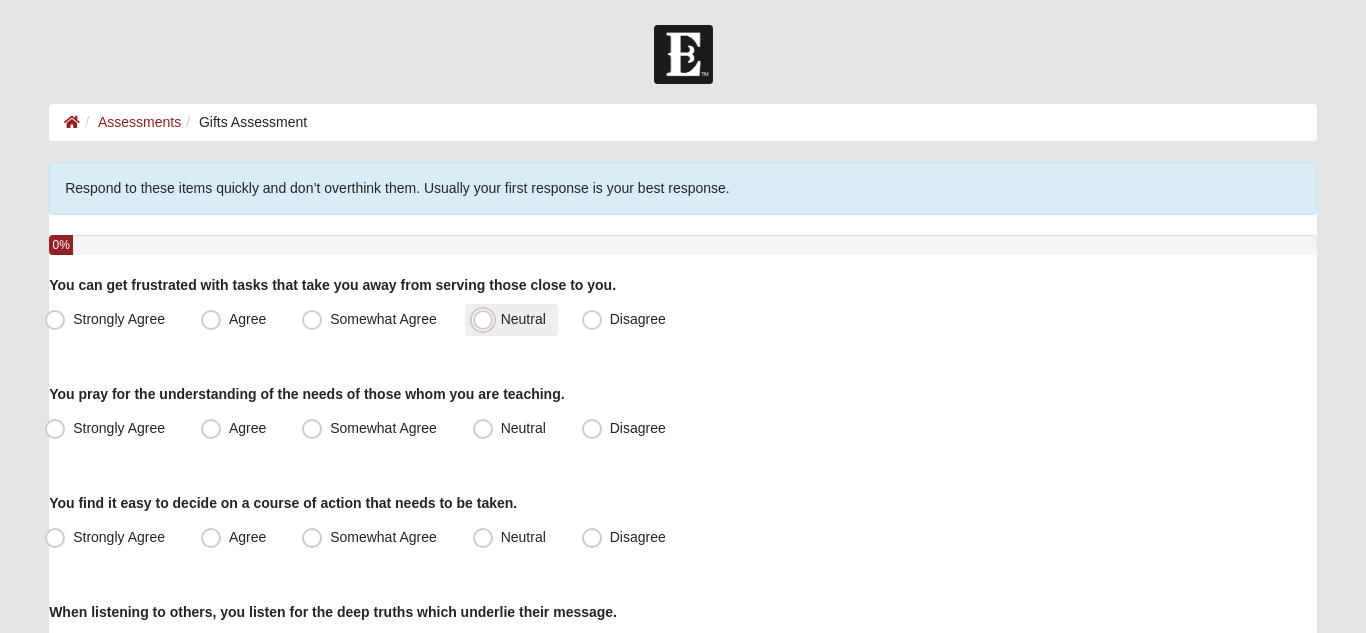 click on "Neutral" at bounding box center (487, 319) 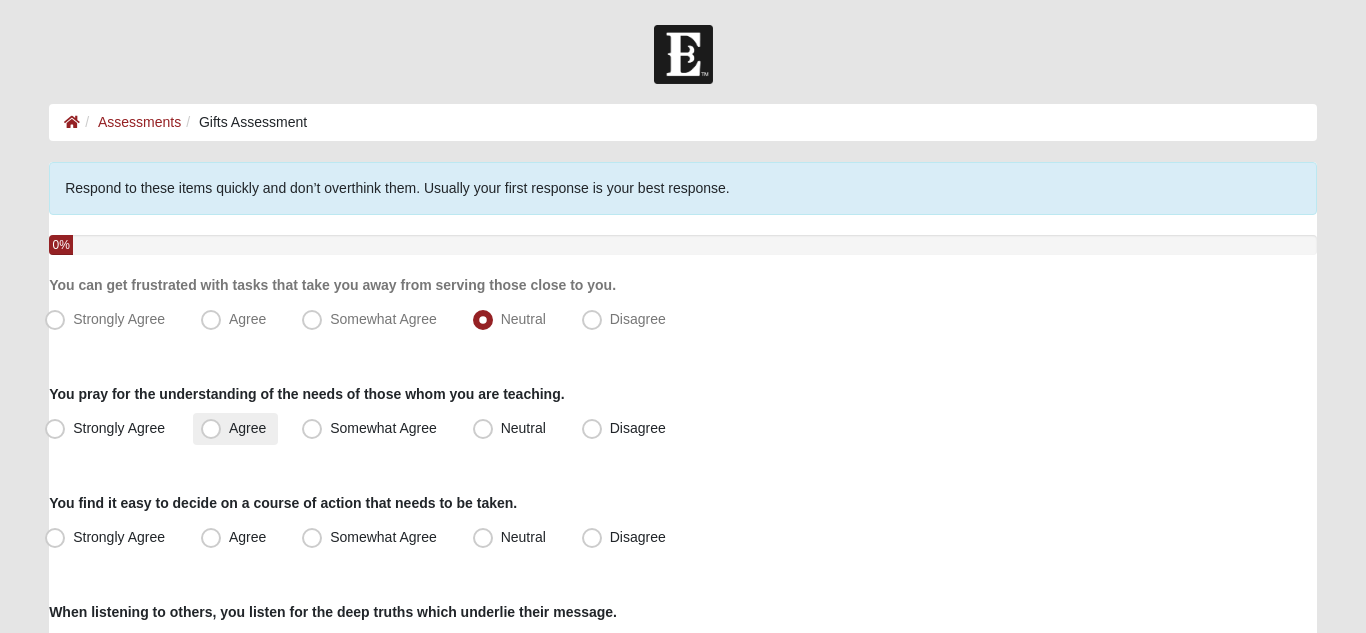 click on "Agree" at bounding box center (247, 428) 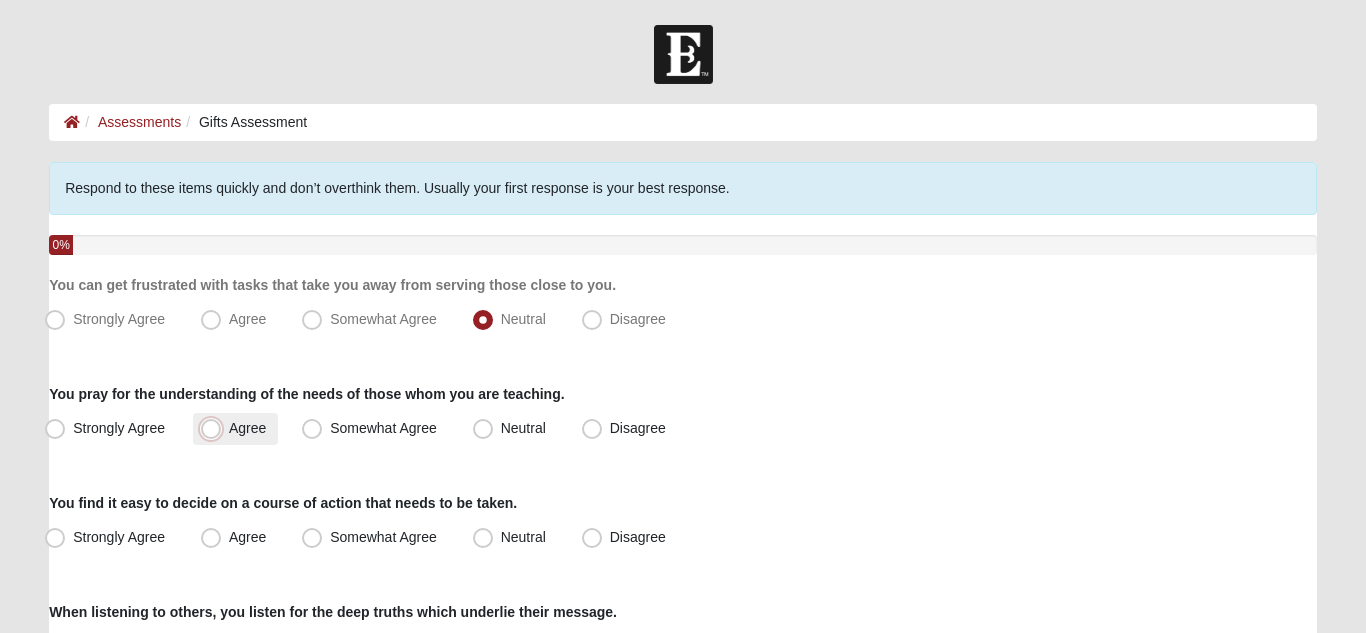click on "Agree" at bounding box center (215, 428) 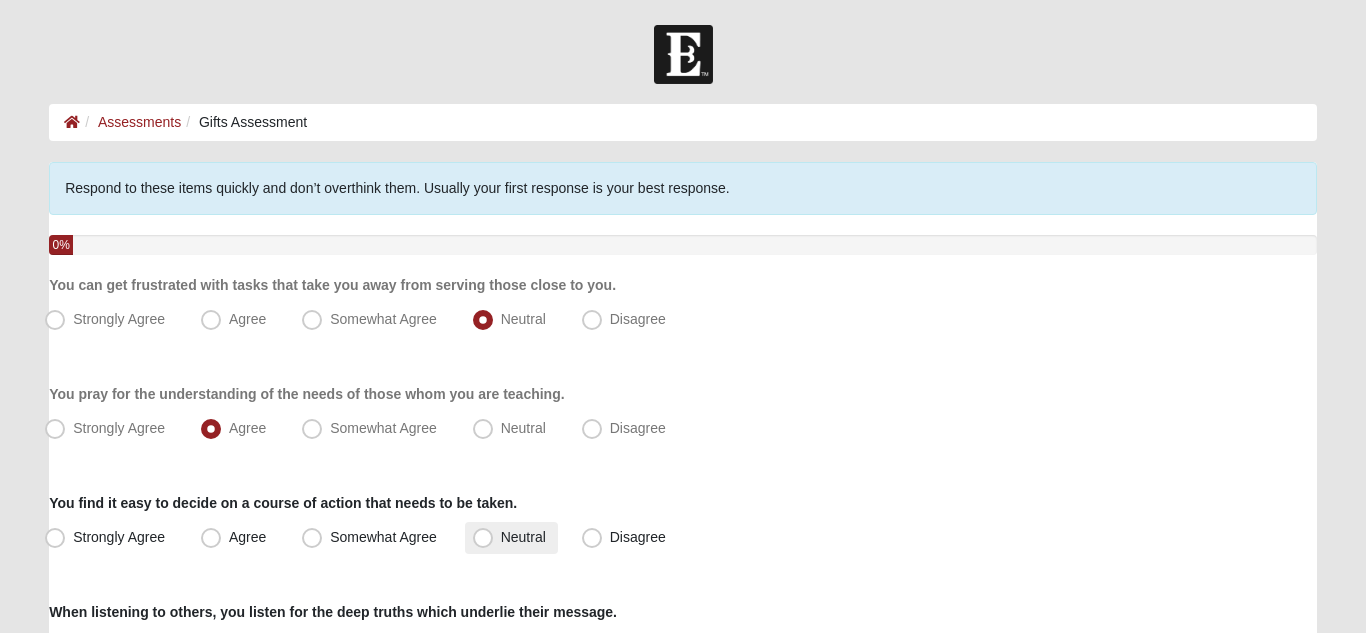 click on "Neutral" at bounding box center [523, 537] 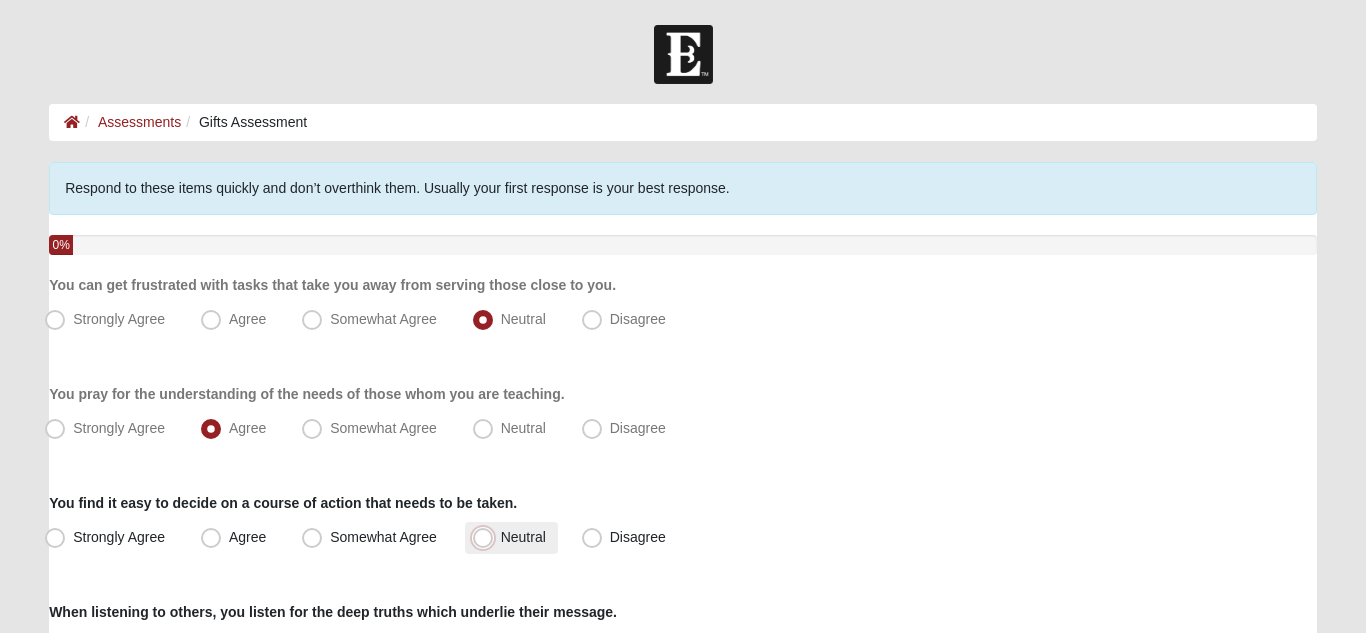 click on "Neutral" at bounding box center (487, 537) 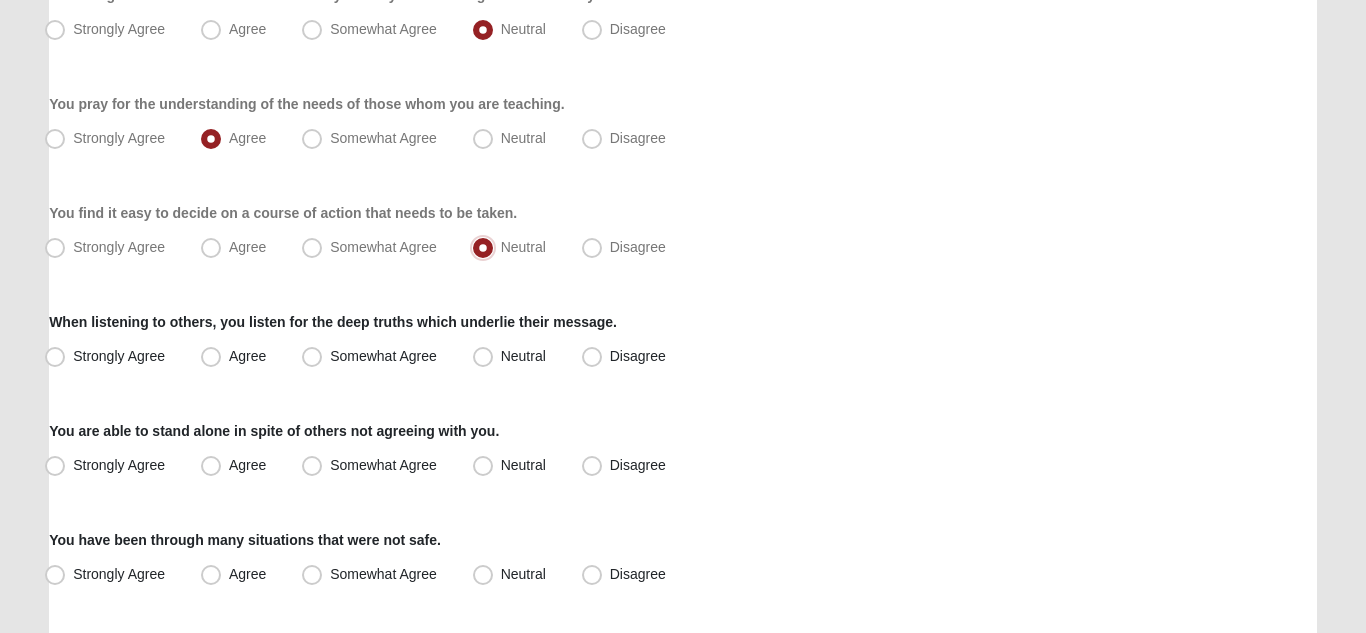scroll, scrollTop: 301, scrollLeft: 0, axis: vertical 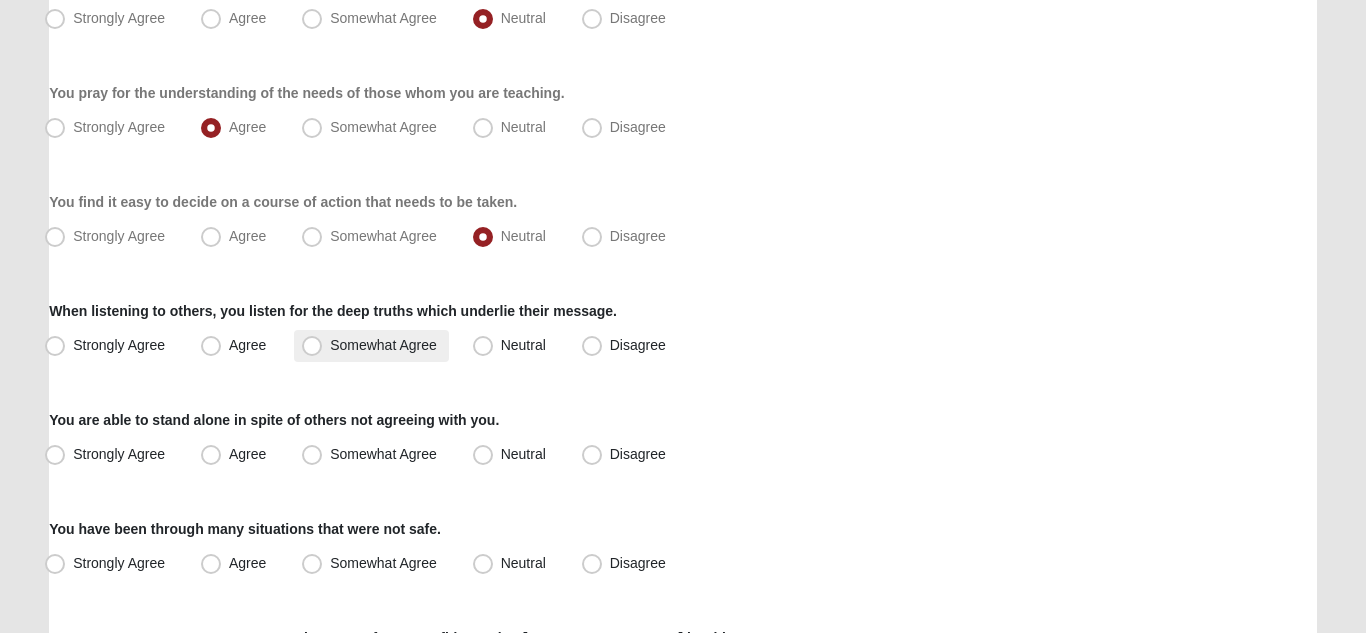 click on "Somewhat Agree" at bounding box center (383, 345) 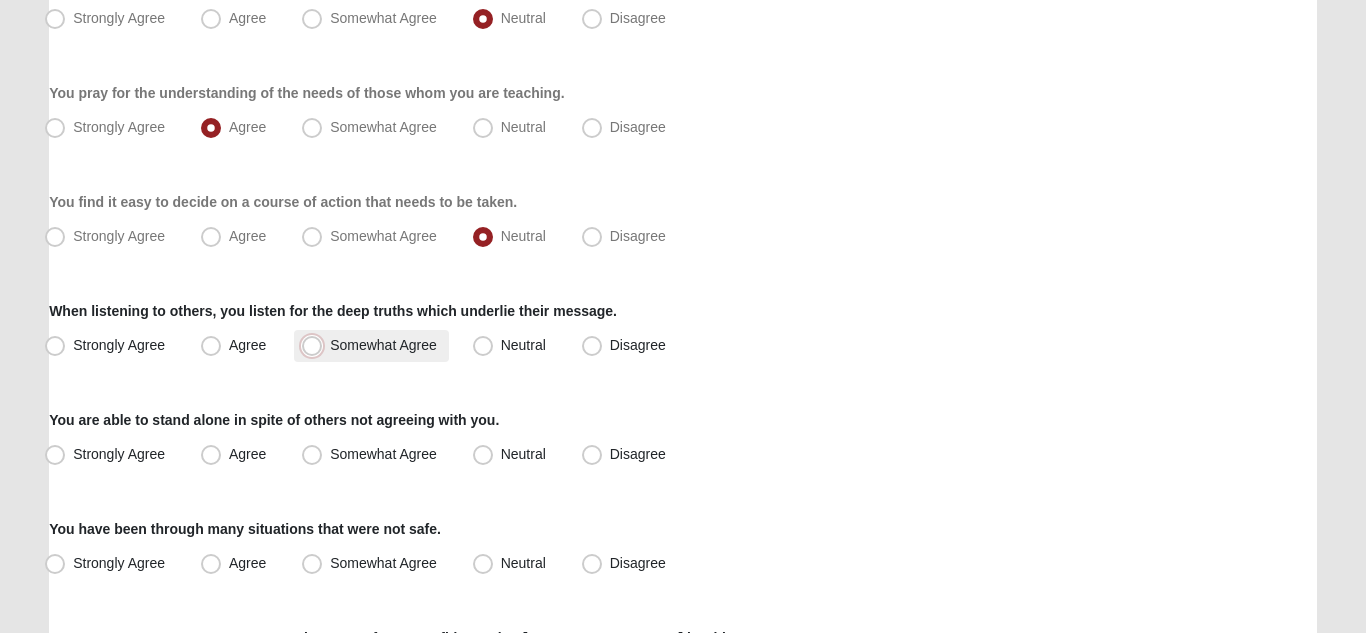 click on "Somewhat Agree" at bounding box center [316, 345] 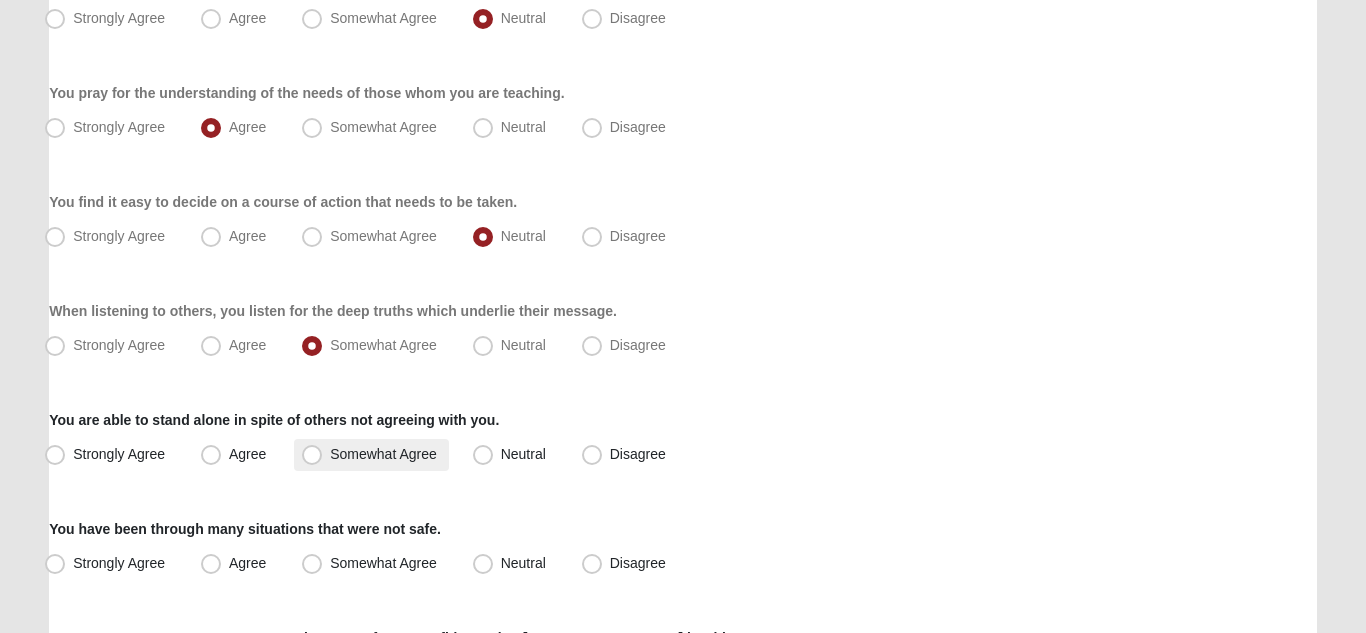 click on "Somewhat Agree" at bounding box center [383, 454] 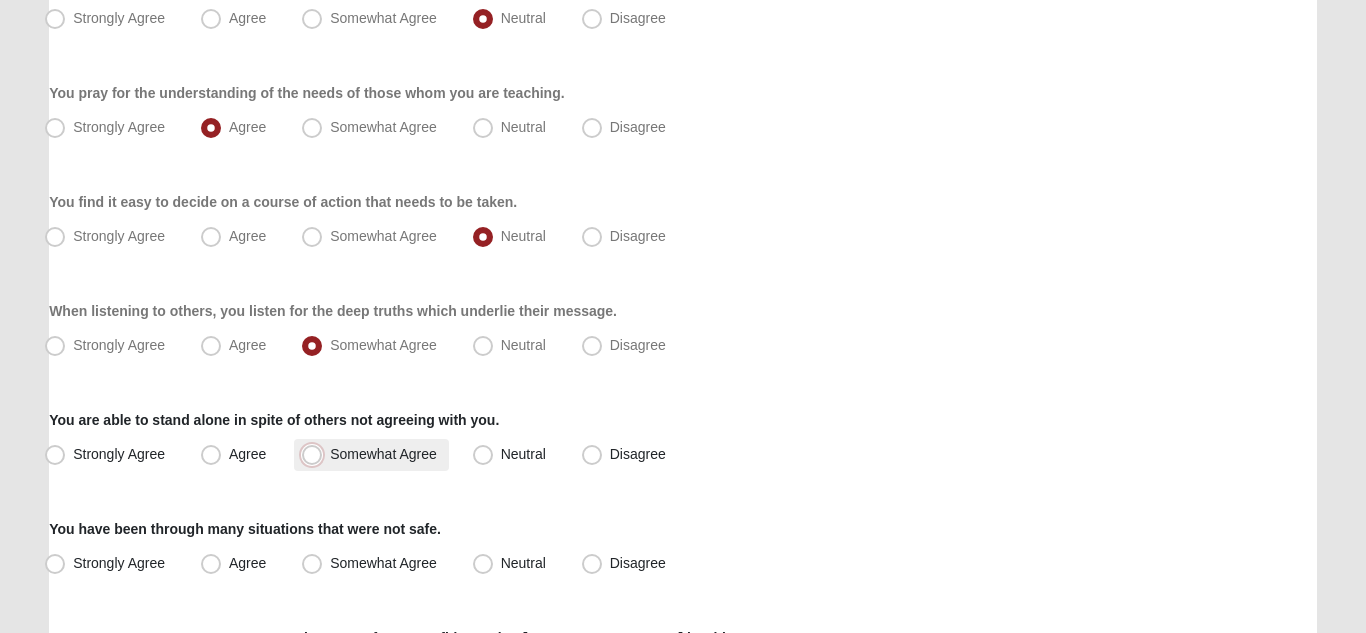 click on "Somewhat Agree" at bounding box center [316, 454] 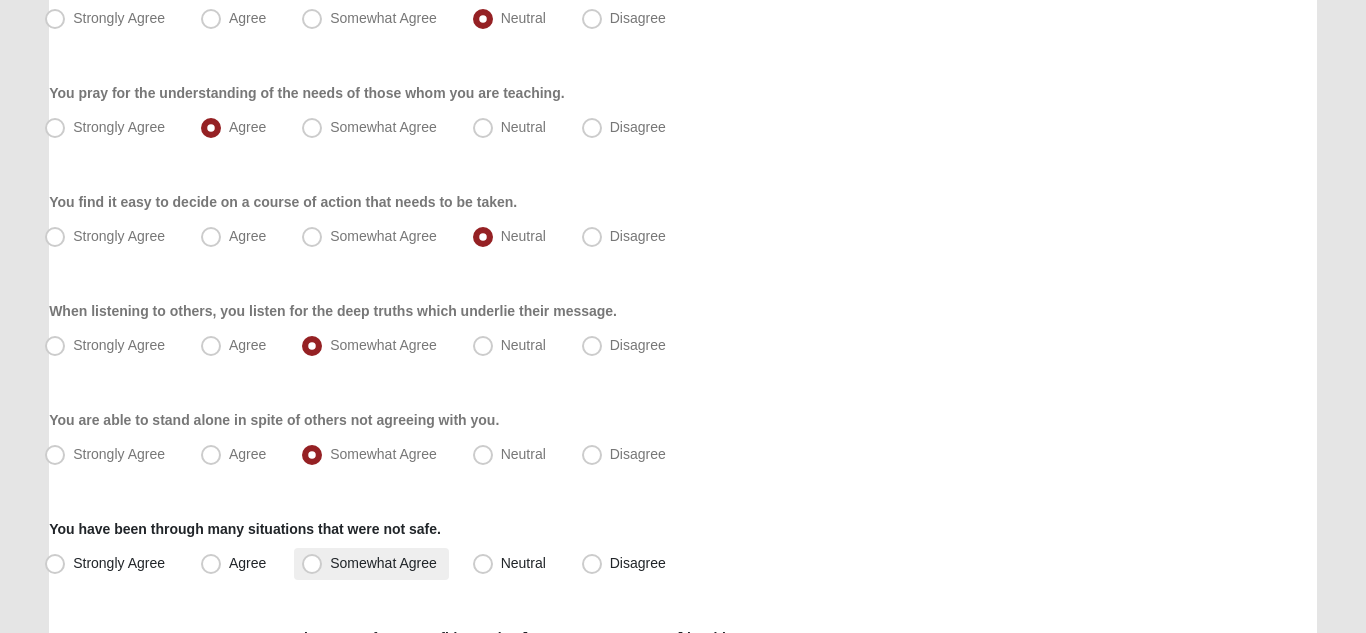click on "Somewhat Agree" at bounding box center [383, 563] 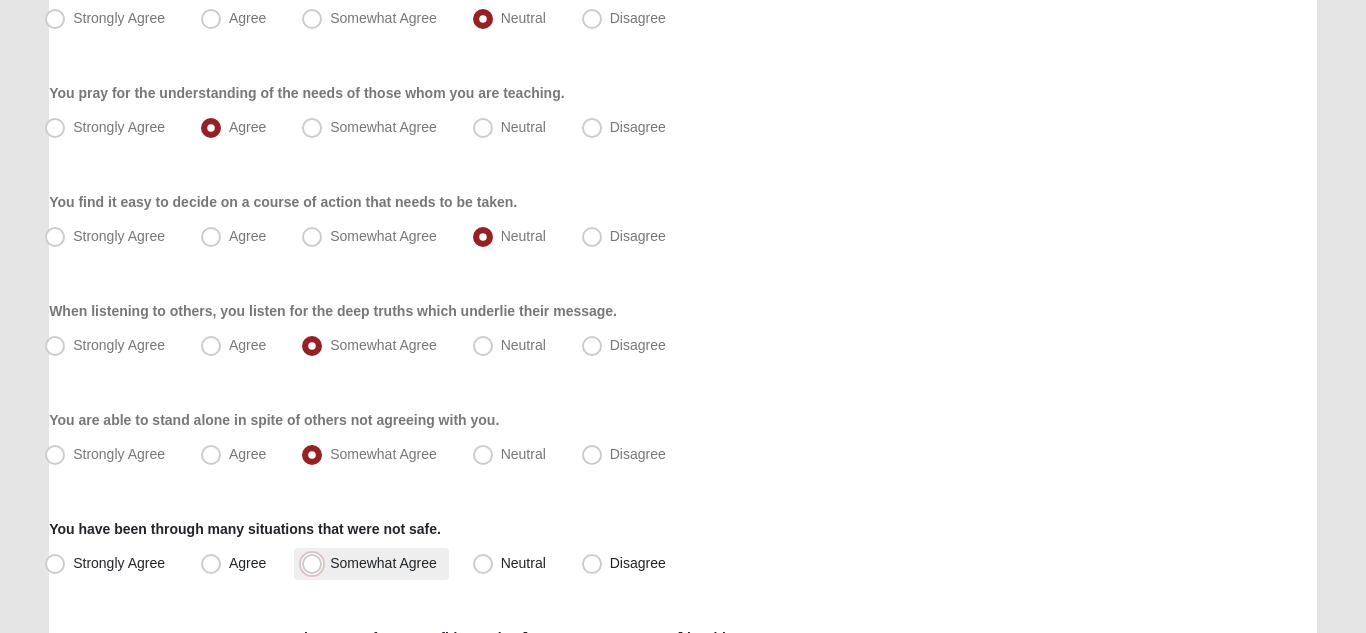 click on "Somewhat Agree" at bounding box center (316, 563) 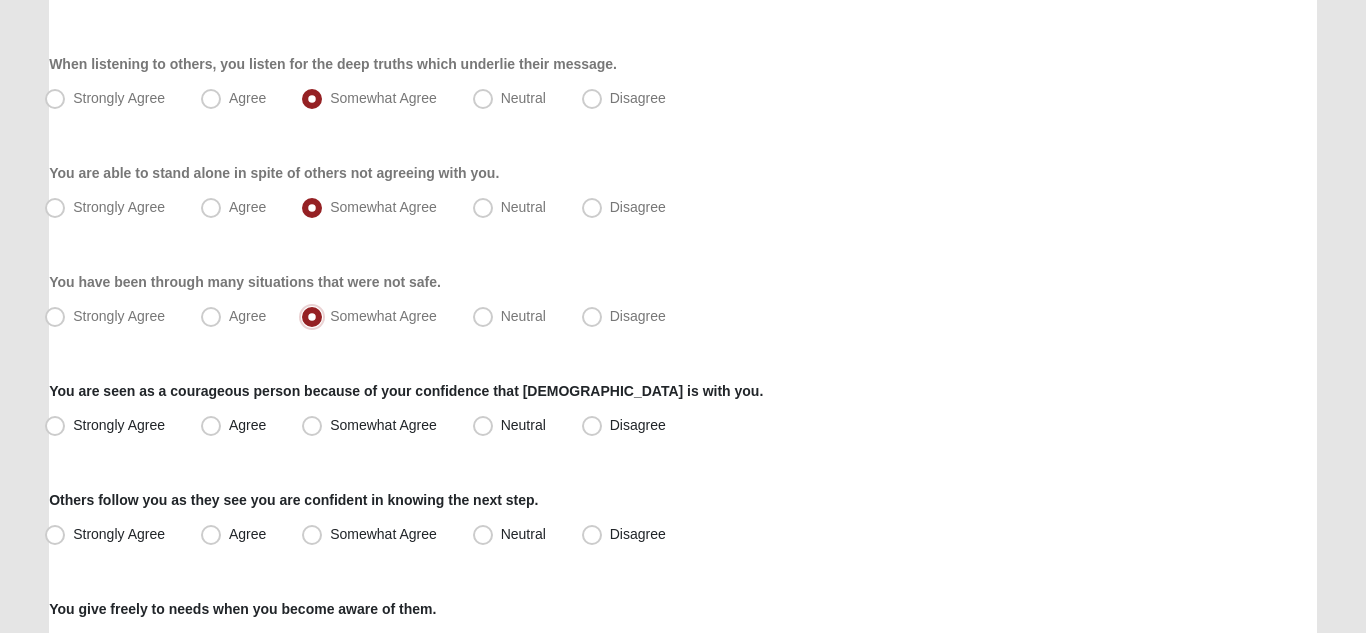 scroll, scrollTop: 566, scrollLeft: 0, axis: vertical 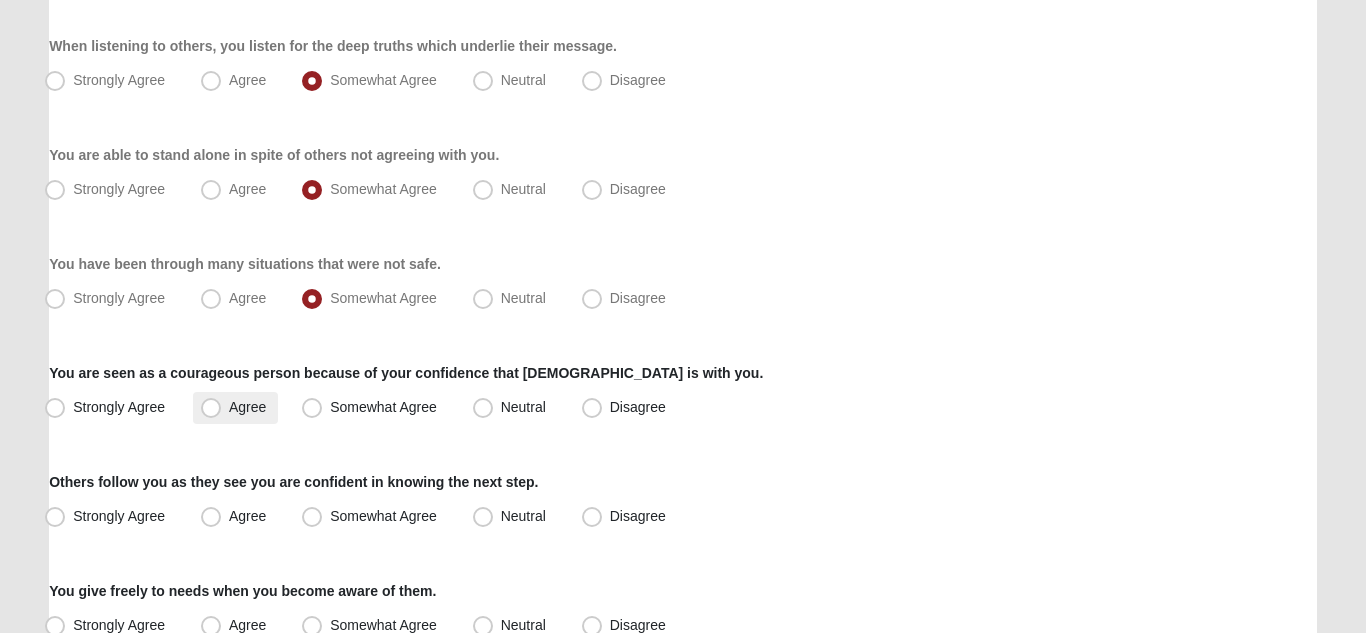click on "Agree" at bounding box center [247, 407] 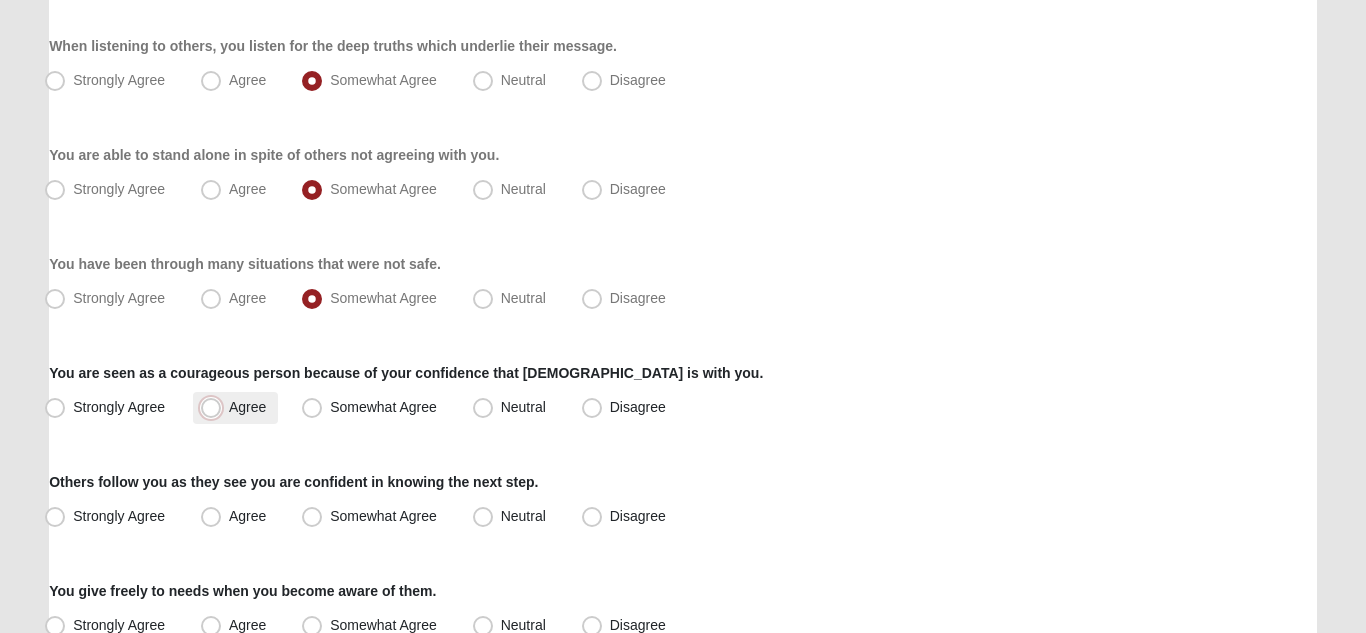 click on "Agree" at bounding box center [215, 407] 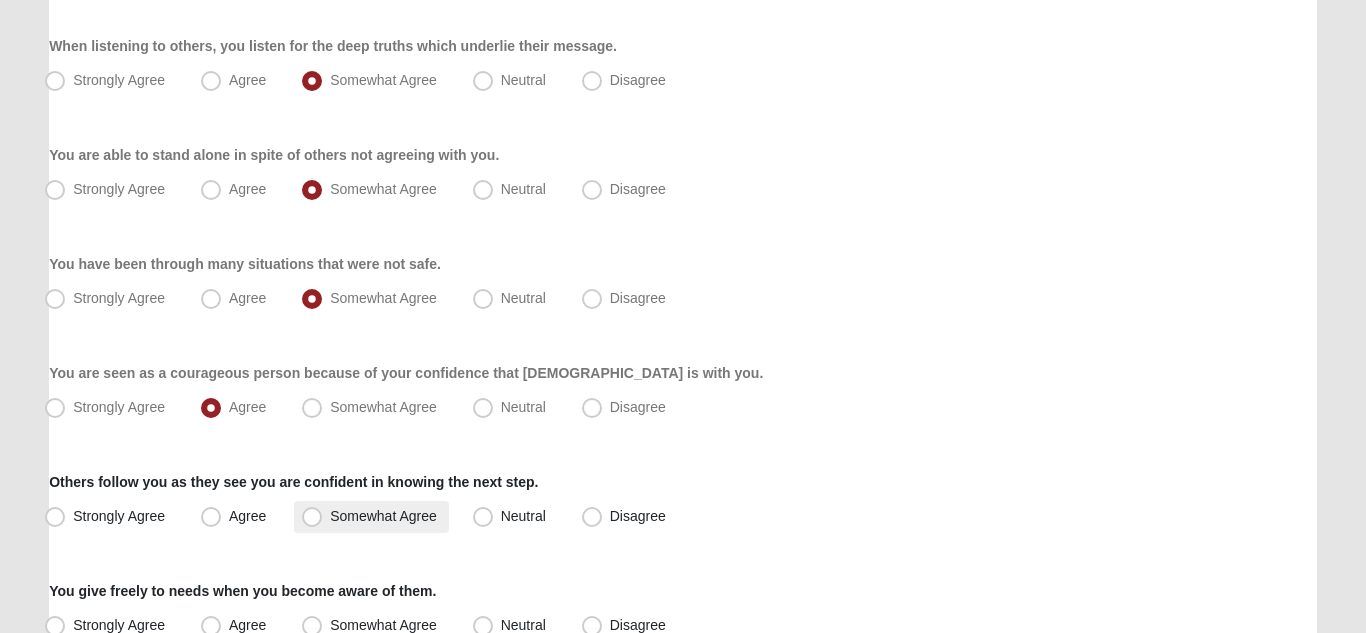 click on "Somewhat Agree" at bounding box center [383, 516] 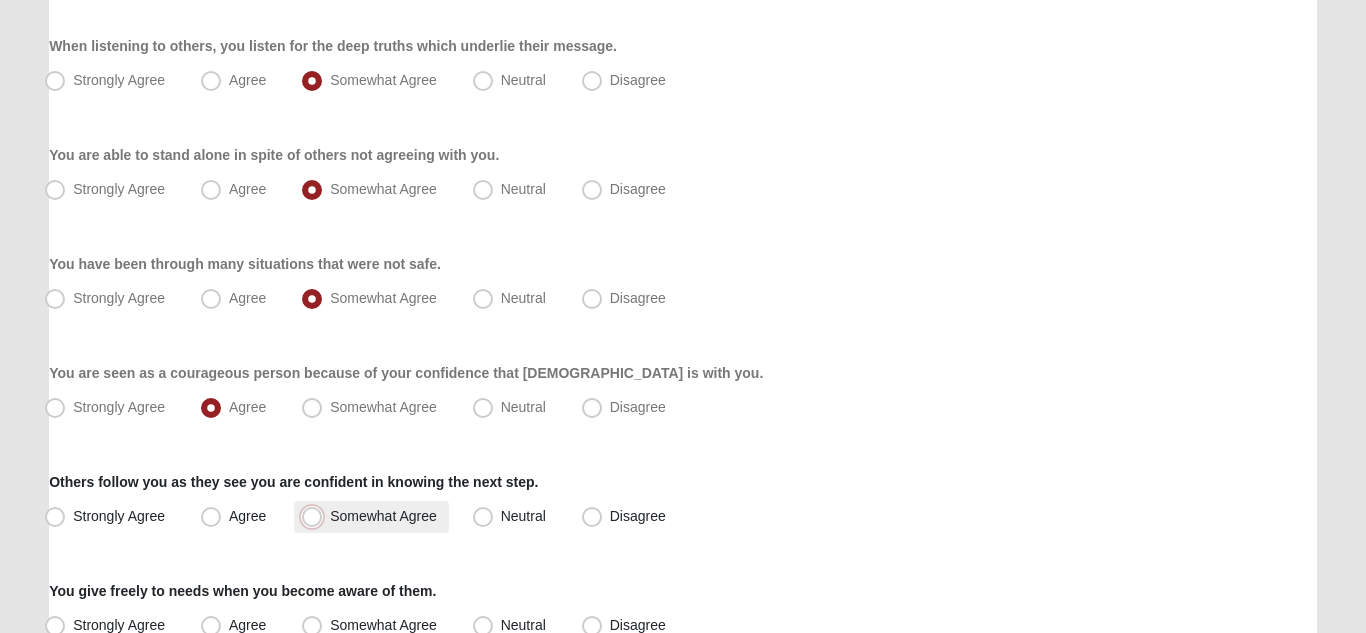 click on "Somewhat Agree" at bounding box center (316, 516) 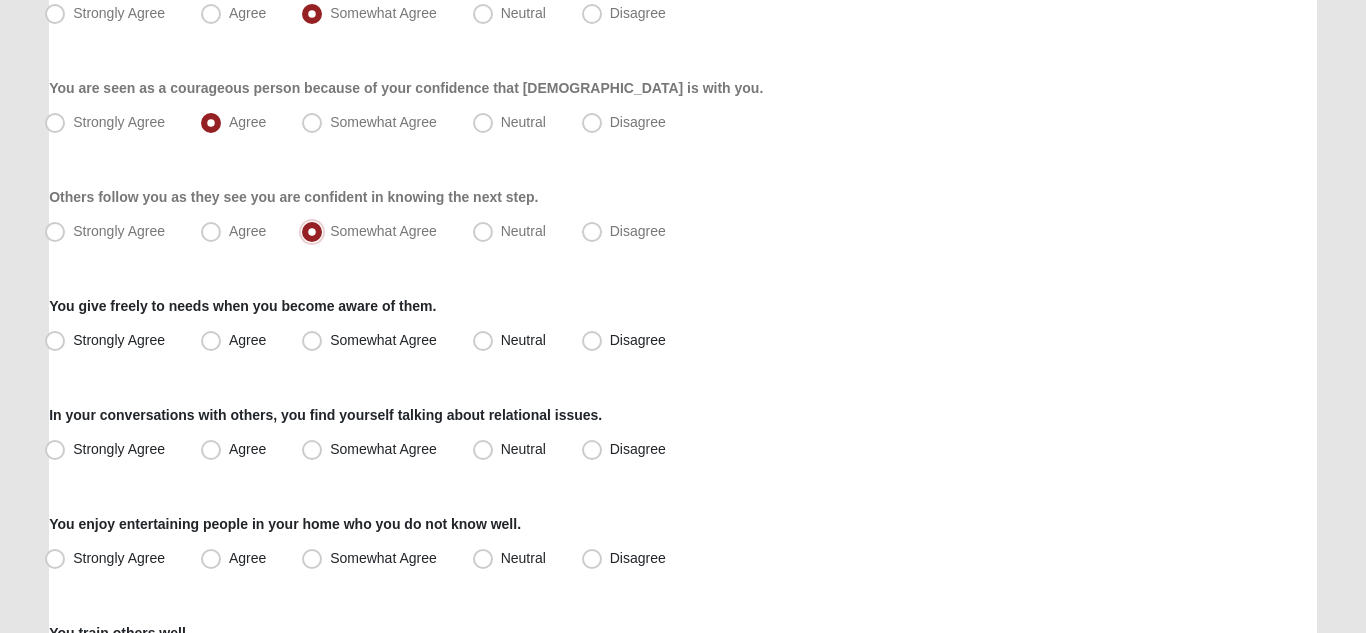 scroll, scrollTop: 876, scrollLeft: 0, axis: vertical 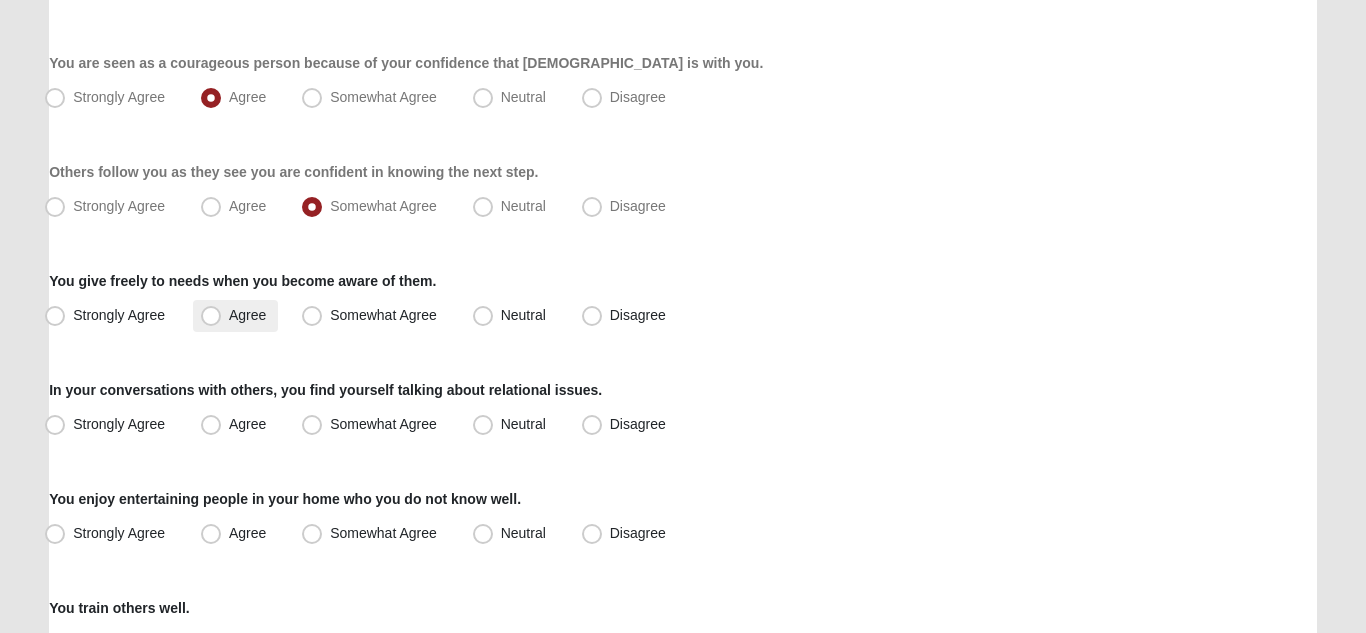 click on "Agree" at bounding box center [247, 315] 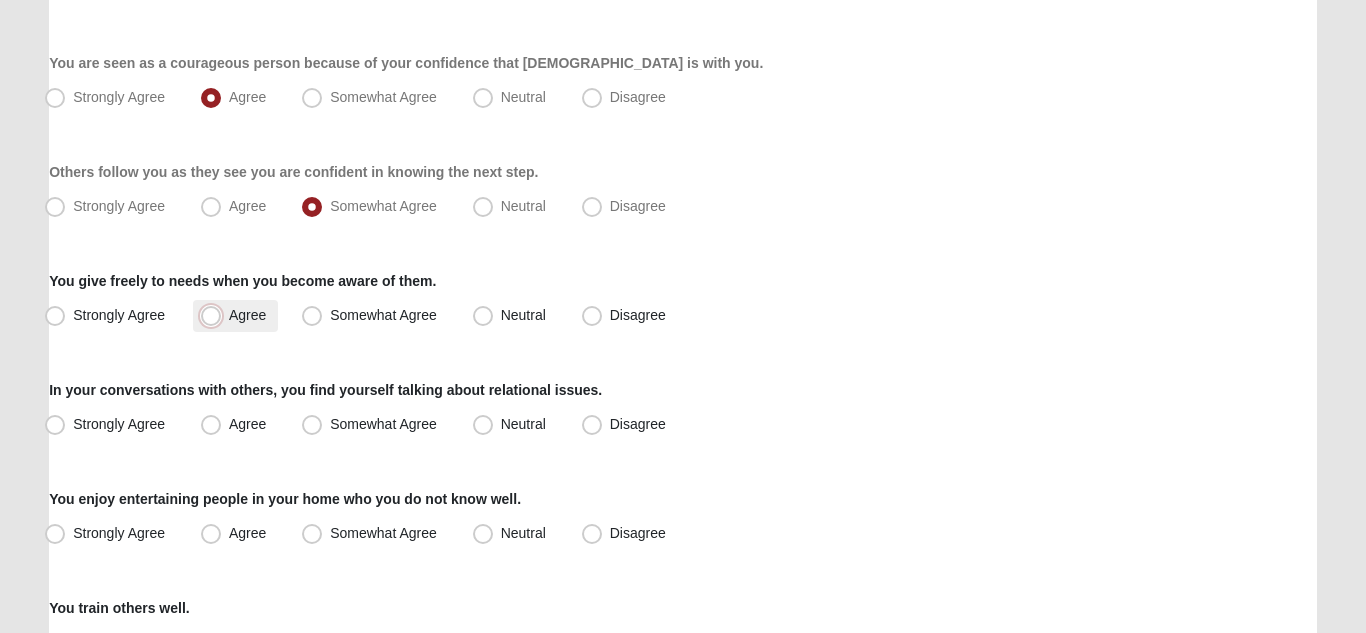click on "Agree" at bounding box center [215, 315] 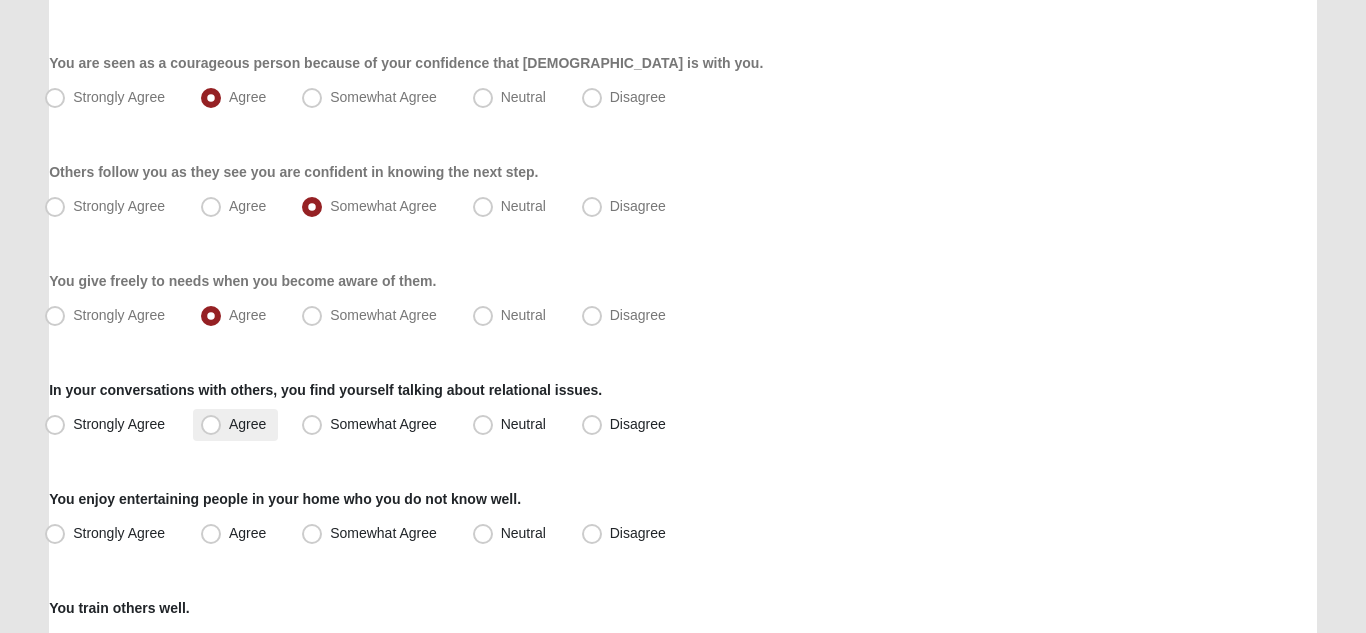 click on "Agree" at bounding box center (247, 424) 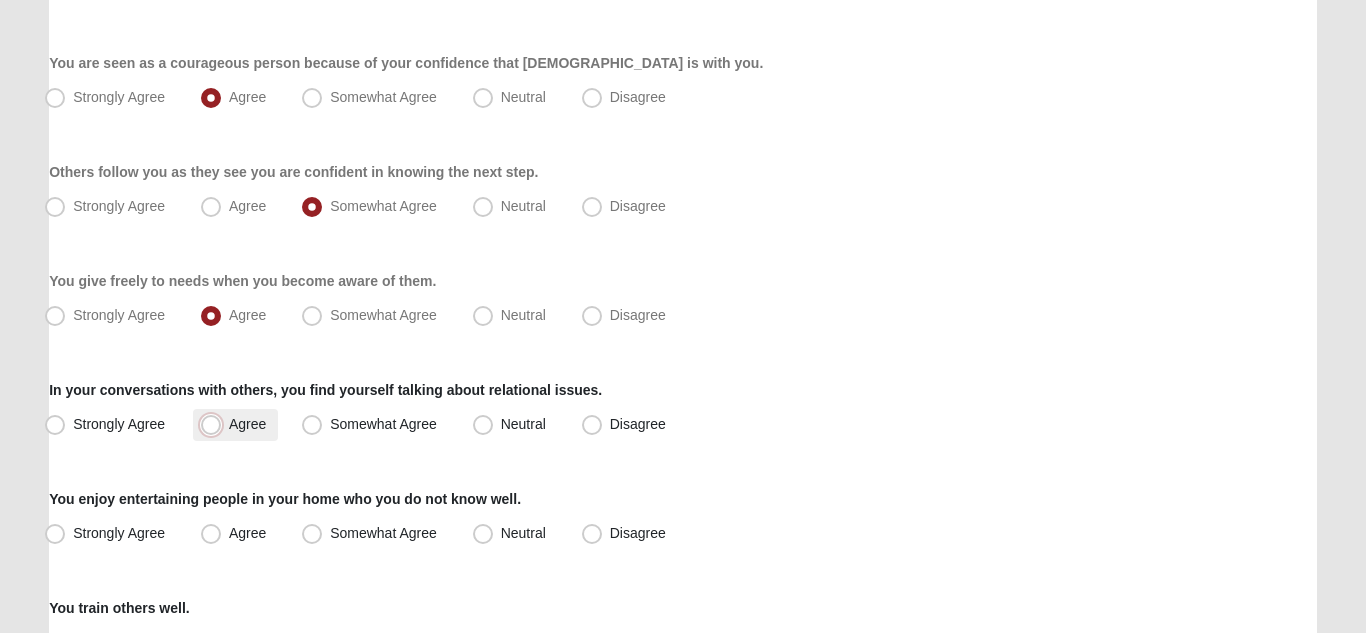 click on "Agree" at bounding box center (215, 424) 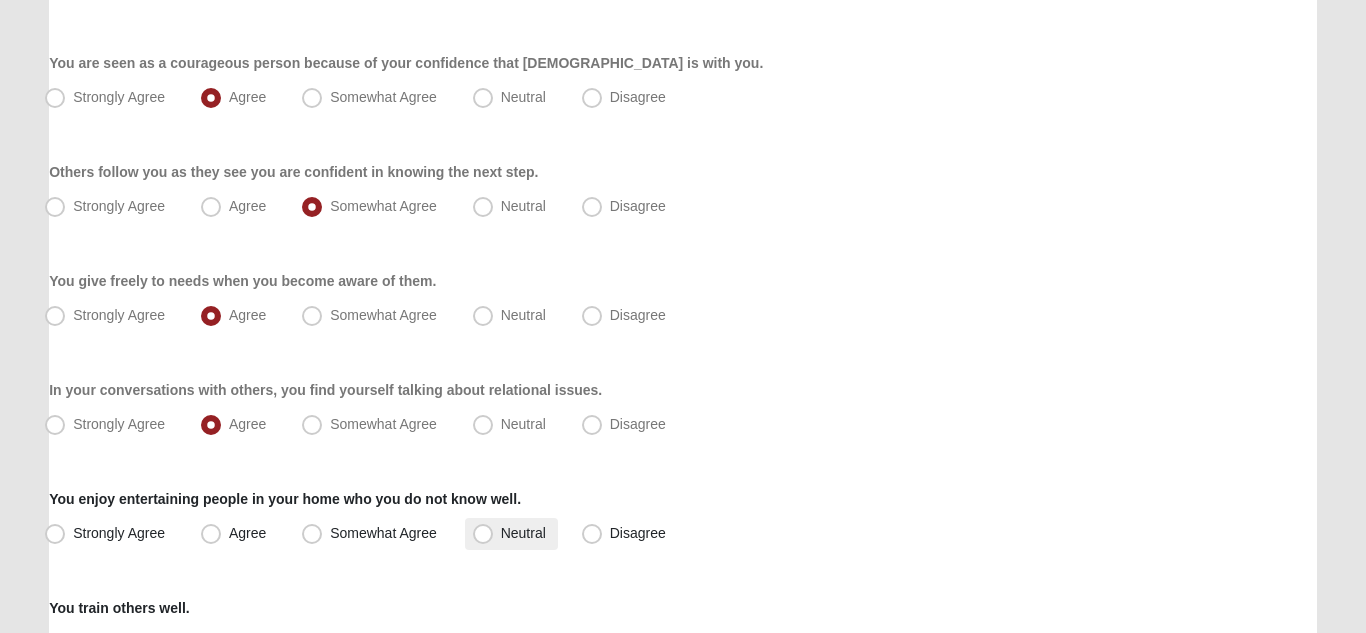 click on "Neutral" at bounding box center (523, 533) 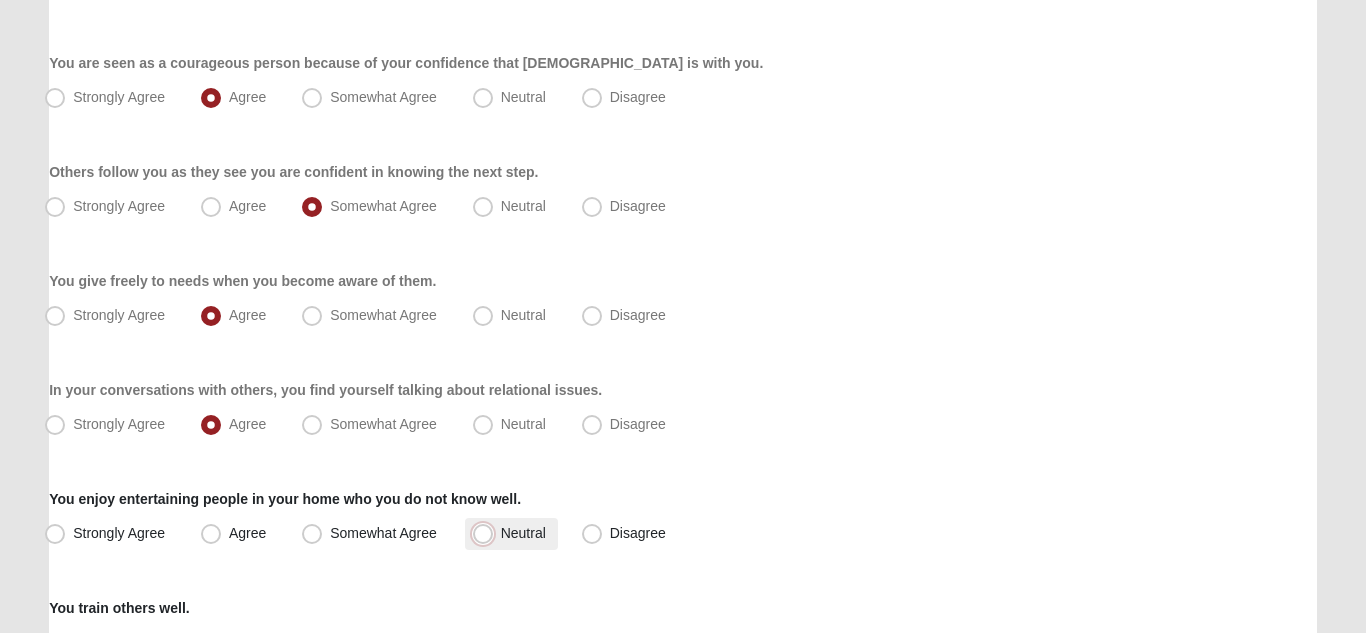 click on "Neutral" at bounding box center (487, 533) 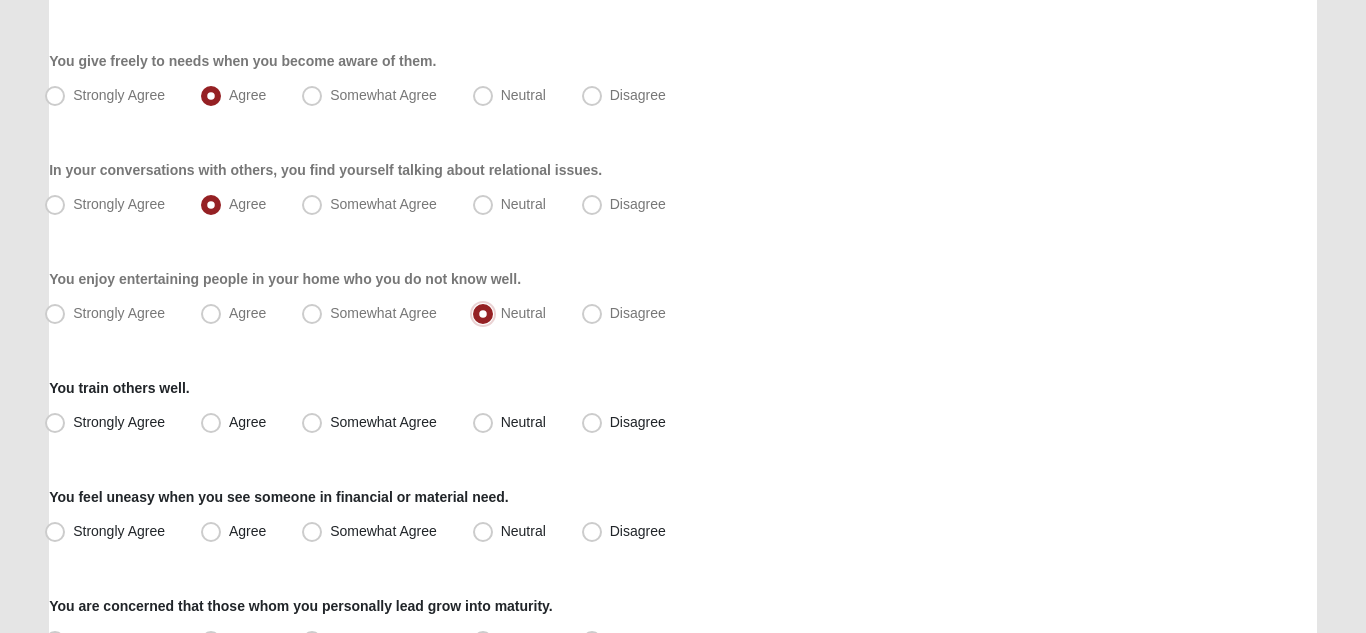 scroll, scrollTop: 1103, scrollLeft: 0, axis: vertical 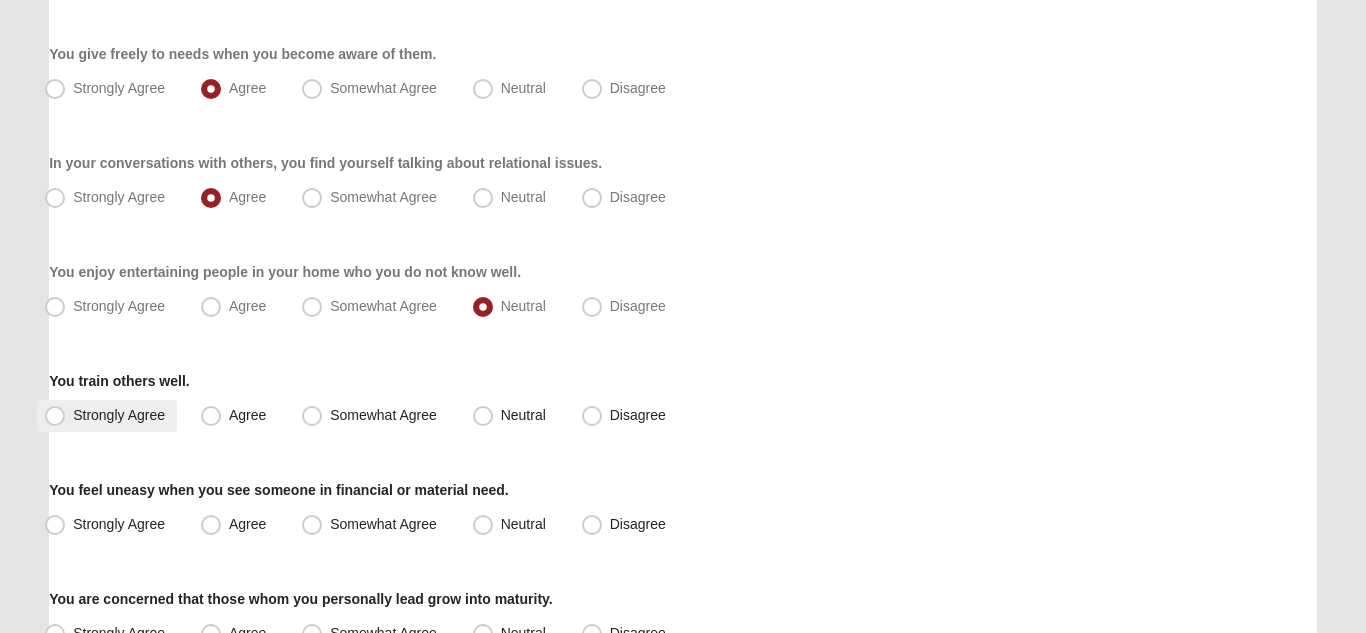 click on "Strongly Agree" at bounding box center [119, 415] 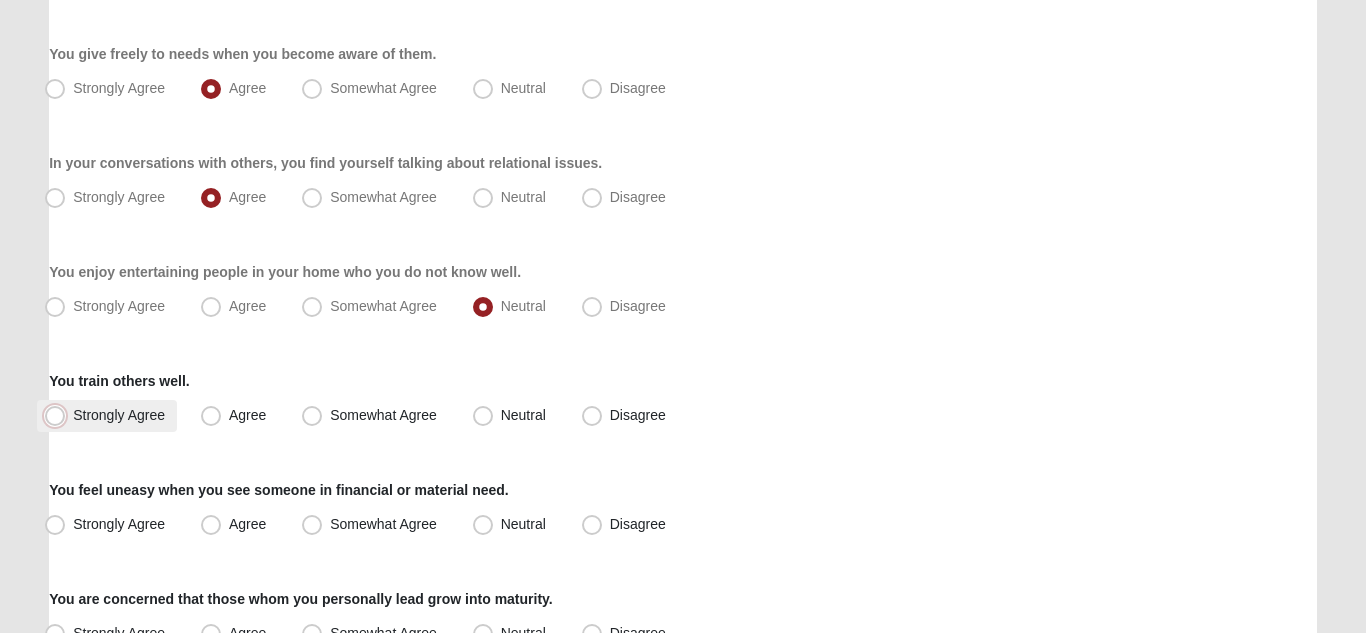 click on "Strongly Agree" at bounding box center [59, 415] 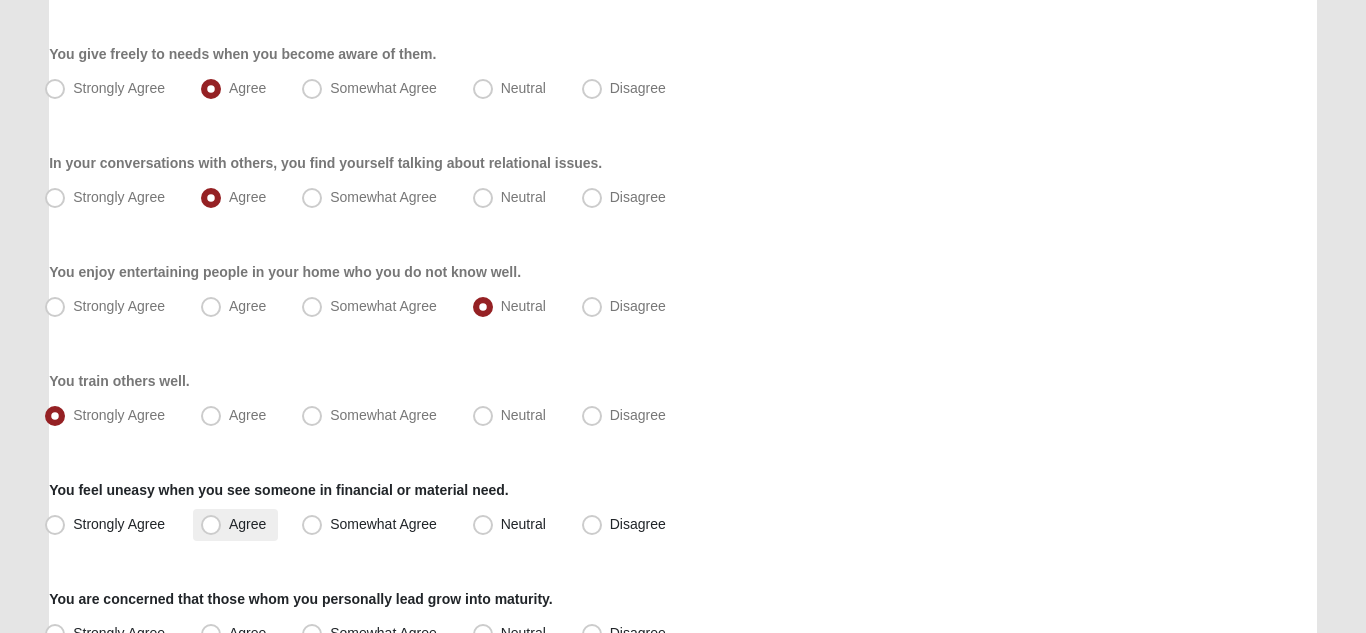 click on "Agree" at bounding box center [247, 524] 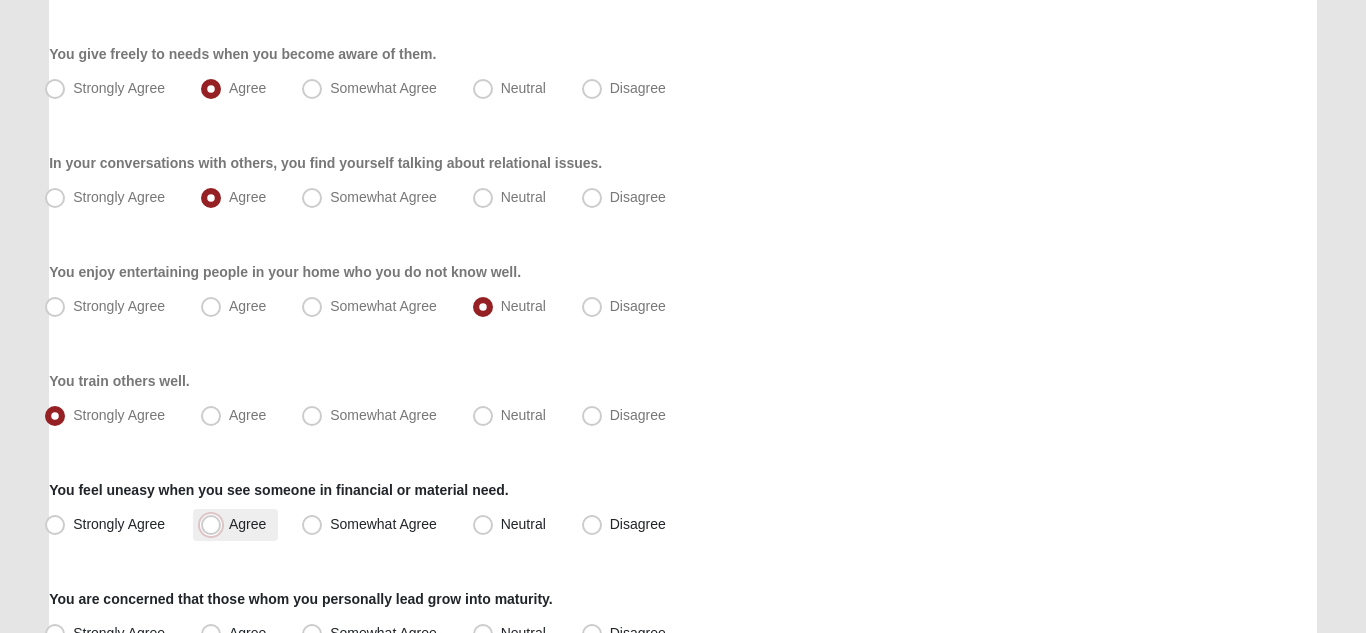 click on "Agree" at bounding box center (215, 524) 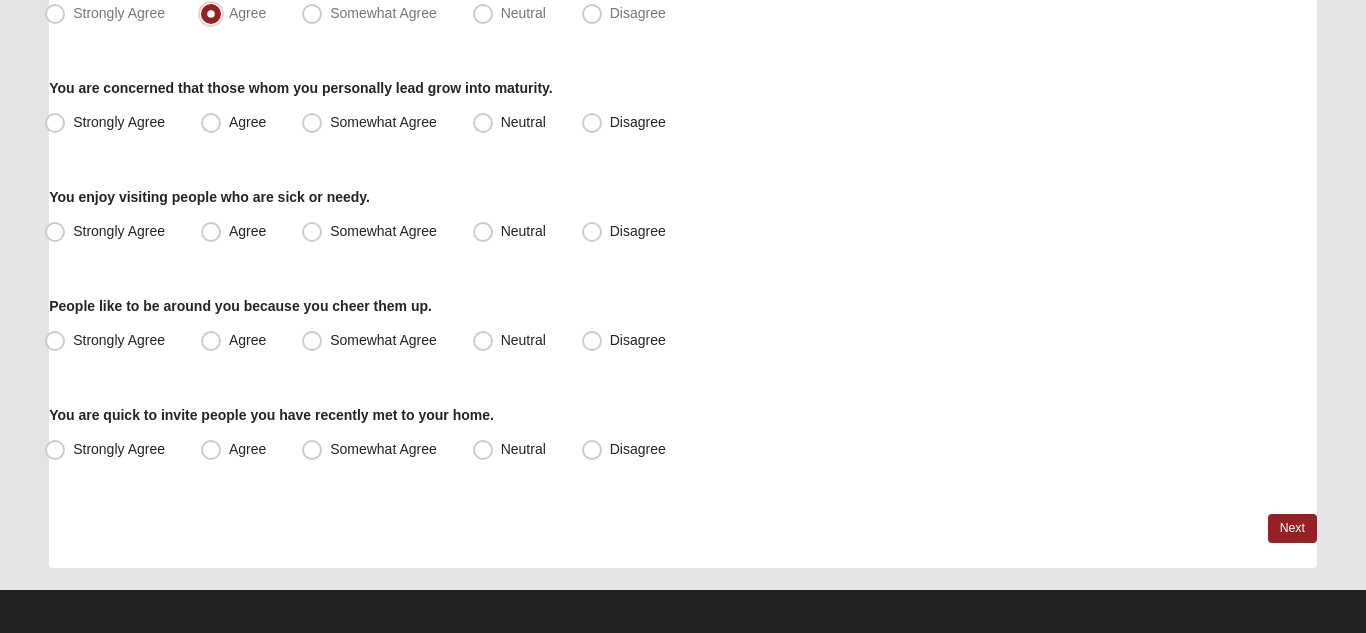 scroll, scrollTop: 1622, scrollLeft: 0, axis: vertical 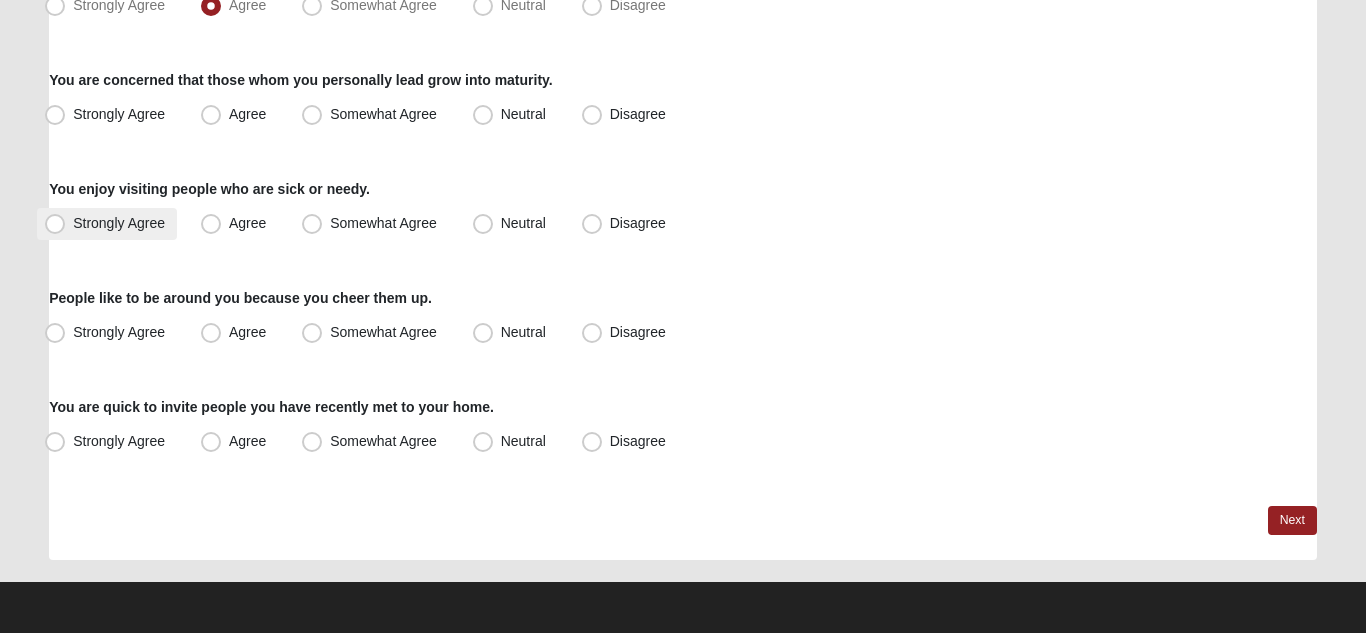 click on "Strongly Agree" at bounding box center (119, 223) 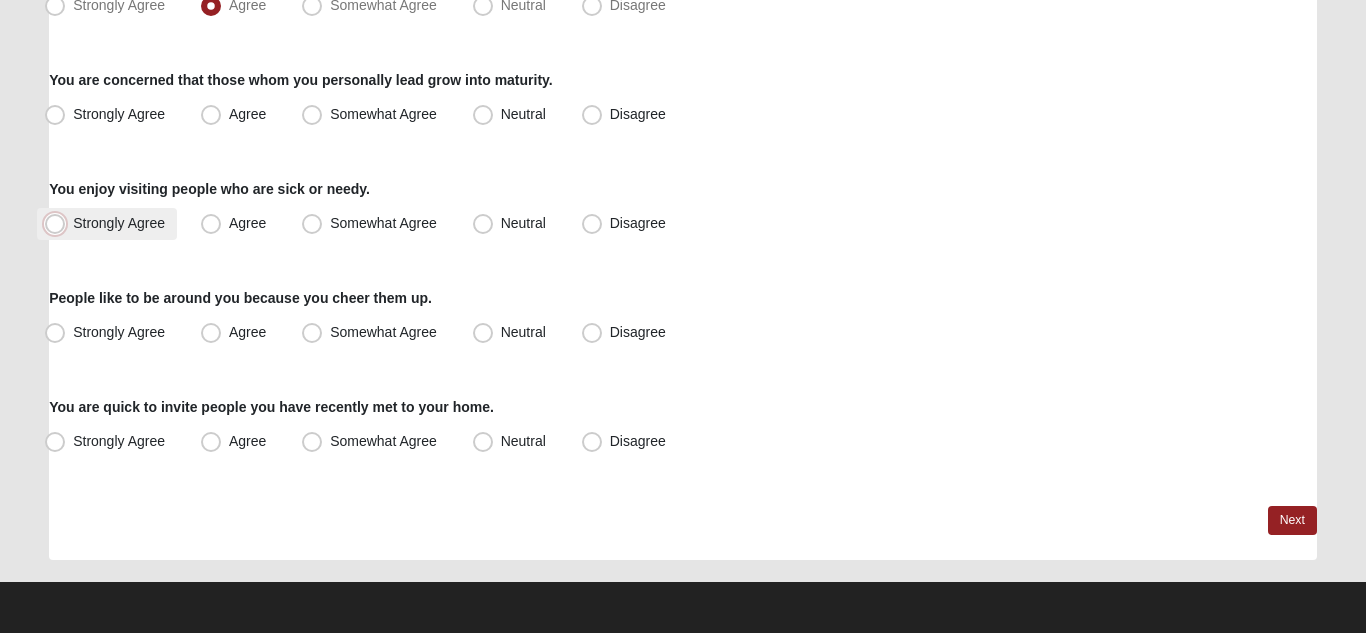 click on "Strongly Agree" at bounding box center [59, 223] 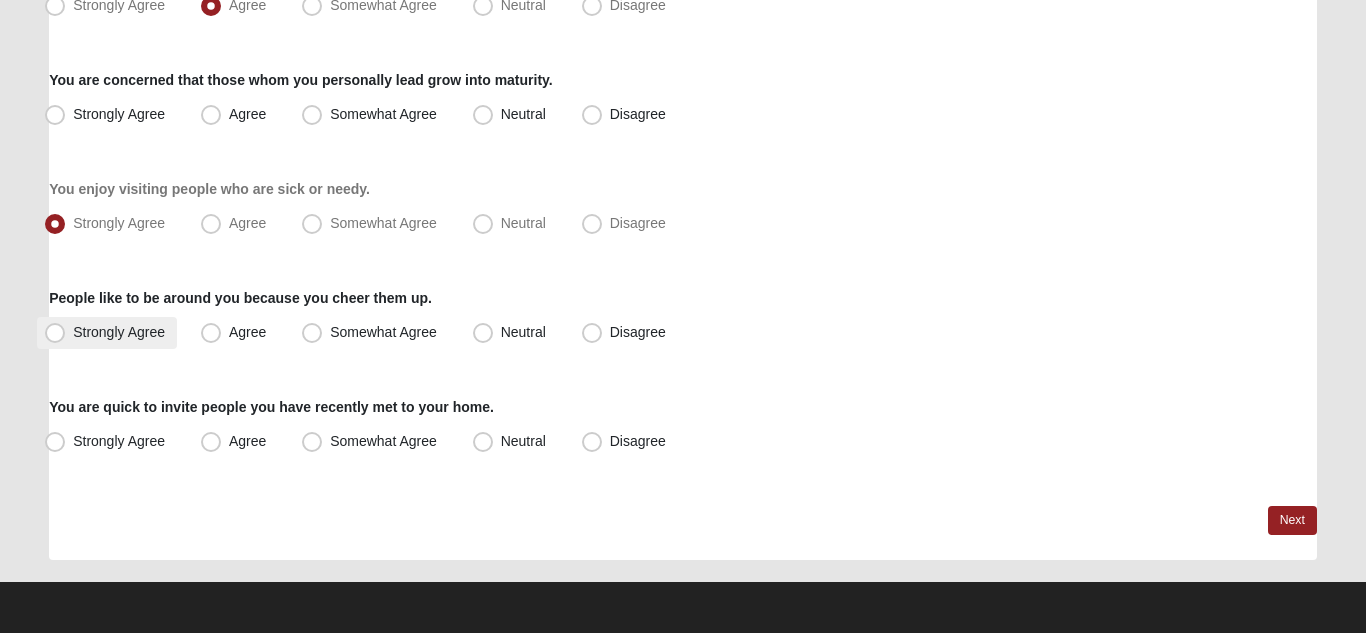 click on "Strongly Agree" at bounding box center [119, 332] 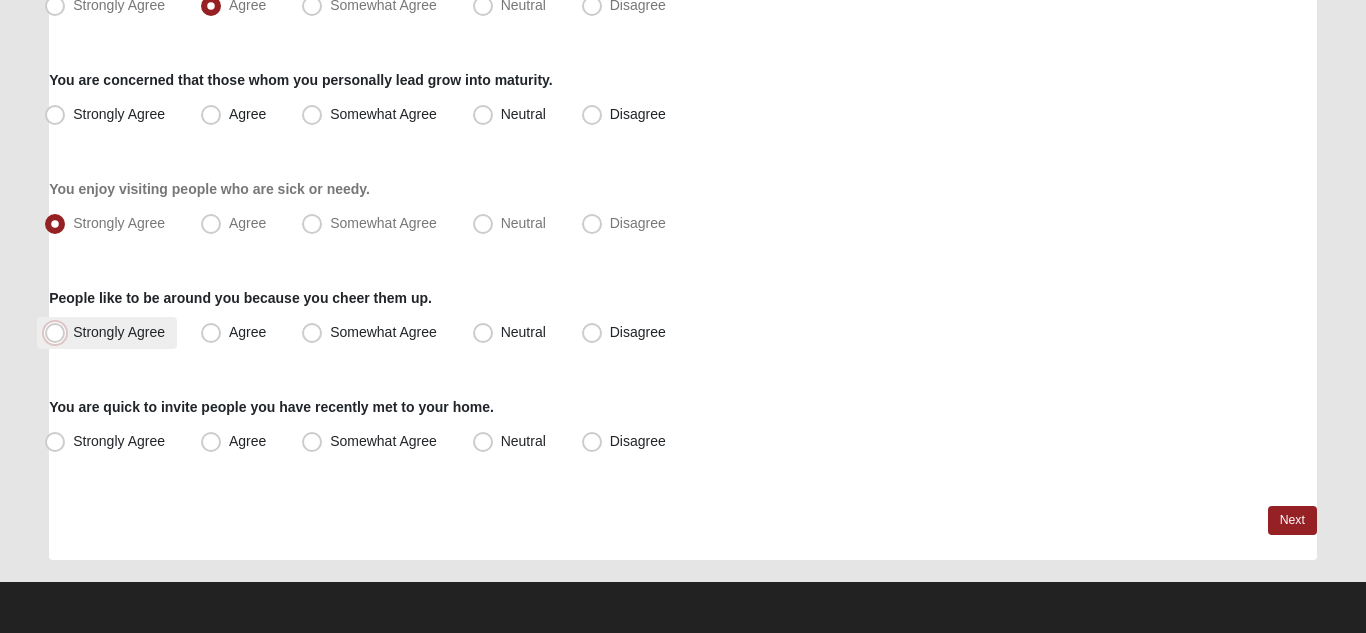 click on "Strongly Agree" at bounding box center [59, 332] 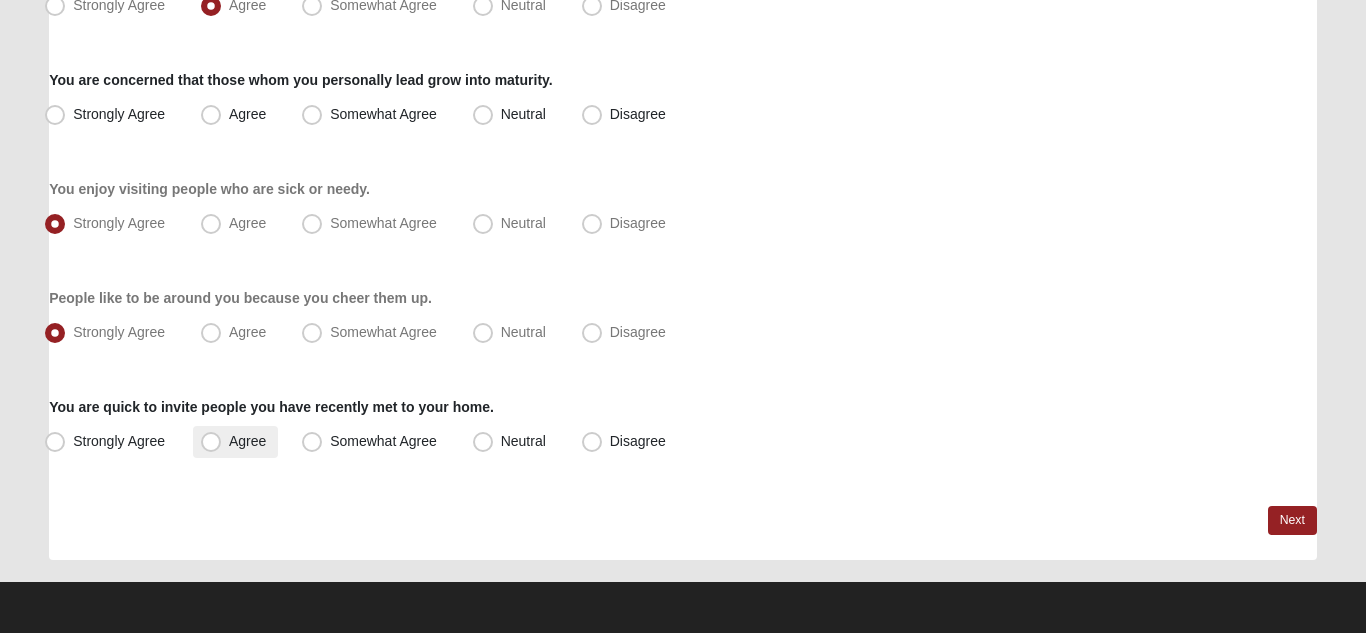 click on "Agree" at bounding box center (247, 441) 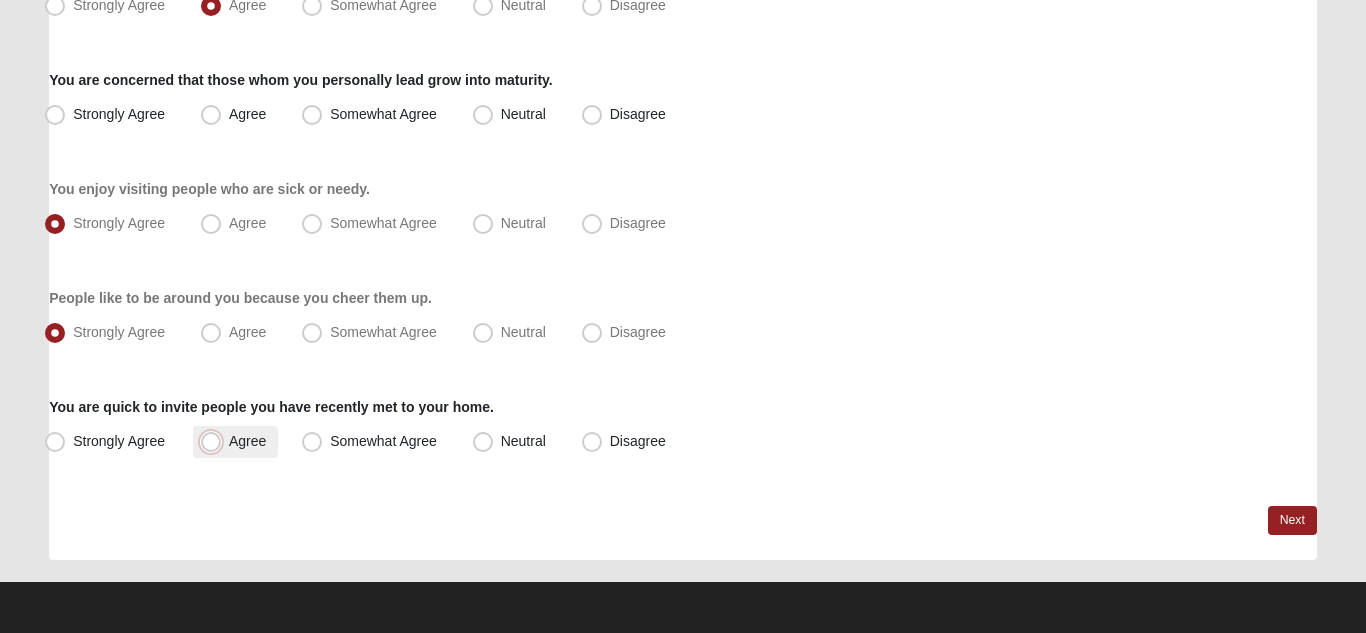 click on "Agree" at bounding box center [215, 441] 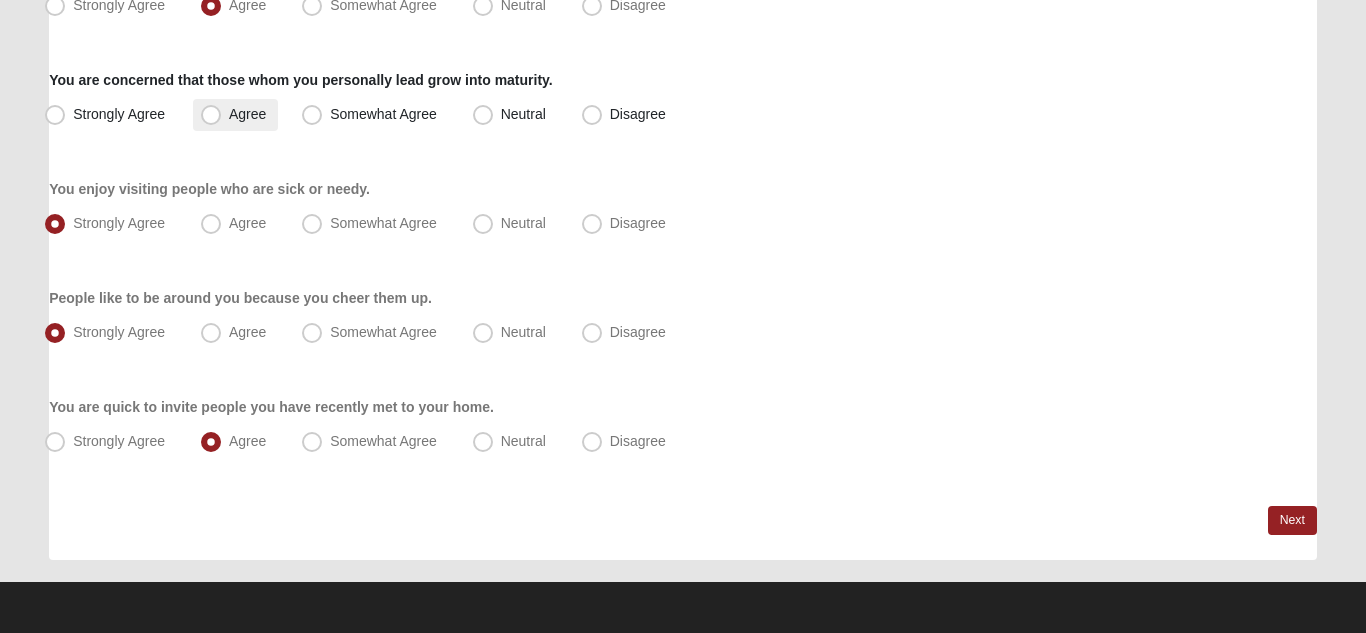 click on "Agree" at bounding box center (247, 114) 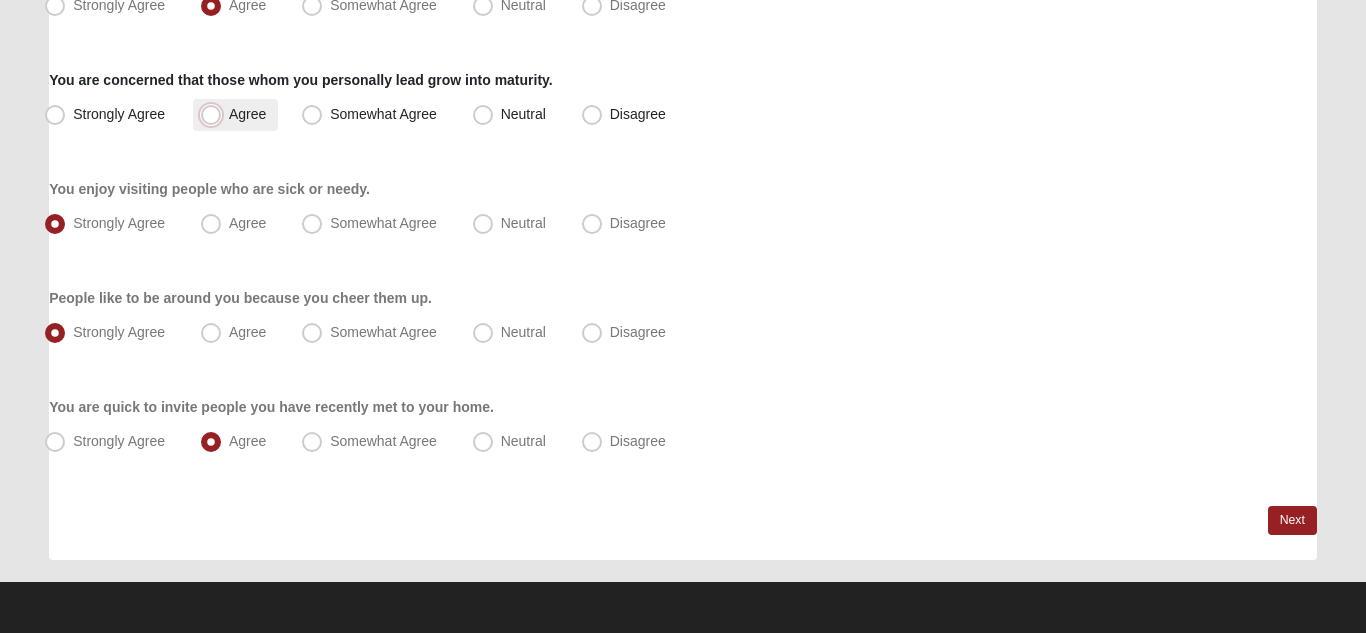 click on "Agree" at bounding box center (215, 114) 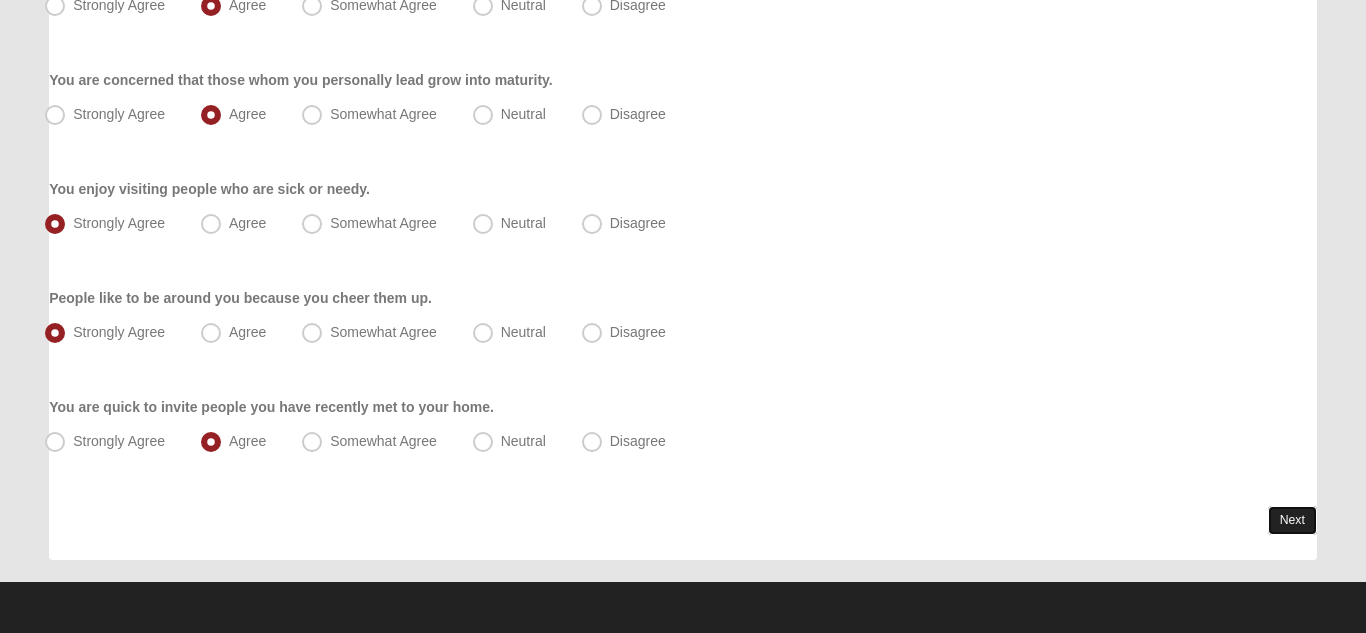click on "Next" at bounding box center [1292, 520] 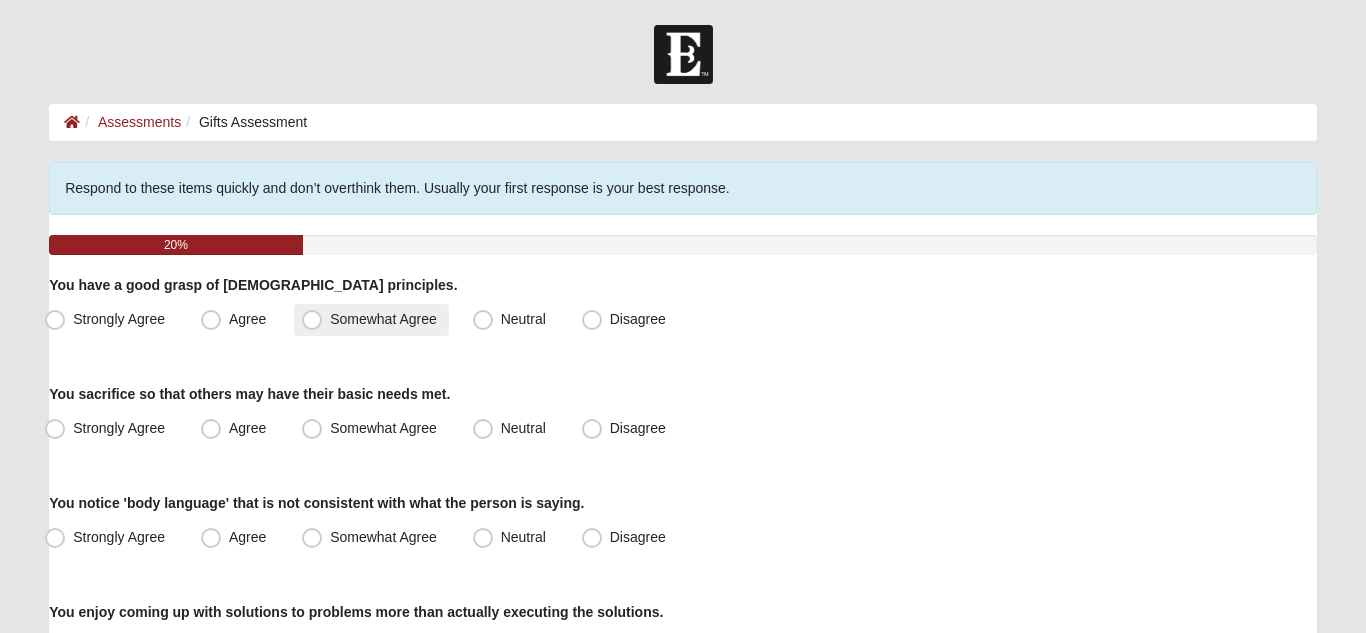click on "Somewhat Agree" at bounding box center (383, 319) 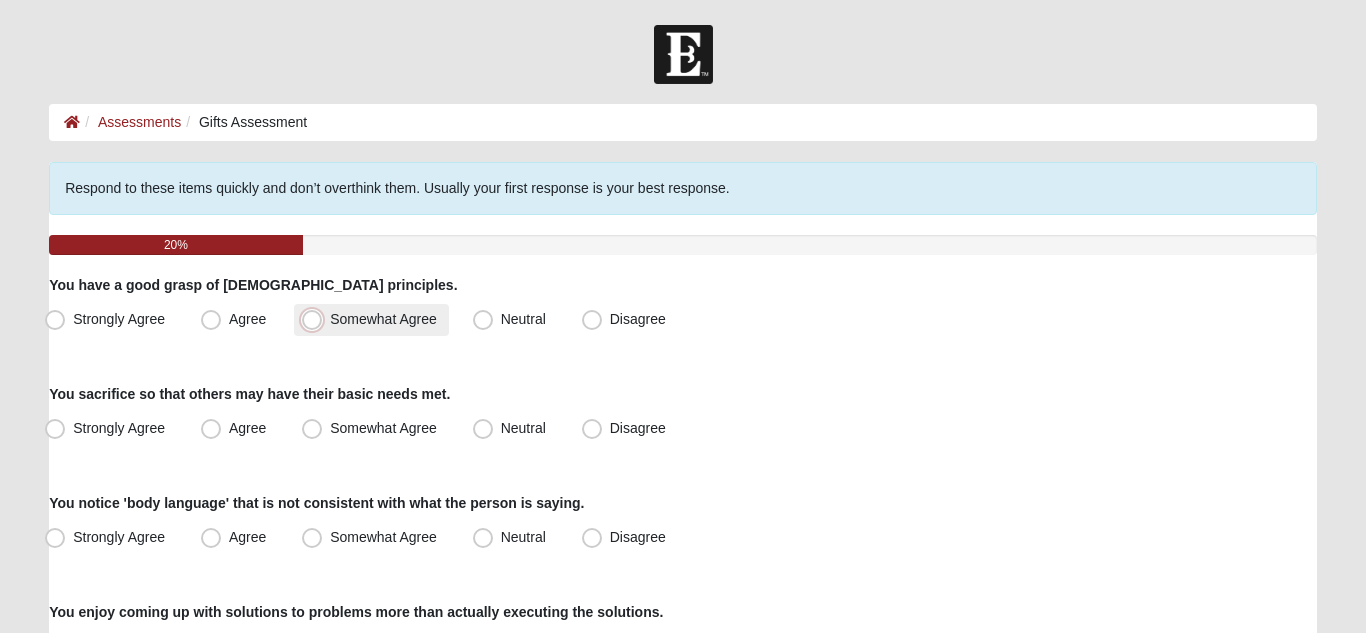 click on "Somewhat Agree" at bounding box center [316, 319] 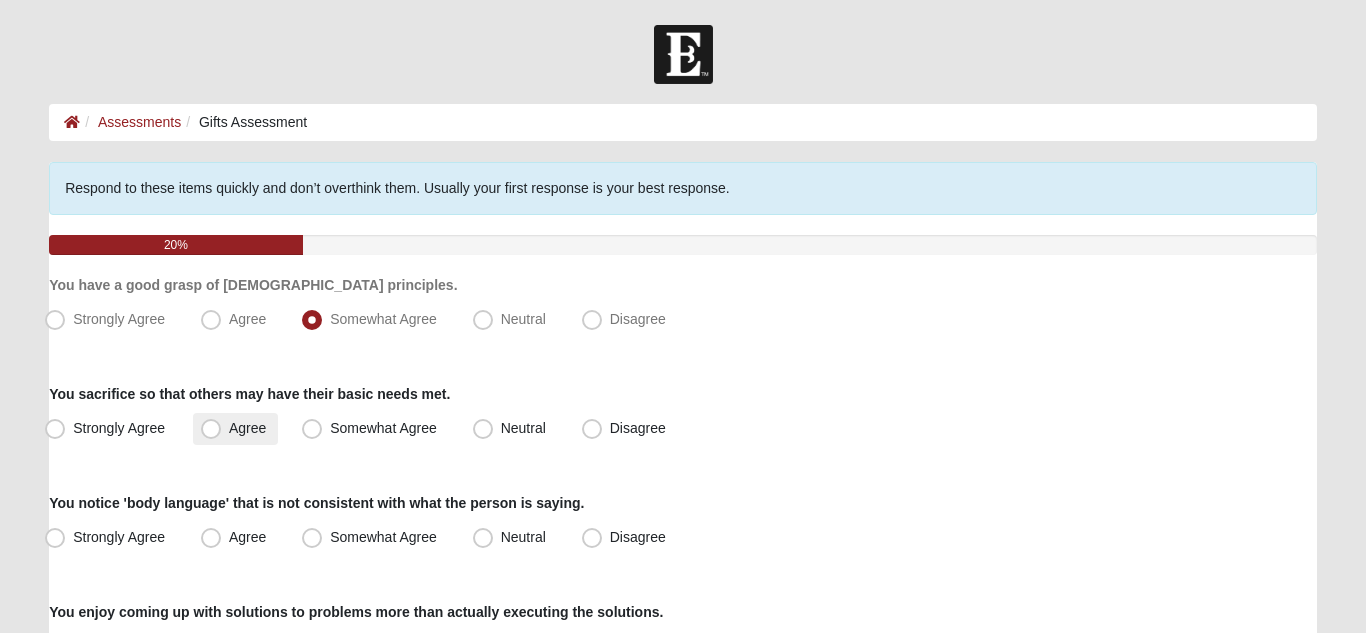 click on "Agree" at bounding box center (235, 429) 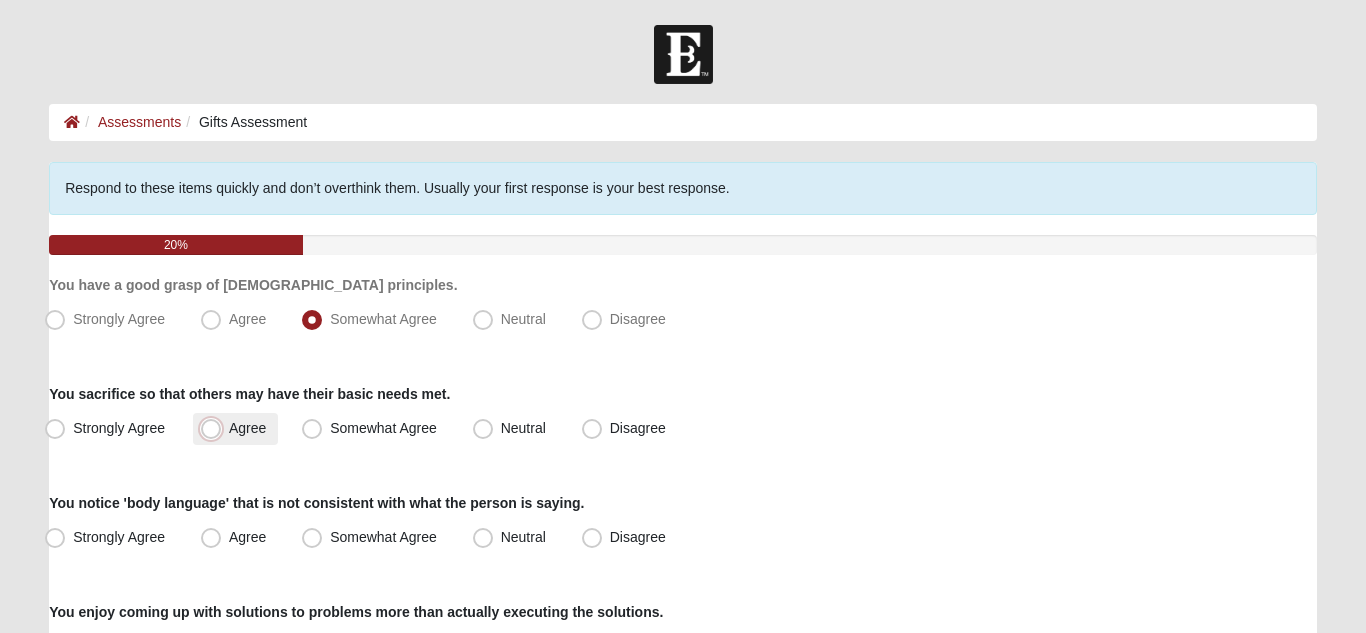 click on "Agree" at bounding box center (215, 428) 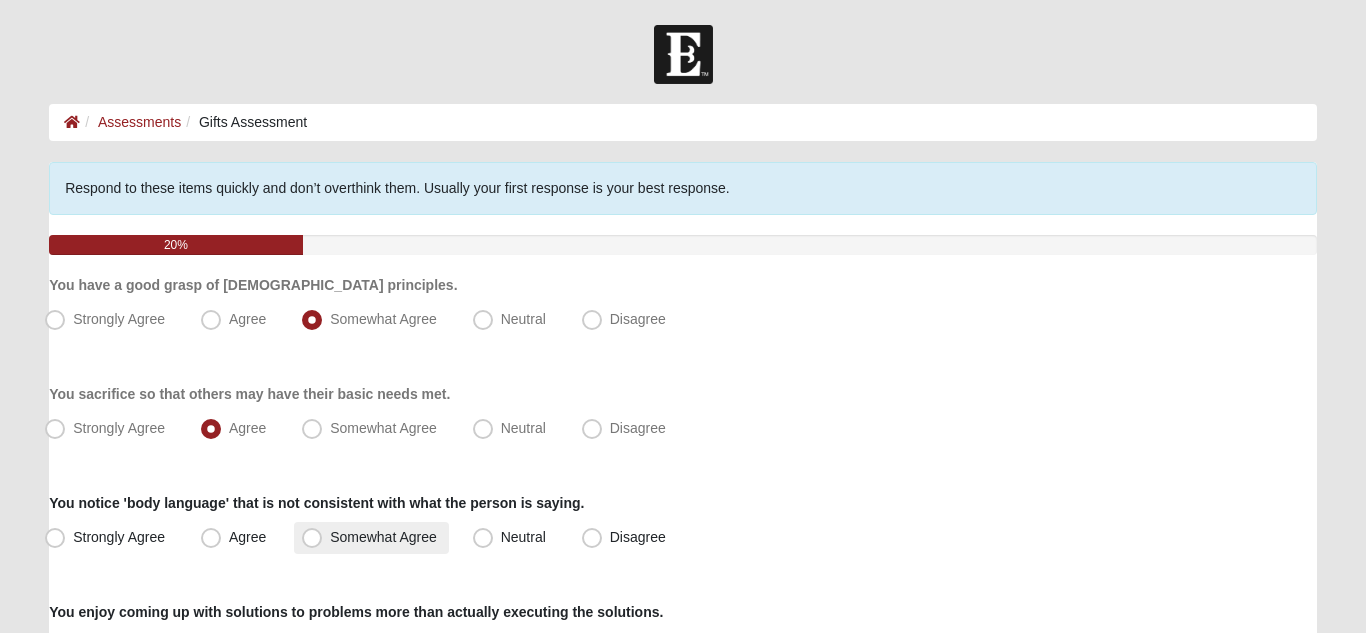 click on "Somewhat Agree" at bounding box center [371, 538] 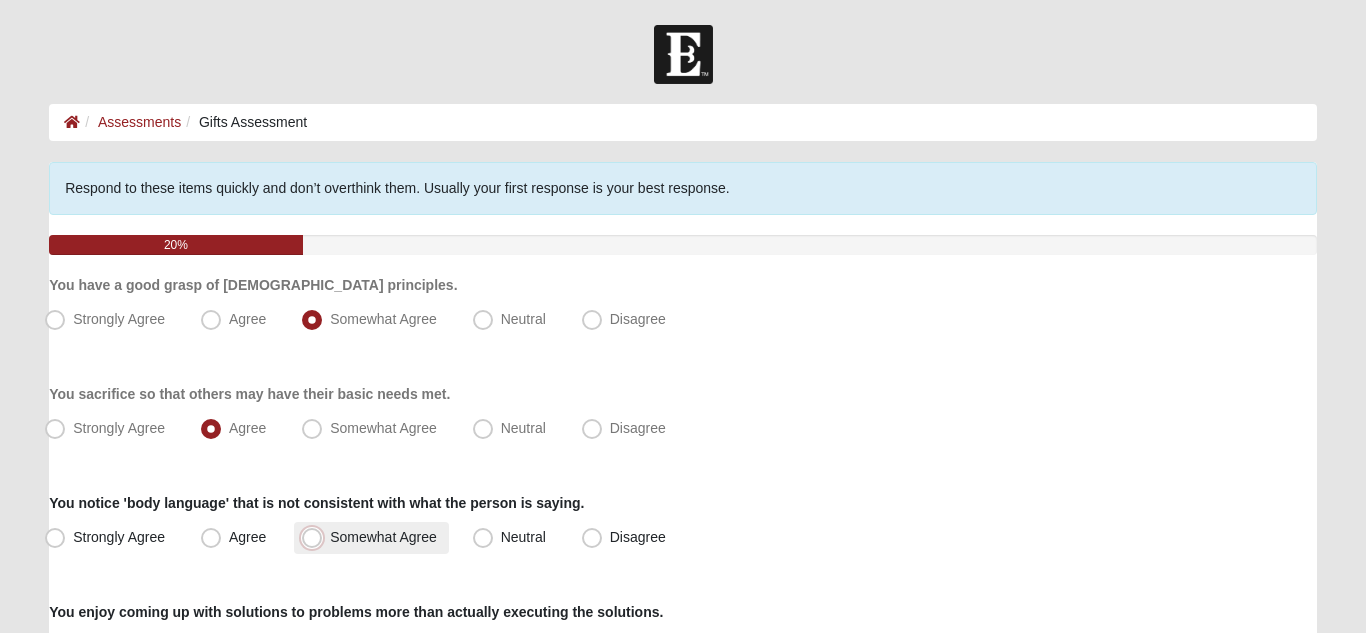 click on "Somewhat Agree" at bounding box center (316, 537) 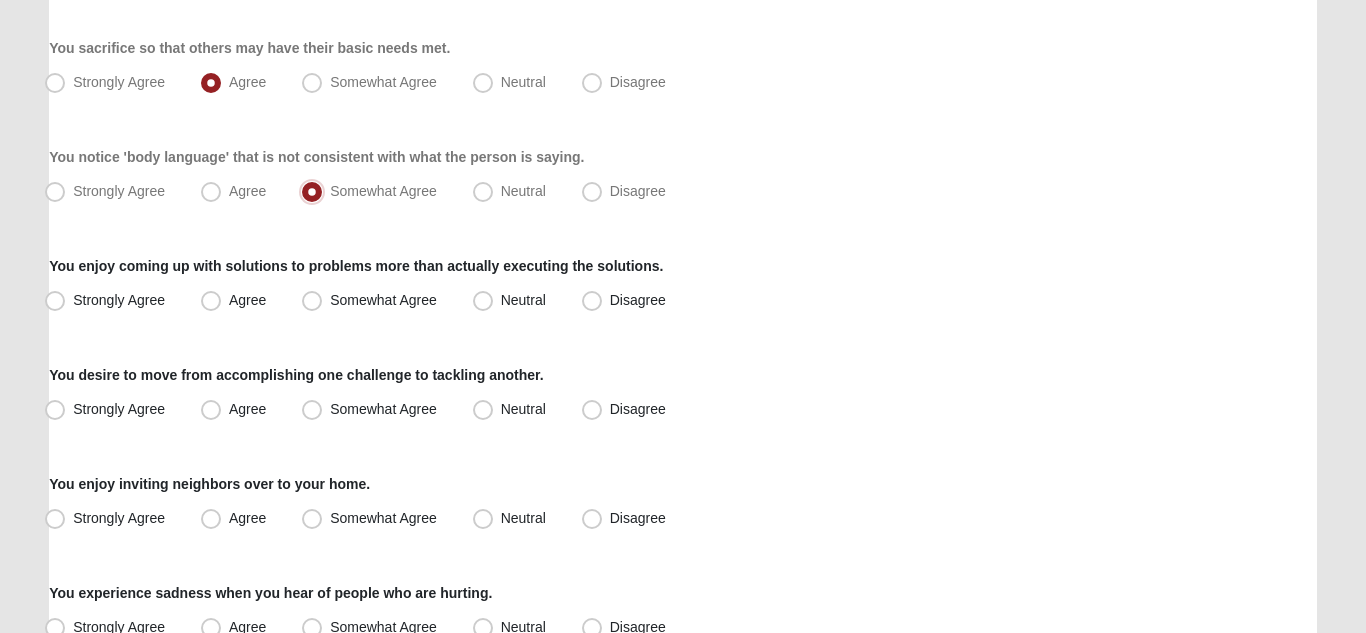 scroll, scrollTop: 396, scrollLeft: 0, axis: vertical 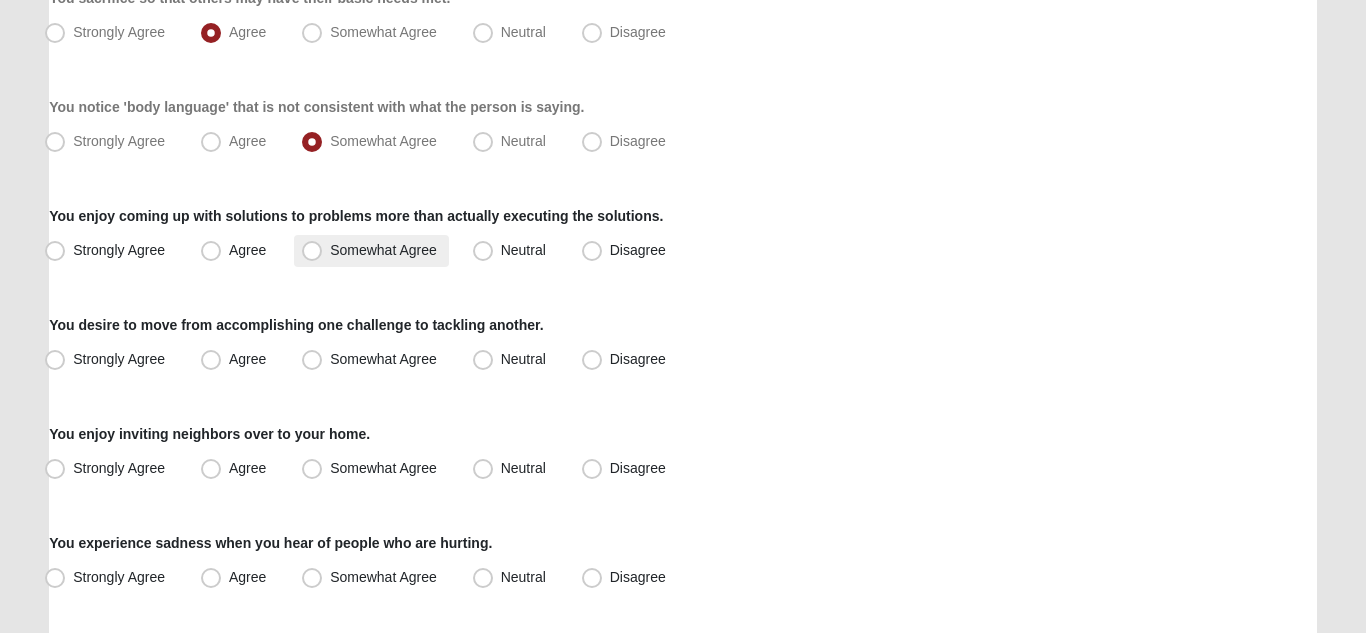 click on "Somewhat Agree" at bounding box center (383, 250) 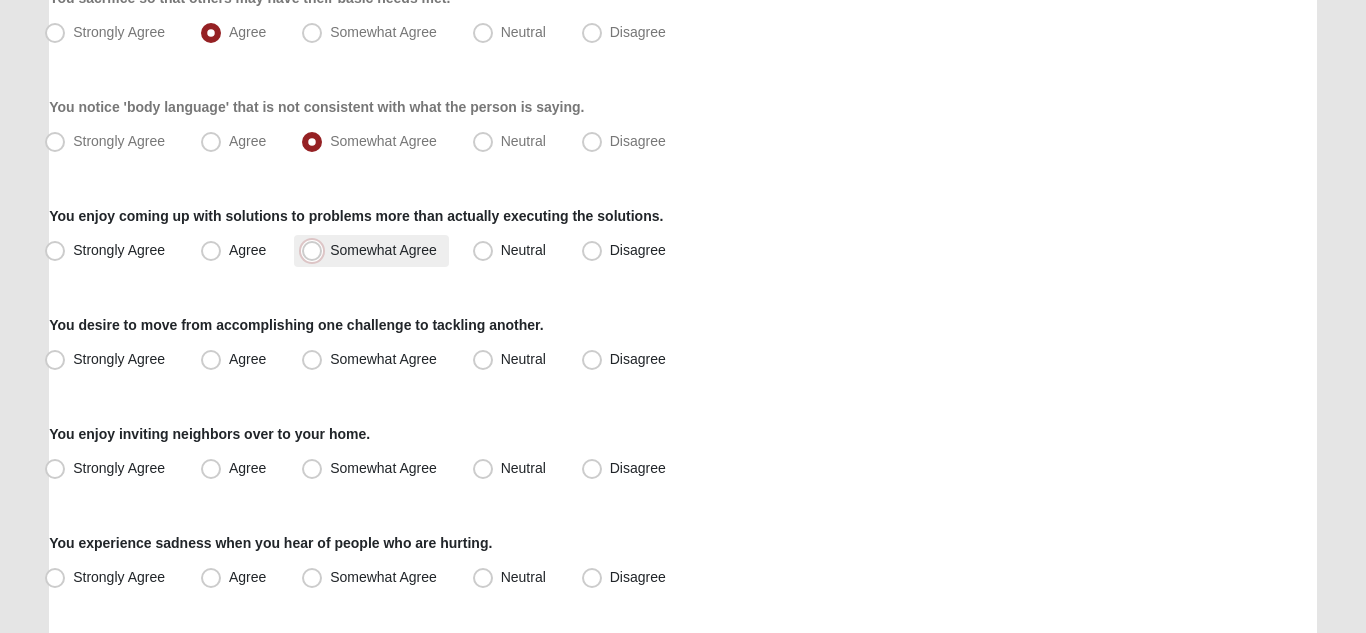 click on "Somewhat Agree" at bounding box center (316, 250) 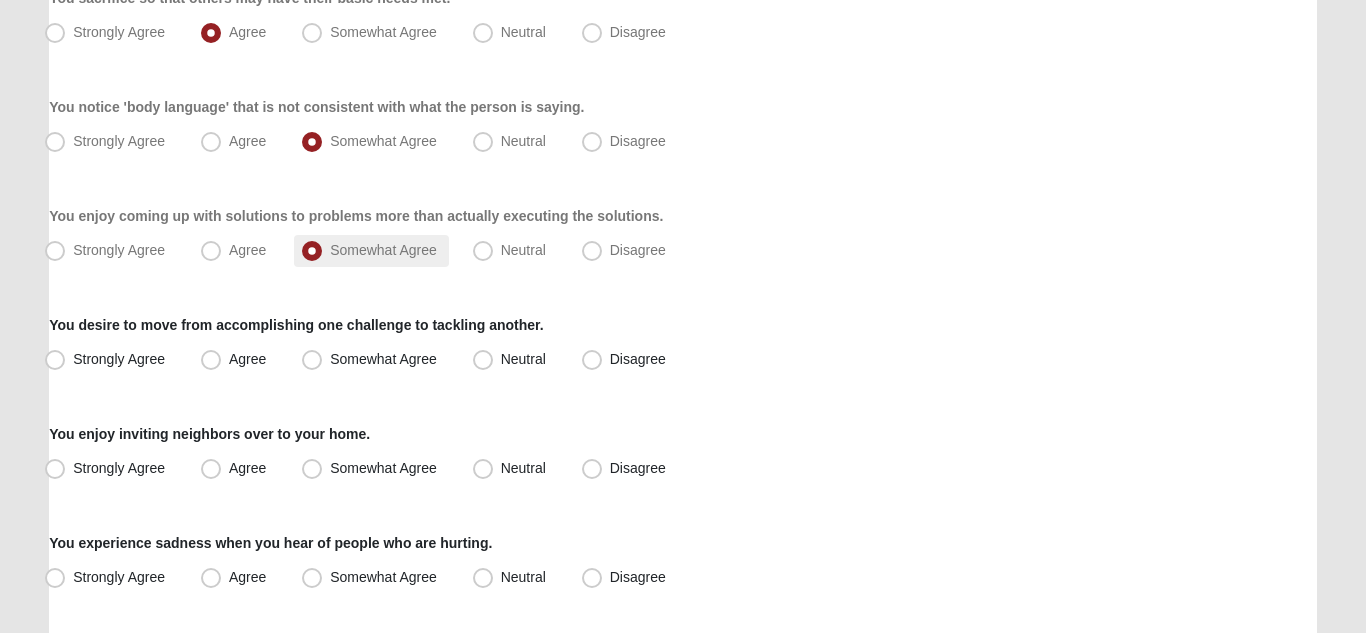 click on "Somewhat Agree" at bounding box center (383, 250) 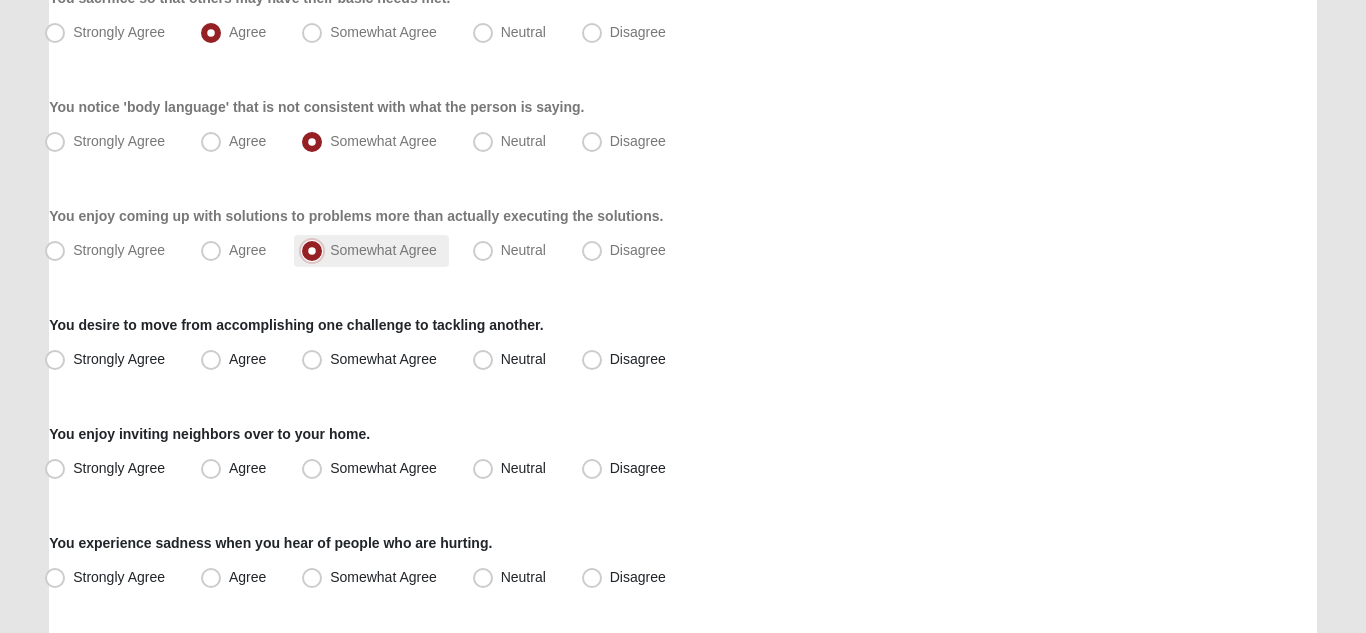 click on "Somewhat Agree" at bounding box center [316, 250] 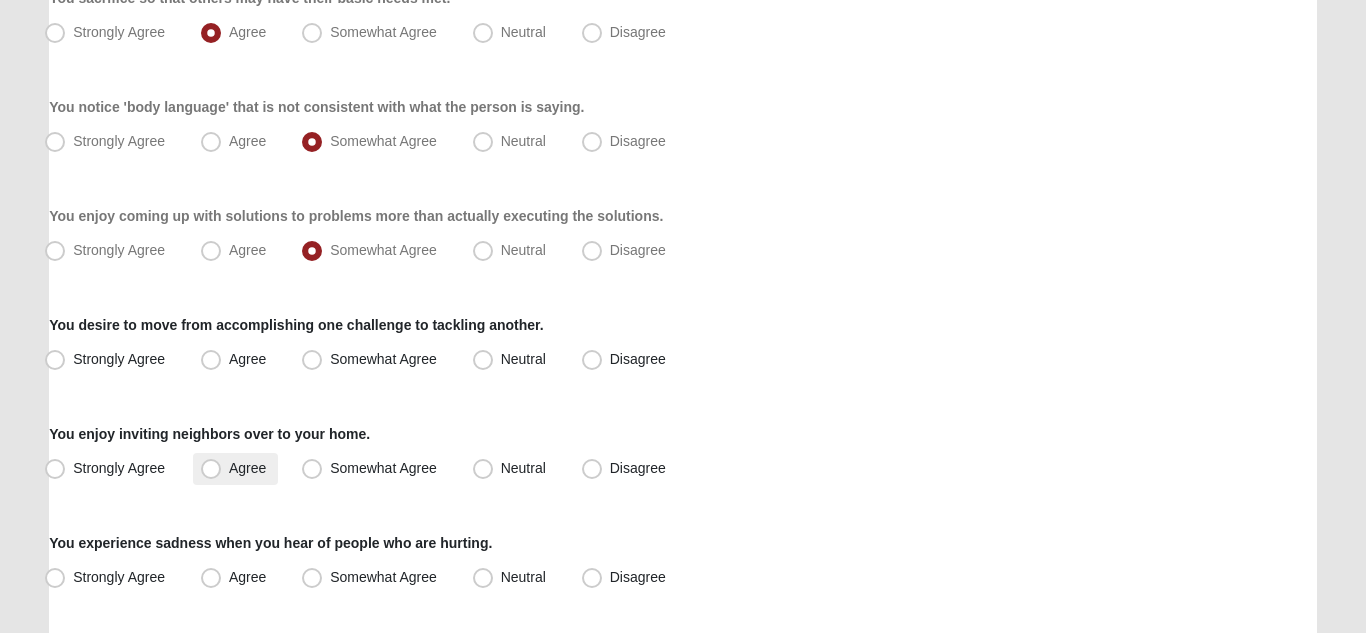 click on "Agree" at bounding box center (247, 468) 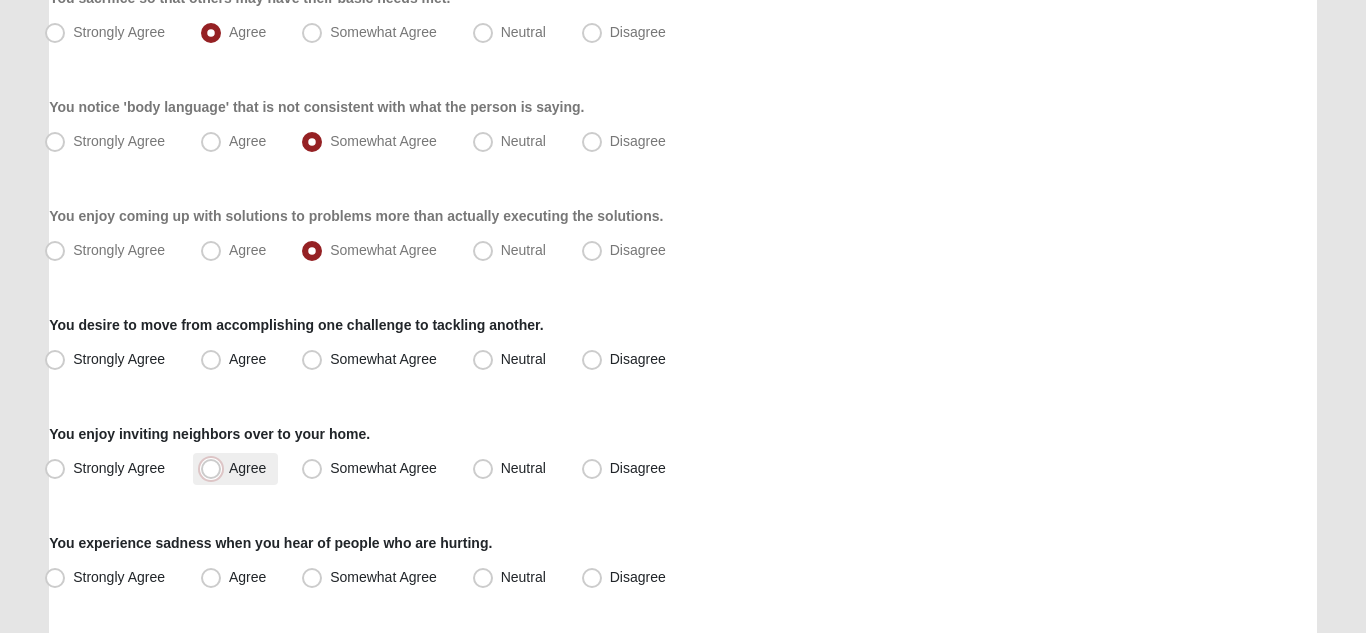 click on "Agree" at bounding box center [215, 468] 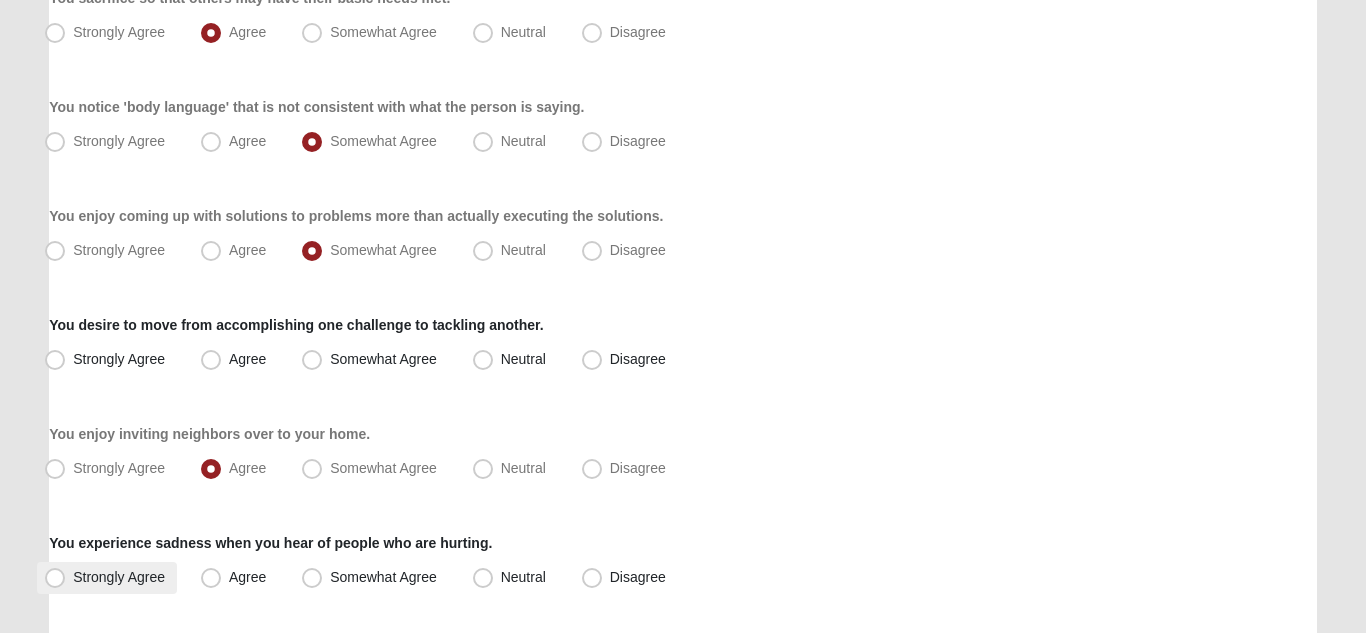click on "Strongly Agree" at bounding box center [119, 577] 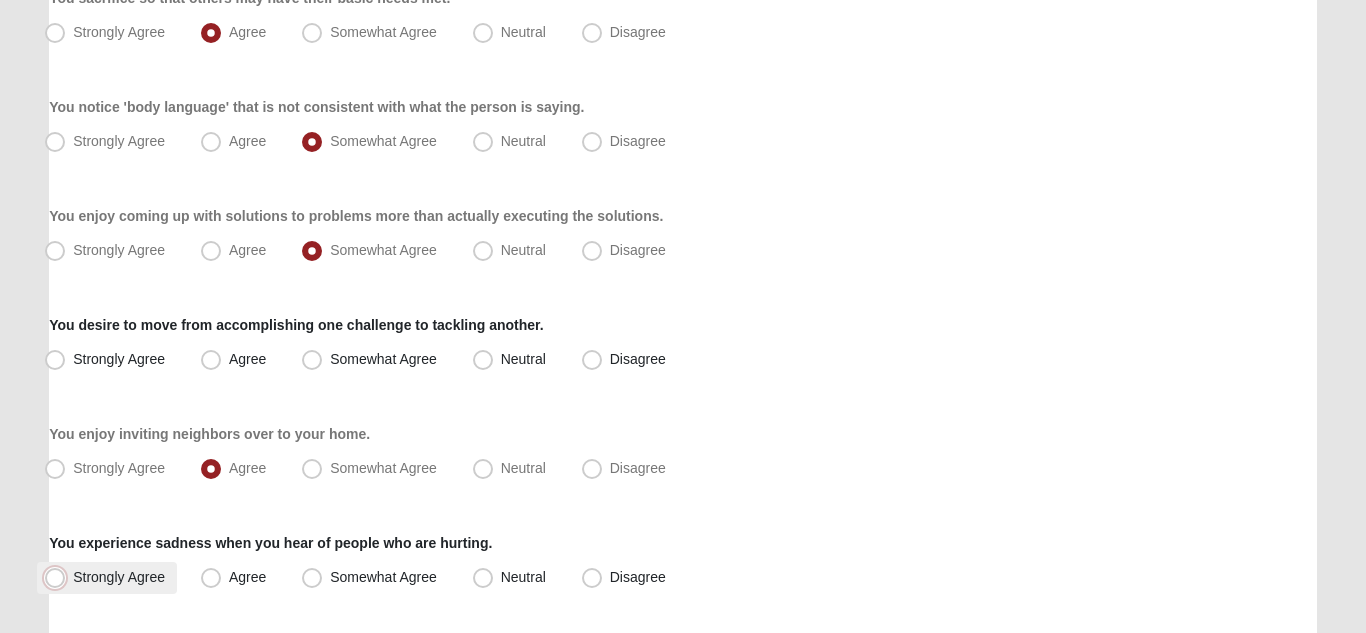 click on "Strongly Agree" at bounding box center [59, 577] 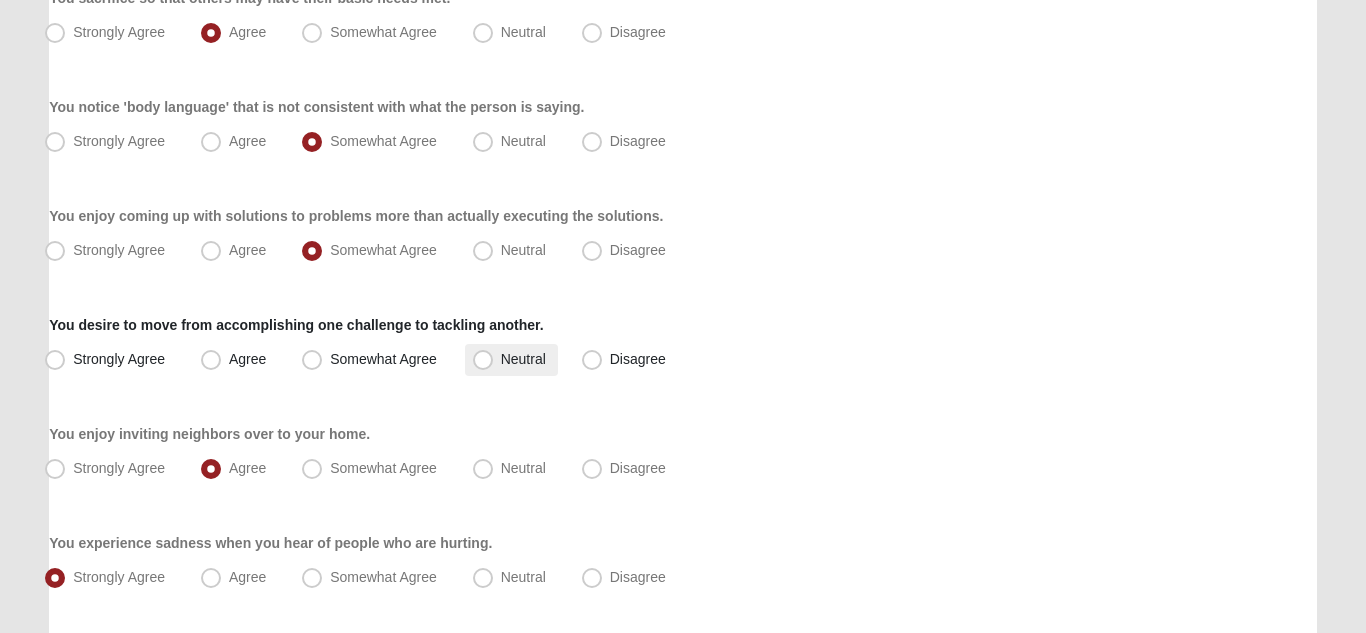 click on "Neutral" at bounding box center [523, 359] 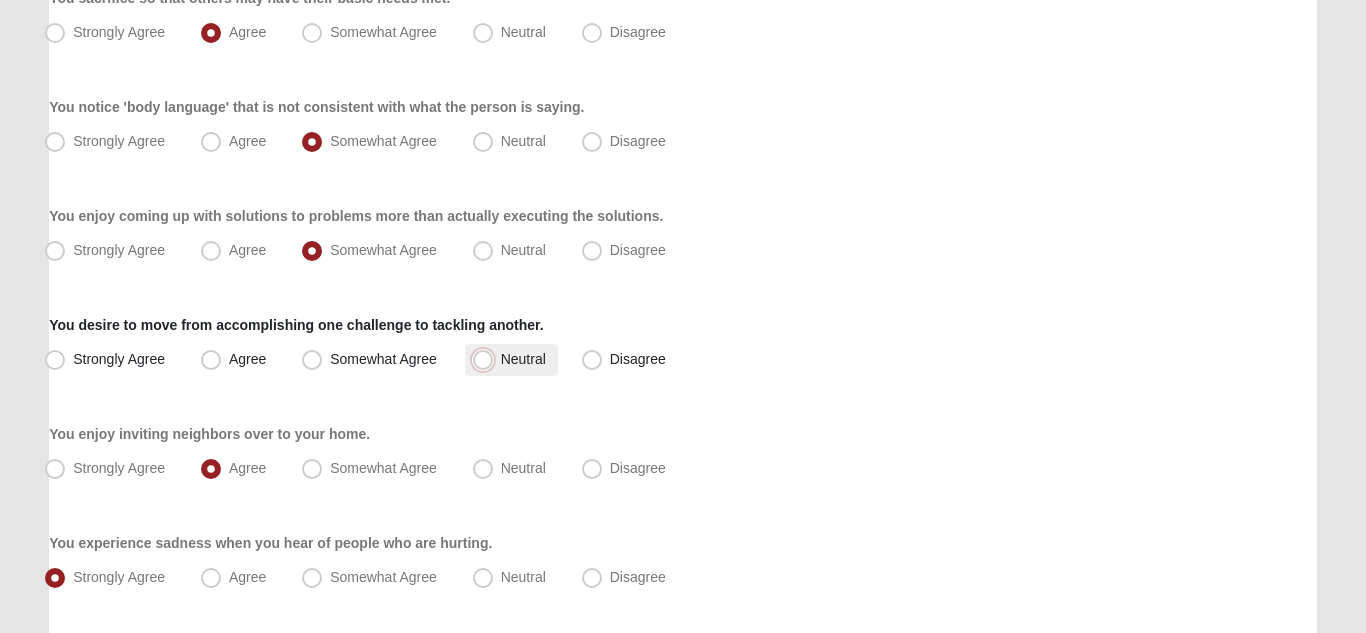 click on "Neutral" at bounding box center [487, 359] 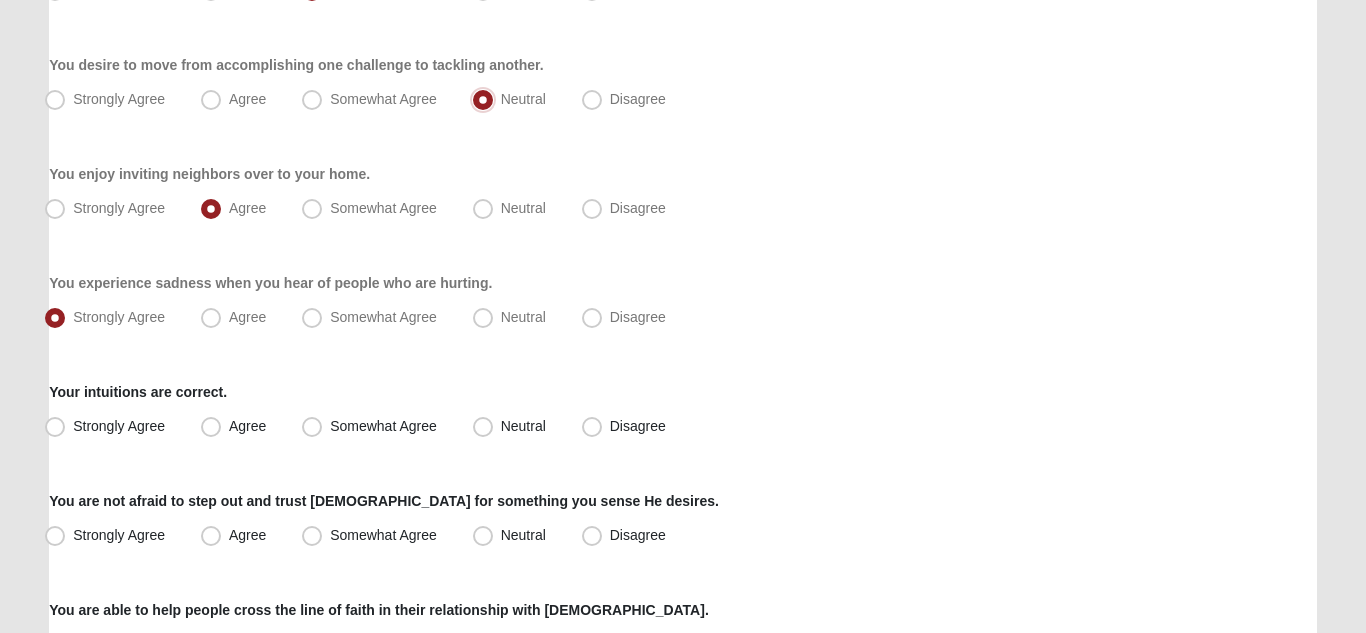 scroll, scrollTop: 667, scrollLeft: 0, axis: vertical 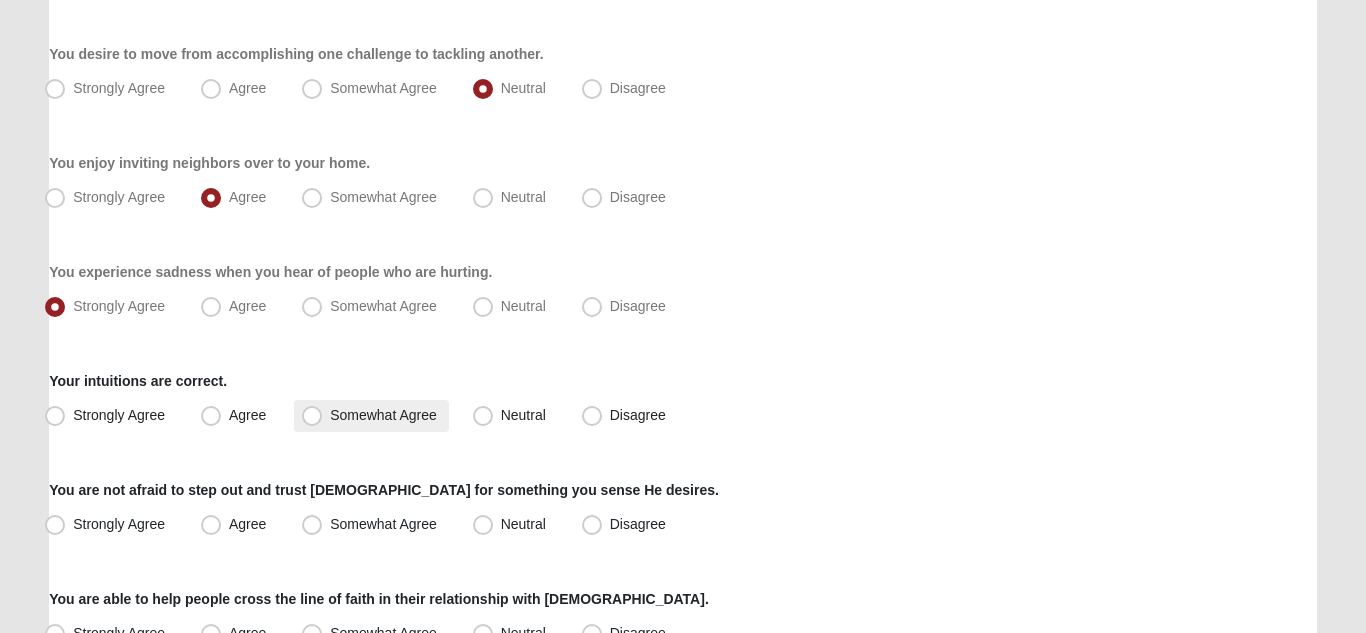 click on "Somewhat Agree" at bounding box center [383, 415] 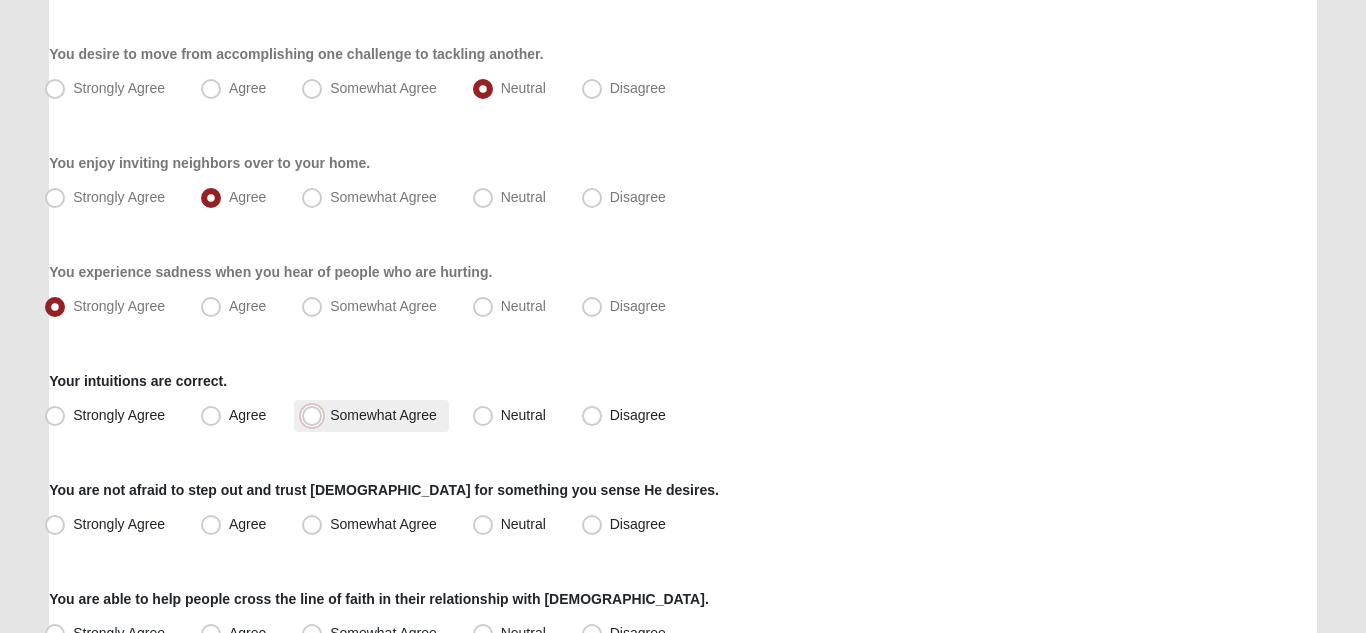 click on "Somewhat Agree" at bounding box center [316, 415] 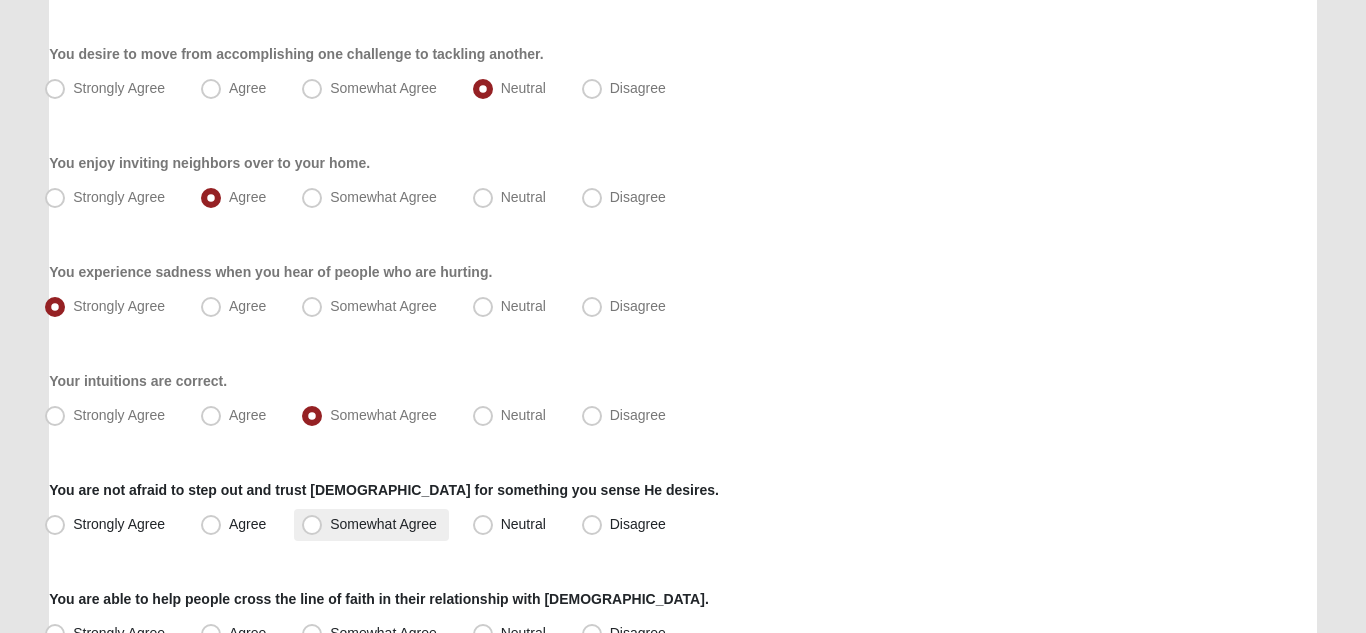 click on "Somewhat Agree" at bounding box center [383, 524] 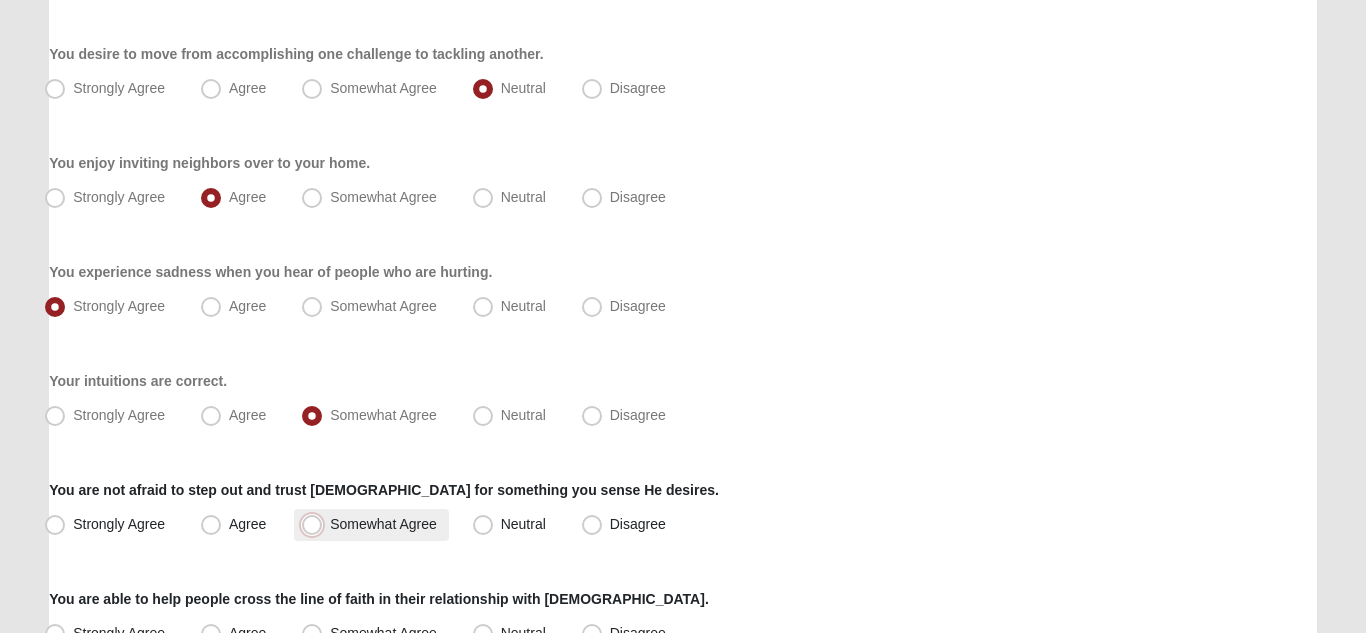 click on "Somewhat Agree" at bounding box center (316, 524) 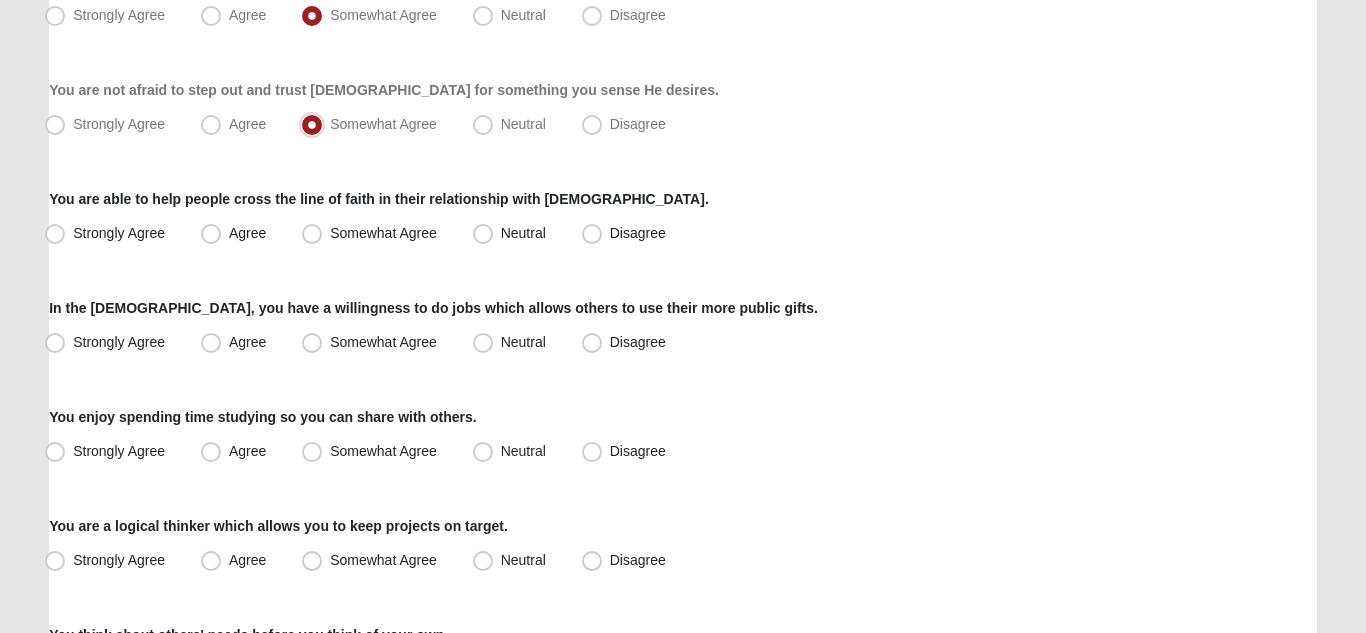 scroll, scrollTop: 1077, scrollLeft: 0, axis: vertical 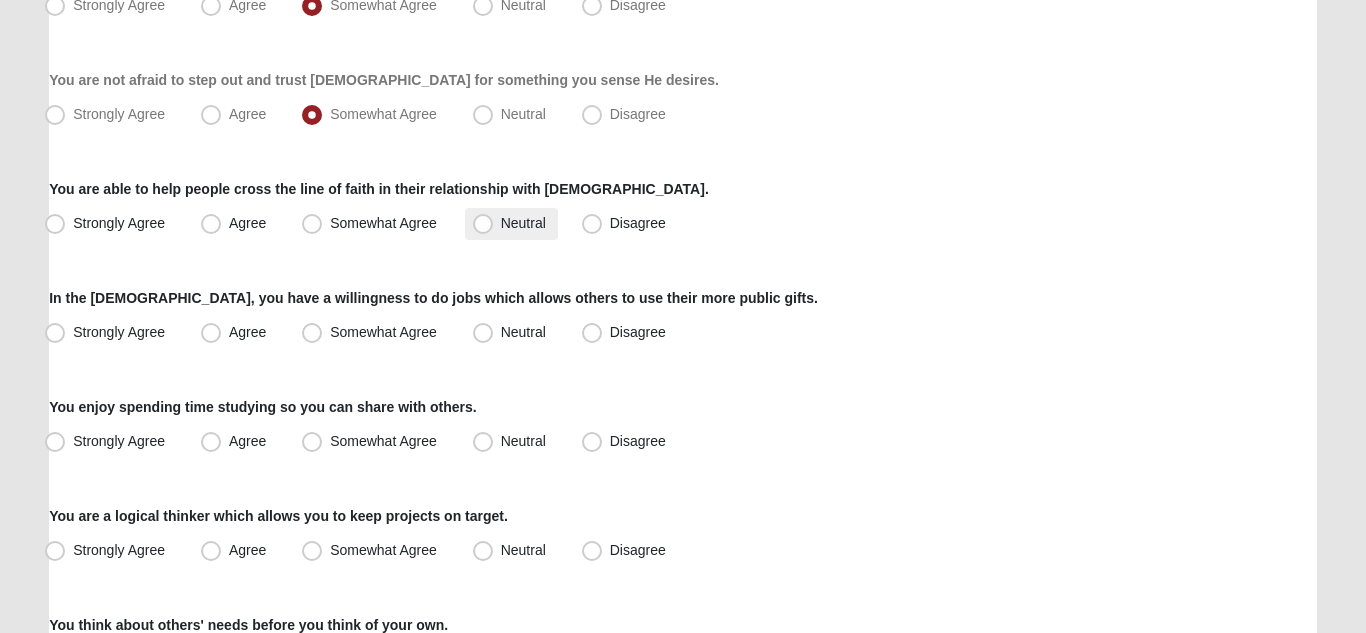 click on "Neutral" at bounding box center (523, 223) 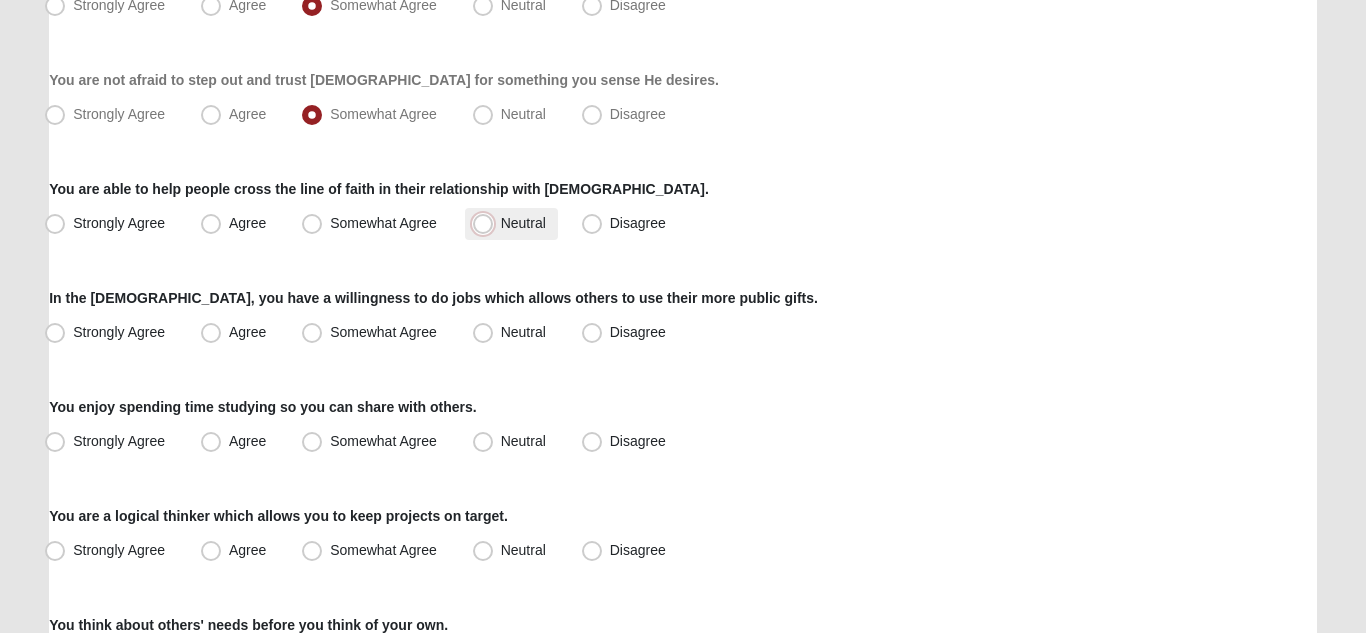 click on "Neutral" at bounding box center [487, 223] 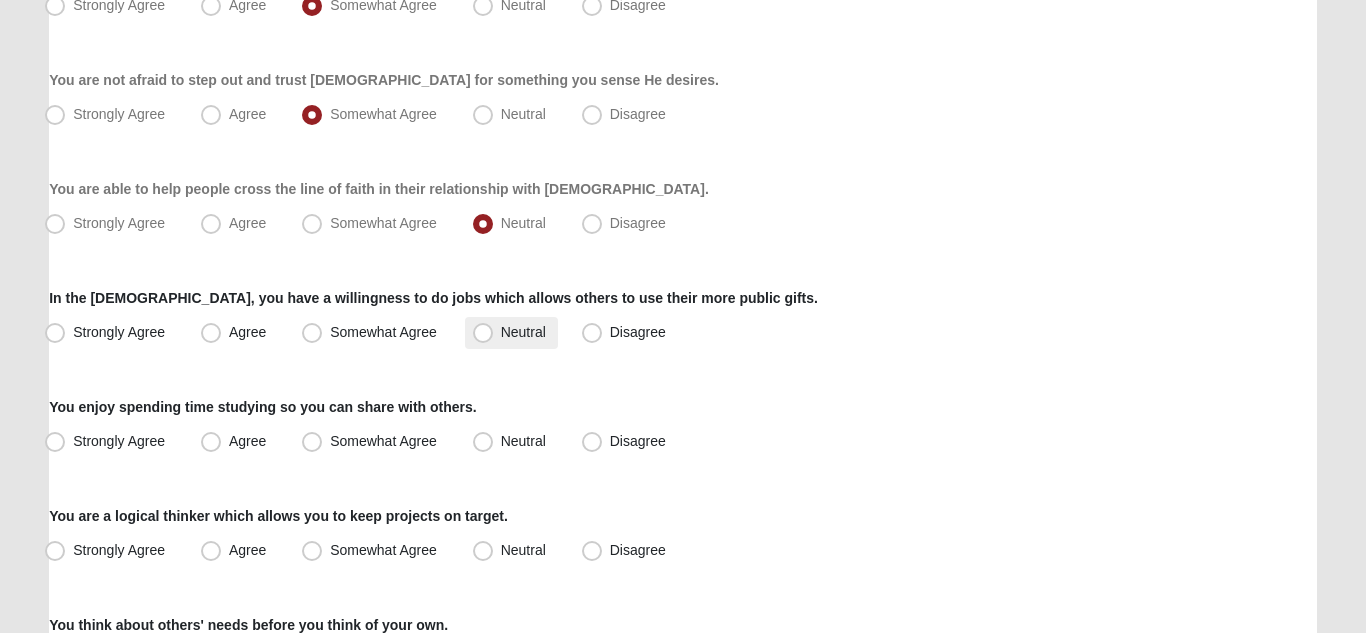 click on "Neutral" at bounding box center (523, 332) 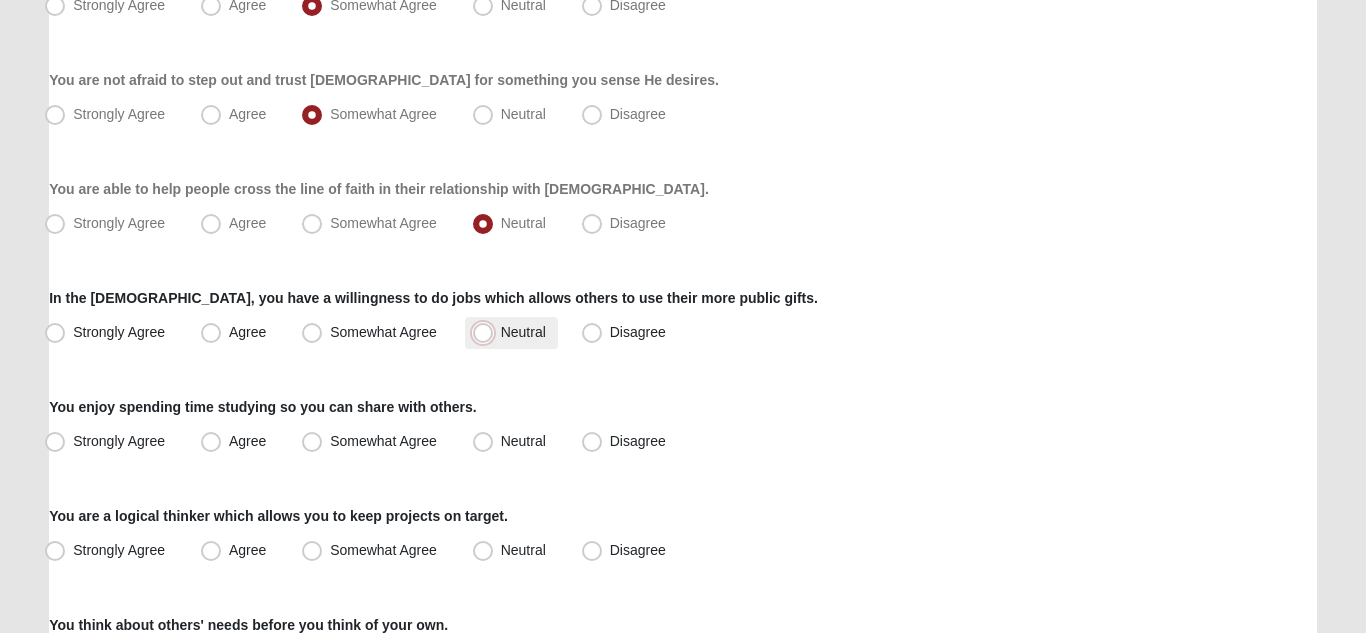 click on "Neutral" at bounding box center [487, 332] 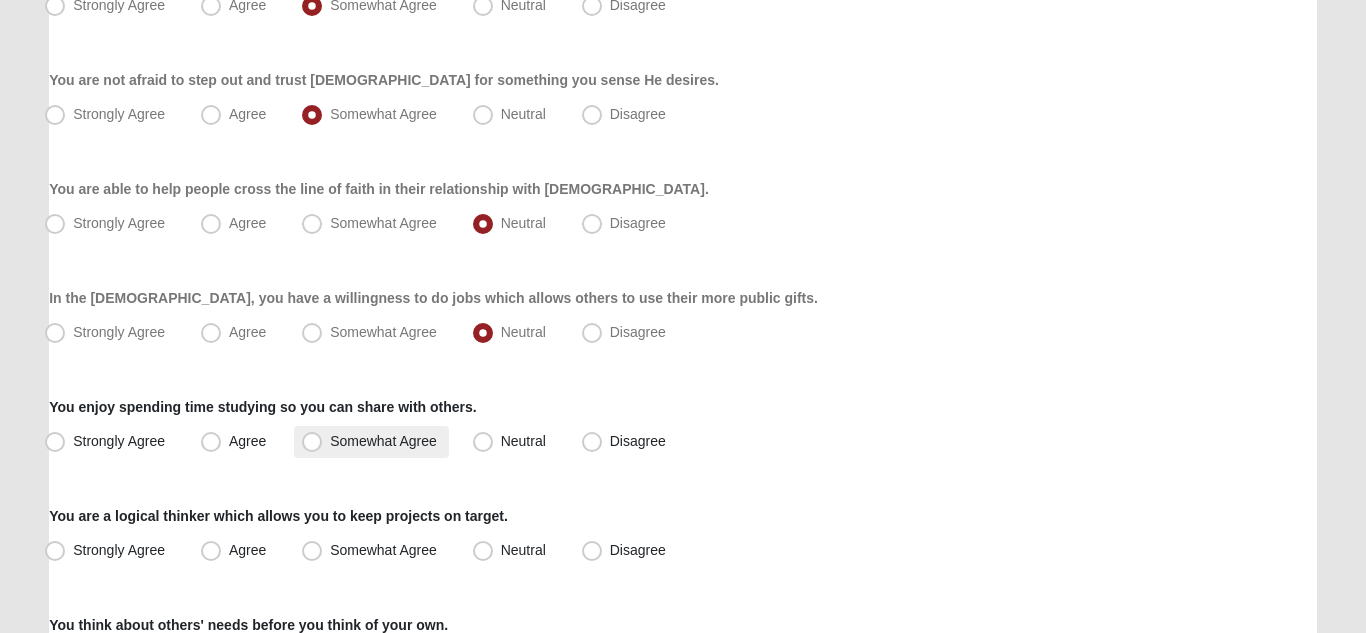 click on "Somewhat Agree" at bounding box center (383, 441) 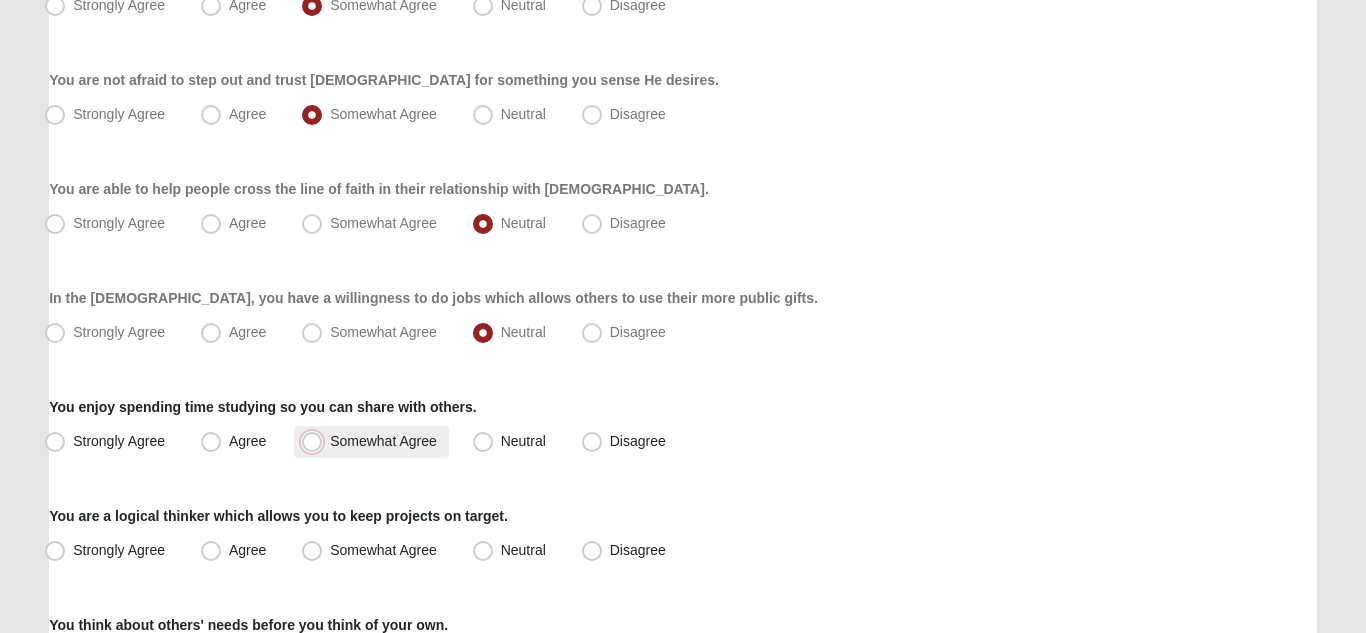 click on "Somewhat Agree" at bounding box center (316, 441) 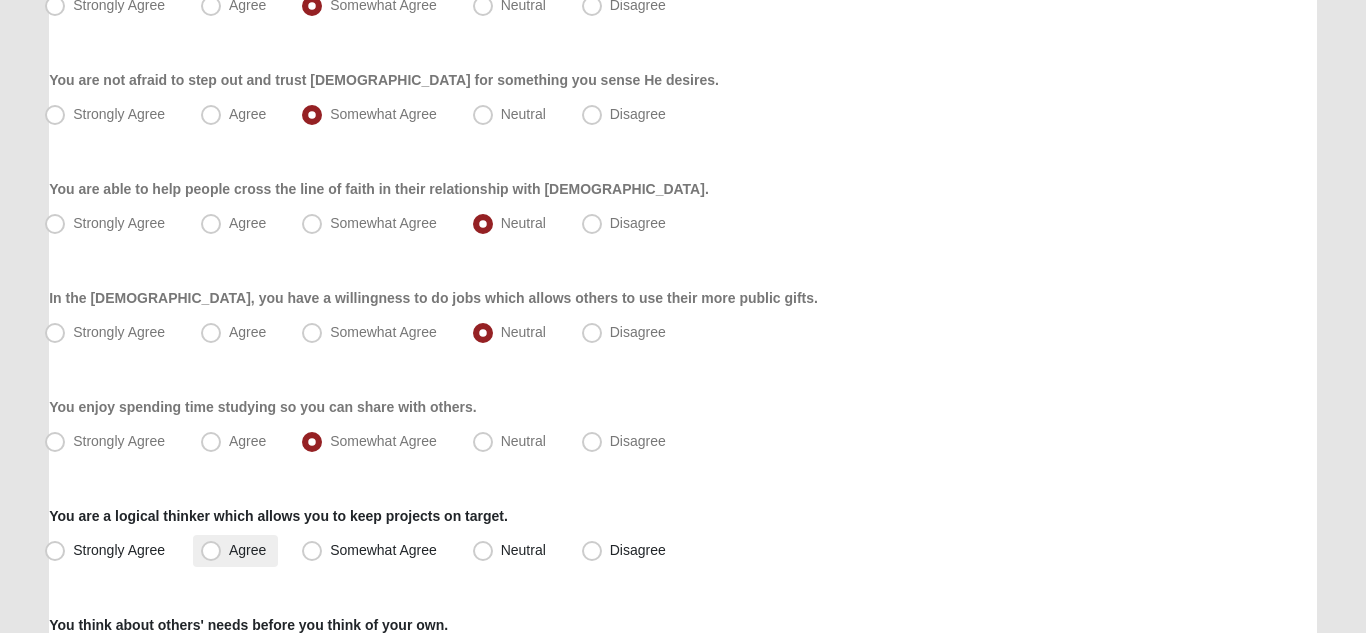 click on "Agree" at bounding box center [247, 550] 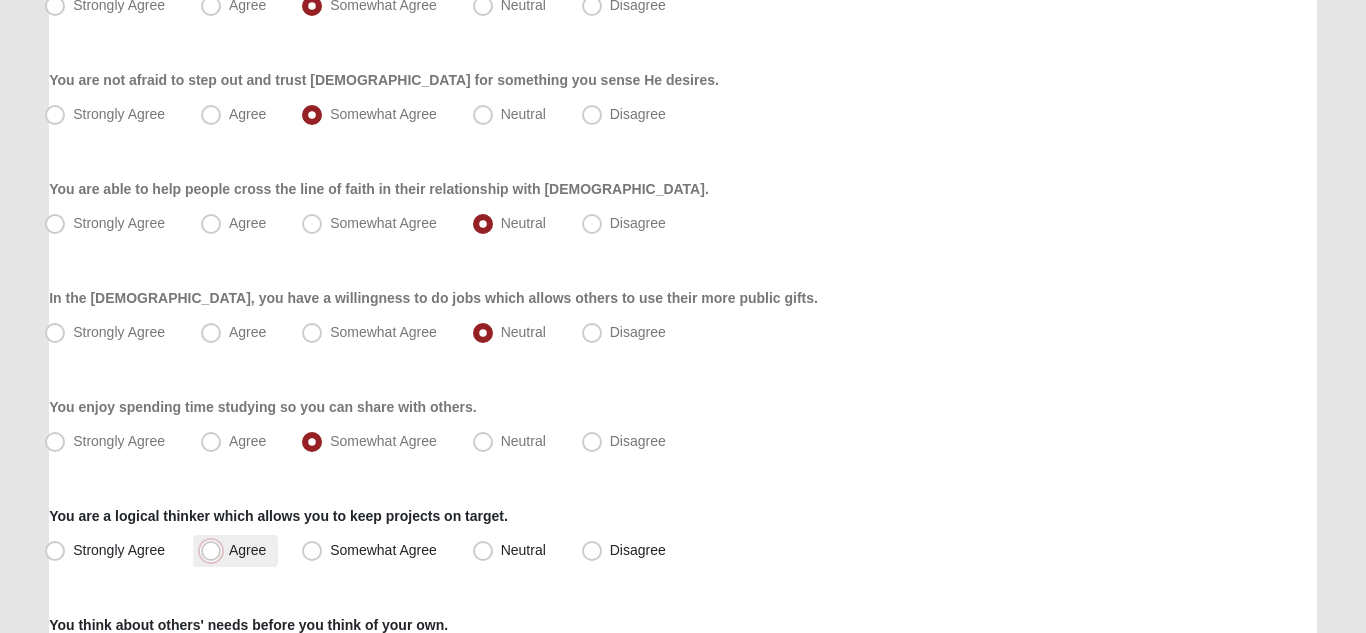 click on "Agree" at bounding box center (215, 550) 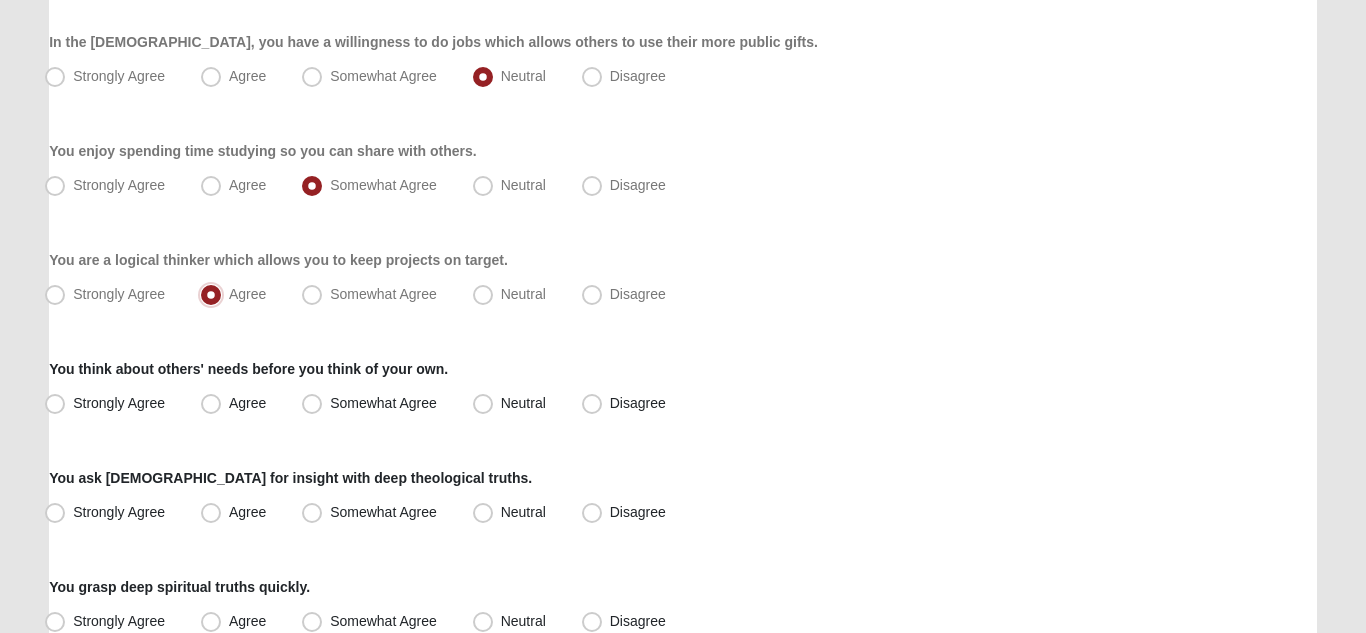 scroll, scrollTop: 1337, scrollLeft: 0, axis: vertical 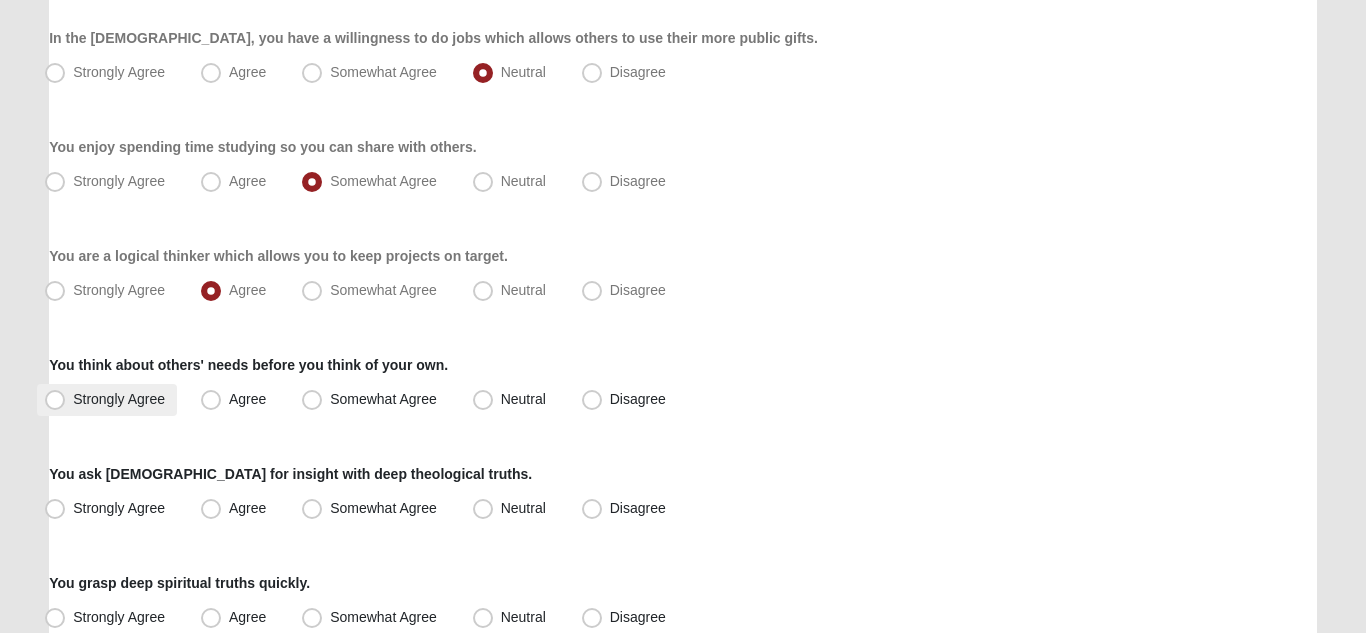 click on "Strongly Agree" at bounding box center (107, 400) 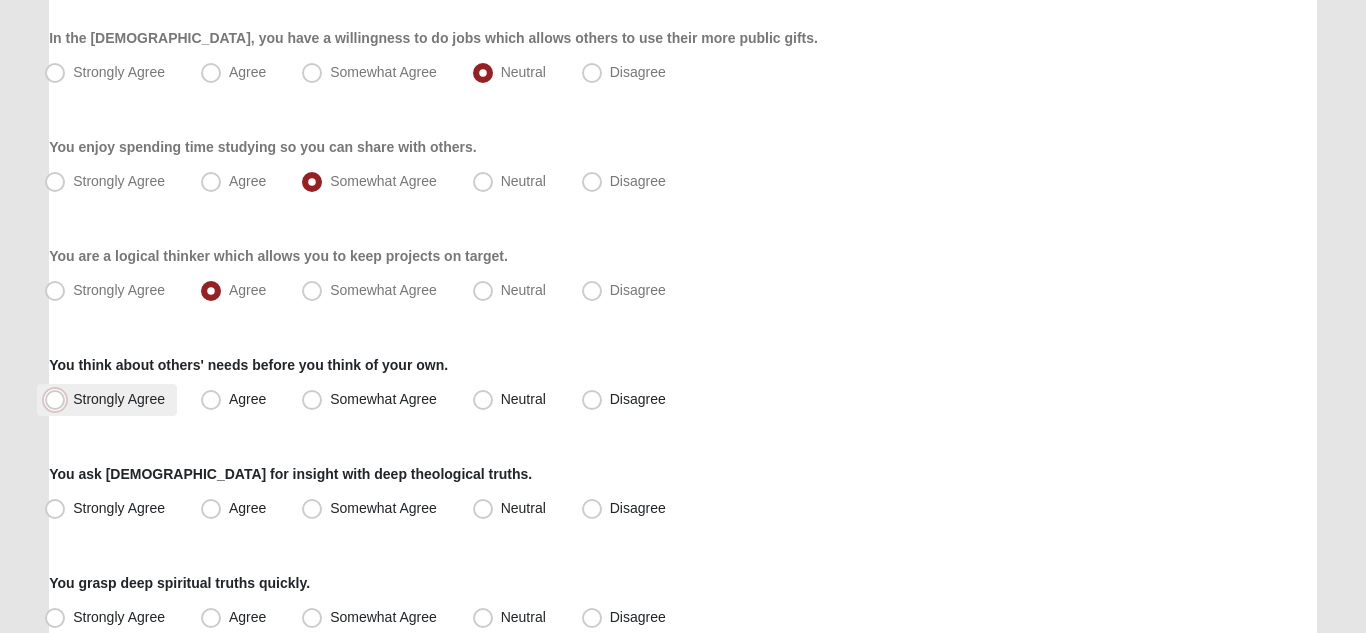 click on "Strongly Agree" at bounding box center [59, 399] 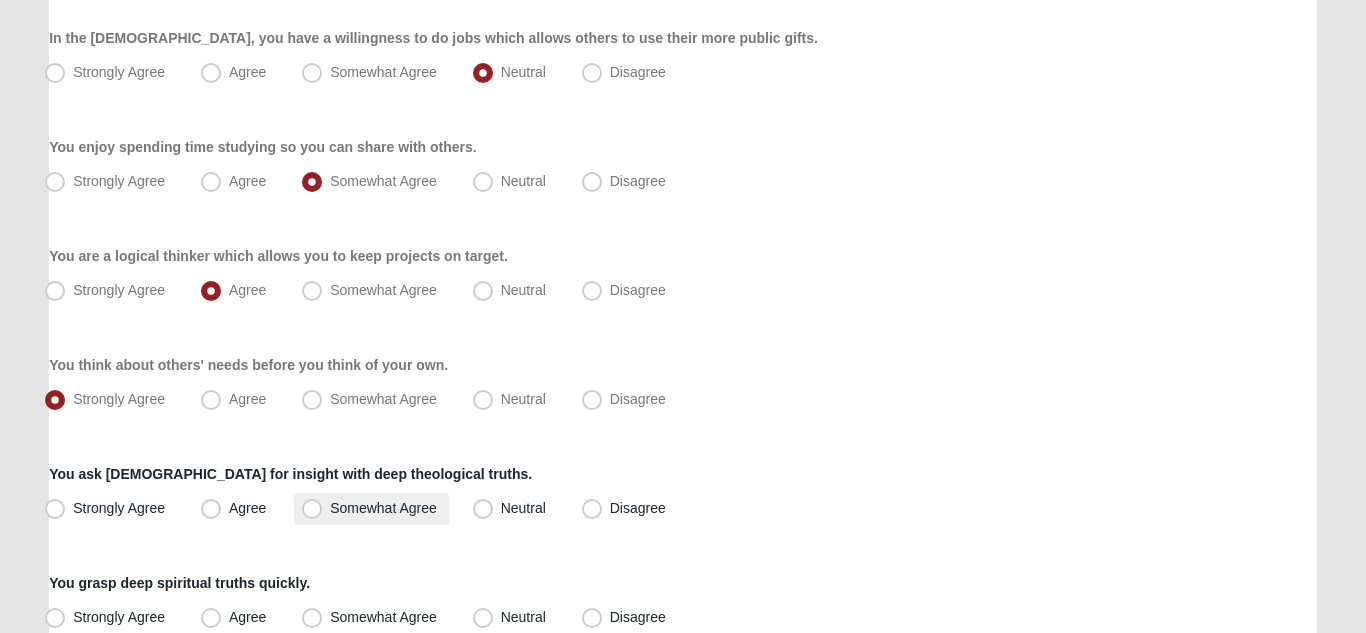 click on "Somewhat Agree" at bounding box center (383, 508) 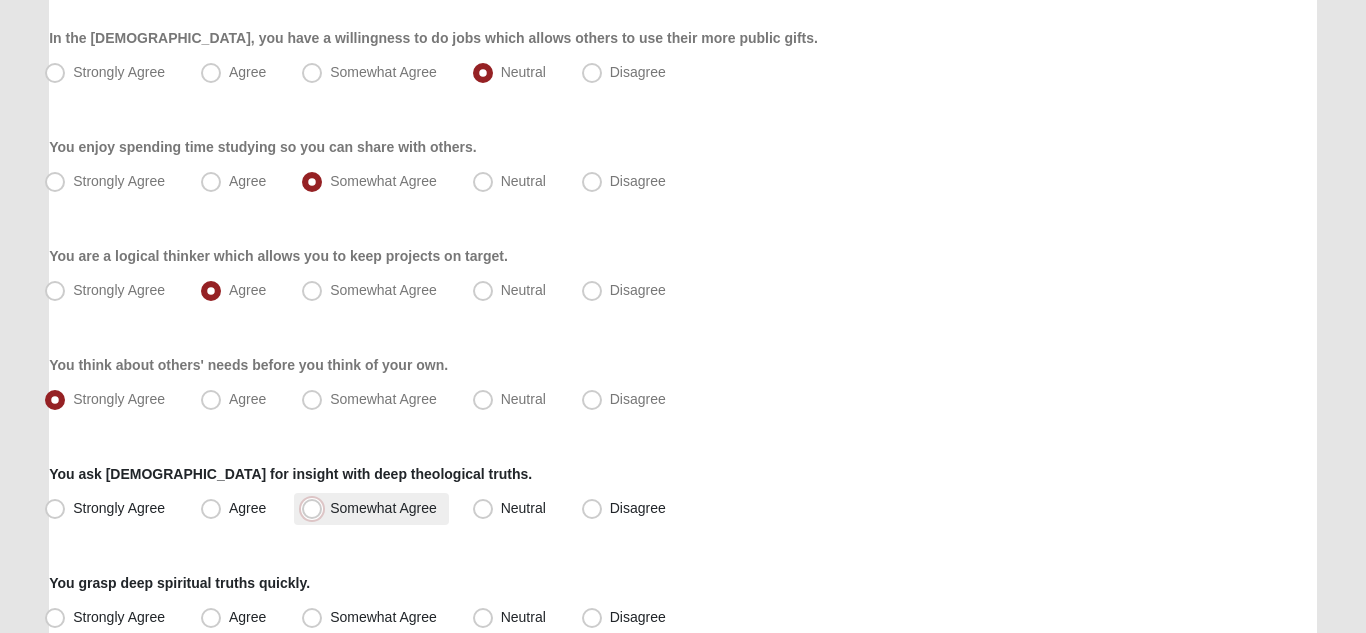 click on "Somewhat Agree" at bounding box center [316, 508] 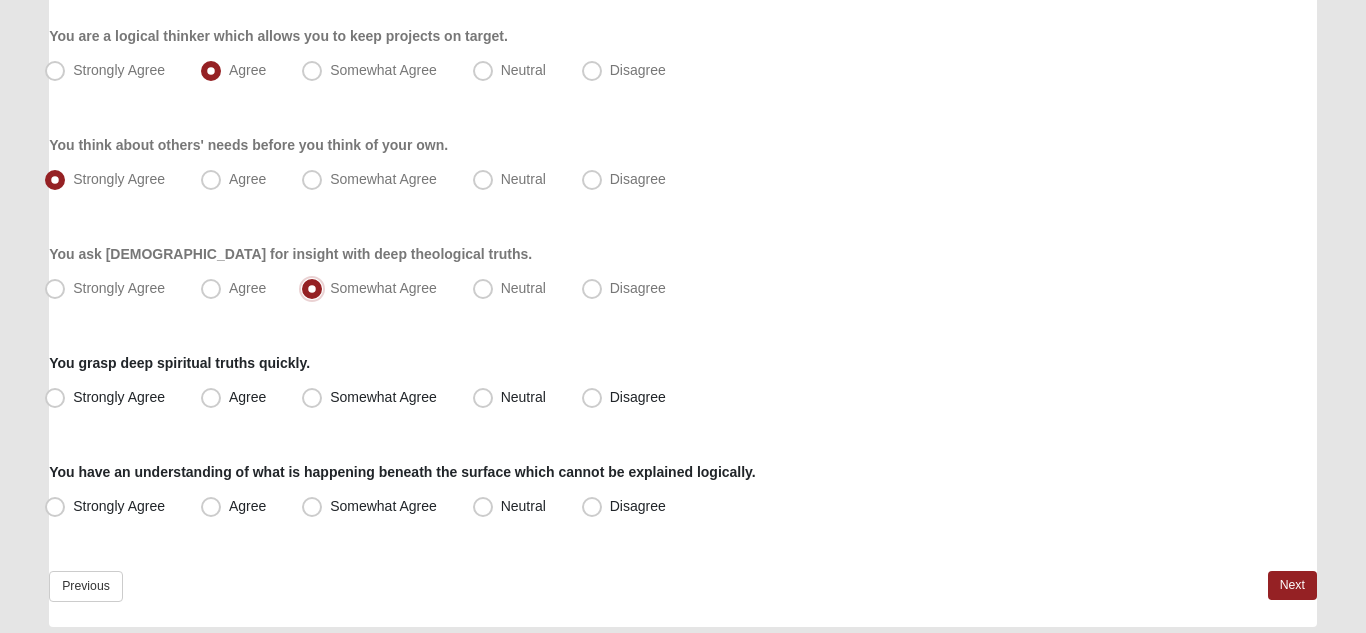 scroll, scrollTop: 1624, scrollLeft: 0, axis: vertical 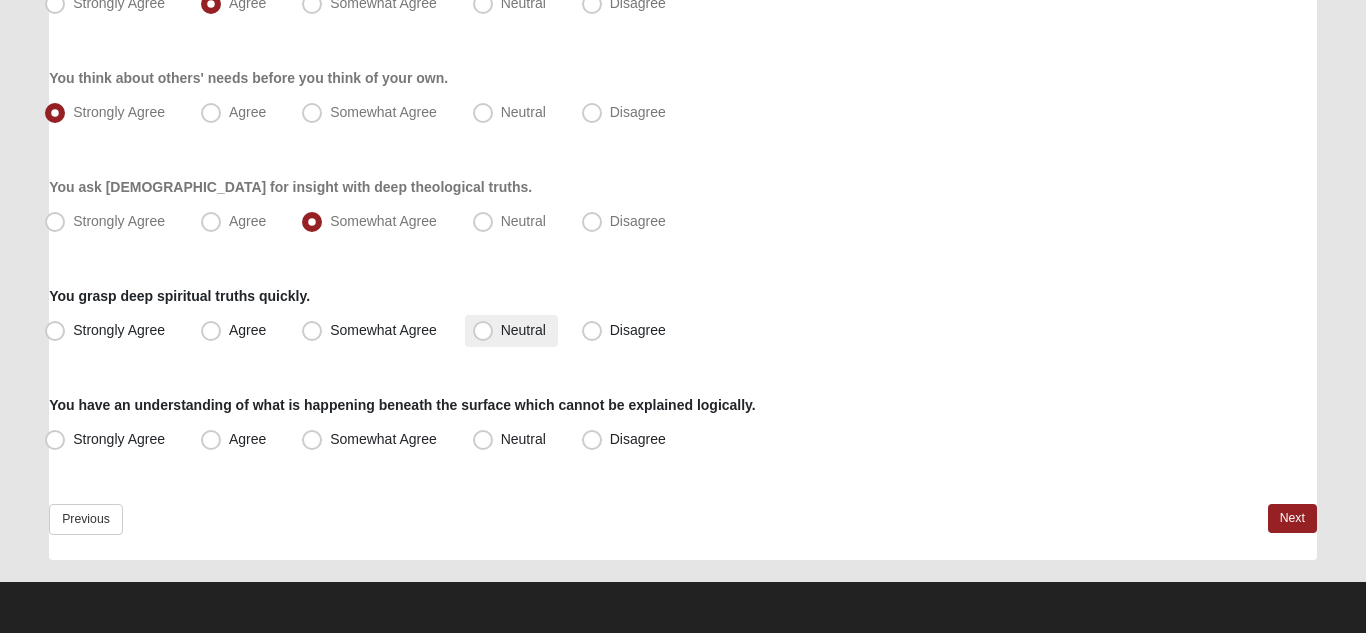 click on "Neutral" at bounding box center (523, 330) 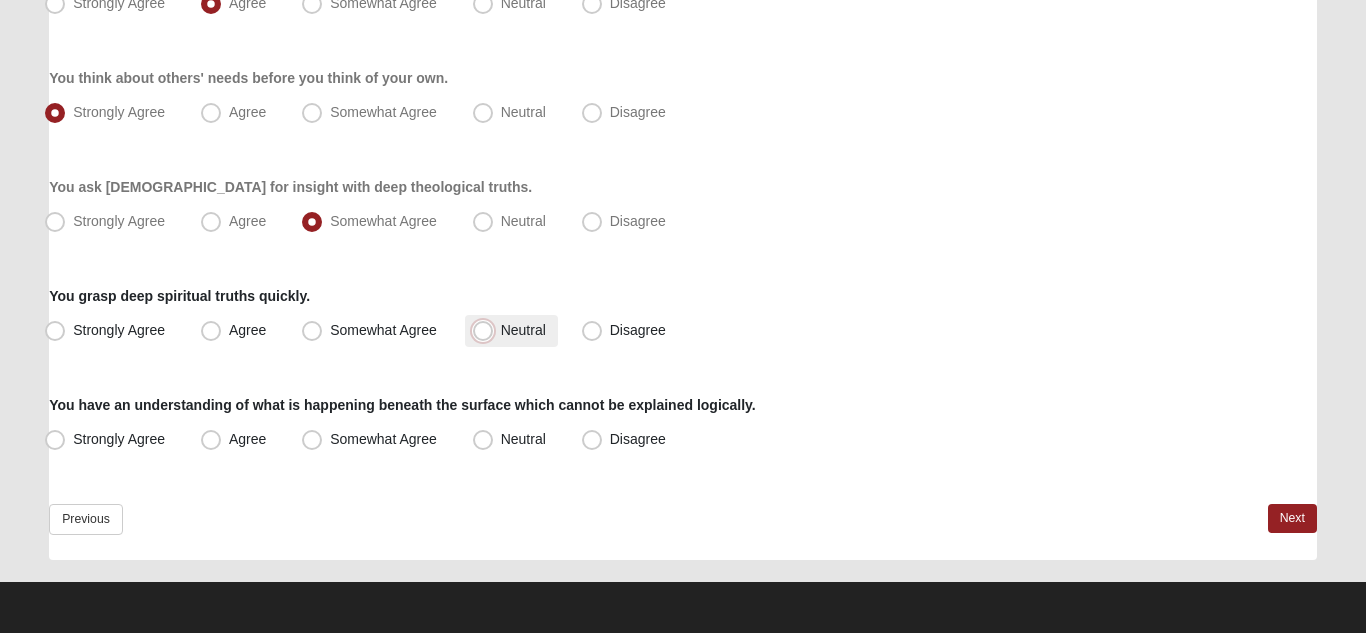 click on "Neutral" at bounding box center [487, 330] 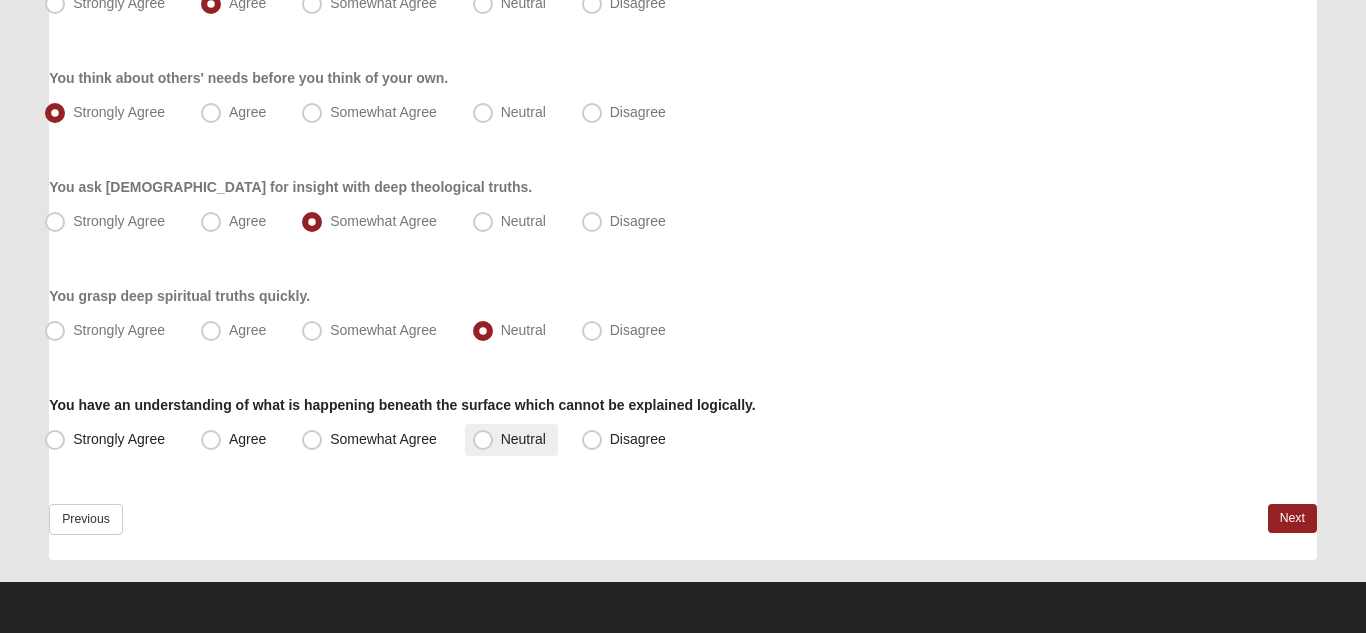 click on "Neutral" at bounding box center [523, 439] 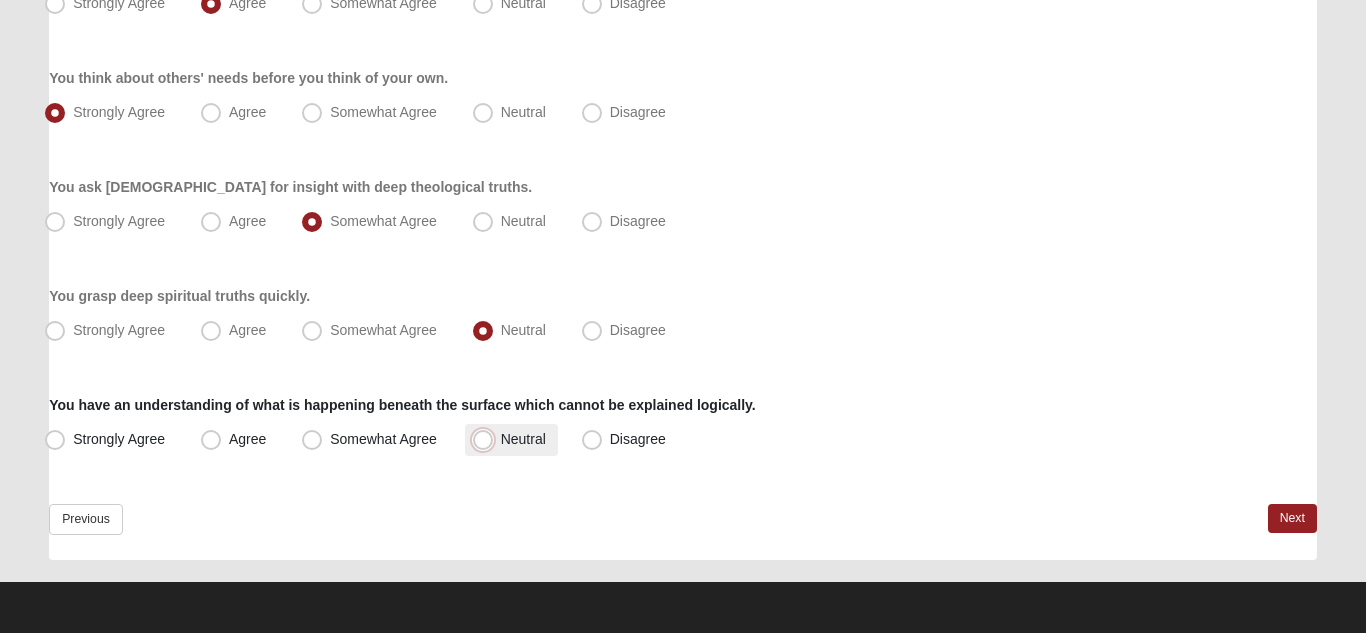click on "Neutral" at bounding box center (487, 439) 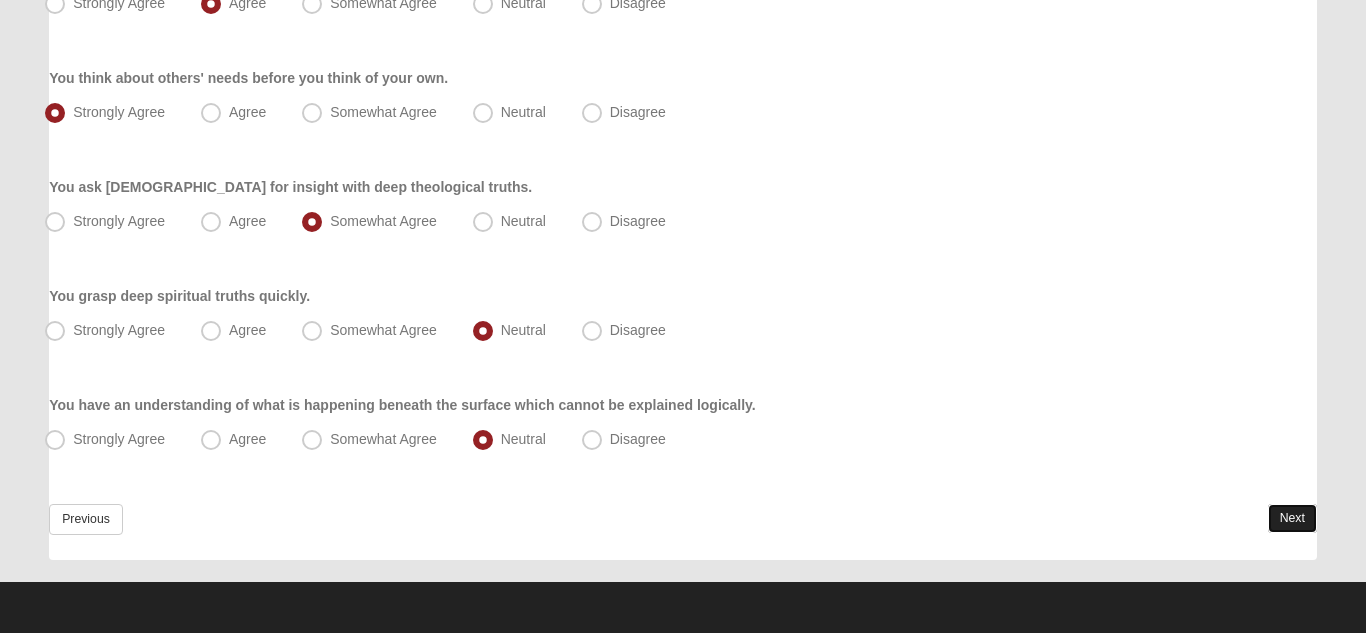 click on "Next" at bounding box center [1292, 518] 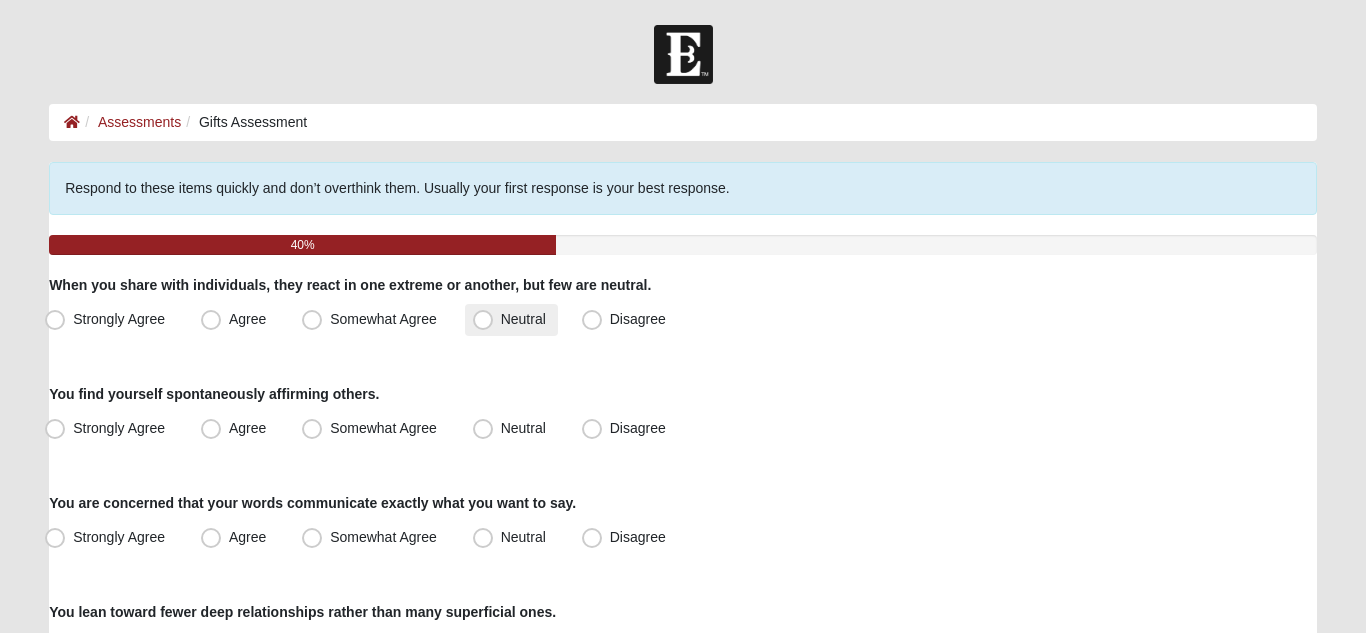 click on "Neutral" at bounding box center (523, 319) 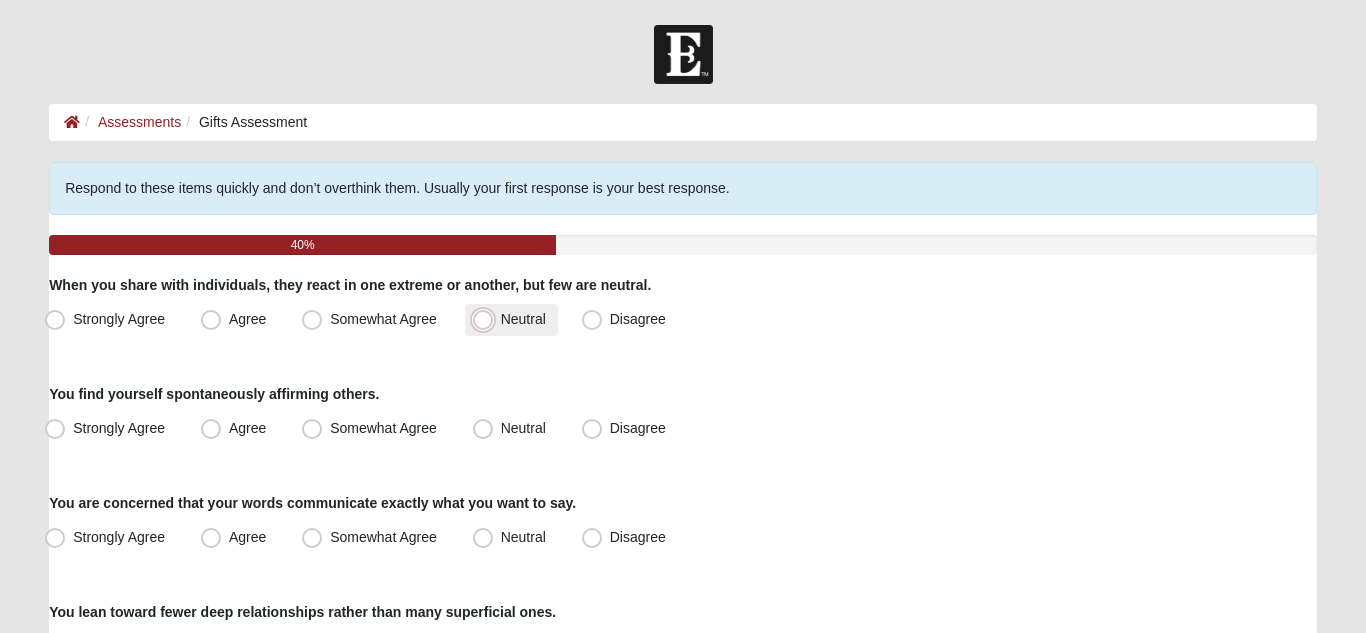 click on "Neutral" at bounding box center (487, 319) 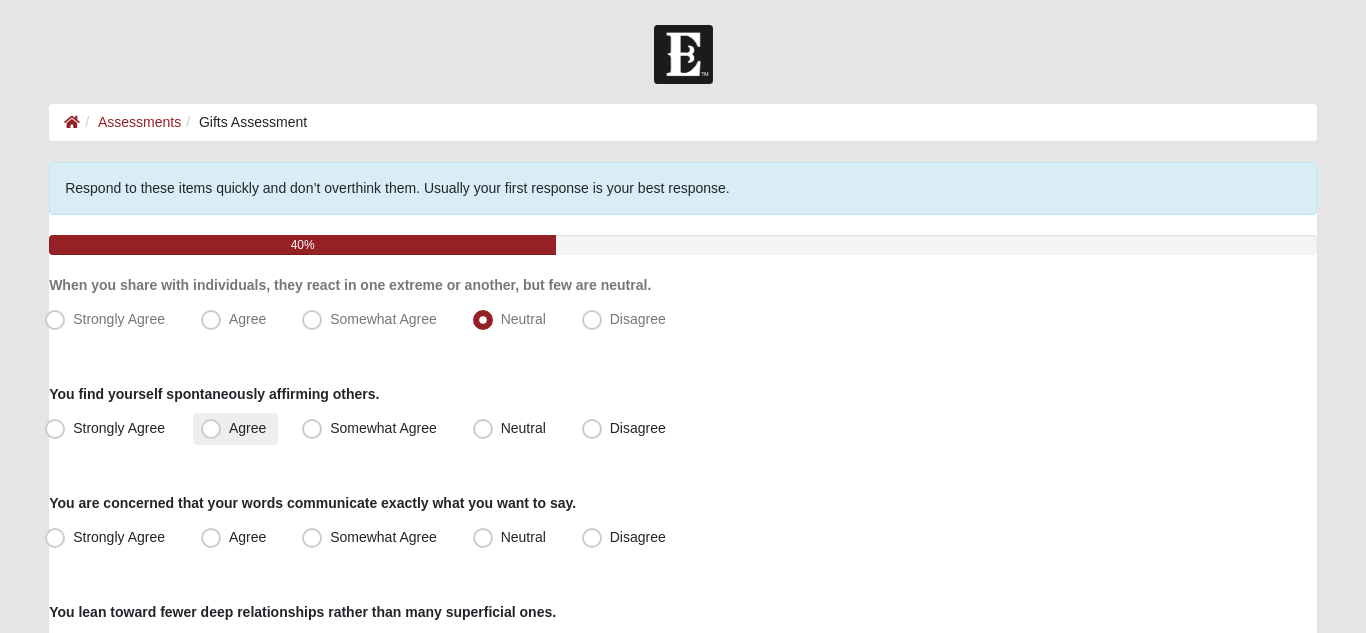 click on "Agree" at bounding box center [247, 428] 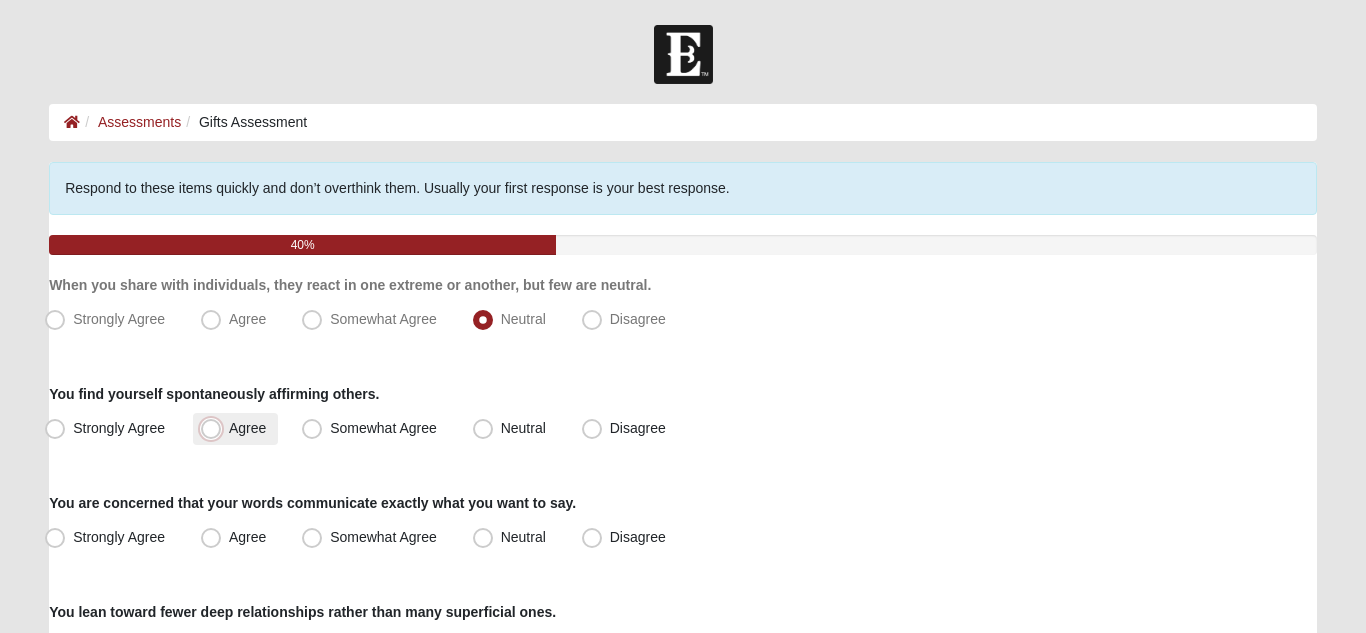 click on "Agree" at bounding box center (215, 428) 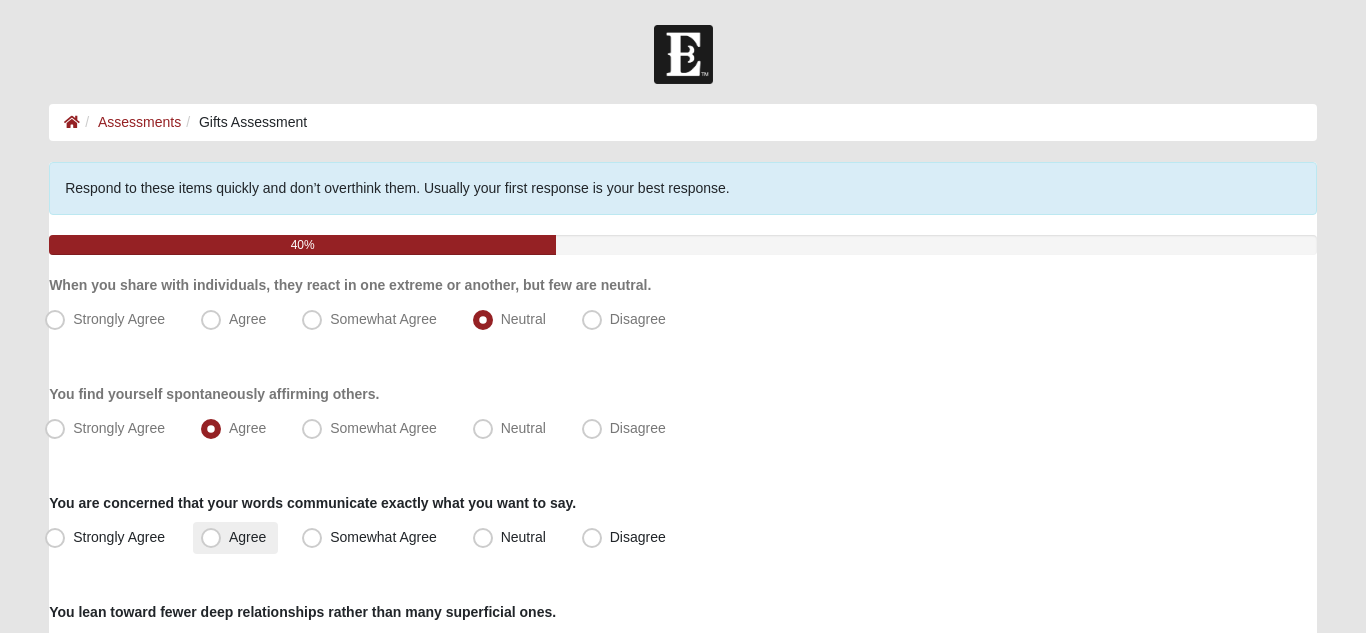 click on "Agree" at bounding box center (247, 537) 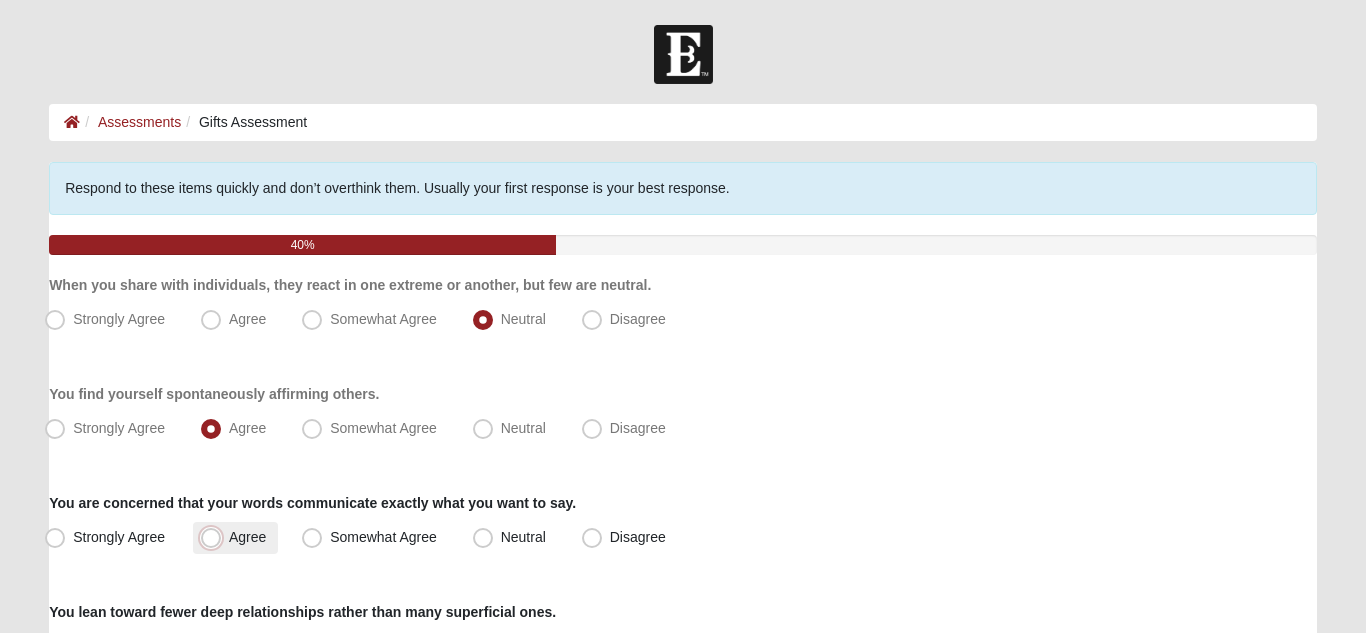 click on "Agree" at bounding box center [215, 537] 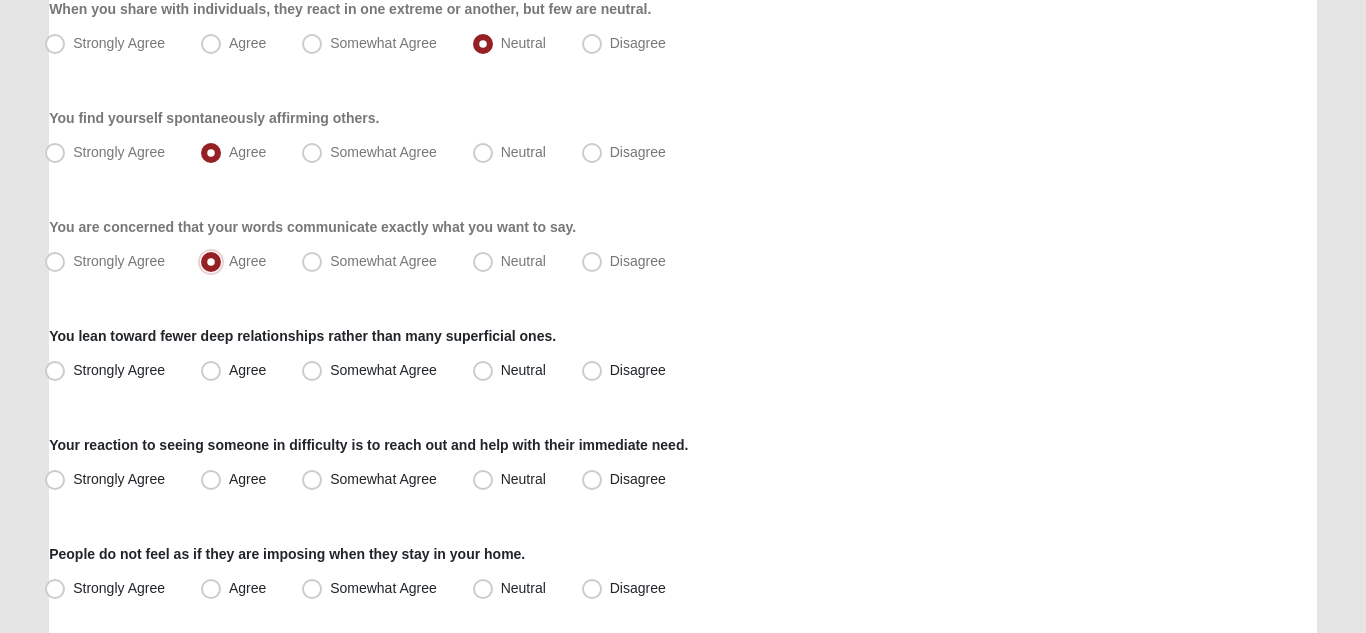 scroll, scrollTop: 280, scrollLeft: 0, axis: vertical 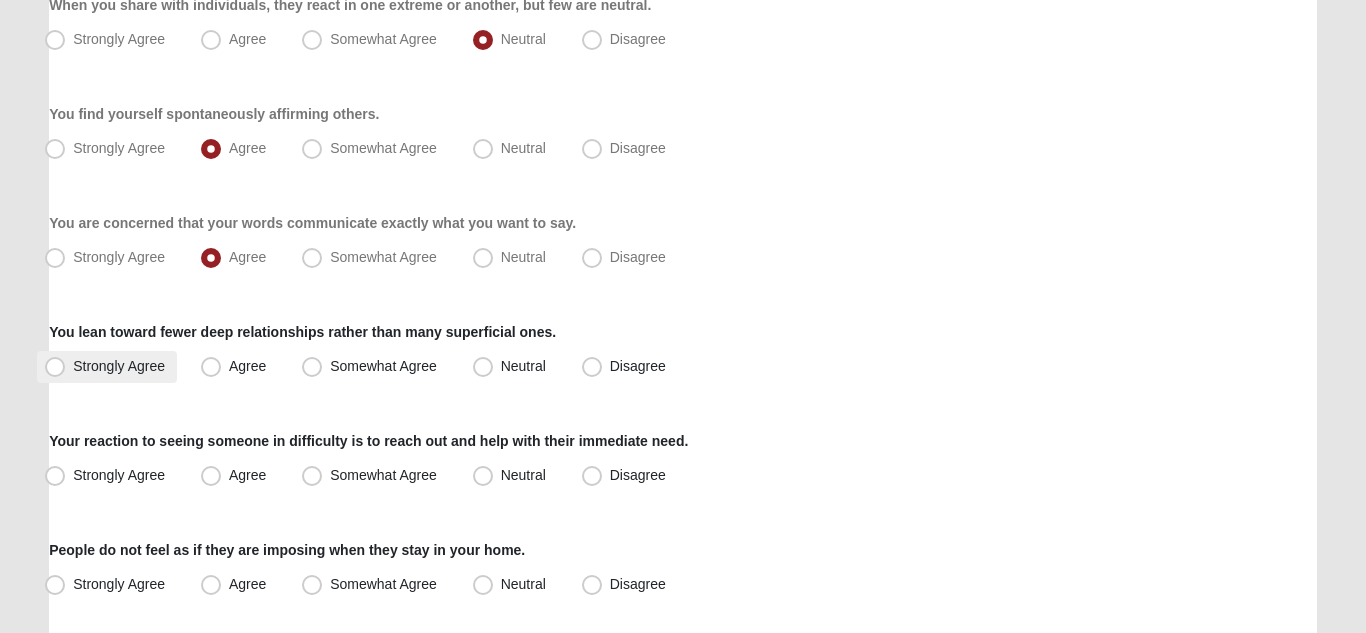 click on "Strongly Agree" at bounding box center (119, 366) 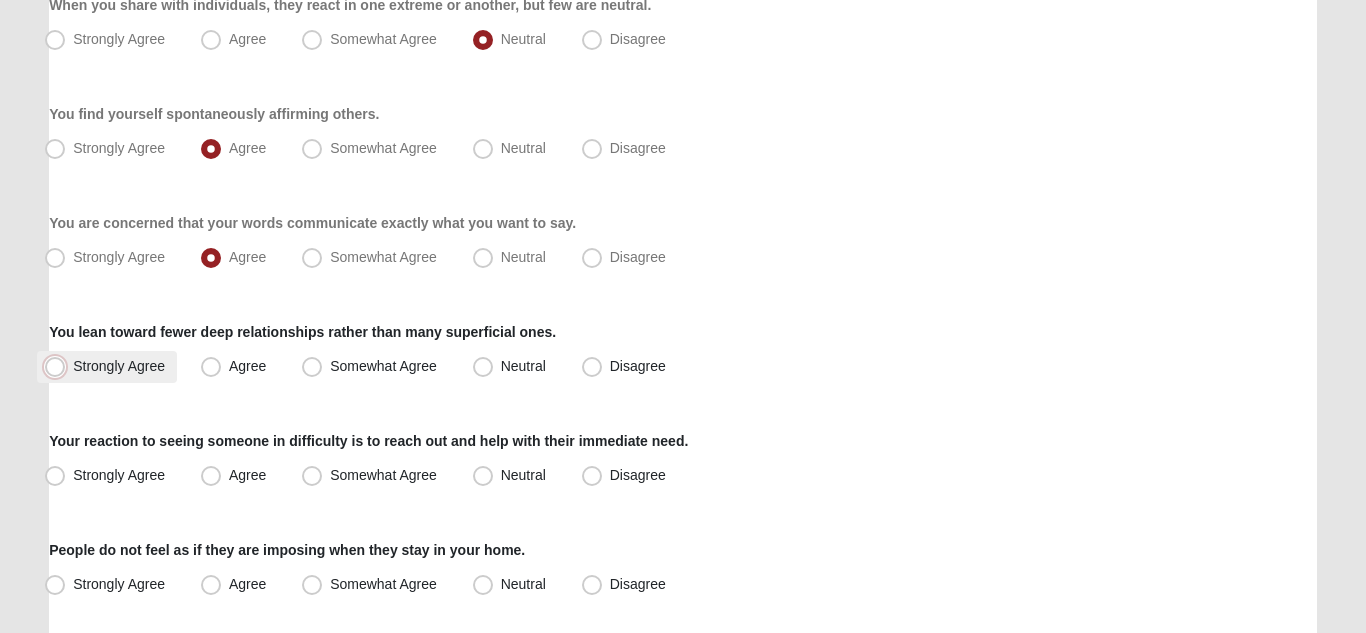 click on "Strongly Agree" at bounding box center (59, 366) 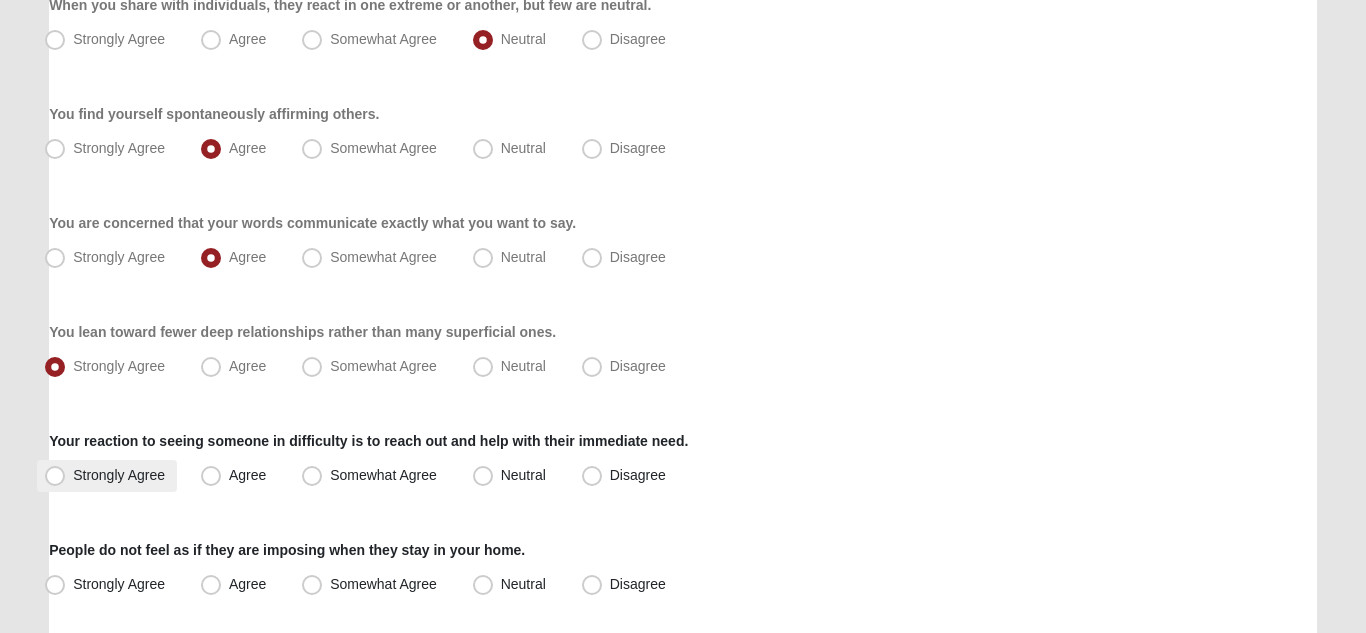 click on "Strongly Agree" at bounding box center [119, 475] 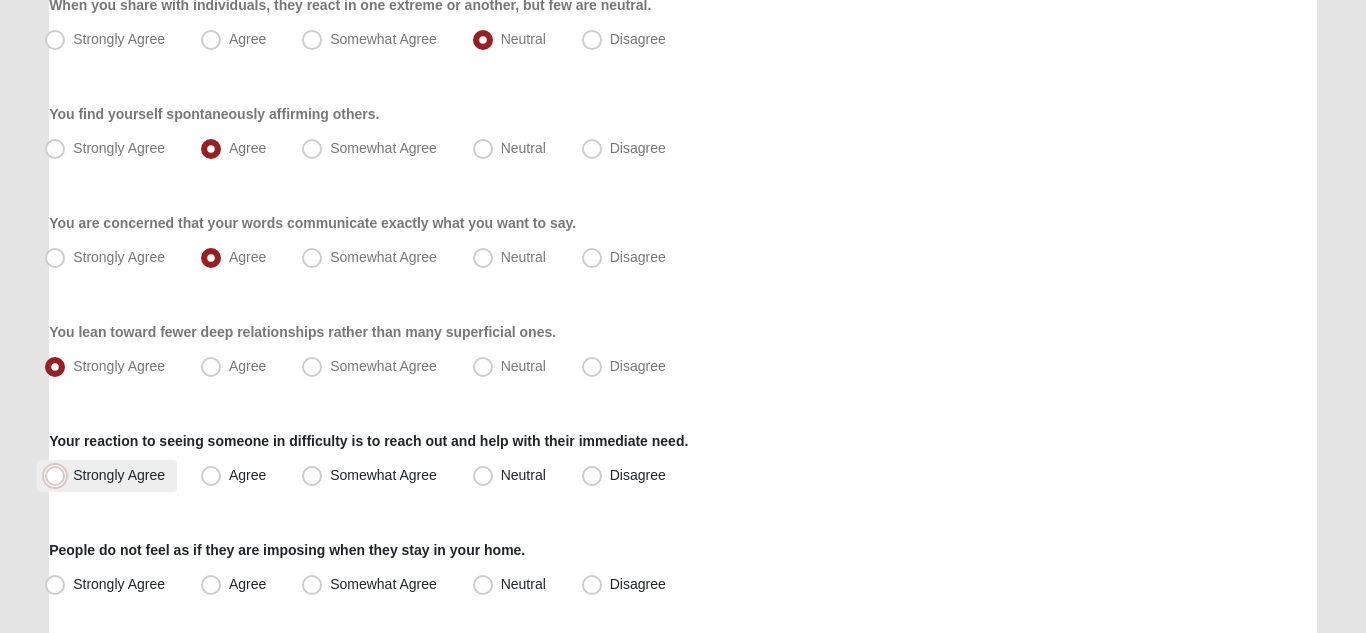 click on "Strongly Agree" at bounding box center [59, 475] 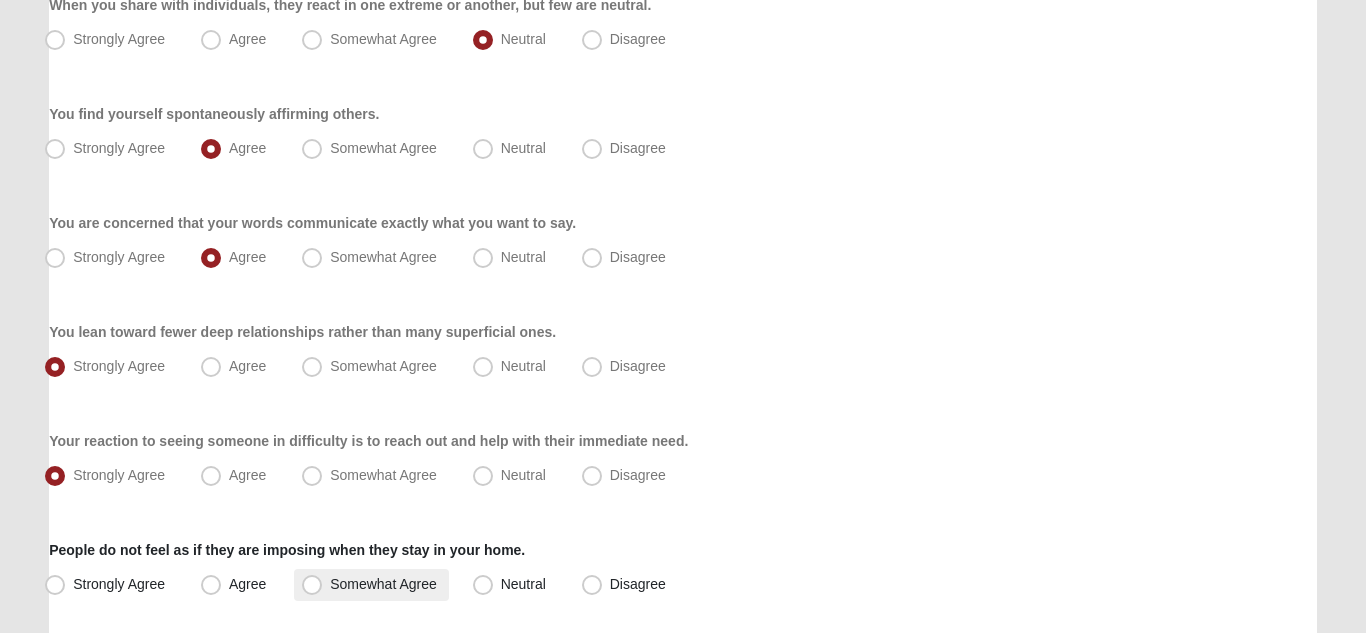 click on "Somewhat Agree" at bounding box center [383, 584] 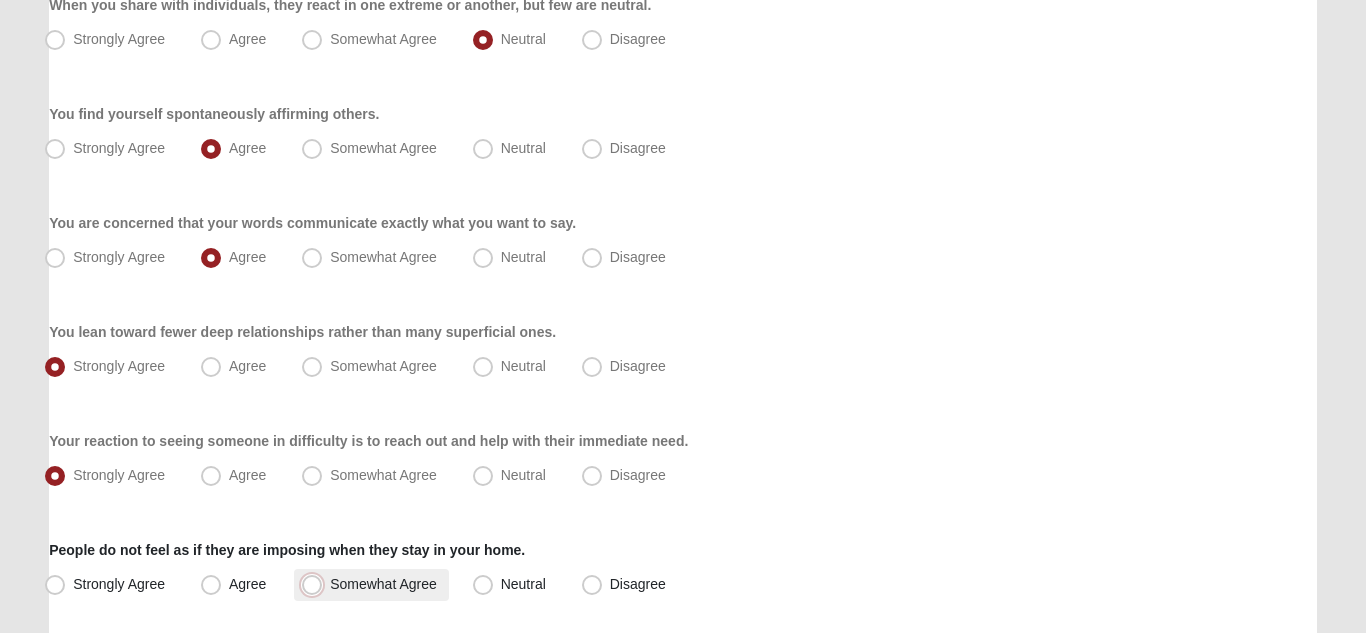 click on "Somewhat Agree" at bounding box center [316, 584] 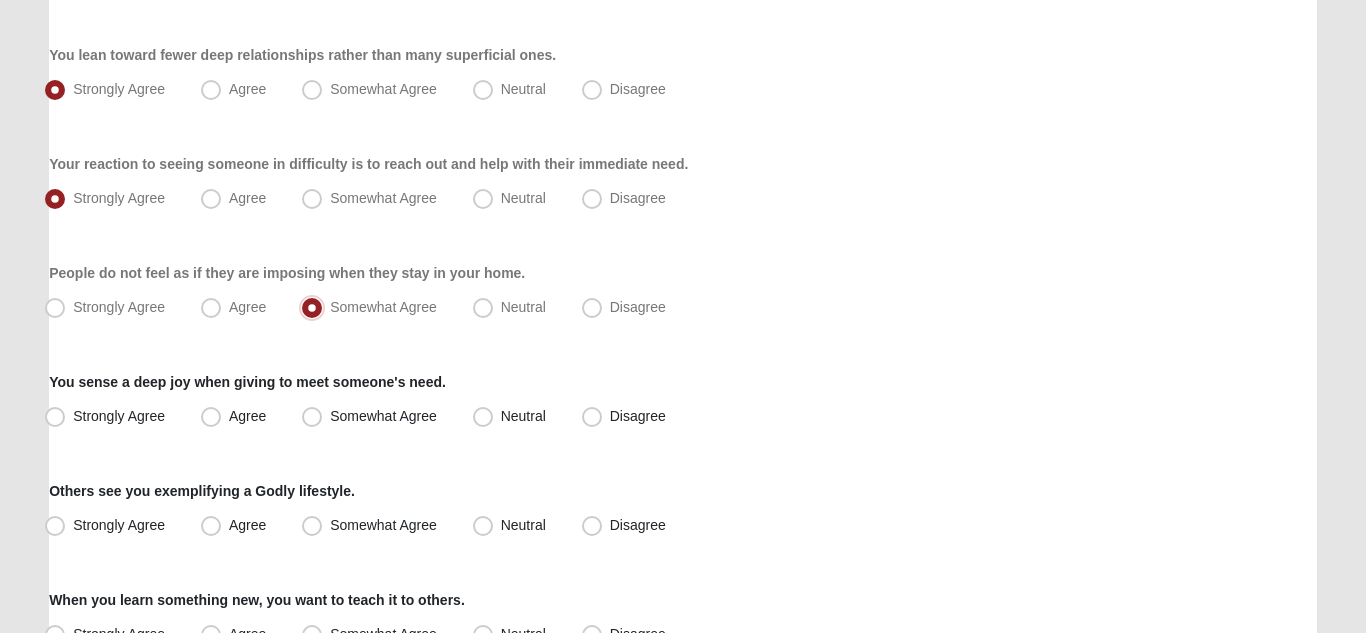 scroll, scrollTop: 560, scrollLeft: 0, axis: vertical 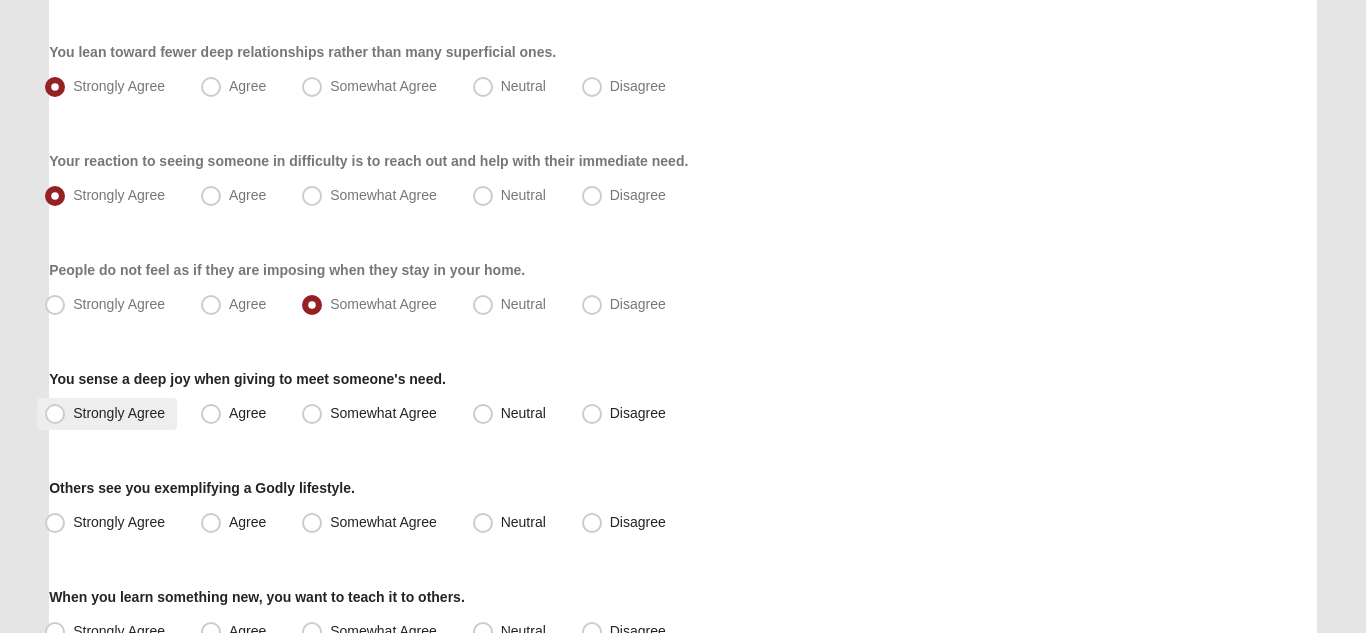 click on "Strongly Agree" at bounding box center [119, 413] 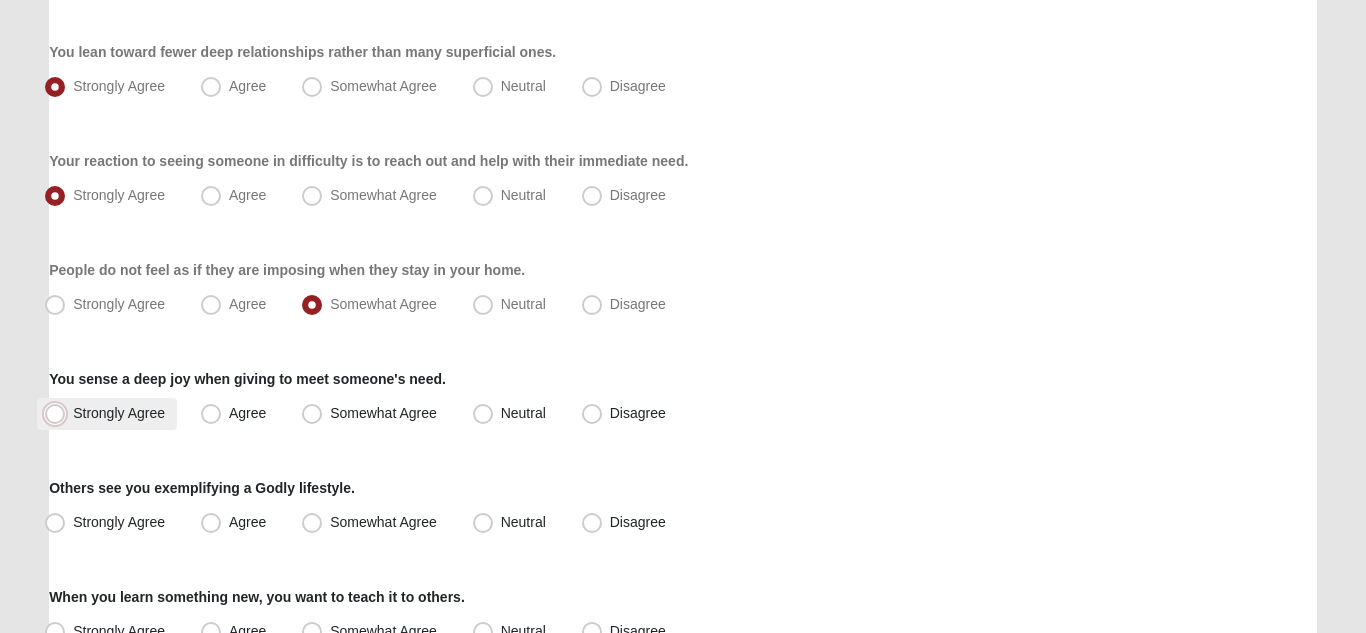 click on "Strongly Agree" at bounding box center [59, 413] 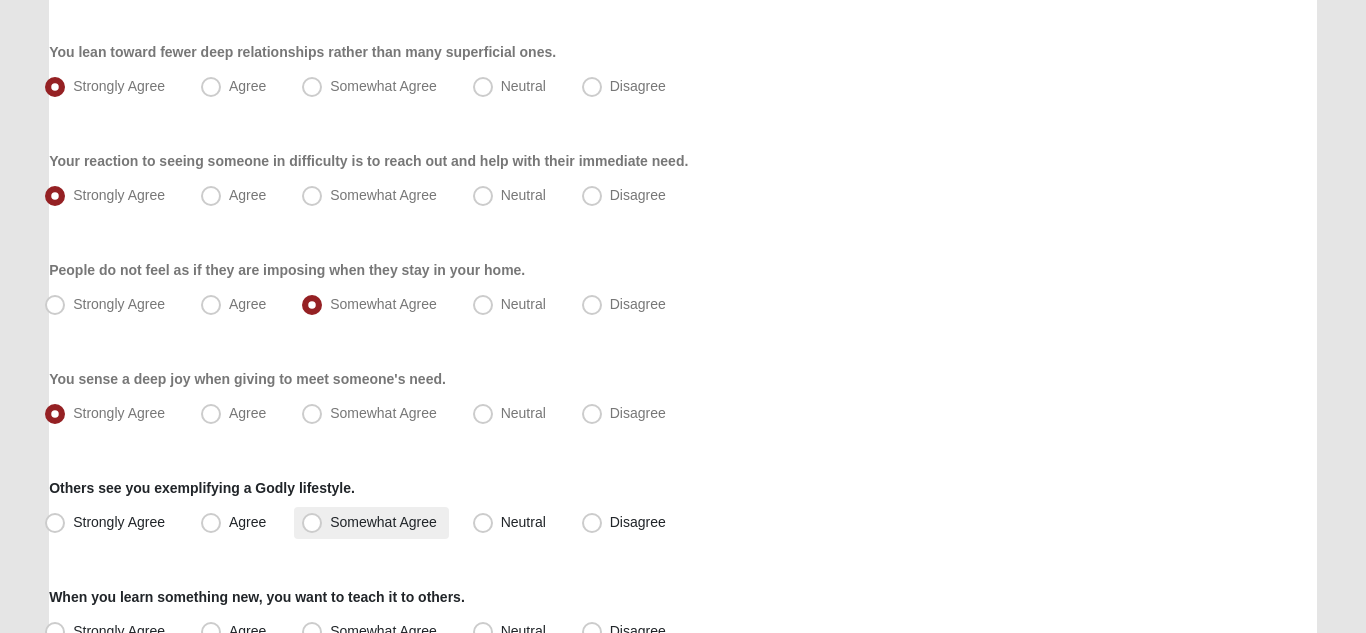 click on "Somewhat Agree" at bounding box center (383, 522) 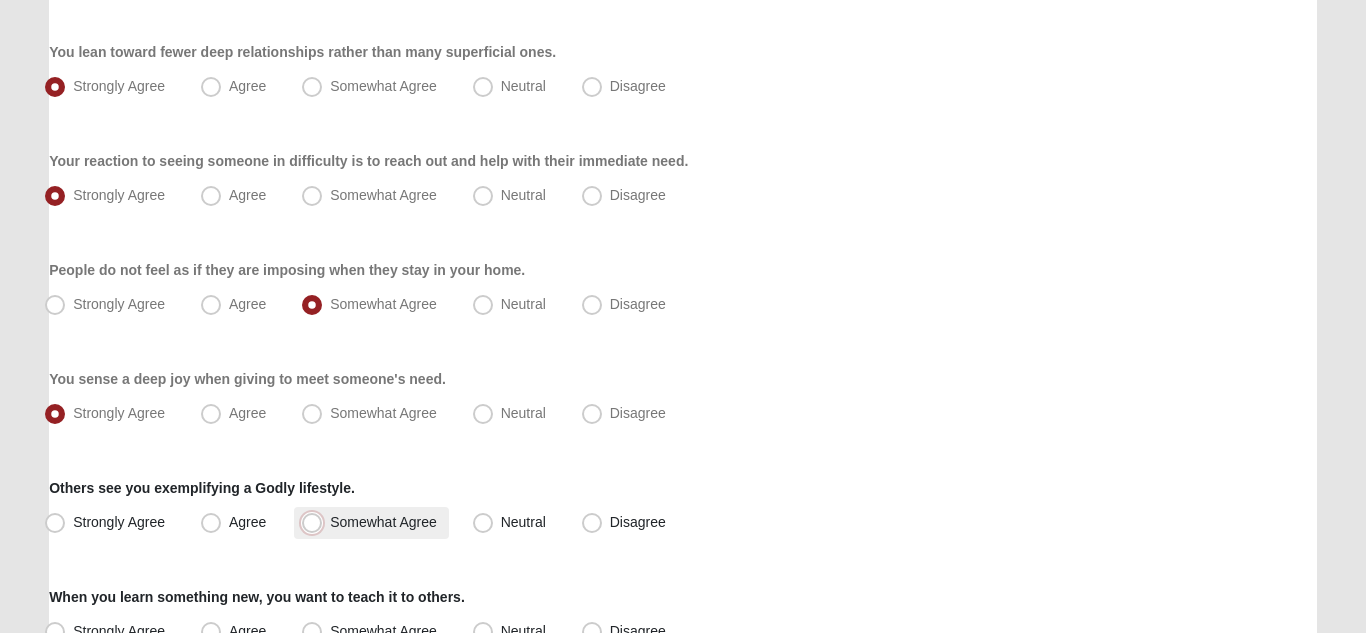 click on "Somewhat Agree" at bounding box center [316, 522] 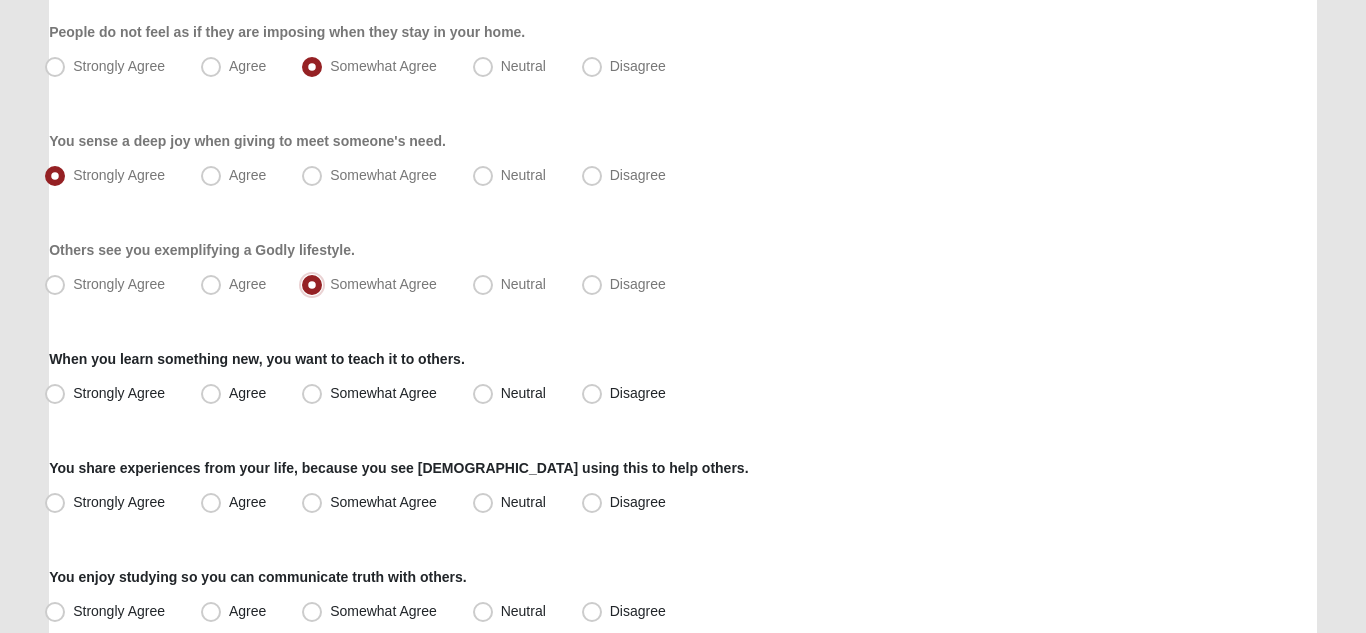 scroll, scrollTop: 838, scrollLeft: 0, axis: vertical 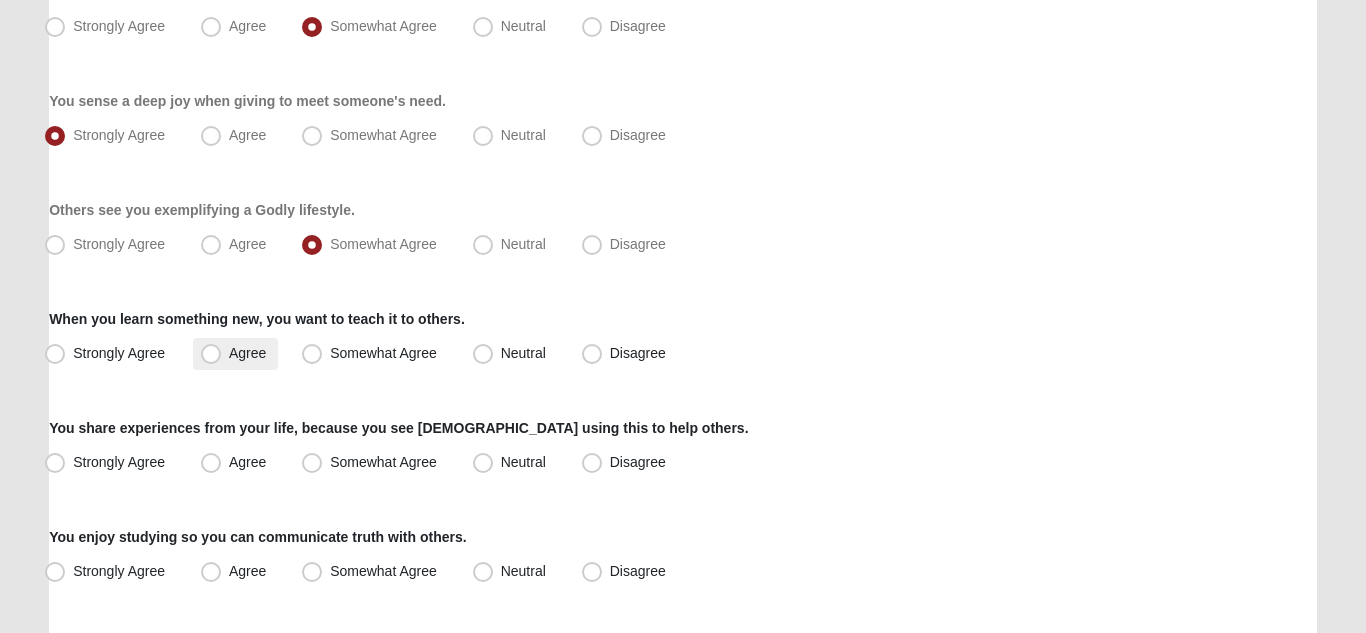 click on "Agree" at bounding box center (247, 353) 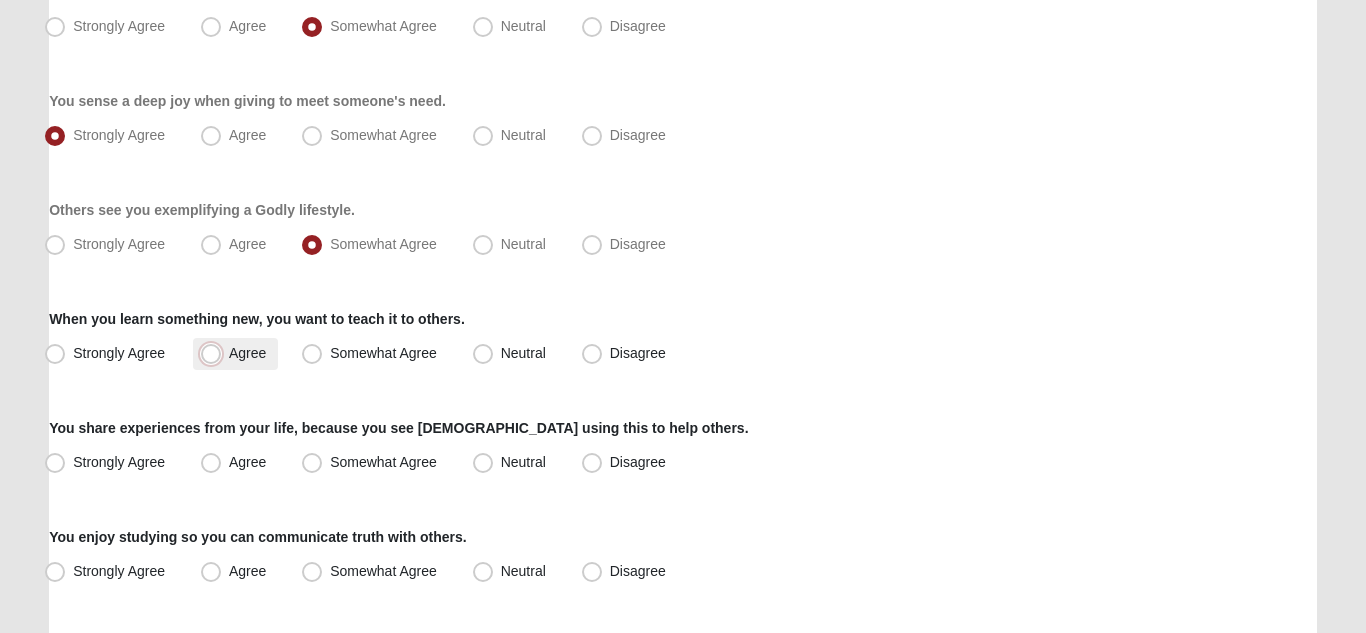 click on "Agree" at bounding box center [215, 353] 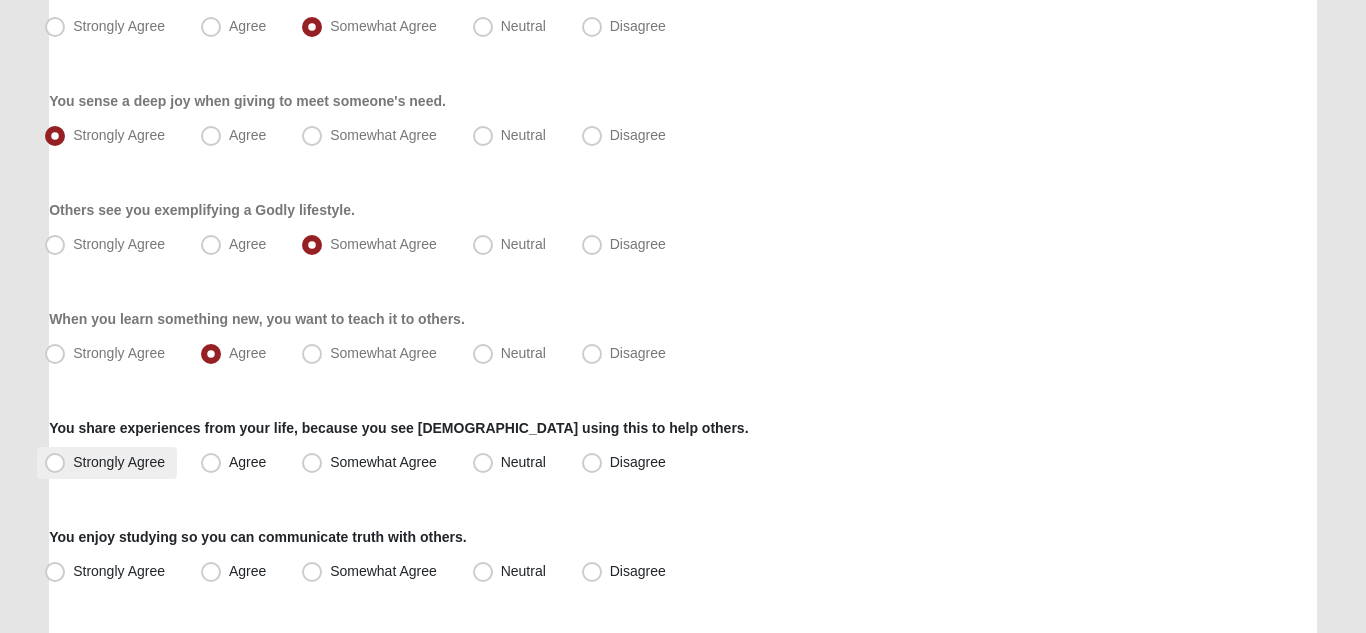 click on "Strongly Agree" at bounding box center [119, 462] 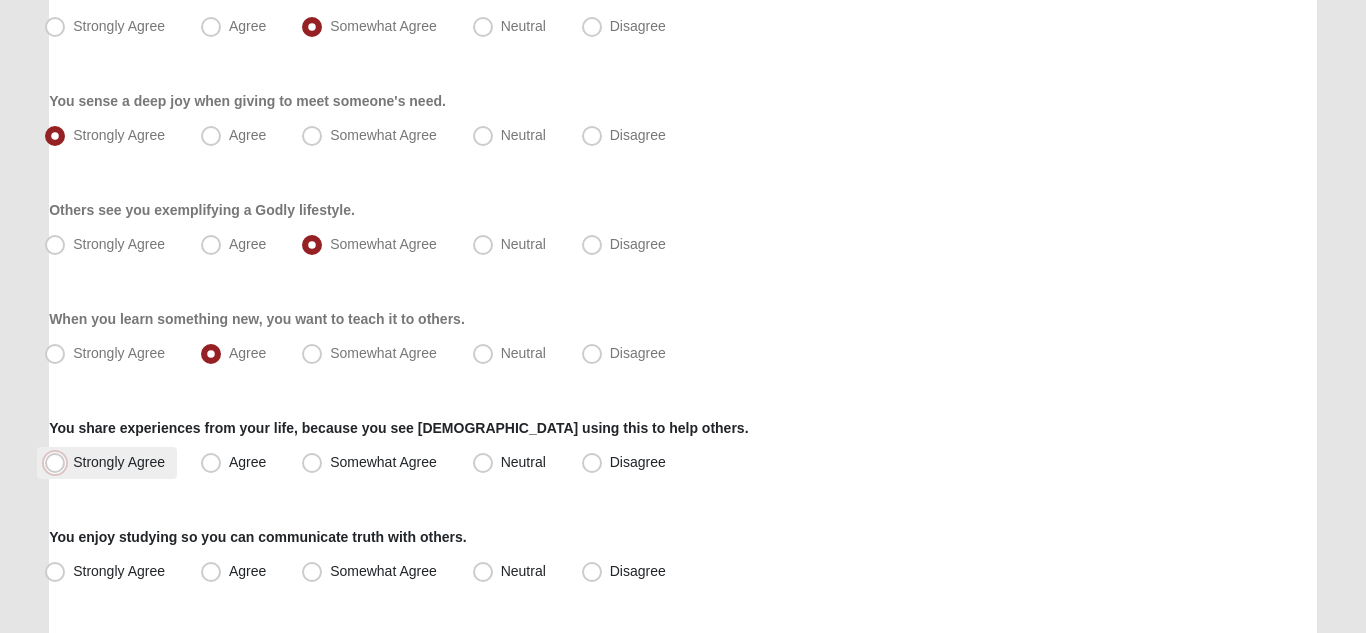 click on "Strongly Agree" at bounding box center [59, 462] 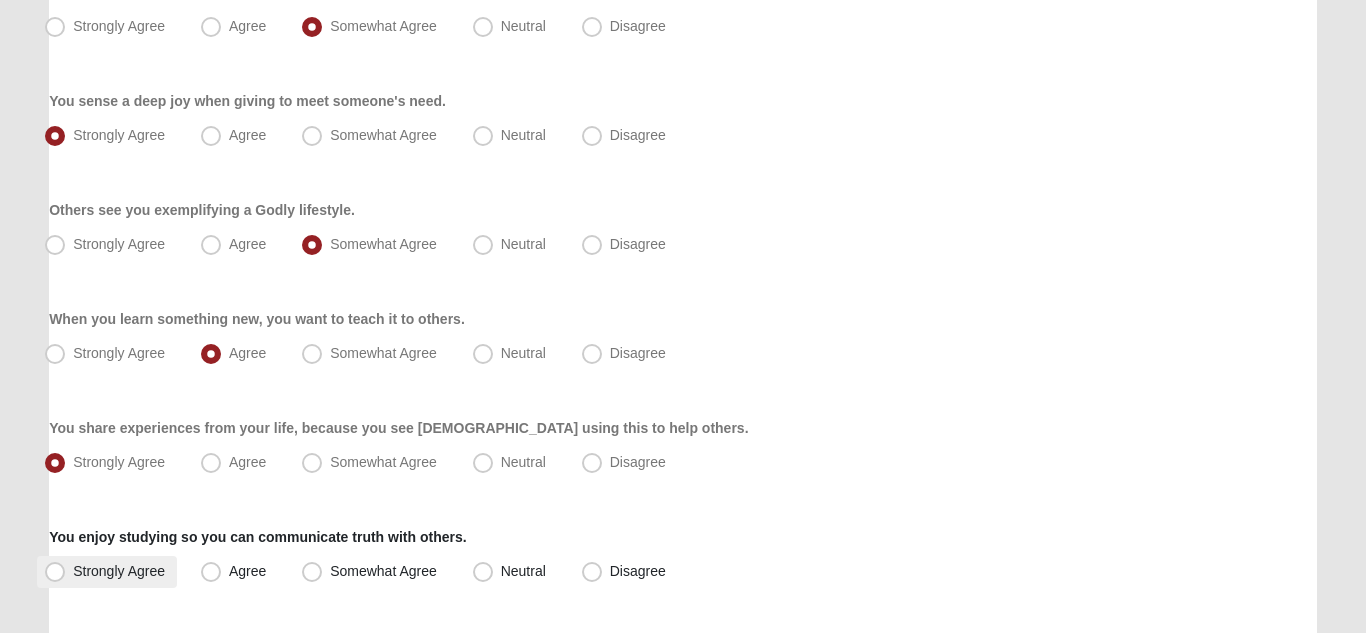 click on "Strongly Agree" at bounding box center (119, 571) 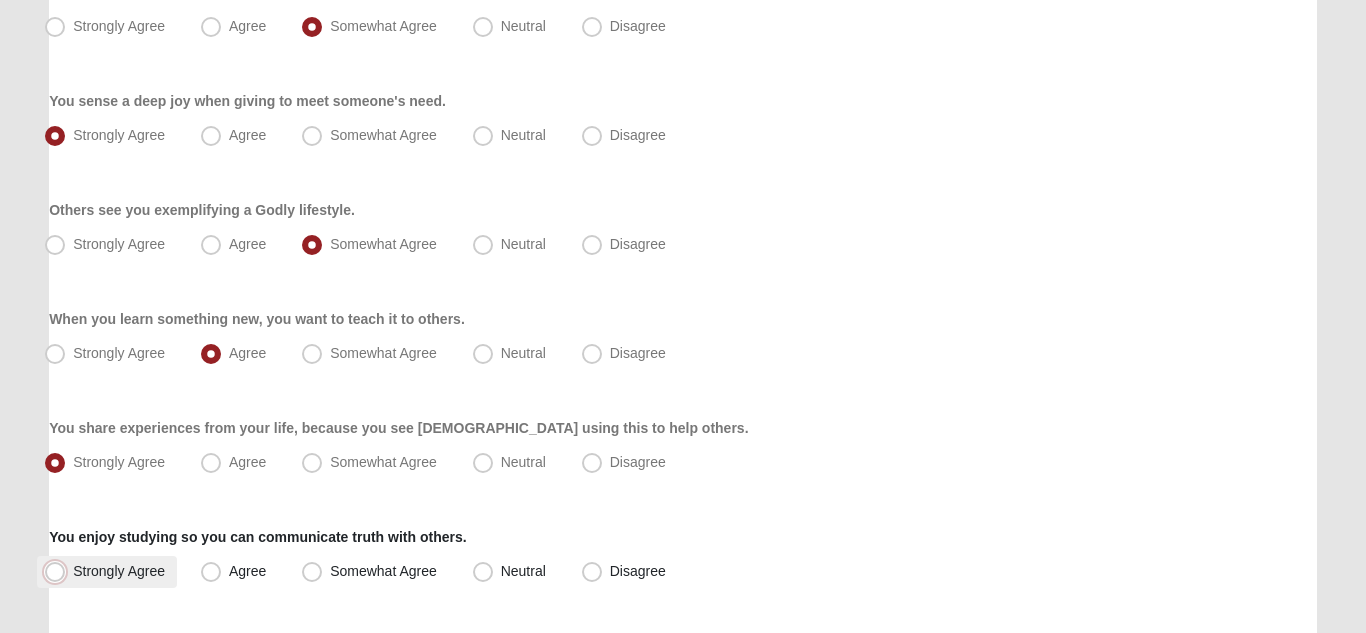click on "Strongly Agree" at bounding box center [59, 571] 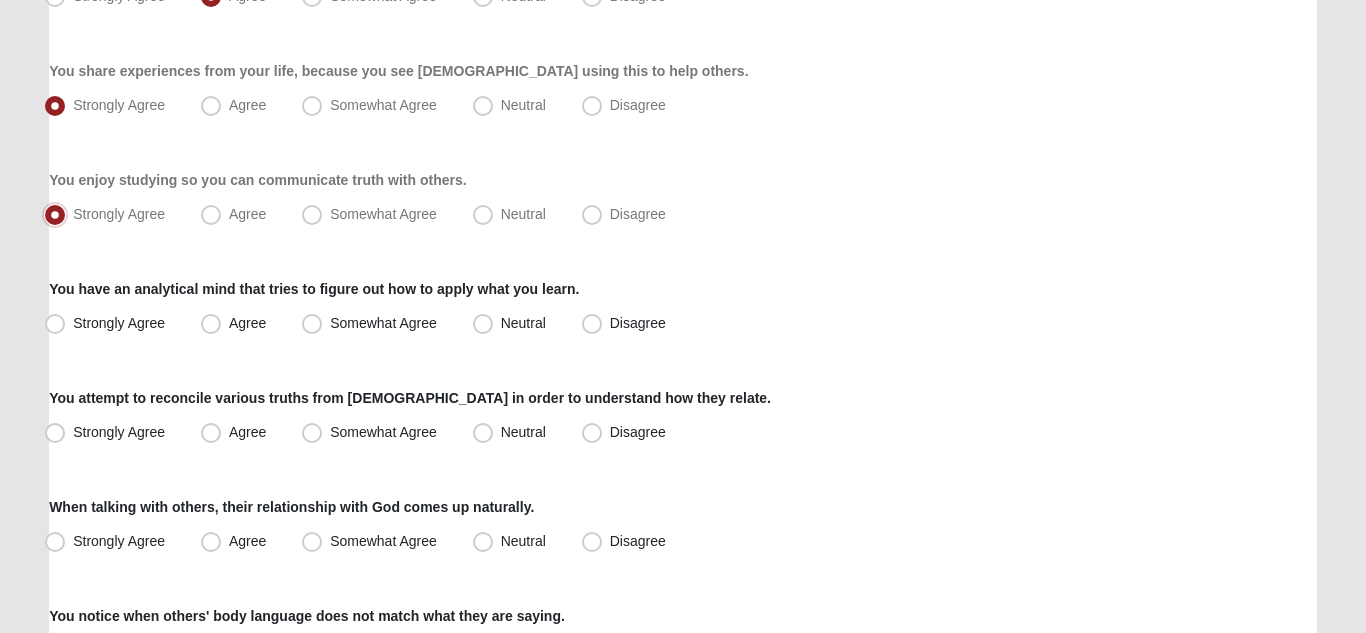 scroll, scrollTop: 1202, scrollLeft: 0, axis: vertical 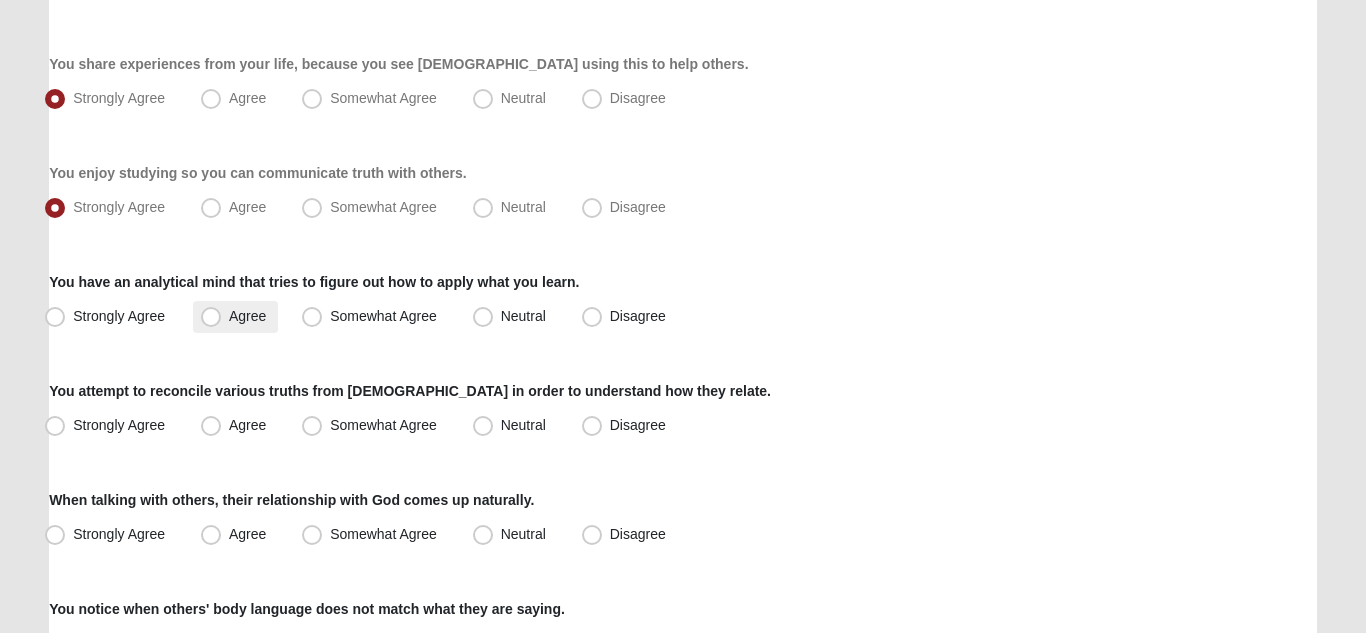 click on "Agree" at bounding box center (247, 316) 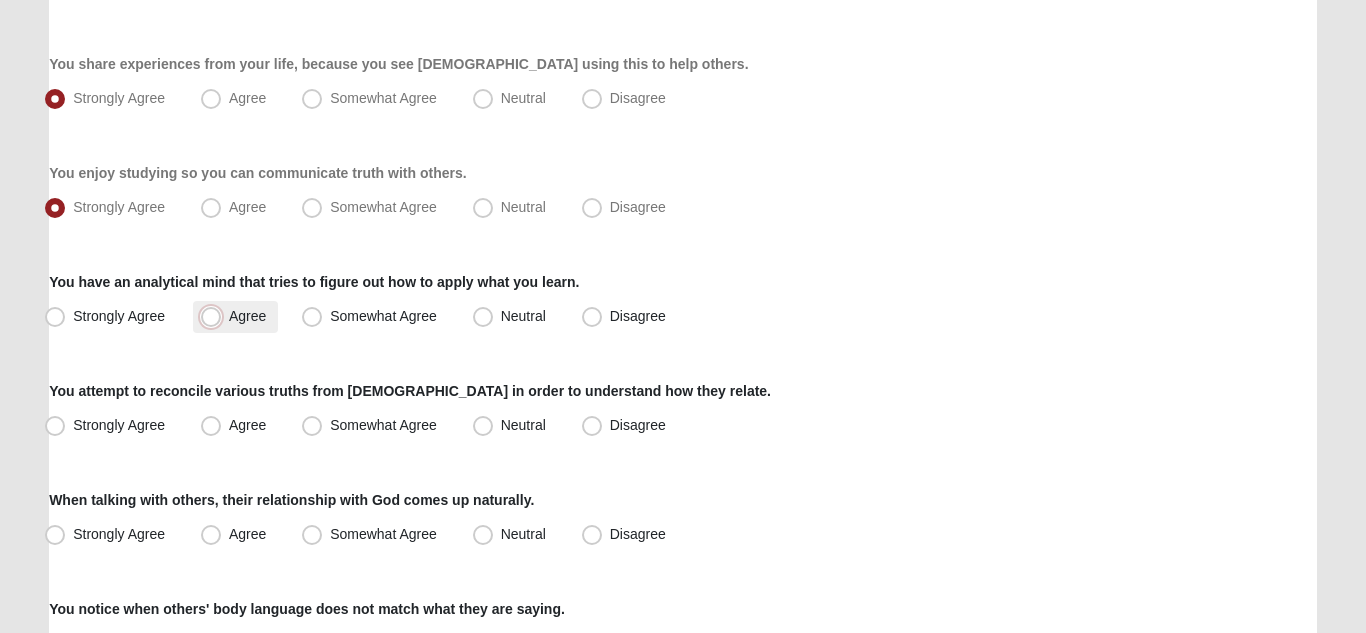 click on "Agree" at bounding box center [215, 316] 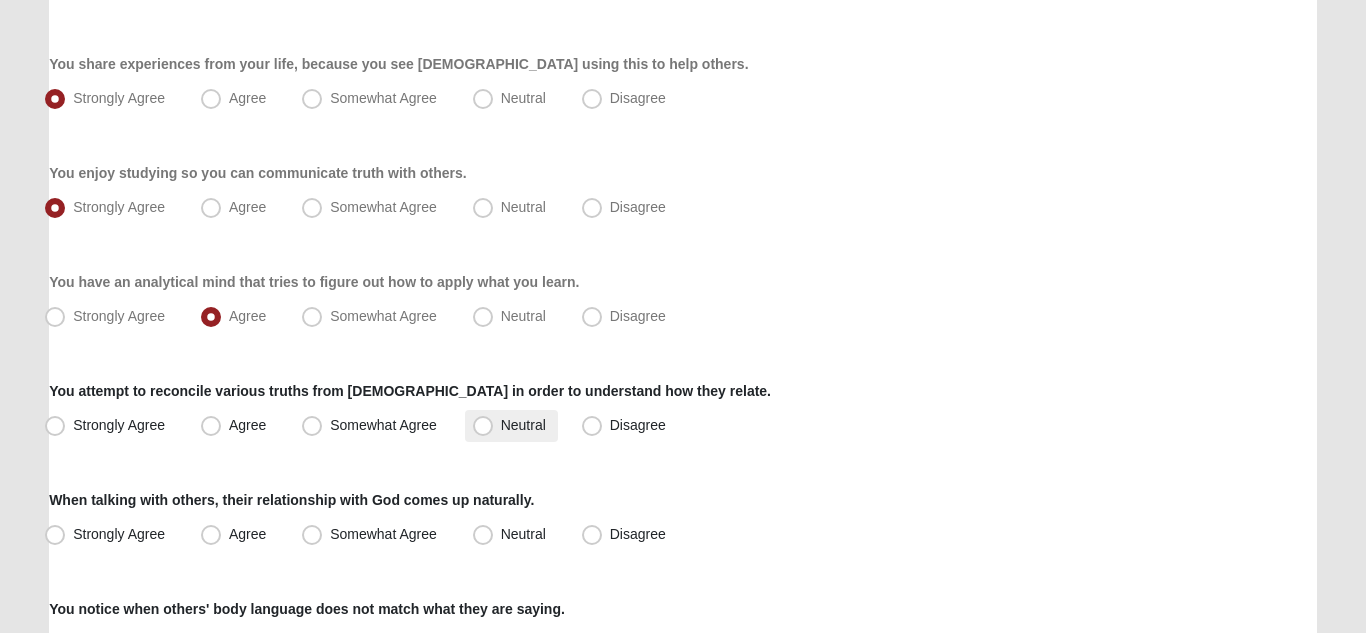 click on "Neutral" at bounding box center (523, 425) 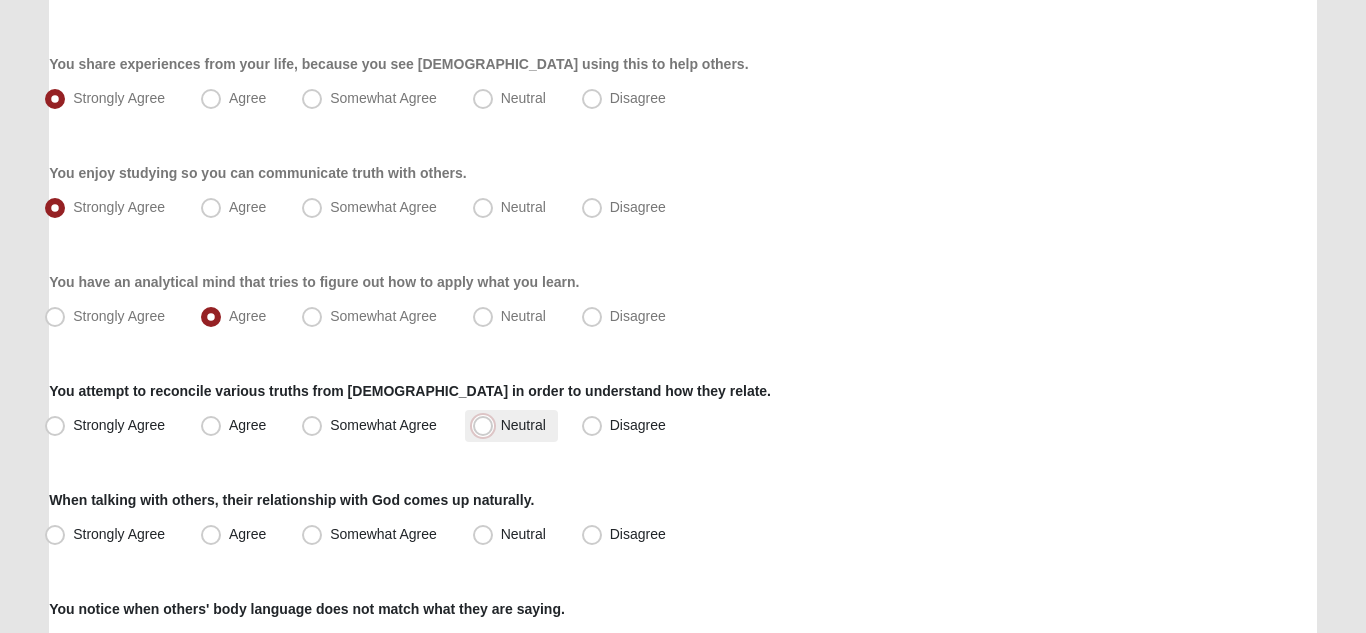 click on "Neutral" at bounding box center (487, 425) 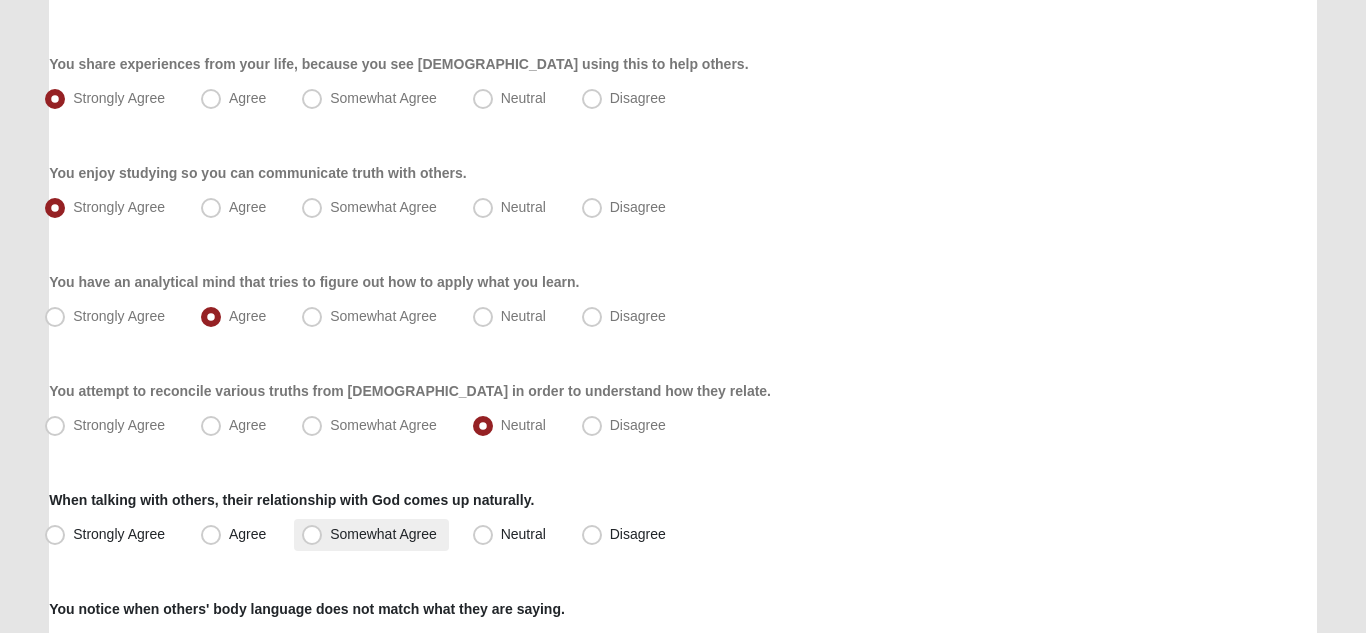 click on "Somewhat Agree" at bounding box center (371, 535) 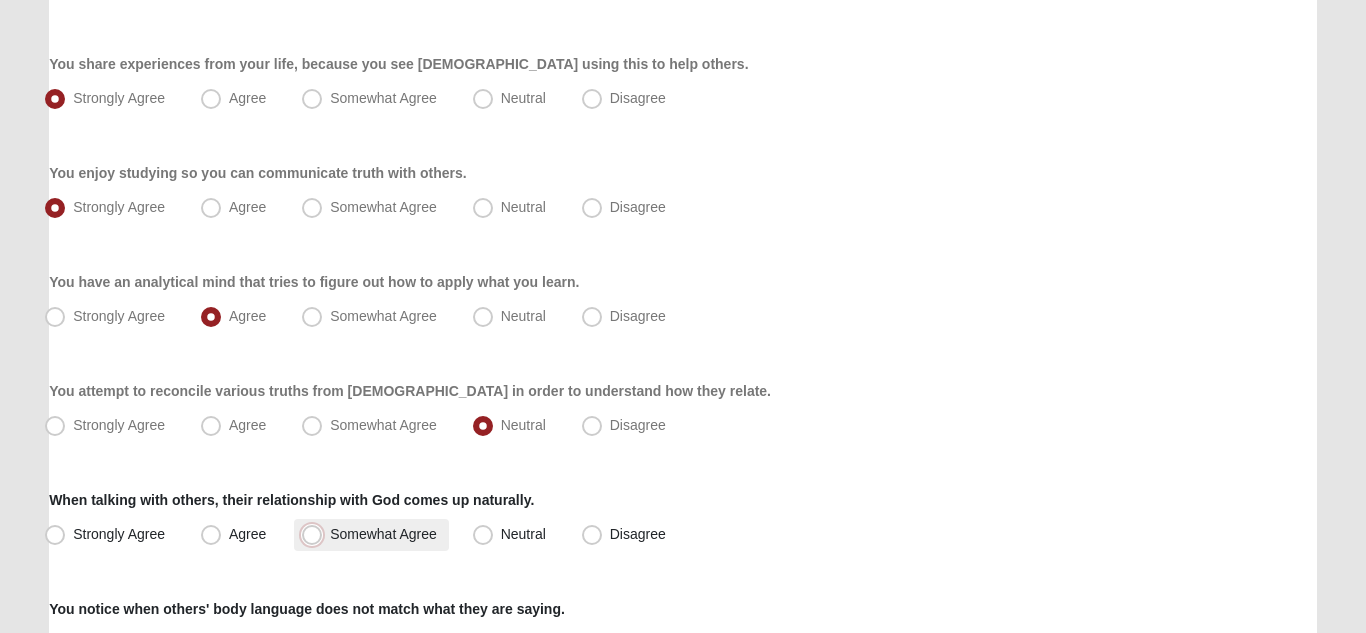 click on "Somewhat Agree" at bounding box center [316, 534] 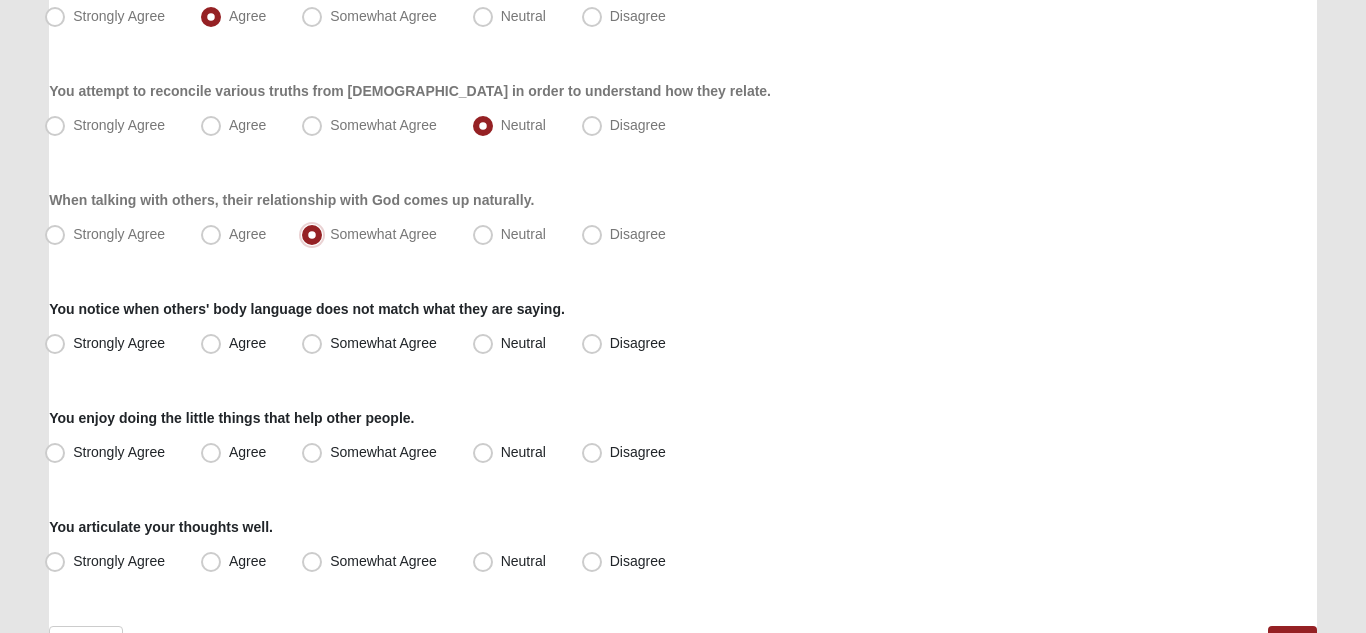 scroll, scrollTop: 1624, scrollLeft: 0, axis: vertical 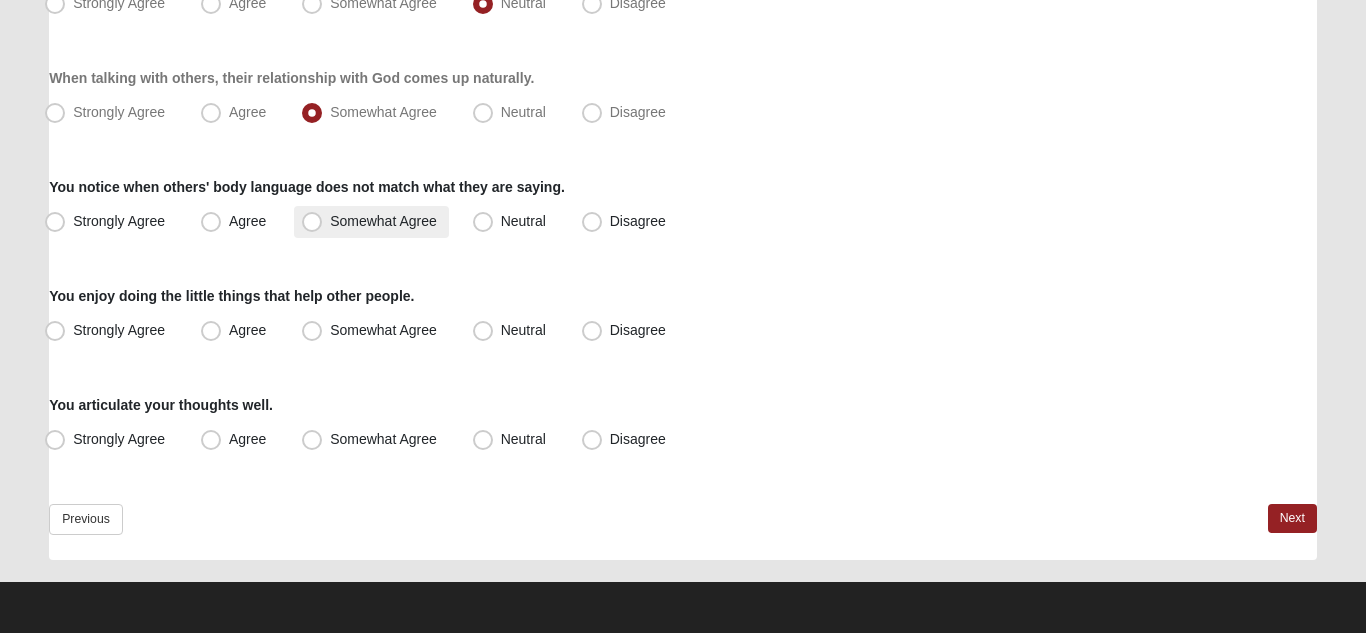click on "Somewhat Agree" at bounding box center (383, 221) 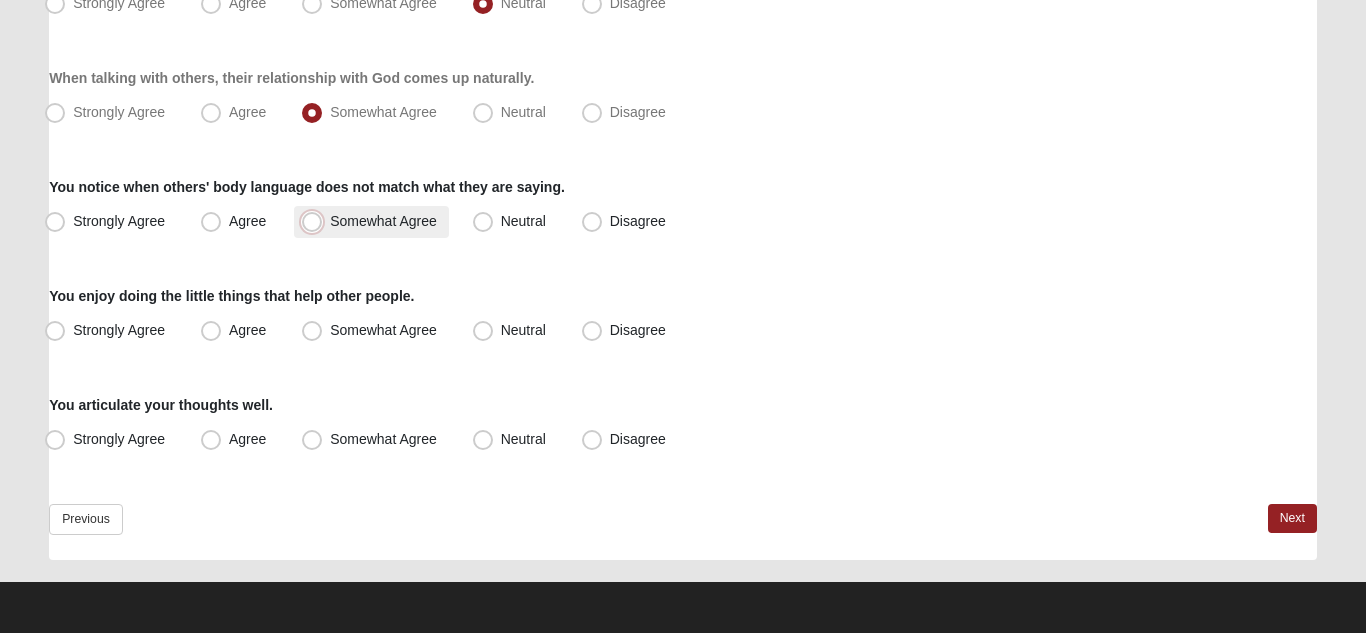 click on "Somewhat Agree" at bounding box center [316, 221] 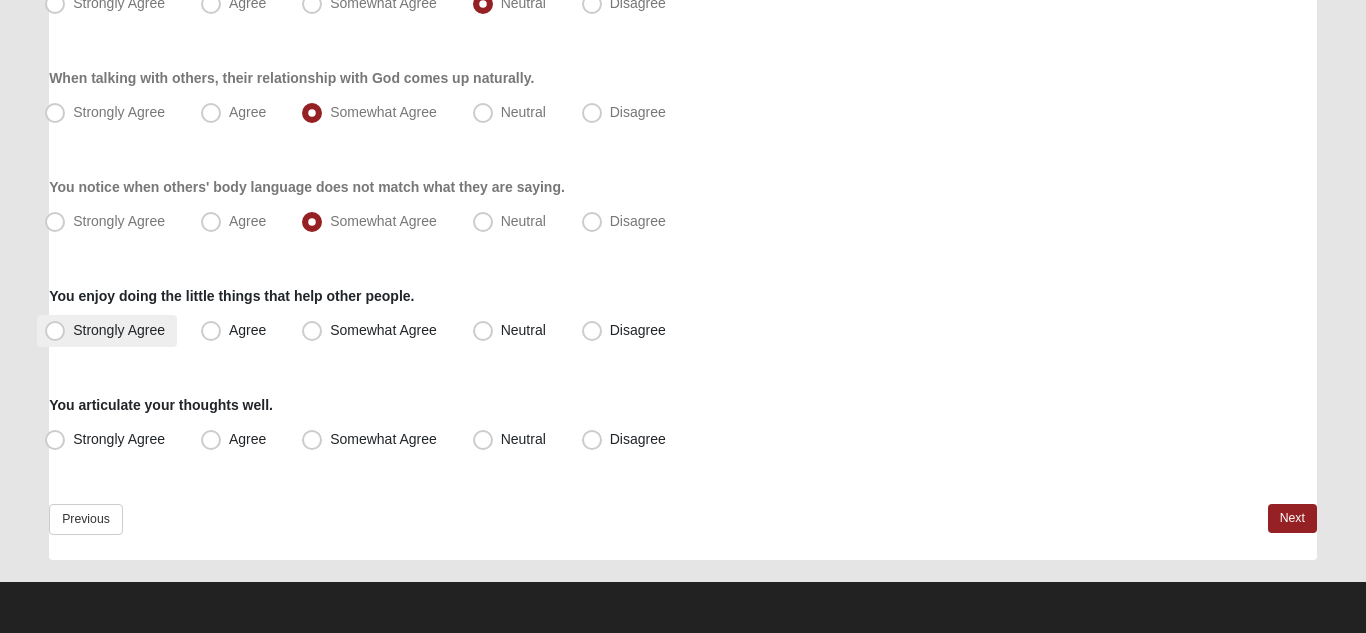 click on "Strongly Agree" at bounding box center (107, 331) 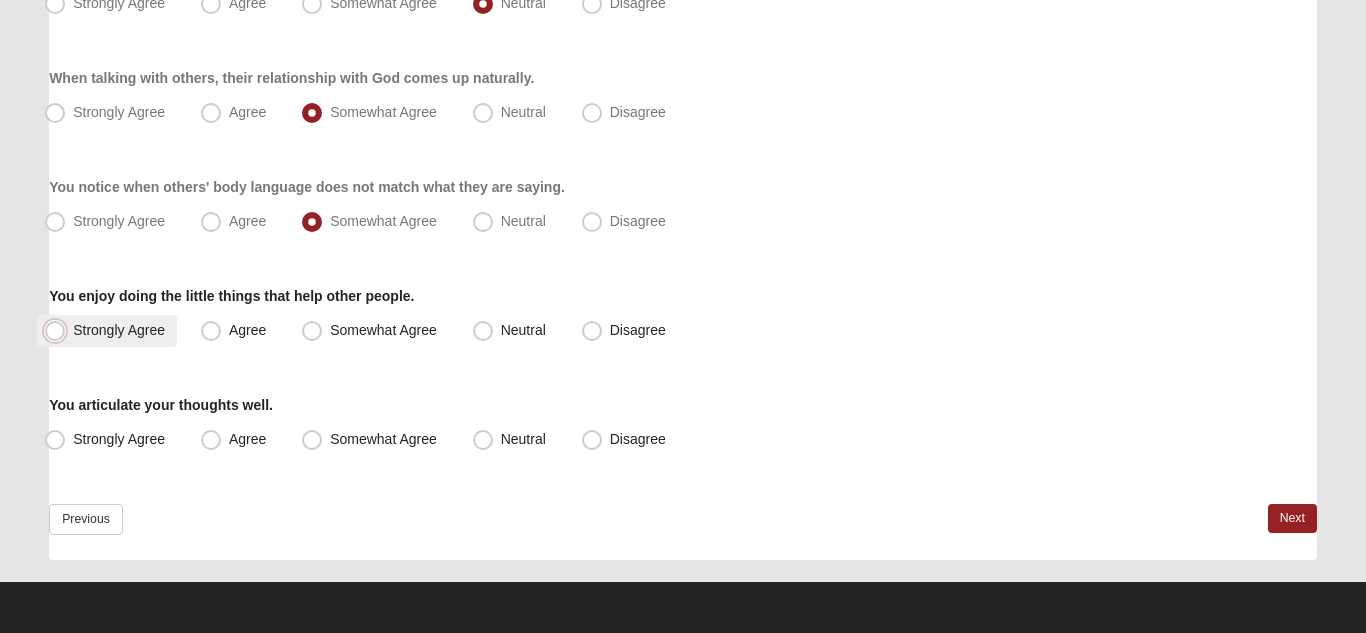 click on "Strongly Agree" at bounding box center (59, 330) 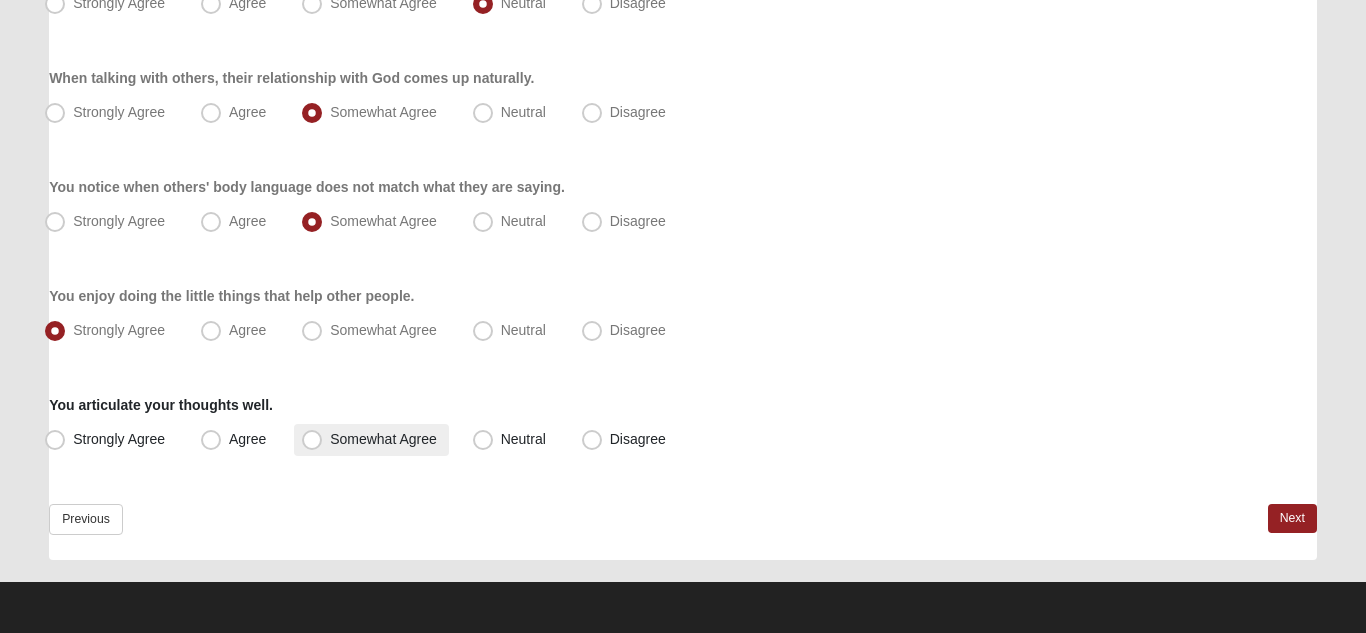 click on "Somewhat Agree" at bounding box center [383, 439] 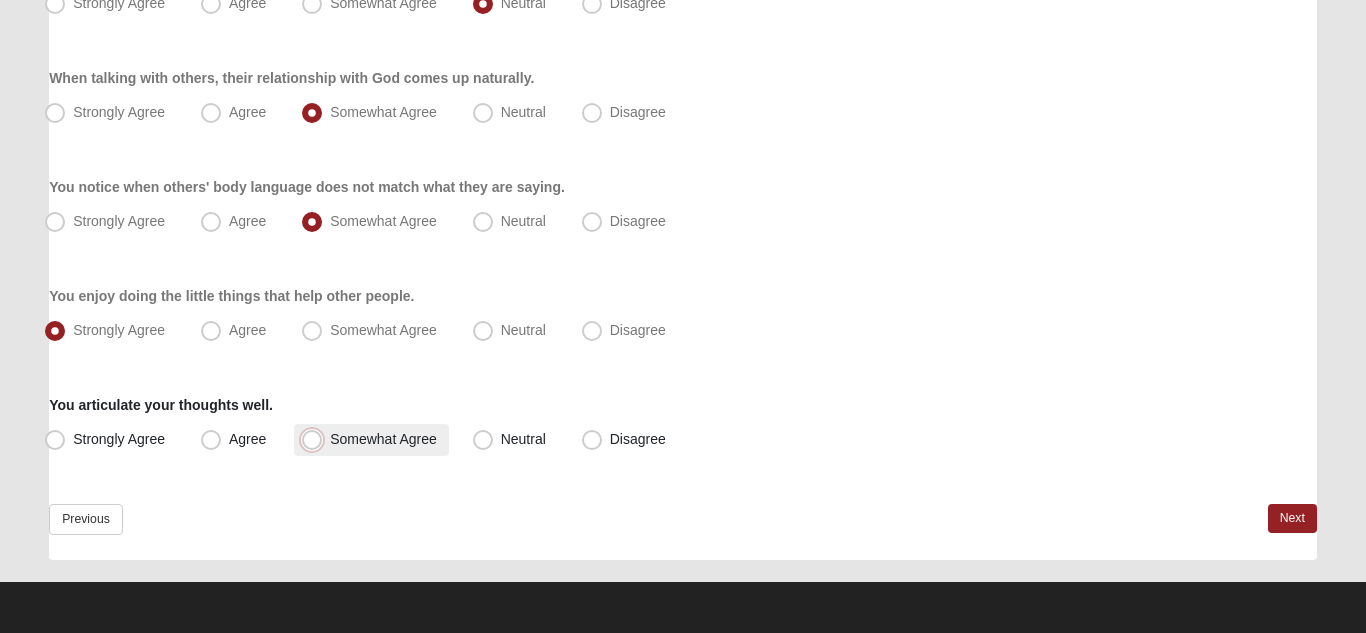click on "Somewhat Agree" at bounding box center (316, 439) 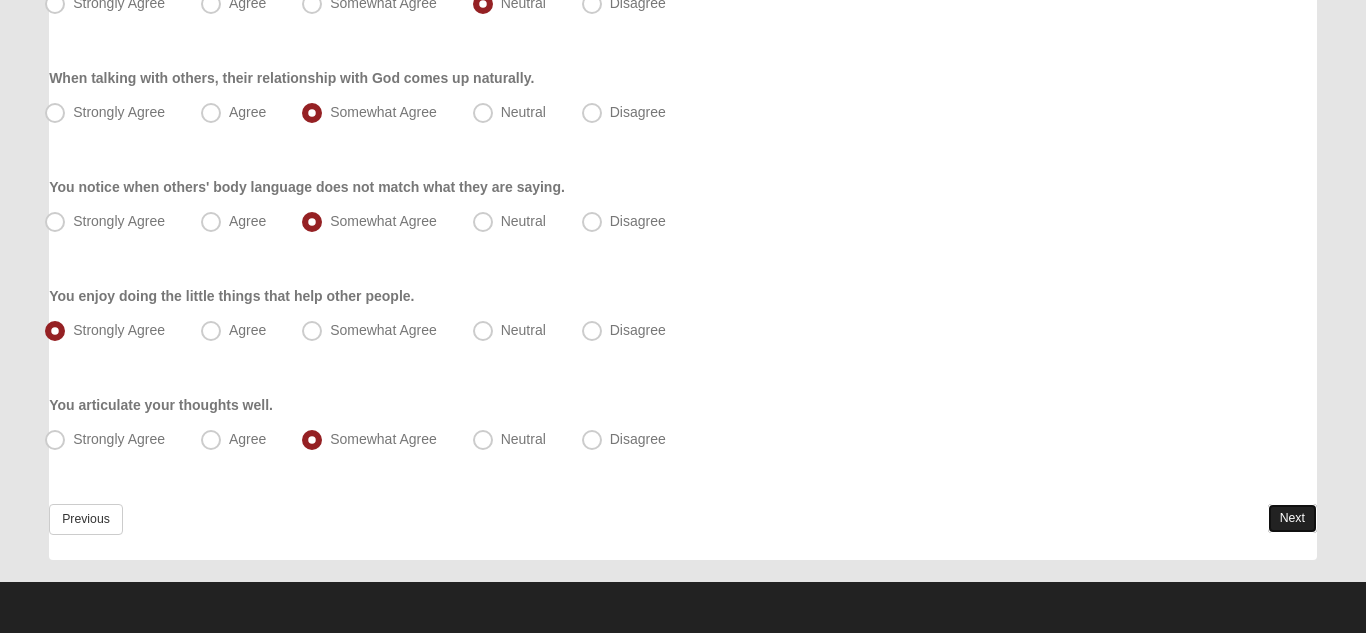 click on "Next" at bounding box center (1292, 518) 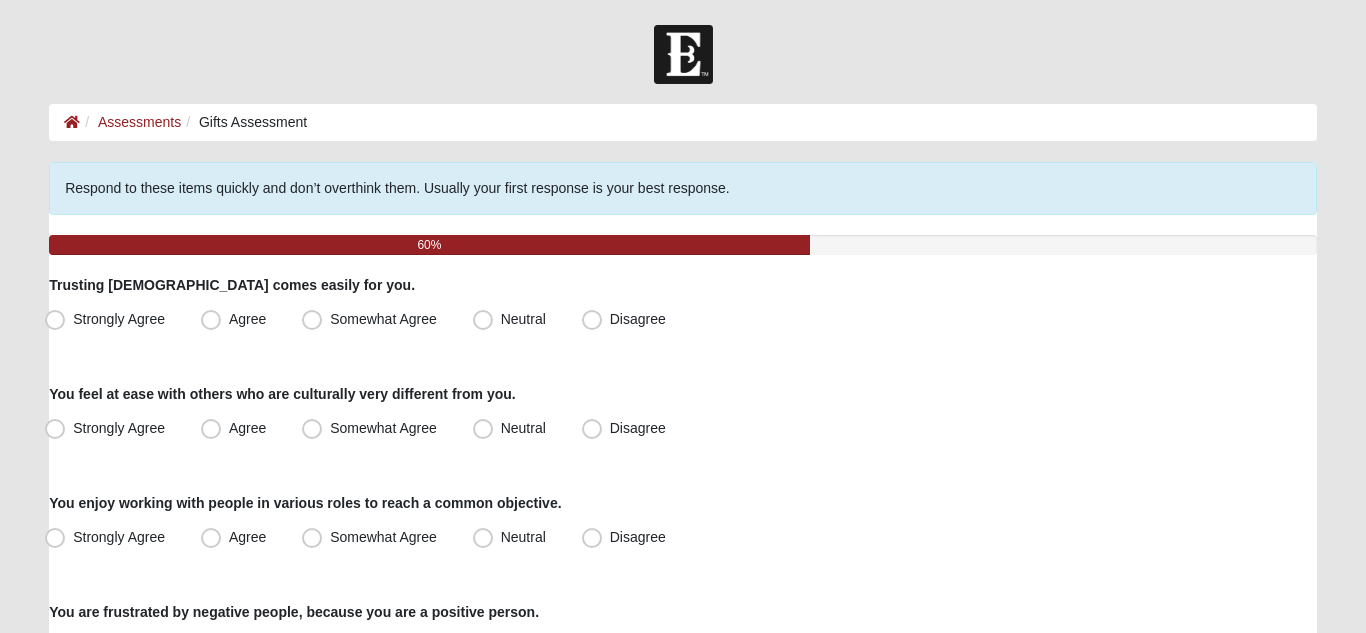 click on "You enjoy working with people in various roles to reach a common objective.
Strongly Agree
Agree
Somewhat Agree
Neutral
Disagree" at bounding box center (683, 523) 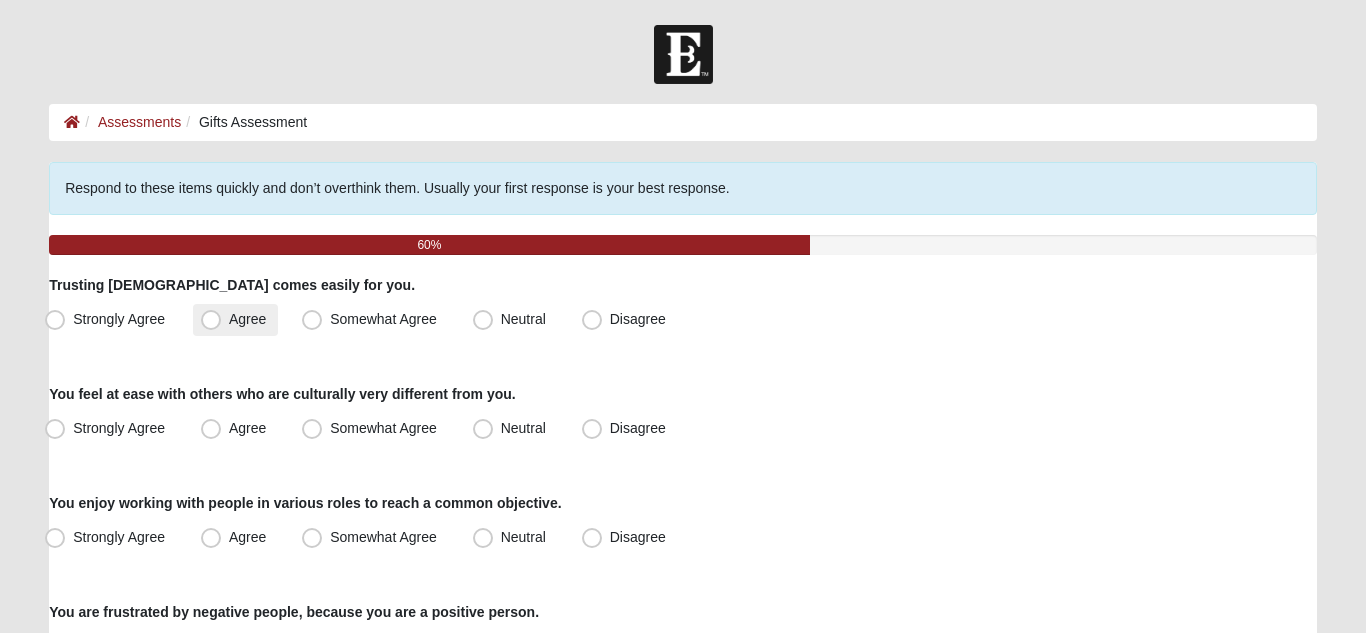 click on "Agree" at bounding box center [247, 319] 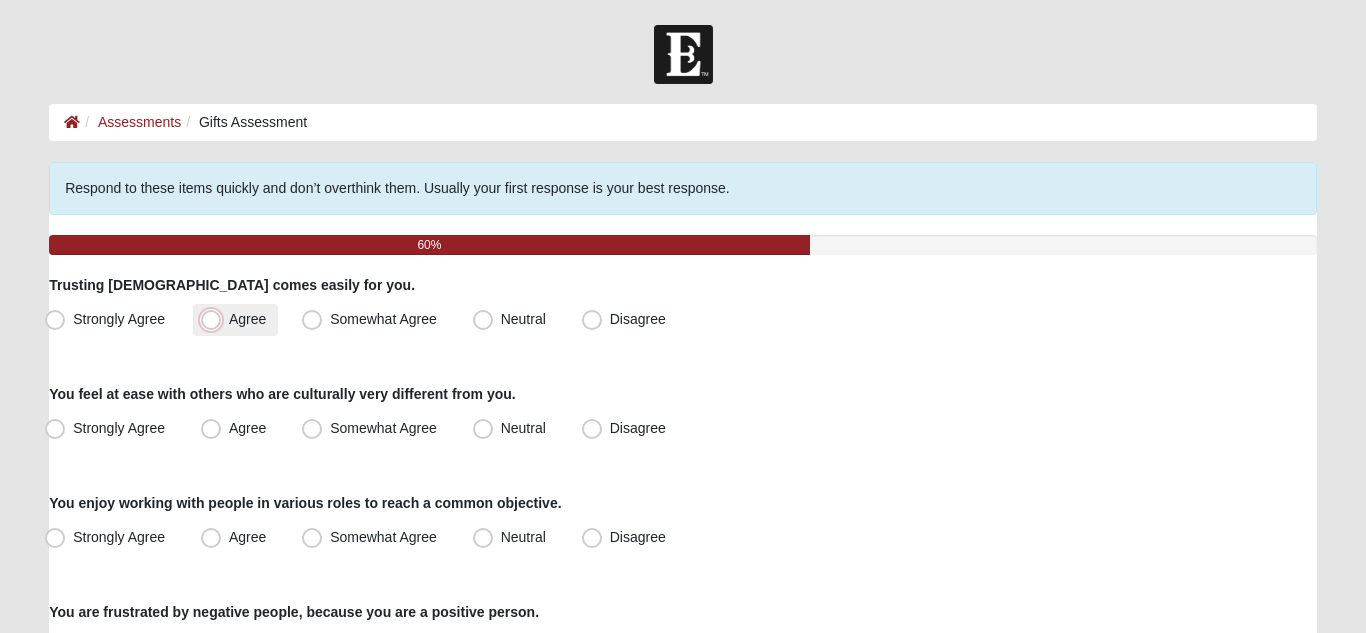 click on "Agree" at bounding box center [215, 319] 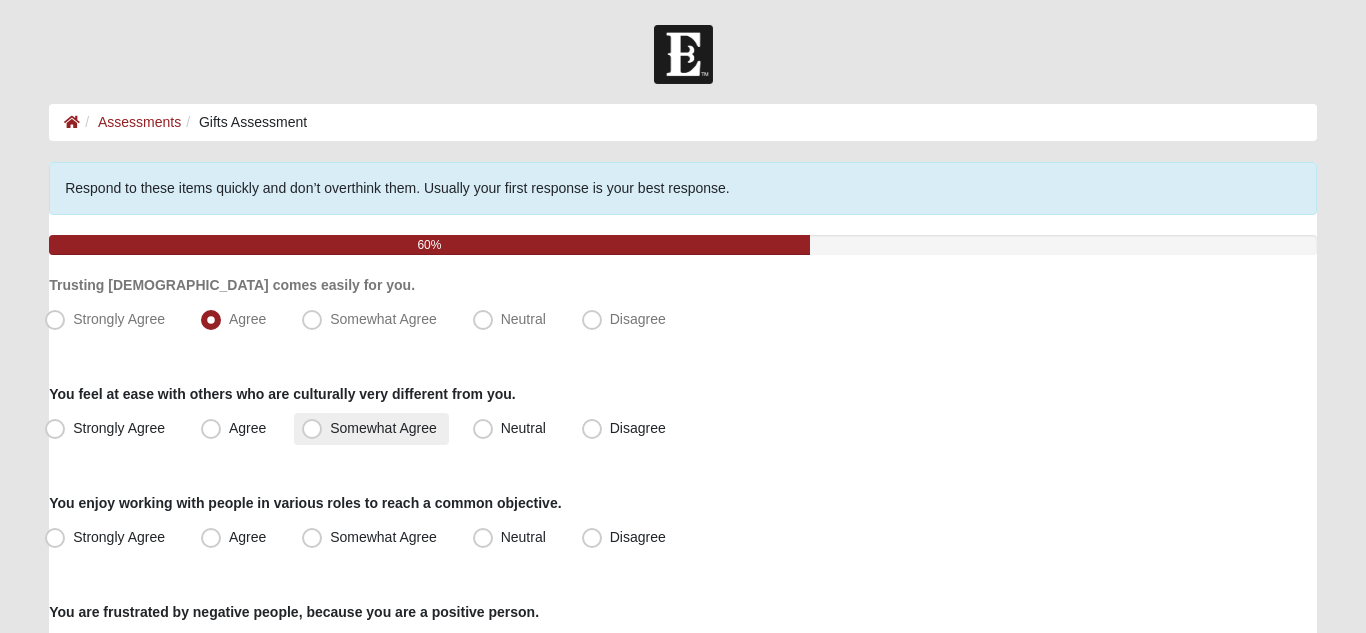 click on "Somewhat Agree" at bounding box center (383, 428) 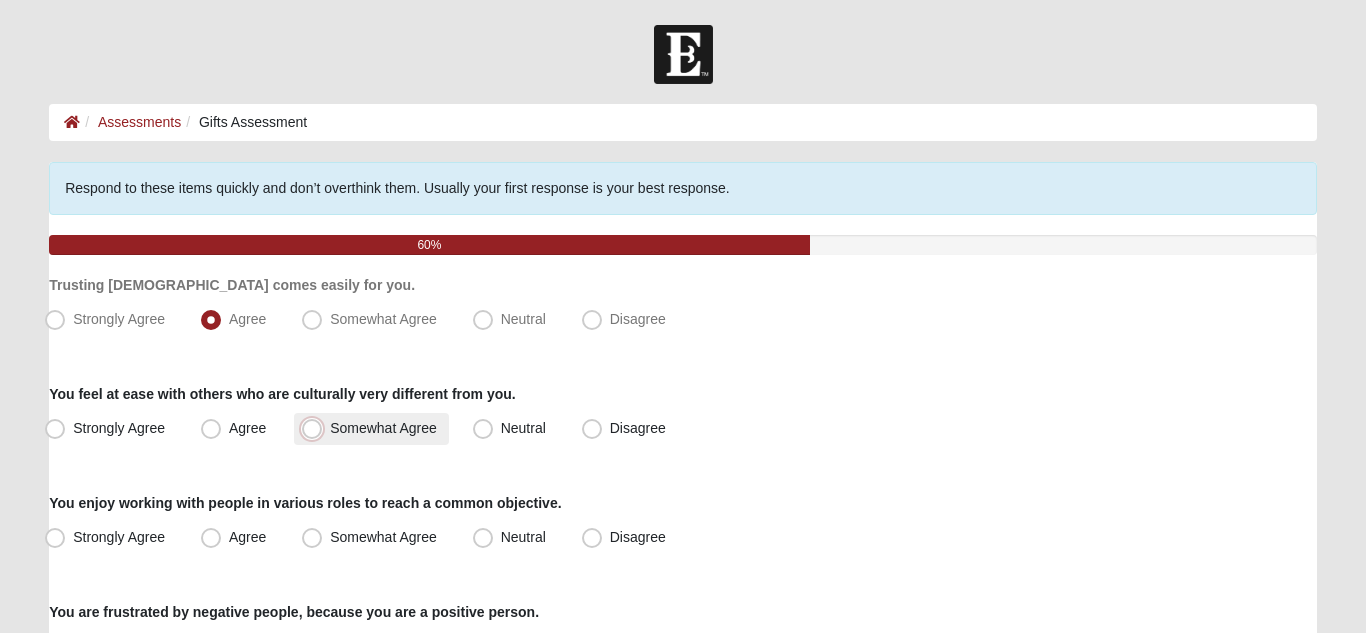 click on "Somewhat Agree" at bounding box center [316, 428] 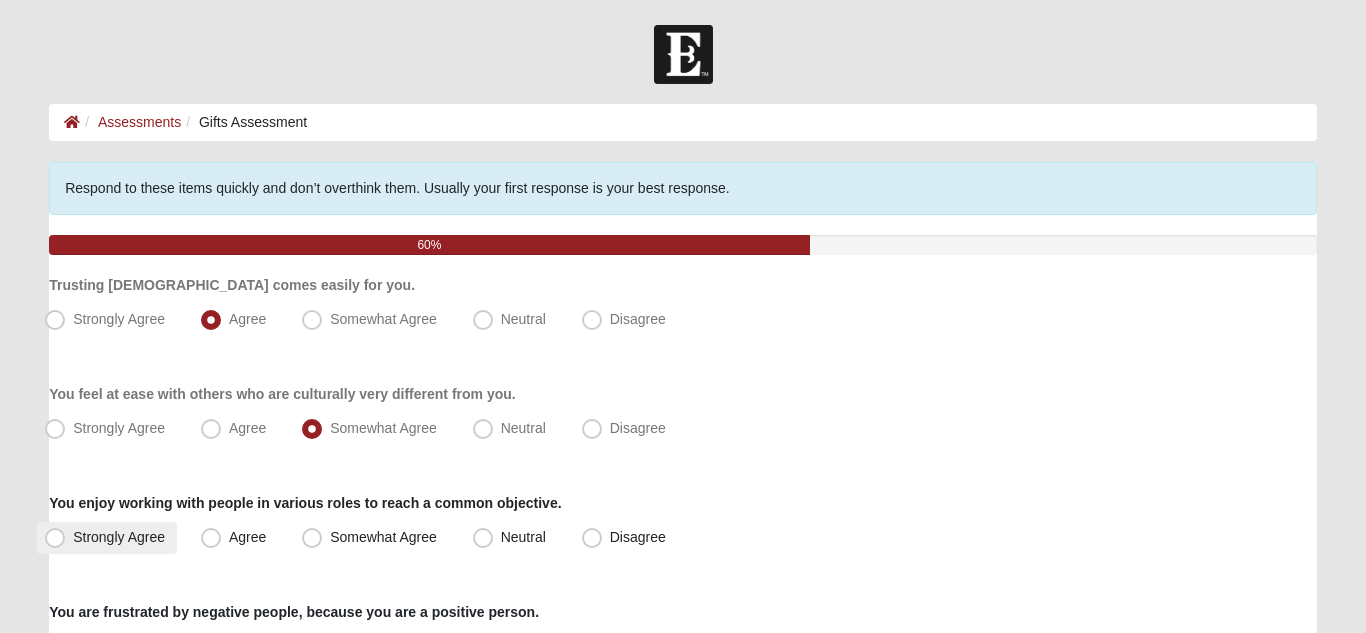 click on "Strongly Agree" at bounding box center (119, 537) 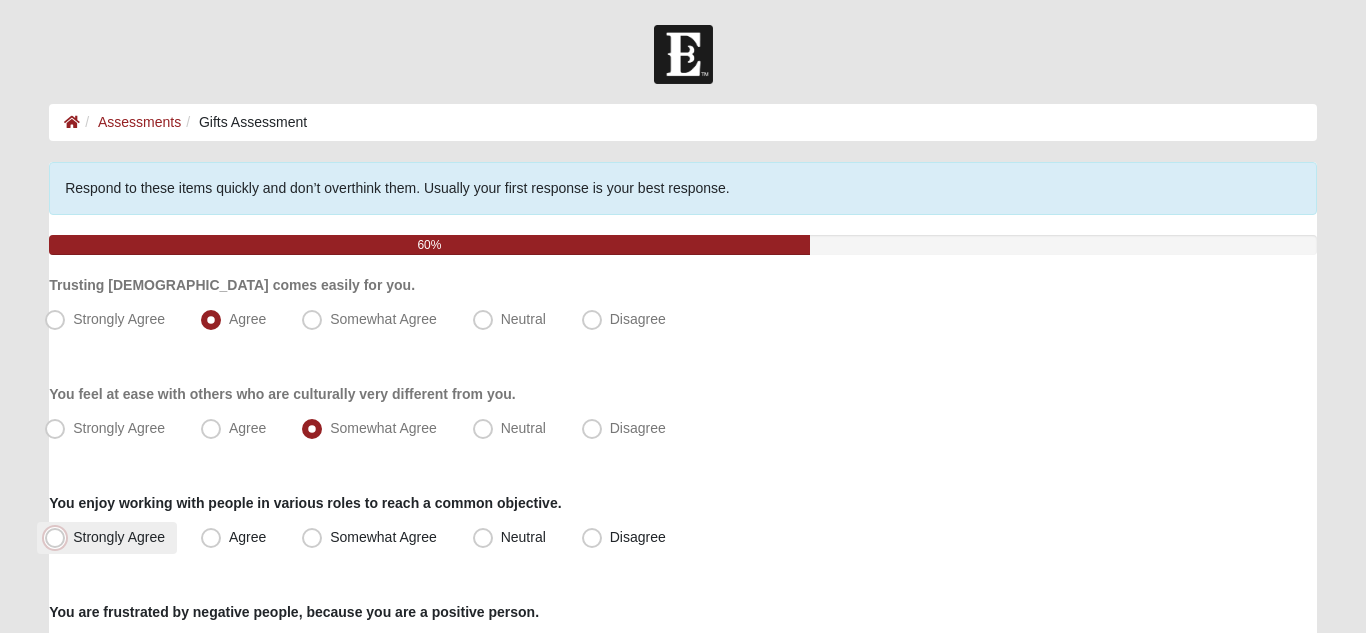 click on "Strongly Agree" at bounding box center (59, 537) 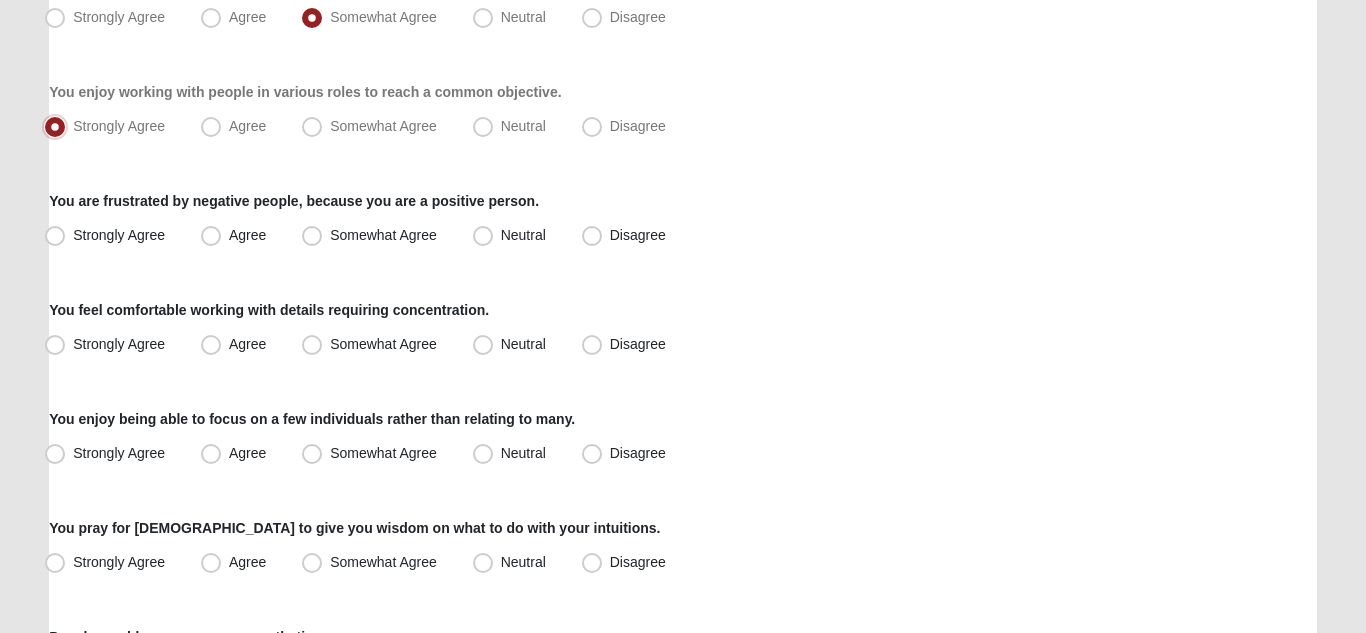 scroll, scrollTop: 422, scrollLeft: 0, axis: vertical 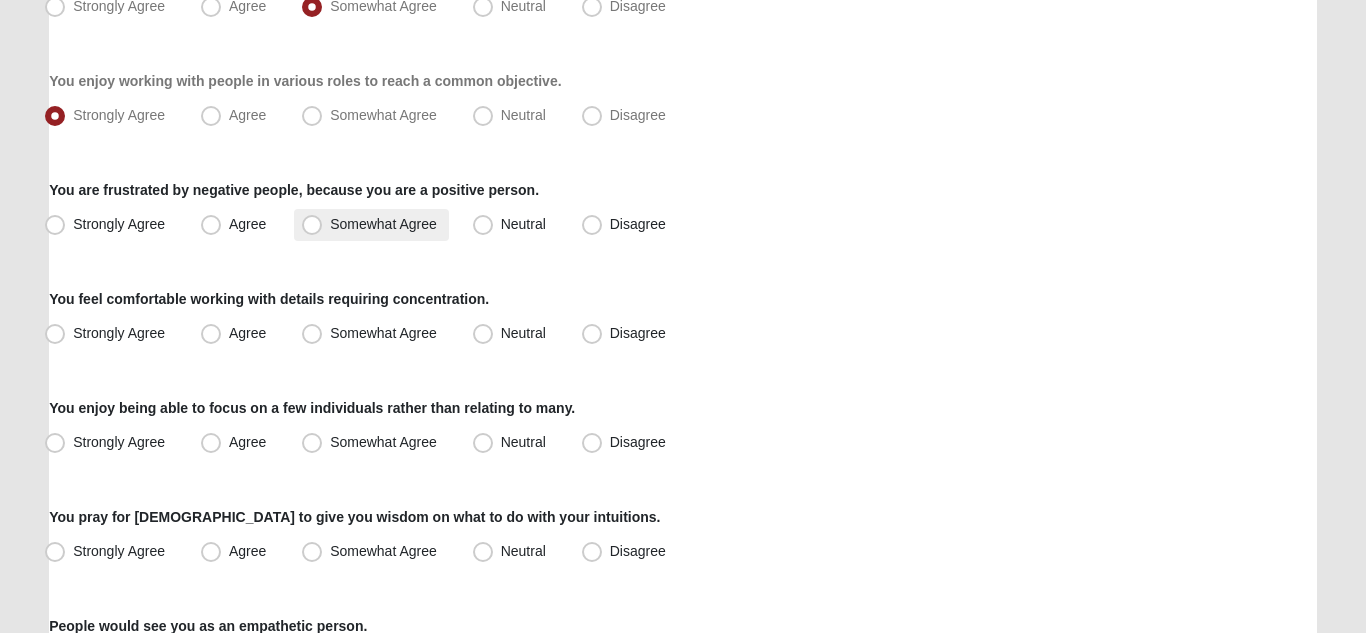 click on "Somewhat Agree" at bounding box center [383, 224] 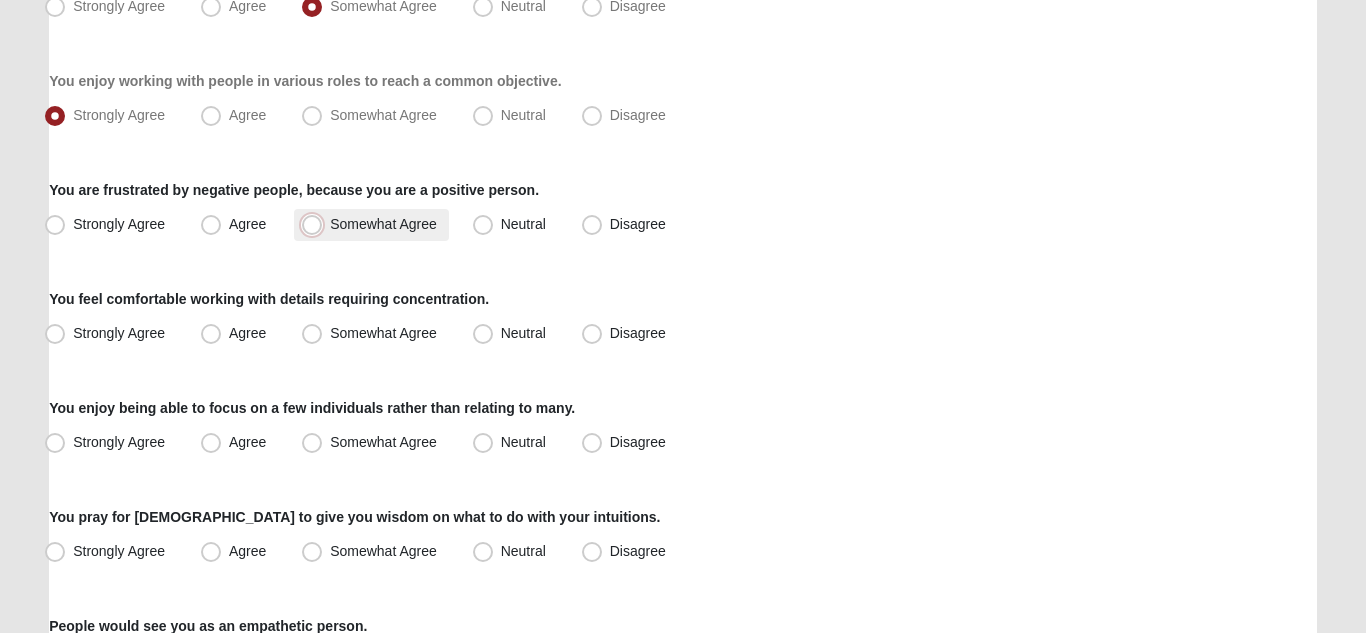 click on "Somewhat Agree" at bounding box center (316, 224) 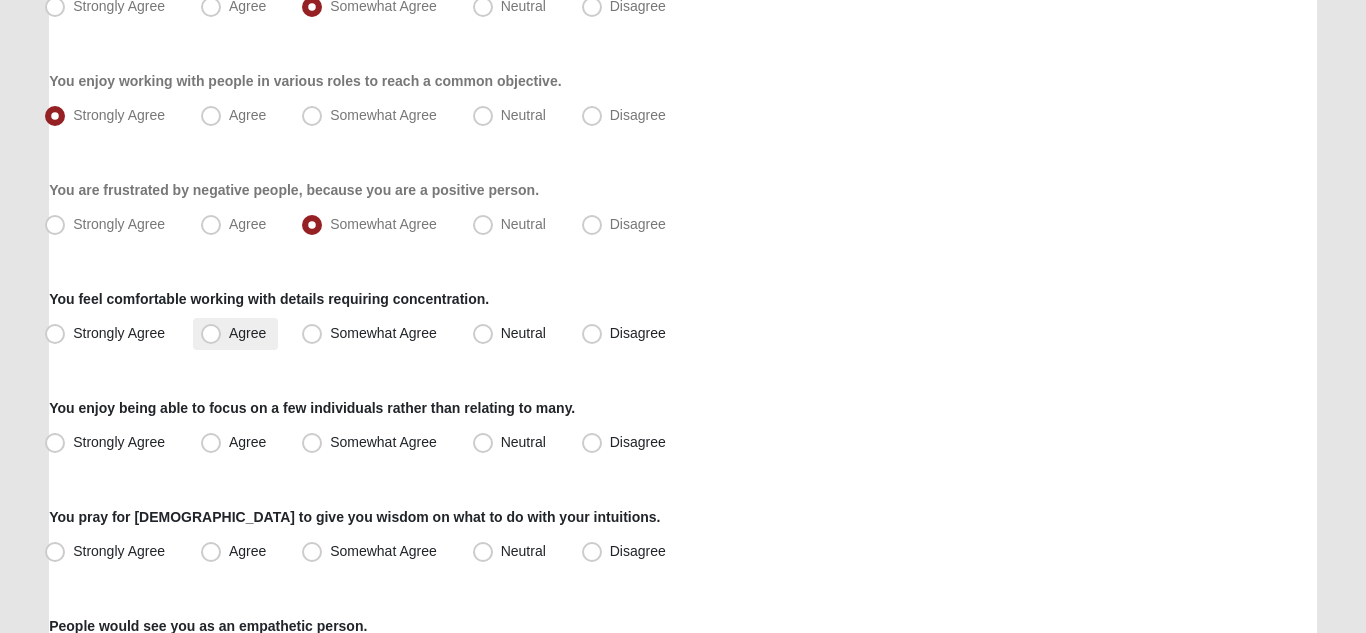 click on "Agree" at bounding box center (235, 334) 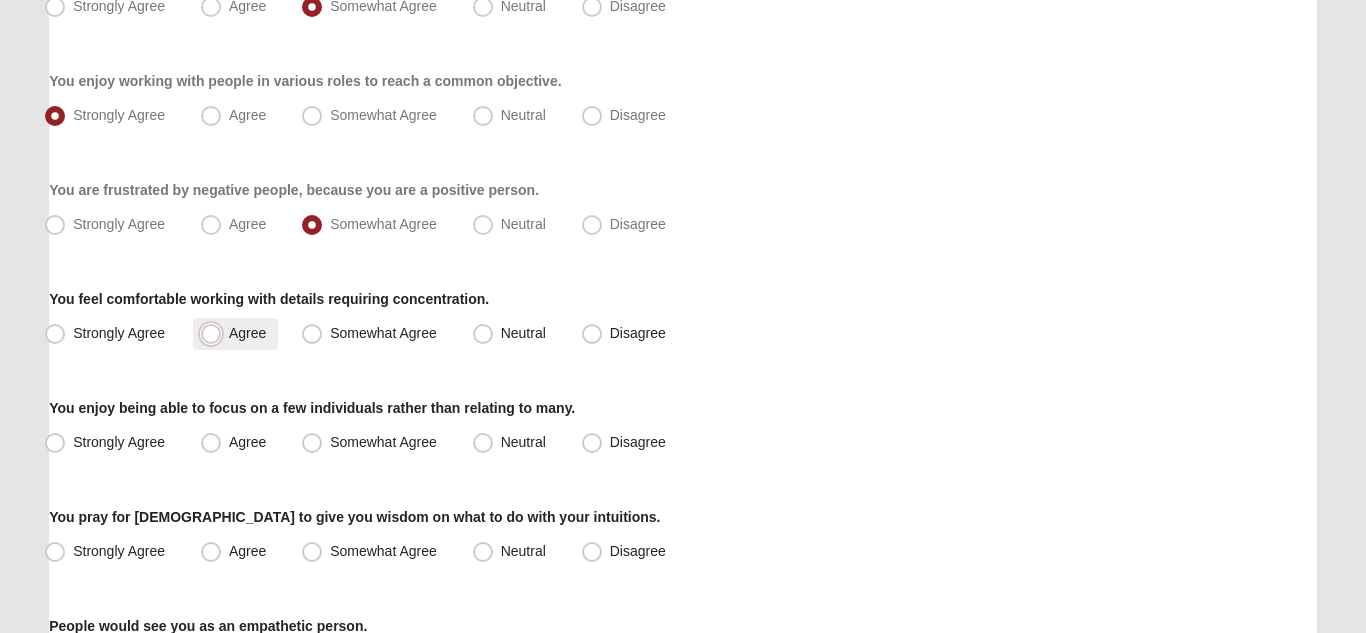 click on "Agree" at bounding box center [215, 333] 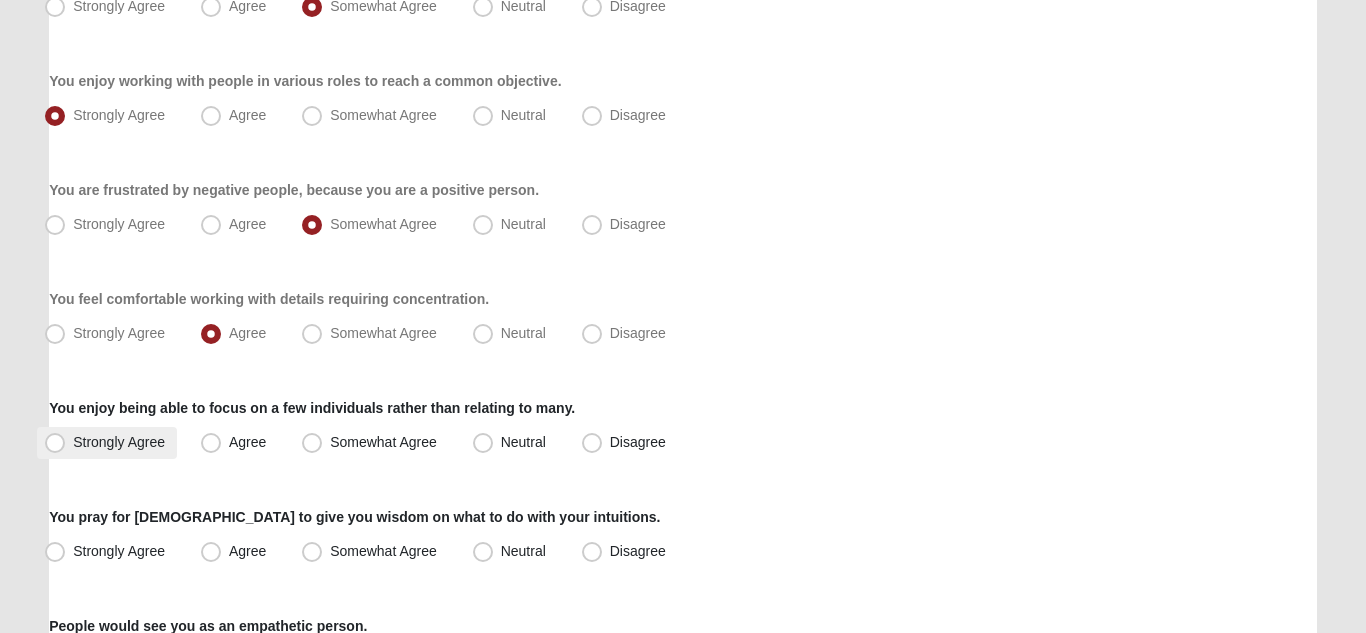 click on "Strongly Agree" at bounding box center [119, 442] 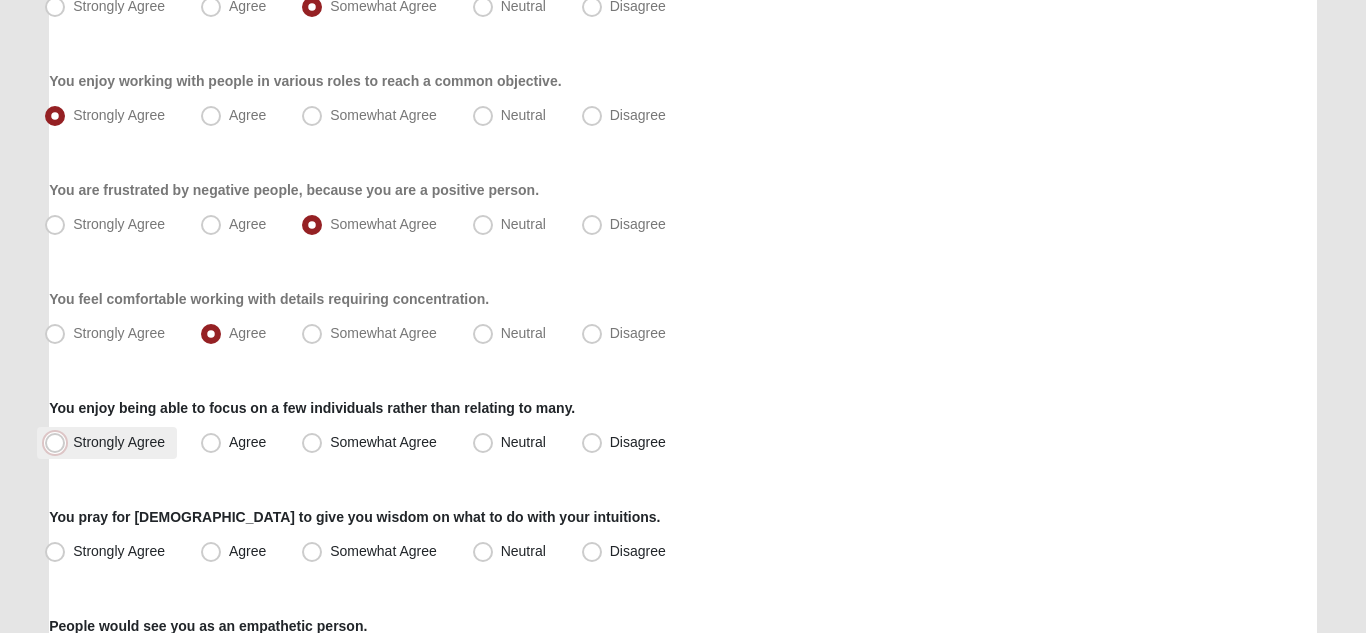 click on "Strongly Agree" at bounding box center [59, 442] 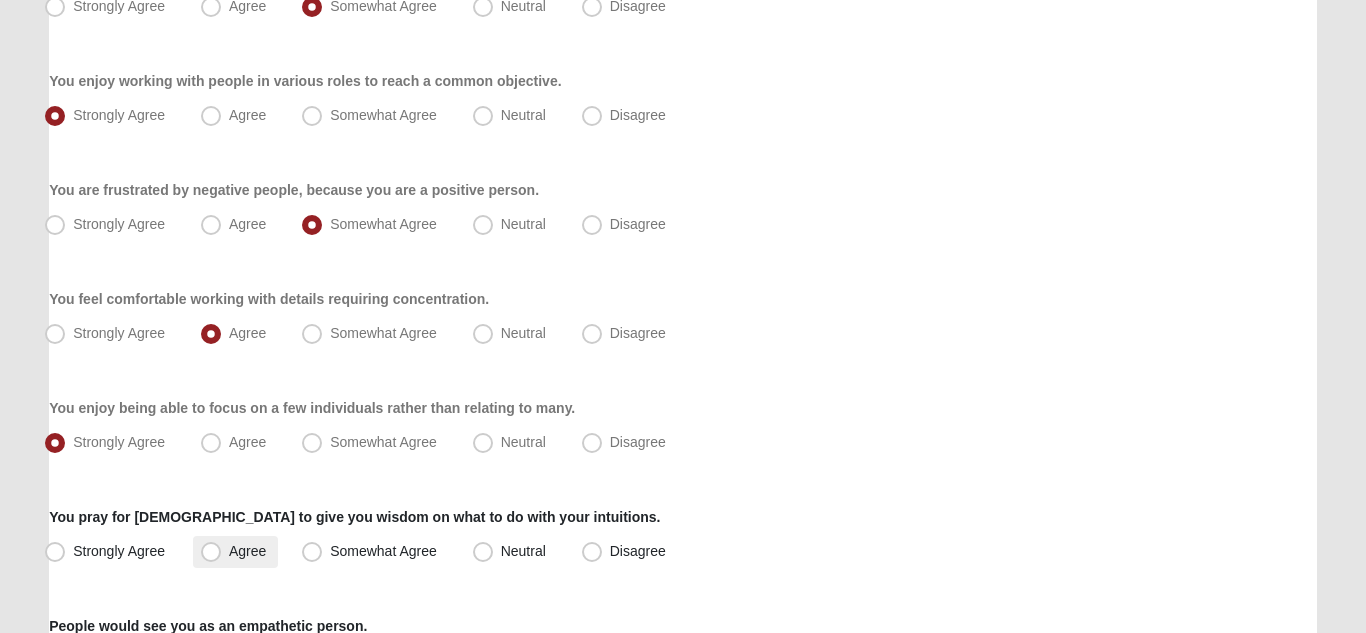 click on "Agree" at bounding box center (247, 551) 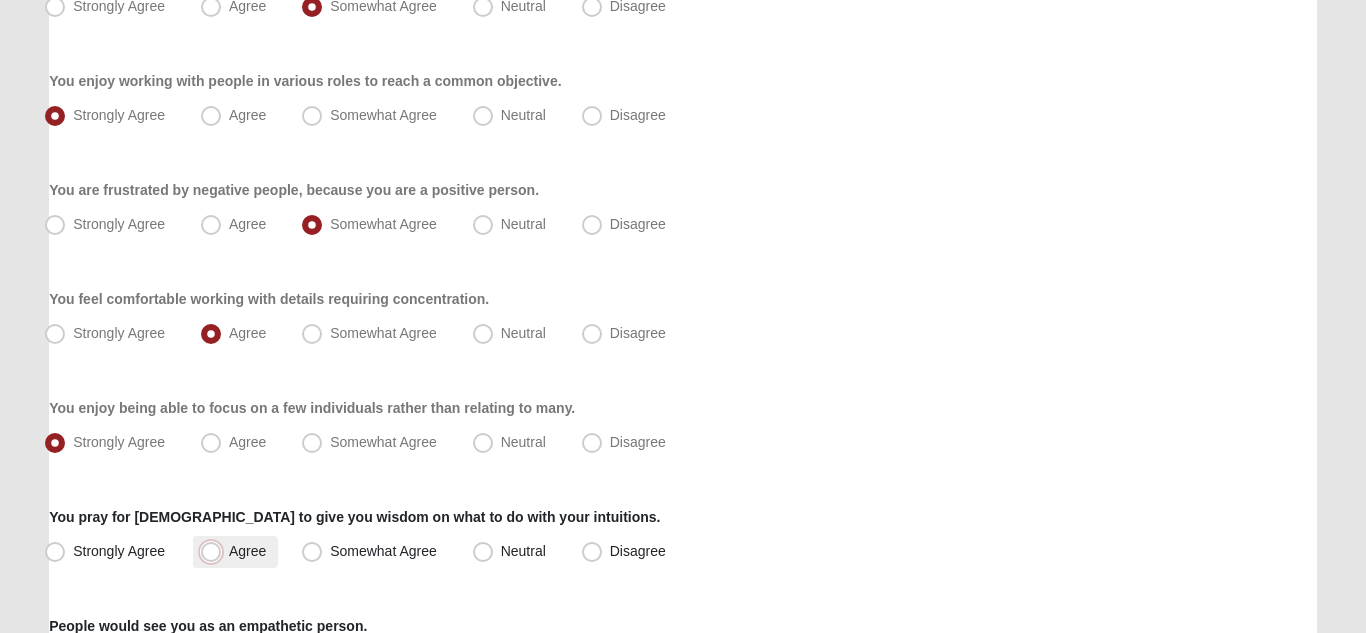 click on "Agree" at bounding box center [215, 551] 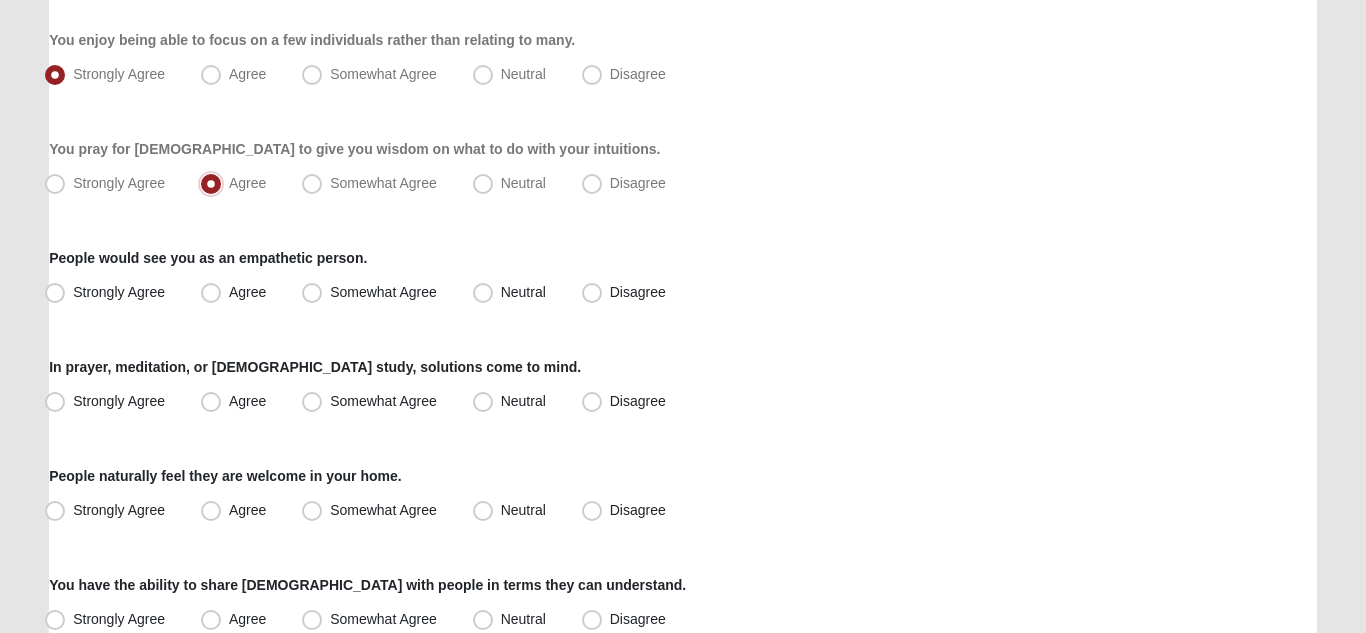 scroll, scrollTop: 801, scrollLeft: 0, axis: vertical 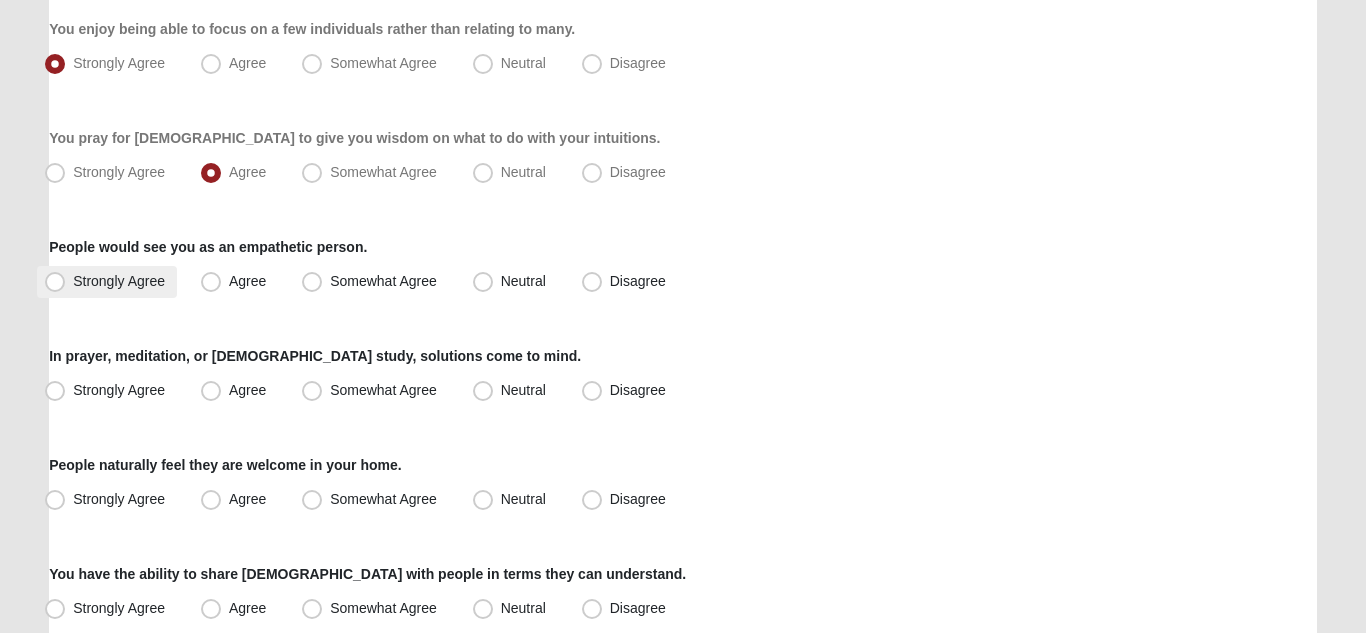 click on "Strongly Agree" at bounding box center [107, 282] 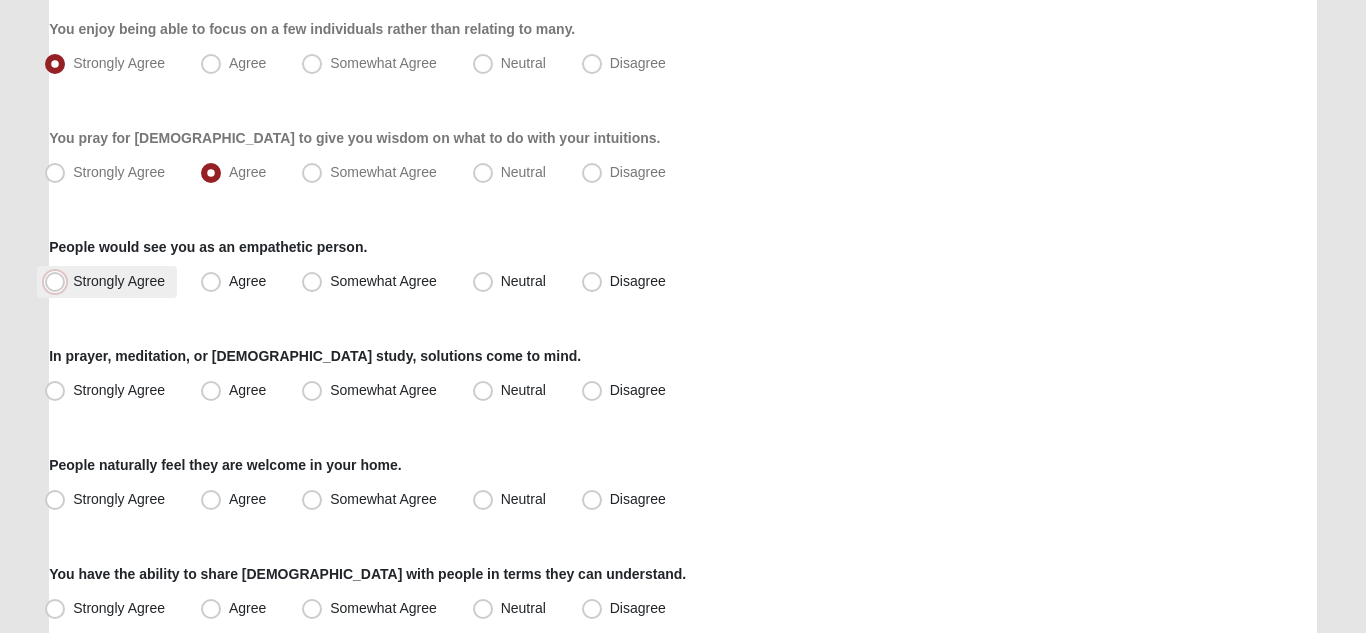 click on "Strongly Agree" at bounding box center [59, 281] 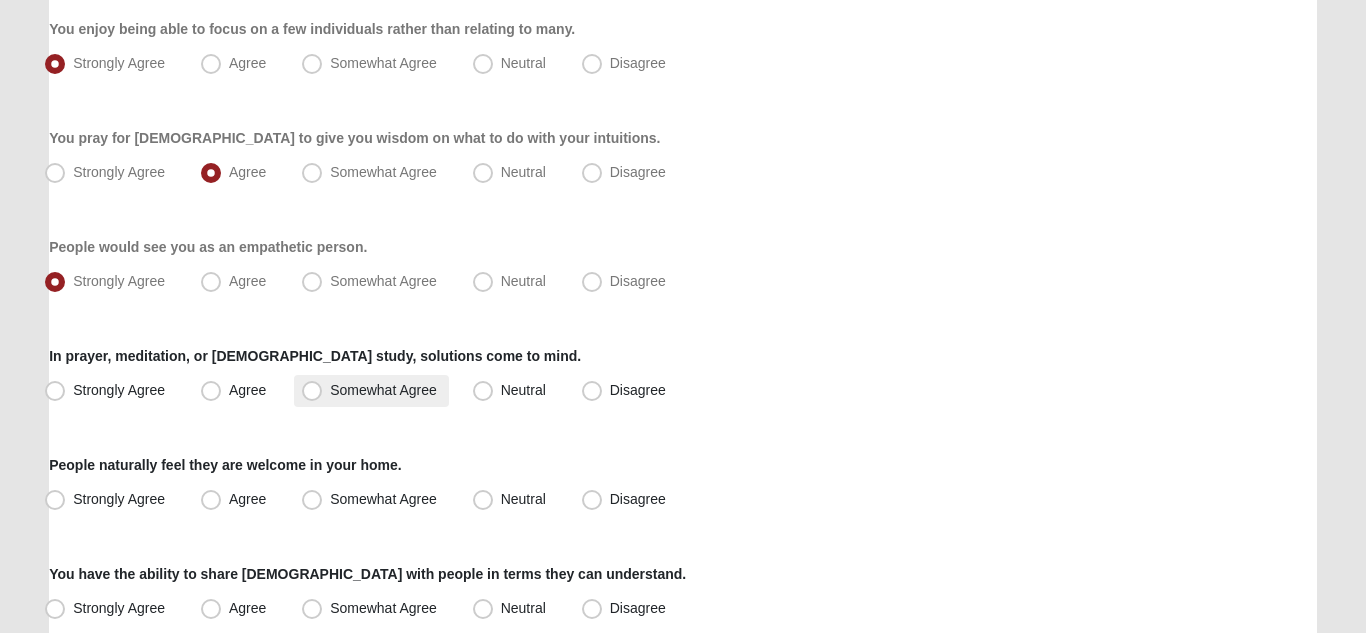 click on "Somewhat Agree" at bounding box center [383, 390] 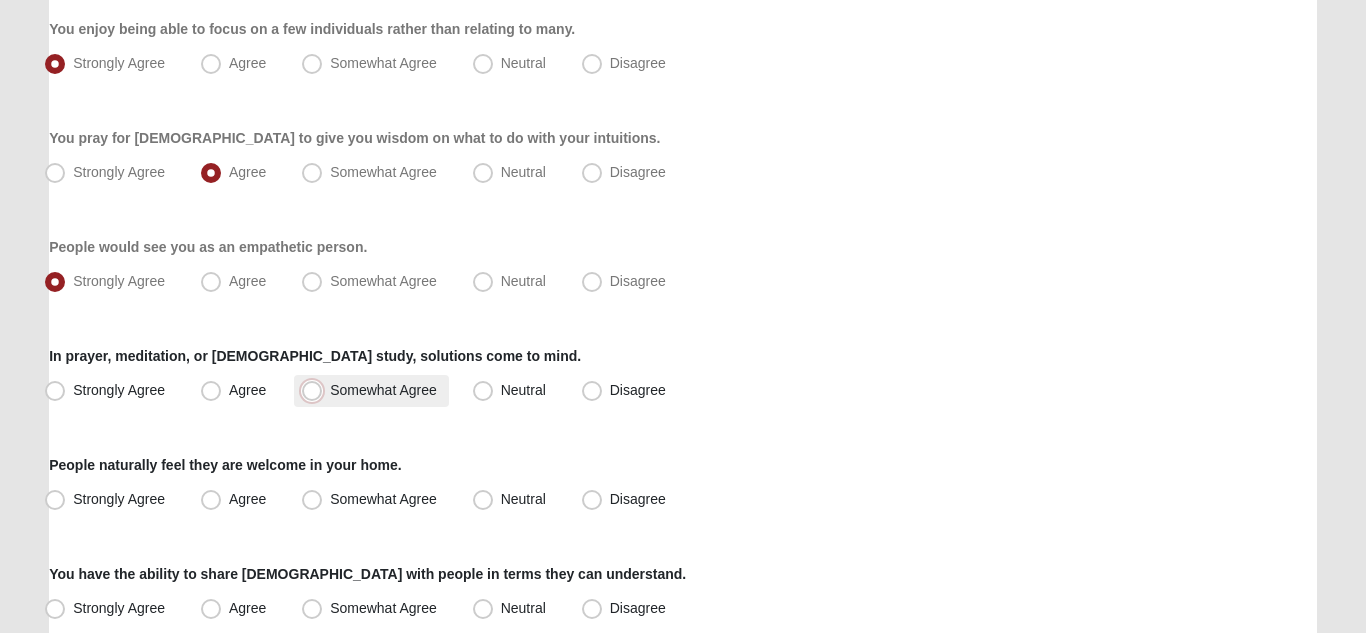 click on "Somewhat Agree" at bounding box center [316, 390] 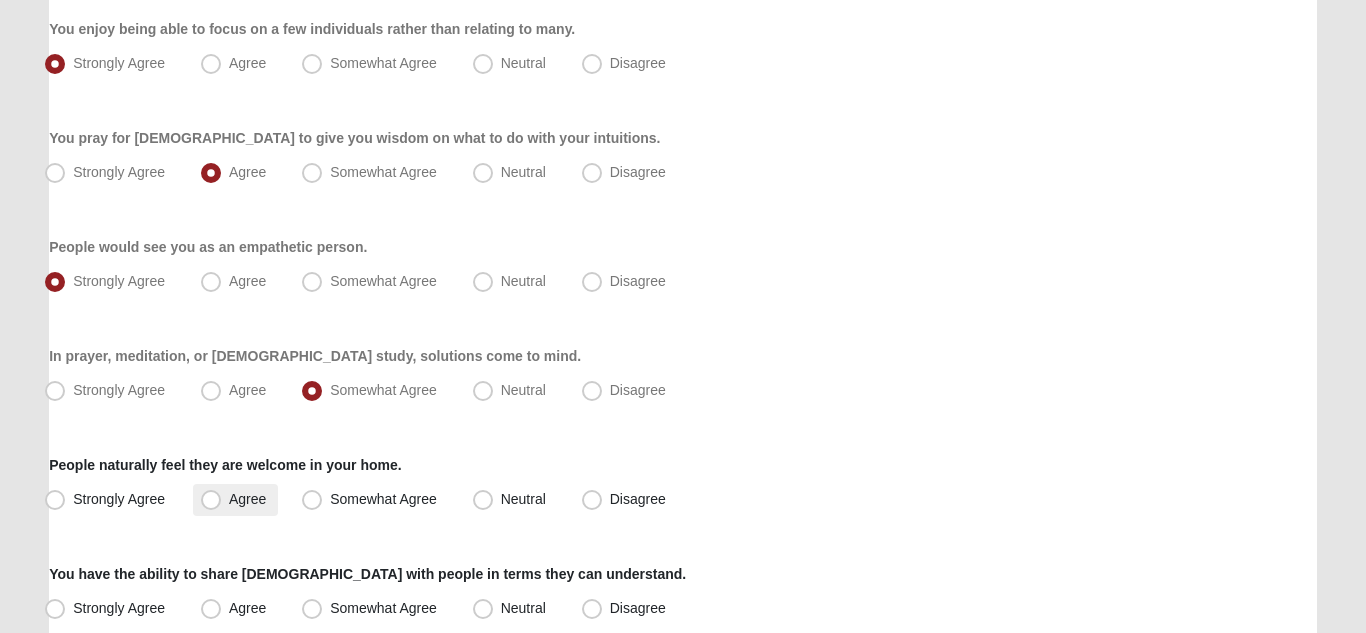 click on "Agree" at bounding box center (247, 499) 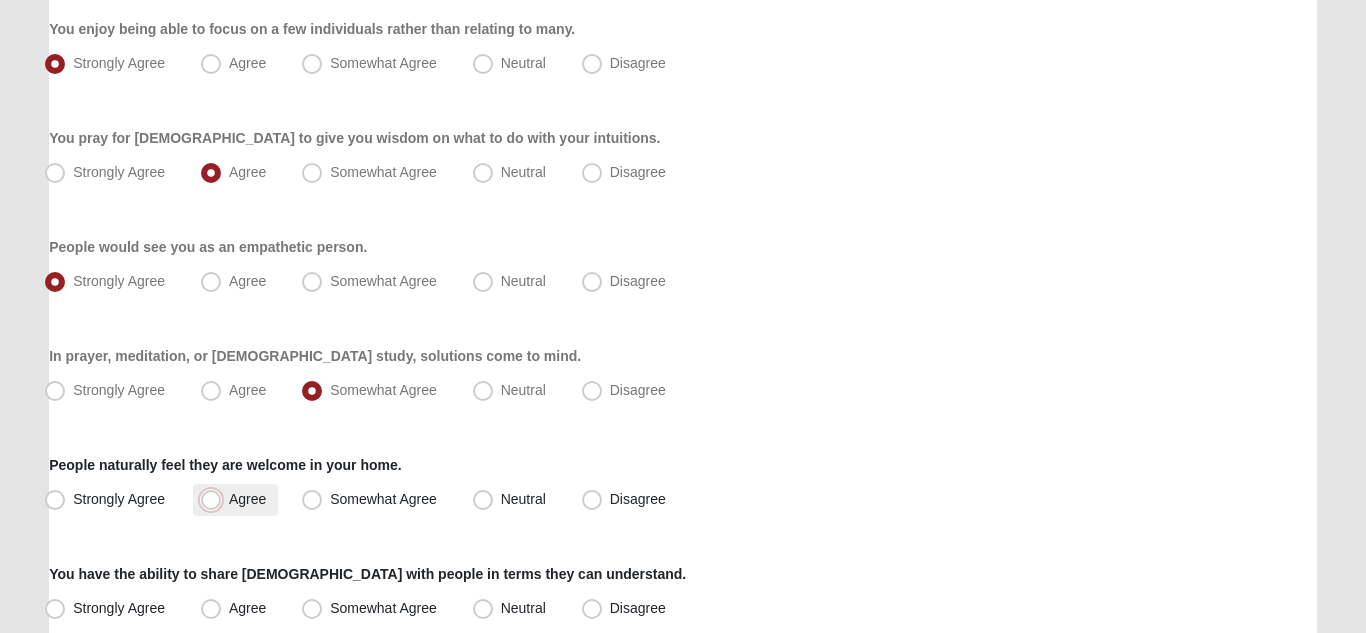 click on "Agree" at bounding box center [215, 499] 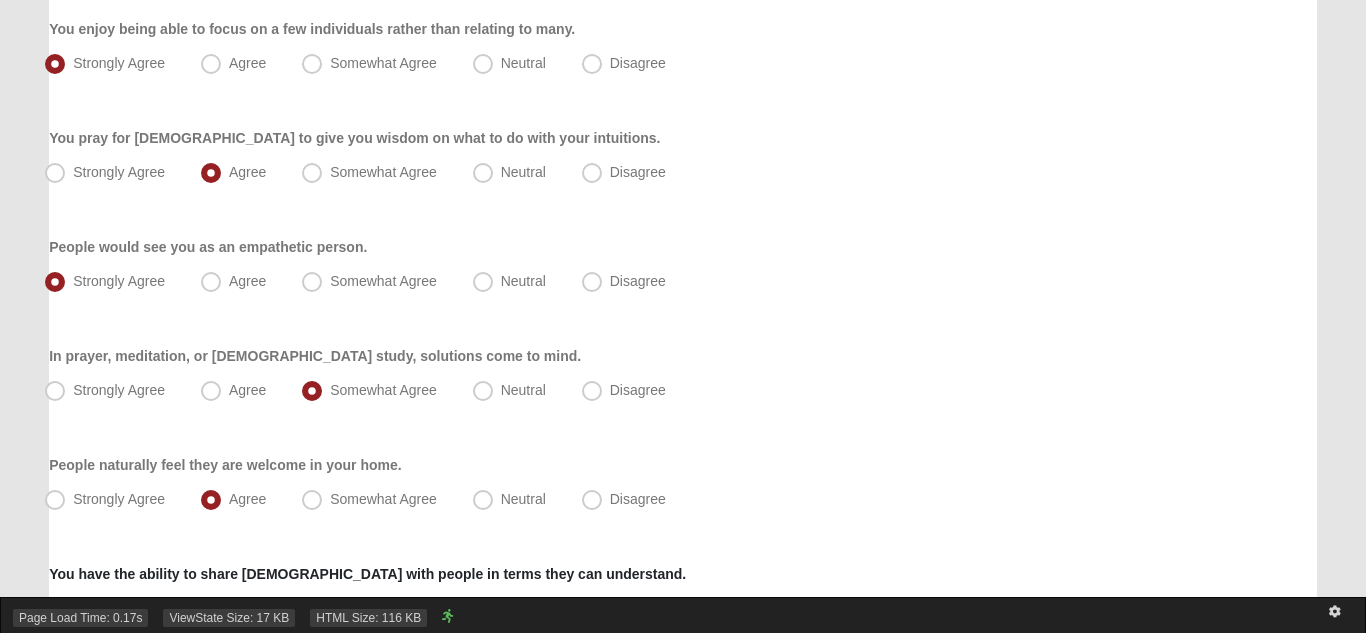 click on "ViewState Size: 17 KB" at bounding box center [229, 618] 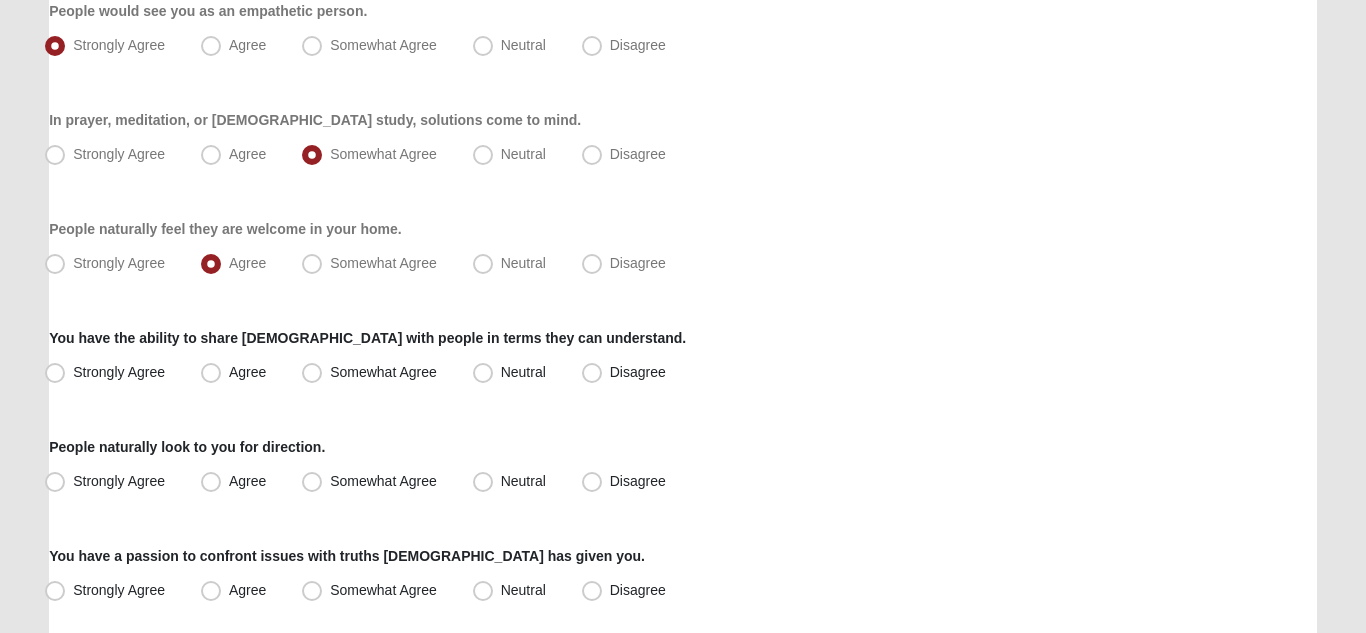 scroll, scrollTop: 1087, scrollLeft: 0, axis: vertical 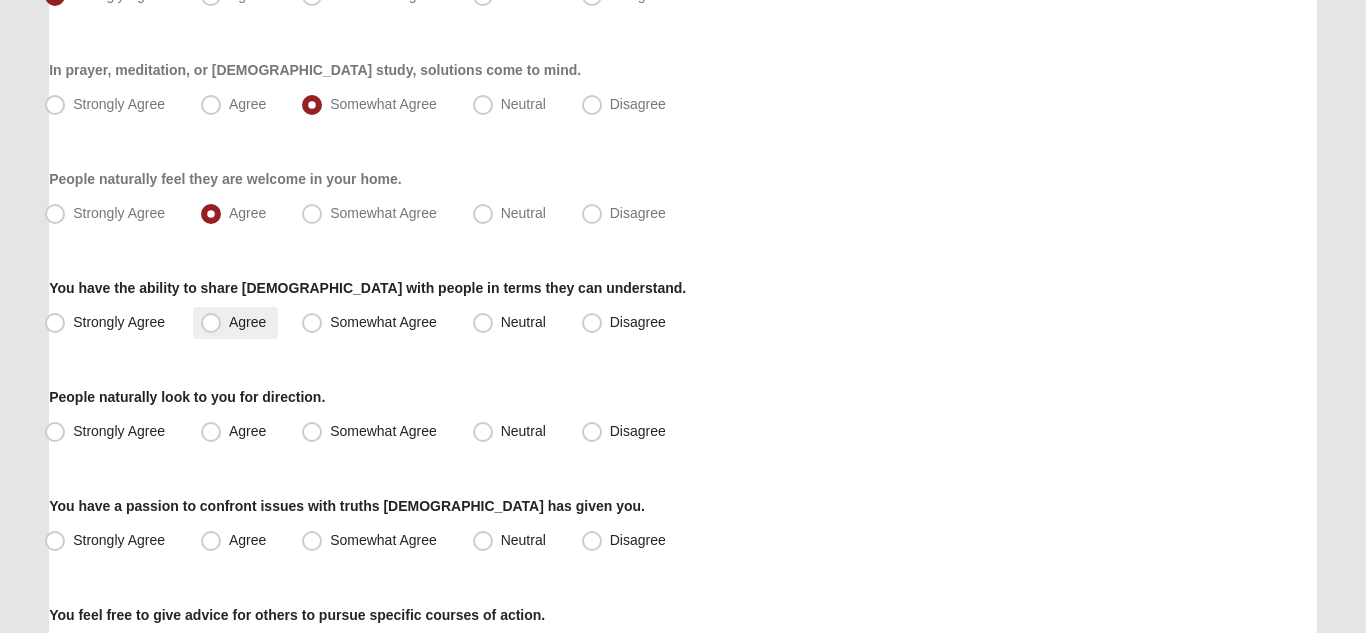 click on "Agree" at bounding box center (247, 322) 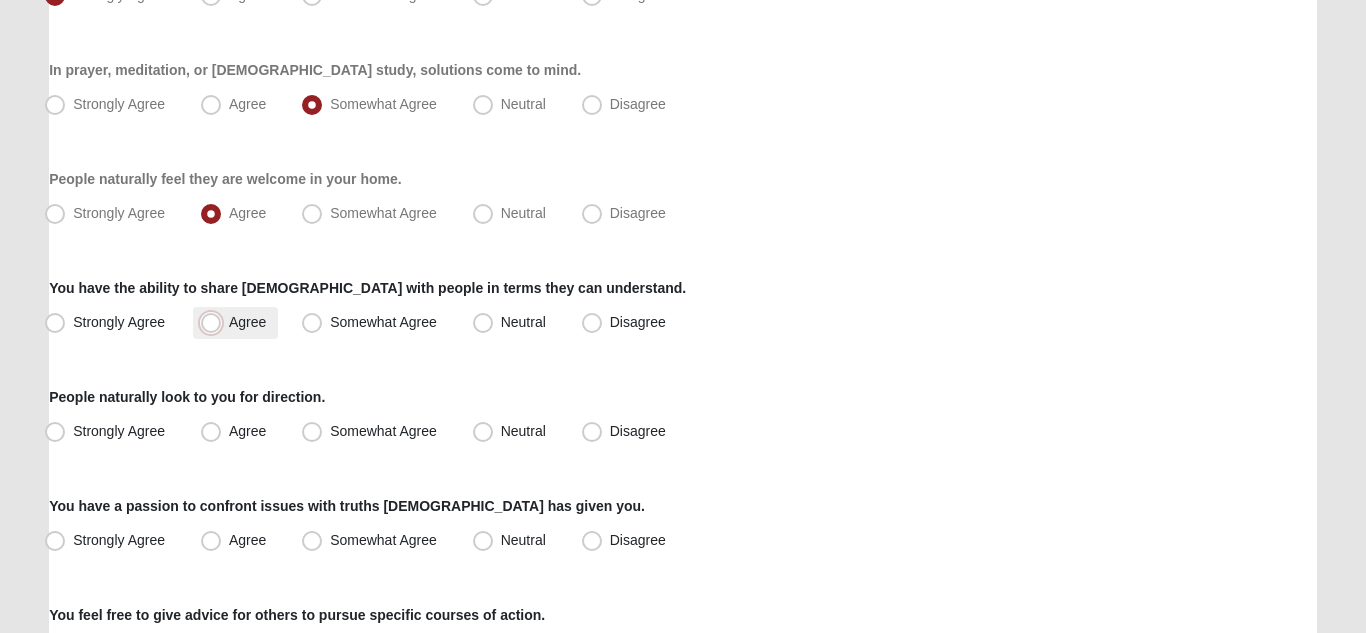 click on "Agree" at bounding box center [215, 322] 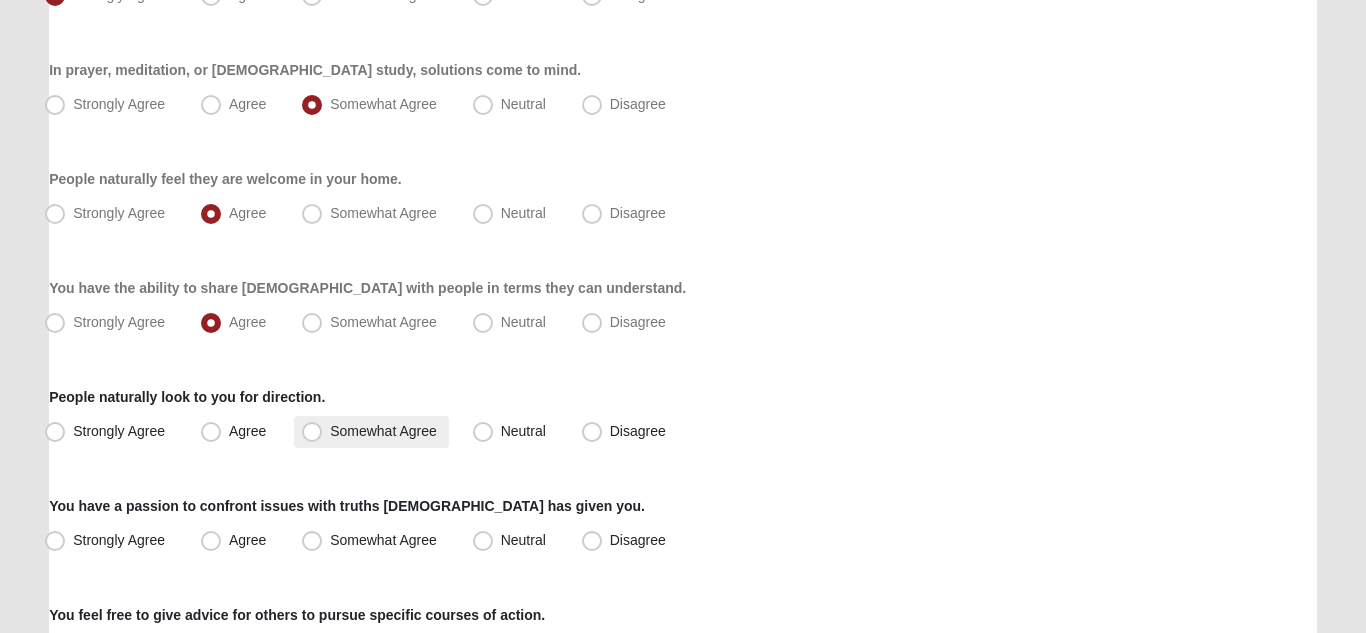 click on "Somewhat Agree" at bounding box center (383, 431) 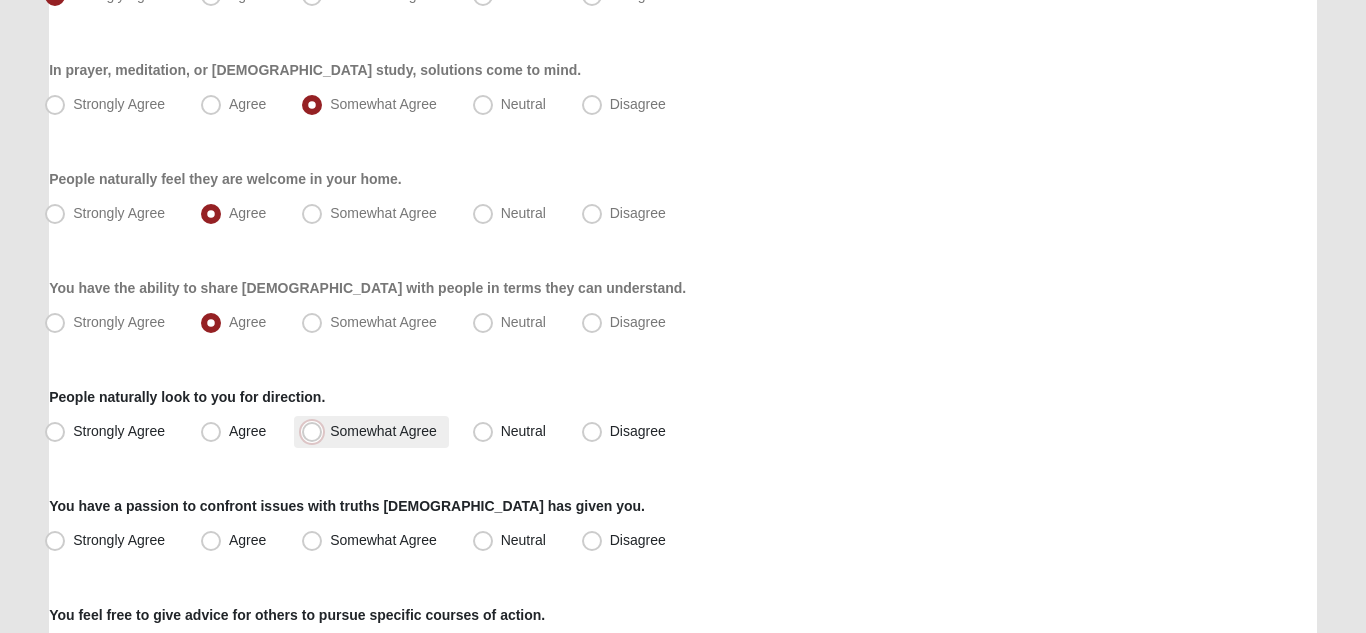 click on "Somewhat Agree" at bounding box center (316, 431) 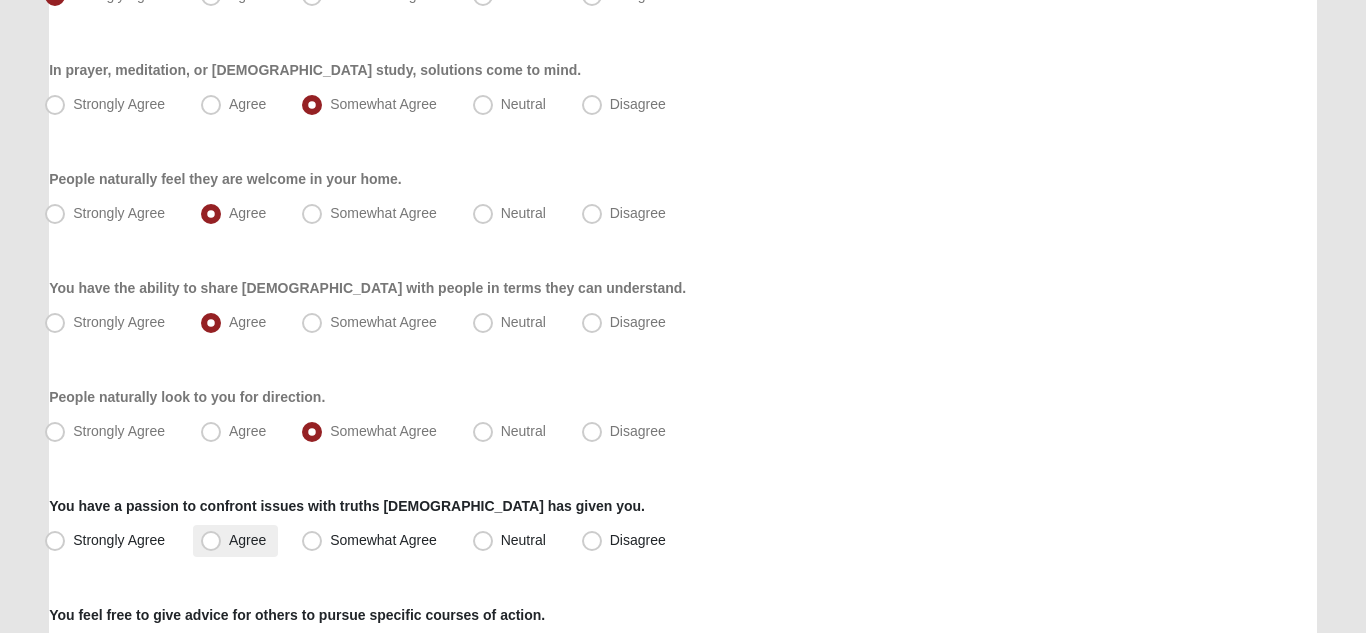 click on "Agree" at bounding box center (247, 540) 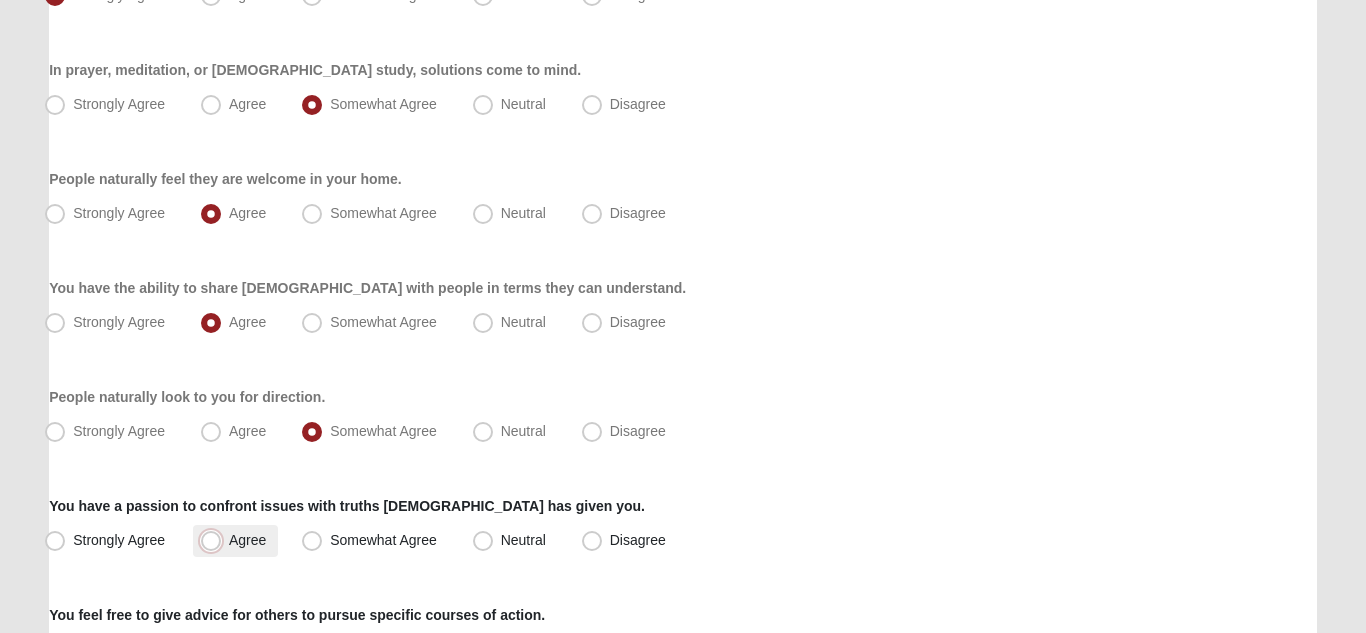 click on "Agree" at bounding box center (215, 540) 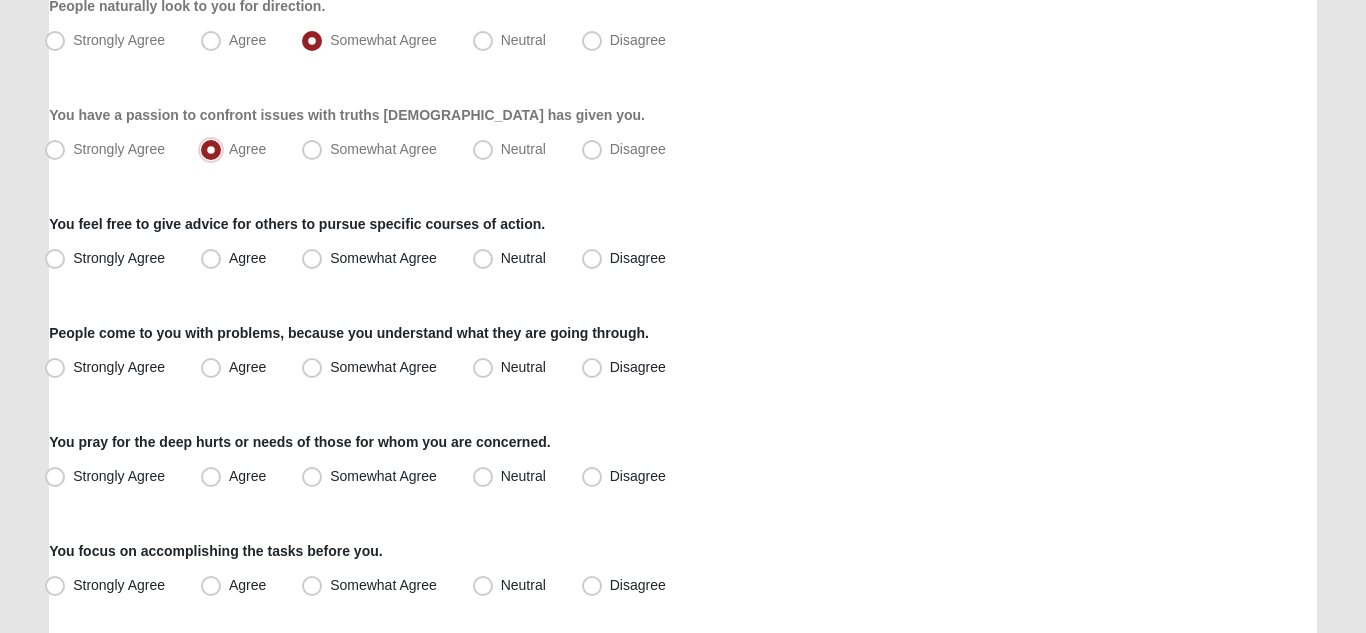 scroll, scrollTop: 1500, scrollLeft: 0, axis: vertical 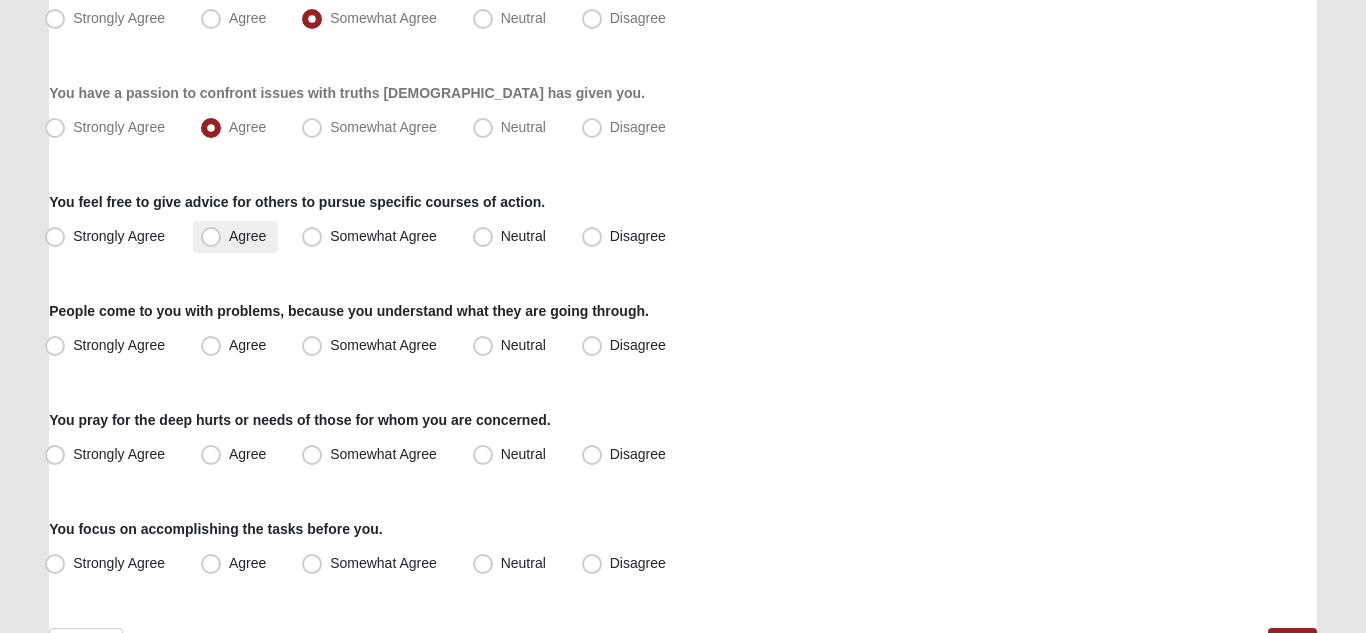 click on "Agree" at bounding box center [235, 237] 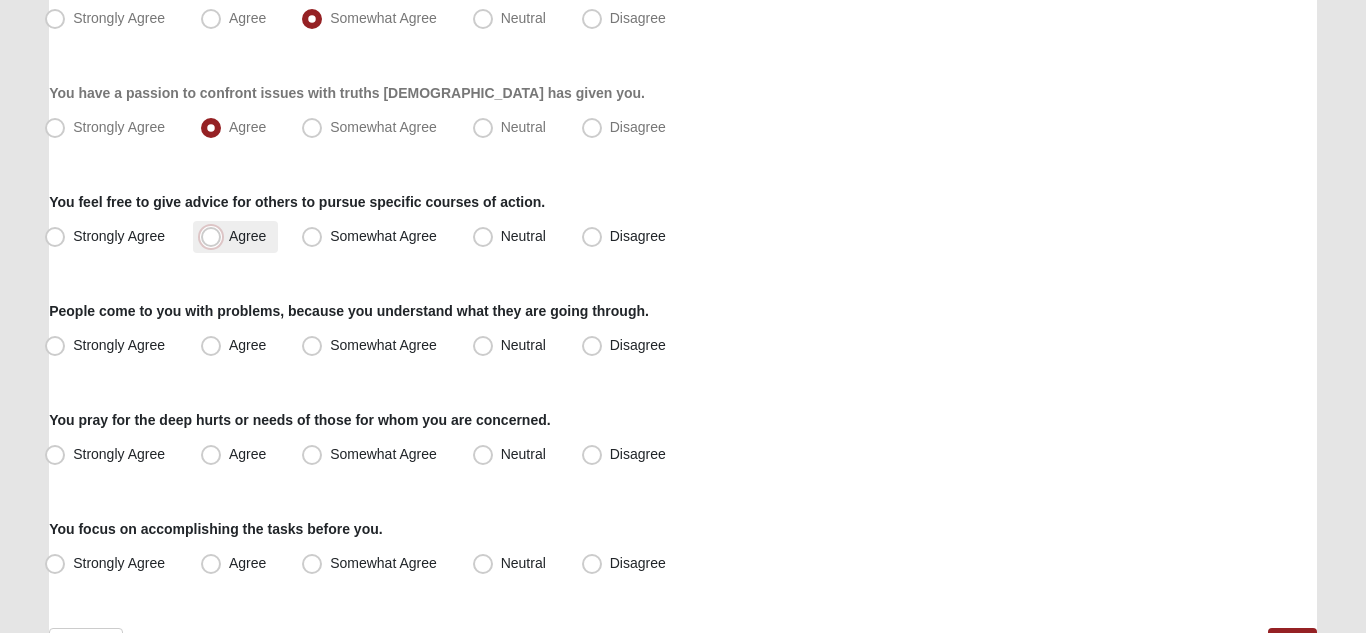 click on "Agree" at bounding box center (215, 236) 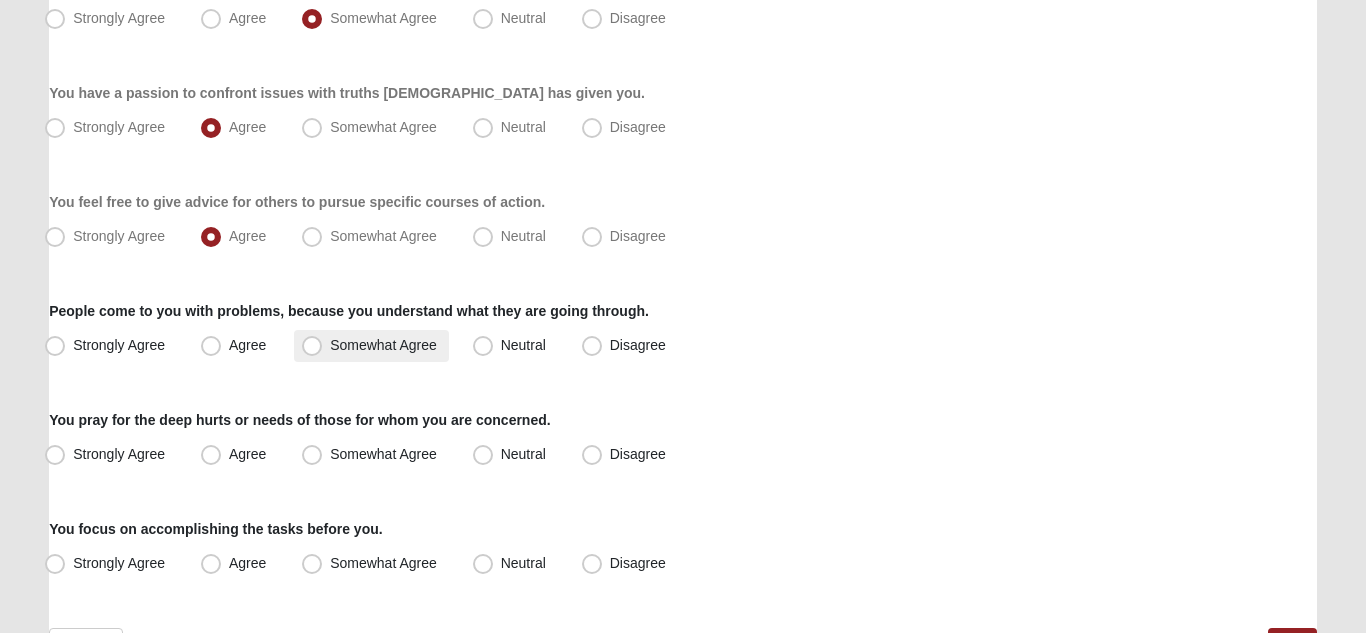 click on "Somewhat Agree" at bounding box center [371, 346] 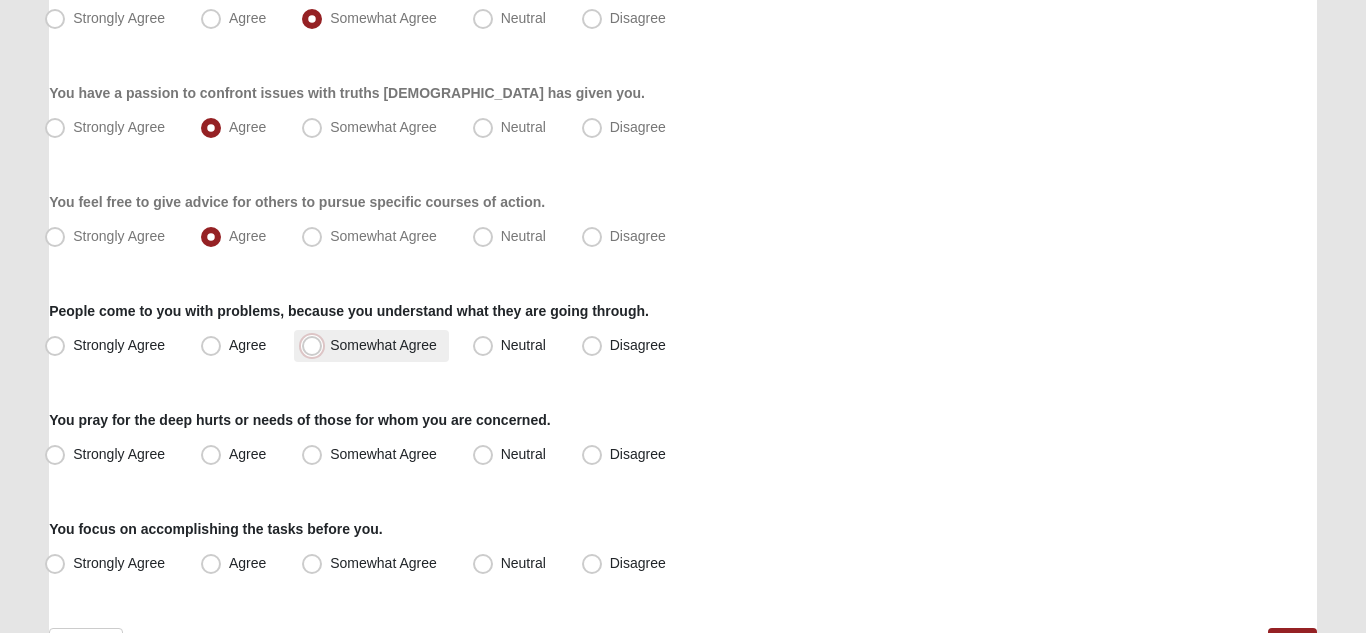 click on "Somewhat Agree" at bounding box center (316, 345) 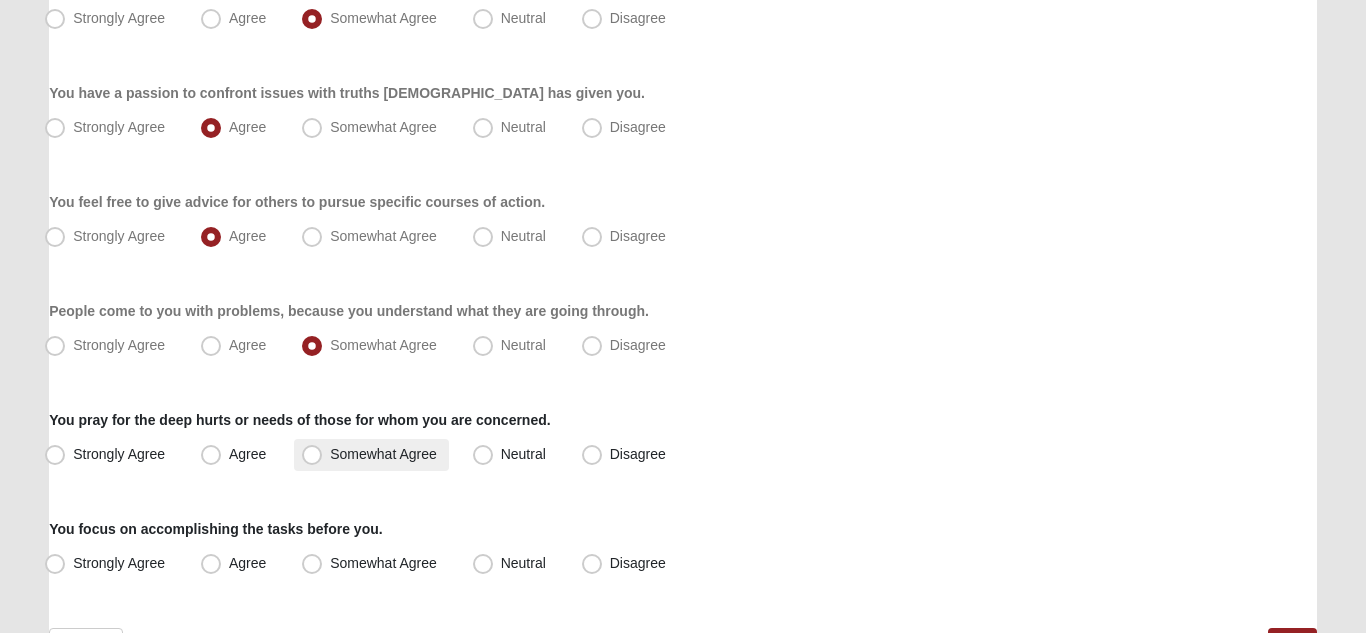 click on "Somewhat Agree" at bounding box center (383, 454) 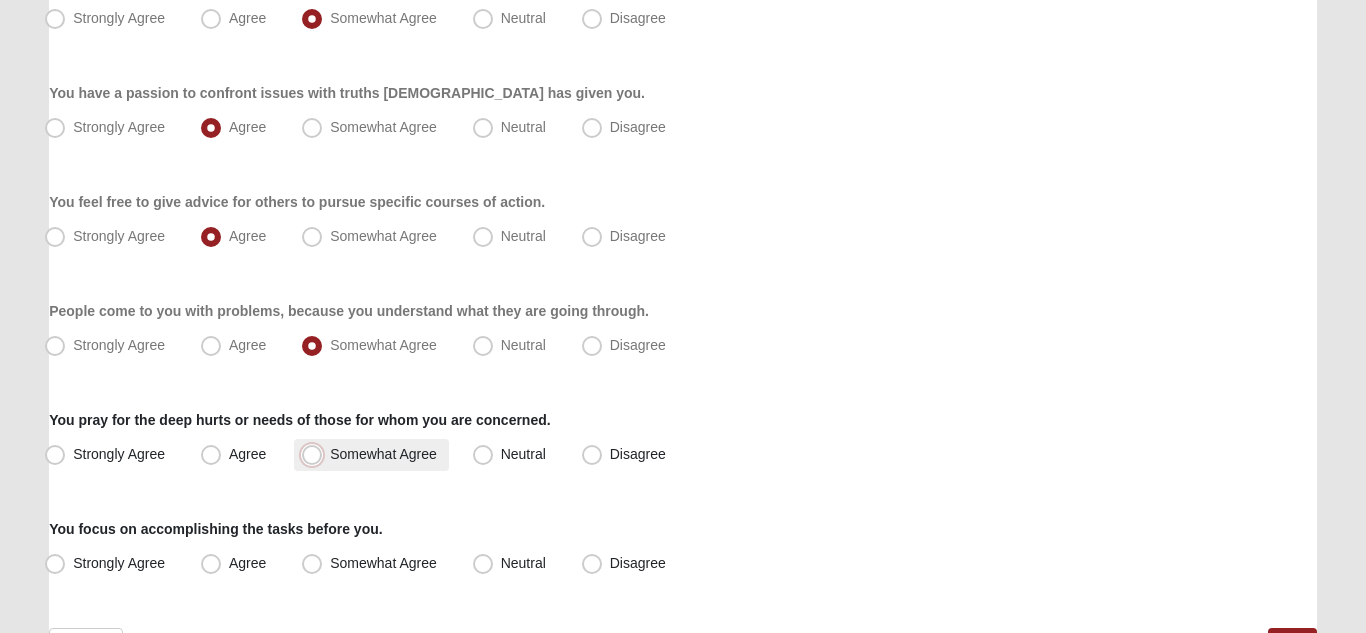 click on "Somewhat Agree" at bounding box center [316, 454] 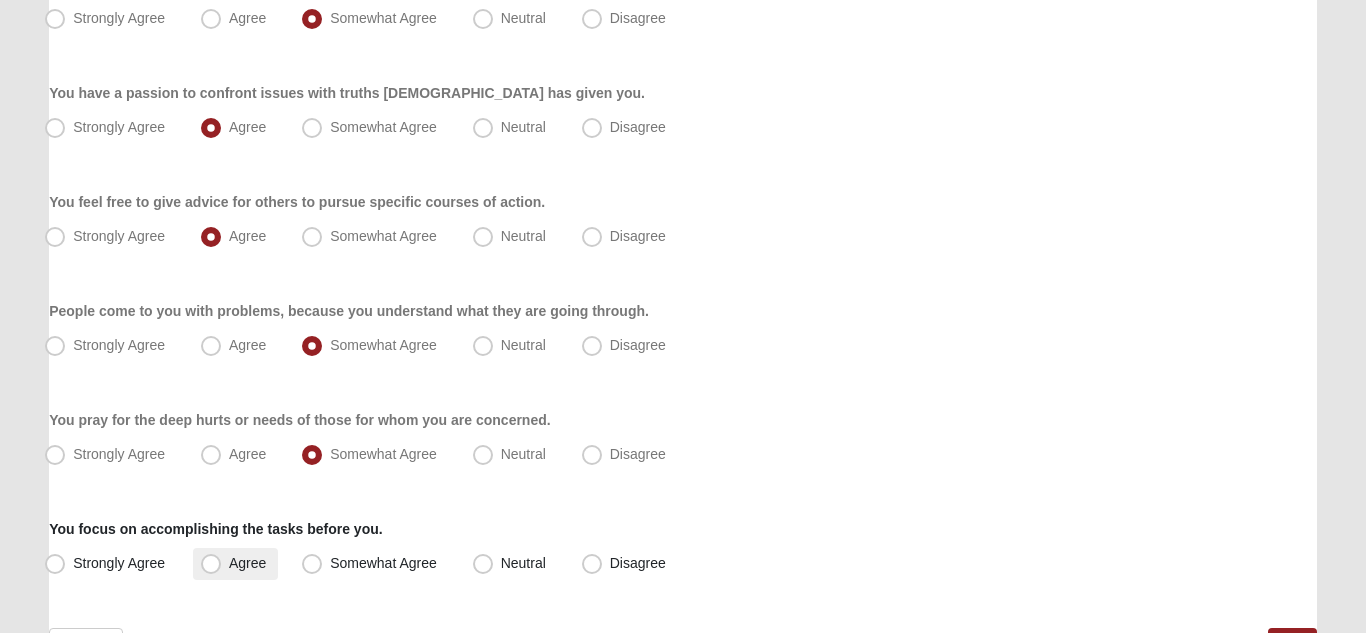 click on "Agree" at bounding box center [247, 563] 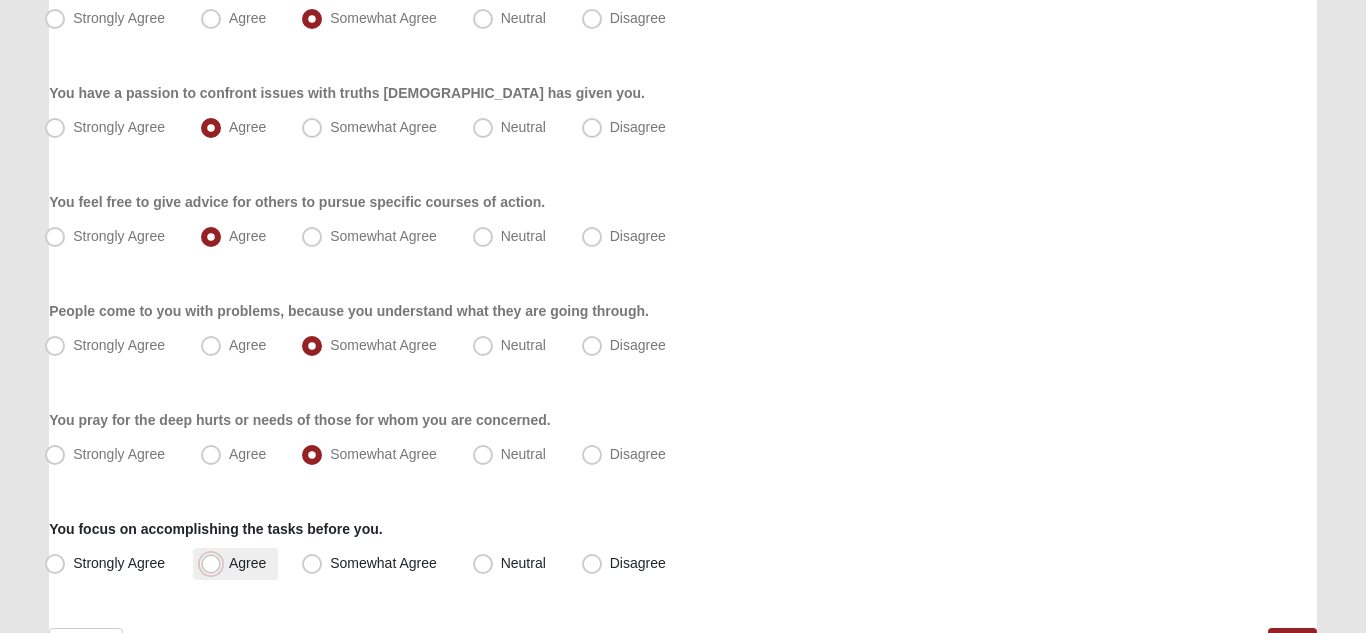 click on "Agree" at bounding box center [215, 563] 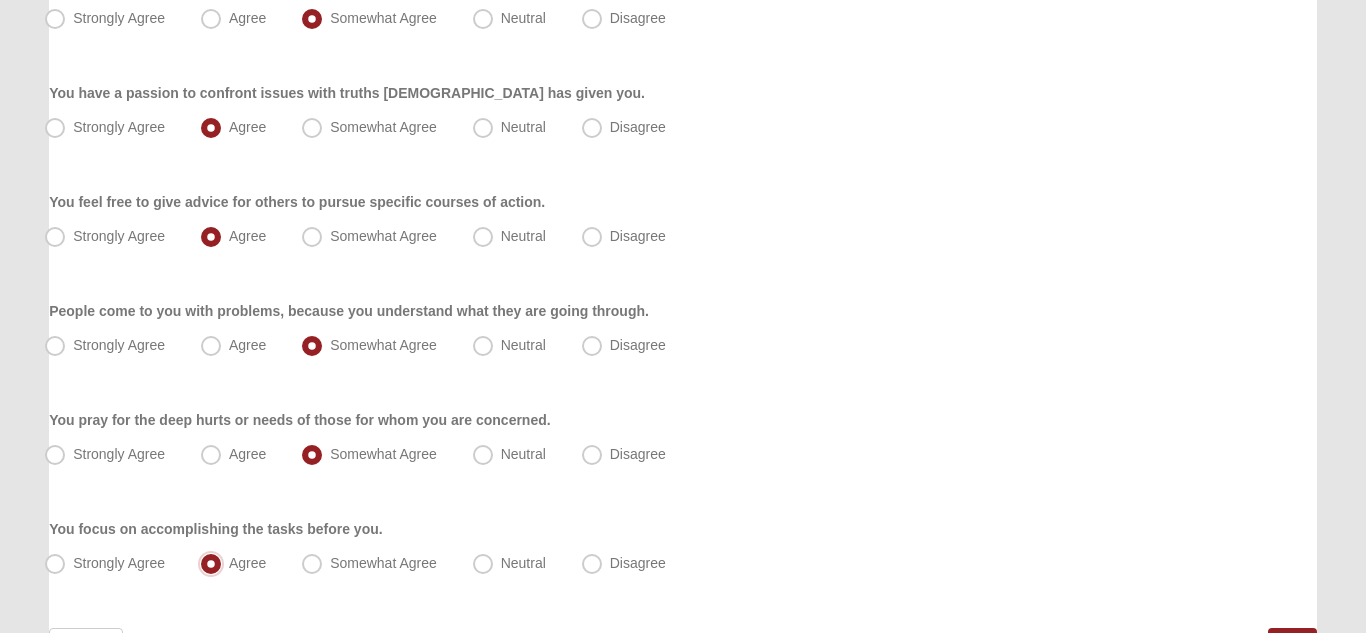 scroll, scrollTop: 1624, scrollLeft: 0, axis: vertical 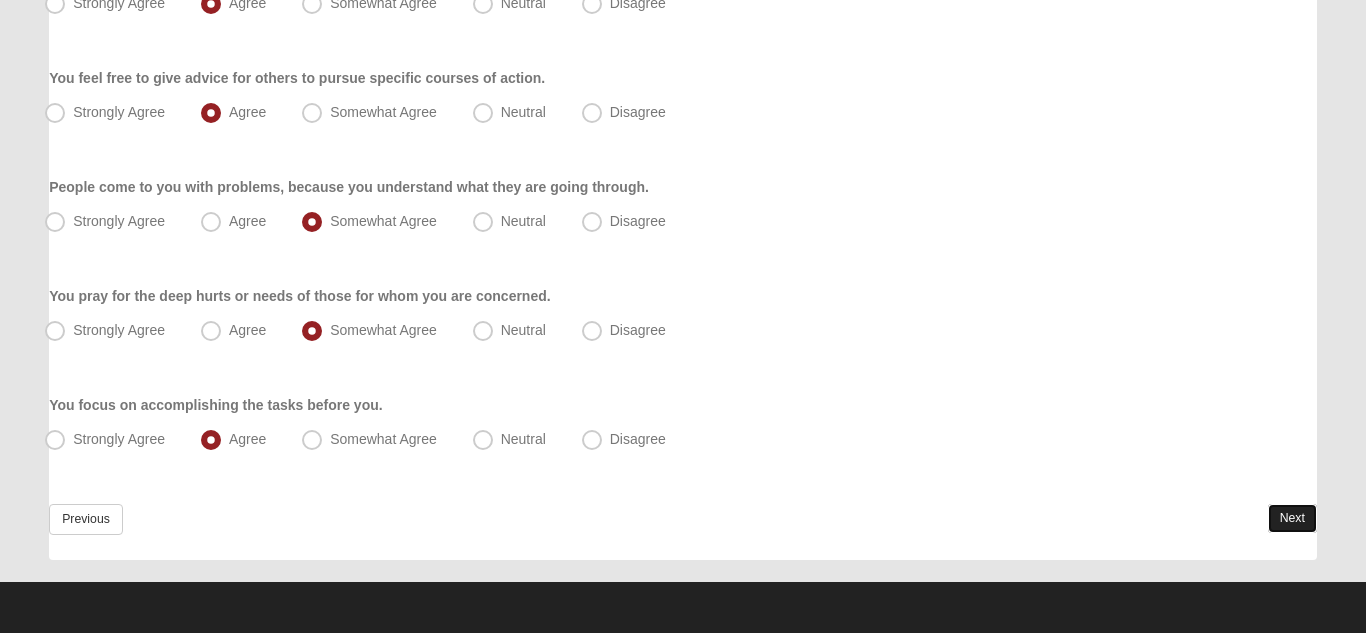 click on "Next" at bounding box center [1292, 518] 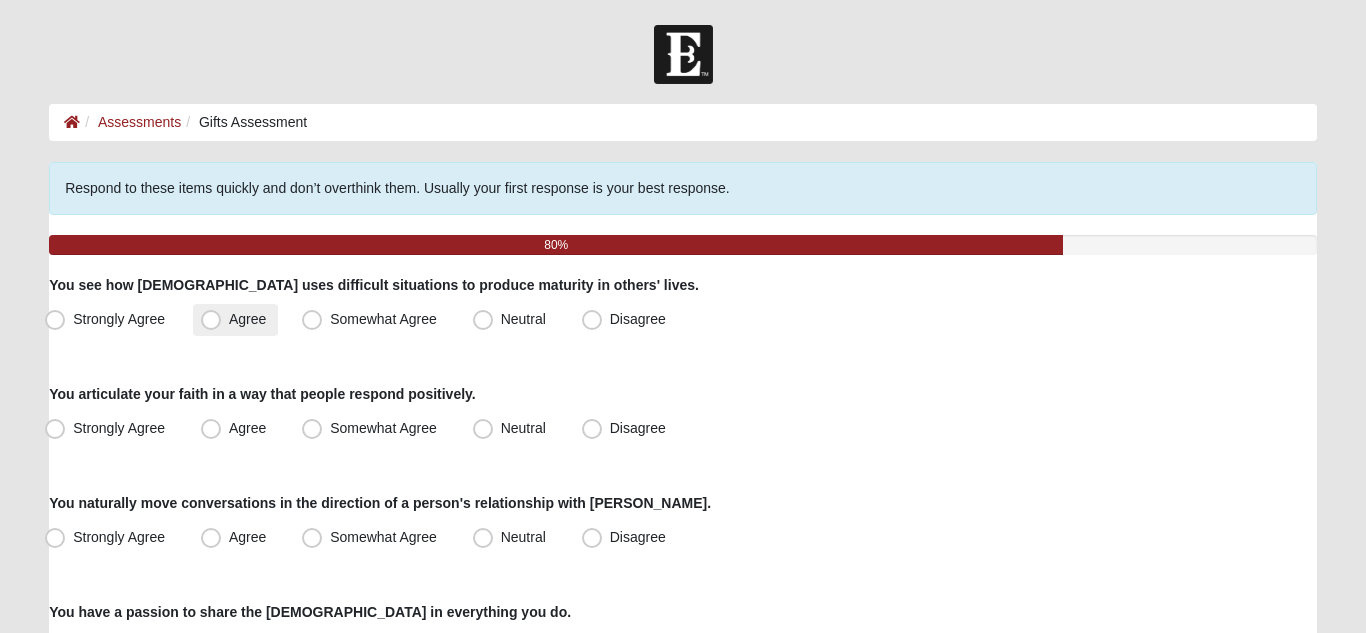 click on "Agree" at bounding box center [247, 319] 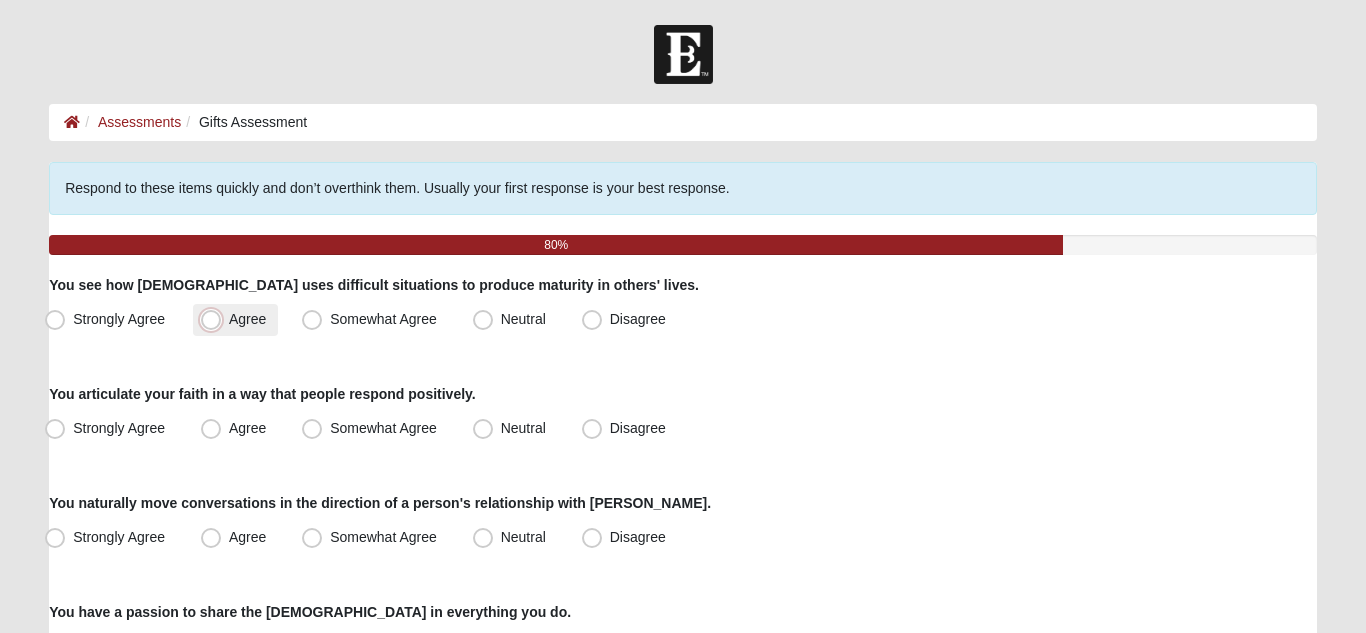 click on "Agree" at bounding box center (215, 319) 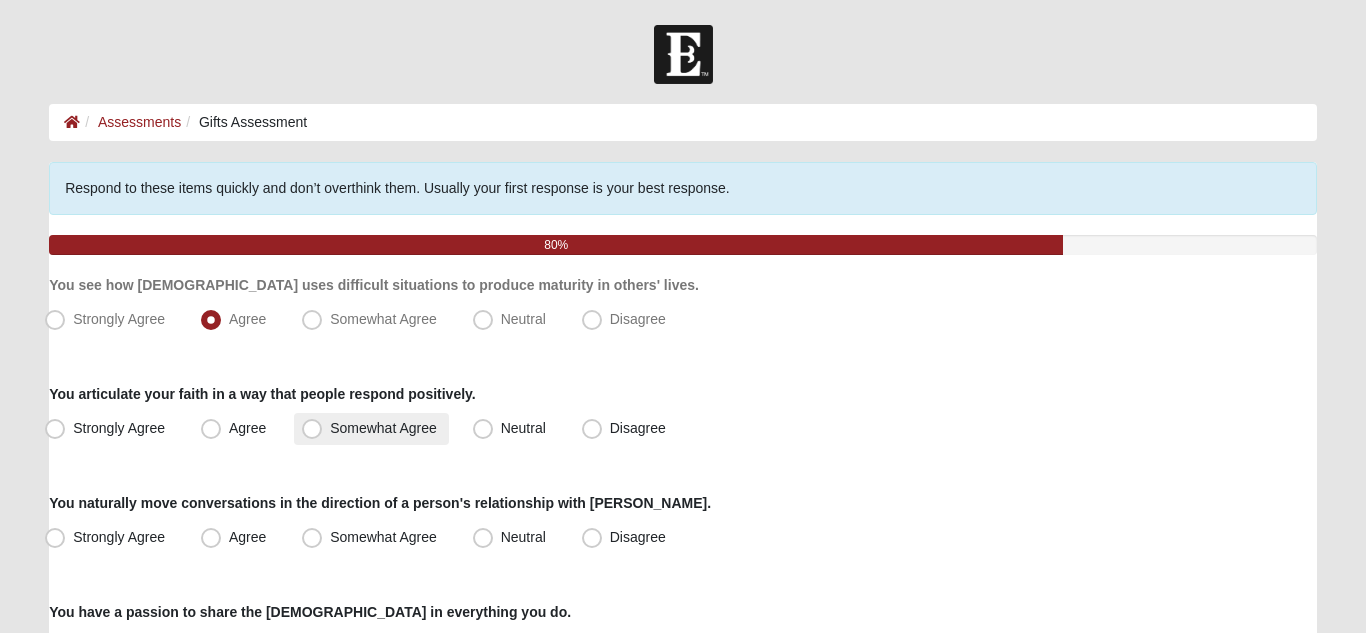 click on "Somewhat Agree" at bounding box center [383, 428] 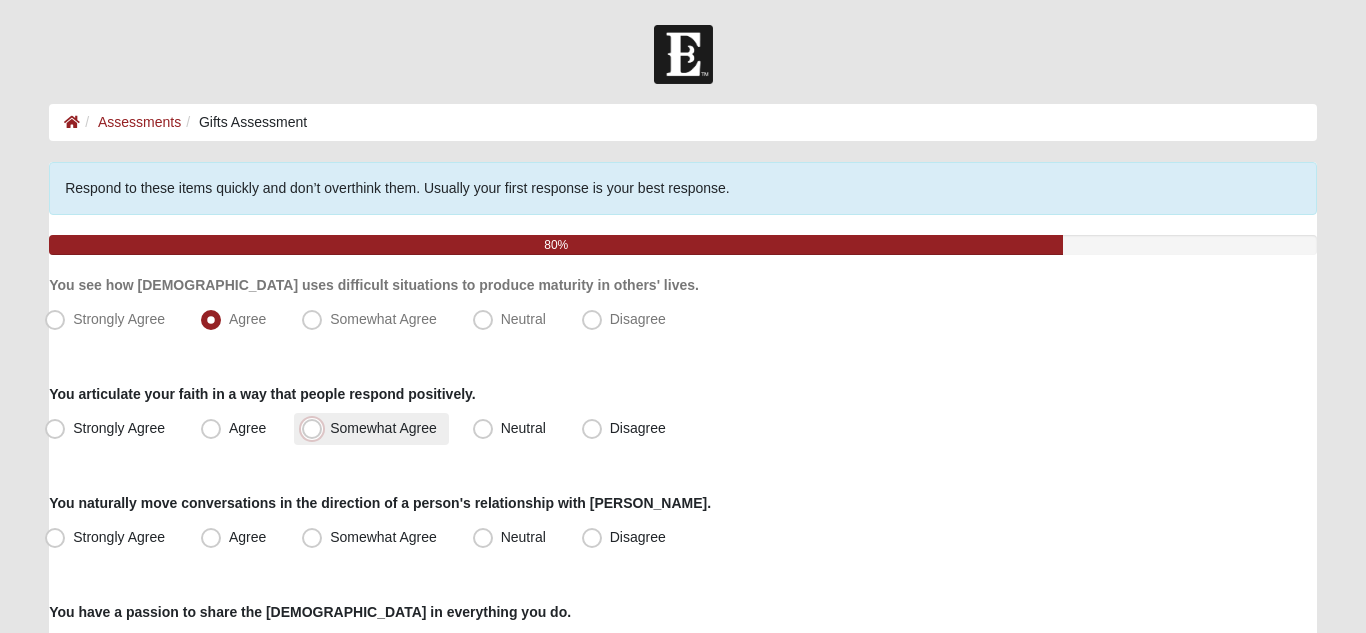 click on "Somewhat Agree" at bounding box center [316, 428] 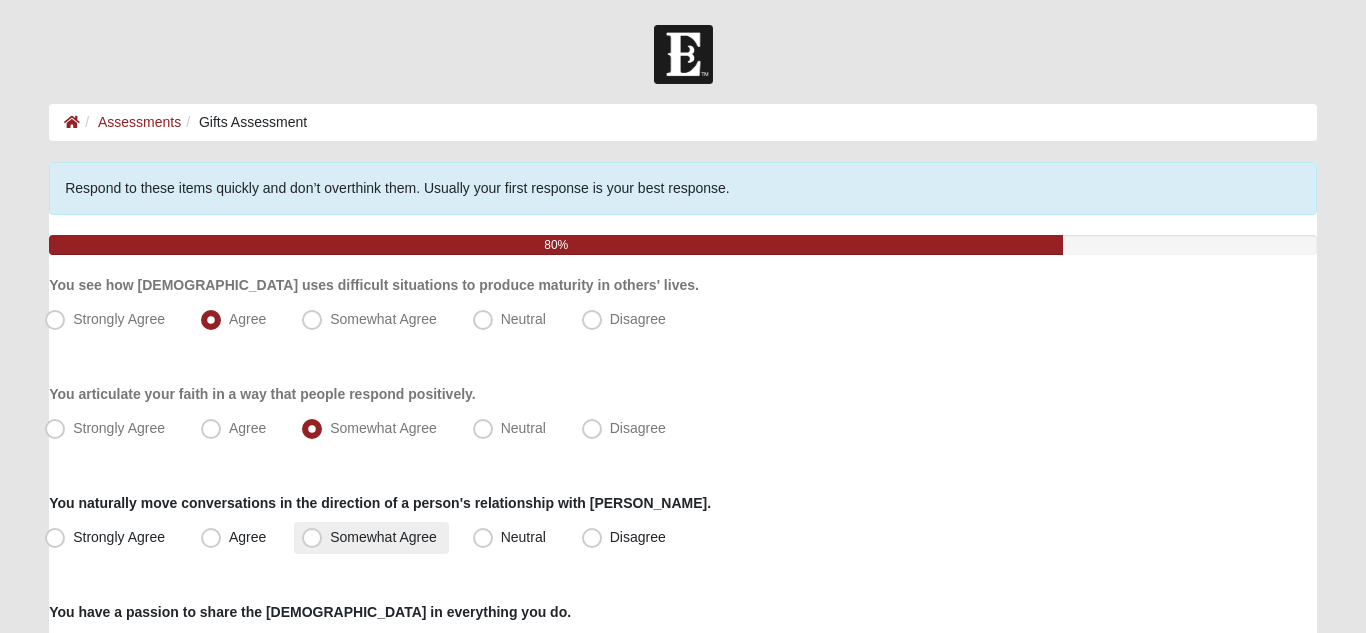 click on "Somewhat Agree" at bounding box center [383, 537] 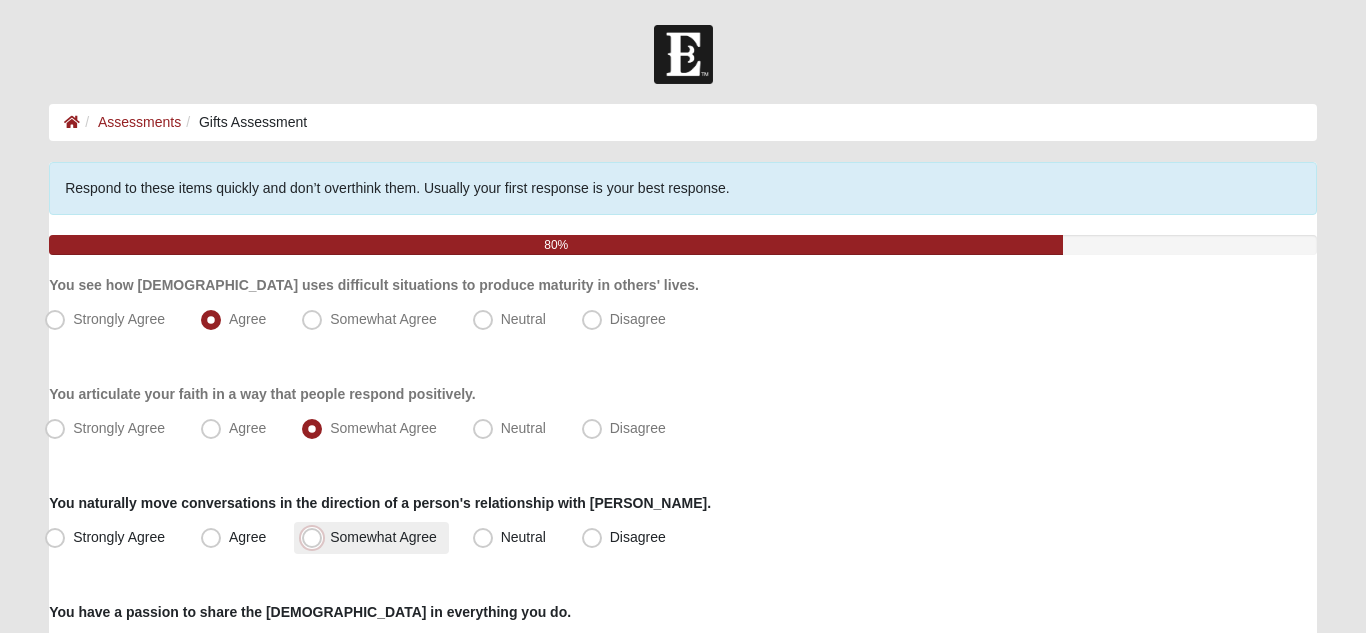click on "Somewhat Agree" at bounding box center (316, 537) 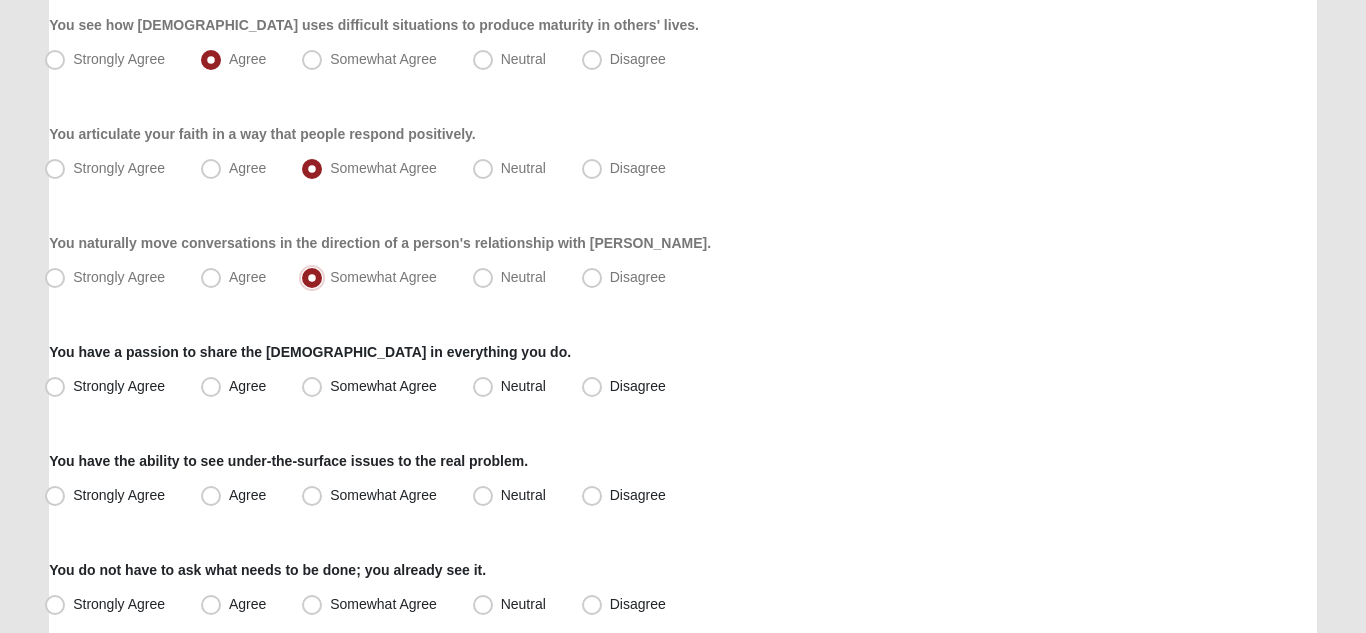 scroll, scrollTop: 288, scrollLeft: 0, axis: vertical 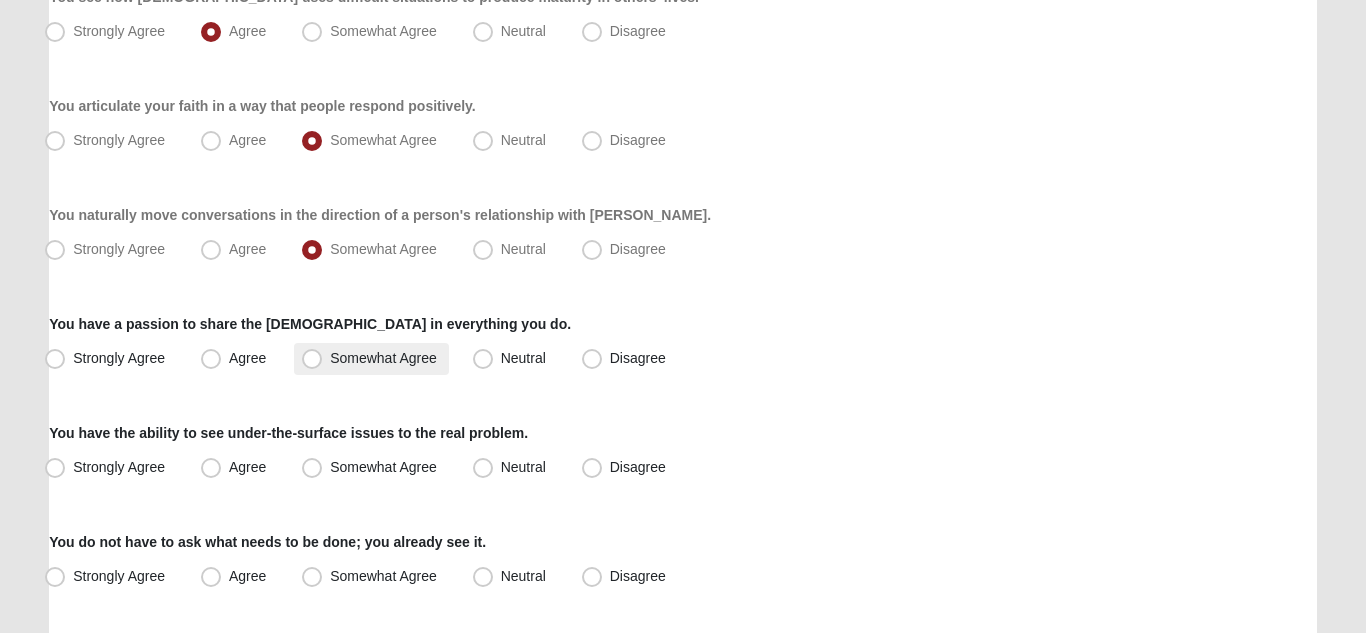 click on "Somewhat Agree" at bounding box center [383, 358] 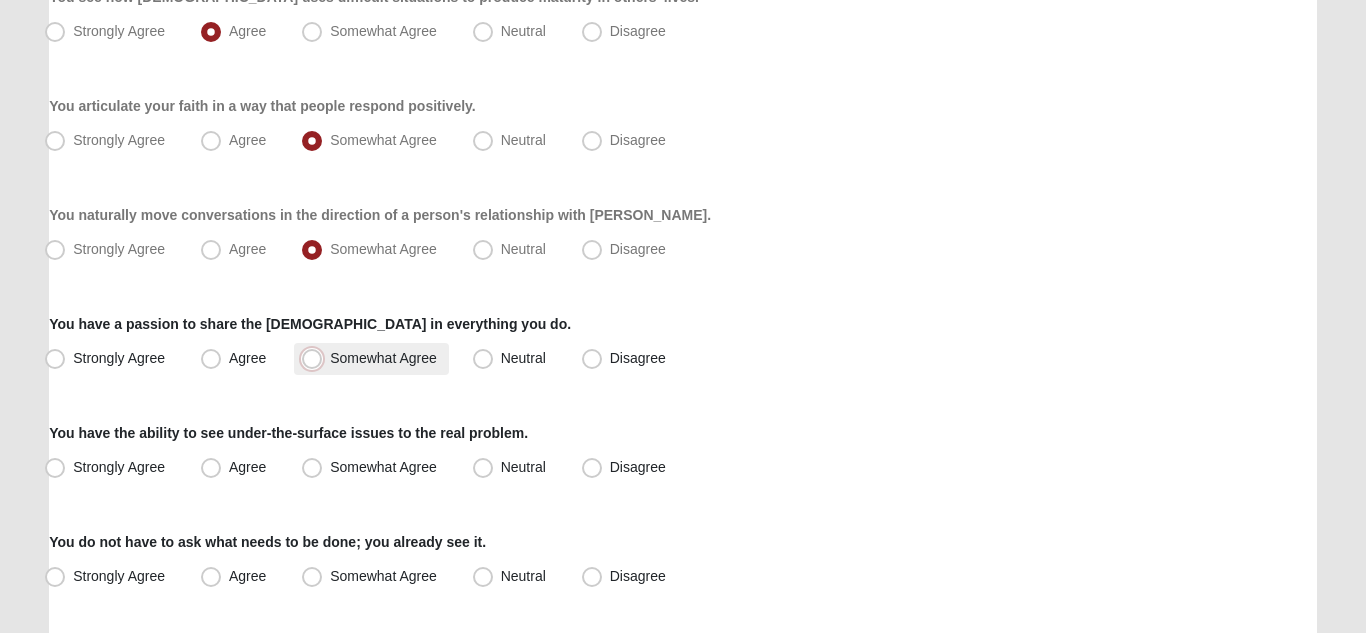 click on "Somewhat Agree" at bounding box center [316, 358] 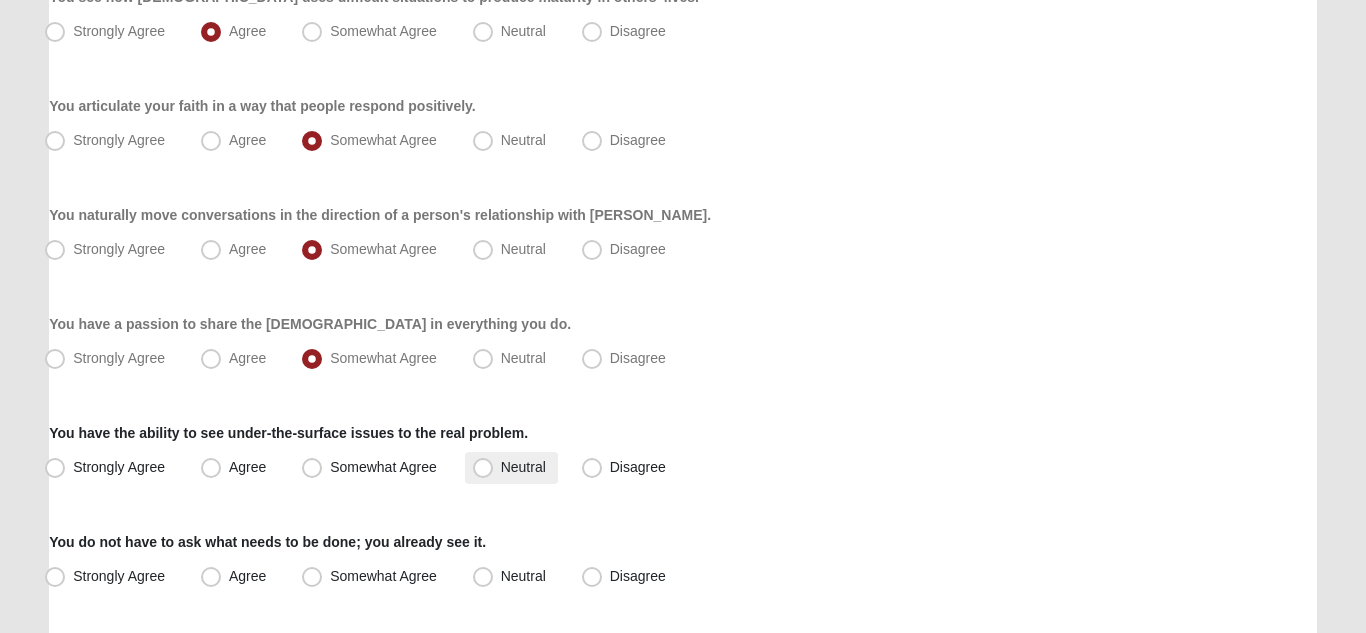 click on "Neutral" at bounding box center (523, 467) 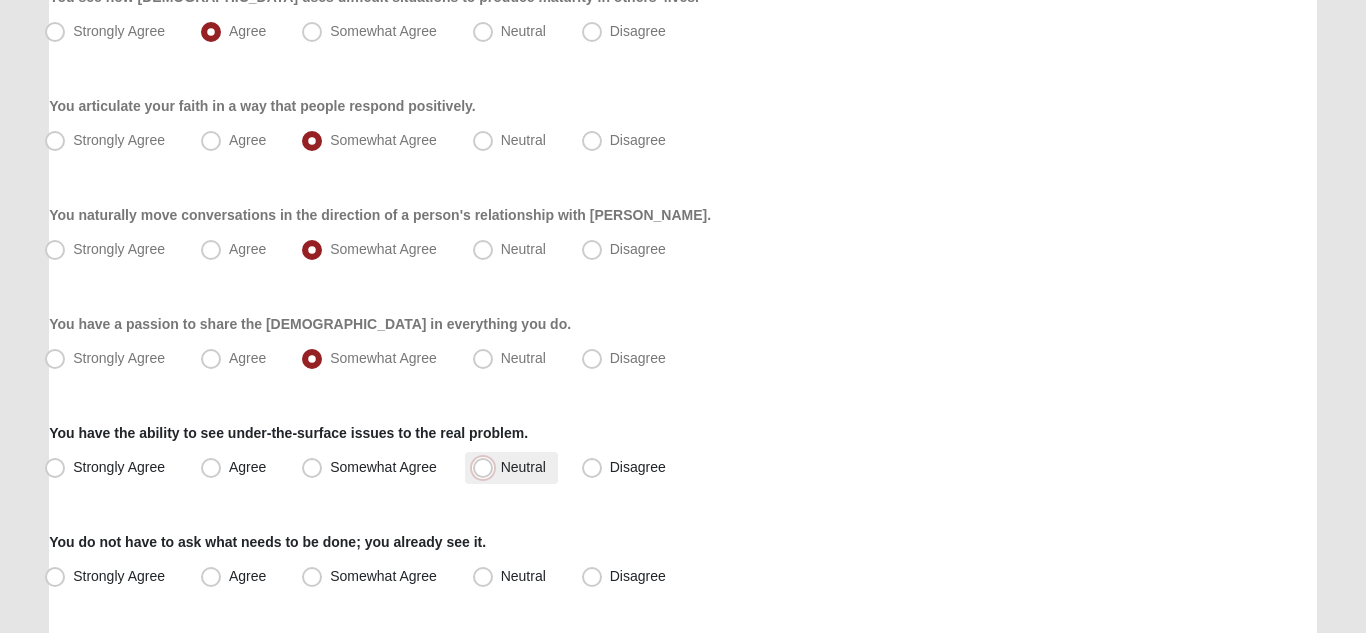 click on "Neutral" at bounding box center (487, 467) 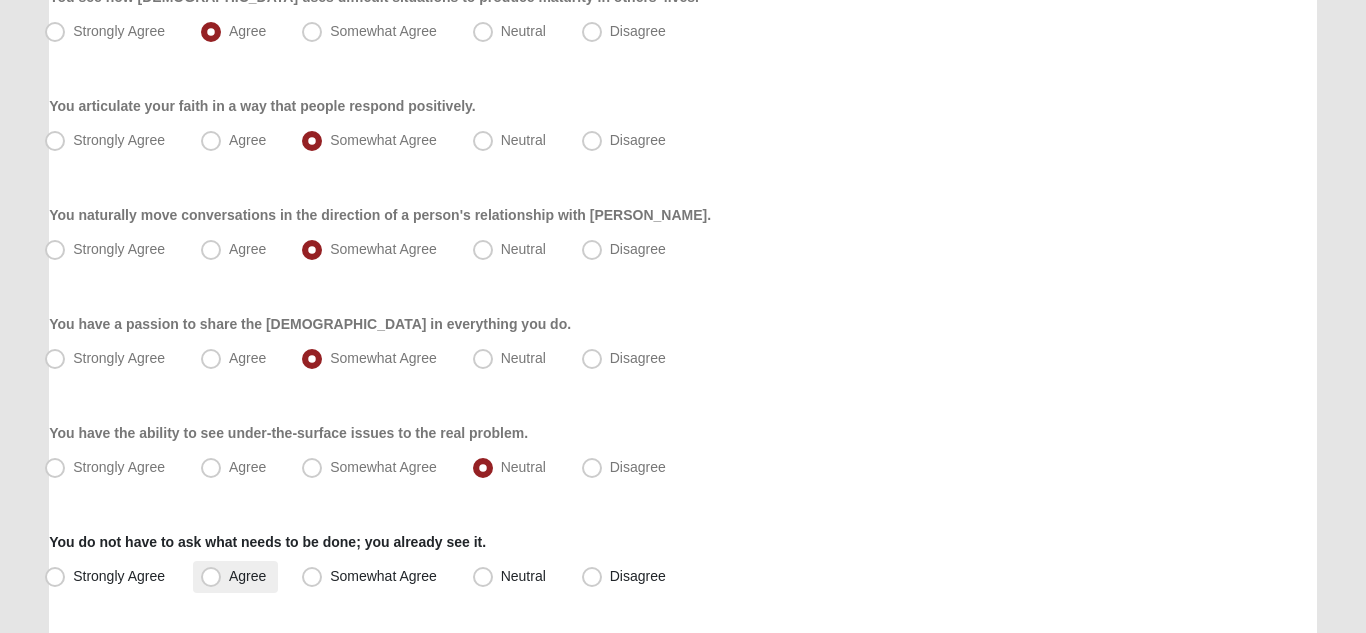 click on "Agree" at bounding box center (247, 576) 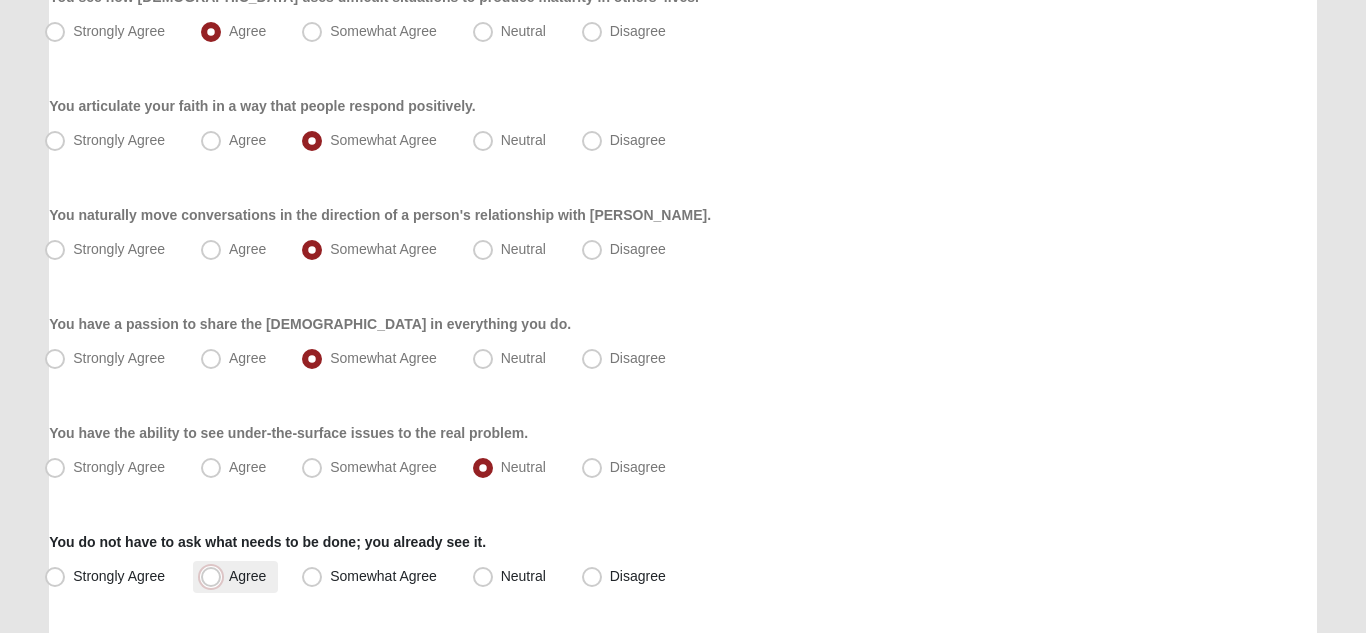 click on "Agree" at bounding box center (215, 576) 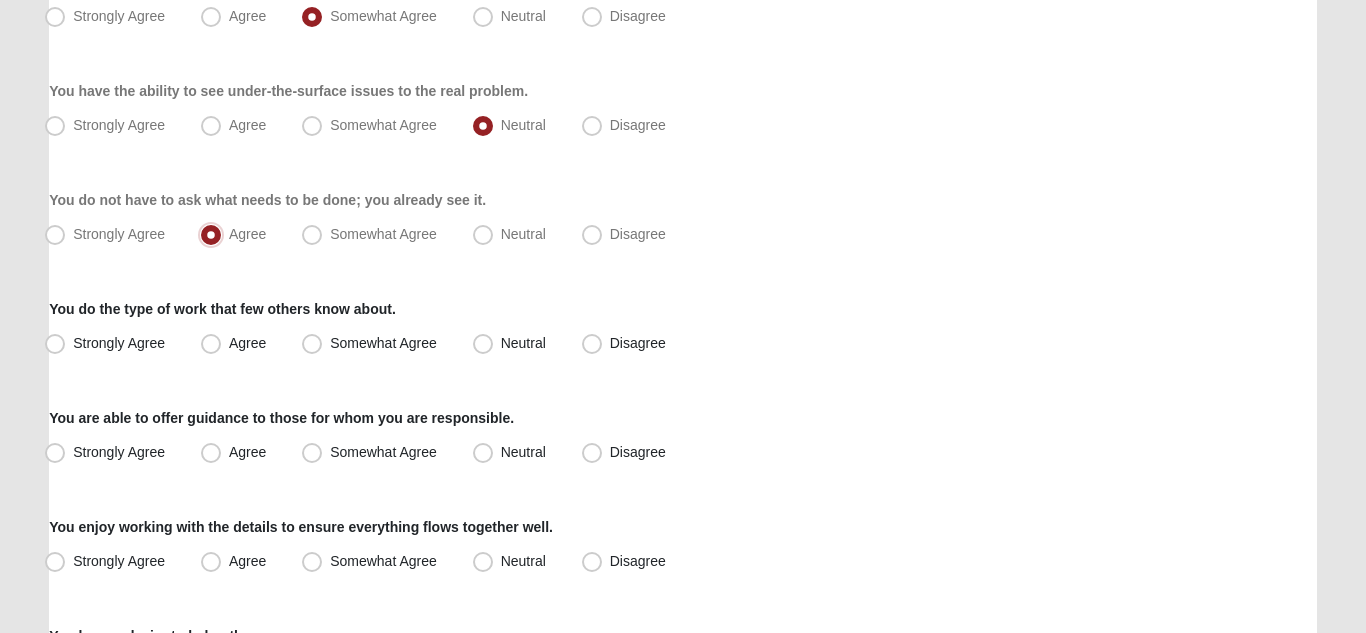 scroll, scrollTop: 634, scrollLeft: 0, axis: vertical 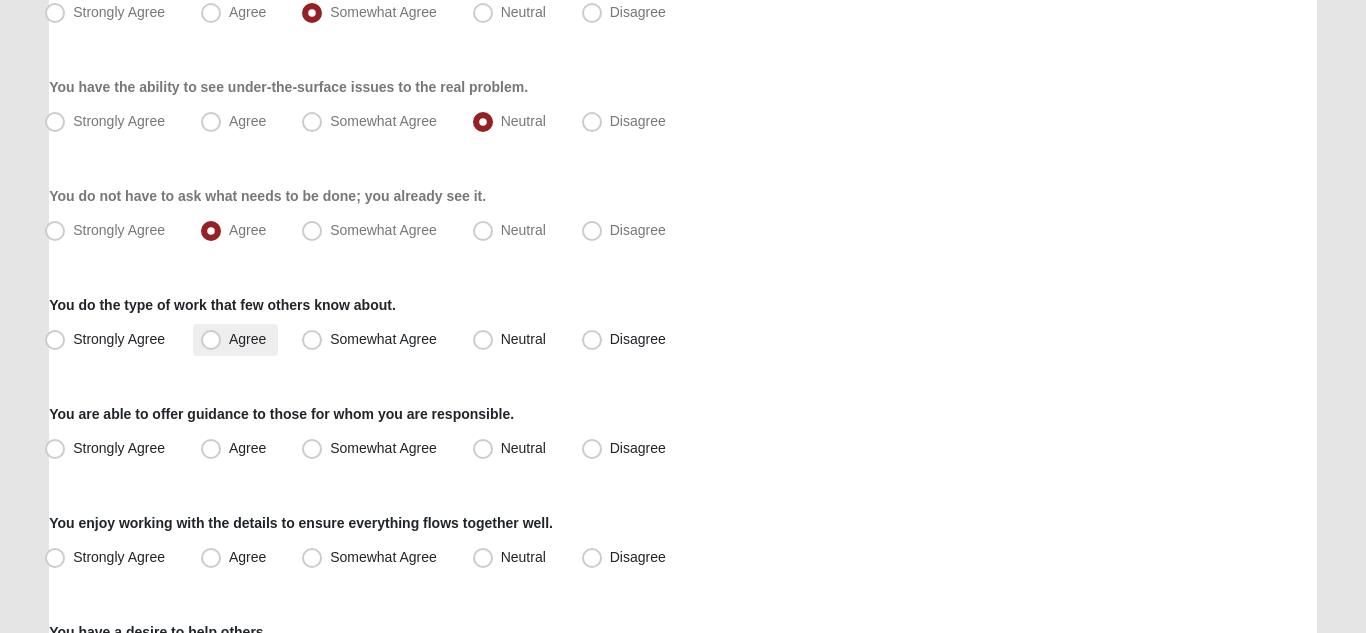 click on "Agree" at bounding box center (247, 339) 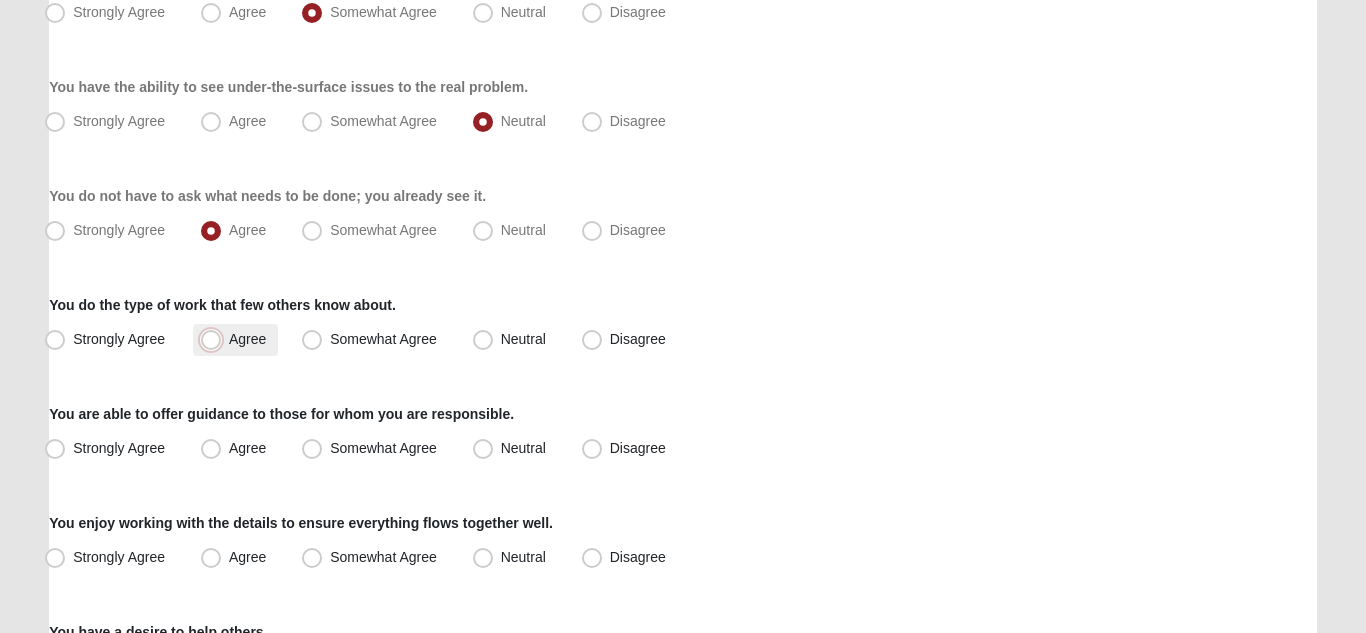 click on "Agree" at bounding box center [215, 339] 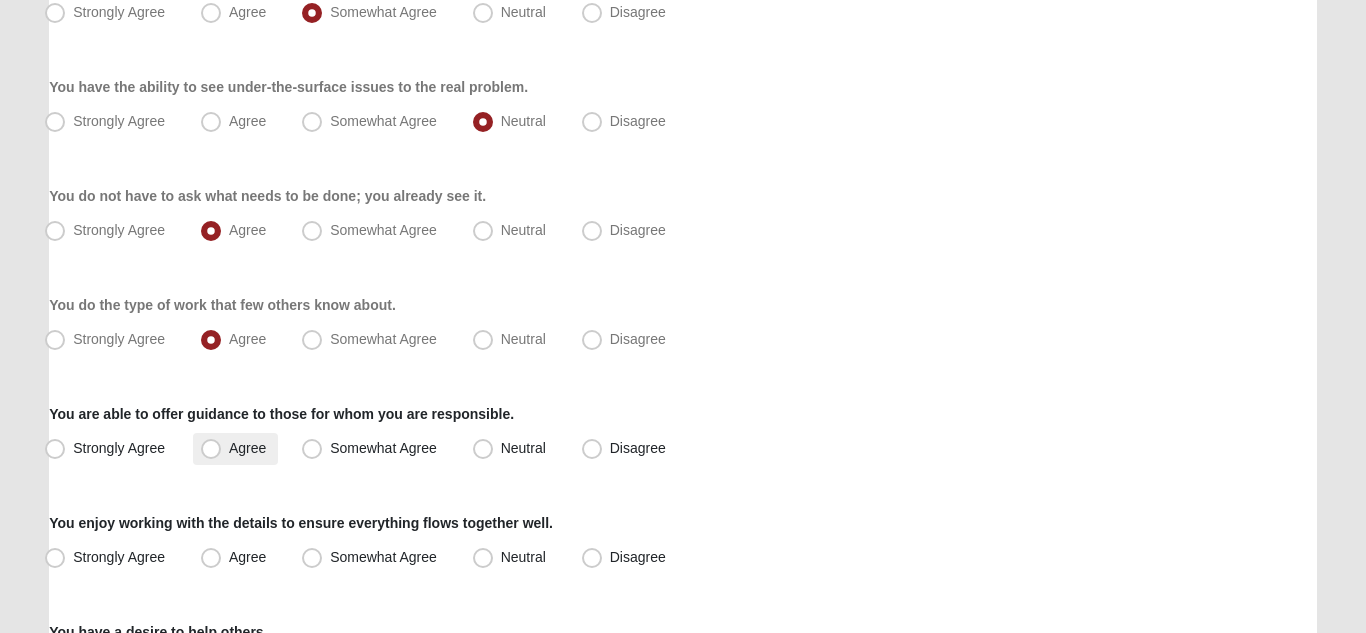 click on "Agree" at bounding box center (247, 448) 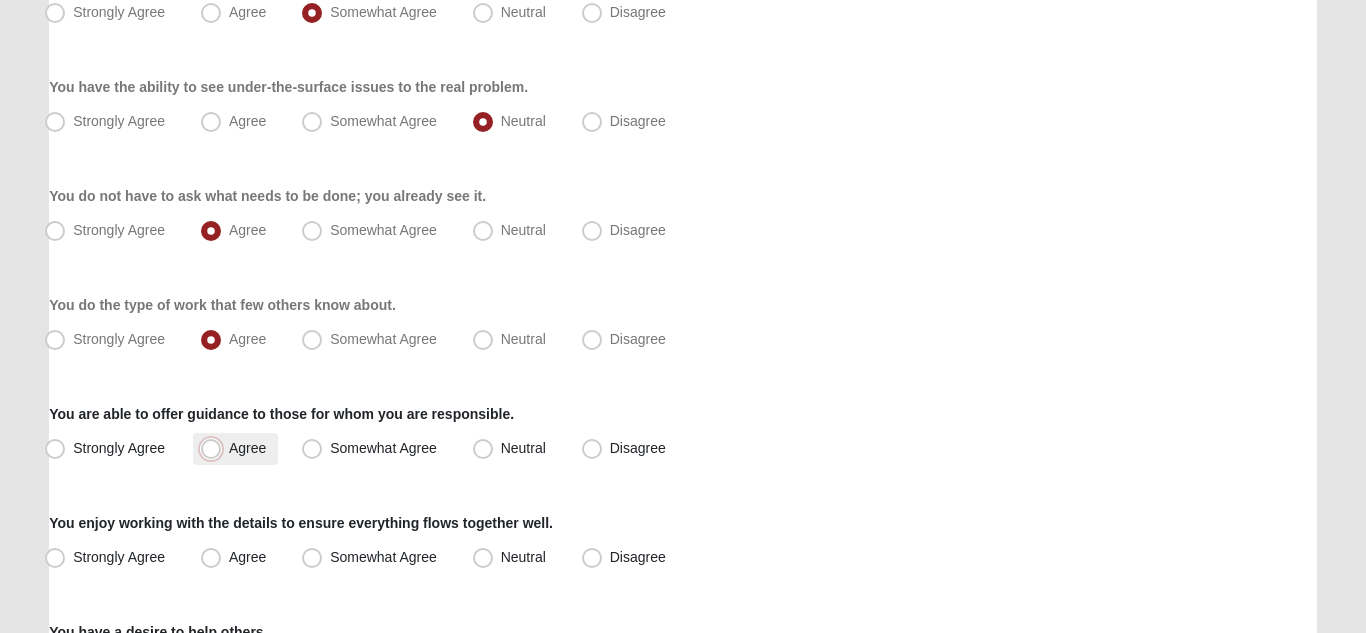 click on "Agree" at bounding box center [215, 448] 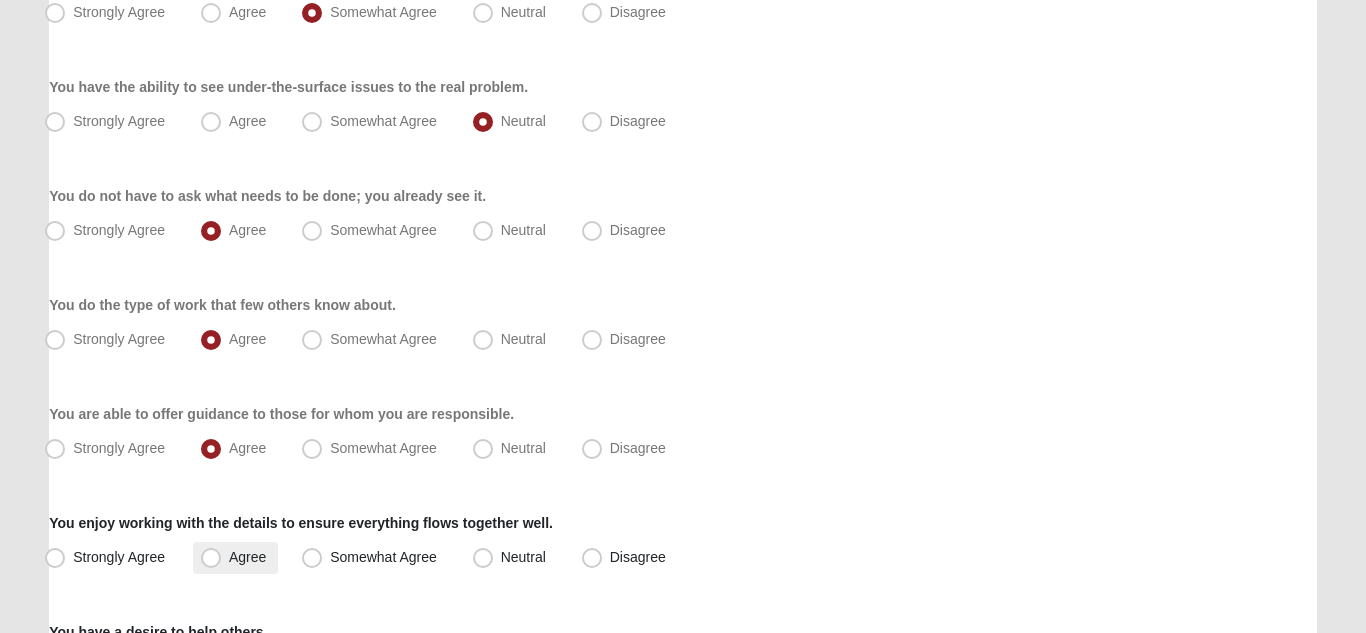 click on "Agree" at bounding box center [247, 557] 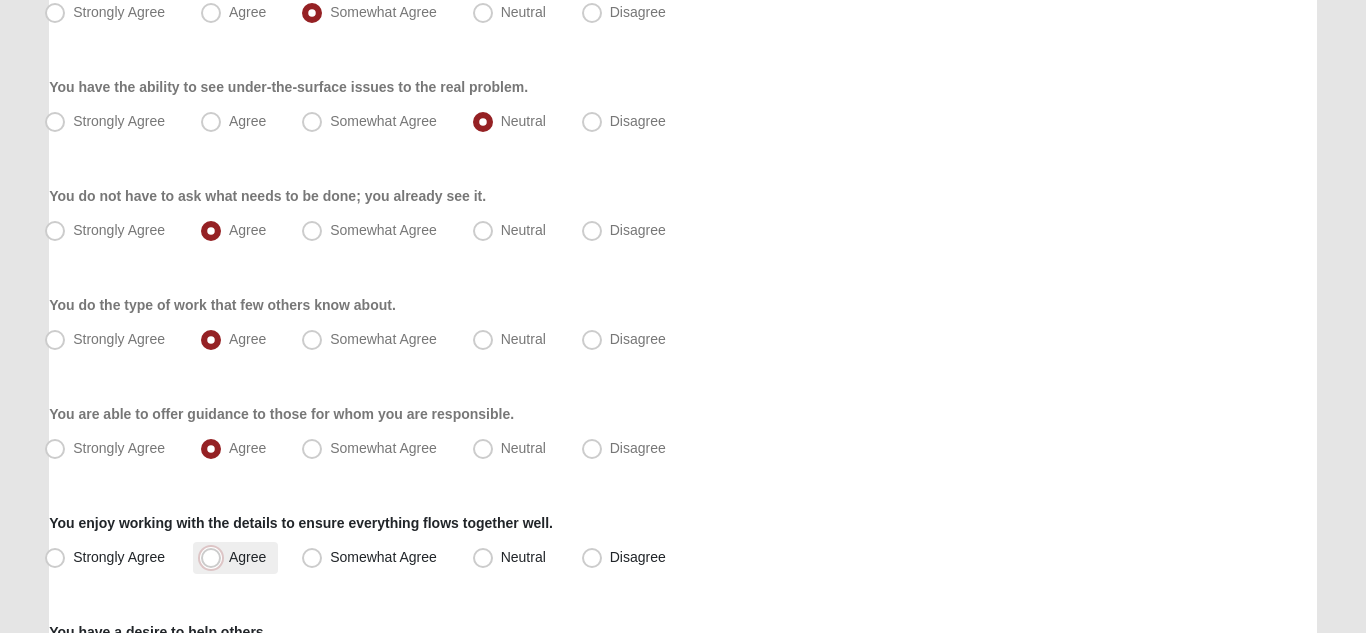 click on "Agree" at bounding box center (215, 557) 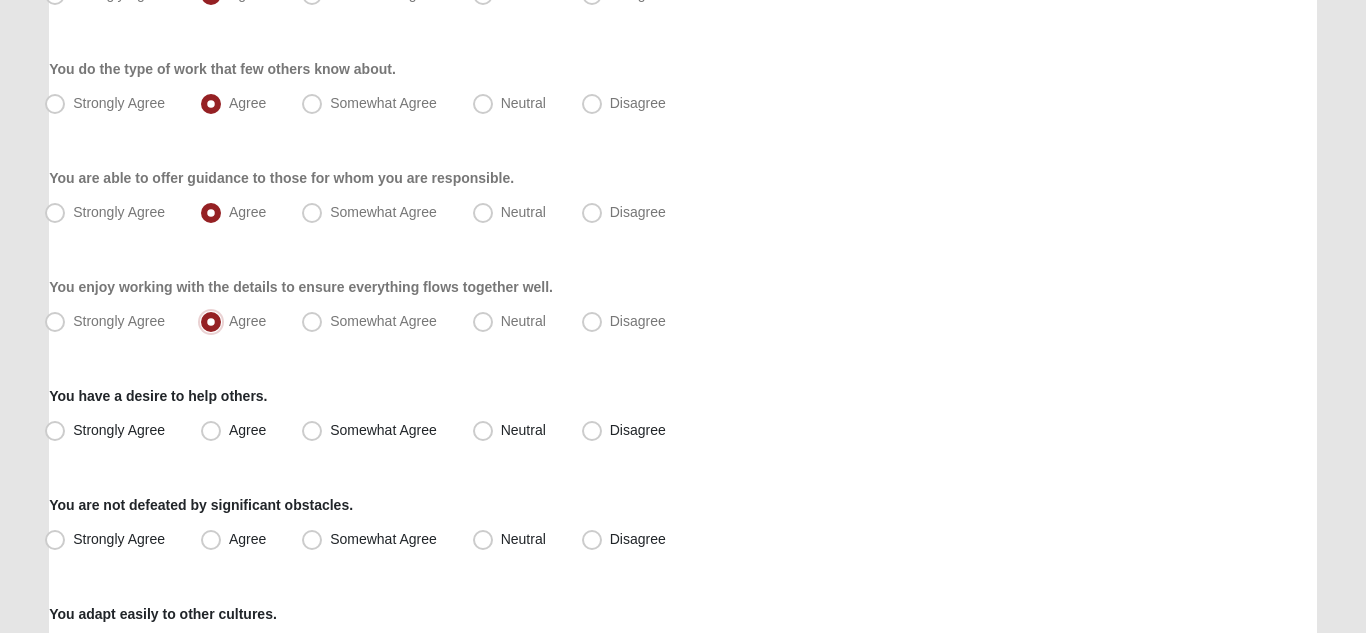scroll, scrollTop: 874, scrollLeft: 0, axis: vertical 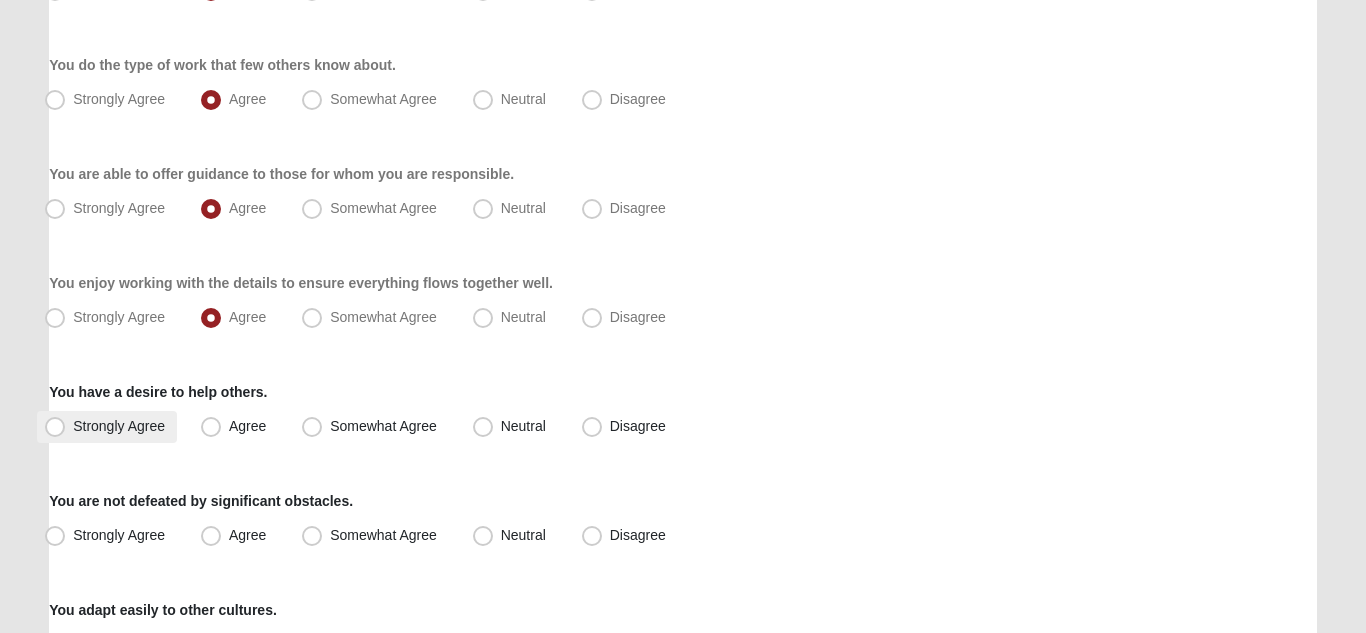click on "Strongly Agree" at bounding box center [119, 426] 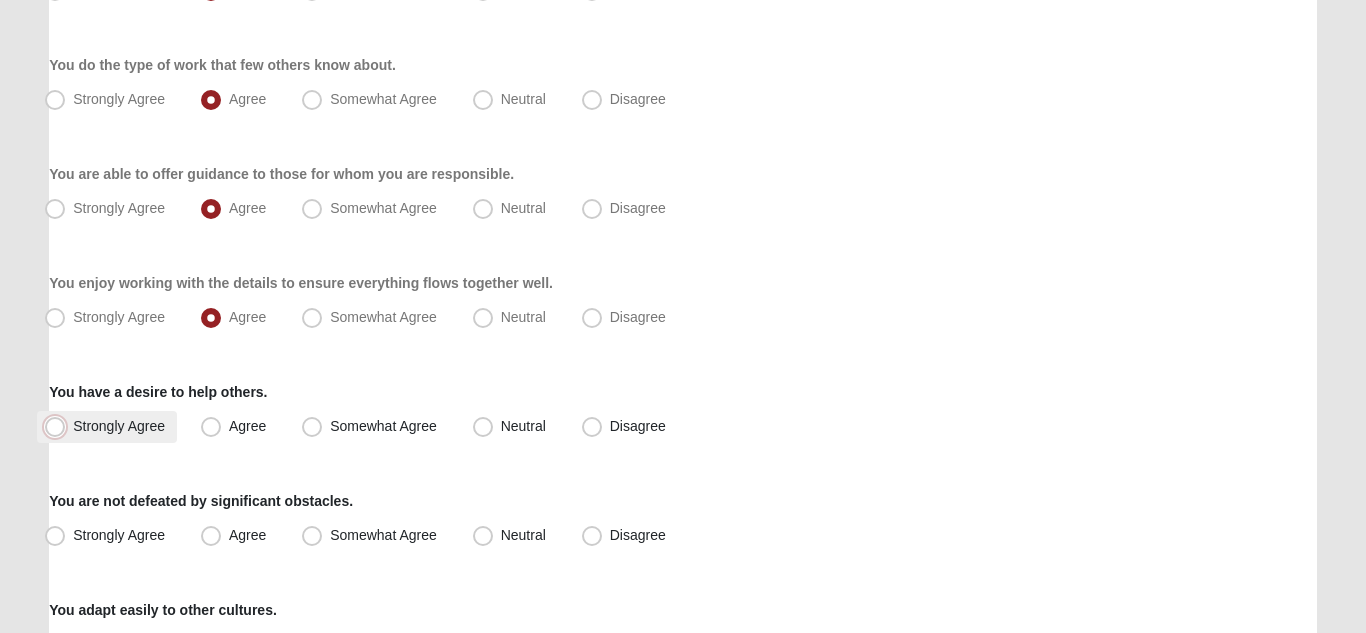 click on "Strongly Agree" at bounding box center (59, 426) 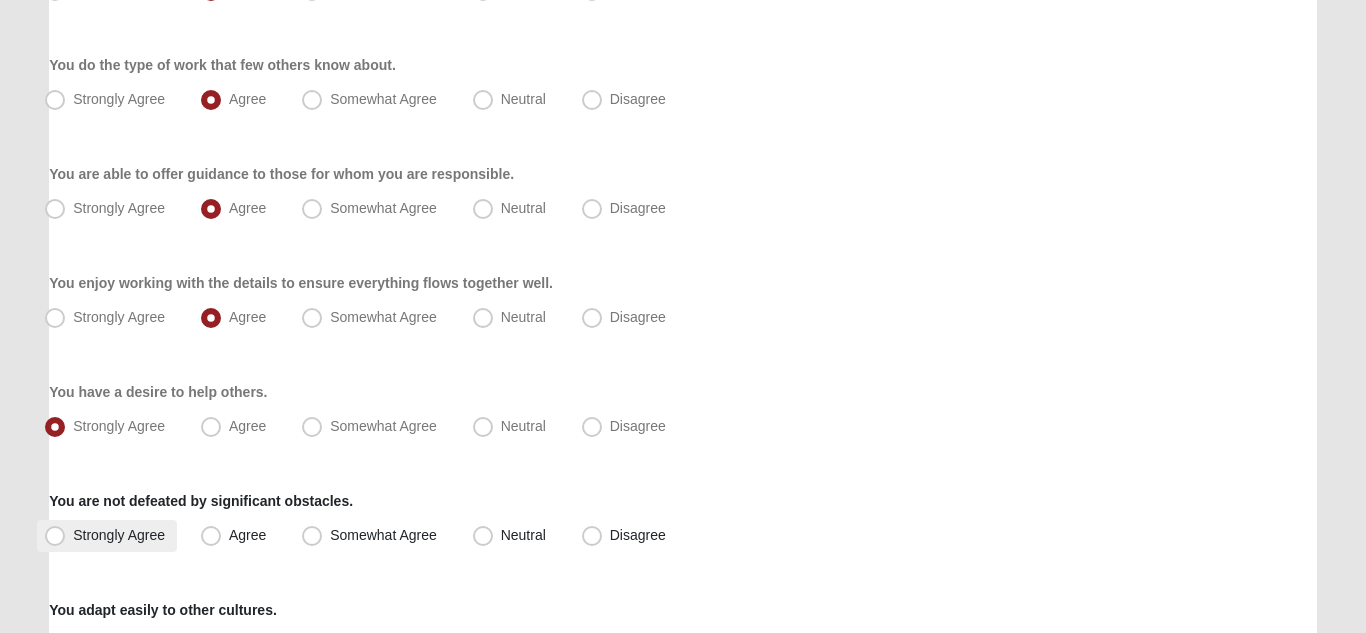 click on "Strongly Agree" at bounding box center [119, 535] 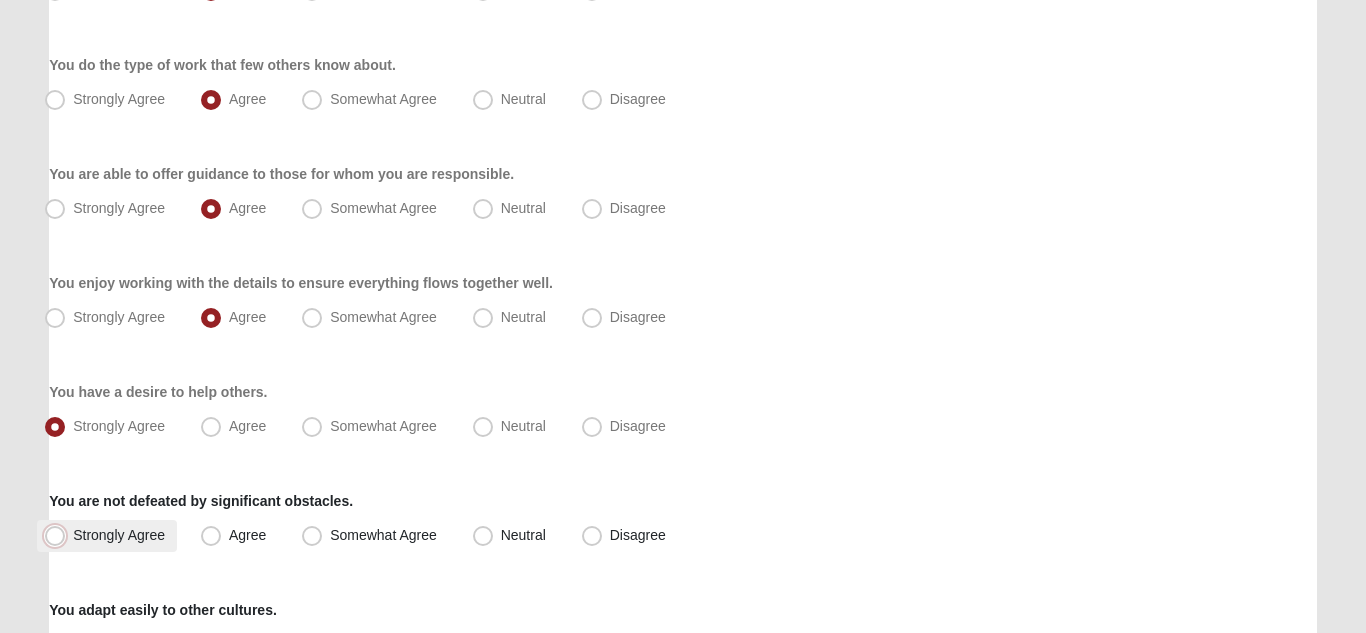 click on "Strongly Agree" at bounding box center (59, 535) 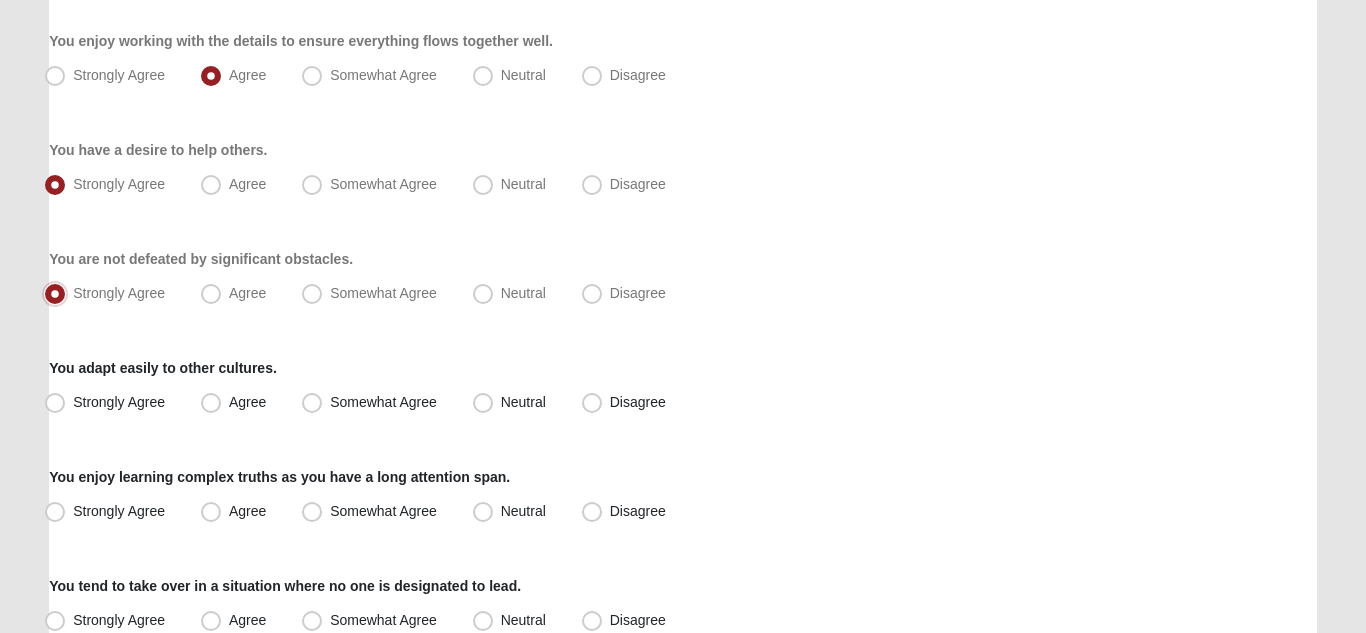 scroll, scrollTop: 1141, scrollLeft: 0, axis: vertical 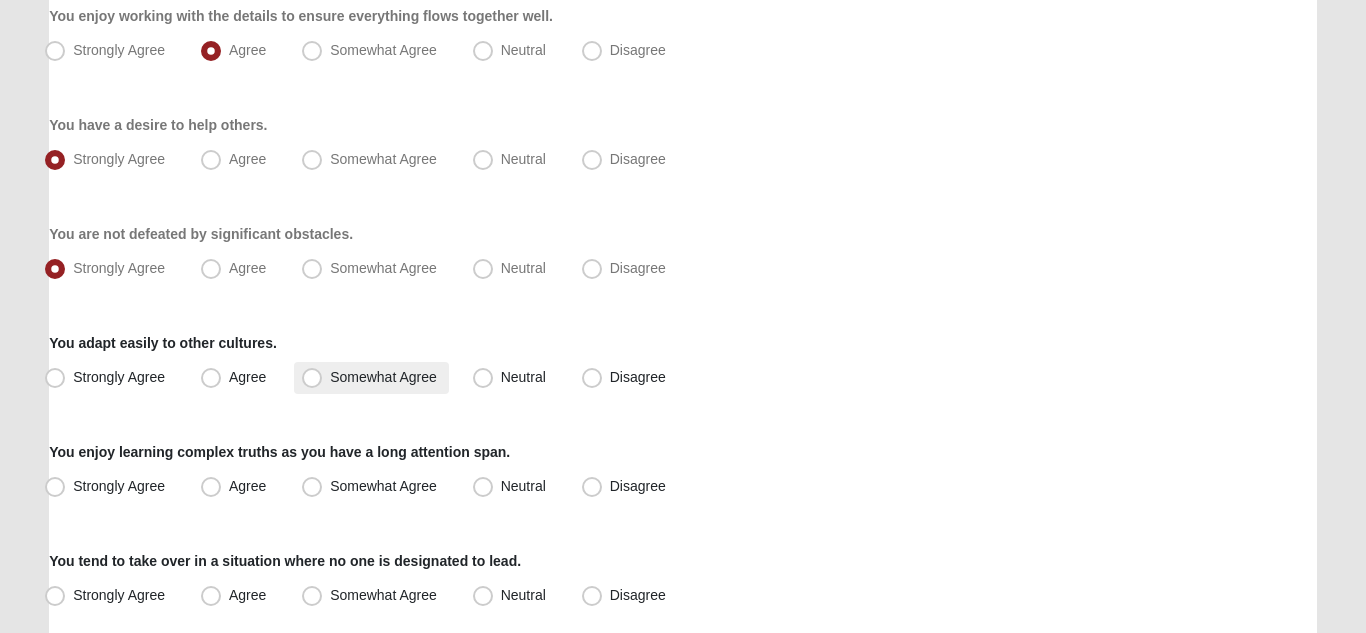 click on "Somewhat Agree" at bounding box center (383, 377) 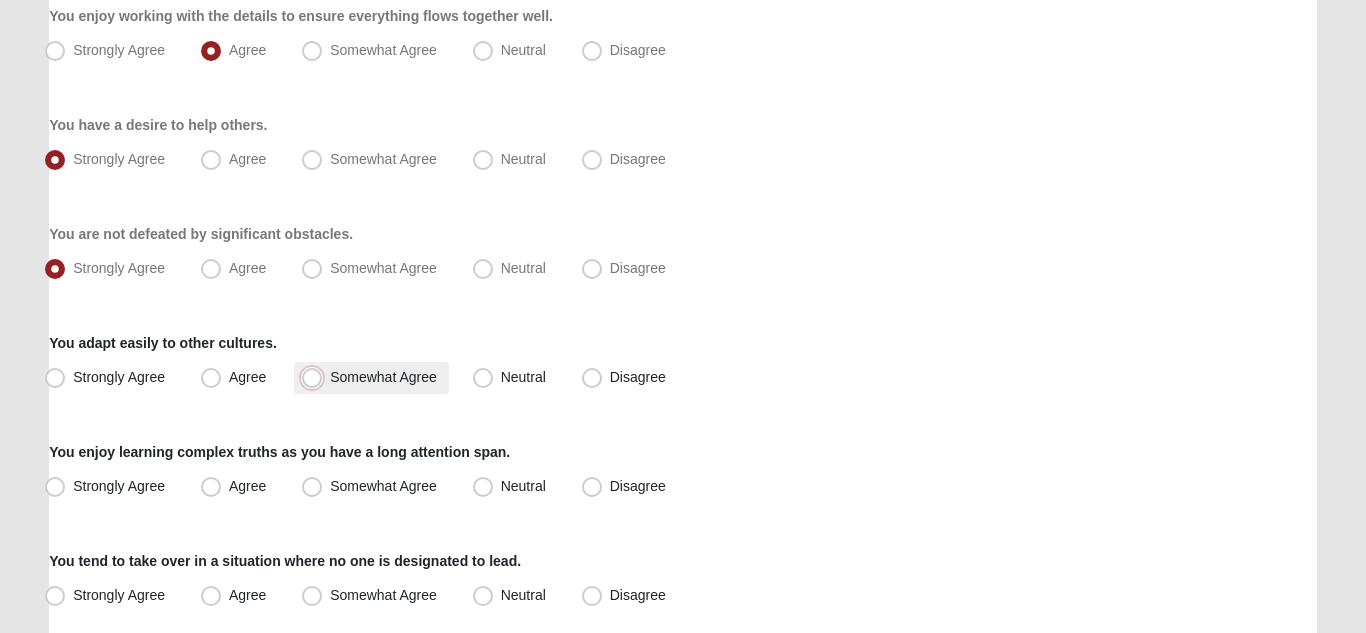 click on "Somewhat Agree" at bounding box center (316, 377) 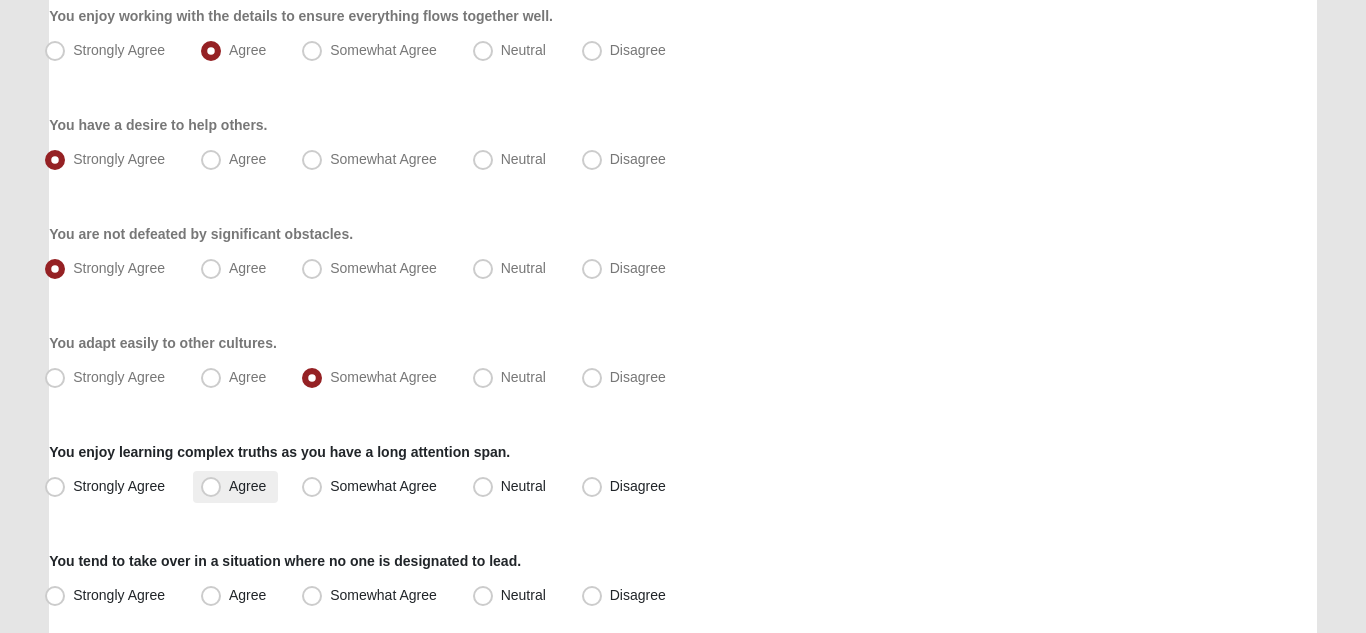 click on "Agree" at bounding box center (247, 486) 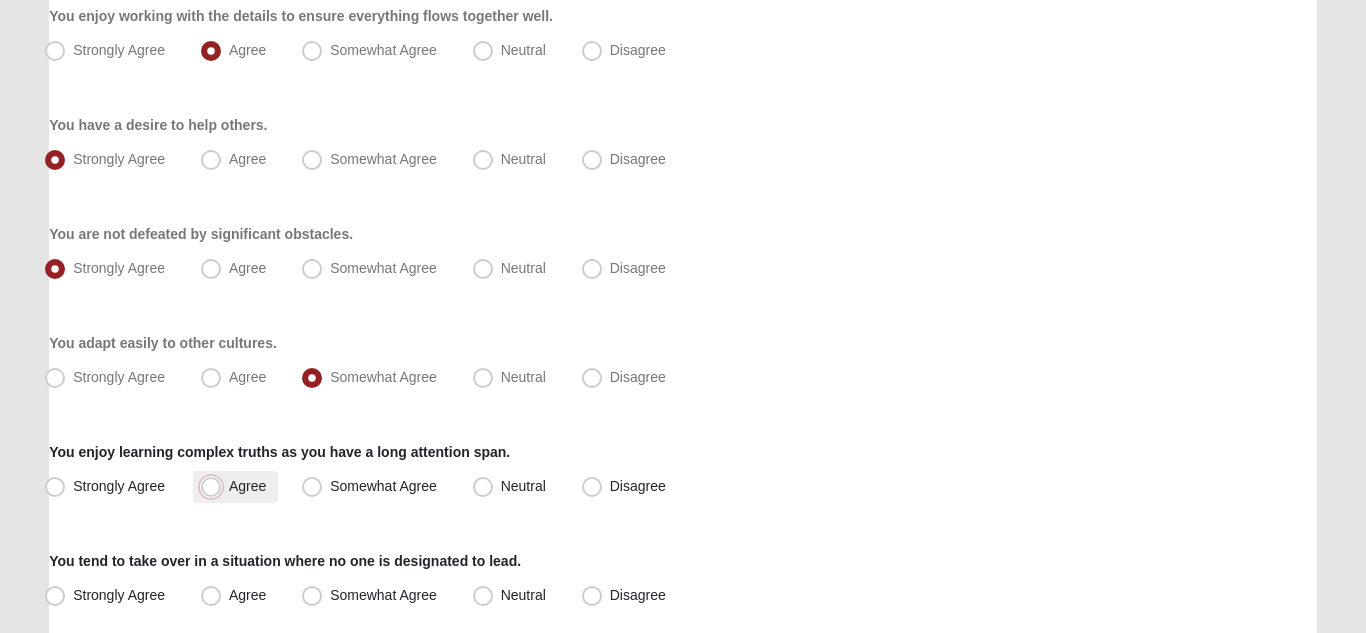 click on "Agree" at bounding box center [215, 486] 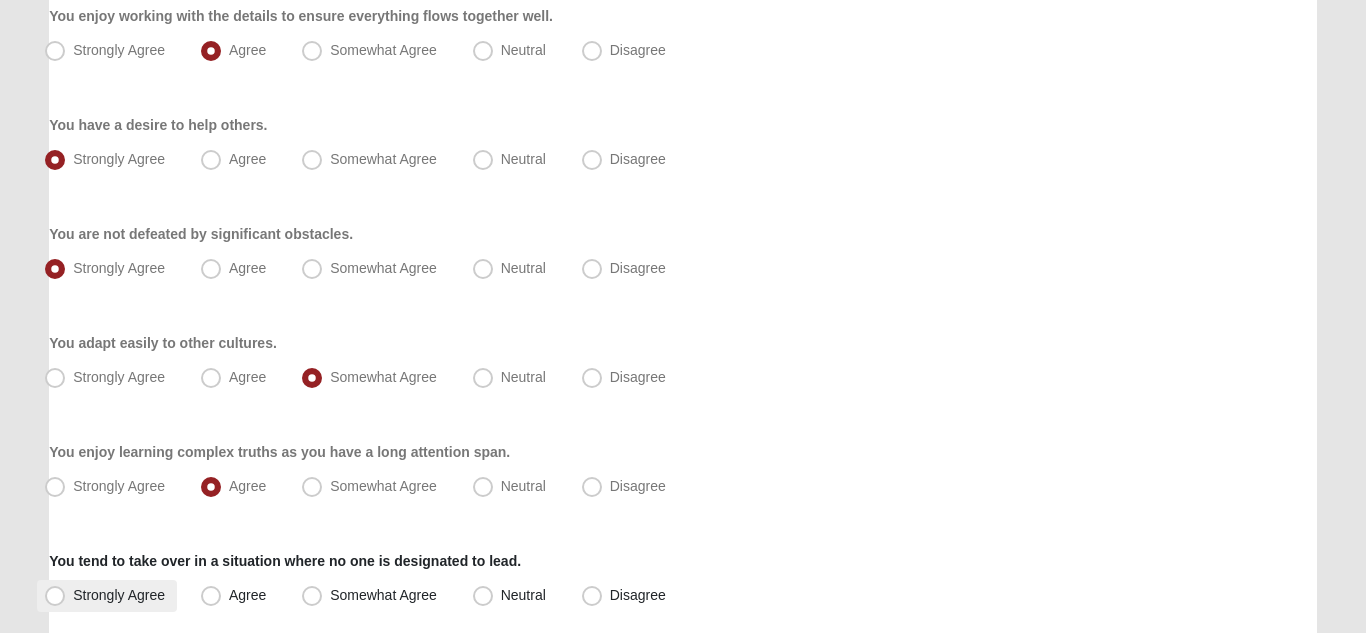 click on "Strongly Agree" at bounding box center (119, 595) 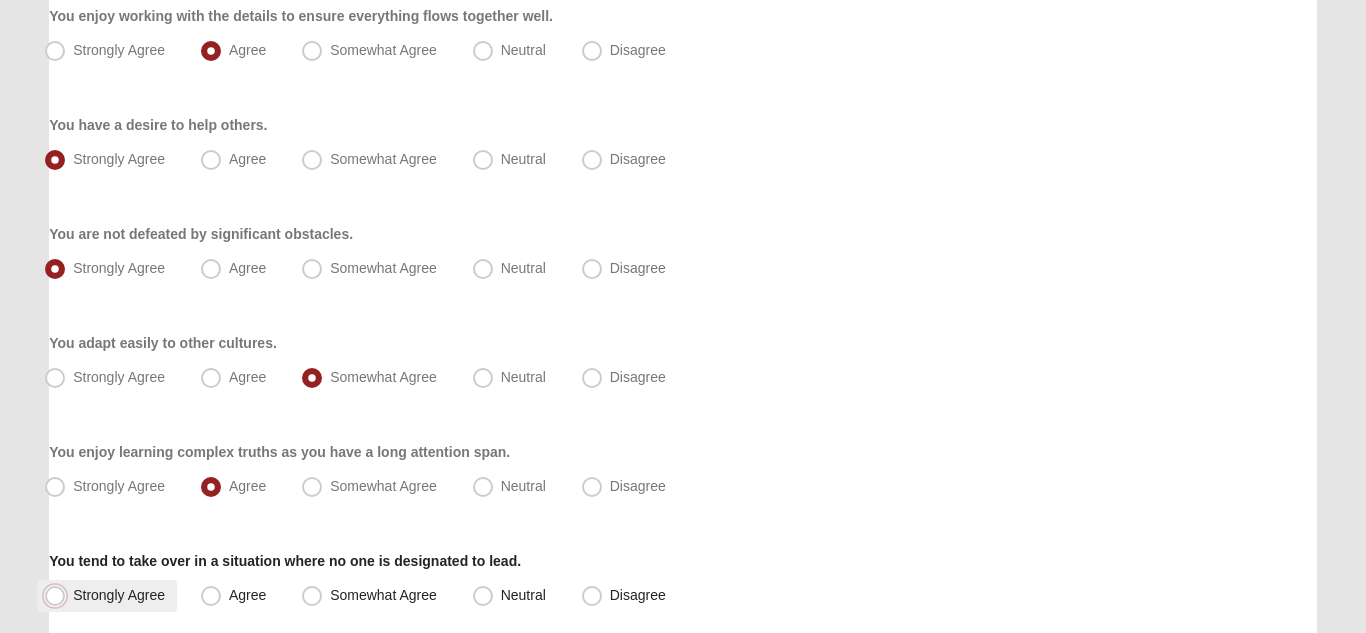 click on "Strongly Agree" at bounding box center [59, 595] 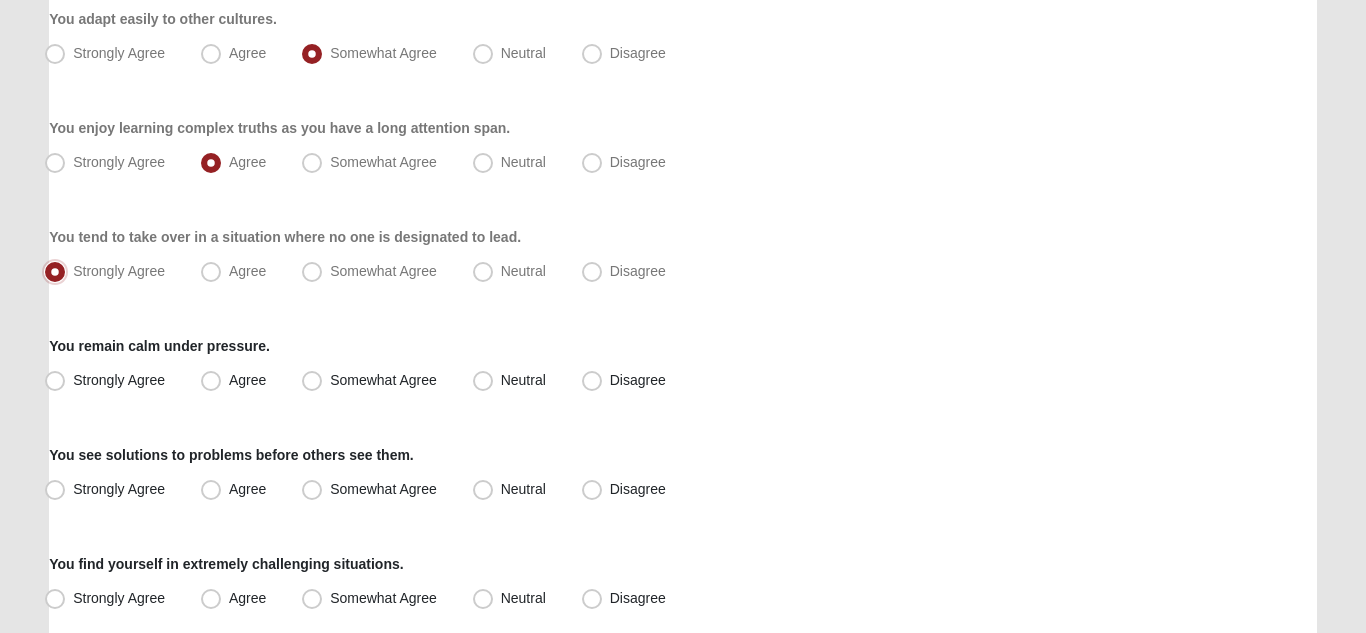scroll, scrollTop: 1472, scrollLeft: 0, axis: vertical 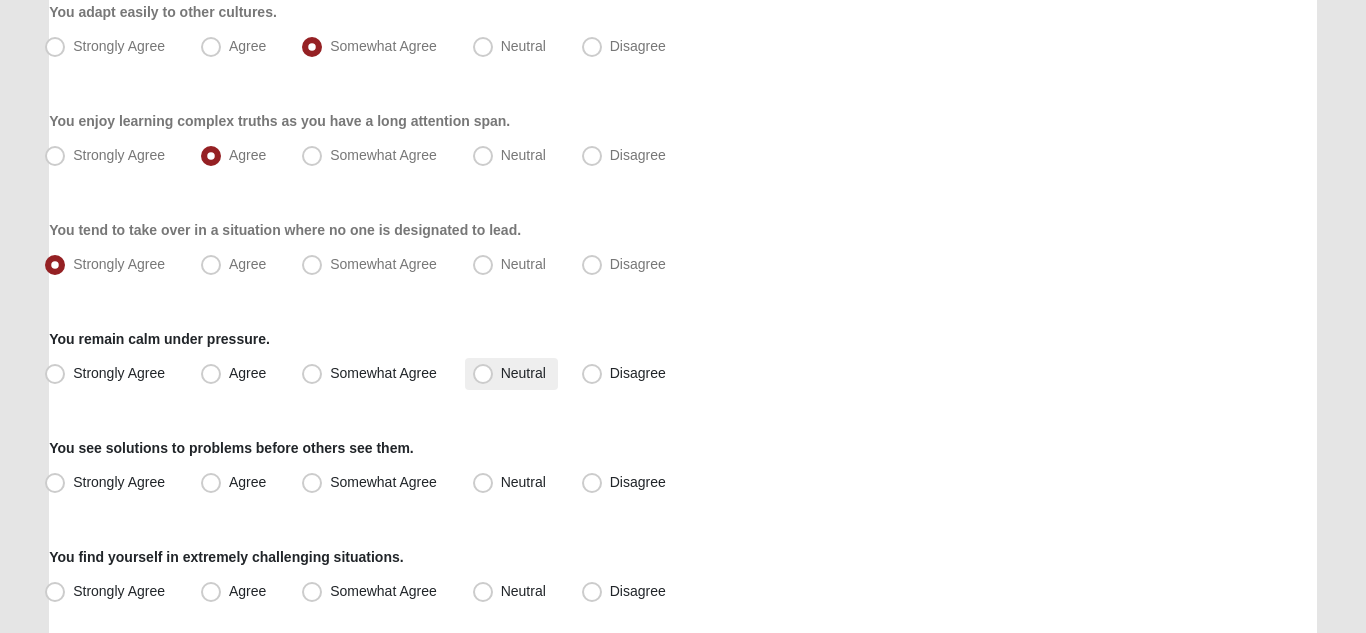 click on "Neutral" at bounding box center (523, 373) 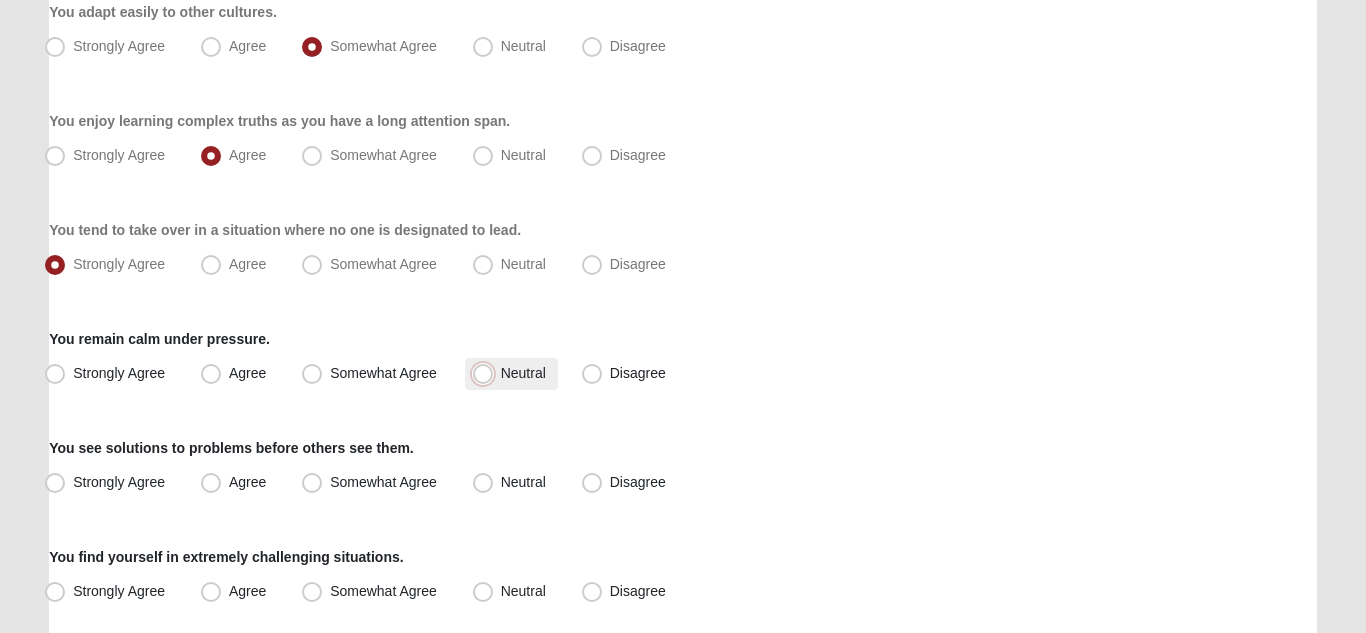 click on "Neutral" at bounding box center (487, 373) 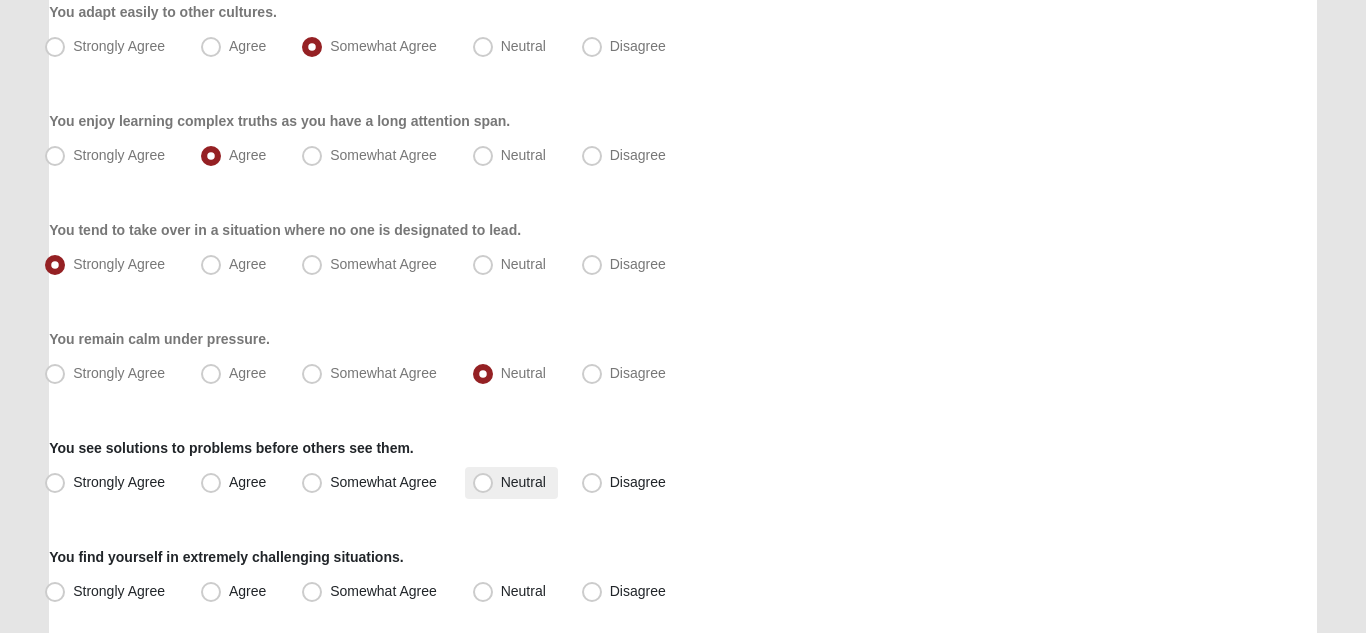 click on "Neutral" at bounding box center [523, 482] 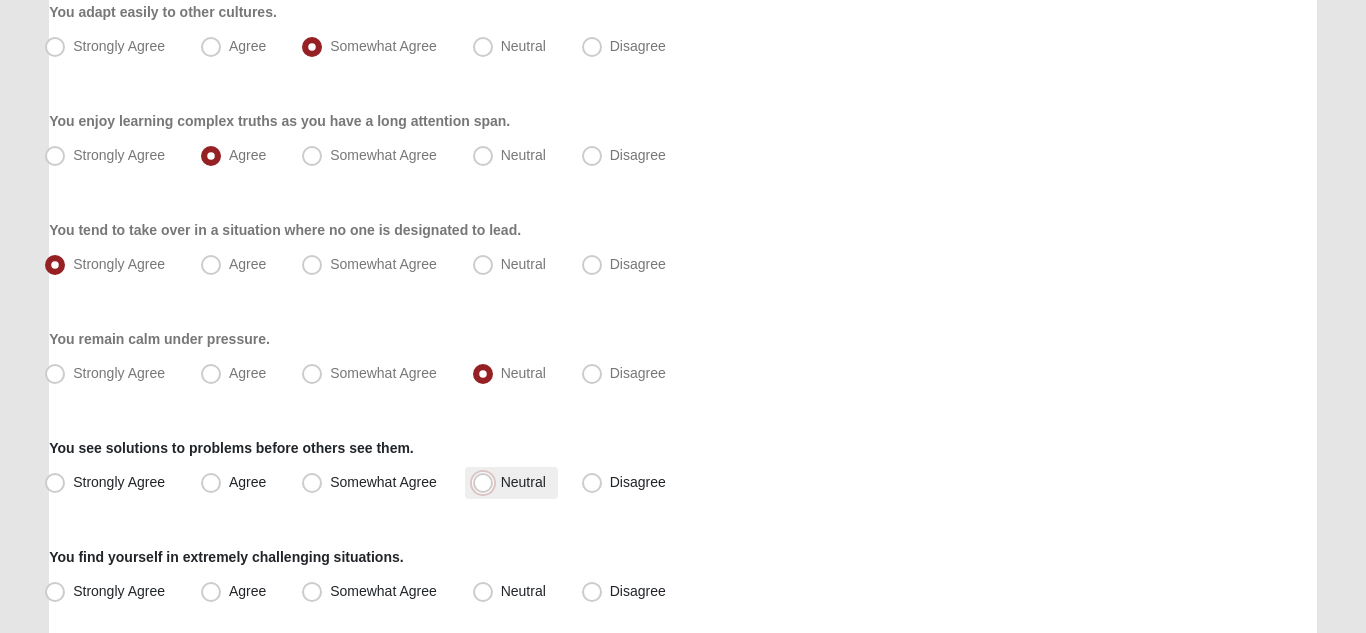 click on "Neutral" at bounding box center [487, 482] 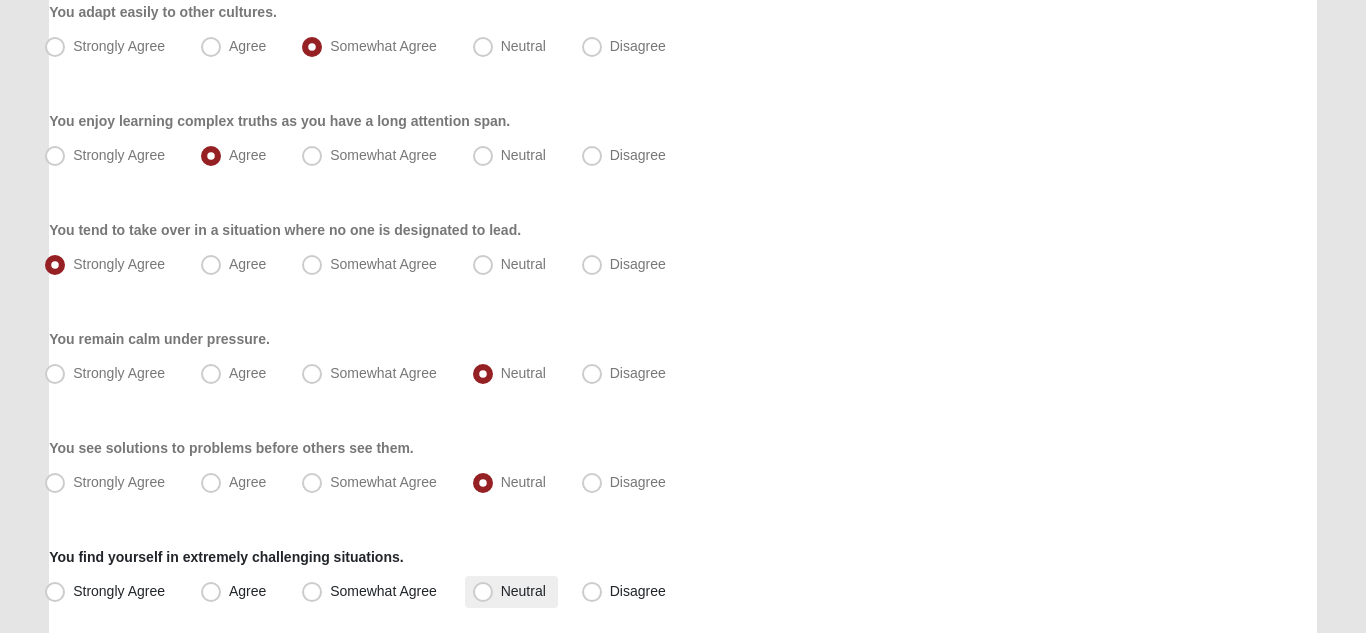 click on "Neutral" at bounding box center [523, 591] 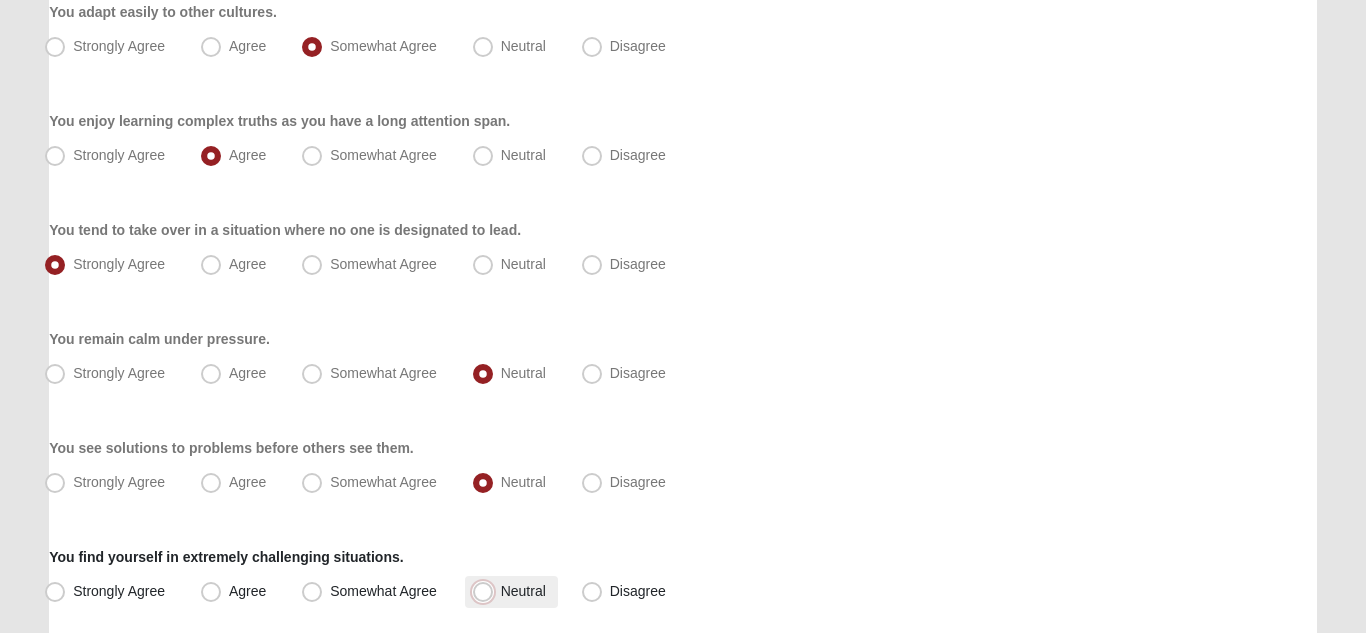 click on "Neutral" at bounding box center (487, 591) 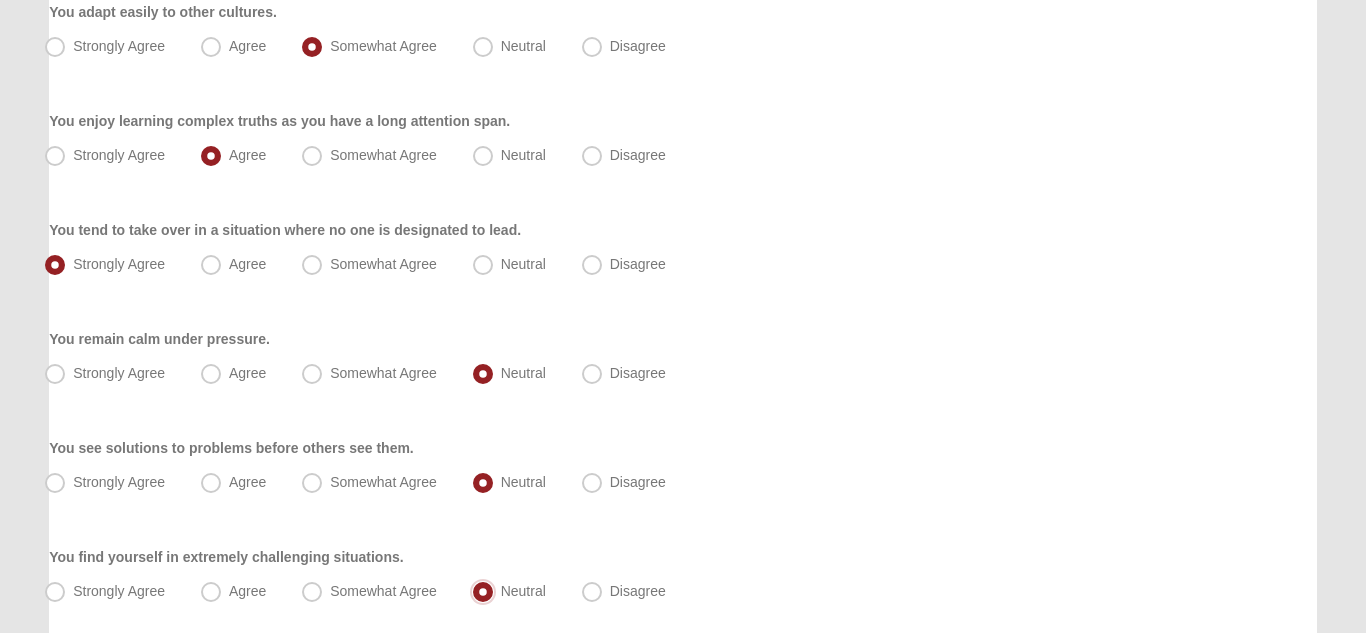 scroll, scrollTop: 1624, scrollLeft: 0, axis: vertical 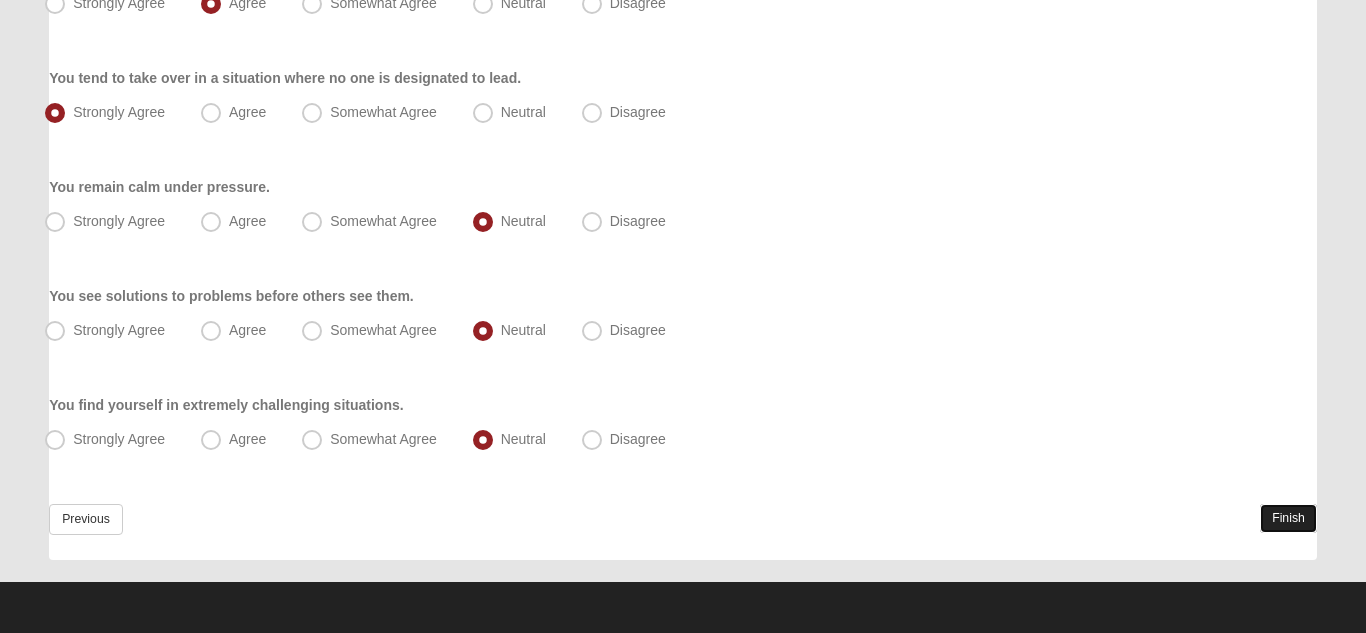 click on "Finish" at bounding box center (1288, 518) 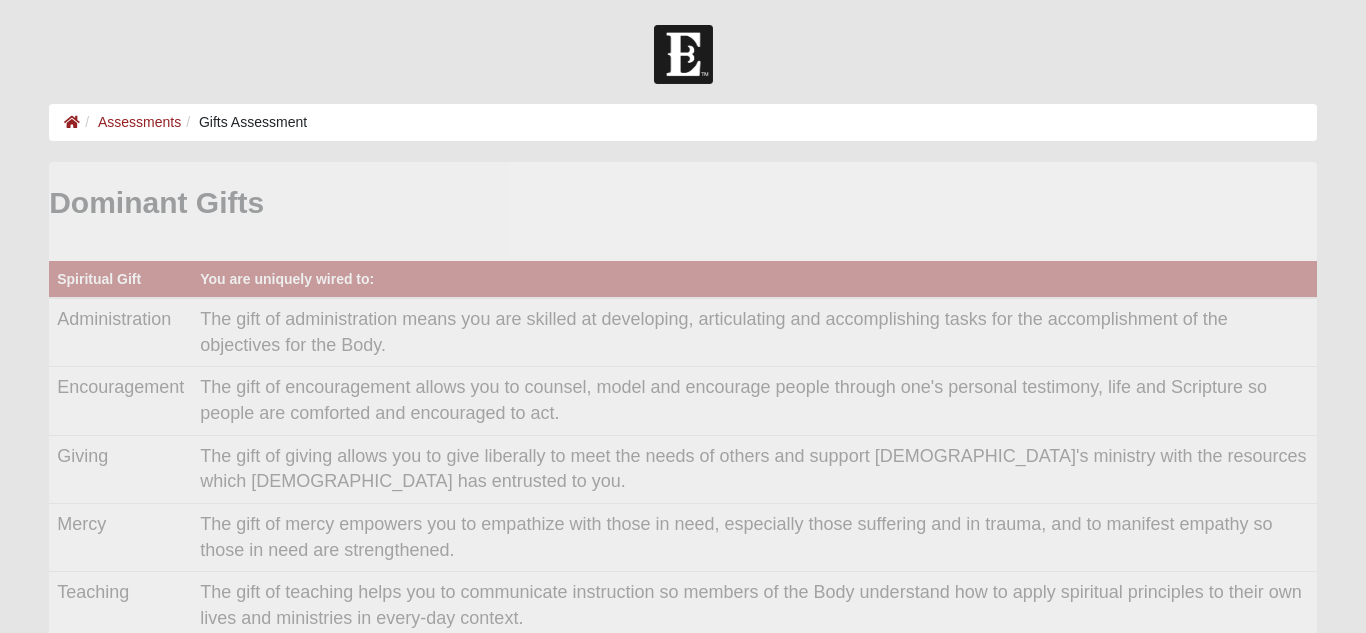 scroll, scrollTop: 0, scrollLeft: 0, axis: both 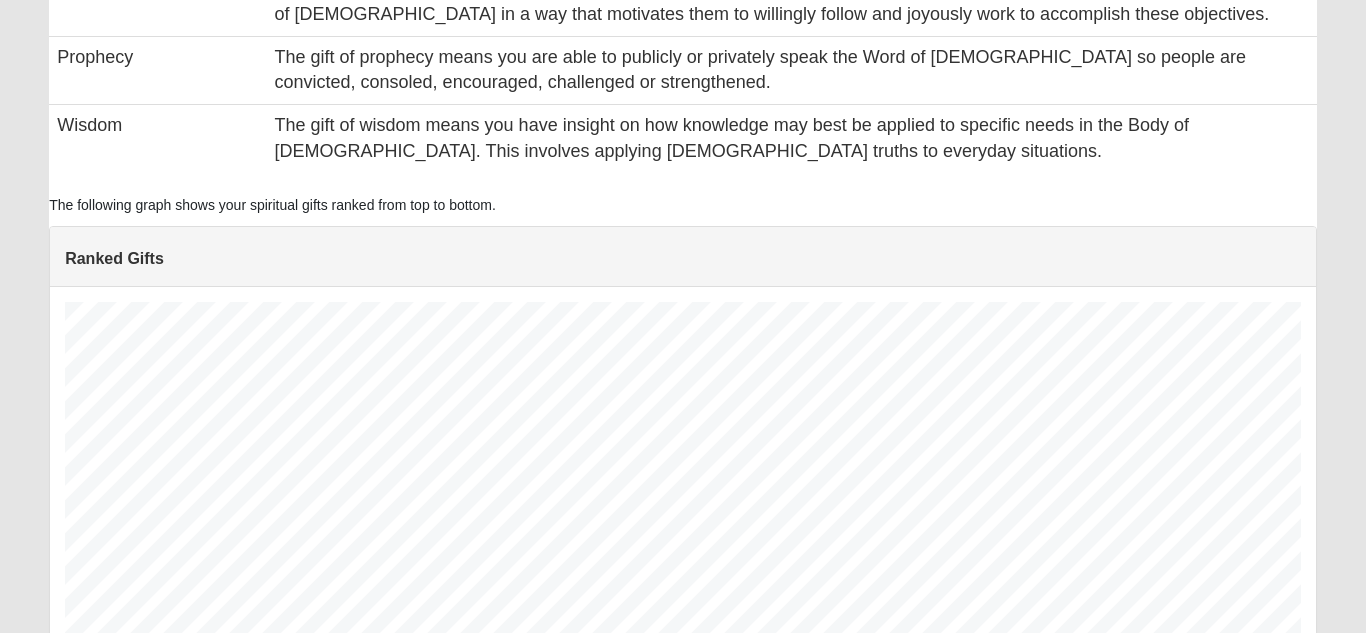 click at bounding box center [683, 502] 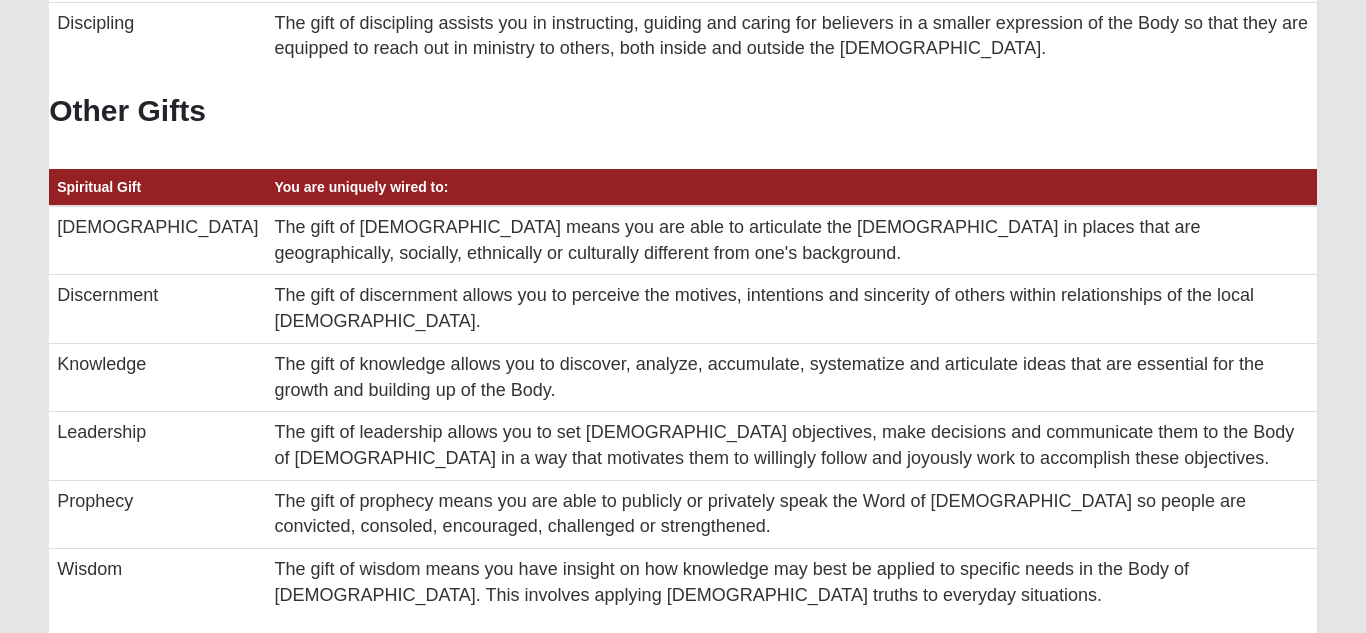 scroll, scrollTop: 1080, scrollLeft: 0, axis: vertical 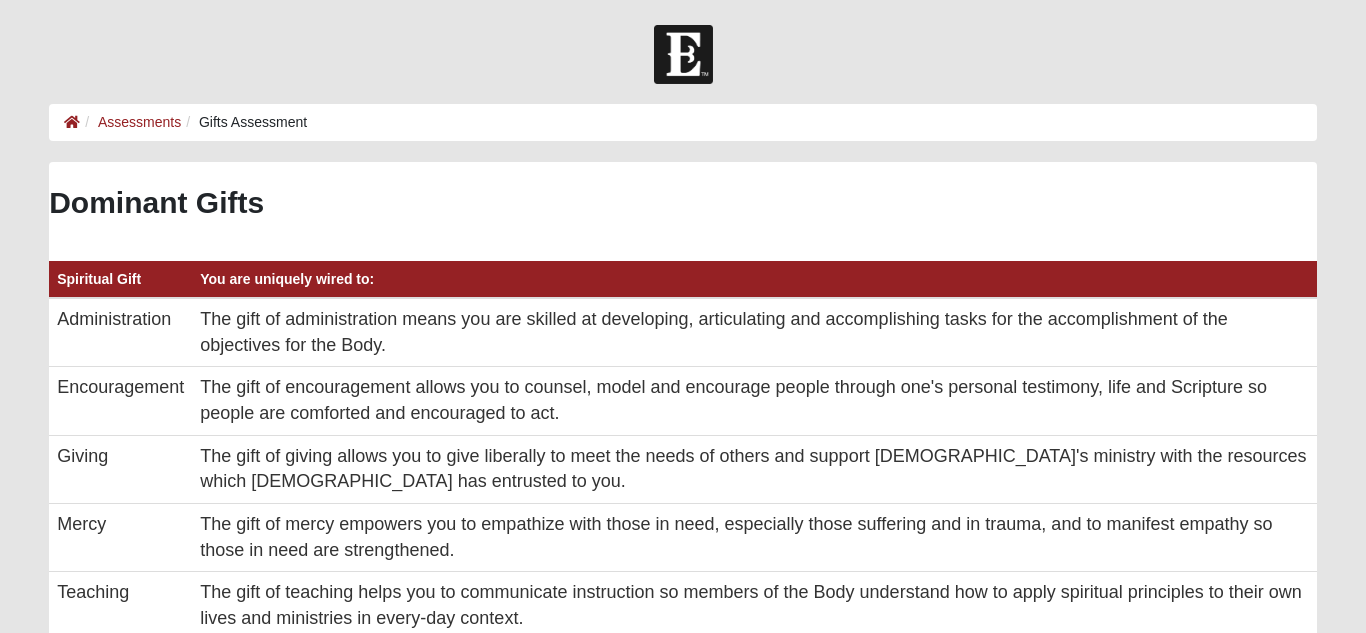 click on "Dominant Gifts
Spiritual Gift
You are uniquely wired to:
Administration
The gift of administration means you are skilled at developing, articulating and accomplishing tasks for the accomplishment of the objectives for the Body." at bounding box center (683, 1230) 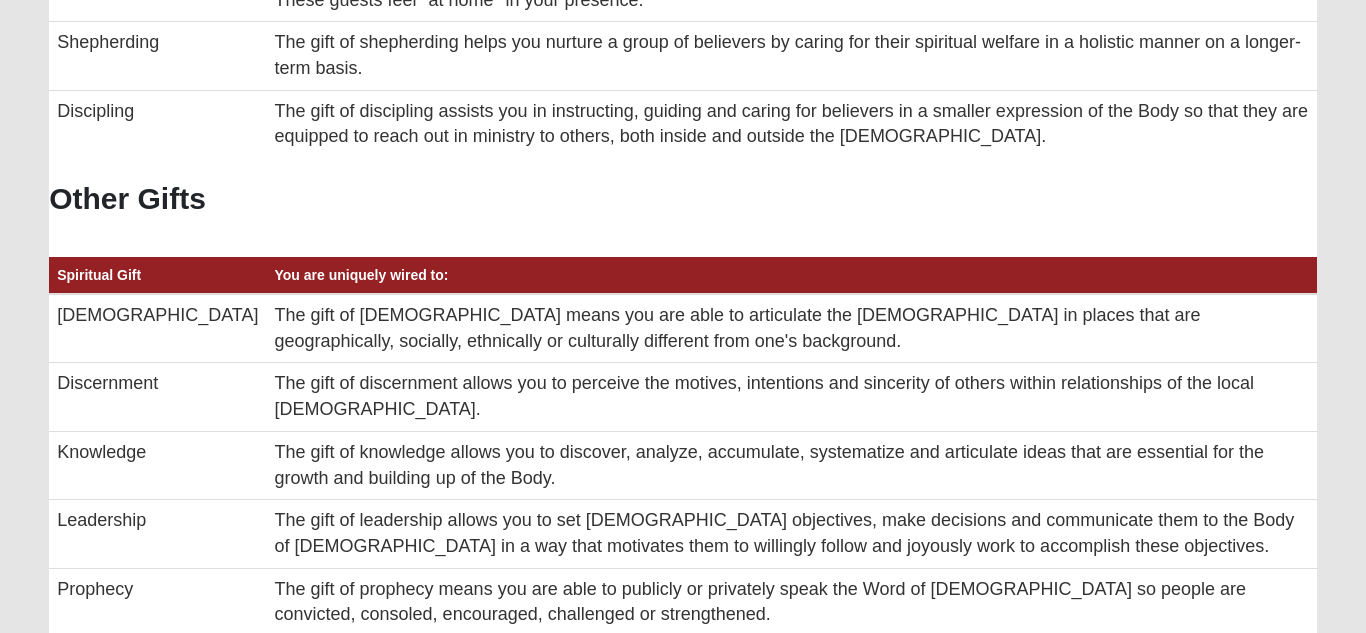 scroll, scrollTop: 1635, scrollLeft: 0, axis: vertical 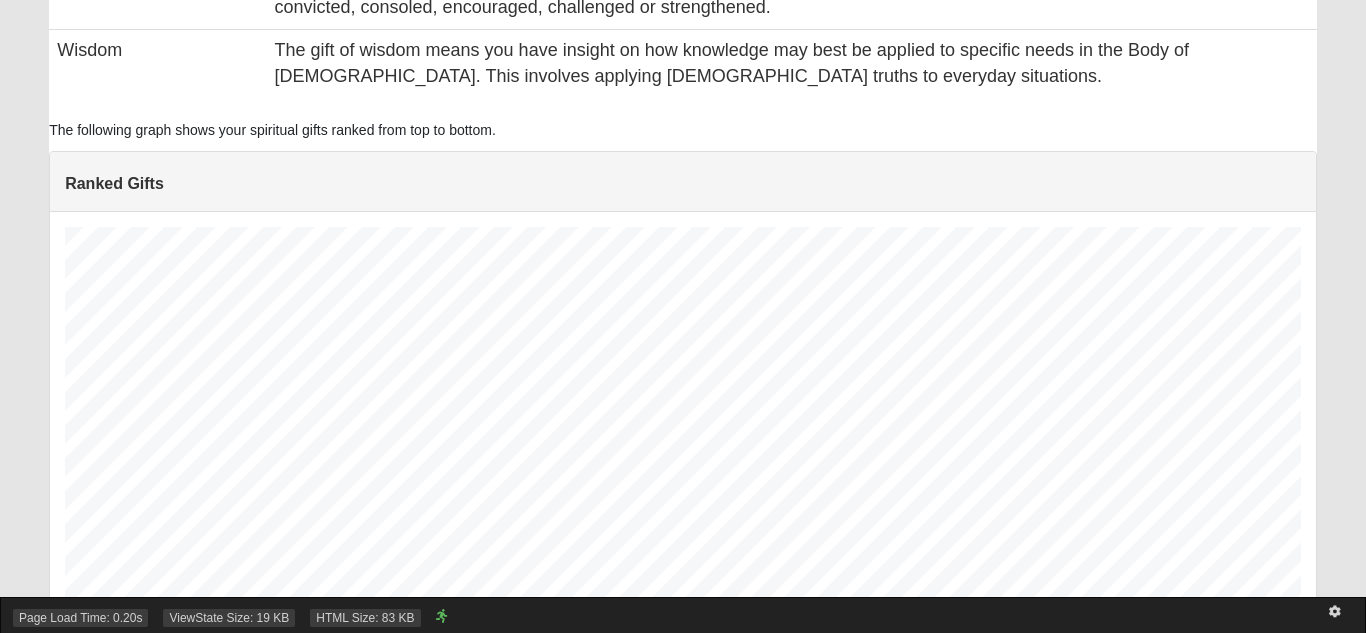 click on "Page Load Time: 0.20s  ViewState Size: 19 KB   HTML Size: 83 KB" at bounding box center [683, 615] 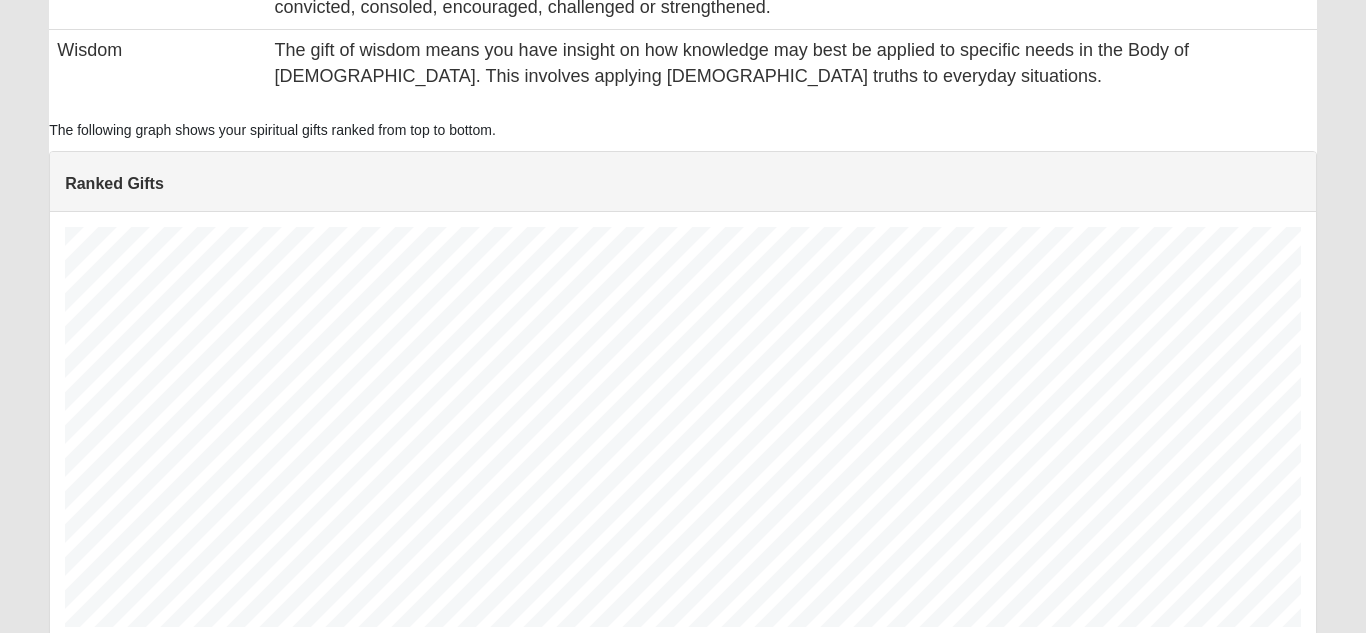 scroll, scrollTop: 0, scrollLeft: 0, axis: both 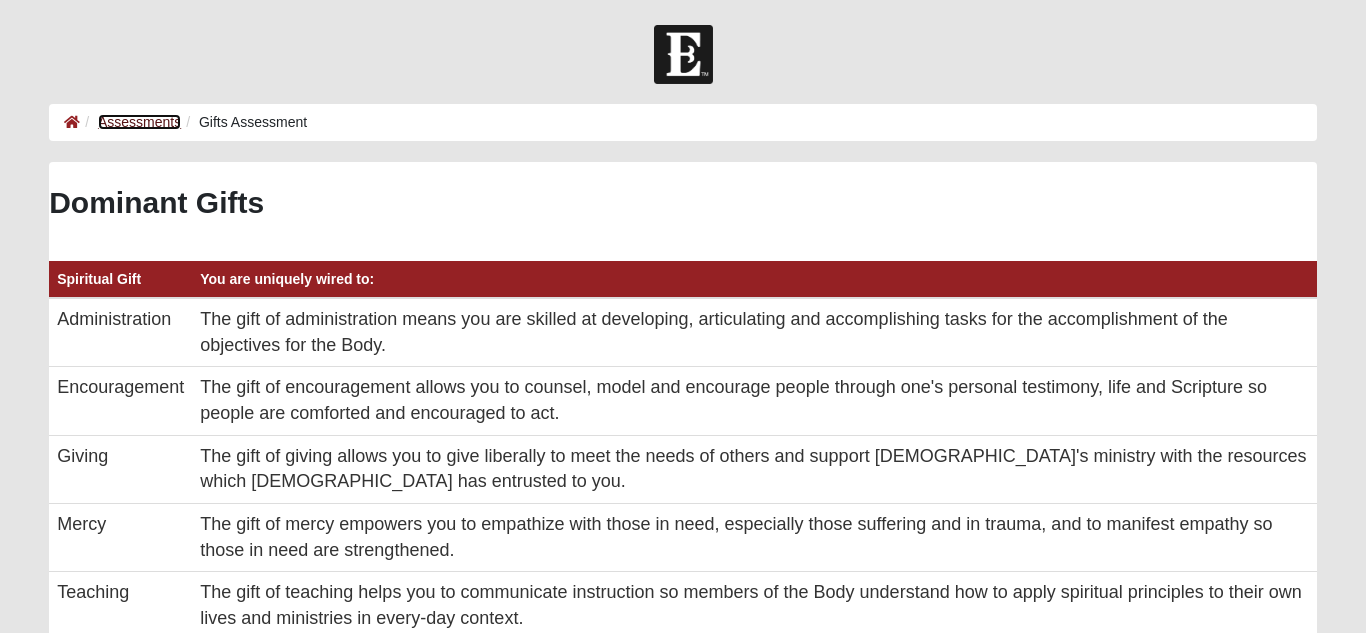 click on "Assessments" at bounding box center [139, 122] 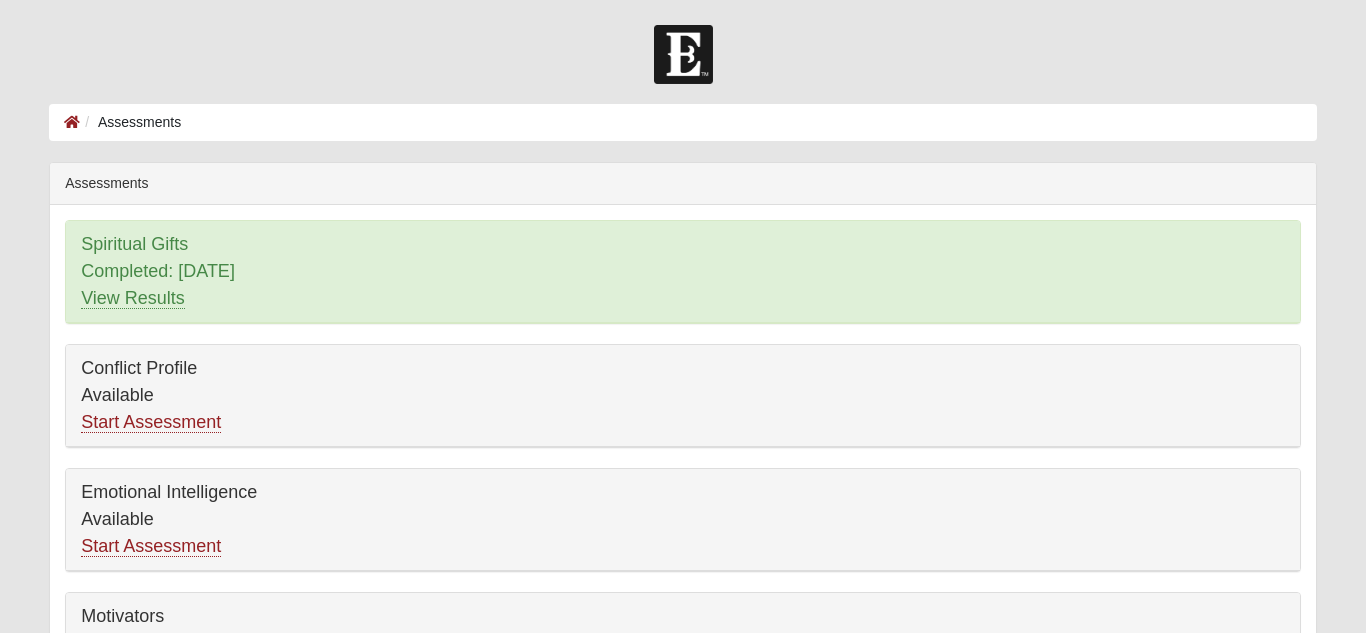 scroll, scrollTop: 0, scrollLeft: 0, axis: both 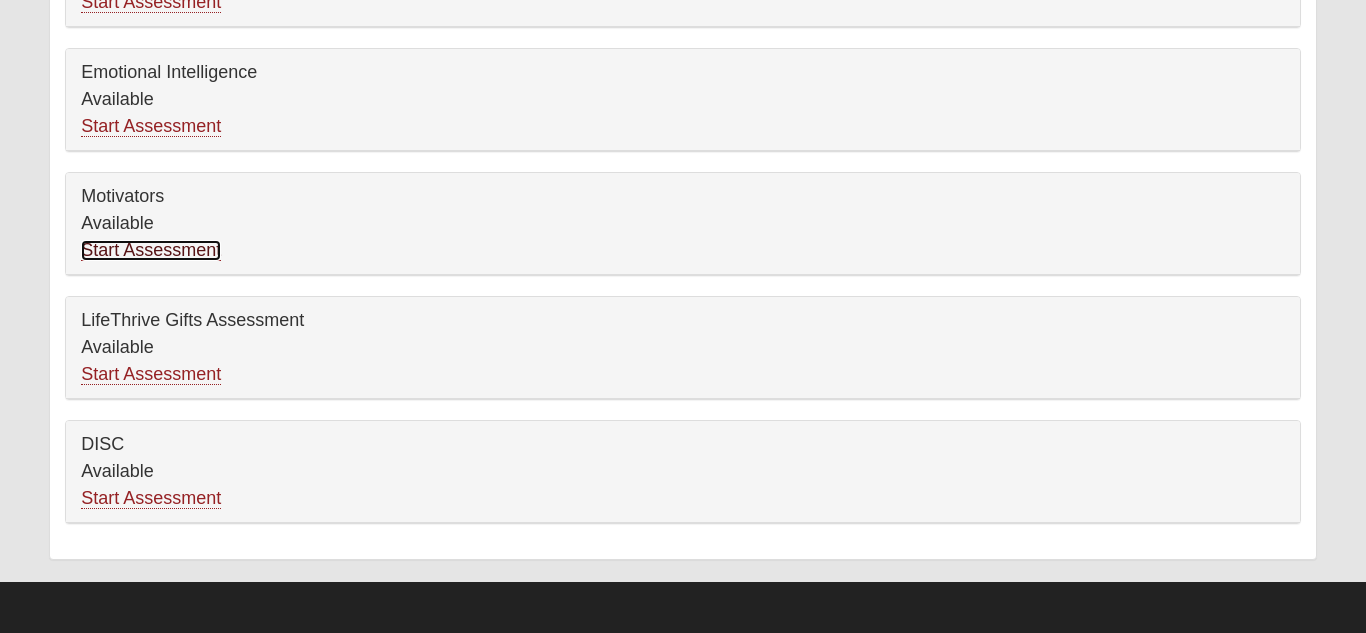 click on "Start Assessment" at bounding box center (151, 250) 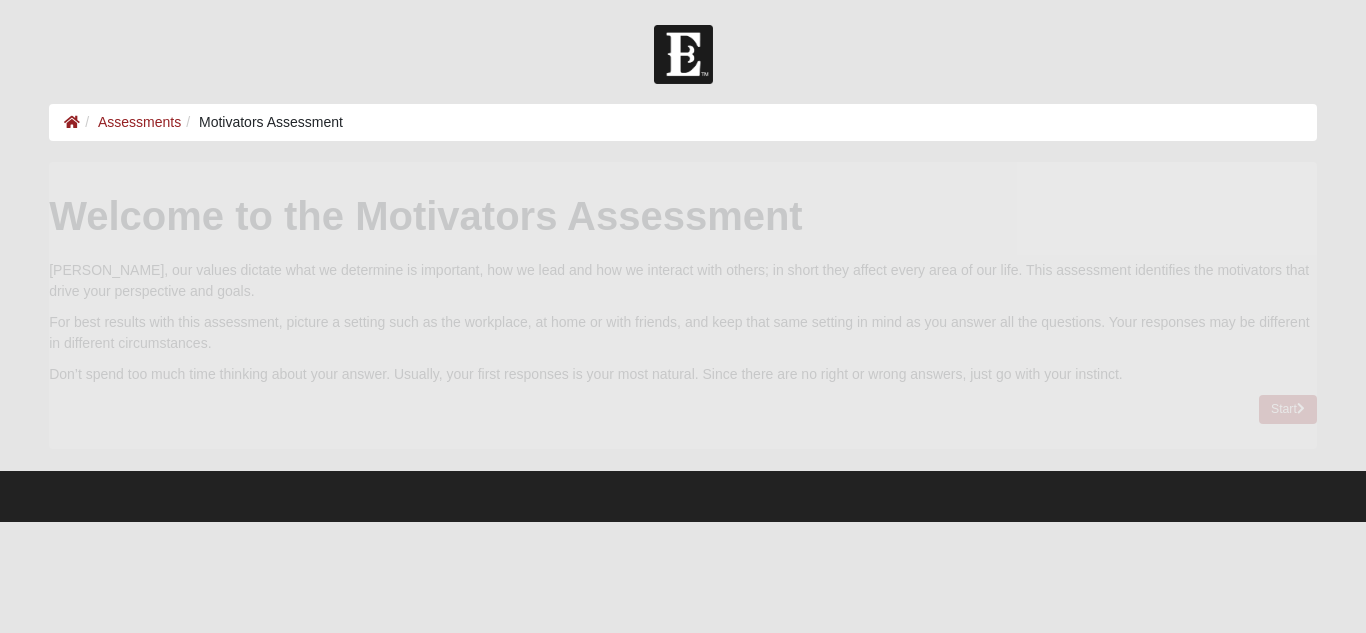scroll, scrollTop: 0, scrollLeft: 0, axis: both 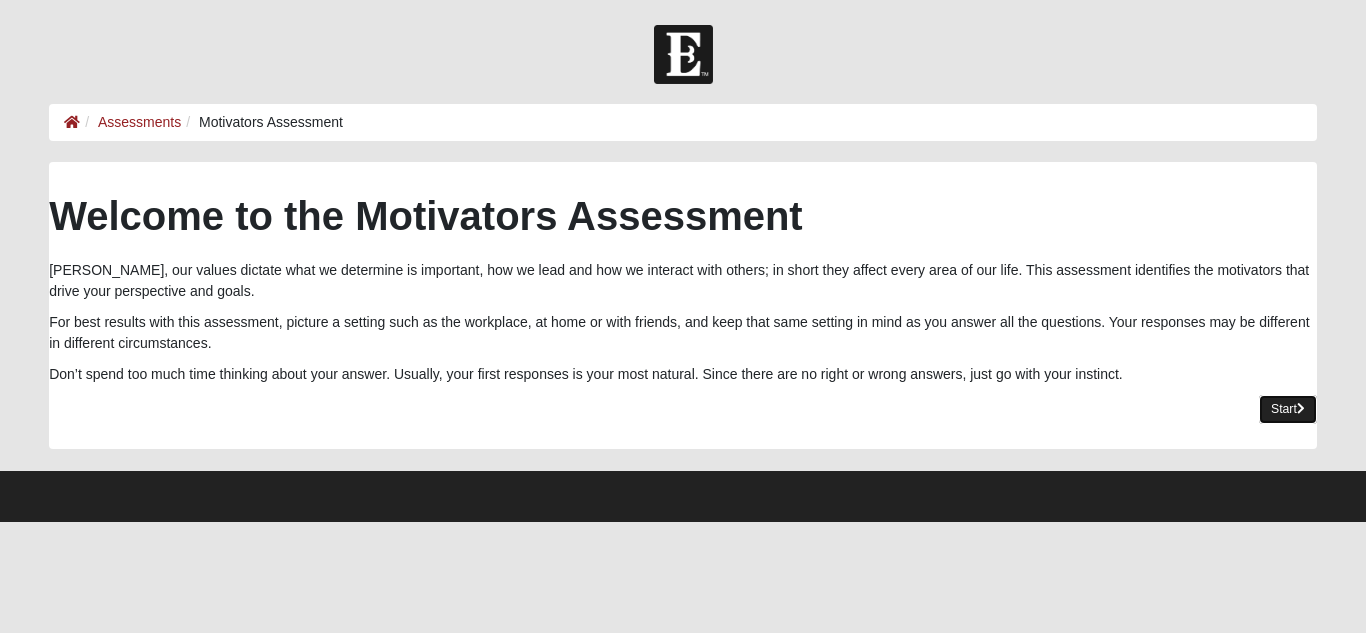 click on "Start" at bounding box center (1288, 409) 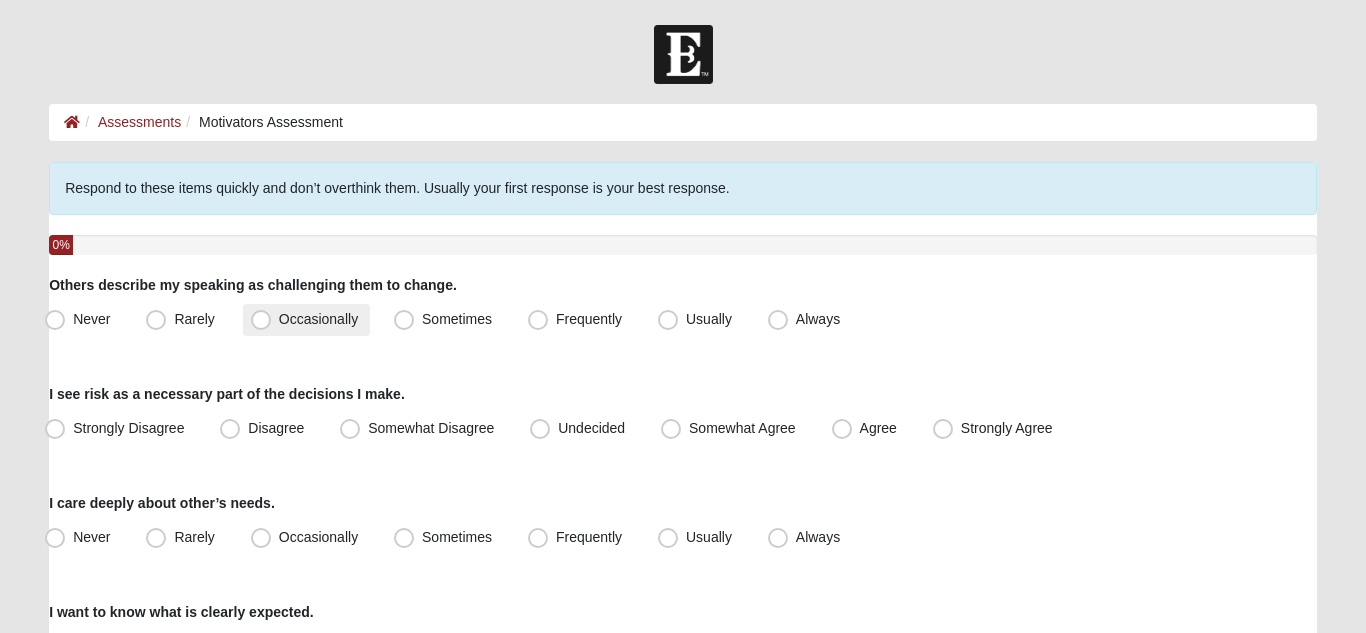 click on "Occasionally" at bounding box center (318, 319) 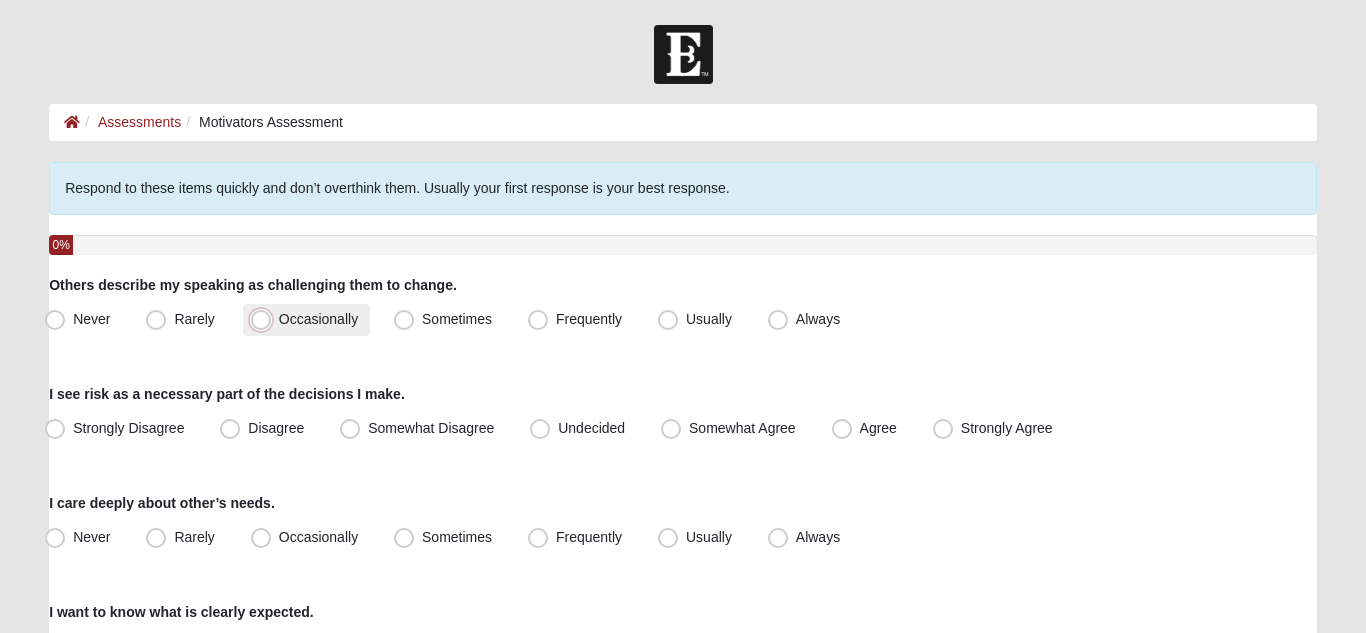click on "Occasionally" at bounding box center [265, 319] 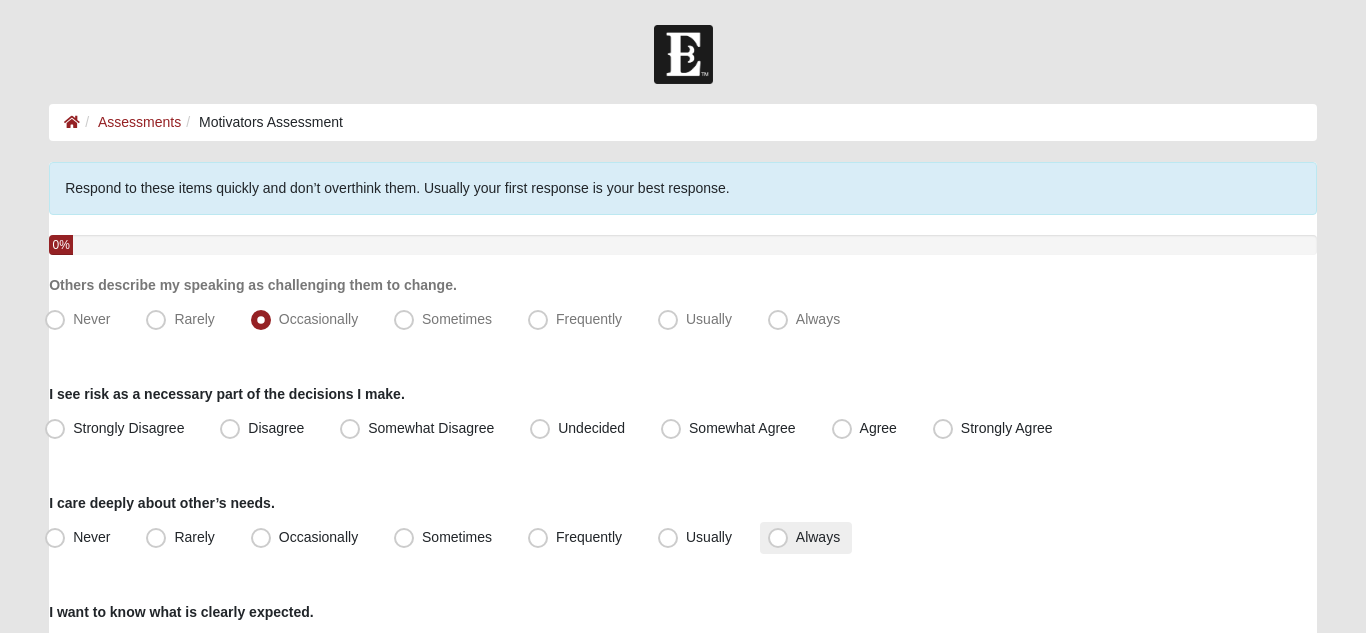 click on "Always" at bounding box center [818, 537] 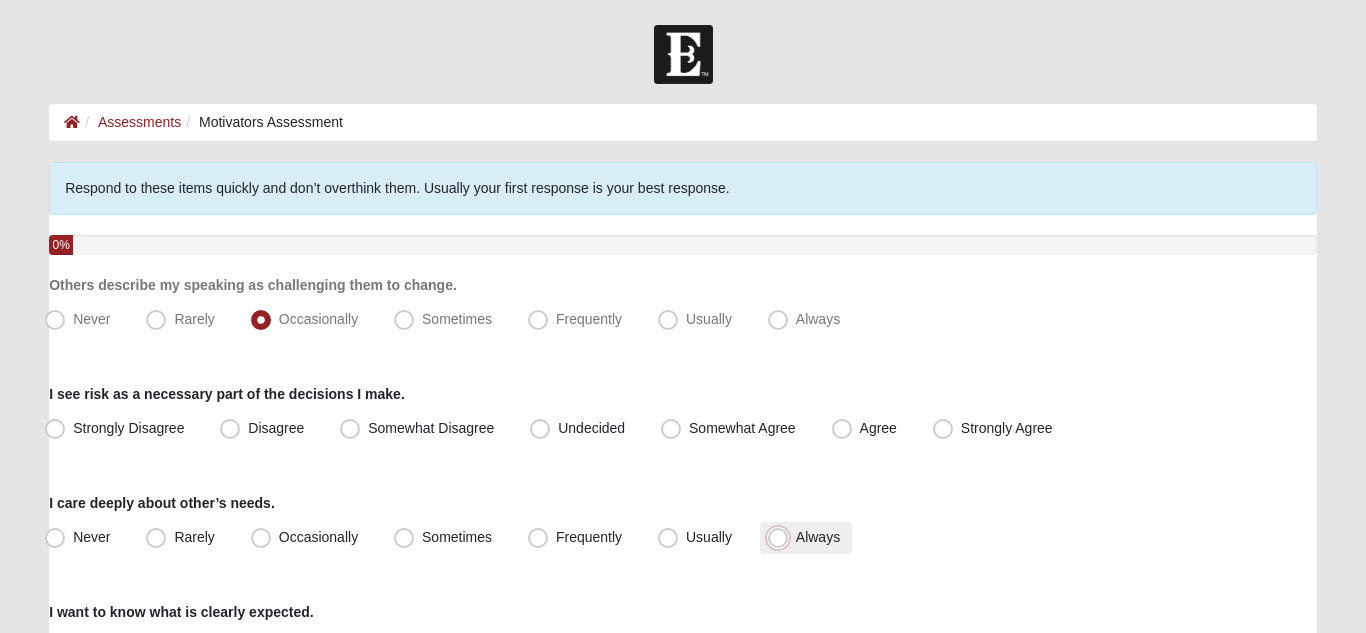 click on "Always" at bounding box center [782, 537] 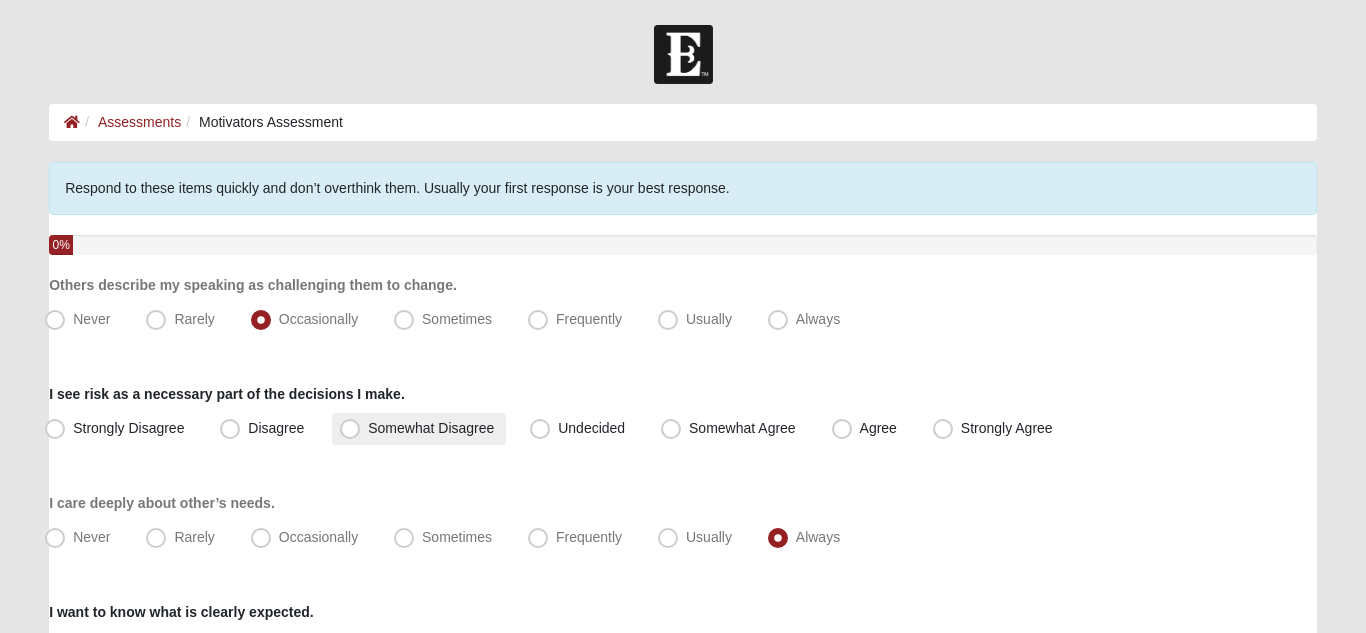 click on "Somewhat Disagree" at bounding box center (419, 429) 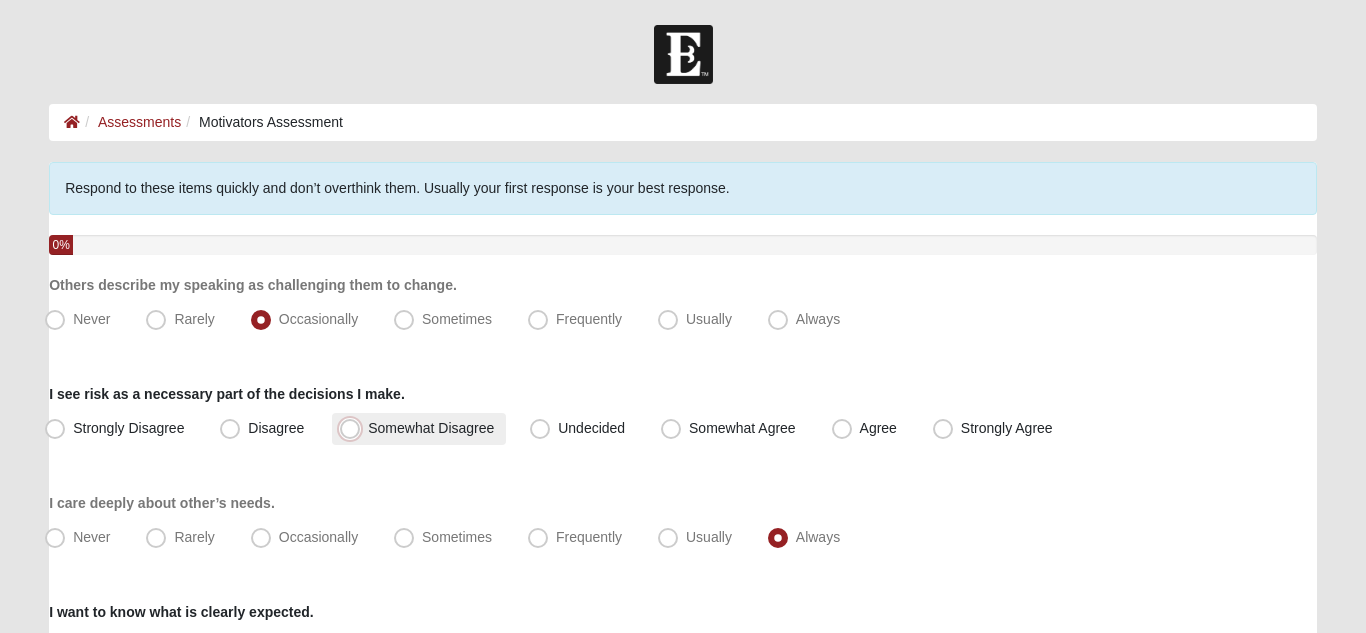 click on "Somewhat Disagree" at bounding box center [354, 428] 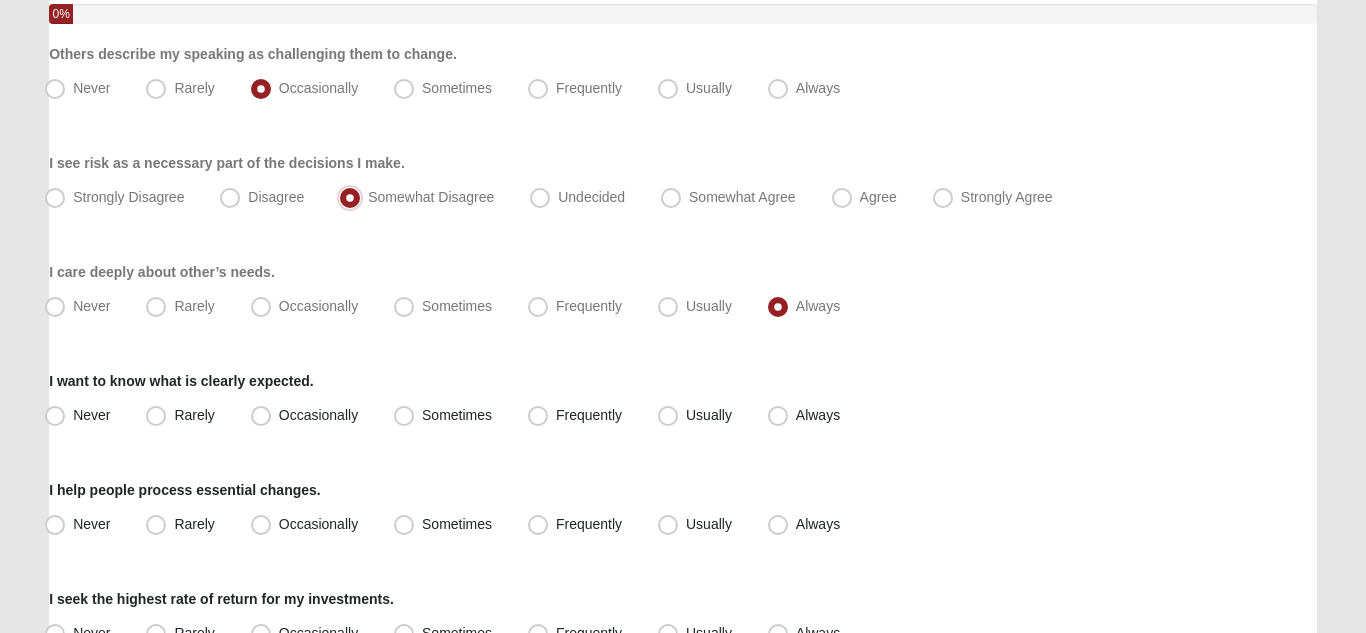 scroll, scrollTop: 259, scrollLeft: 0, axis: vertical 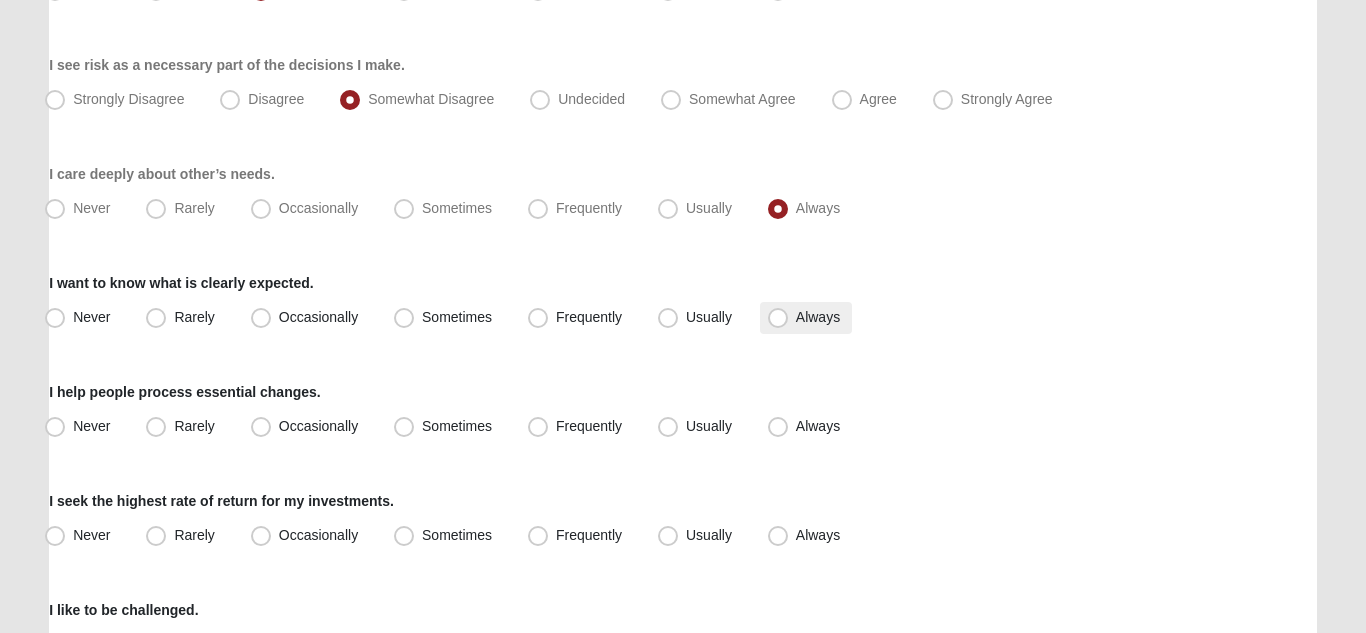 click on "Always" at bounding box center [818, 317] 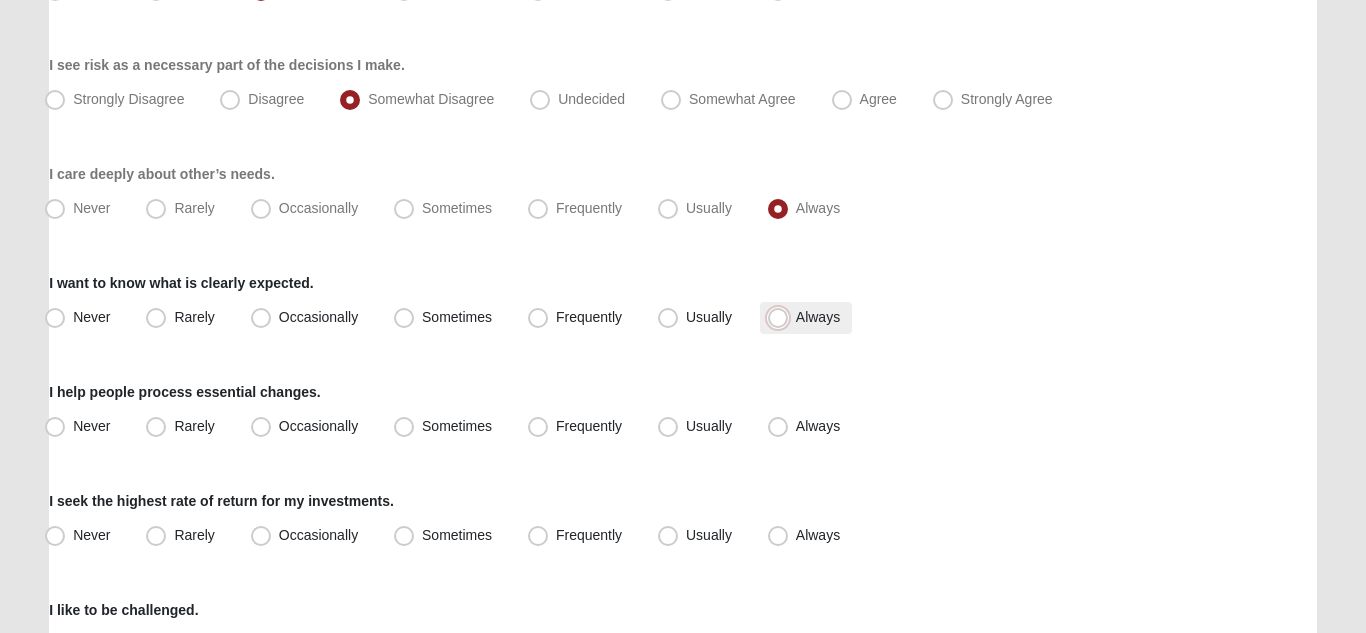 click on "Always" at bounding box center [782, 317] 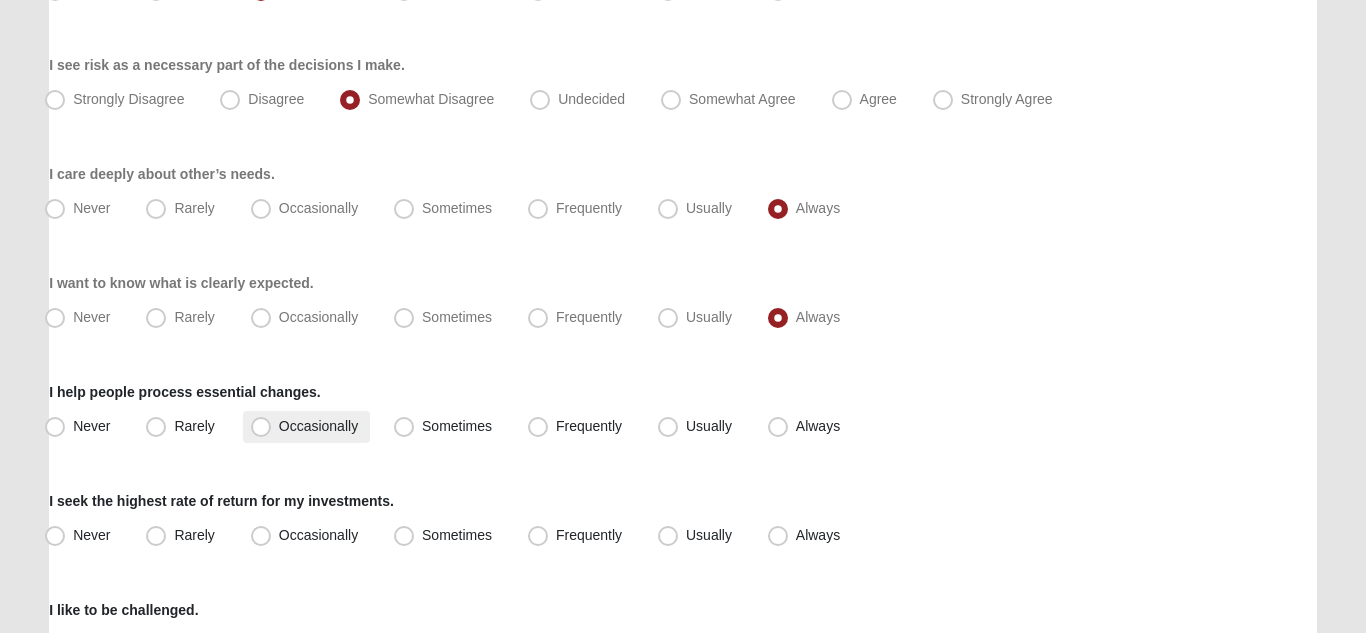 click on "Occasionally" at bounding box center [306, 427] 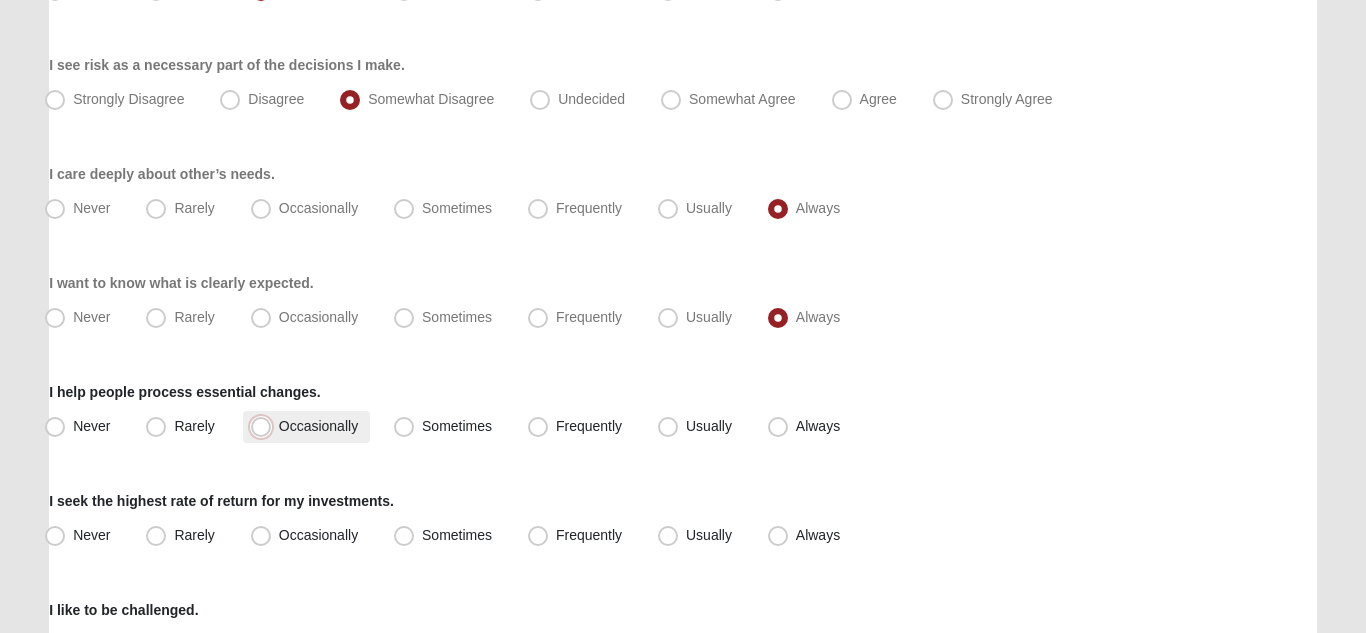 click on "Occasionally" at bounding box center [265, 426] 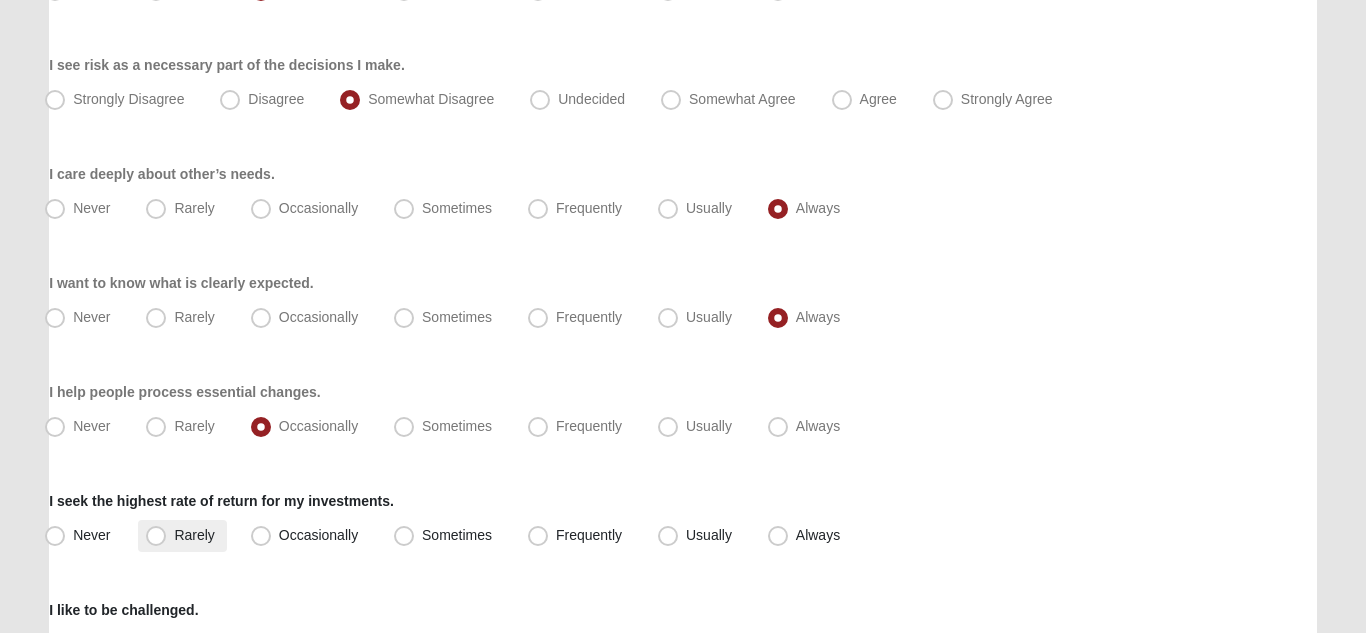 click on "Rarely" at bounding box center (194, 535) 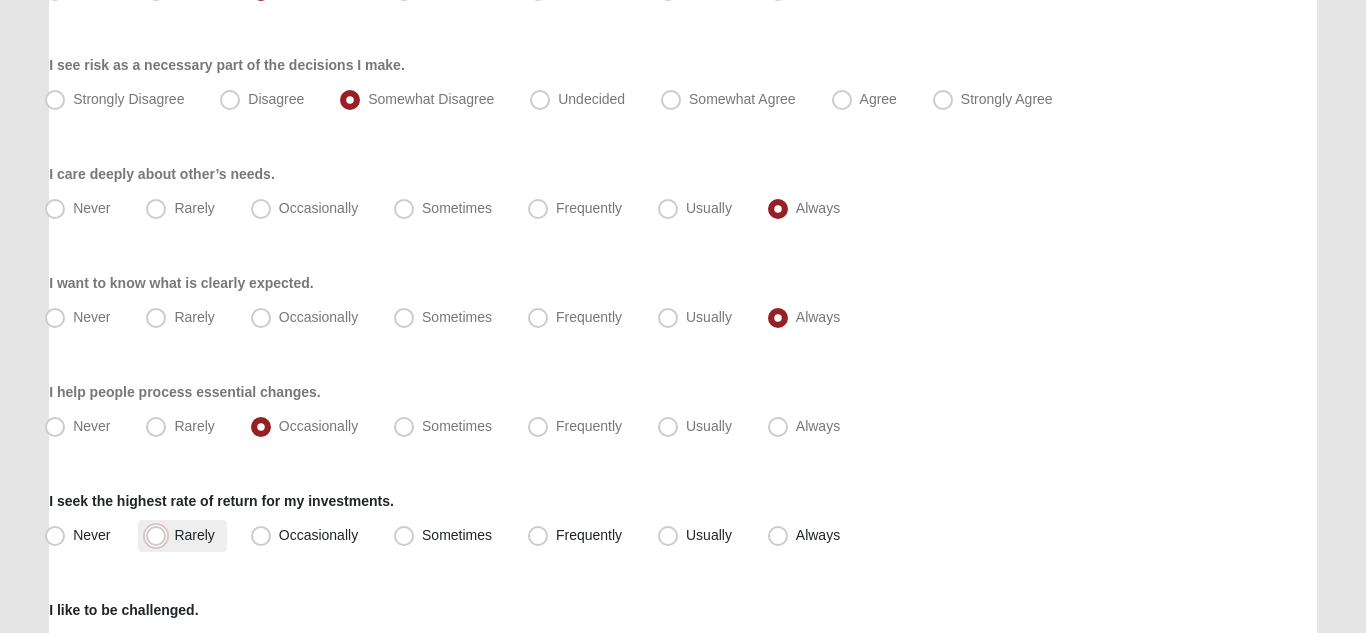 click on "Rarely" at bounding box center (160, 535) 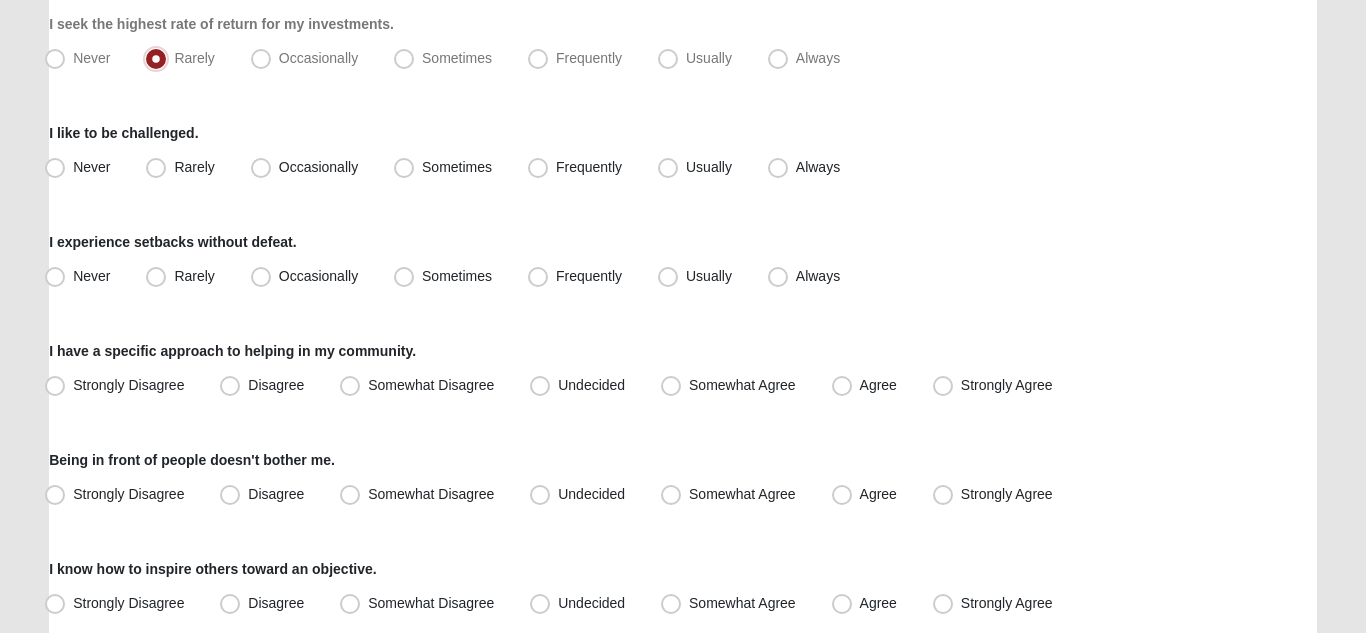 scroll, scrollTop: 814, scrollLeft: 0, axis: vertical 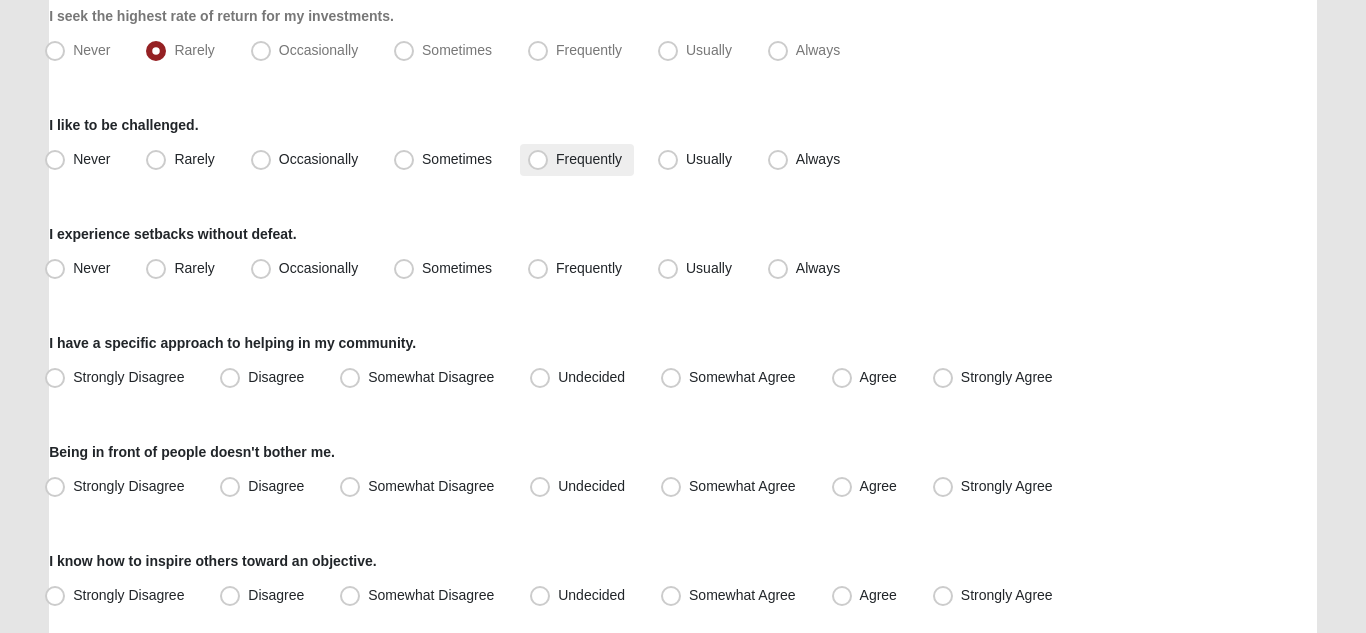 click on "Frequently" at bounding box center (589, 159) 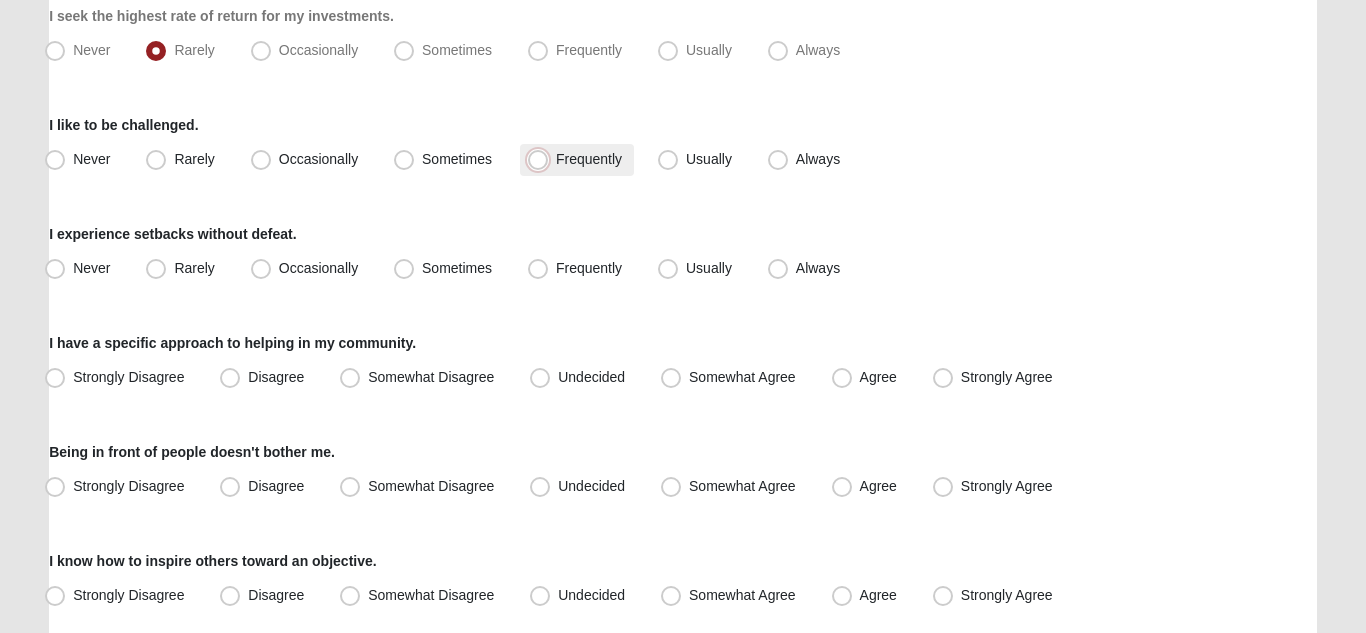 click on "Frequently" at bounding box center (542, 159) 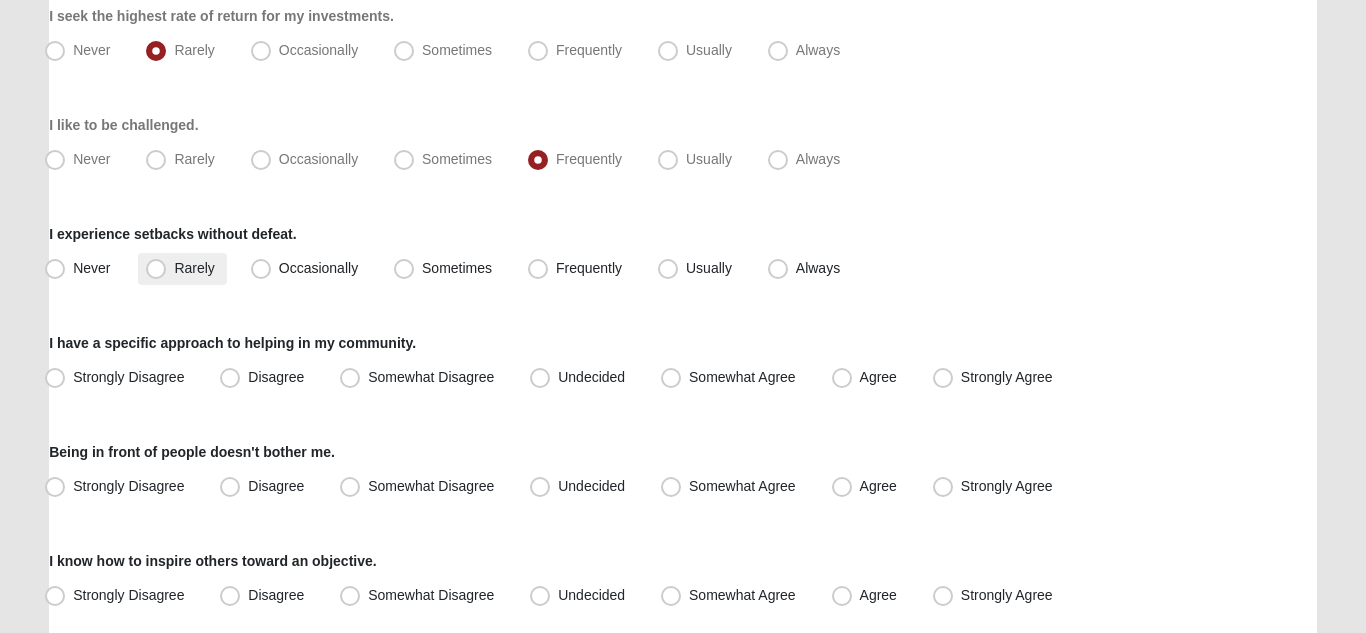 click on "Rarely" at bounding box center [194, 268] 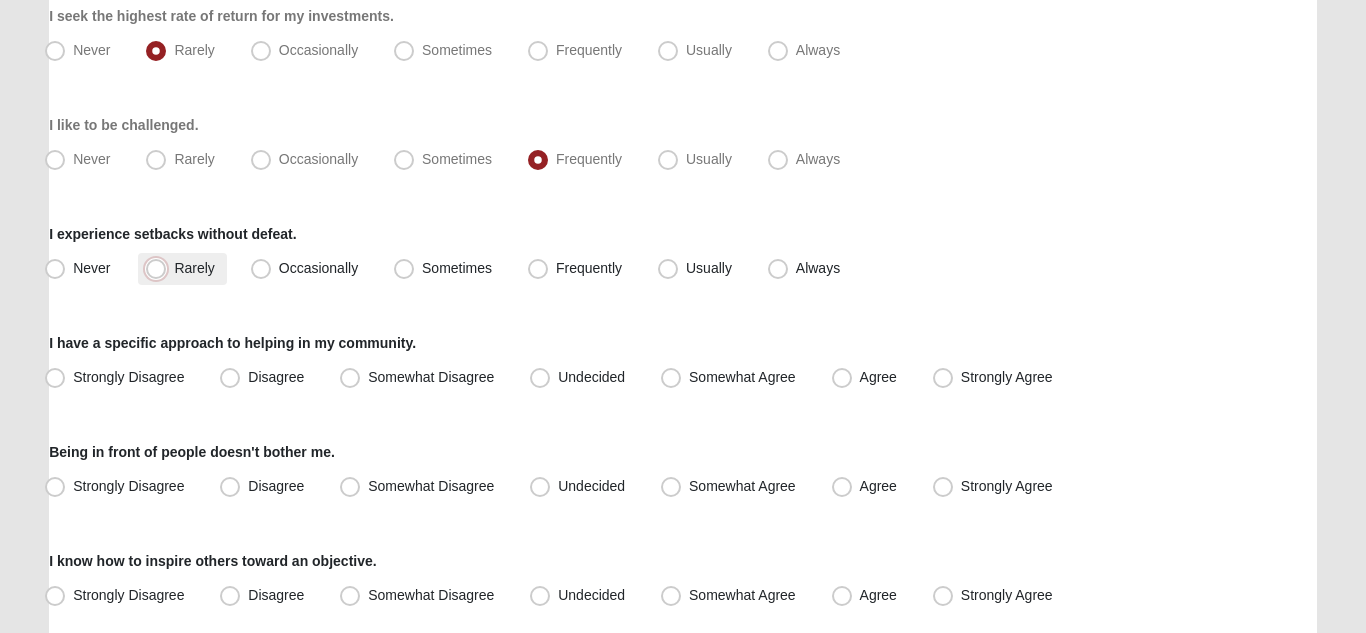 click on "Rarely" at bounding box center (160, 268) 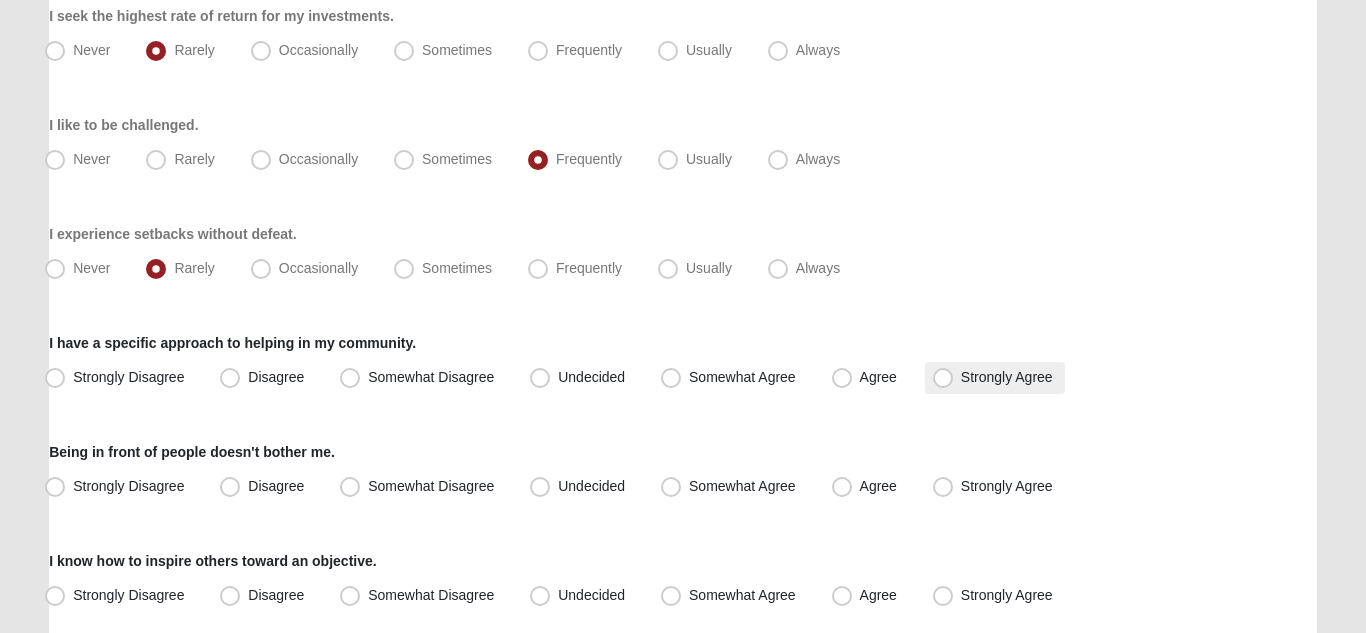 click on "Strongly Agree" at bounding box center [1007, 377] 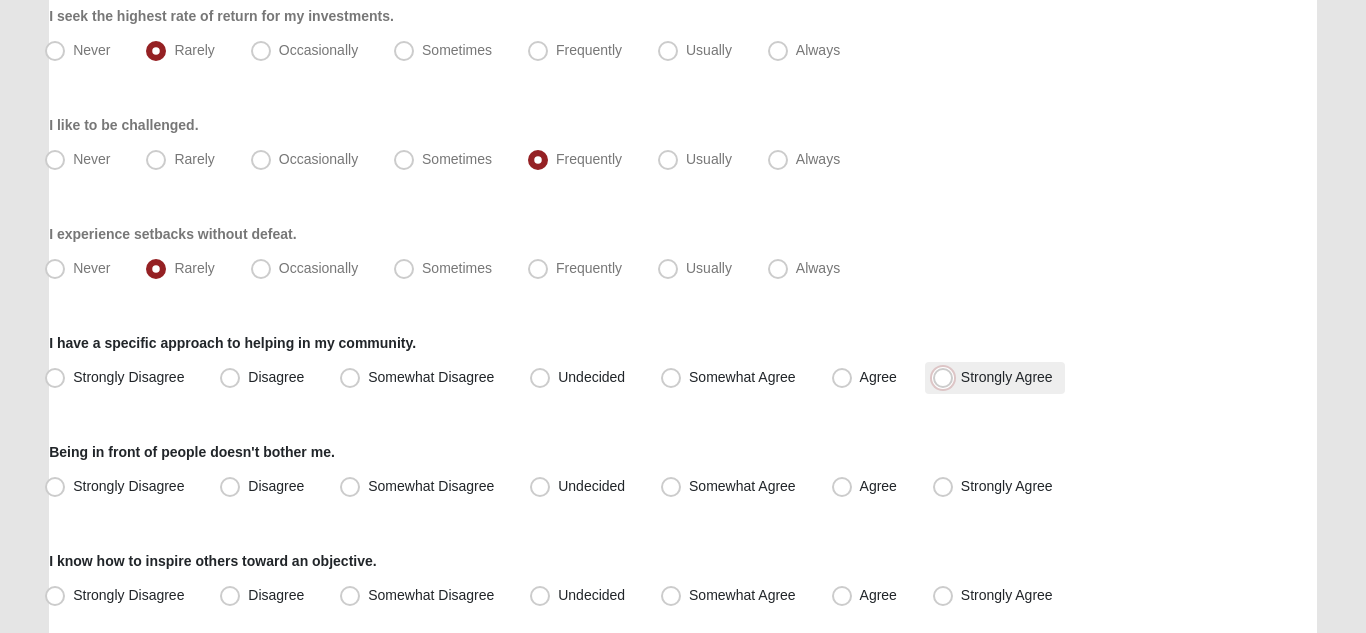 click on "Strongly Agree" at bounding box center (947, 377) 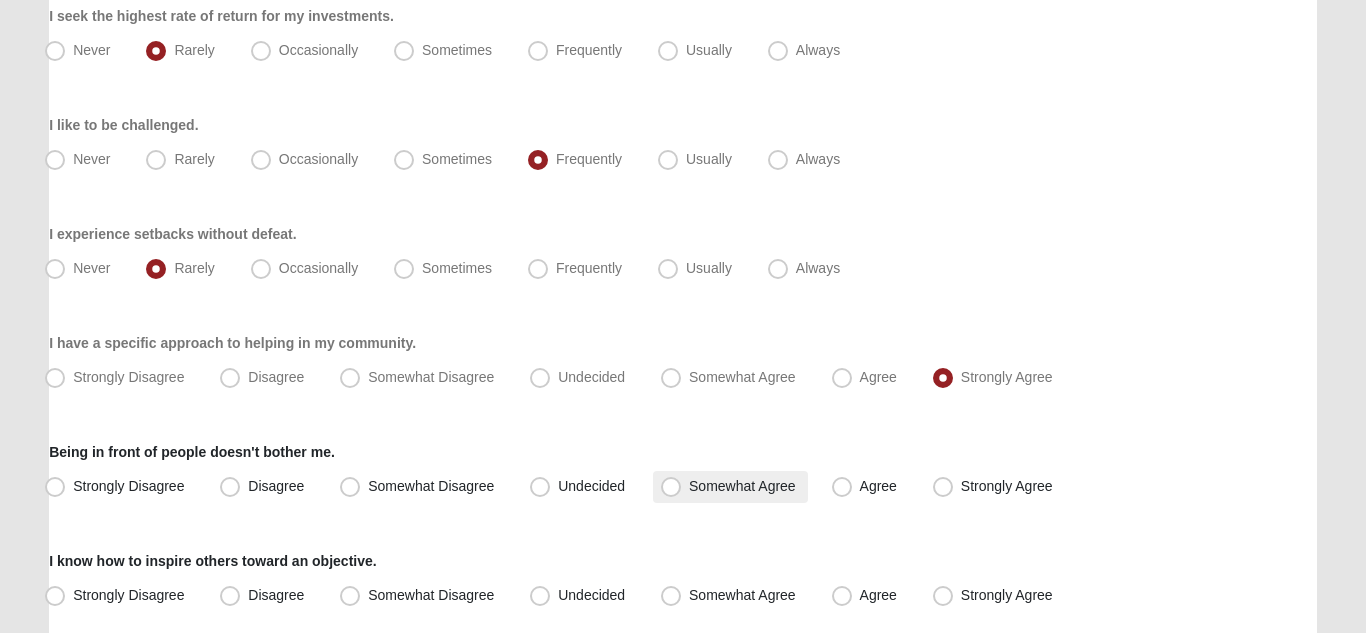 click on "Somewhat Agree" at bounding box center (742, 486) 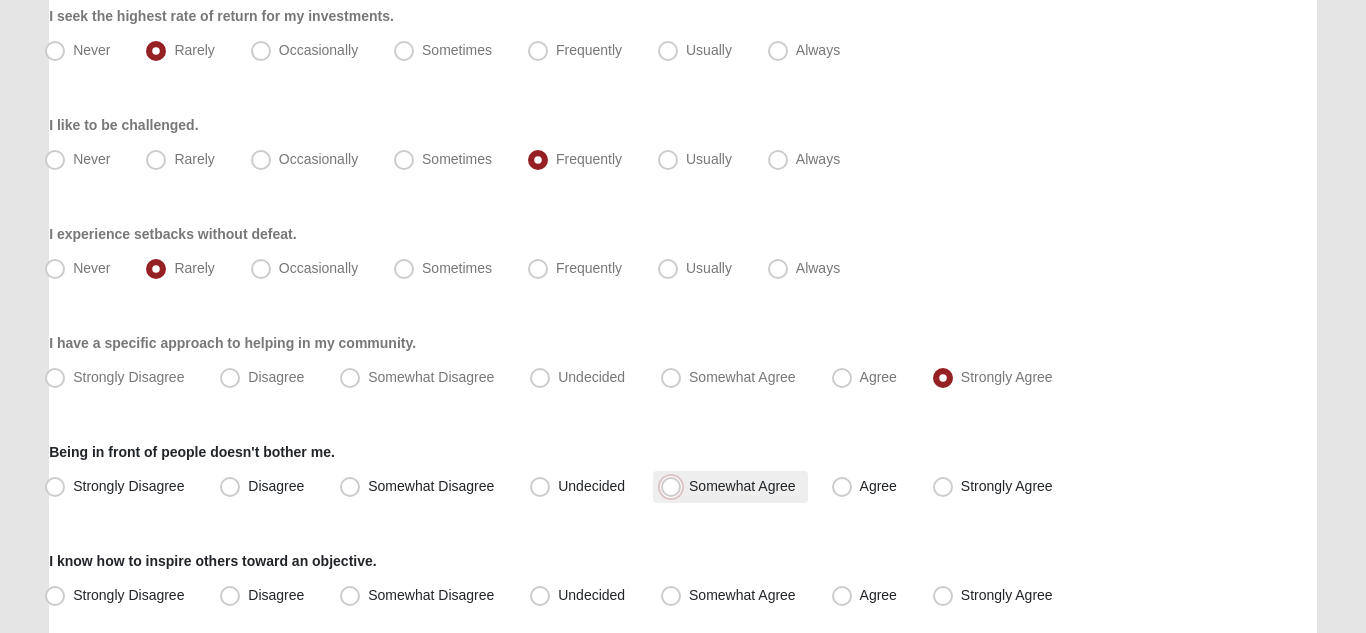 click on "Somewhat Agree" at bounding box center (675, 486) 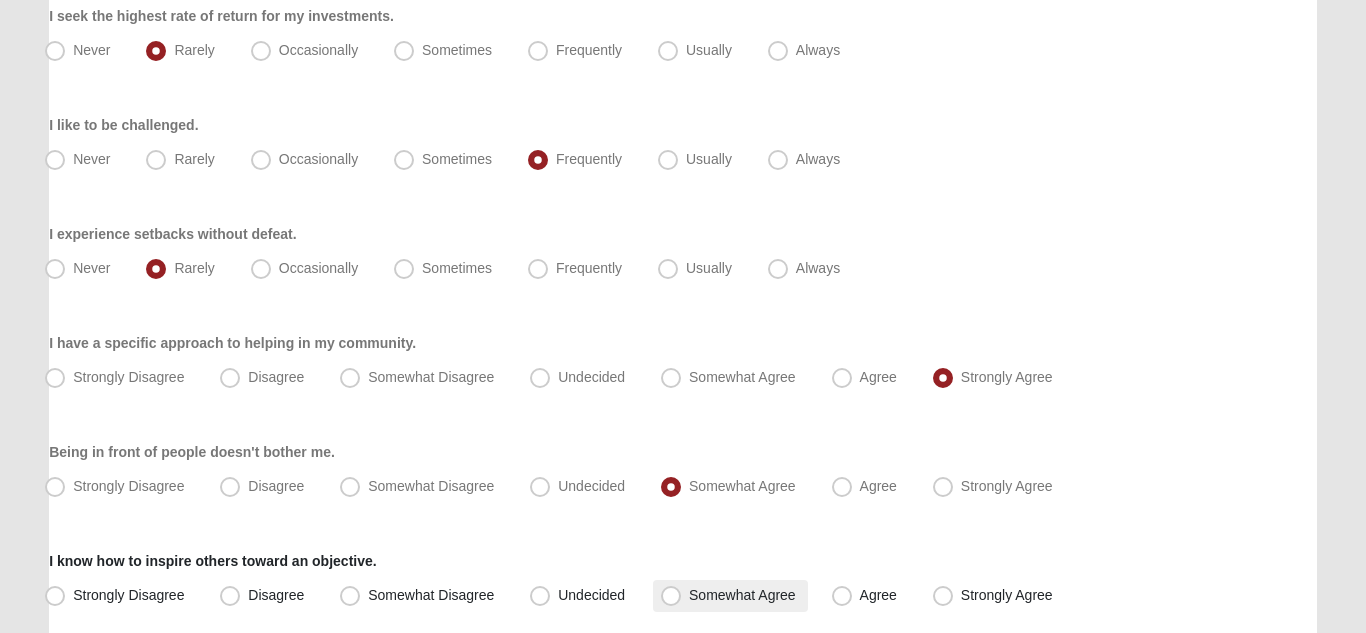 click on "Hello Shantee
My Account
Log Out
Motivators Assessment
Assessments Motivators Assessment
Error" at bounding box center [683, 489] 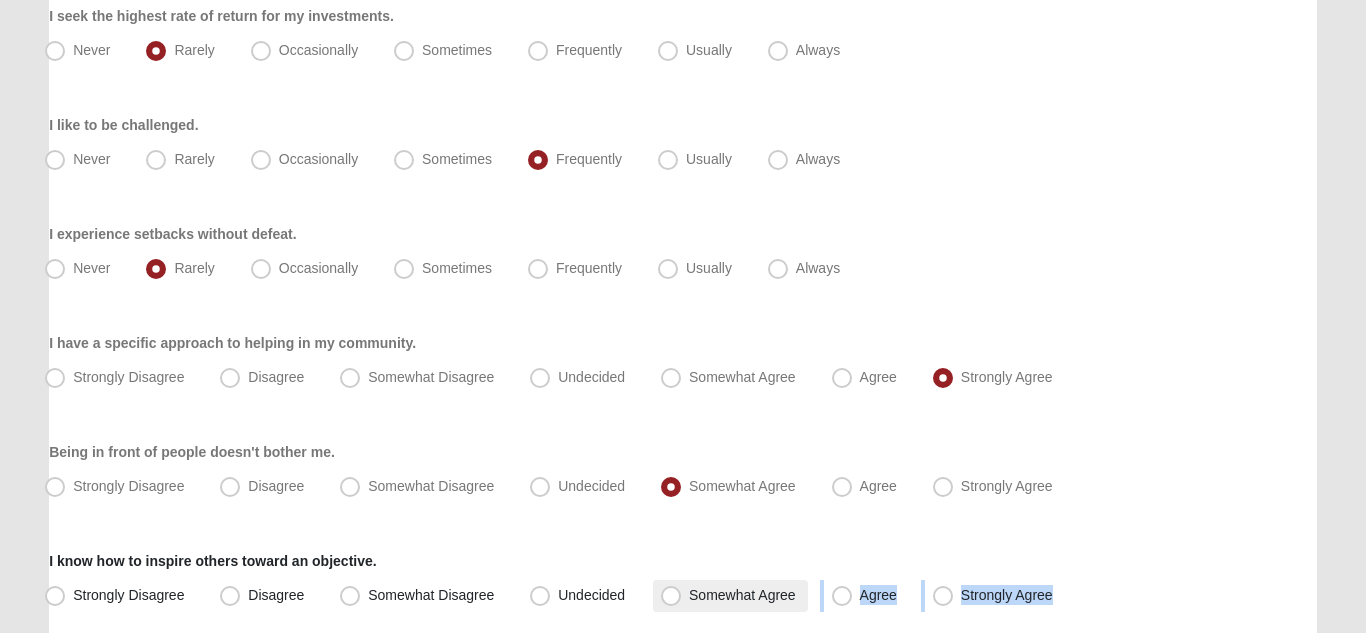 click on "Somewhat Agree" at bounding box center (742, 595) 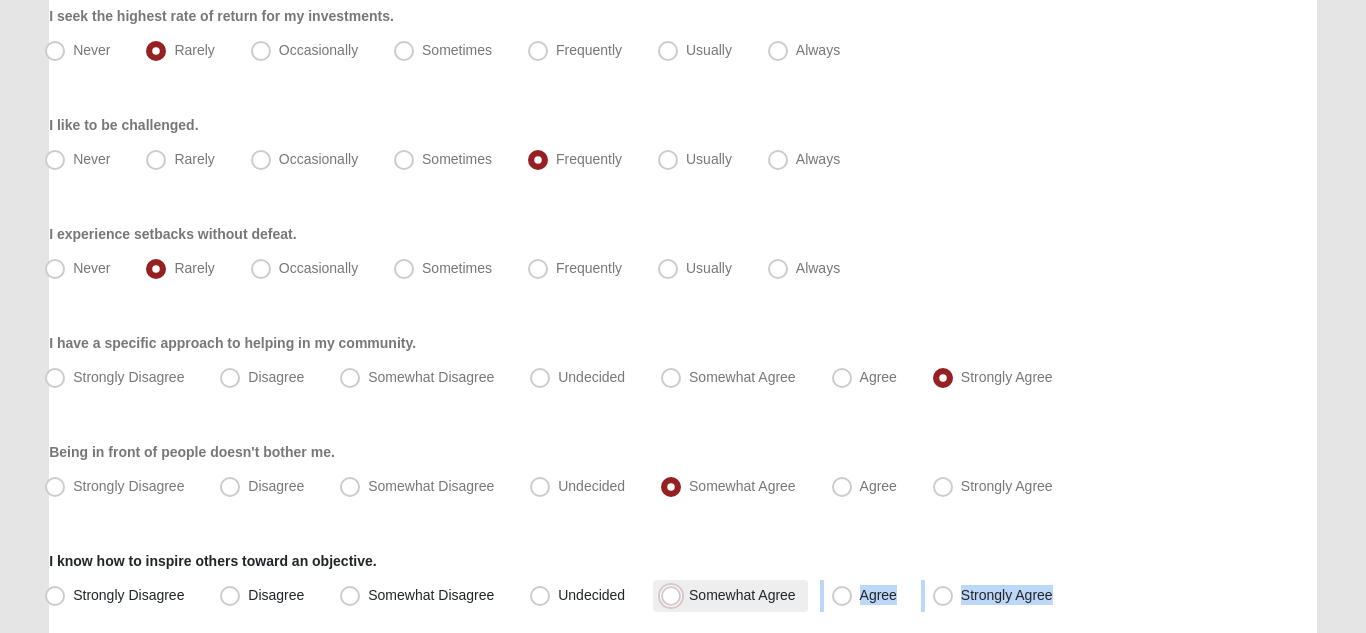 click on "Somewhat Agree" at bounding box center (675, 595) 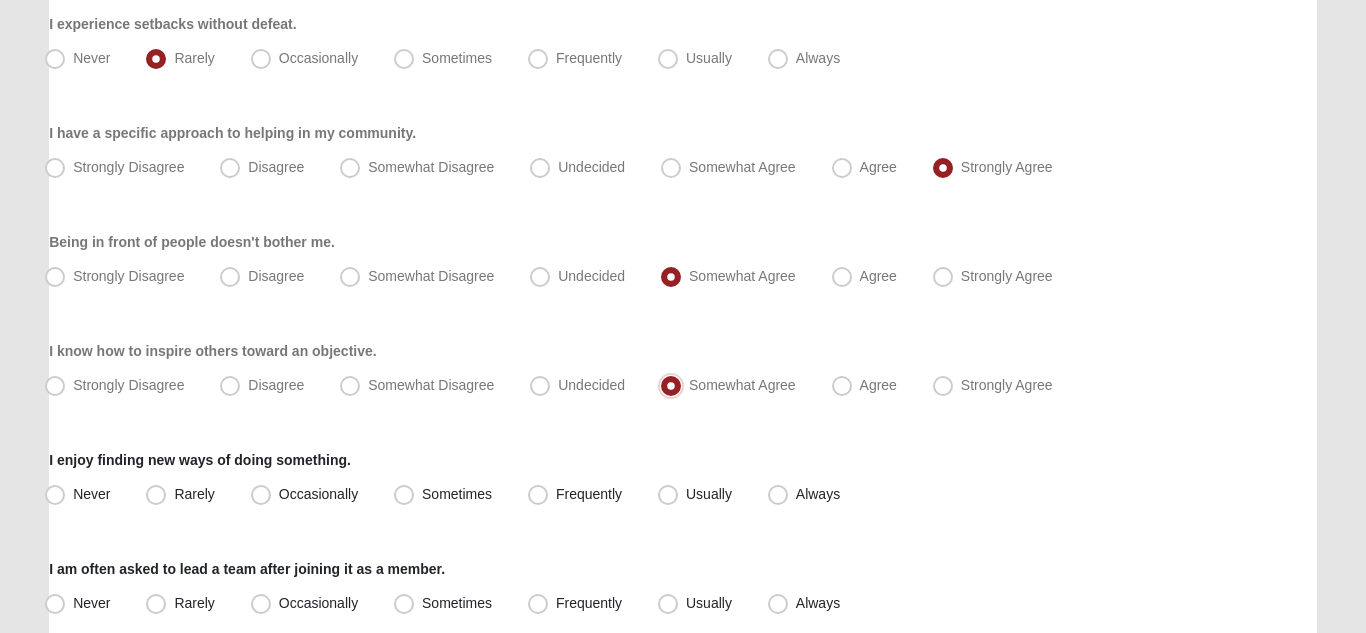 scroll, scrollTop: 1049, scrollLeft: 0, axis: vertical 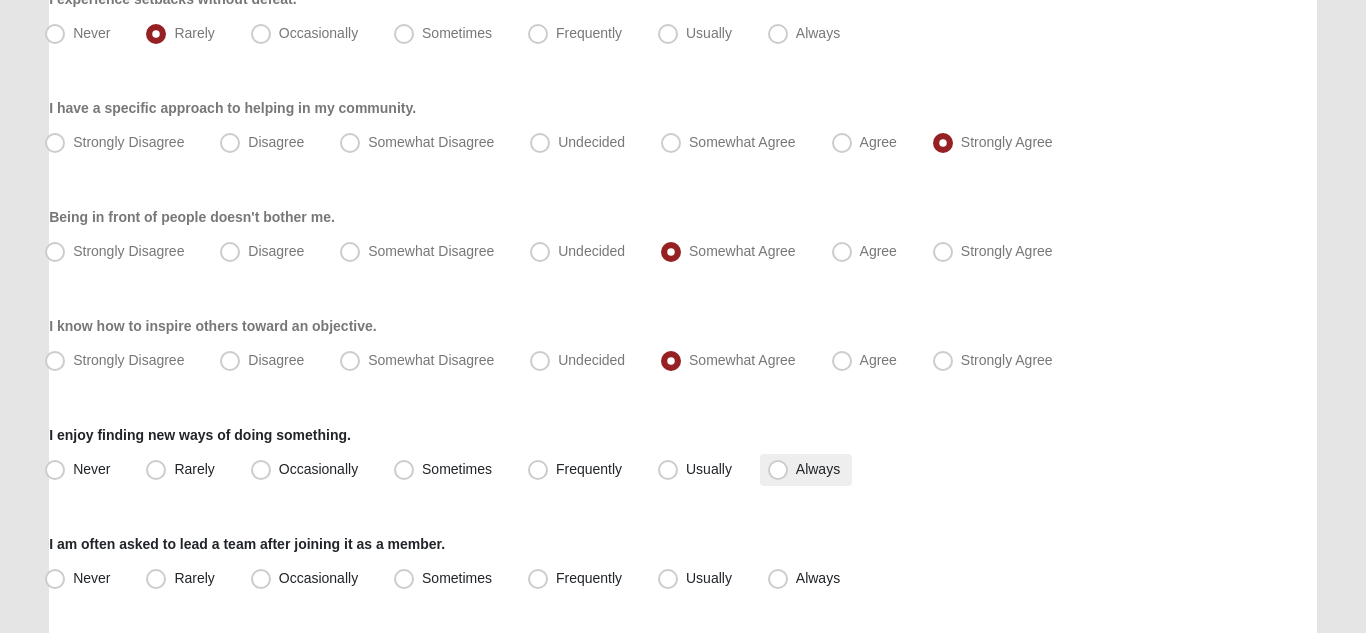 click on "Always" at bounding box center (818, 469) 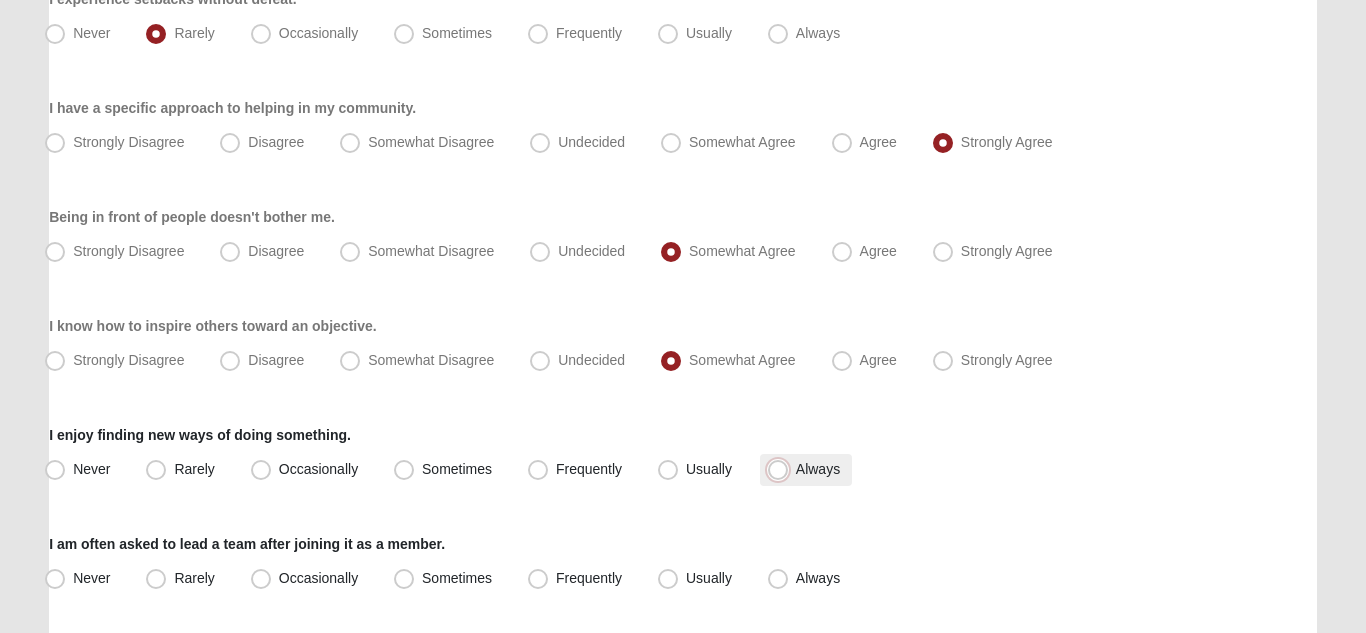 click on "Always" at bounding box center (782, 469) 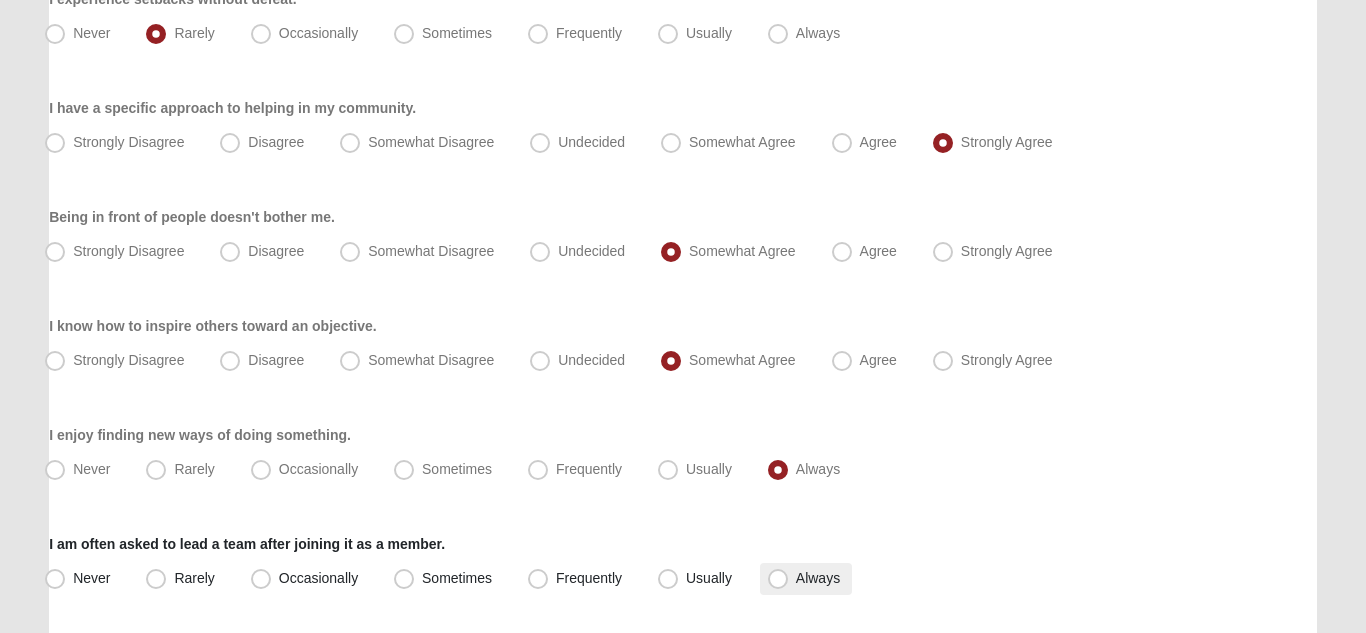 click on "Always" at bounding box center [818, 578] 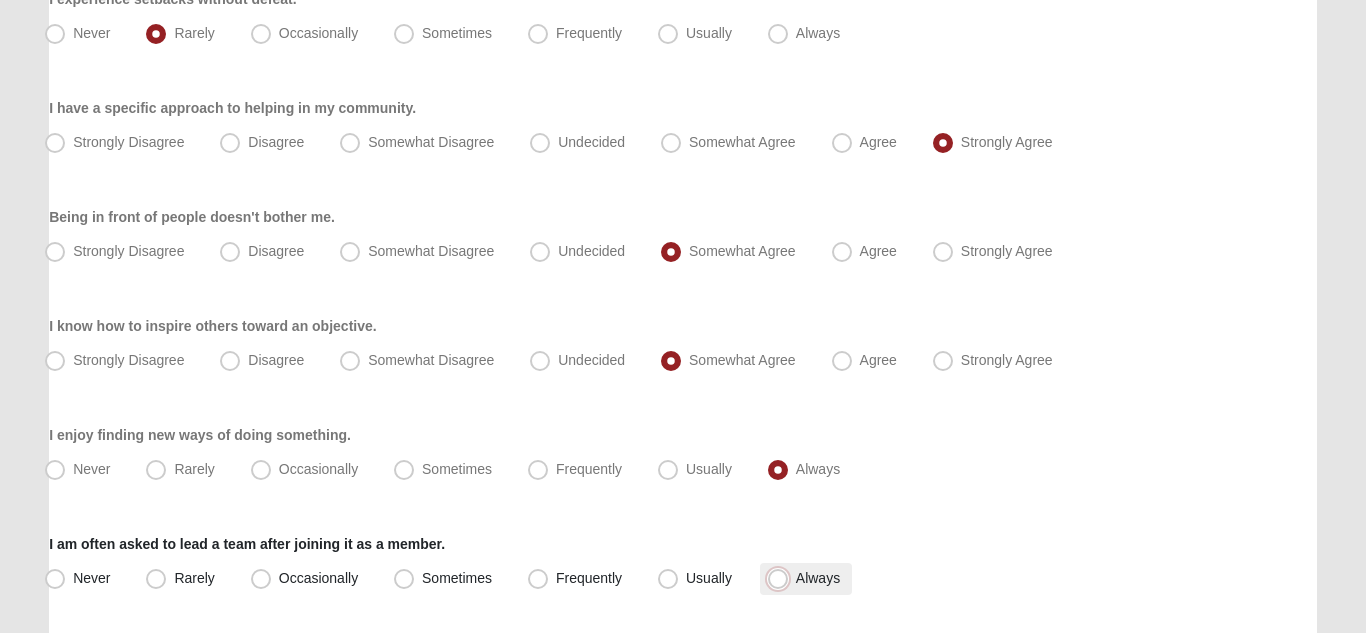 click on "Always" at bounding box center [782, 578] 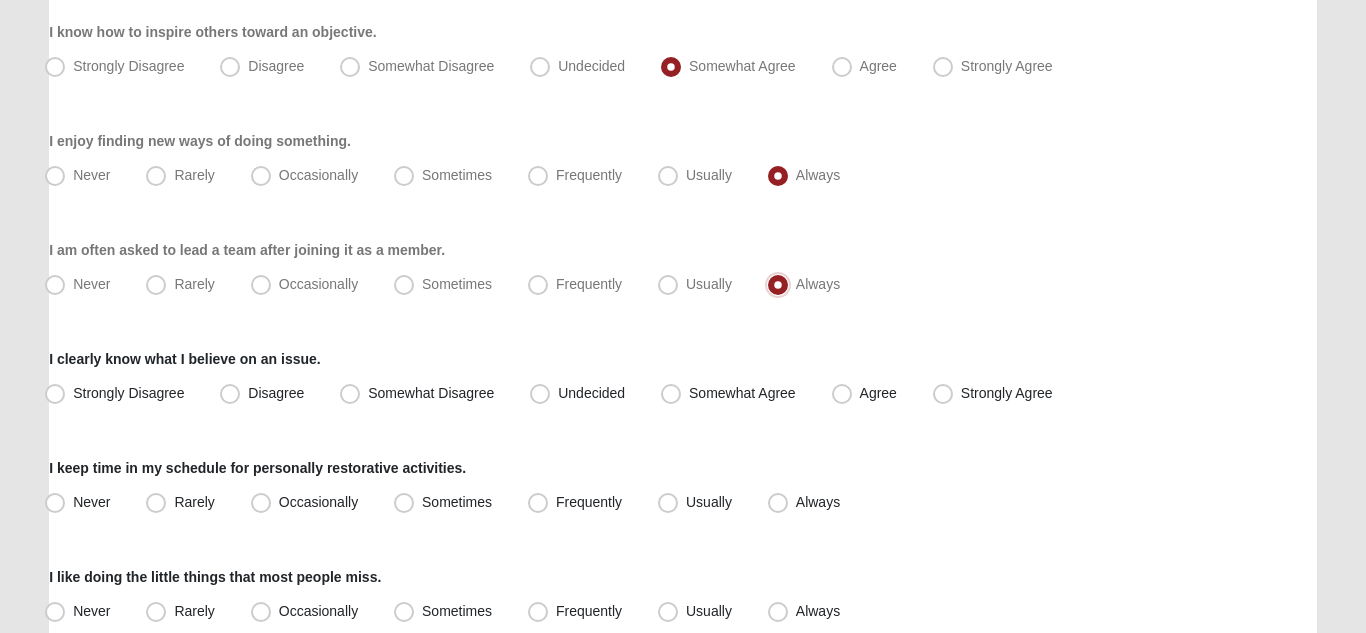 scroll, scrollTop: 1347, scrollLeft: 0, axis: vertical 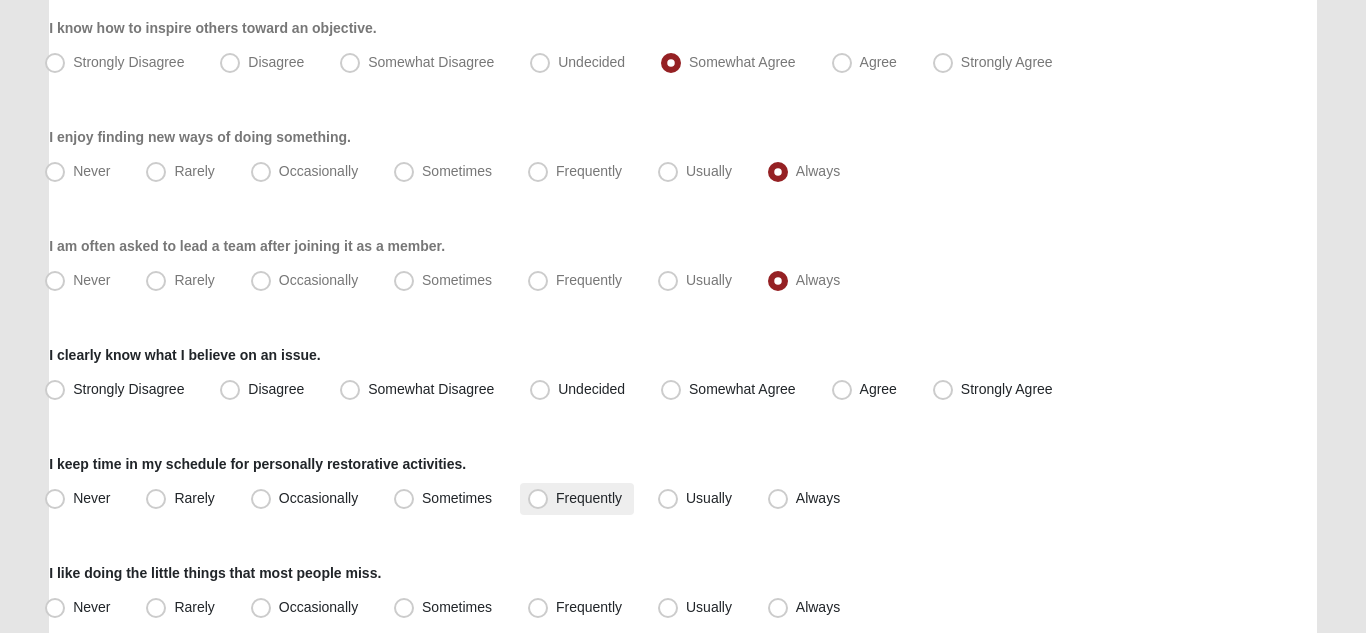 click on "Frequently" at bounding box center (589, 498) 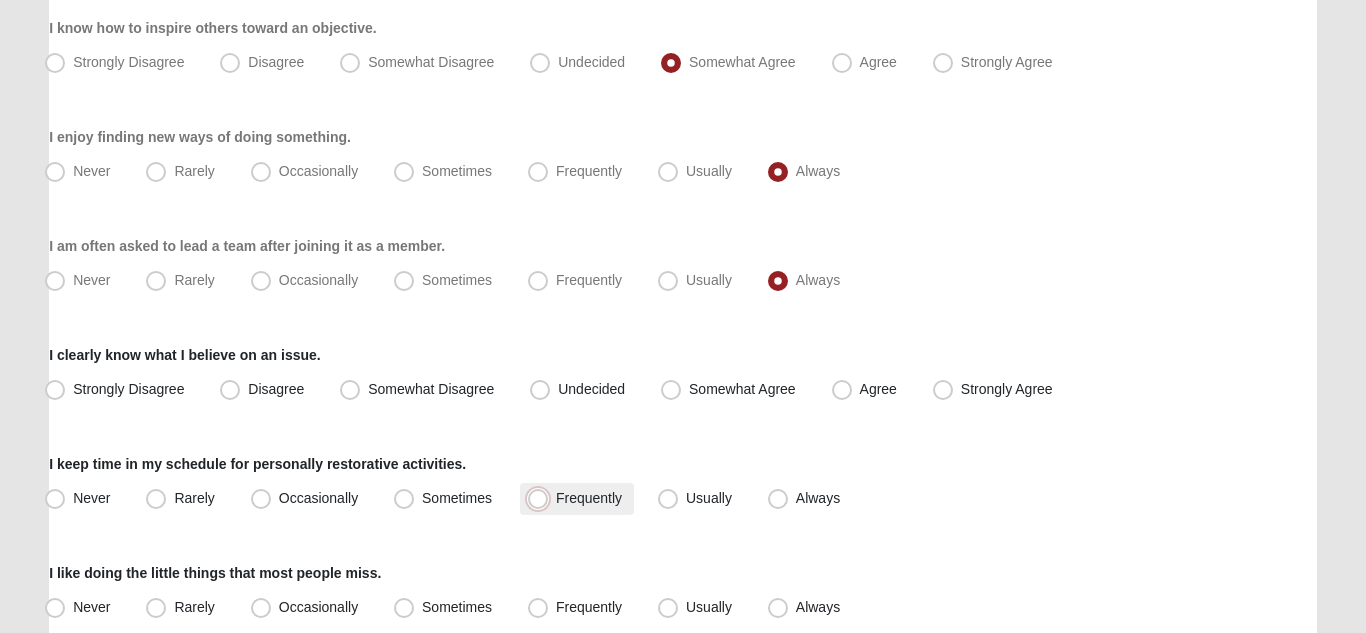 click on "Frequently" at bounding box center [542, 498] 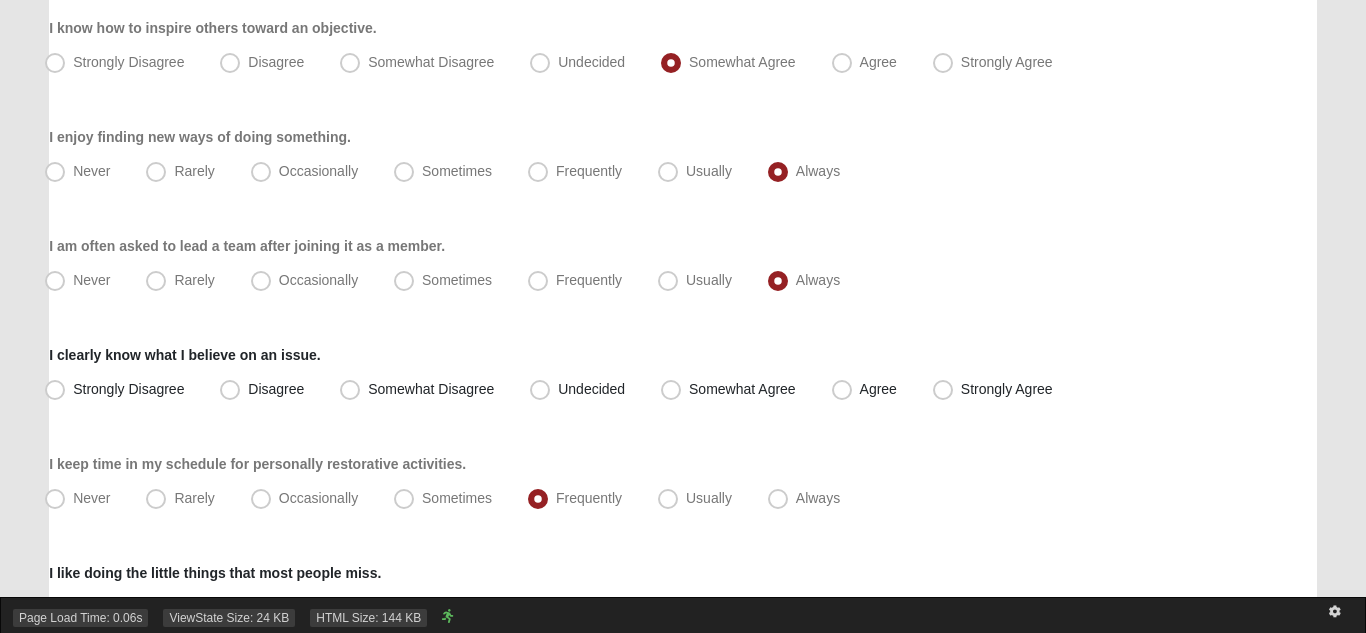 click on "Page Load Time: 0.06s  ViewState Size: 24 KB   HTML Size: 144 KB" at bounding box center (683, 615) 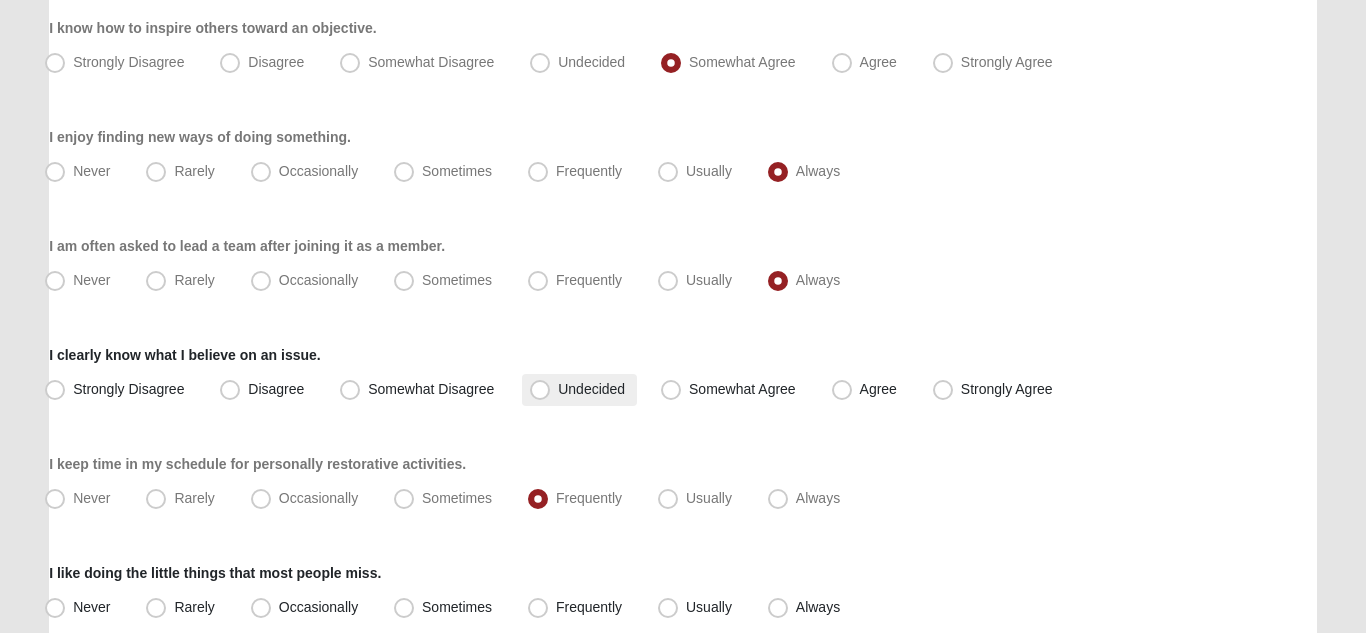click on "Undecided" at bounding box center [591, 389] 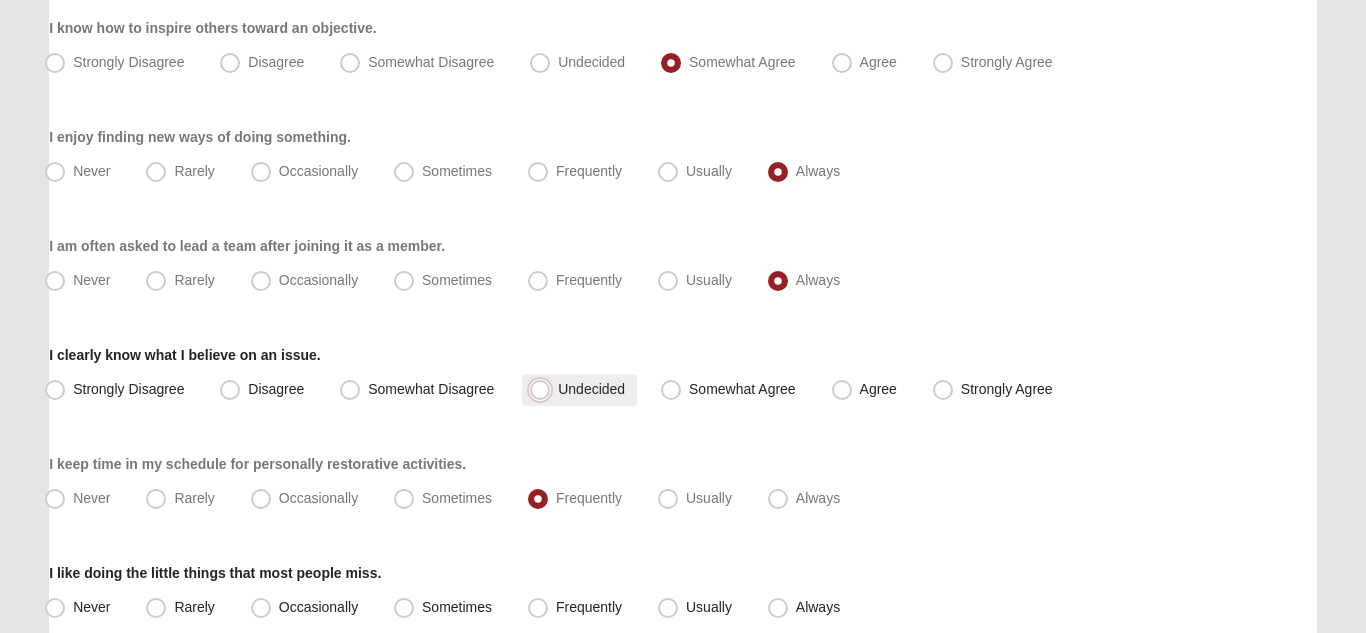 click on "Undecided" at bounding box center [544, 389] 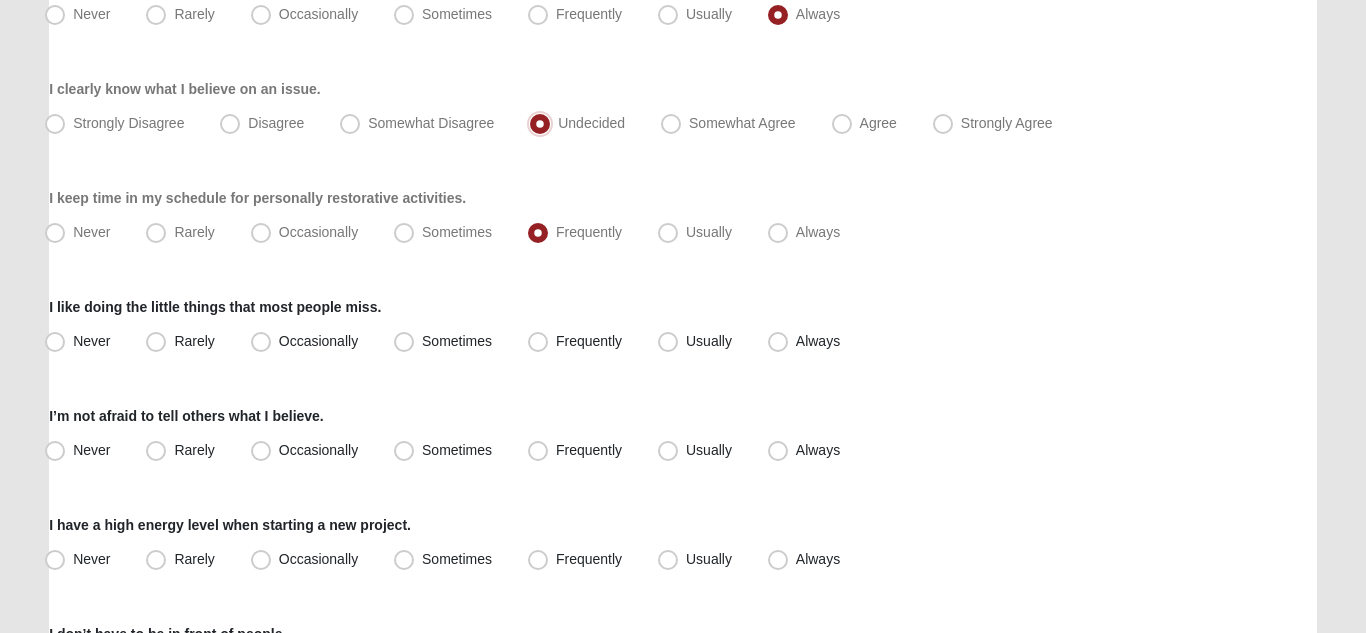 scroll, scrollTop: 1617, scrollLeft: 0, axis: vertical 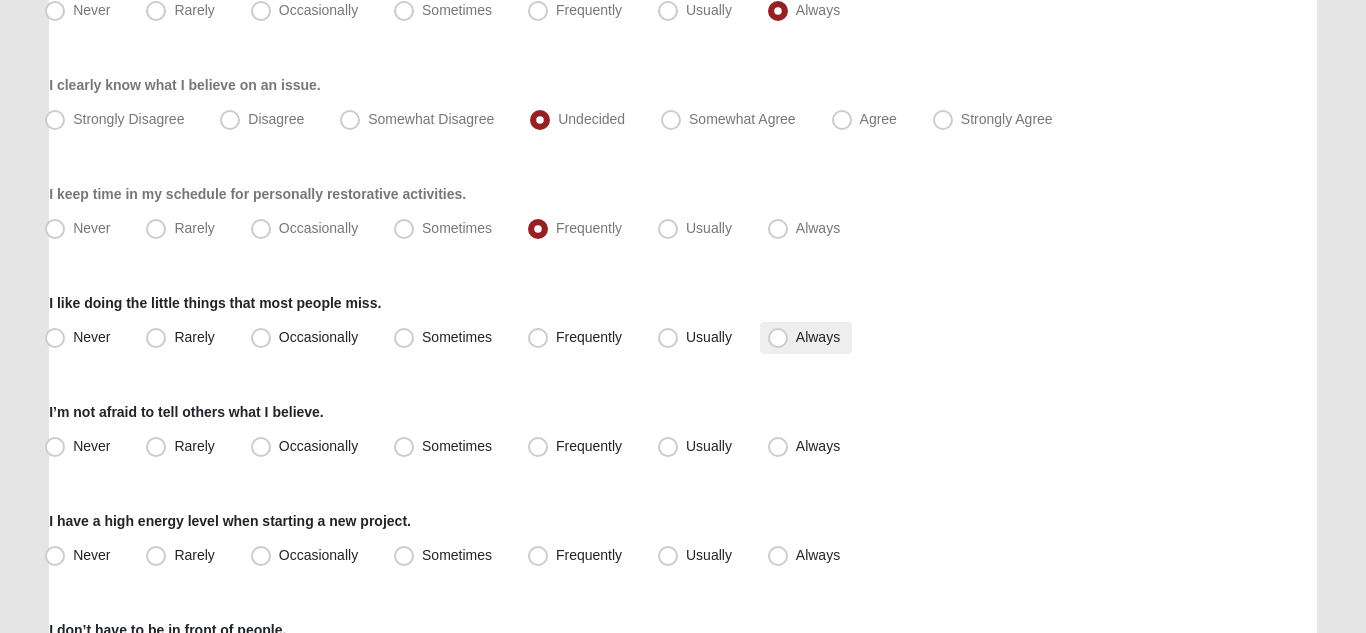click on "Always" at bounding box center (818, 337) 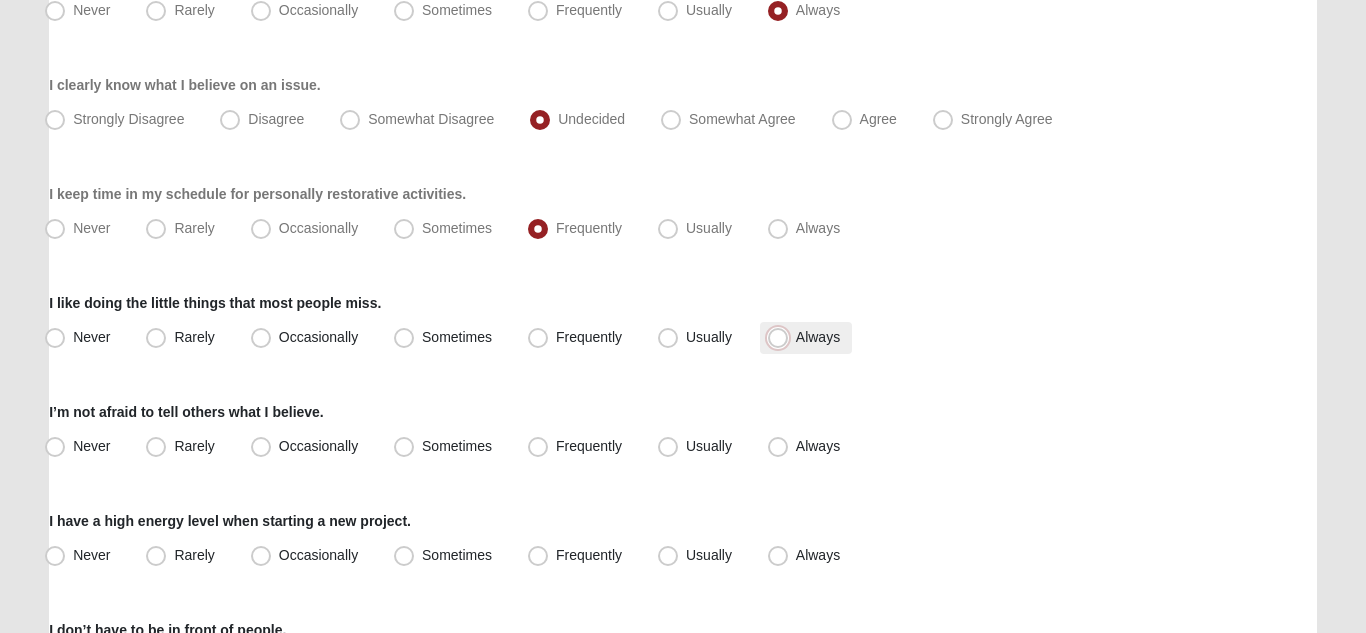 click on "Always" at bounding box center [782, 337] 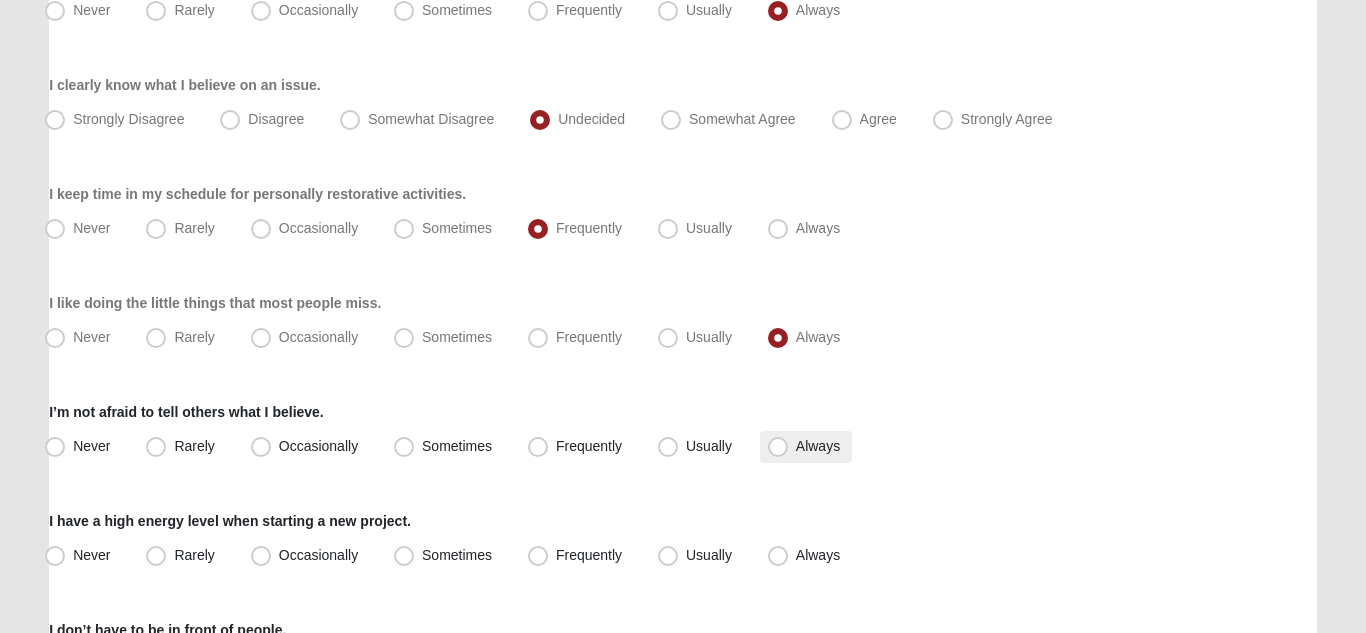 click on "Always" at bounding box center (818, 446) 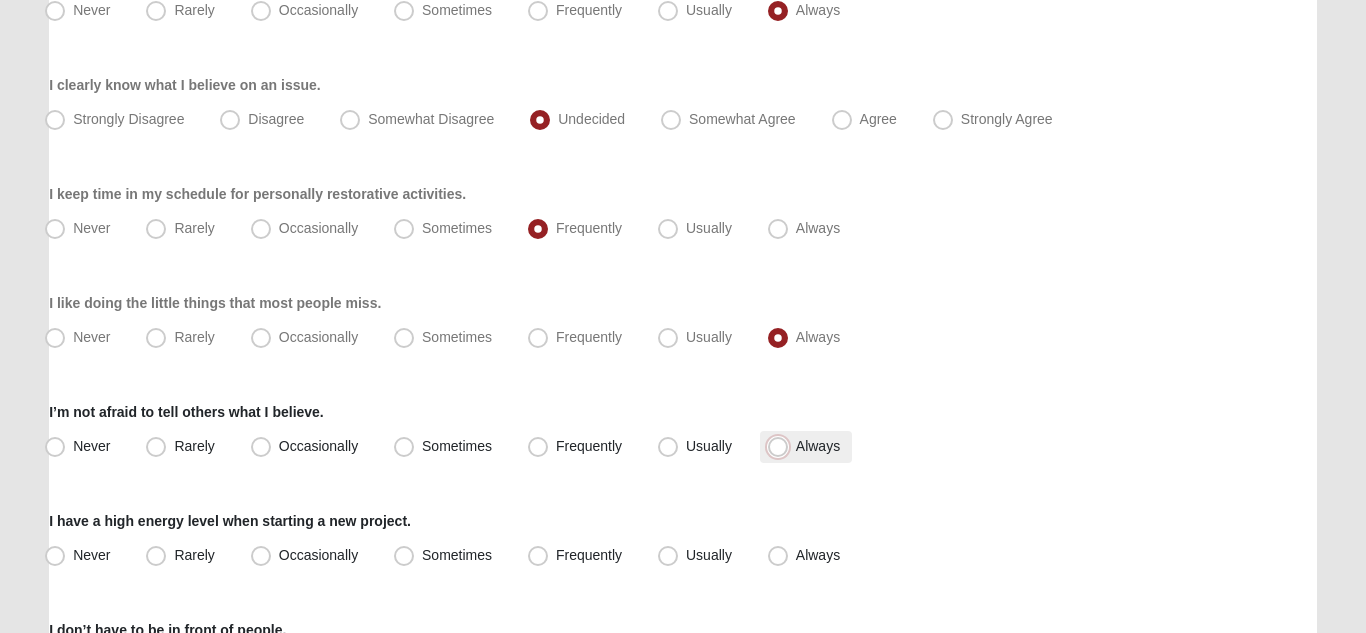 click on "Always" at bounding box center [782, 446] 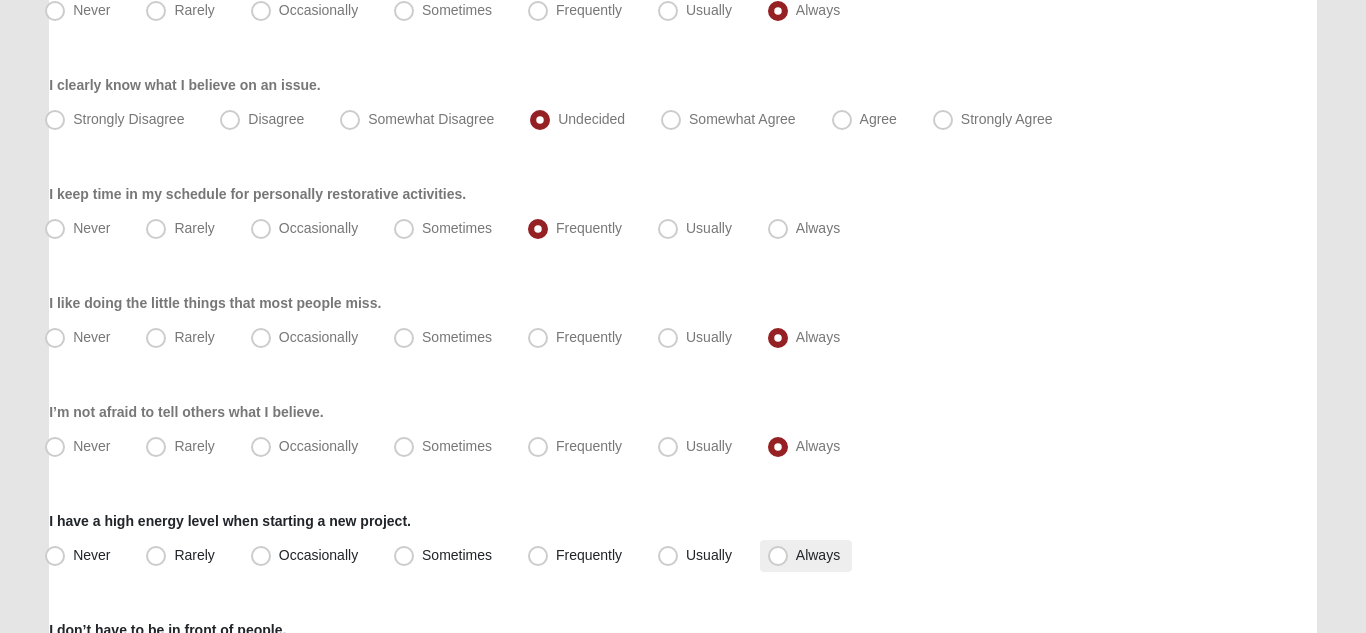 click on "Always" at bounding box center (818, 555) 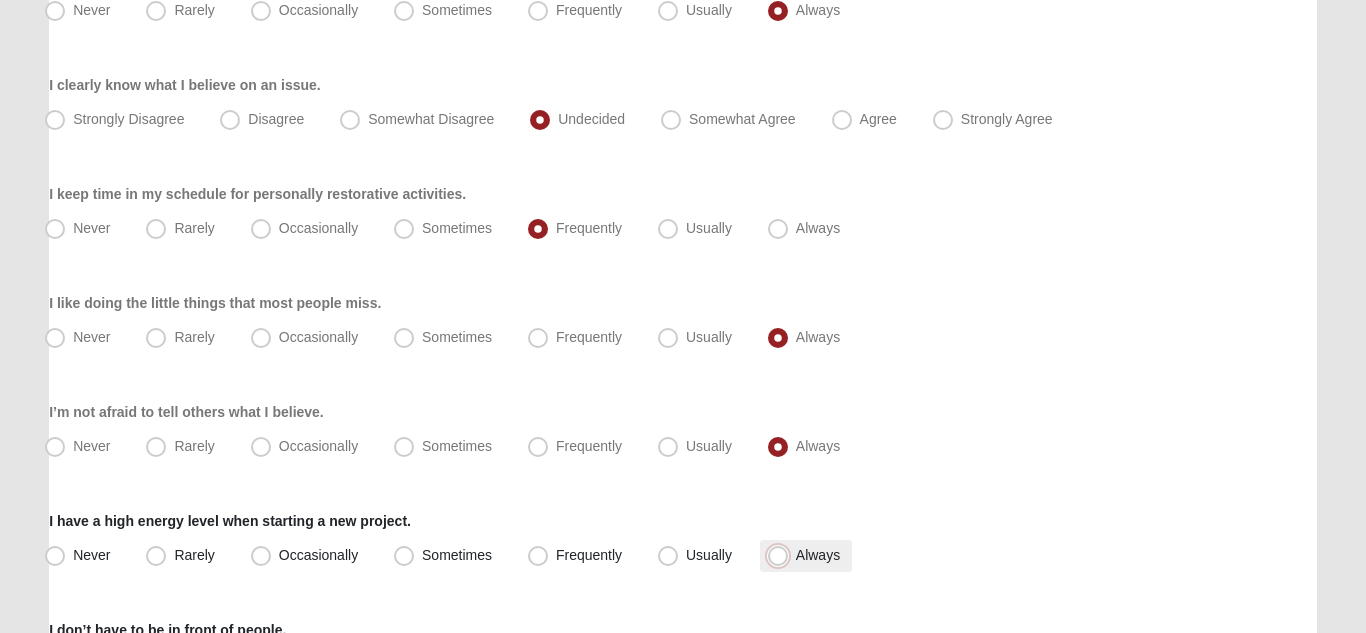 click on "Always" at bounding box center [782, 555] 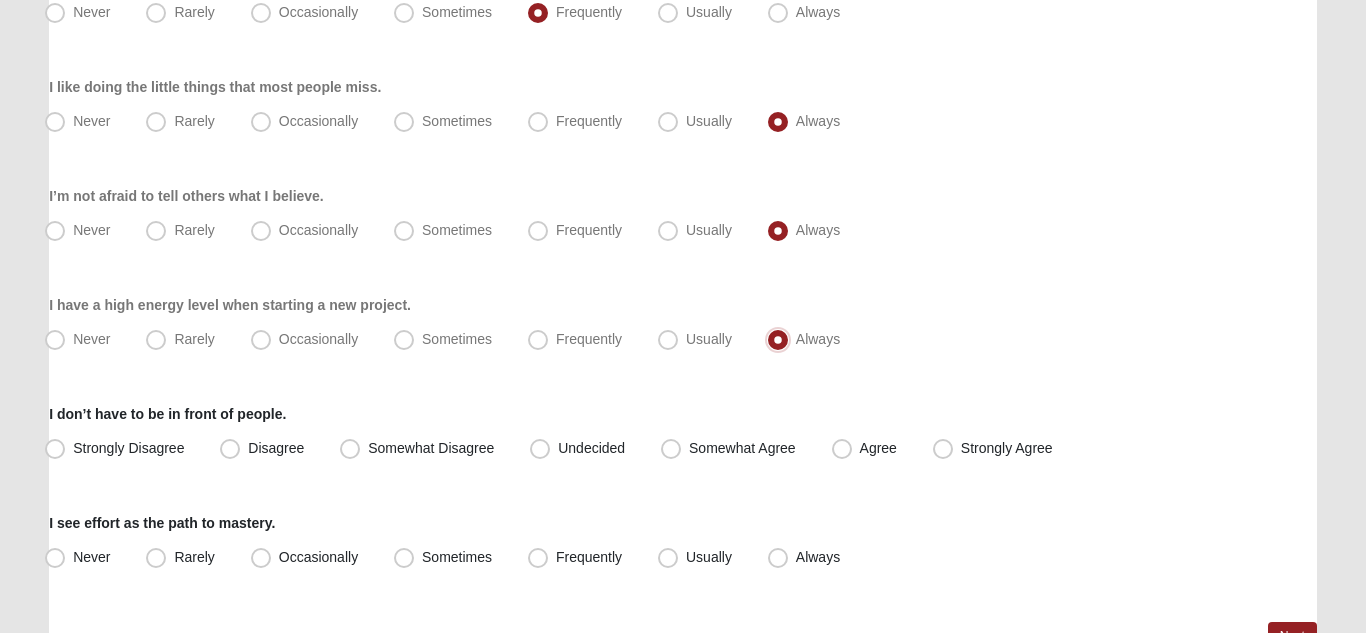 scroll, scrollTop: 1846, scrollLeft: 0, axis: vertical 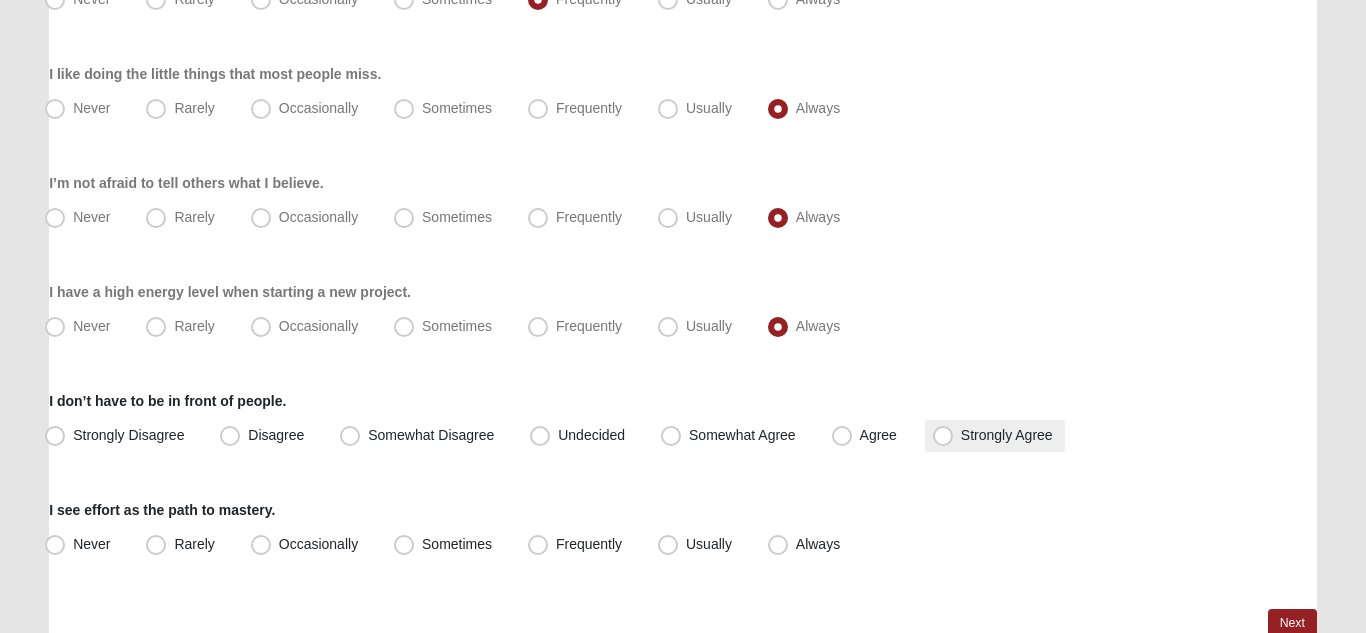 click on "Strongly Agree" at bounding box center (1007, 435) 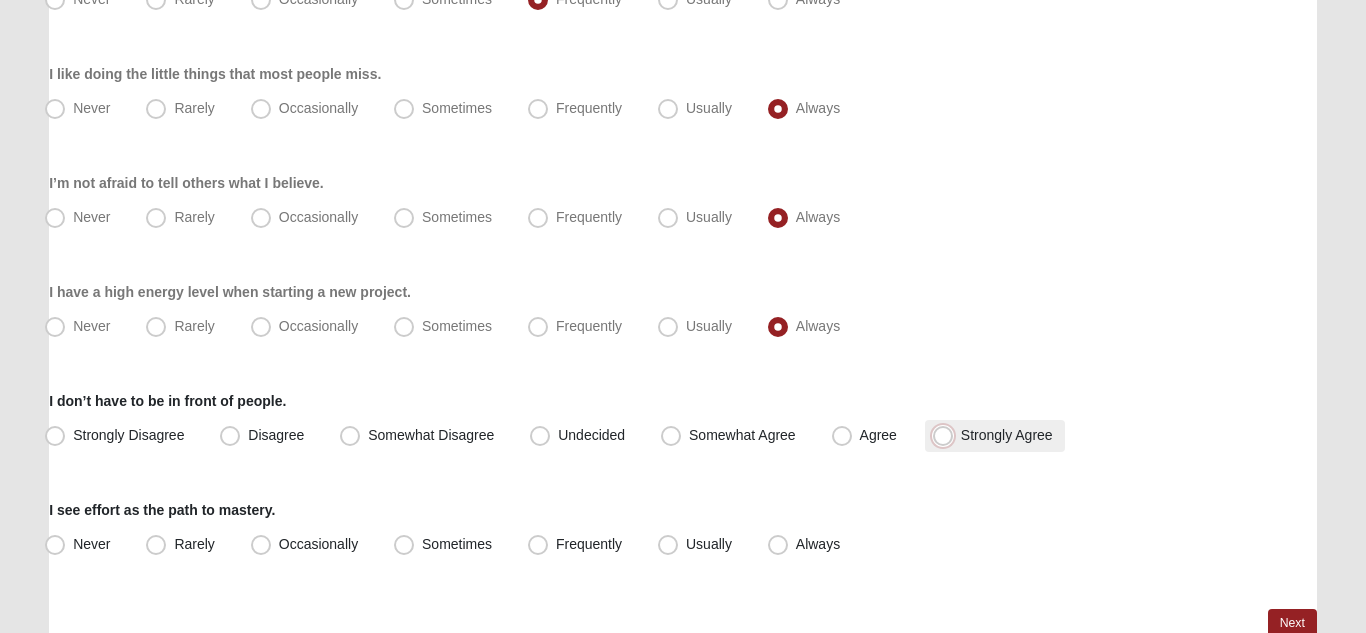 click on "Strongly Agree" at bounding box center (947, 435) 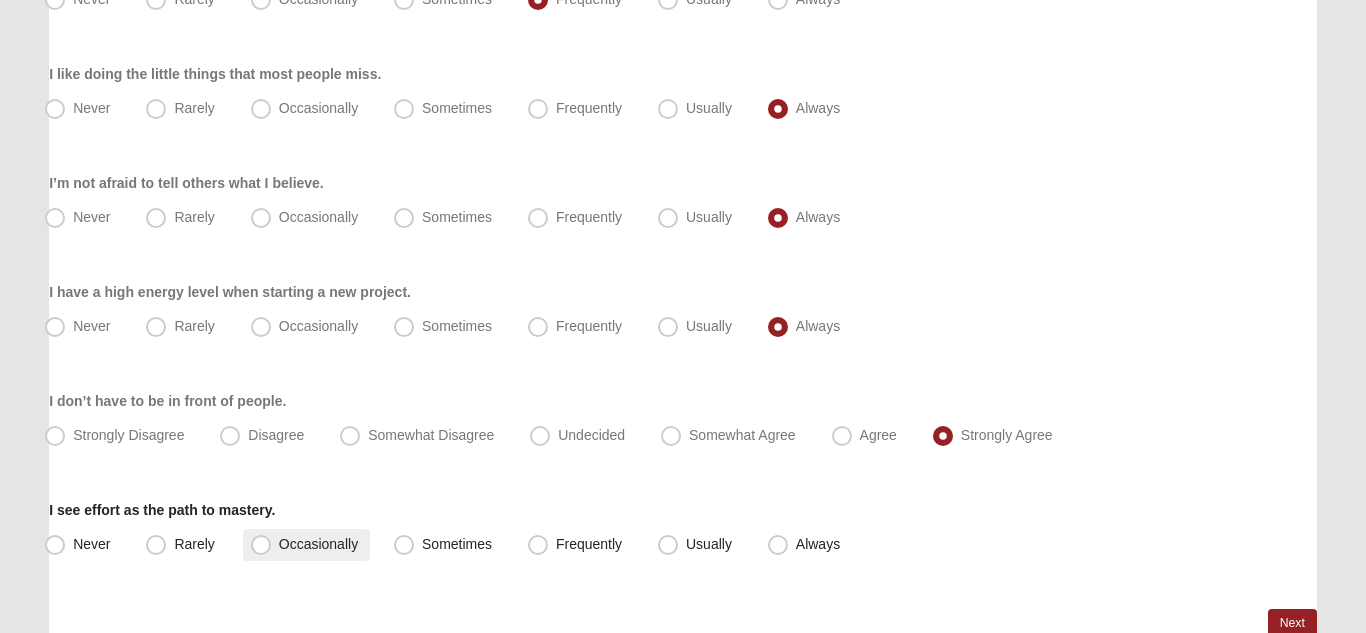 click on "Occasionally" at bounding box center [318, 544] 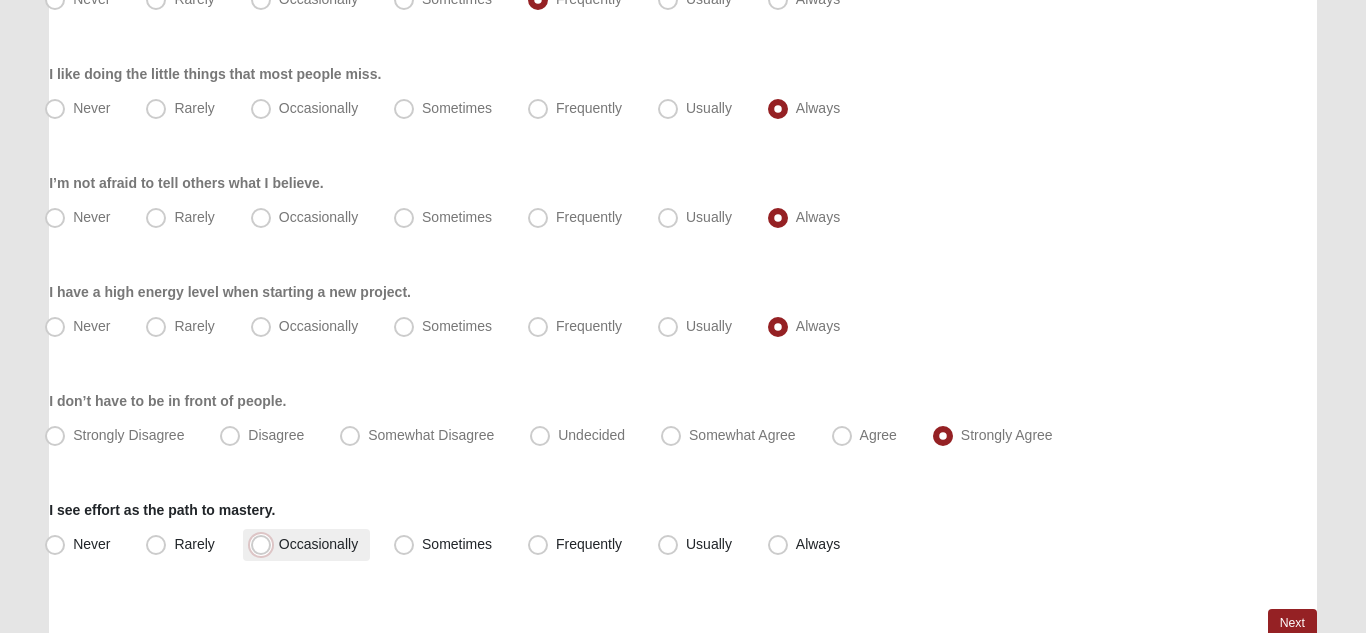 click on "Occasionally" at bounding box center [265, 544] 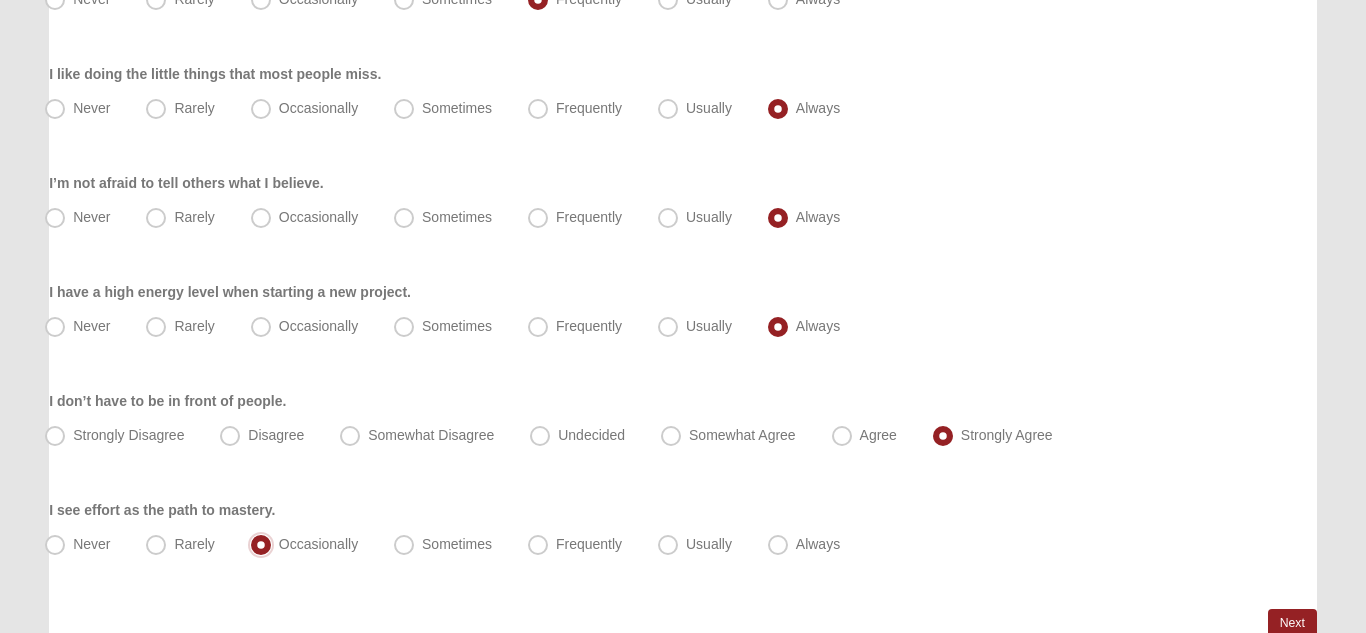 scroll, scrollTop: 1949, scrollLeft: 0, axis: vertical 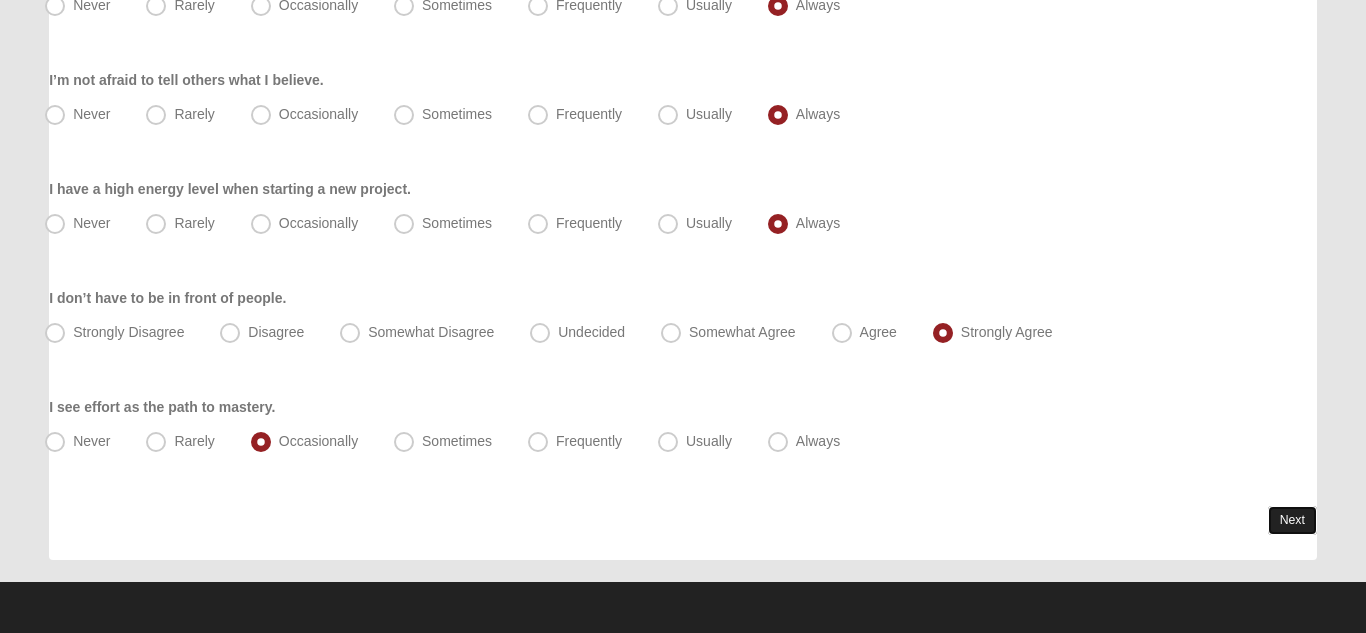 click on "Next" at bounding box center (1292, 520) 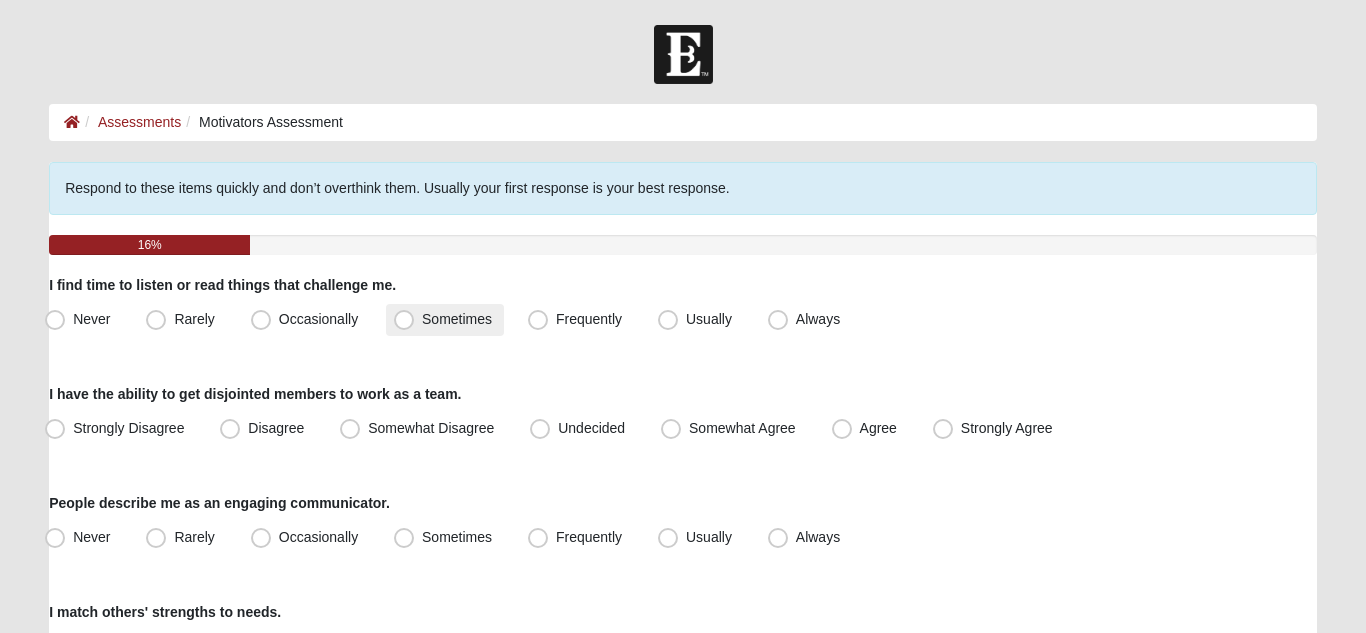 click on "Sometimes" at bounding box center (457, 319) 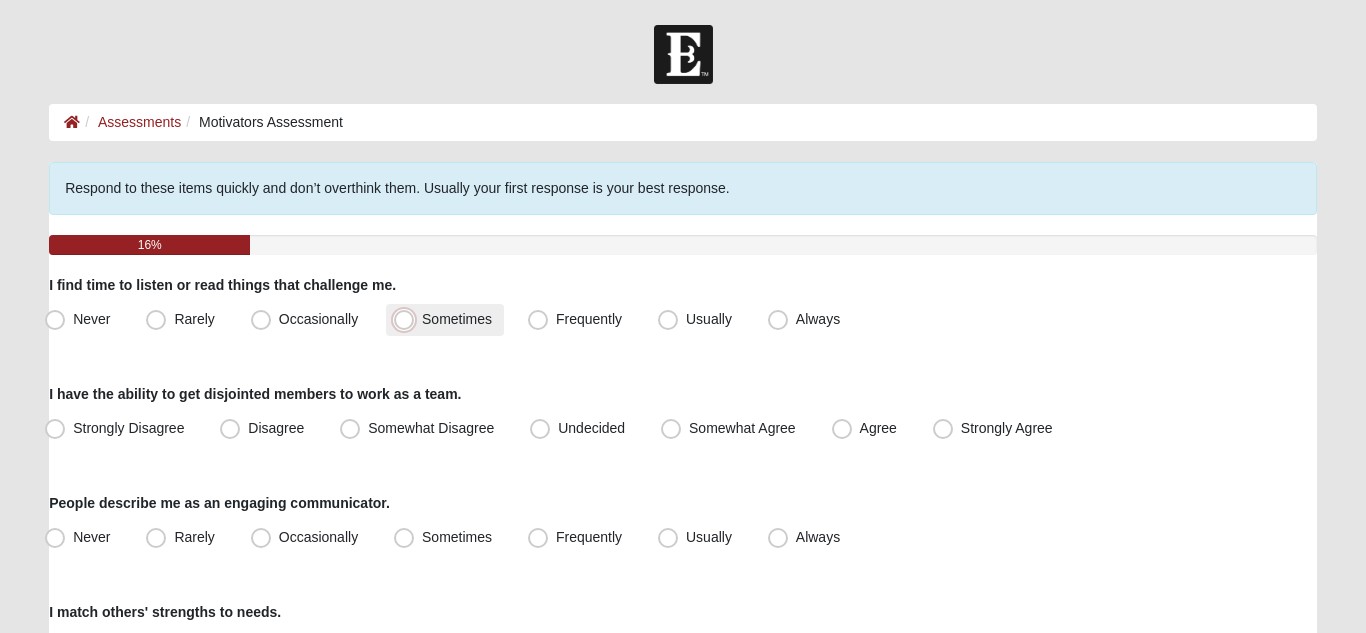 click on "Sometimes" at bounding box center (408, 319) 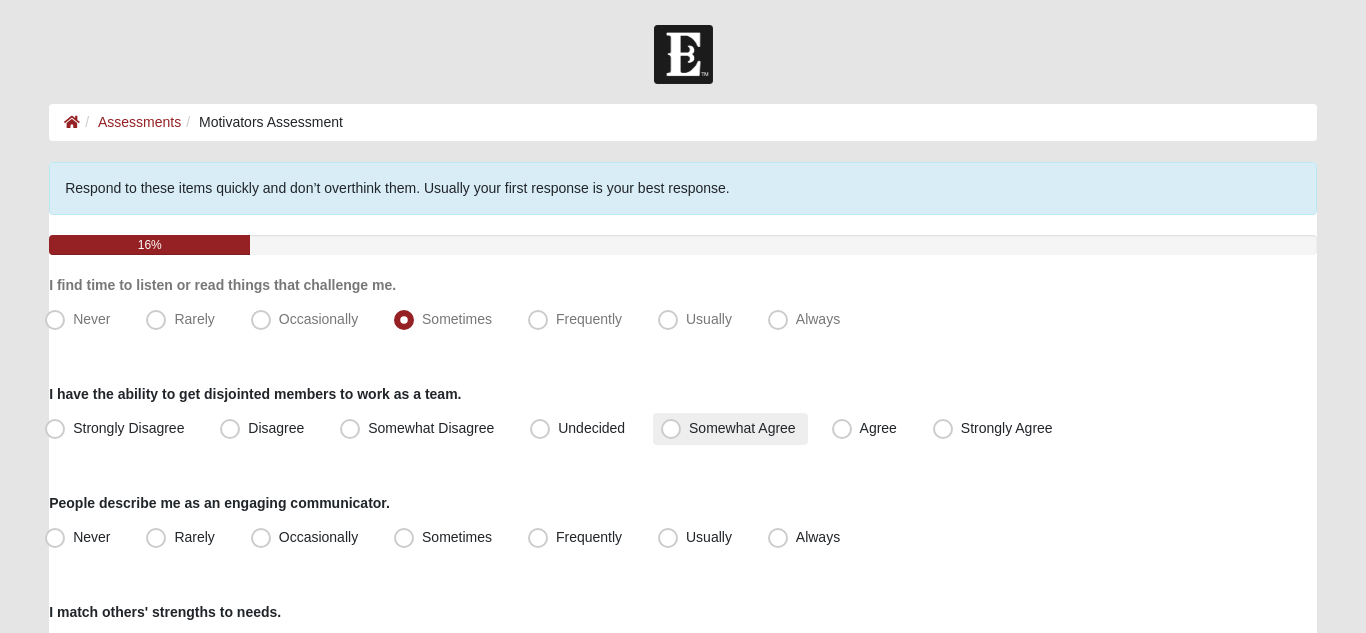 click on "Somewhat Agree" at bounding box center [742, 428] 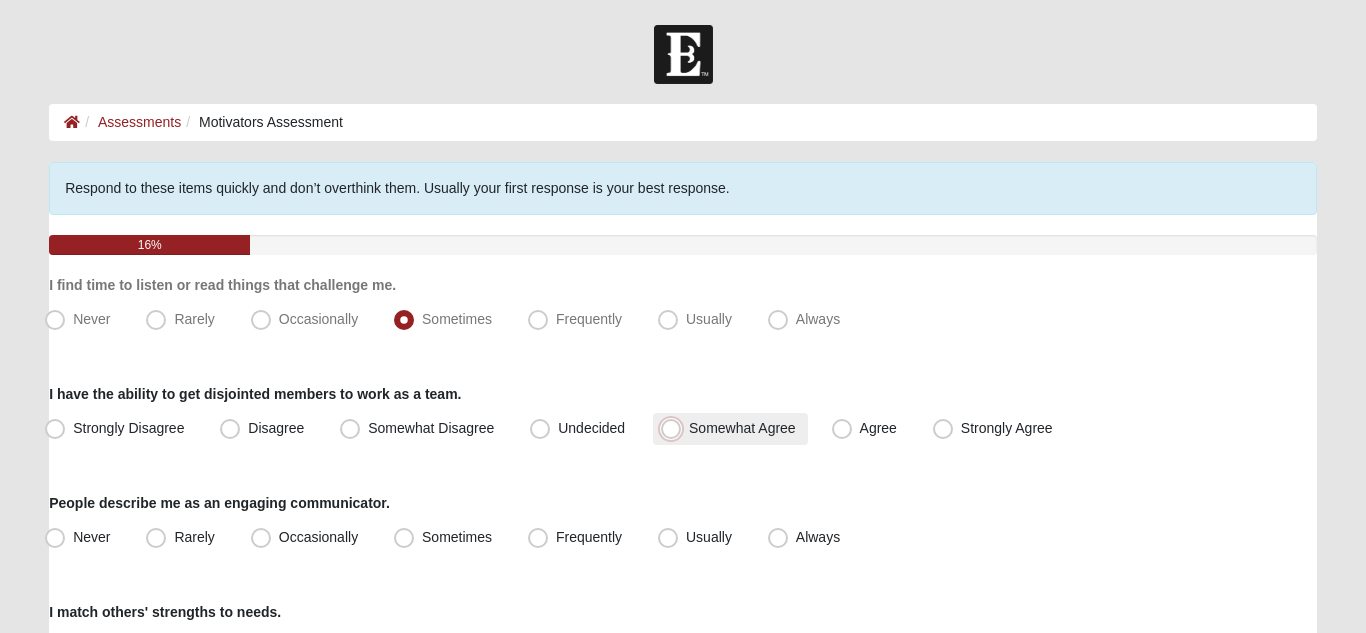 click on "Somewhat Agree" at bounding box center (675, 428) 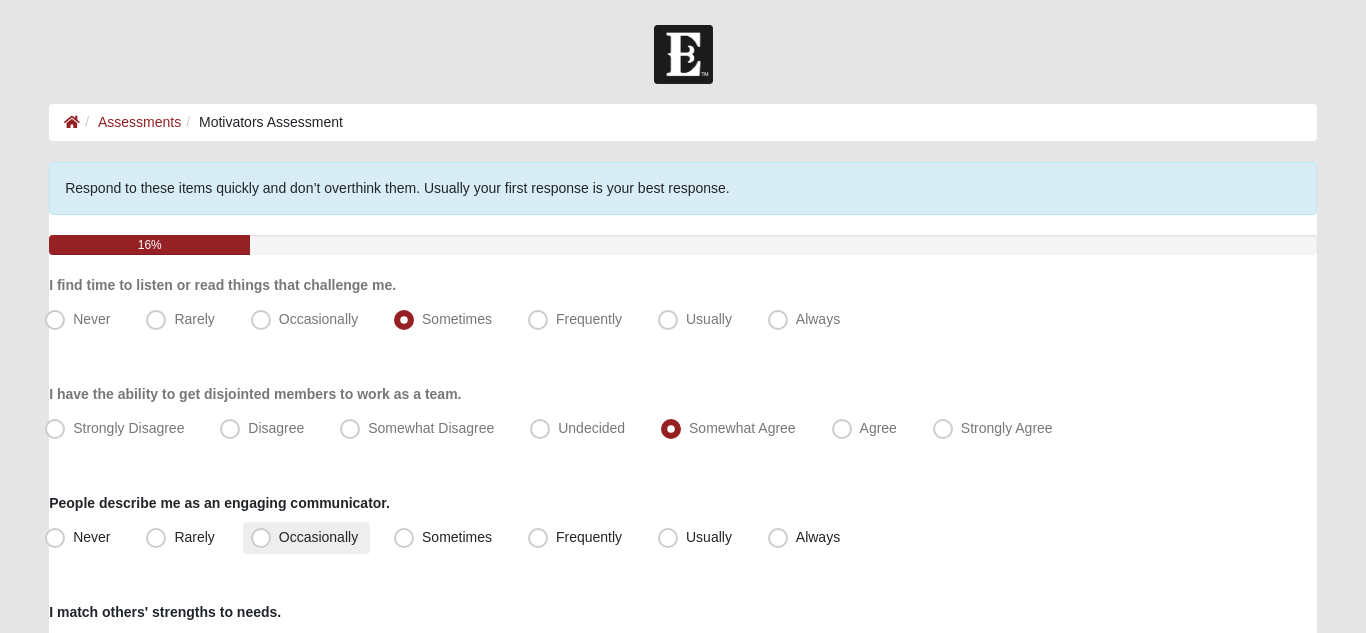 click on "Occasionally" at bounding box center [318, 537] 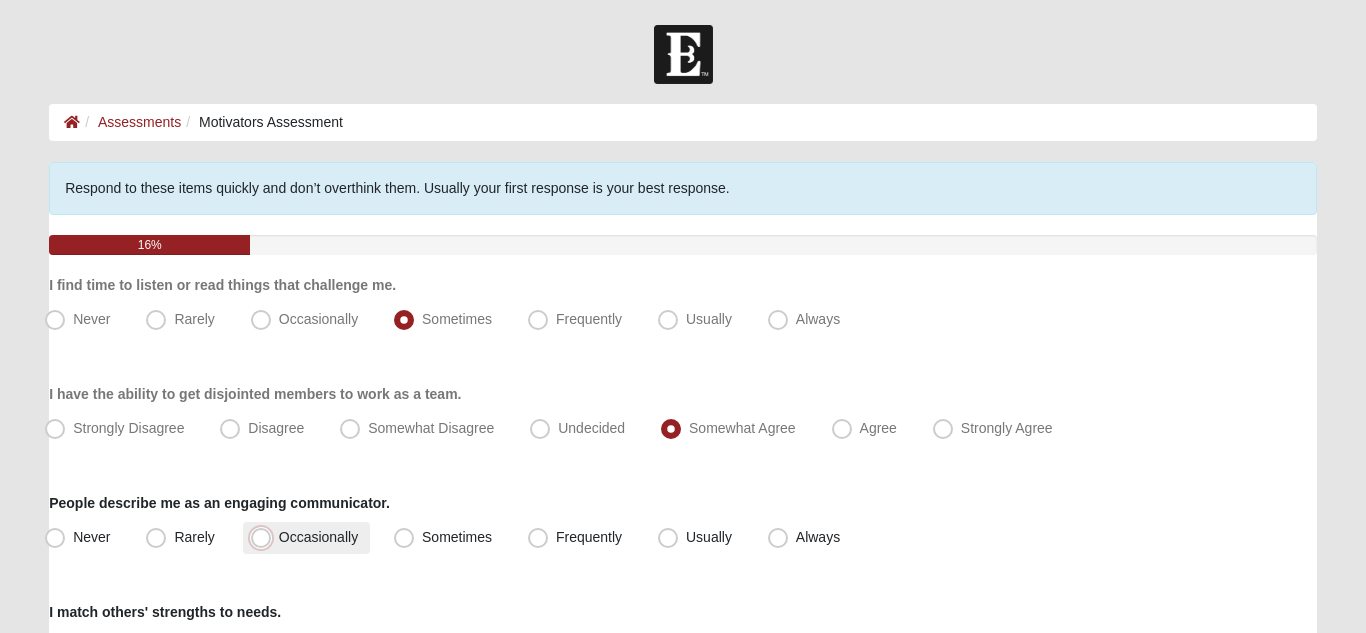 click on "Occasionally" at bounding box center [265, 537] 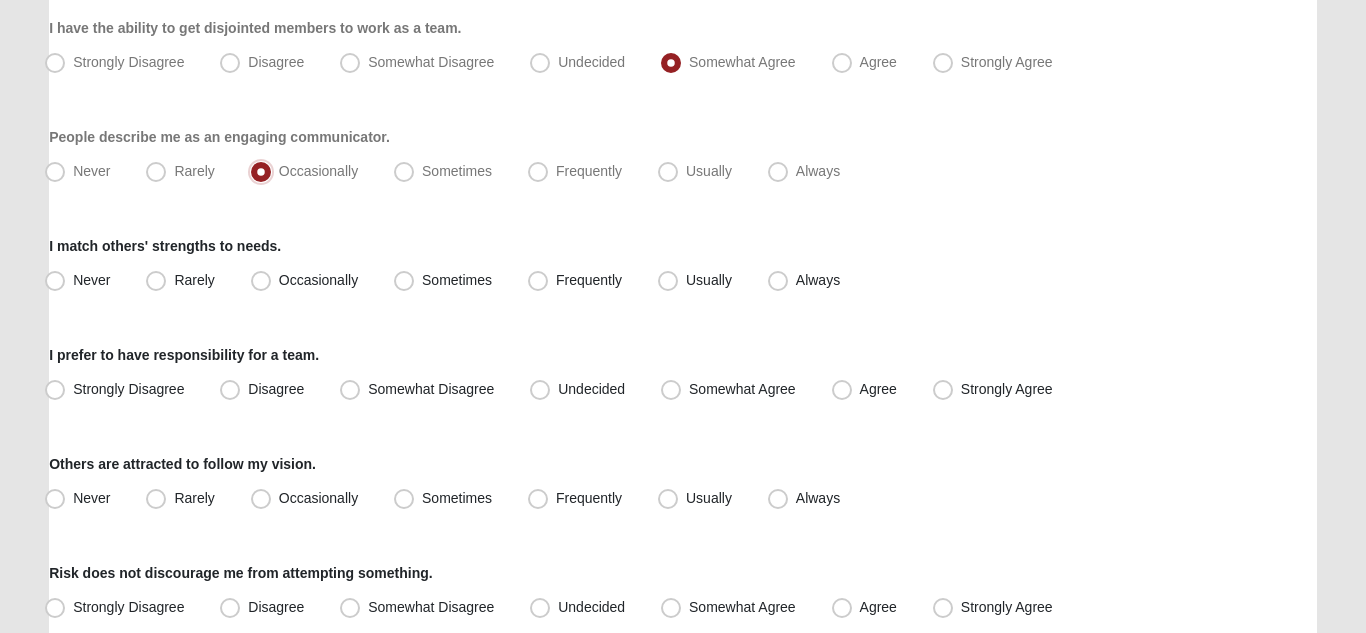 scroll, scrollTop: 386, scrollLeft: 0, axis: vertical 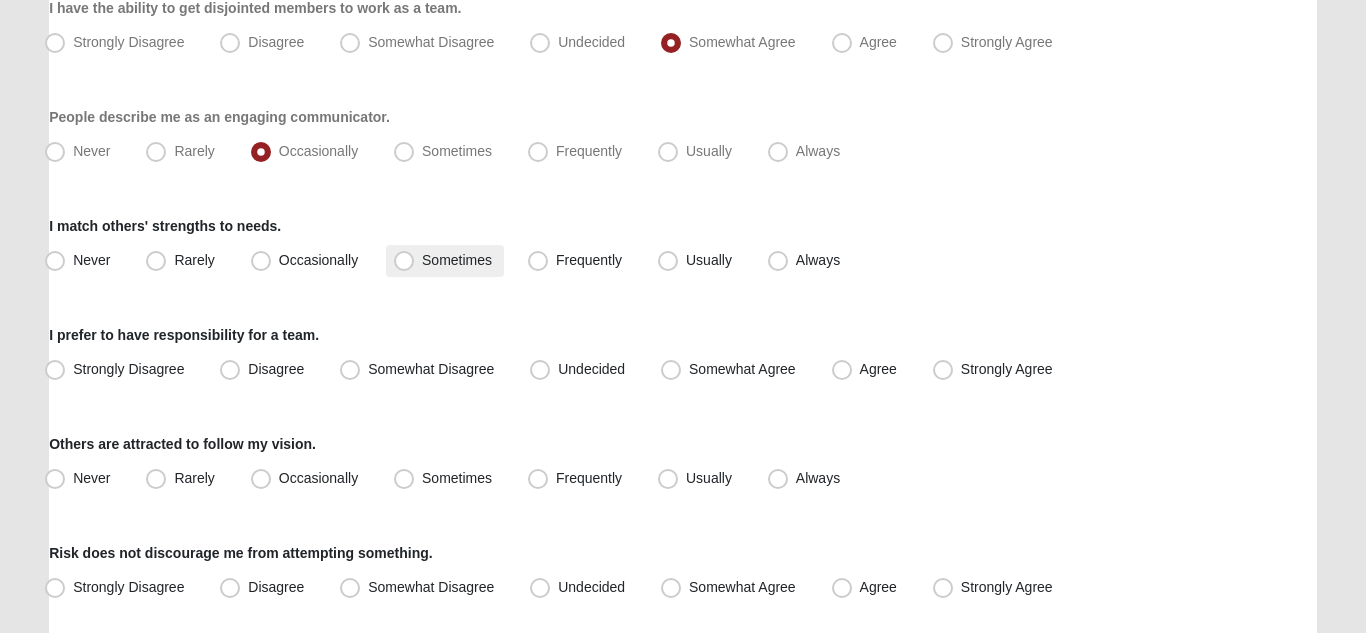 click on "Sometimes" at bounding box center (457, 260) 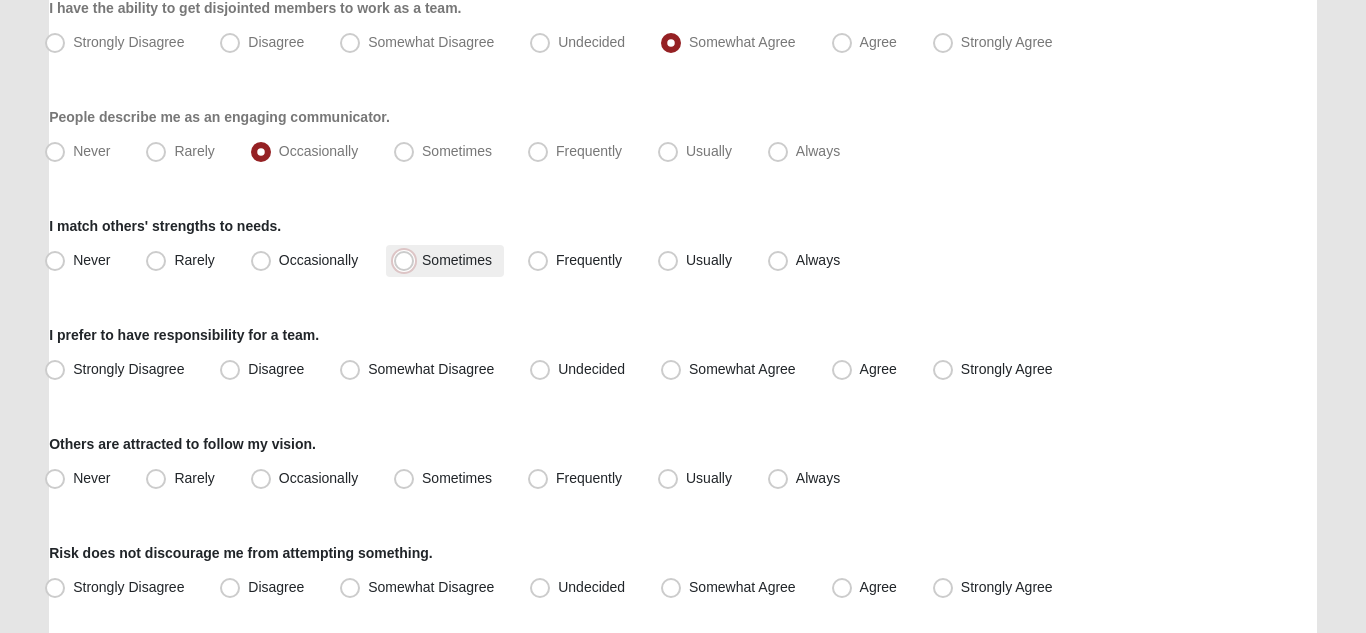 click on "Sometimes" at bounding box center [408, 260] 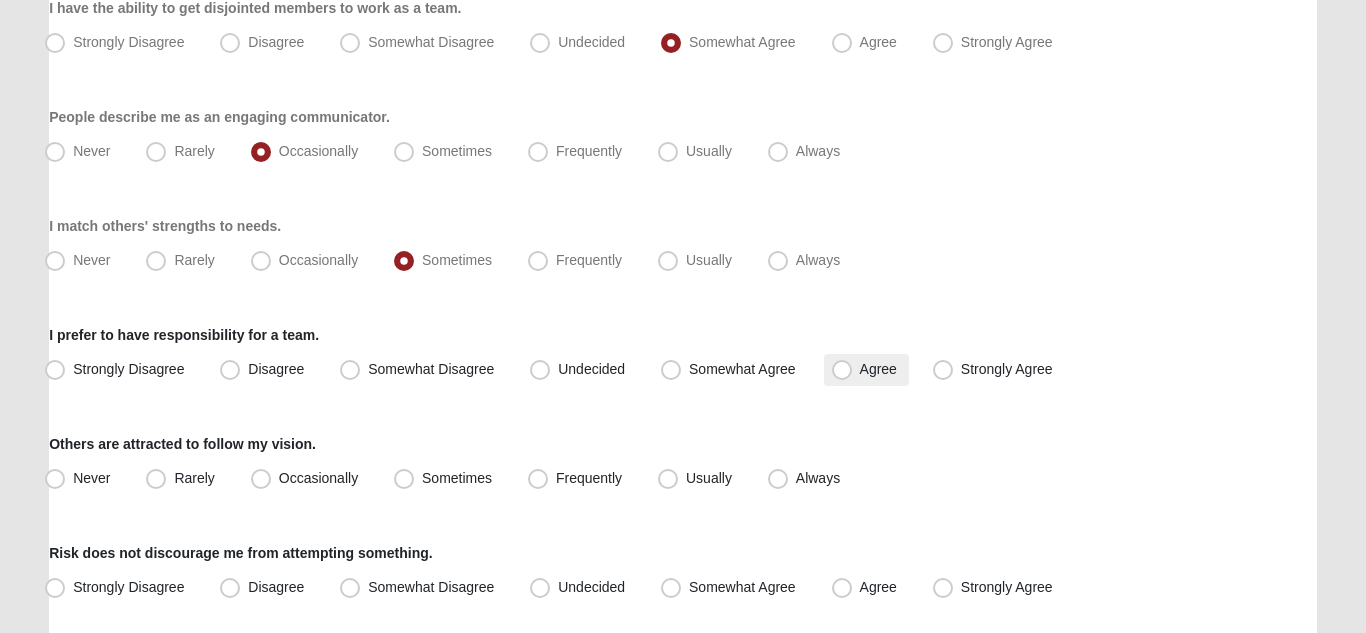 click on "Agree" at bounding box center (878, 369) 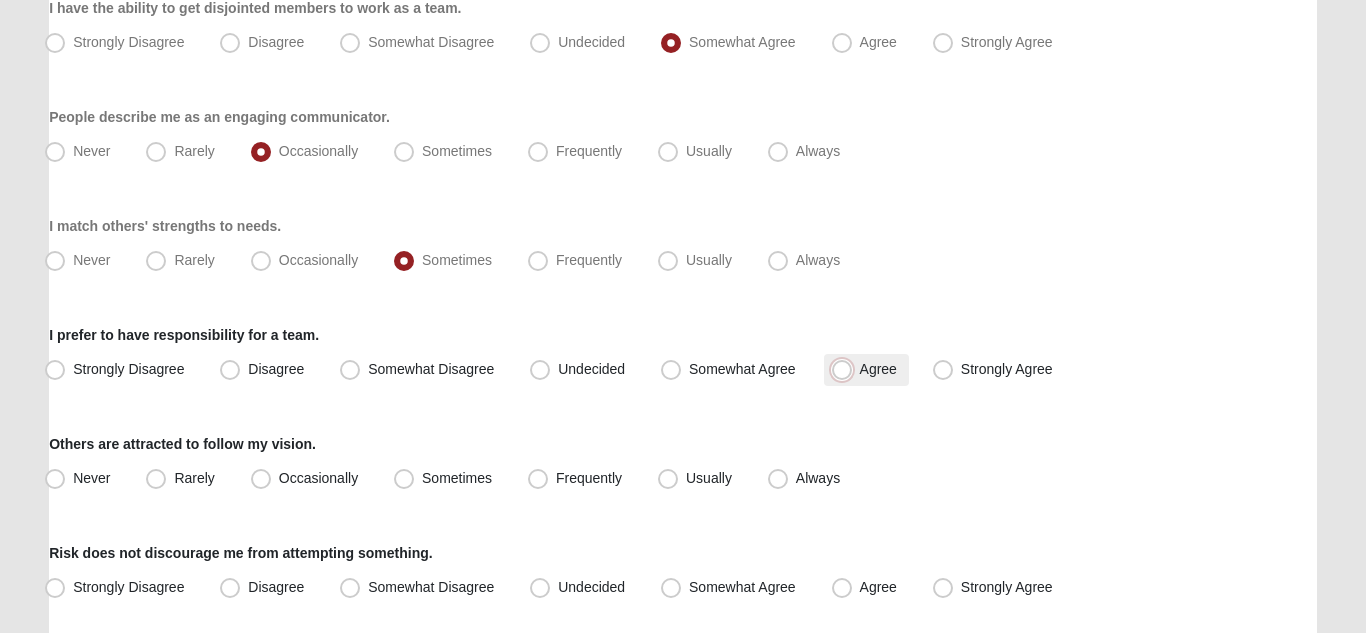 click on "Agree" at bounding box center (846, 369) 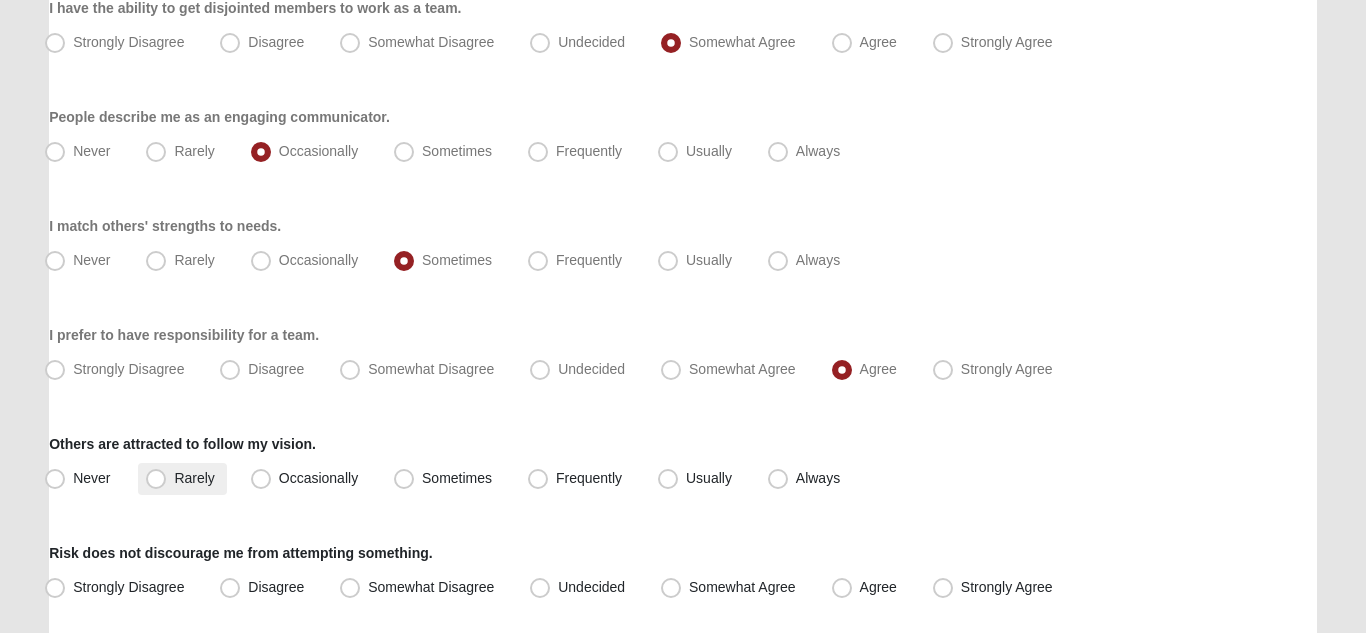 click on "Rarely" at bounding box center [194, 478] 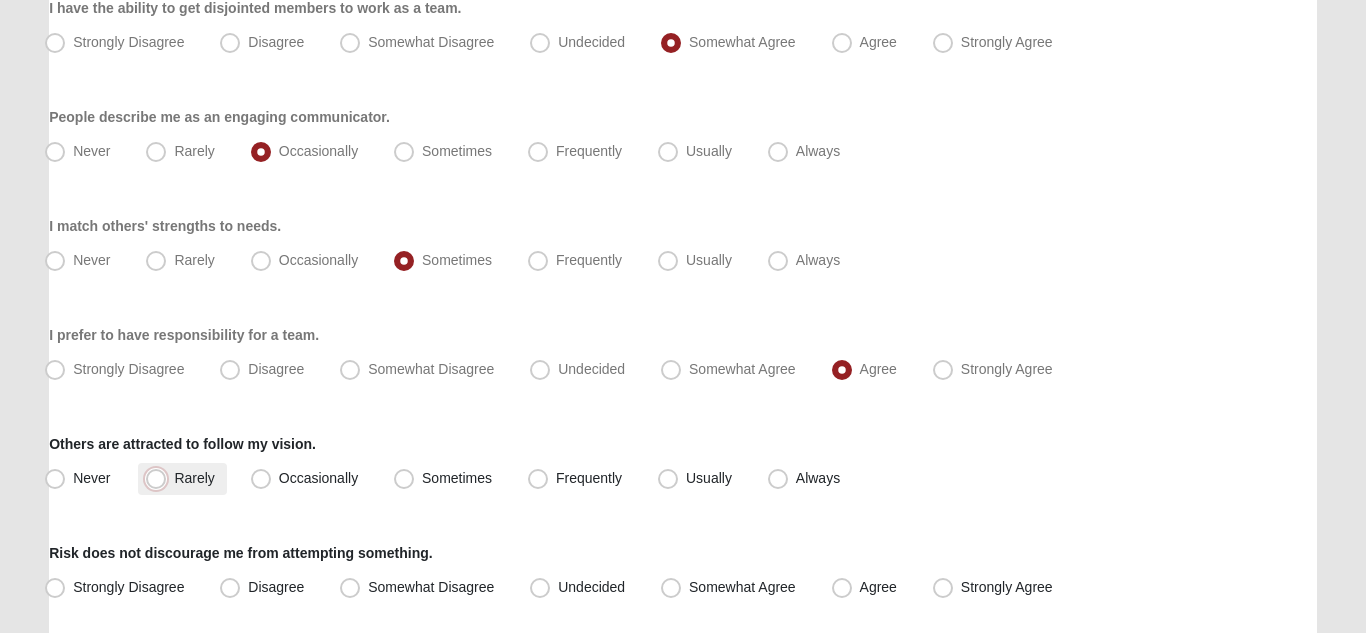 click on "Rarely" at bounding box center [160, 478] 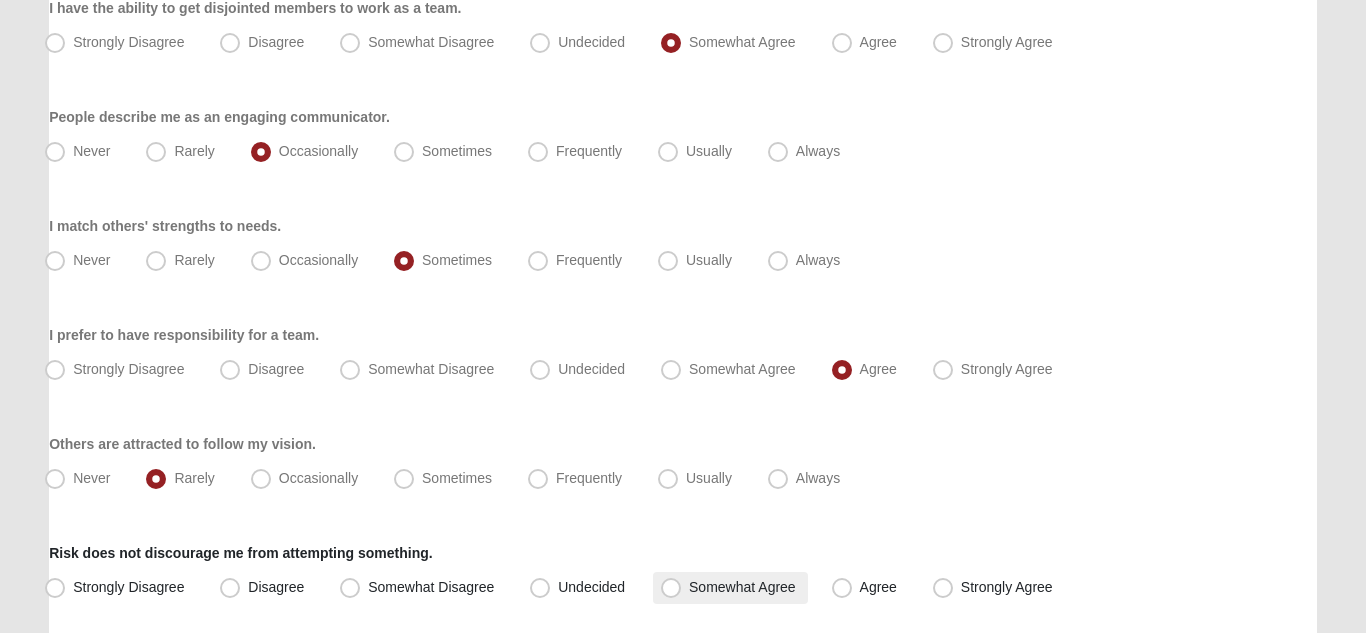 click on "Somewhat Agree" at bounding box center (730, 588) 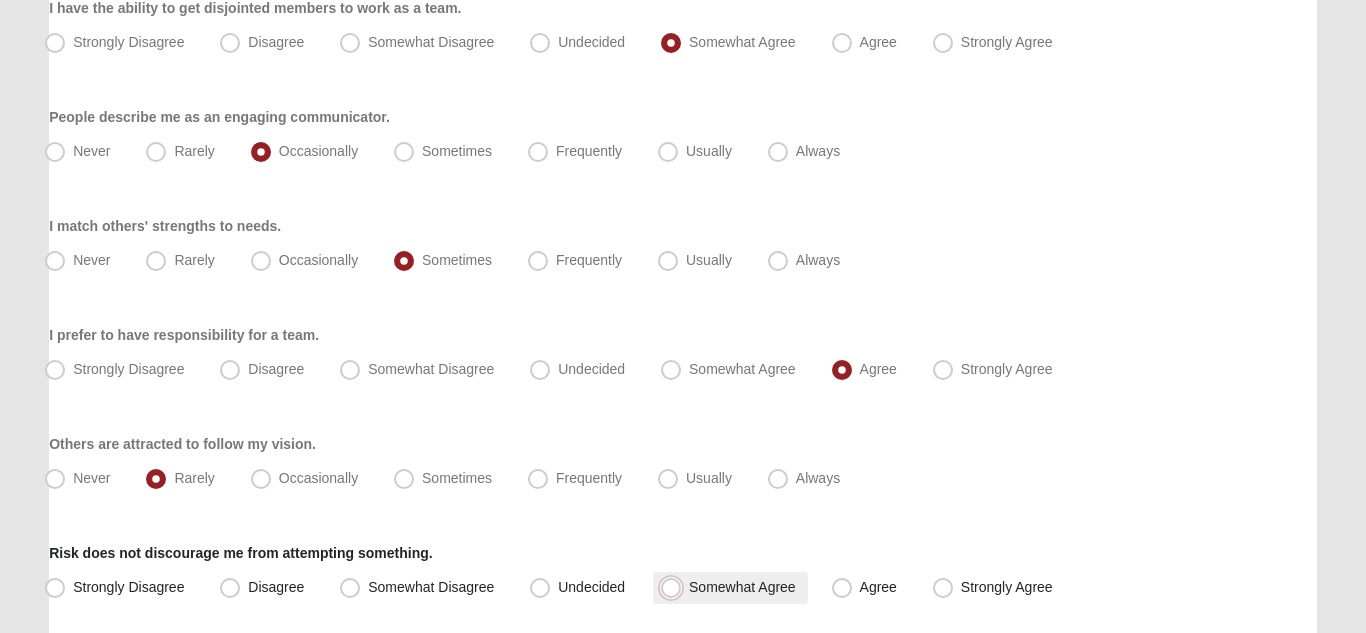 click on "Somewhat Agree" at bounding box center (675, 587) 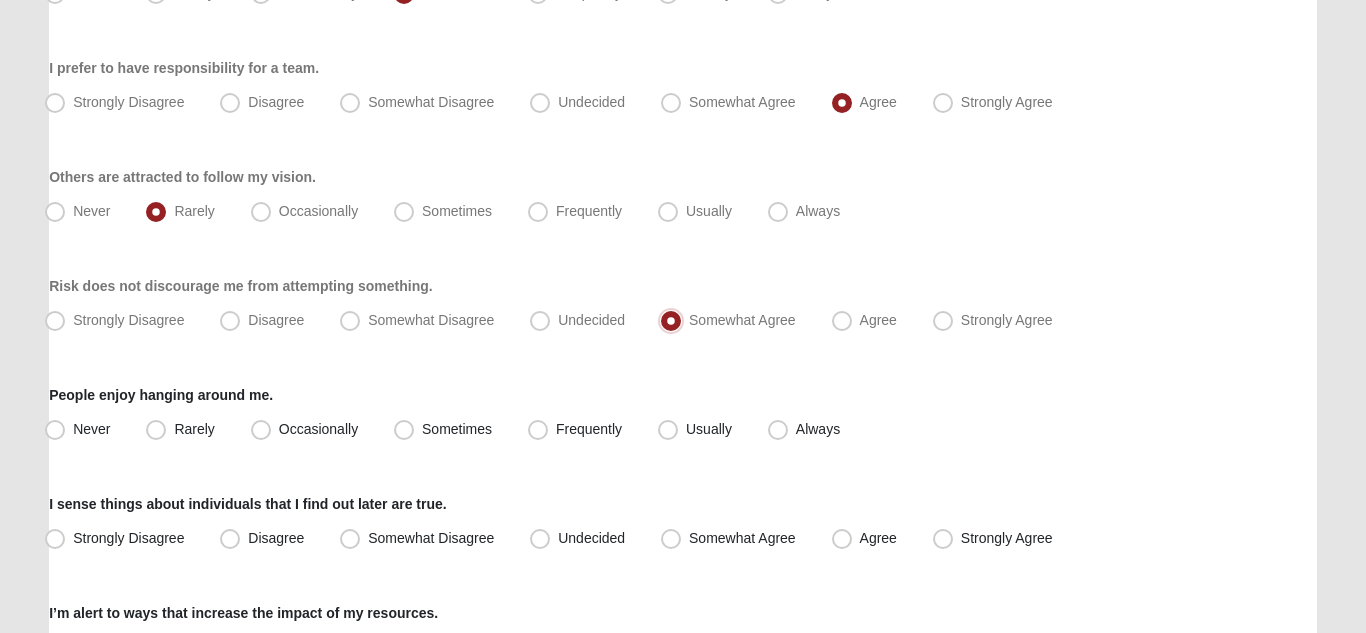 scroll, scrollTop: 661, scrollLeft: 0, axis: vertical 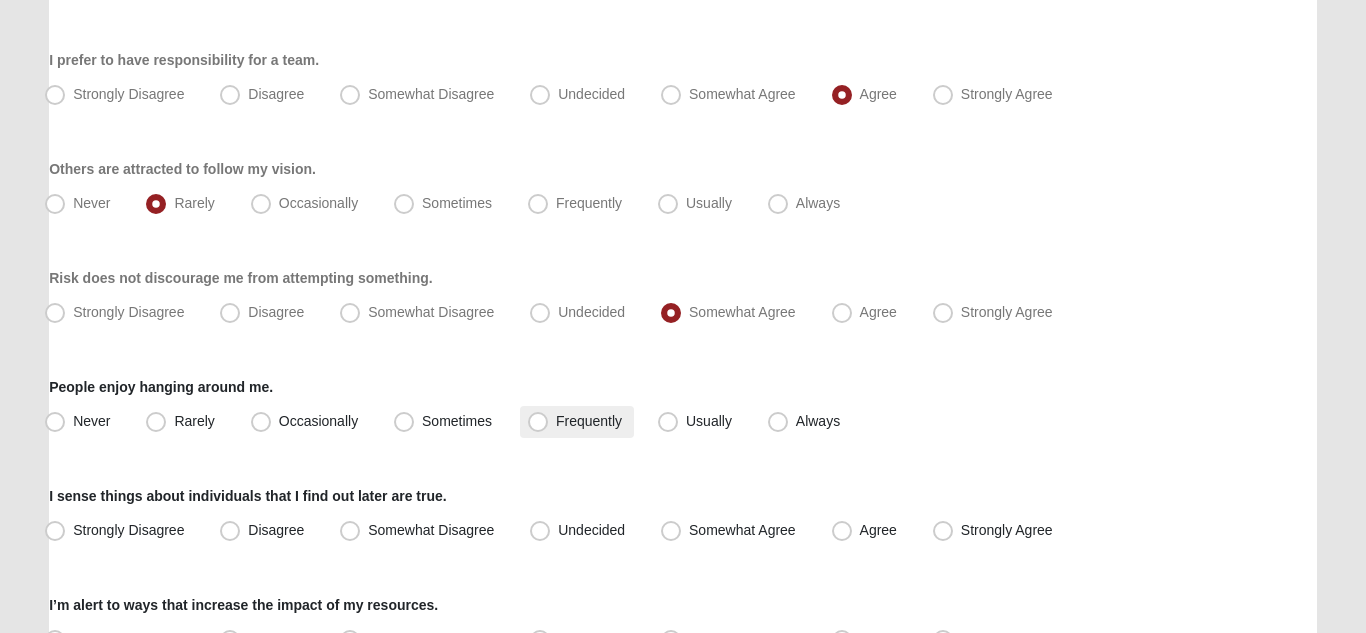 click on "Frequently" at bounding box center [589, 421] 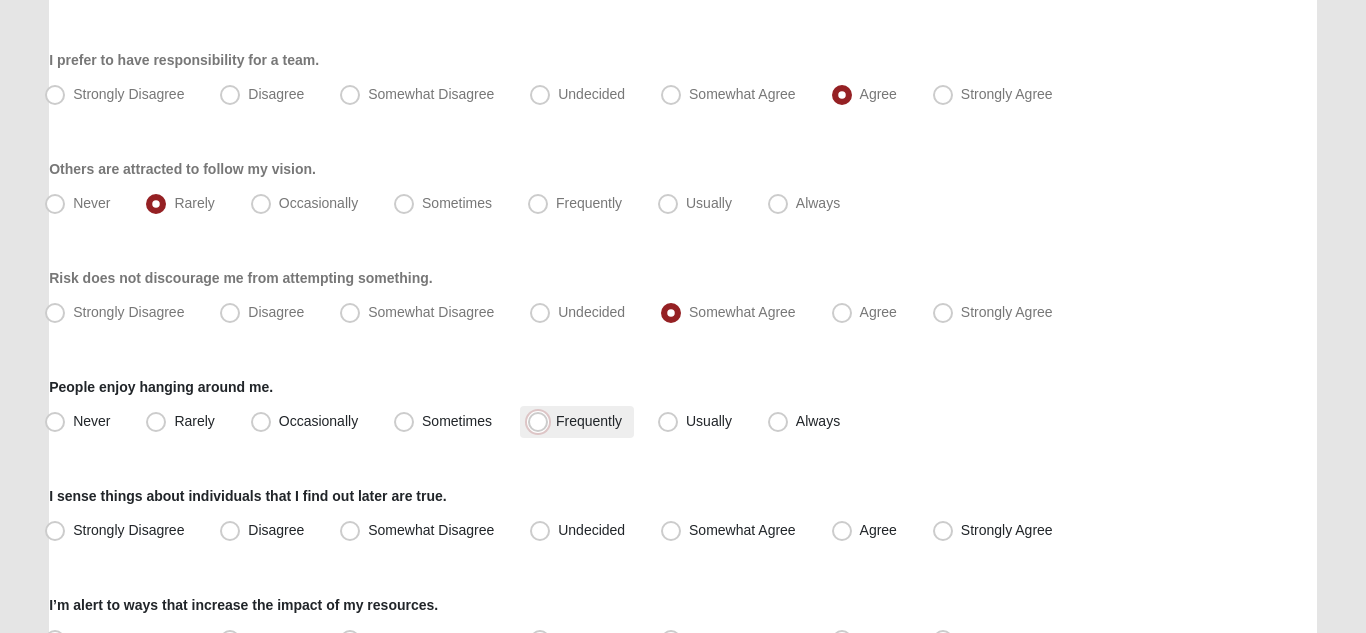 click on "Frequently" at bounding box center [542, 421] 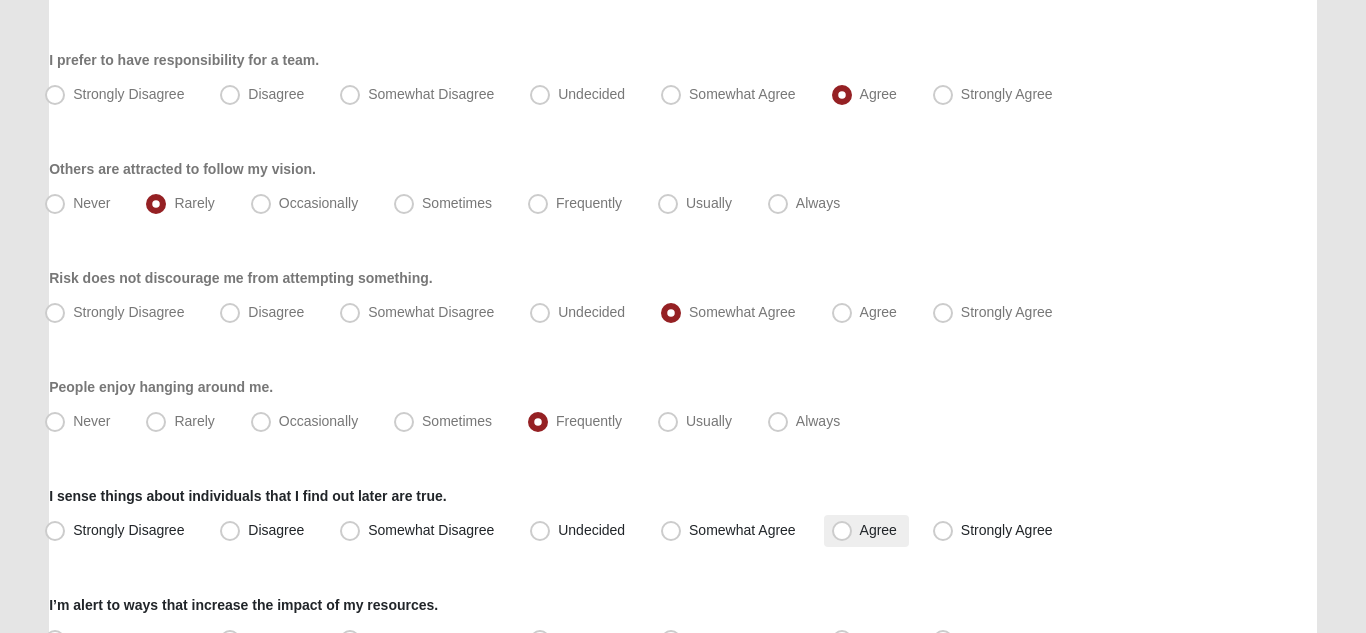 click on "Agree" at bounding box center [878, 530] 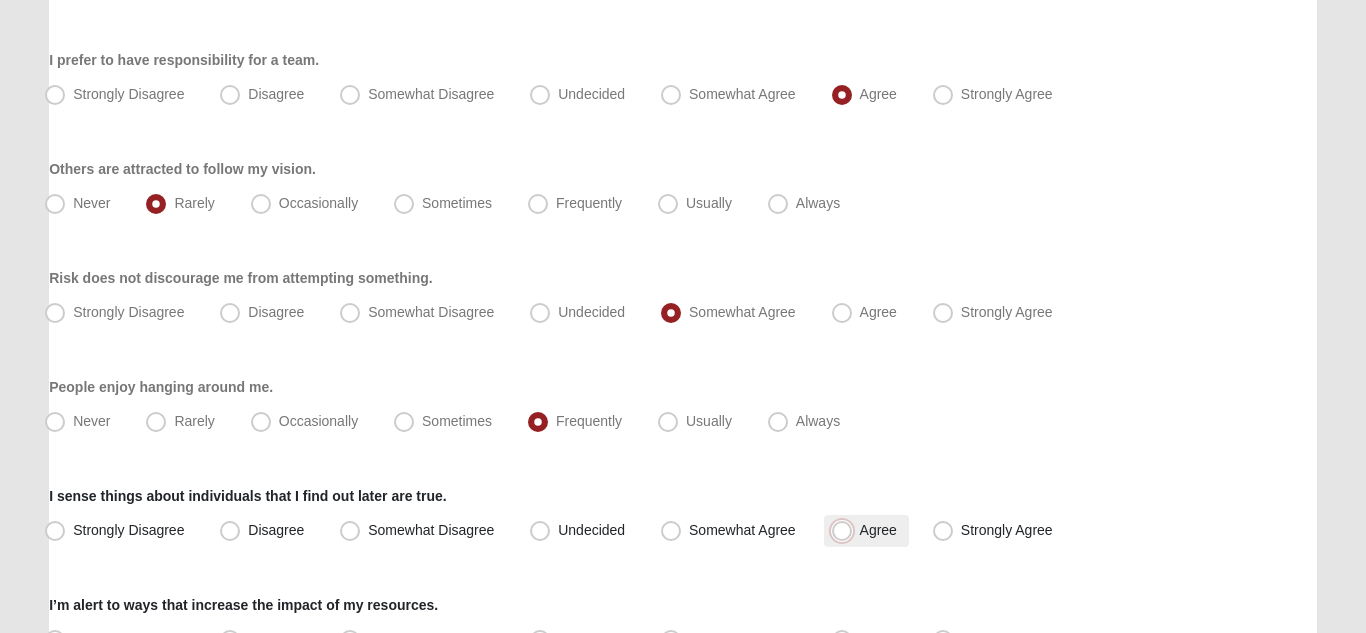 click on "Agree" at bounding box center (846, 530) 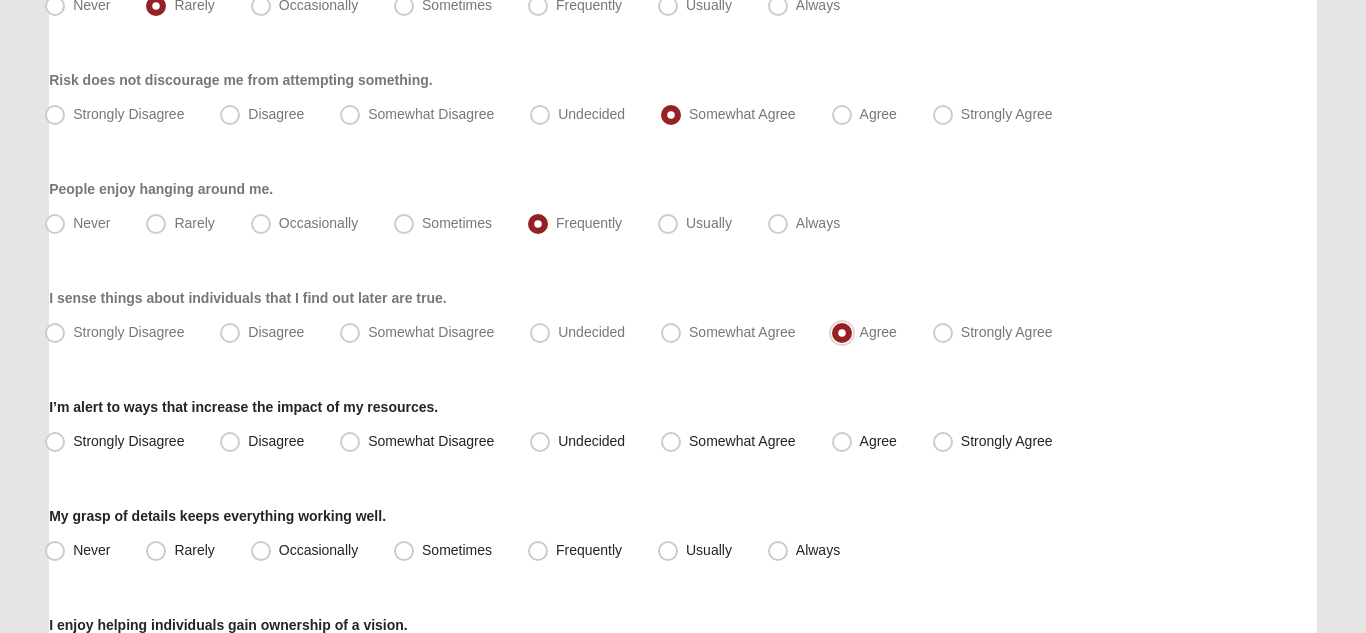 scroll, scrollTop: 876, scrollLeft: 0, axis: vertical 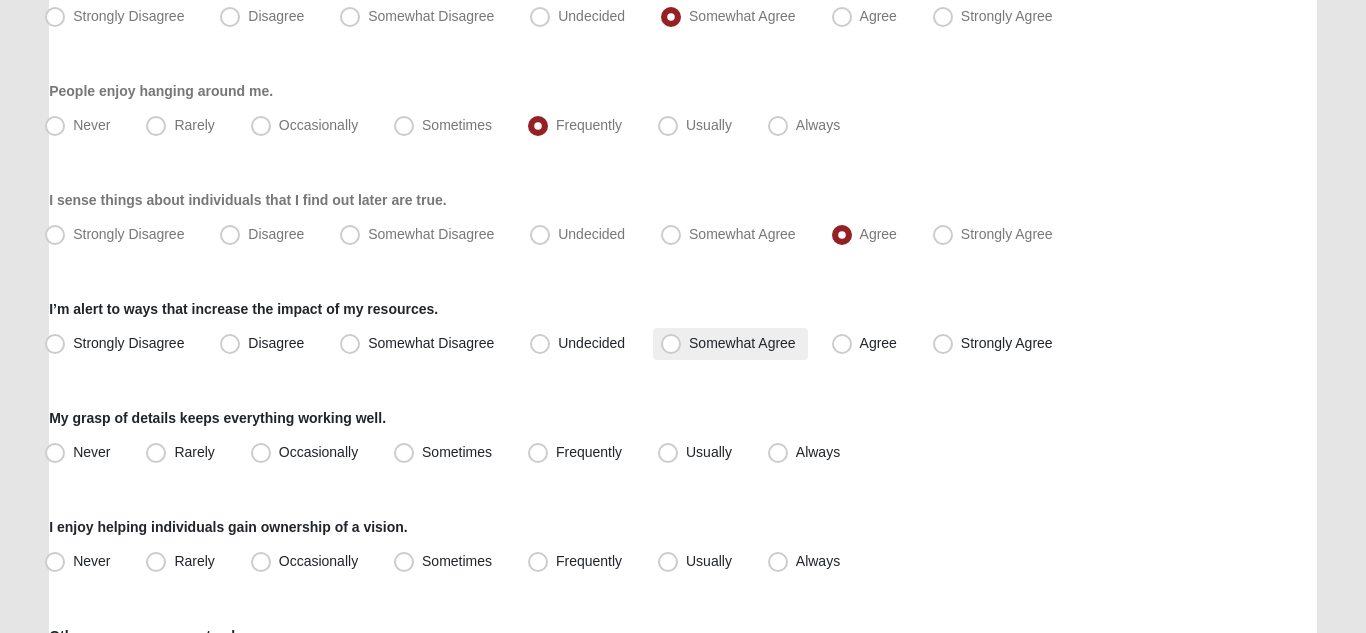click on "Somewhat Agree" at bounding box center (742, 343) 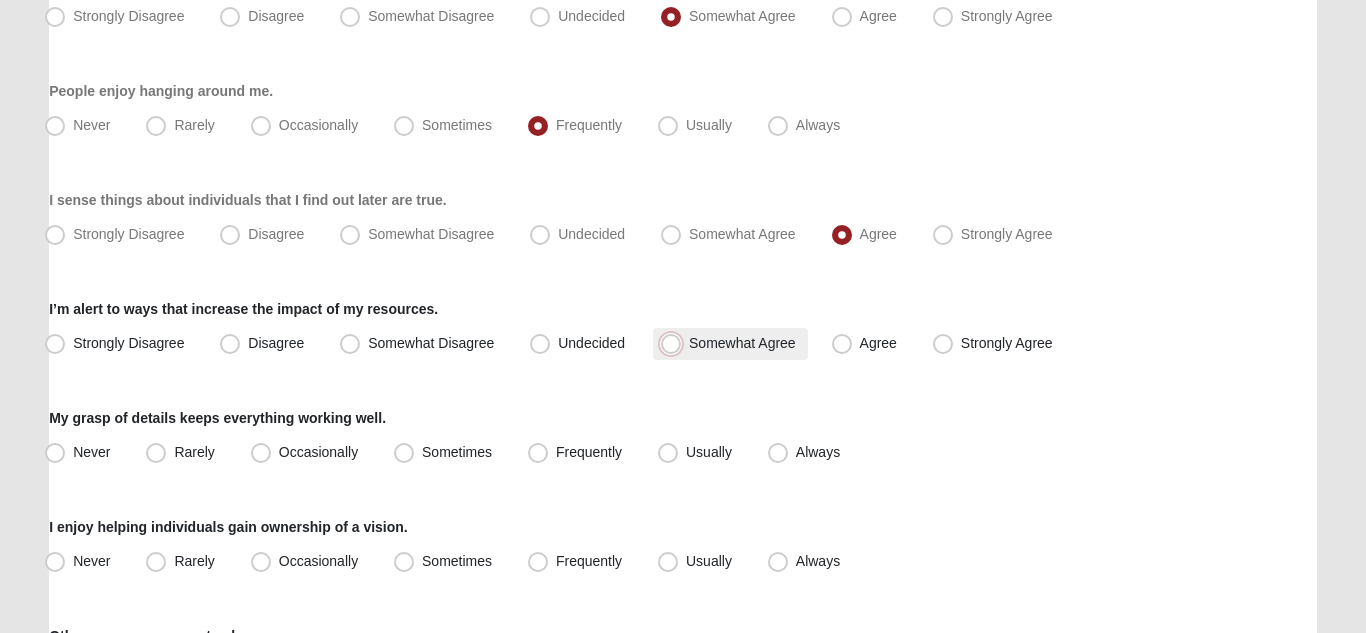 click on "Somewhat Agree" at bounding box center (675, 343) 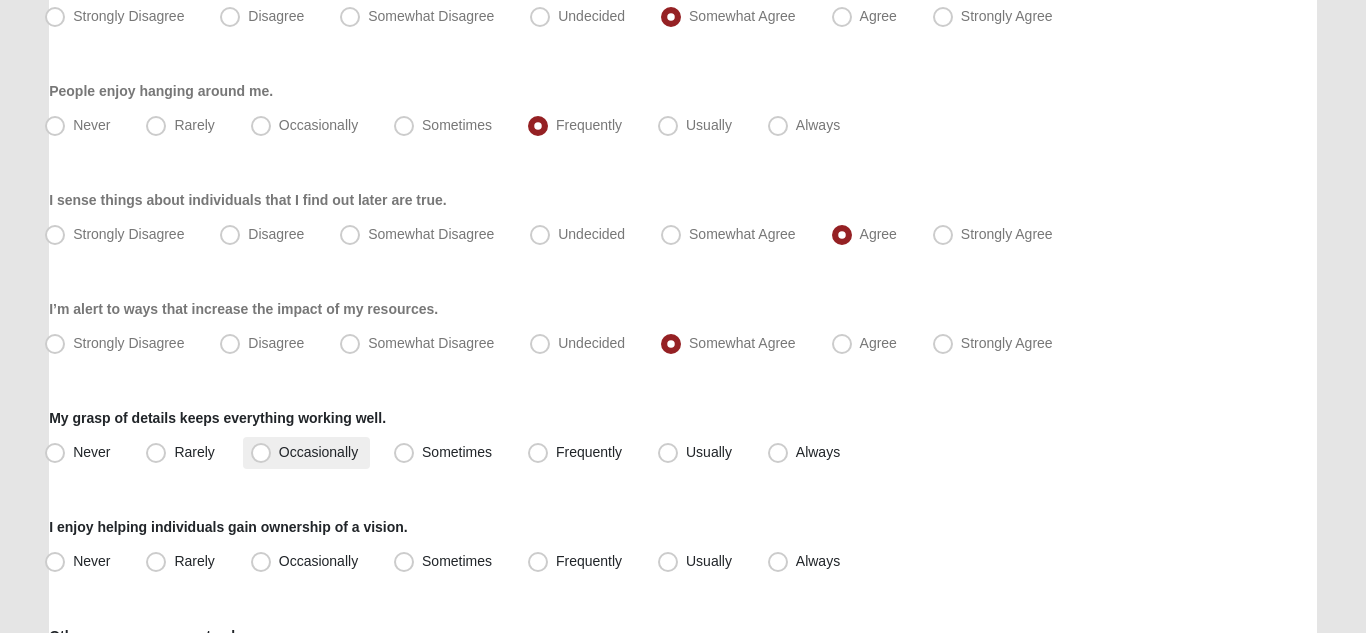 click on "Occasionally" at bounding box center [318, 452] 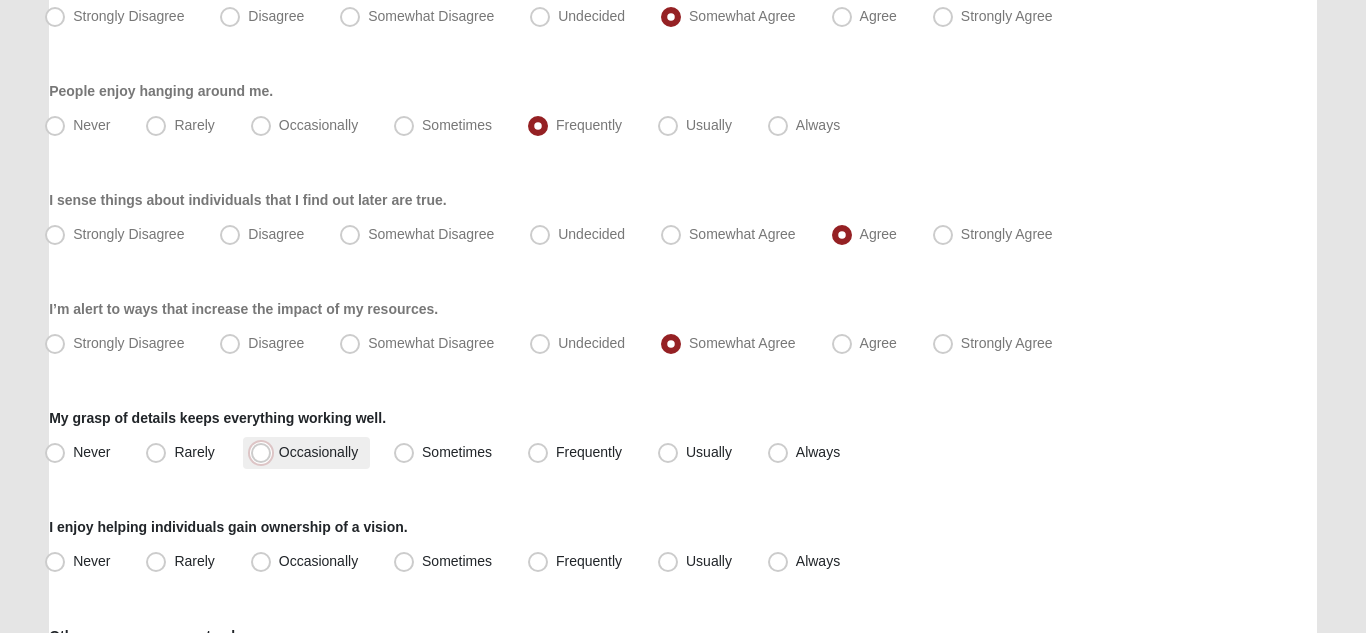 click on "Occasionally" at bounding box center (265, 452) 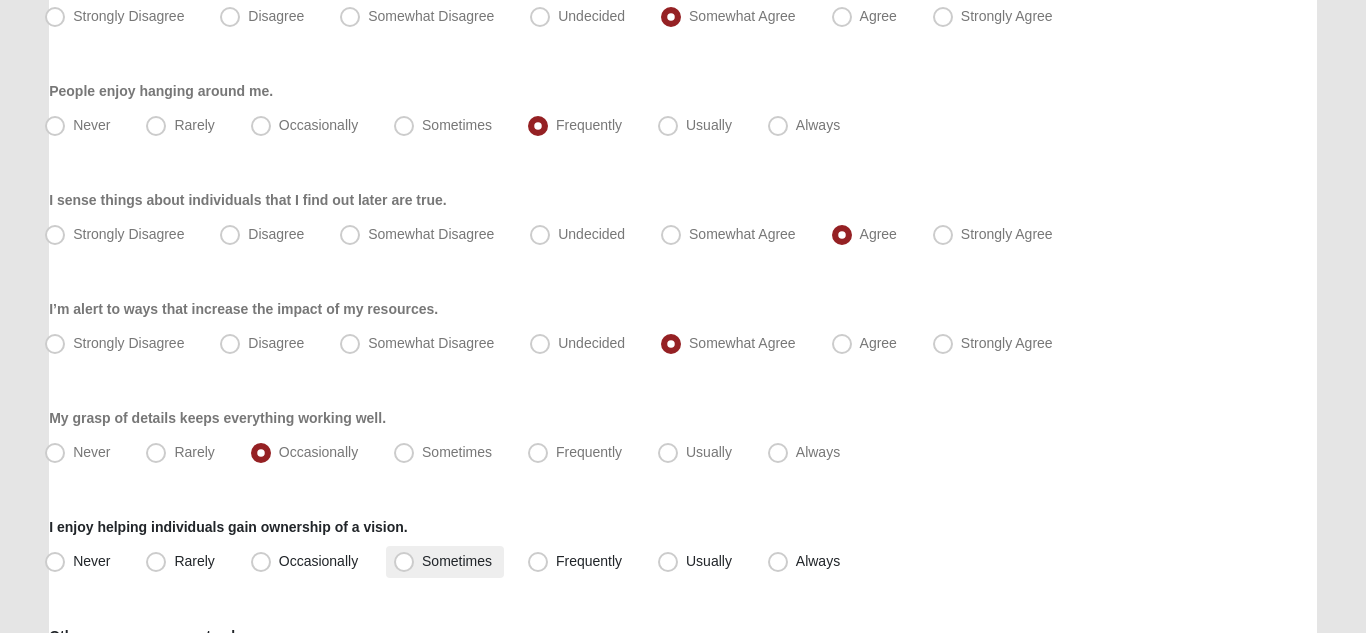 click on "Sometimes" at bounding box center (445, 562) 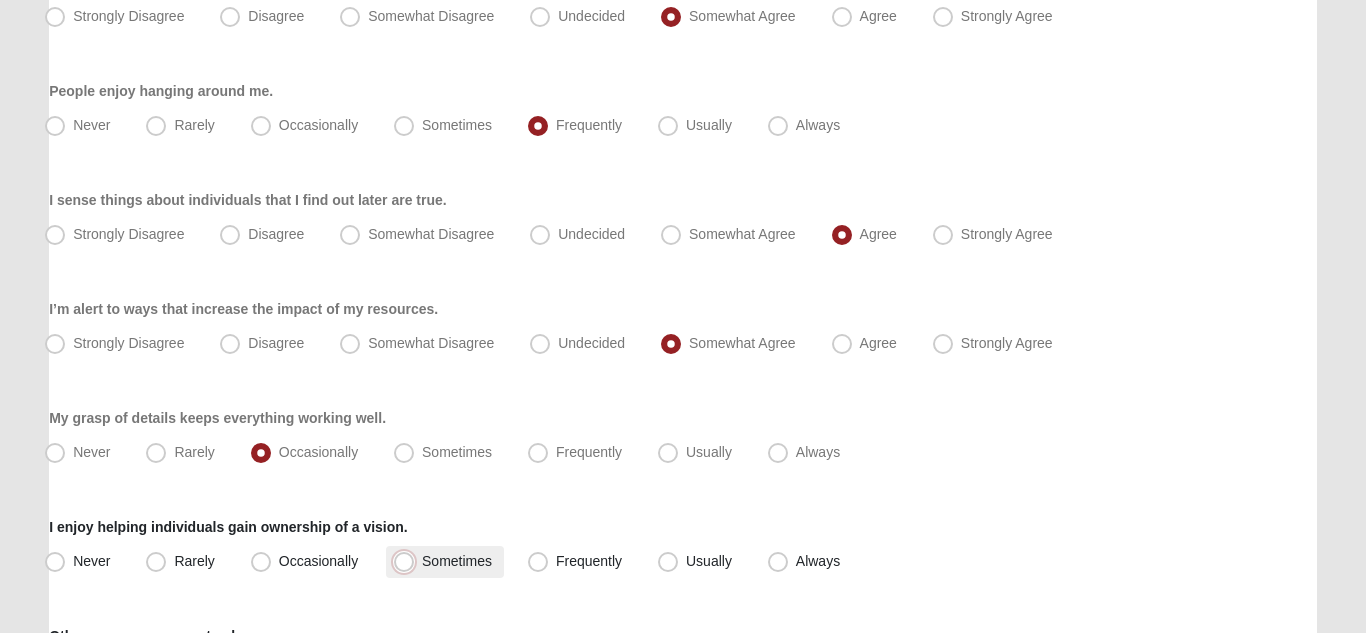 click on "Sometimes" at bounding box center [408, 561] 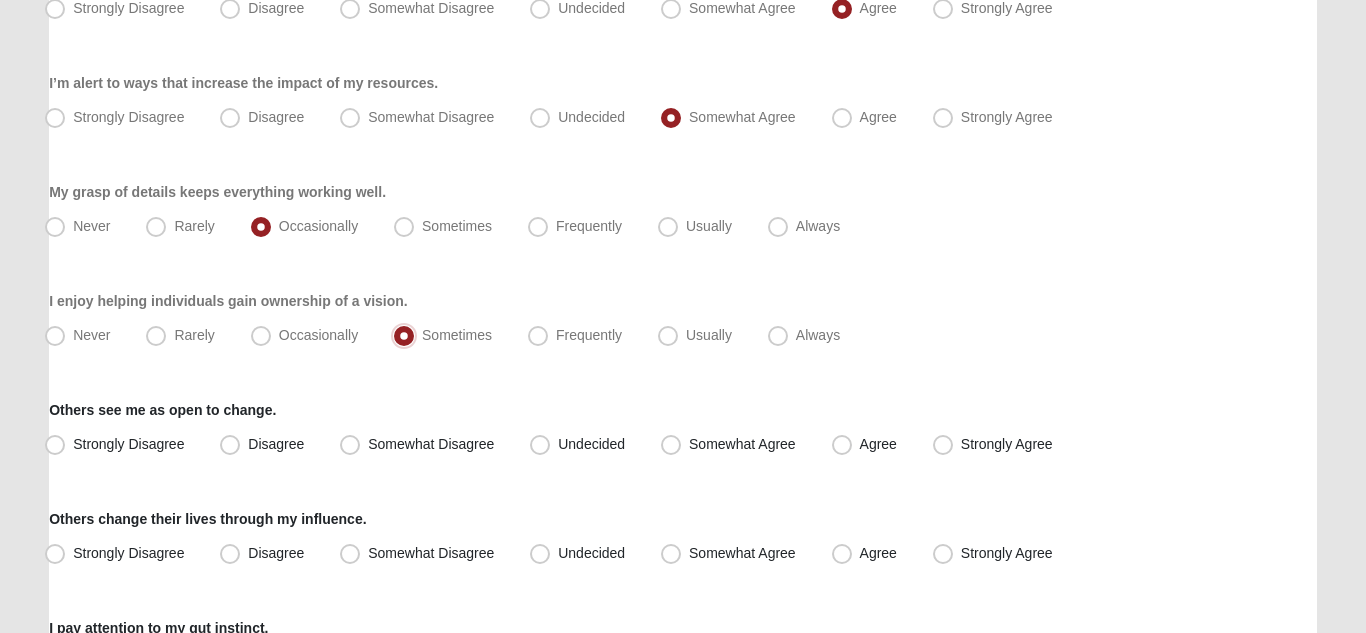 scroll, scrollTop: 1211, scrollLeft: 0, axis: vertical 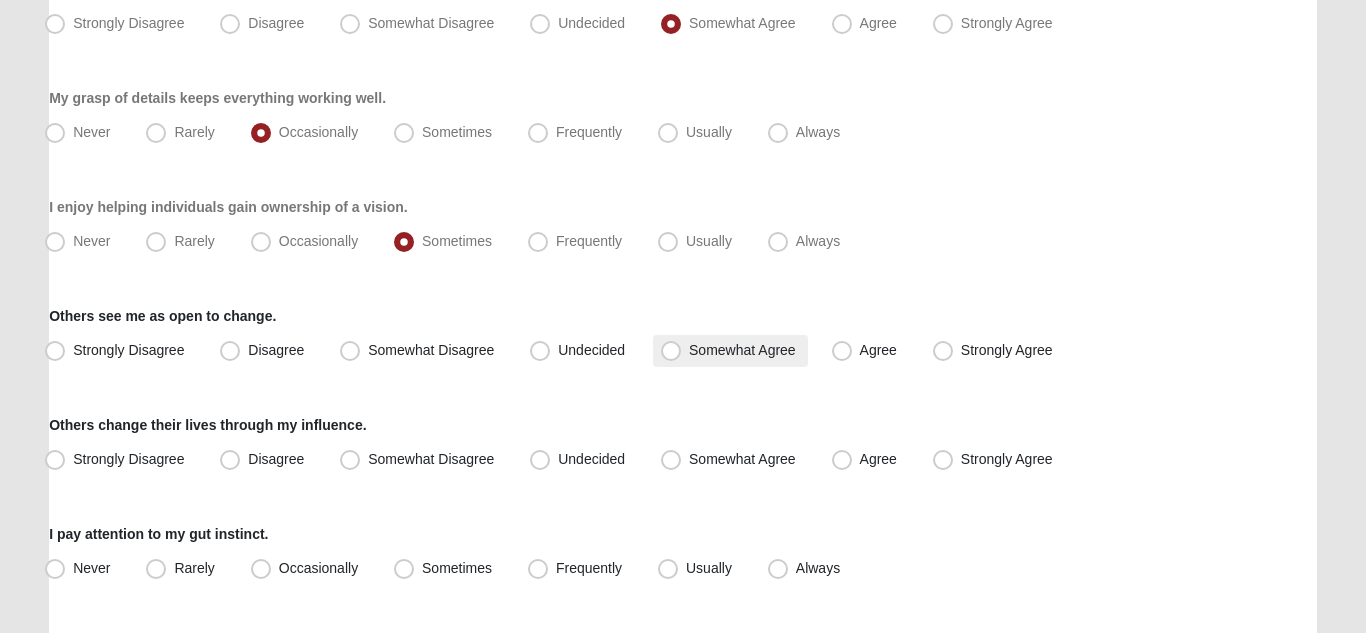 click on "Somewhat Agree" at bounding box center (742, 350) 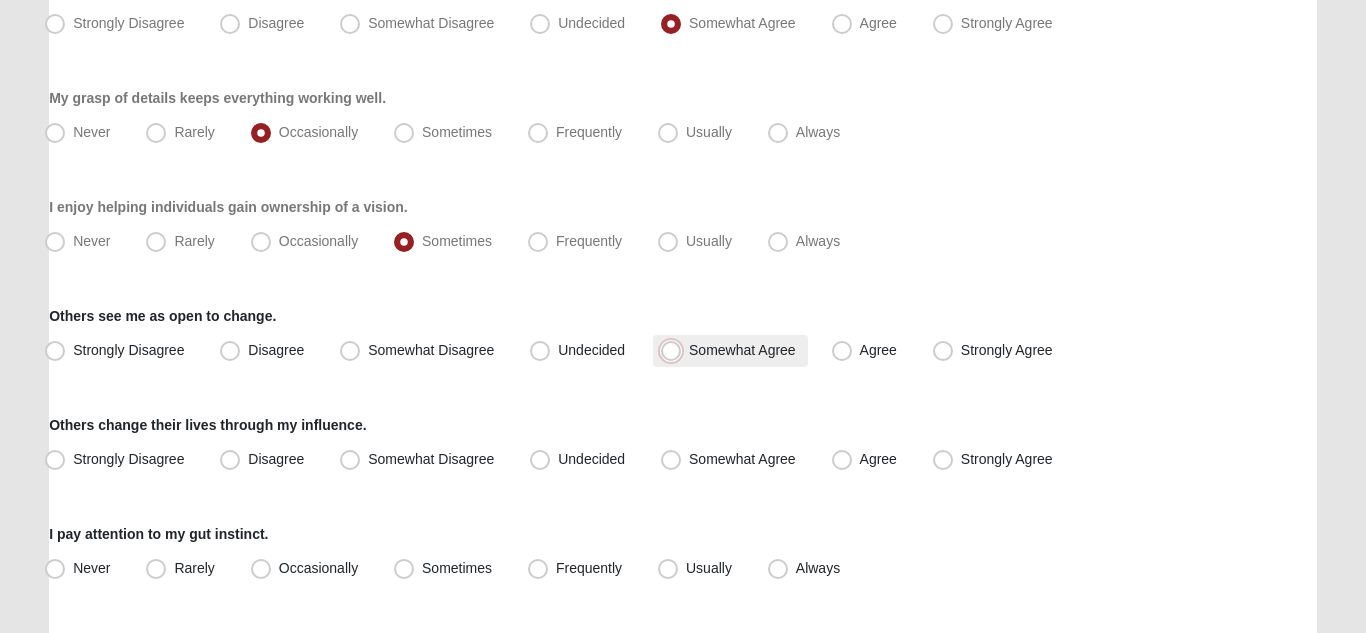 click on "Somewhat Agree" at bounding box center [675, 350] 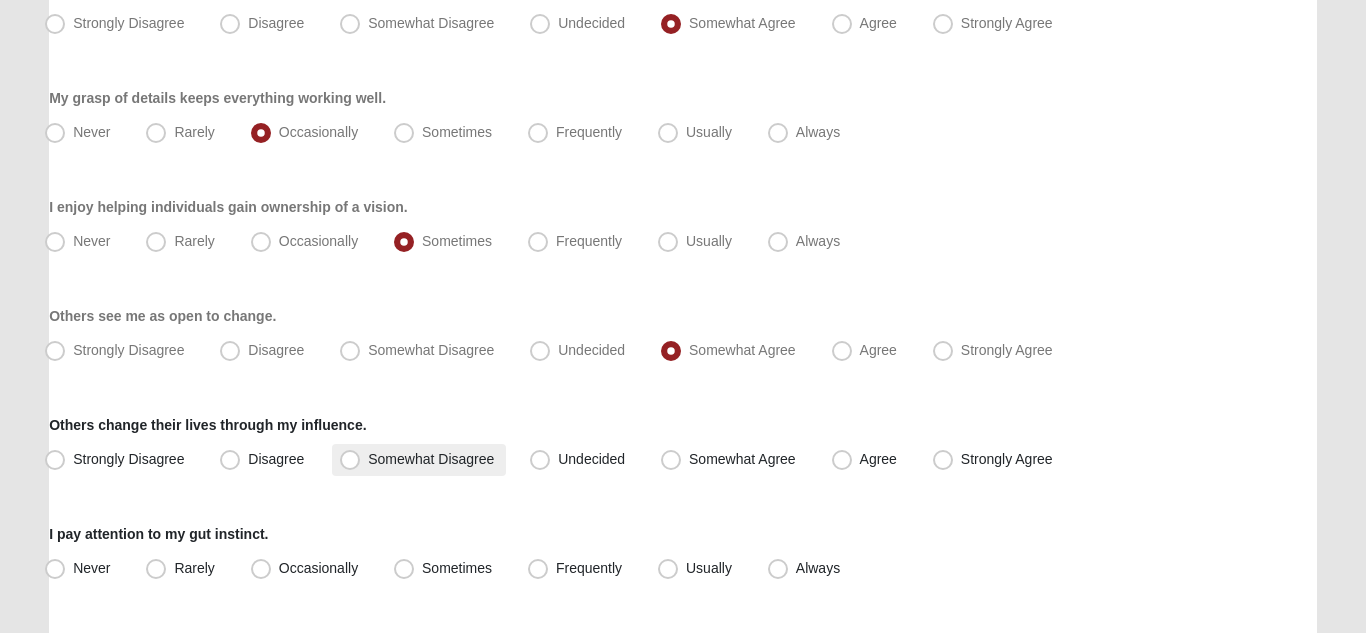 click on "Somewhat Disagree" at bounding box center [431, 459] 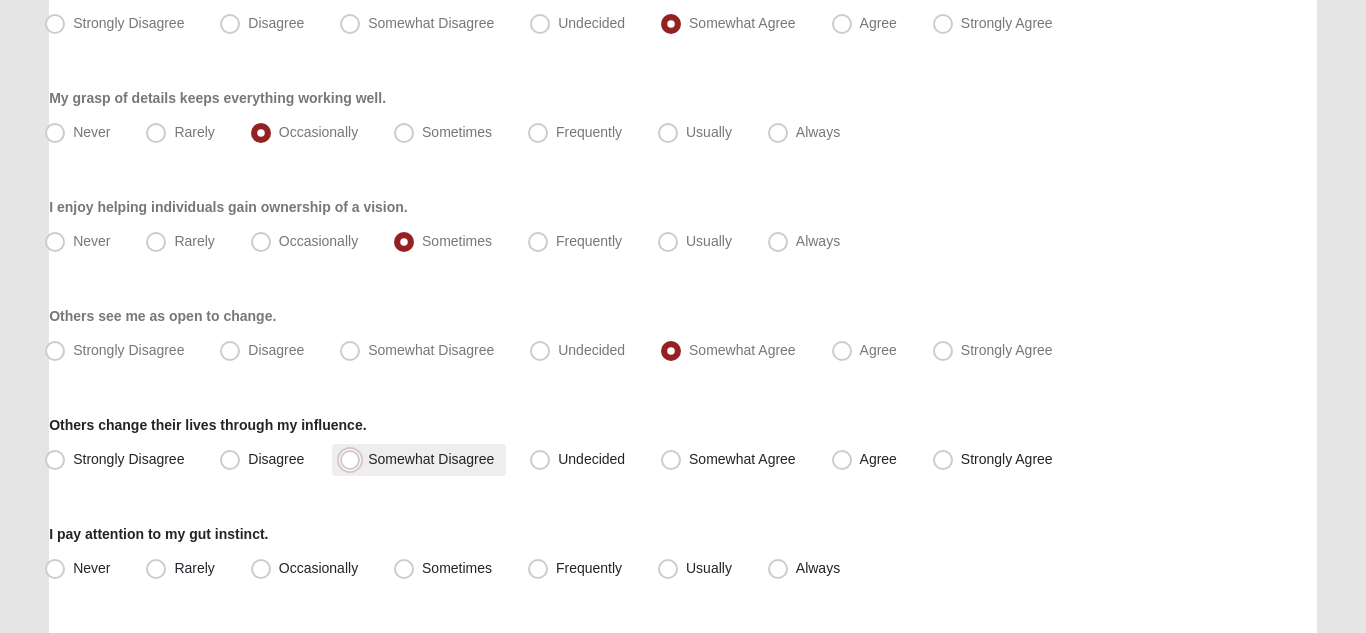 click on "Somewhat Disagree" at bounding box center [354, 459] 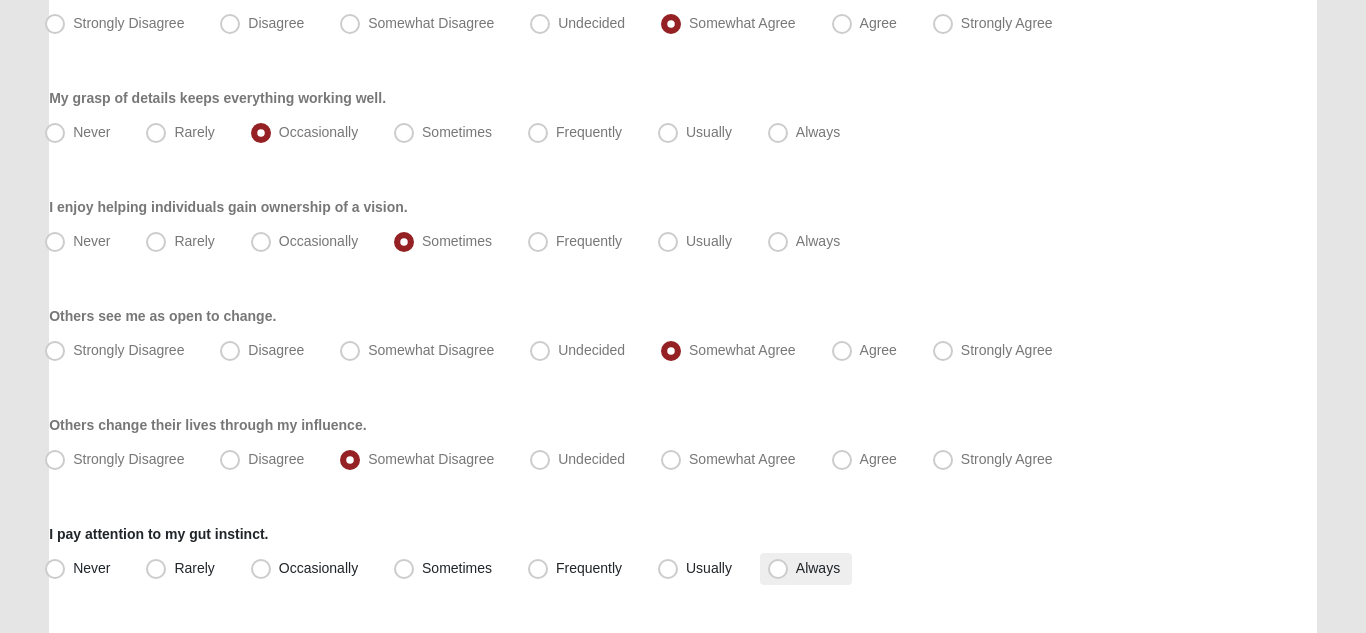 click on "Always" at bounding box center [818, 568] 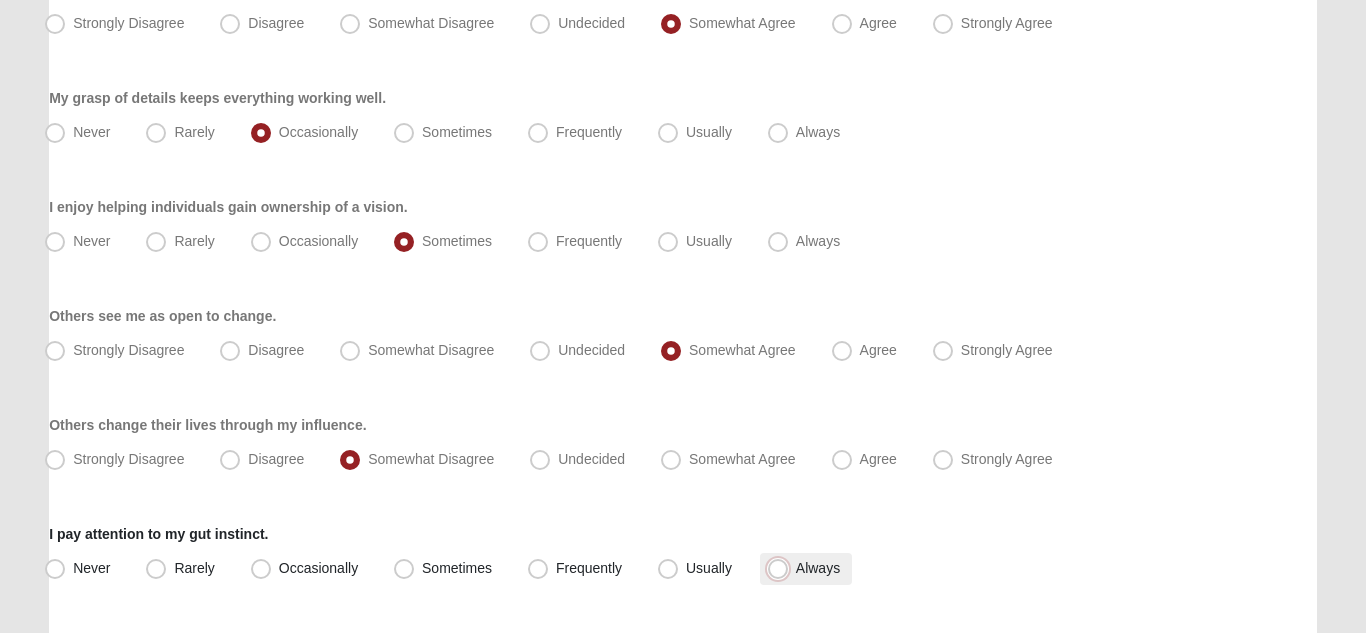 click on "Always" at bounding box center [782, 568] 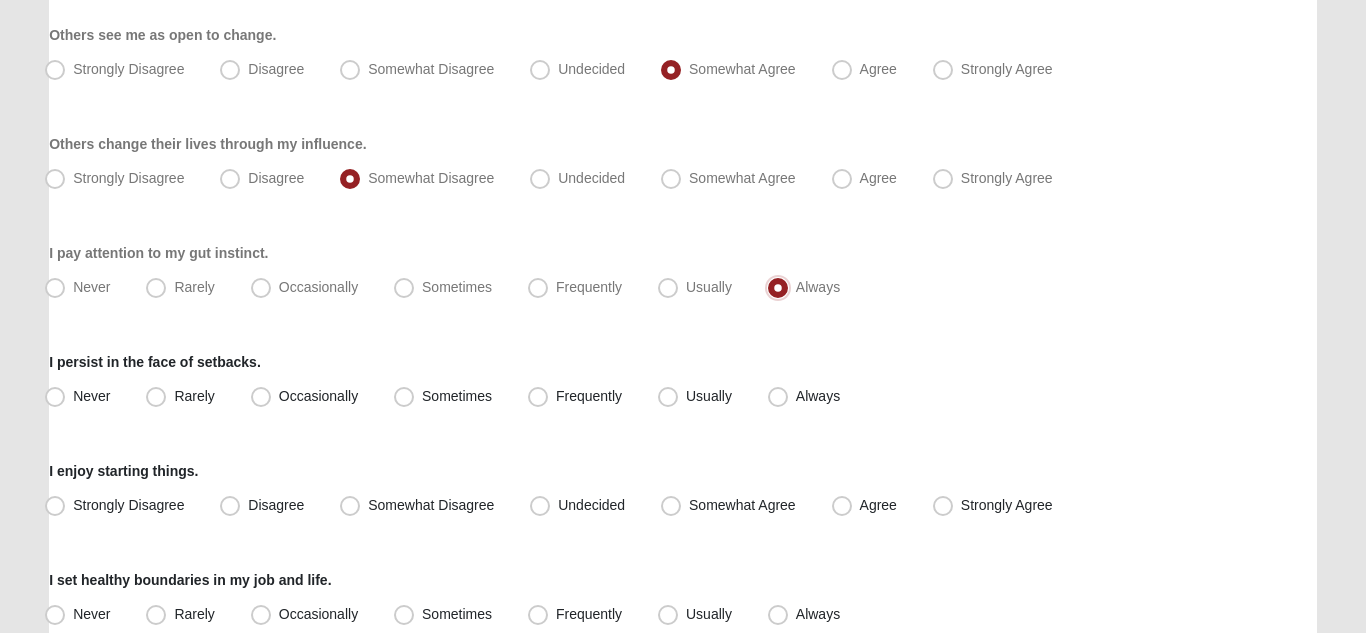 scroll, scrollTop: 1717, scrollLeft: 0, axis: vertical 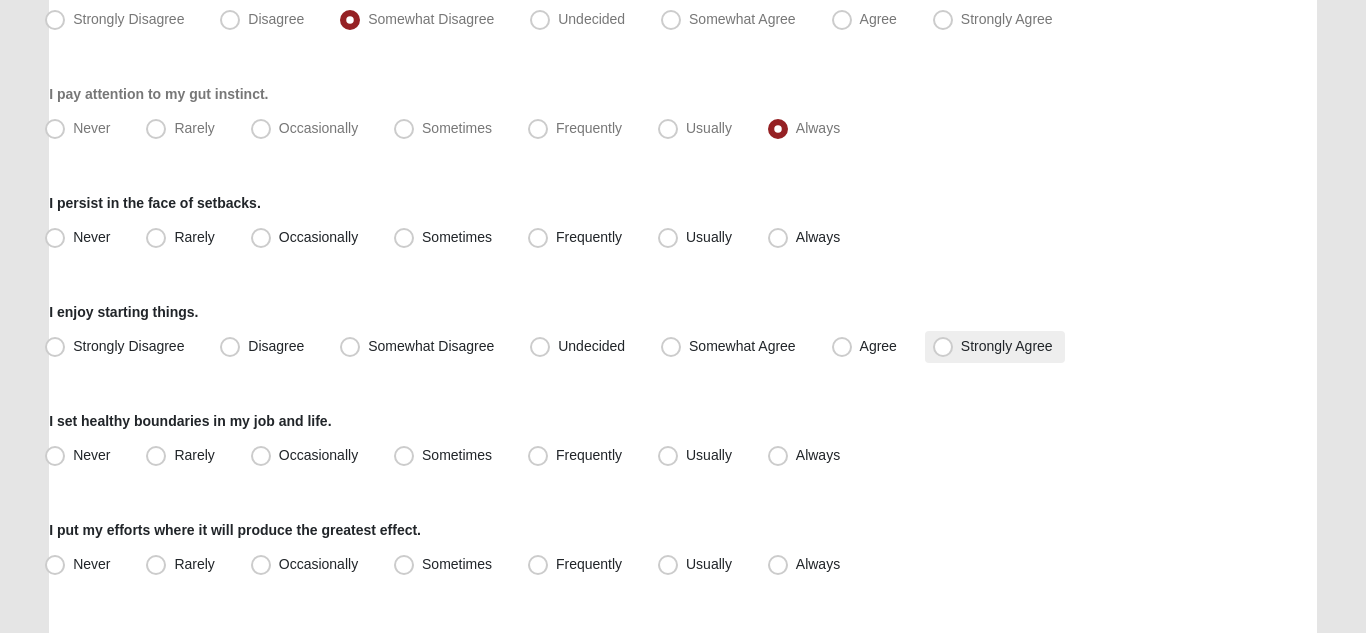 click on "Strongly Agree" at bounding box center (1007, 346) 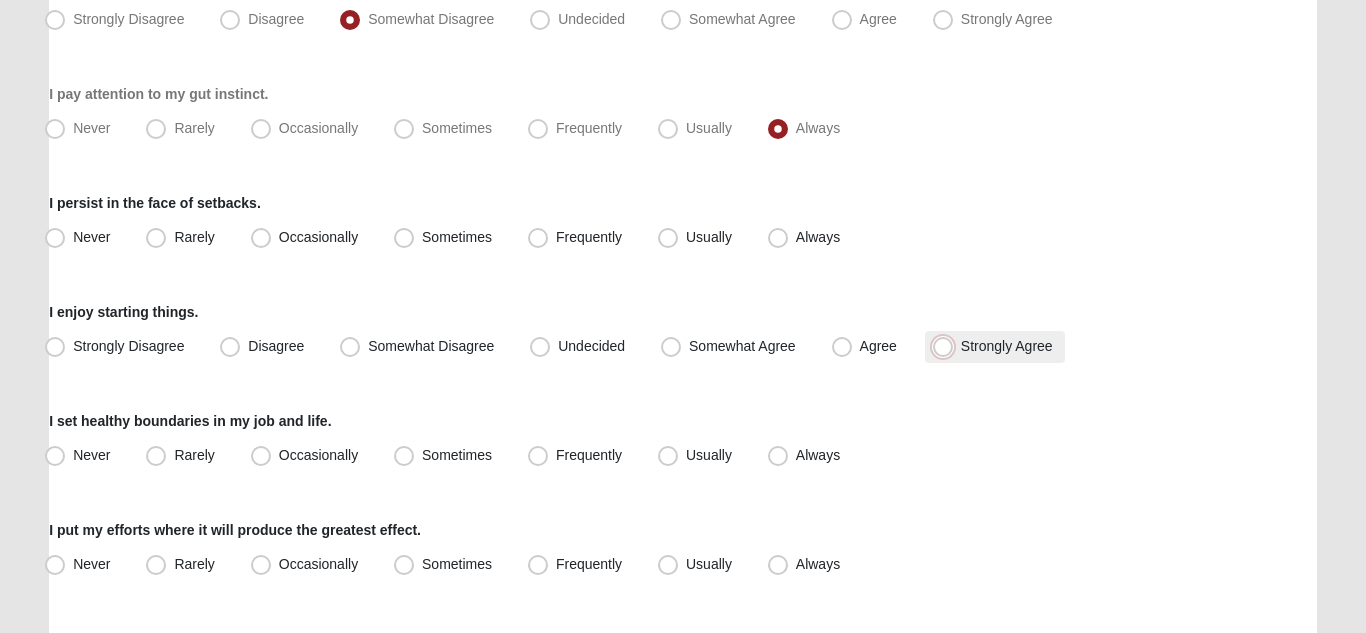 click on "Strongly Agree" at bounding box center [947, 346] 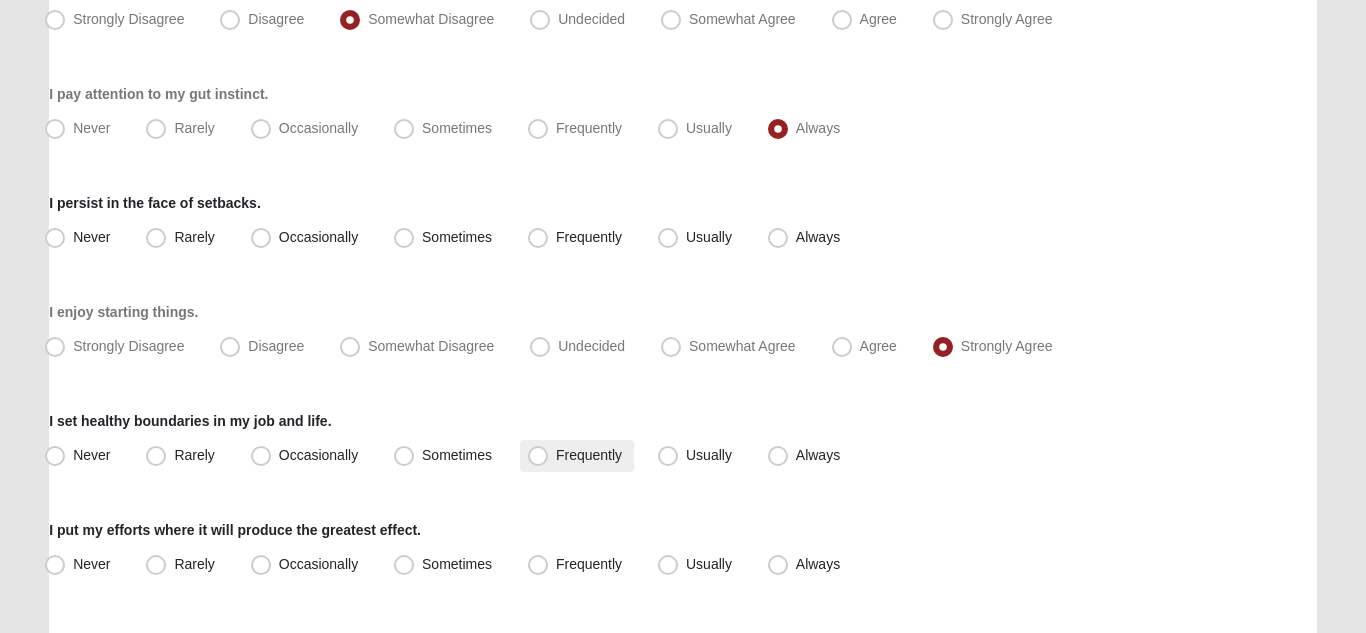 click on "Frequently" at bounding box center [589, 455] 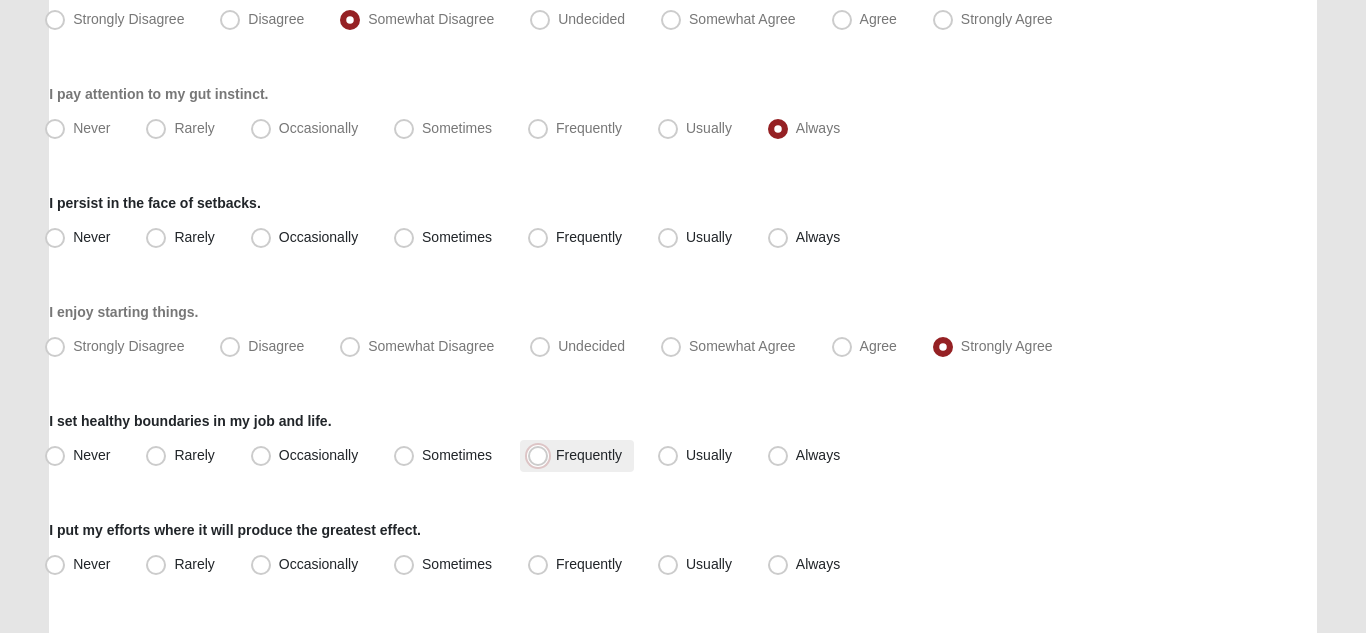 click on "Frequently" at bounding box center [542, 455] 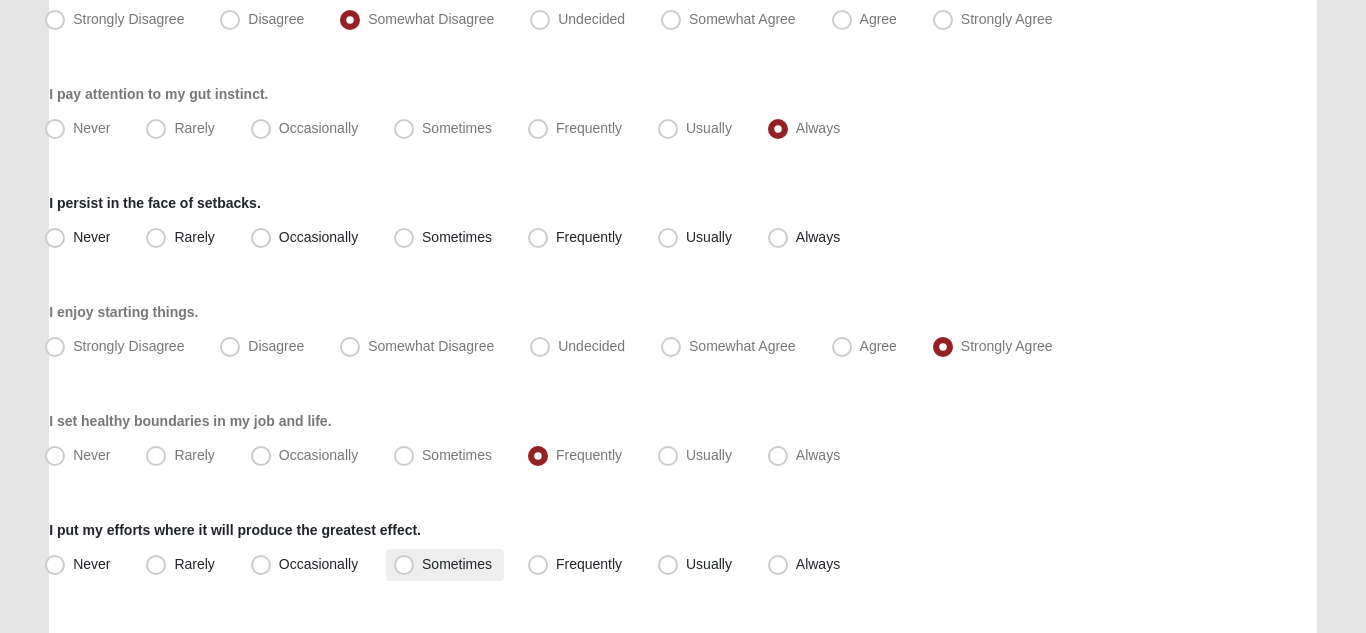 click on "Sometimes" at bounding box center (457, 564) 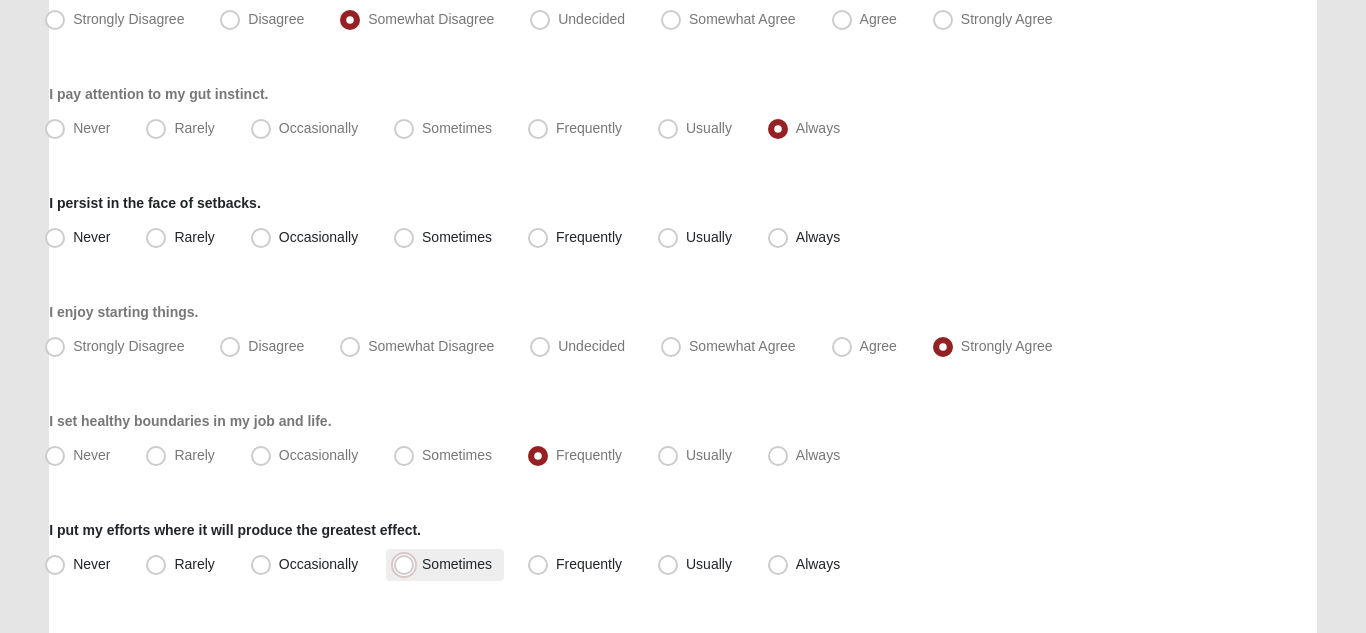 click on "Sometimes" at bounding box center (408, 564) 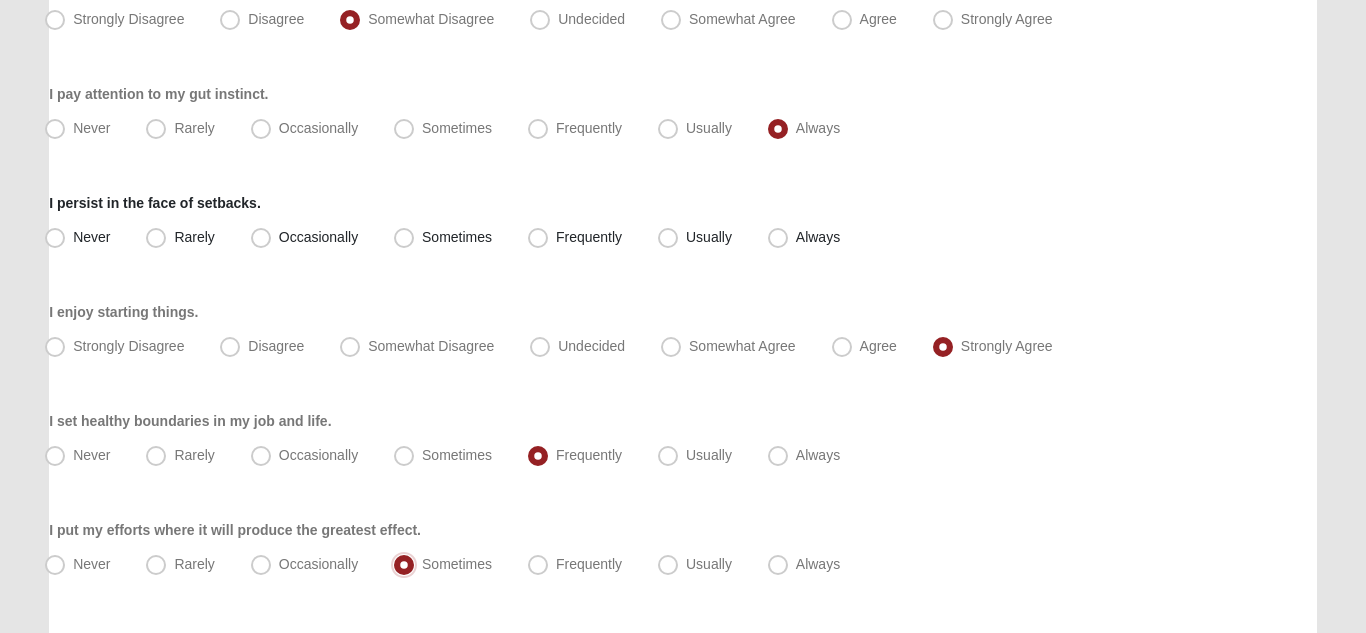 scroll, scrollTop: 1951, scrollLeft: 0, axis: vertical 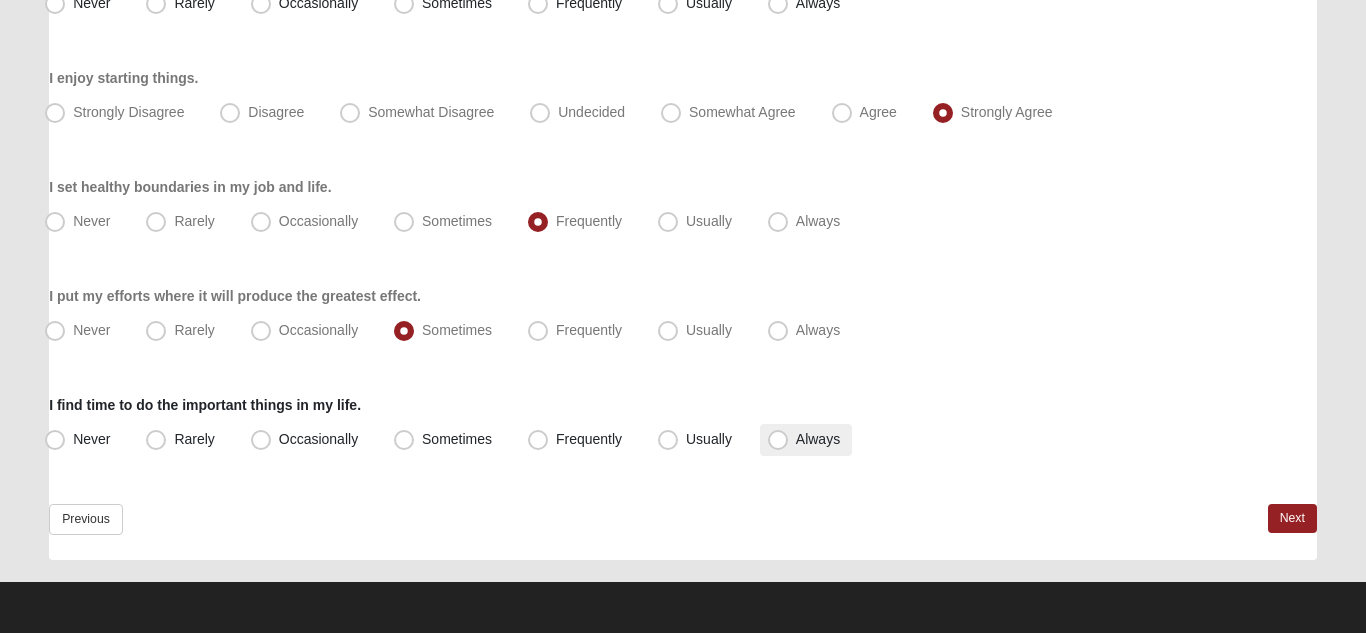 click on "Always" at bounding box center (818, 439) 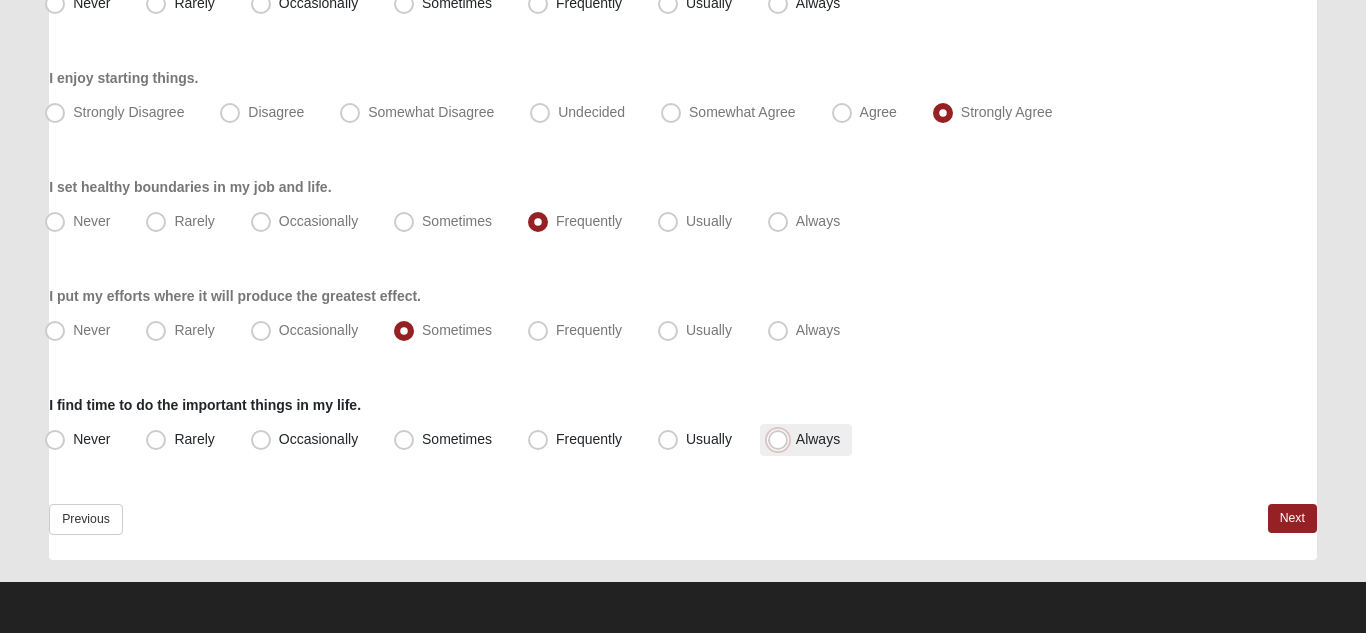 click on "Always" at bounding box center (782, 439) 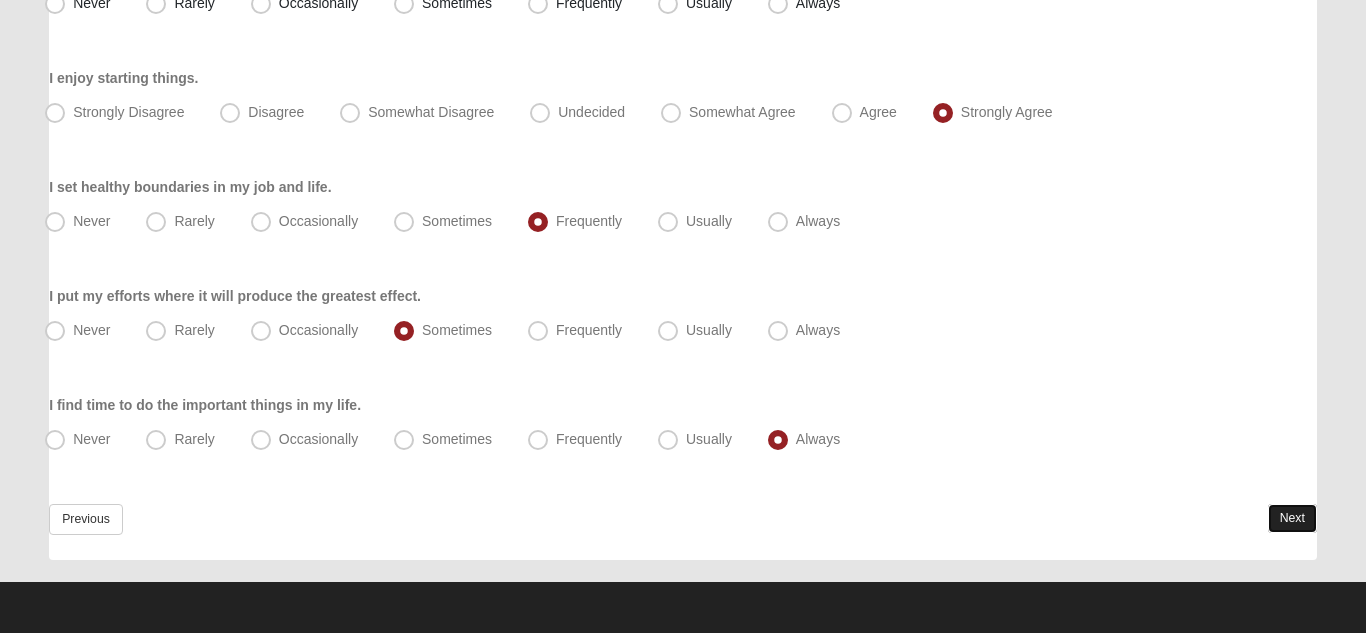 click on "Next" at bounding box center (1292, 518) 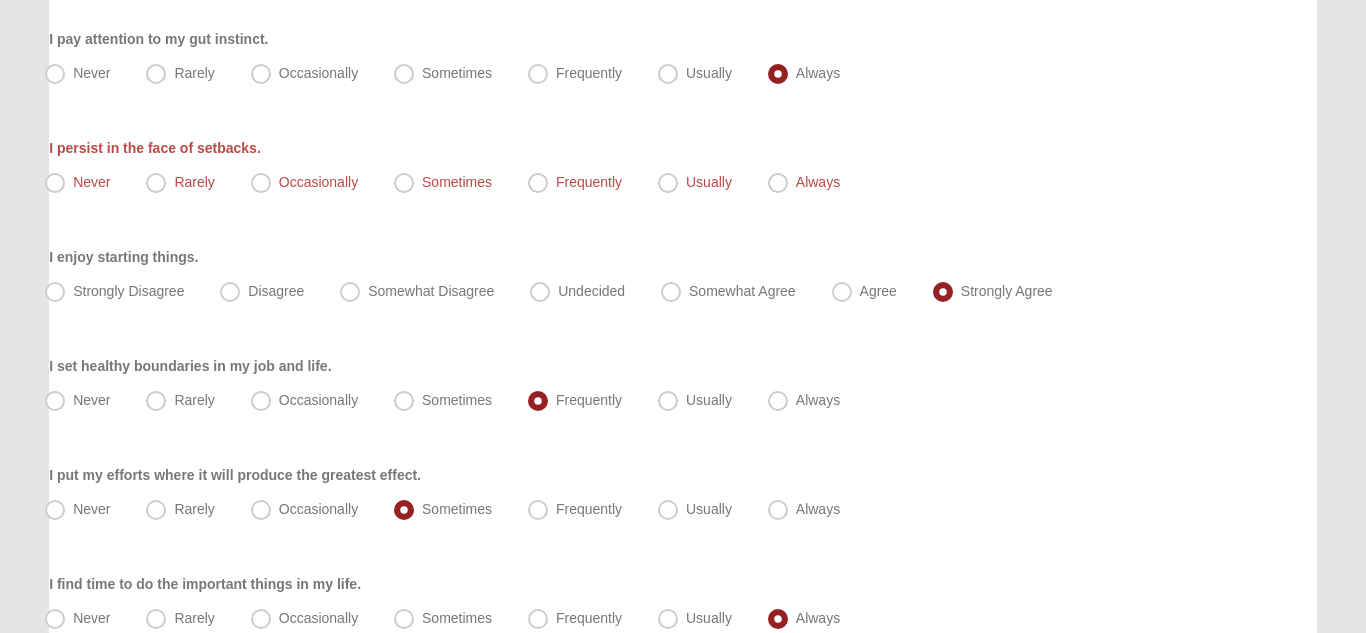 scroll, scrollTop: 1743, scrollLeft: 0, axis: vertical 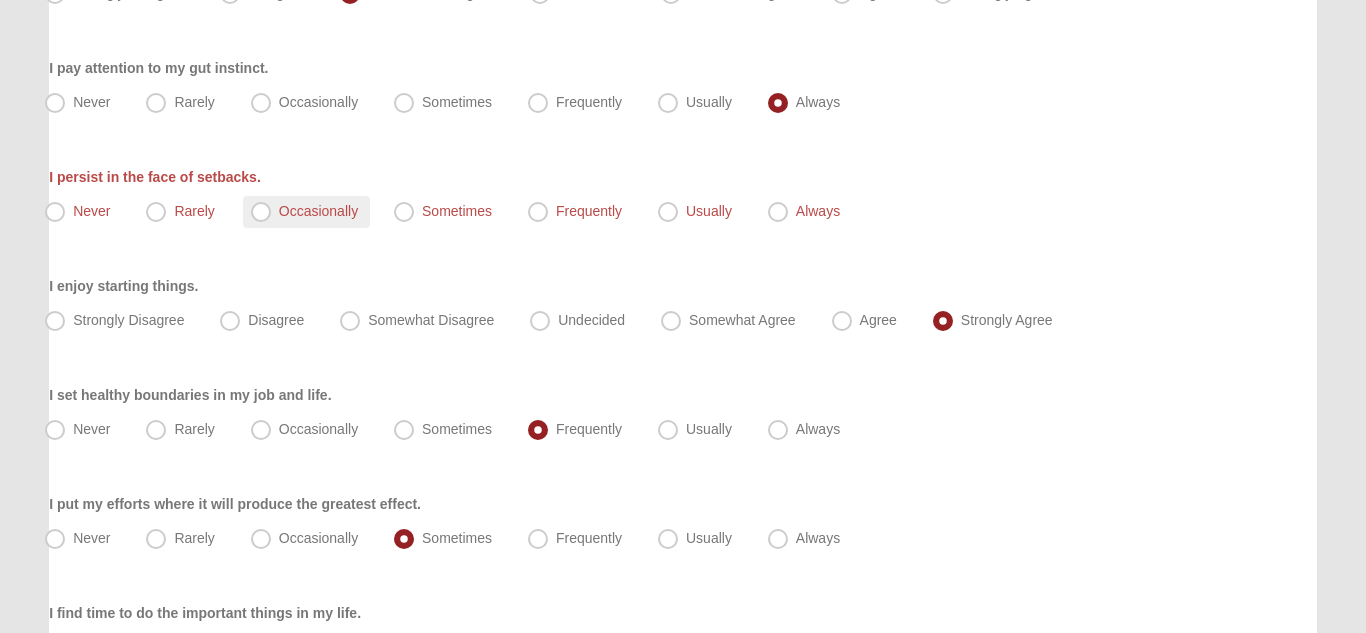 click on "Occasionally" at bounding box center [318, 211] 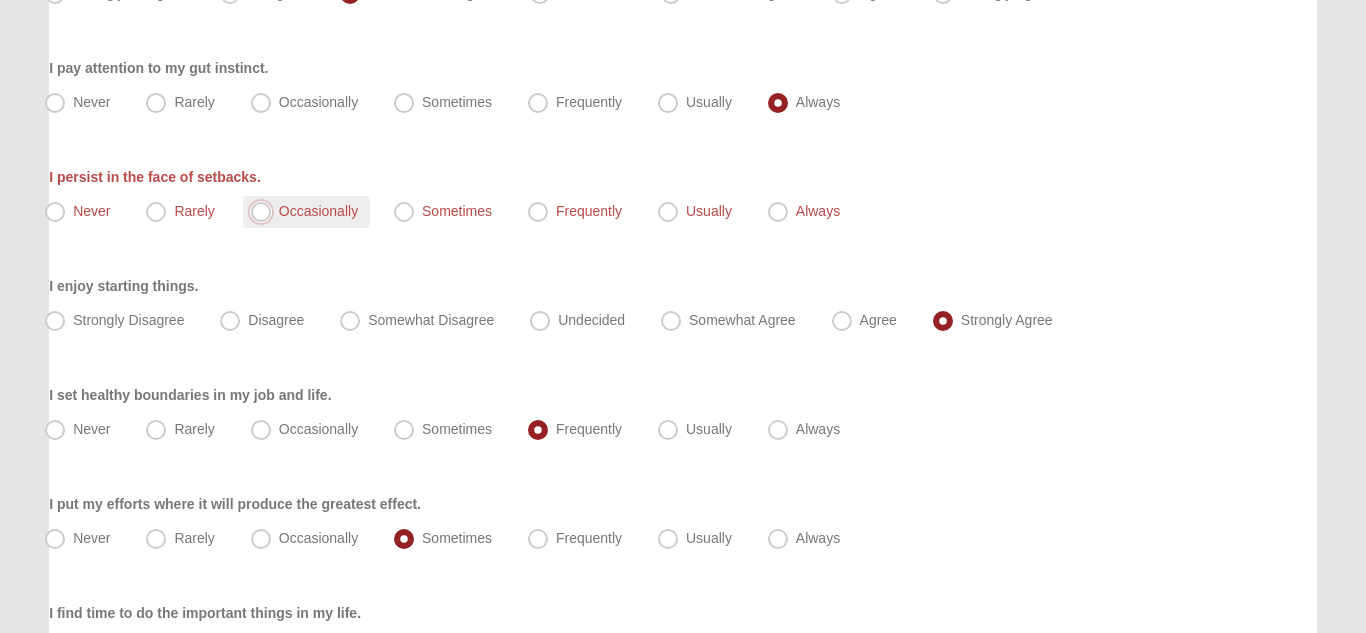 click on "Occasionally" at bounding box center (265, 211) 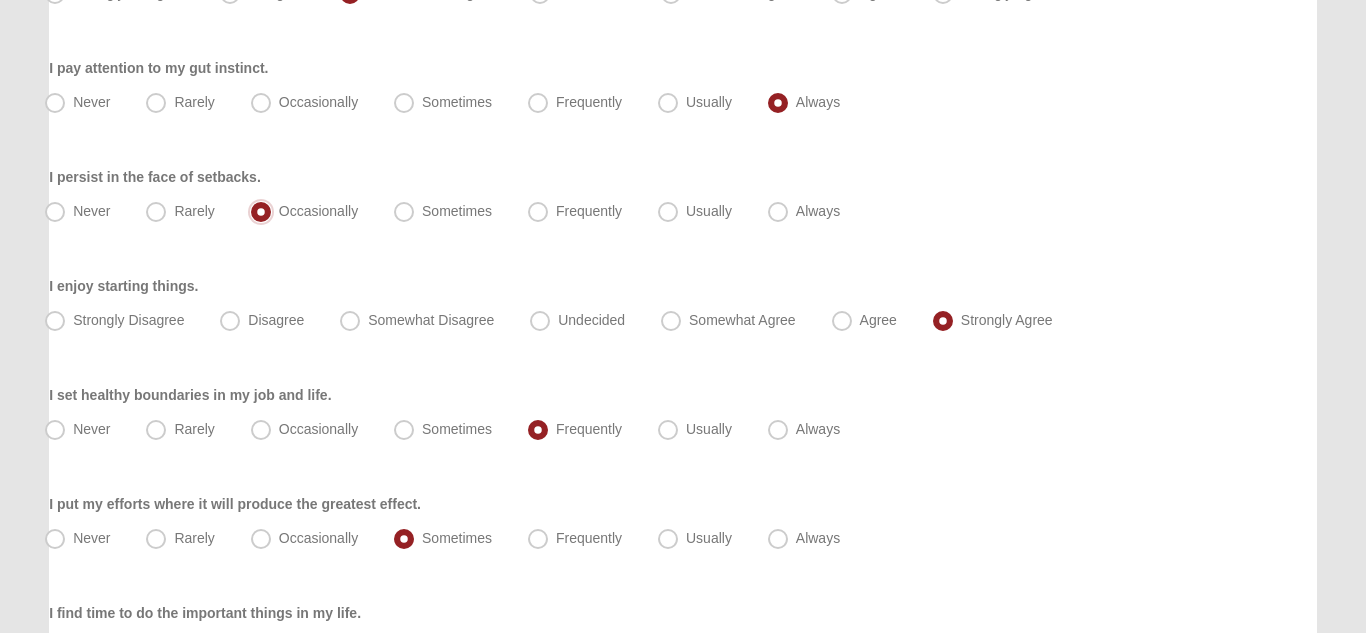 scroll, scrollTop: 2024, scrollLeft: 0, axis: vertical 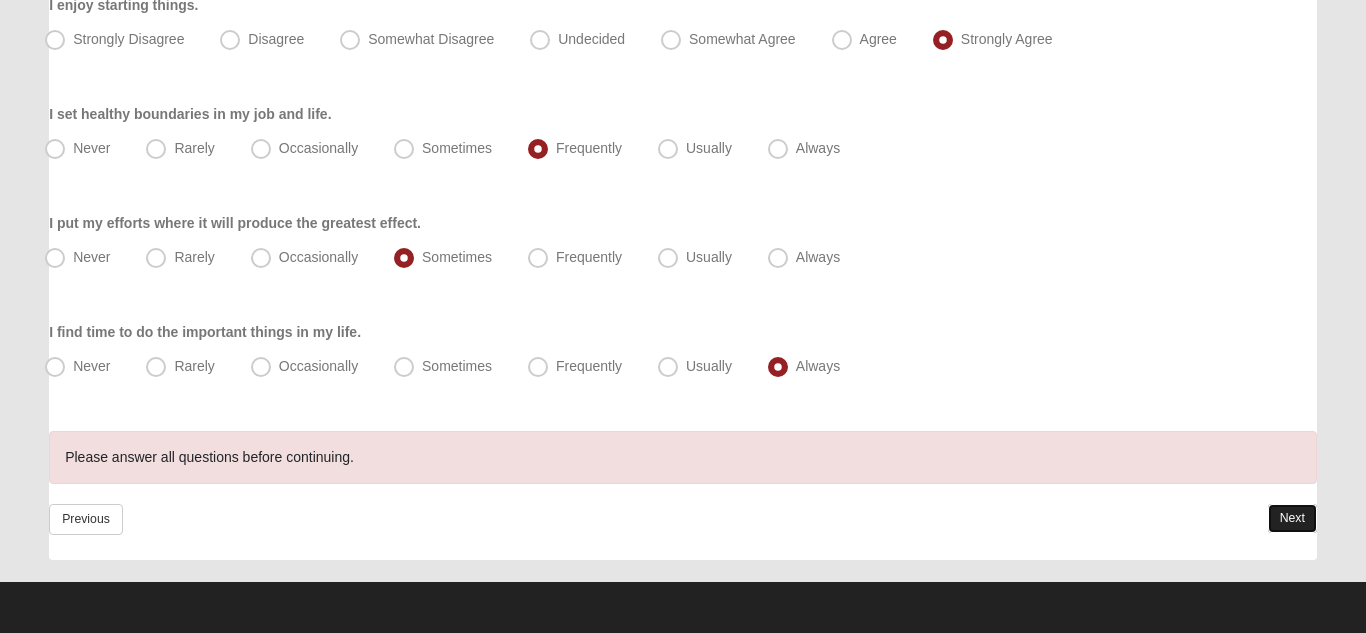 click on "Next" at bounding box center (1292, 518) 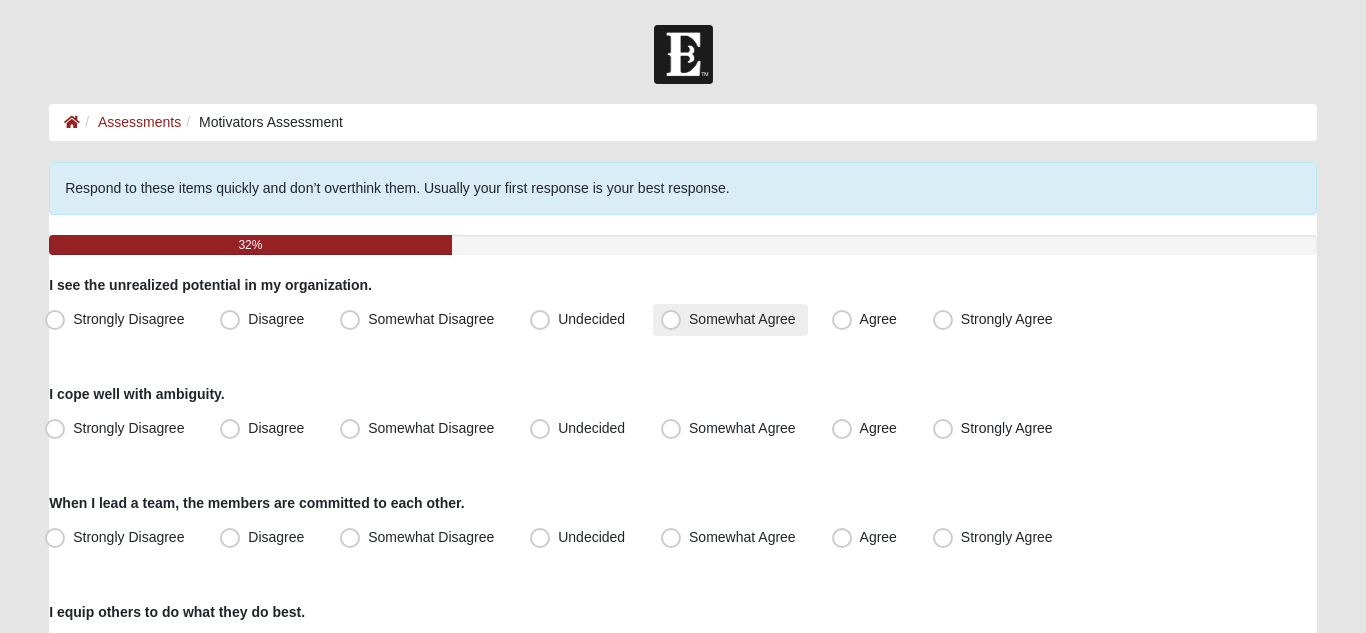 click on "Somewhat Agree" at bounding box center (730, 320) 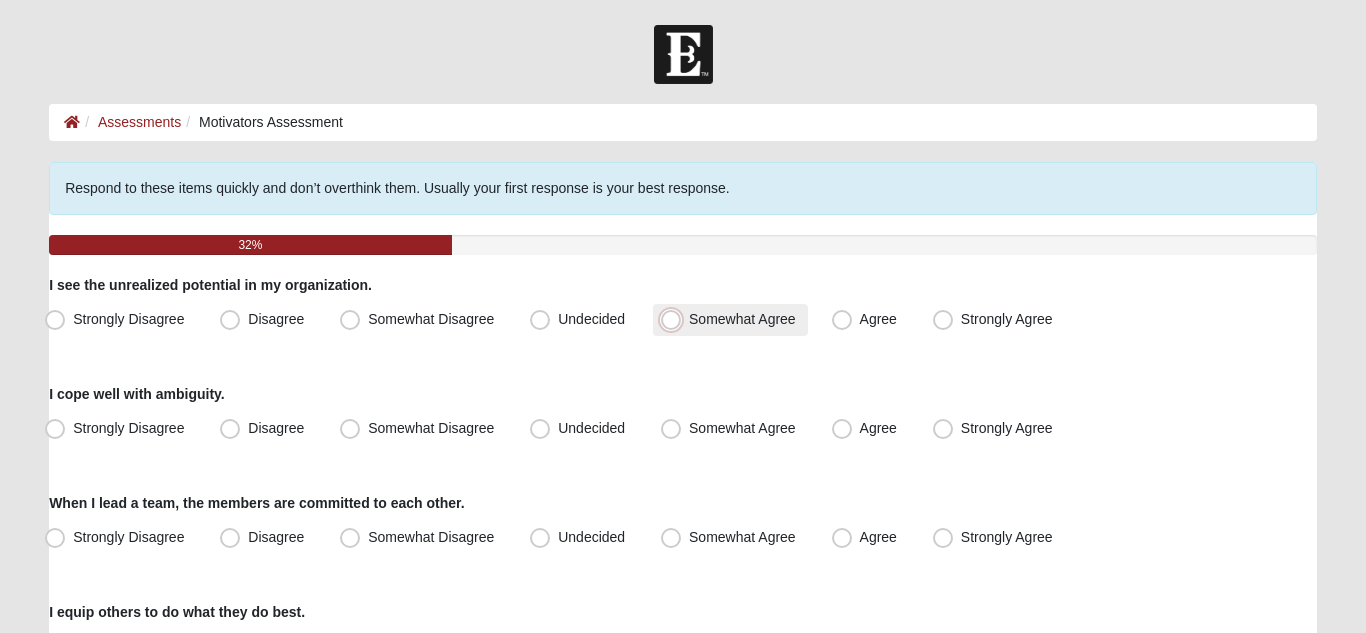 click on "Somewhat Agree" at bounding box center [675, 319] 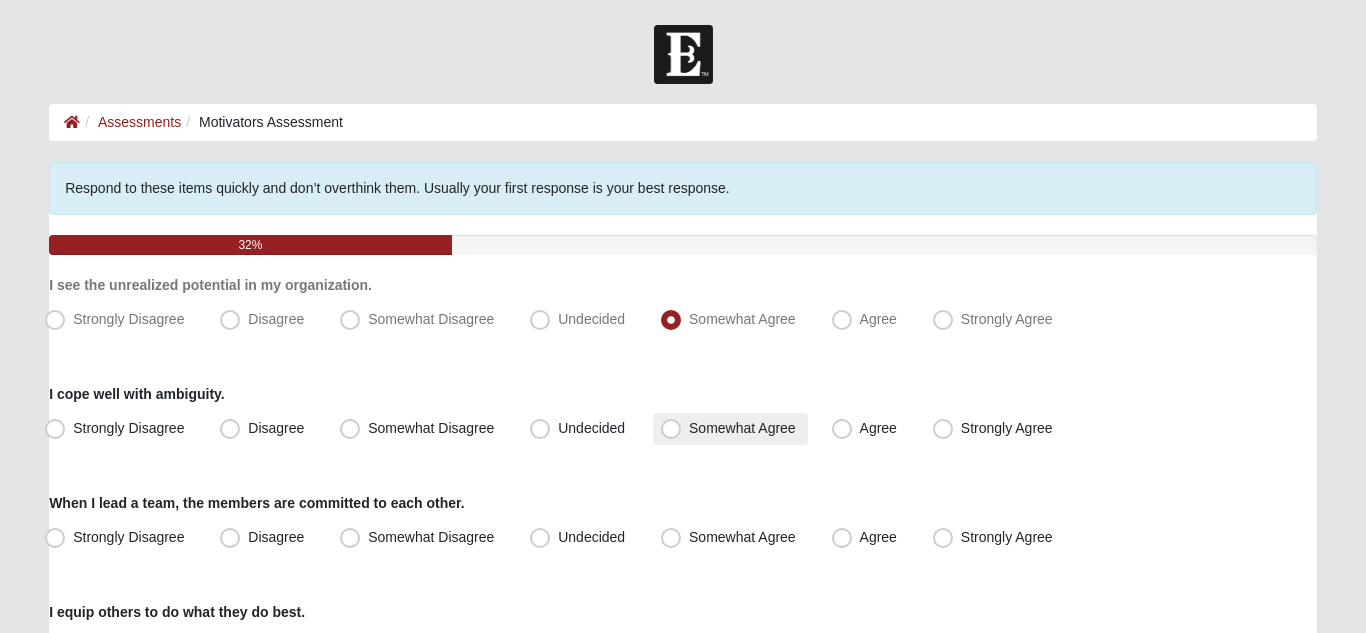 click on "Somewhat Agree" at bounding box center (742, 428) 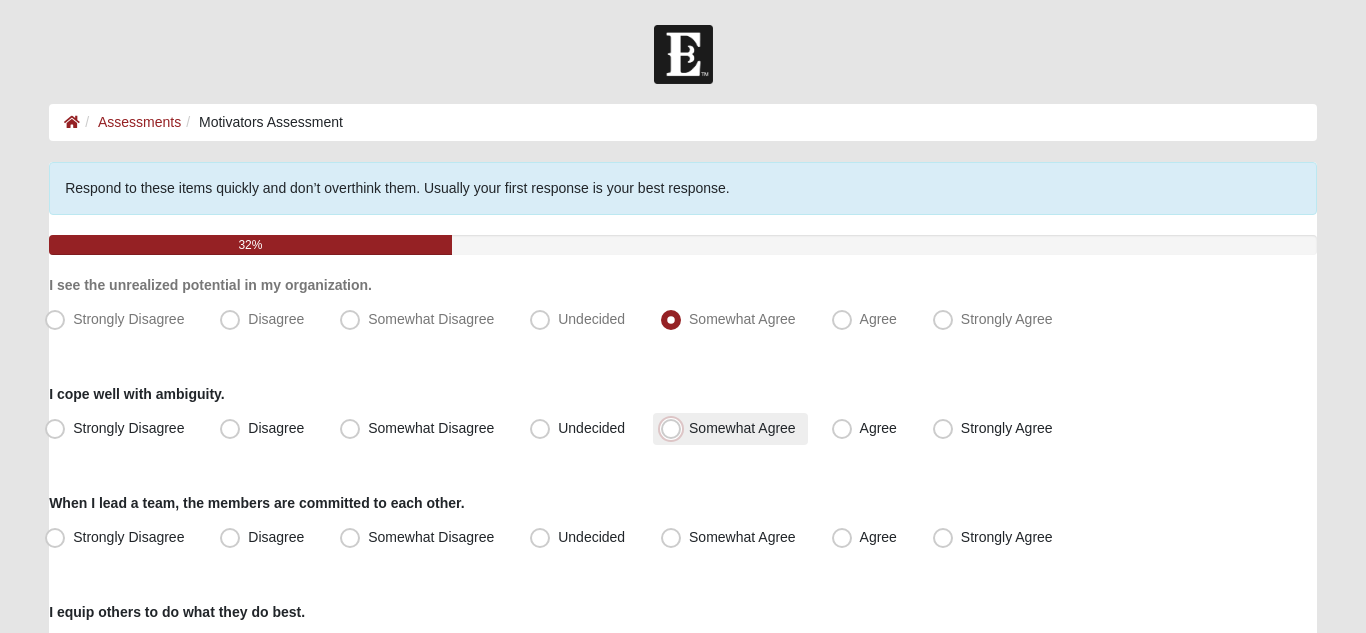 click on "Somewhat Agree" at bounding box center (675, 428) 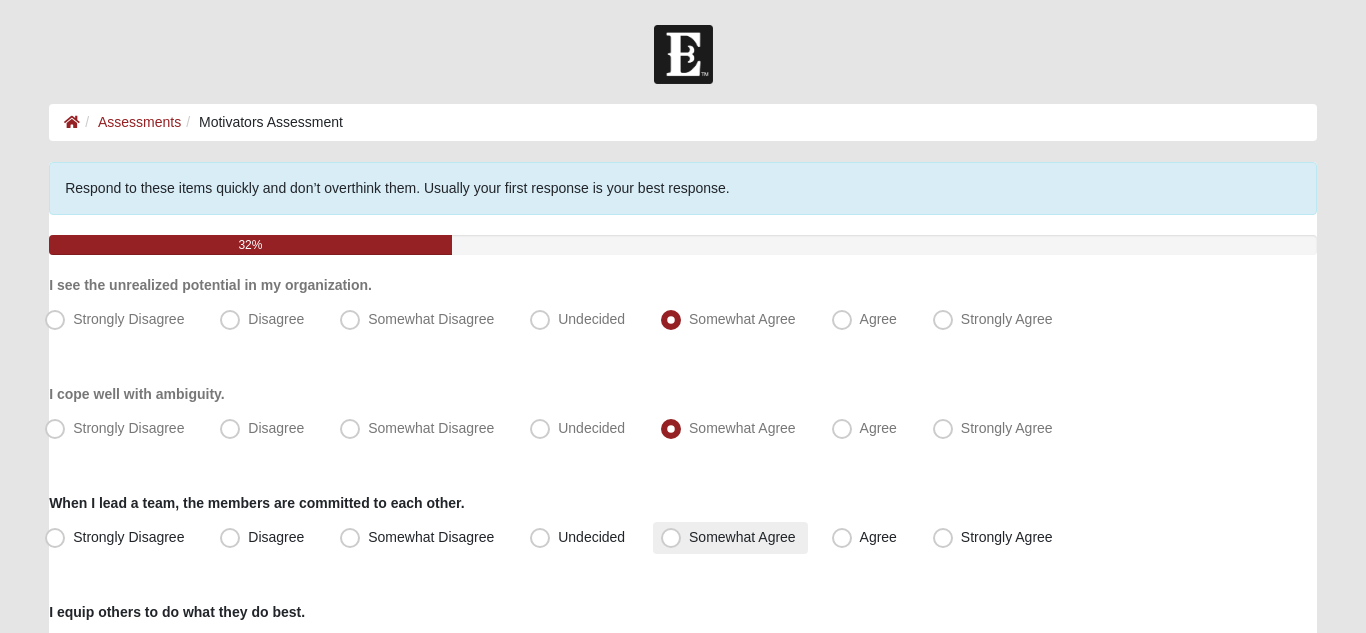 click on "Somewhat Agree" at bounding box center (742, 537) 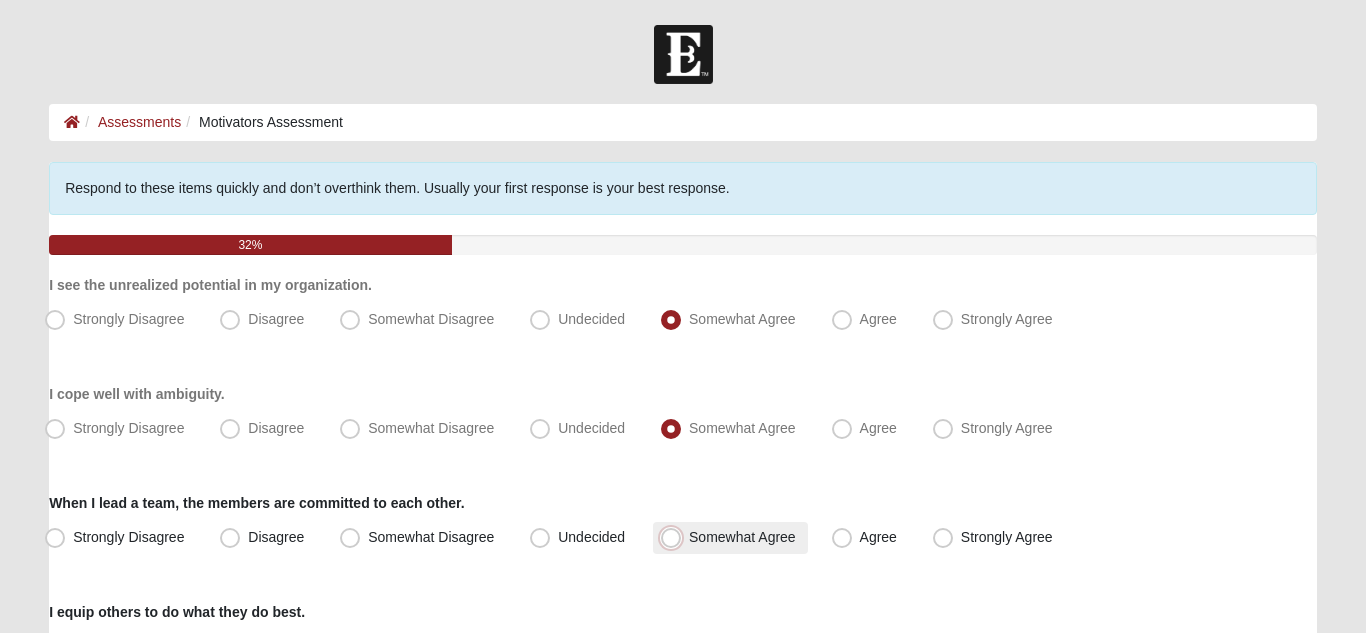 click on "Somewhat Agree" at bounding box center [675, 537] 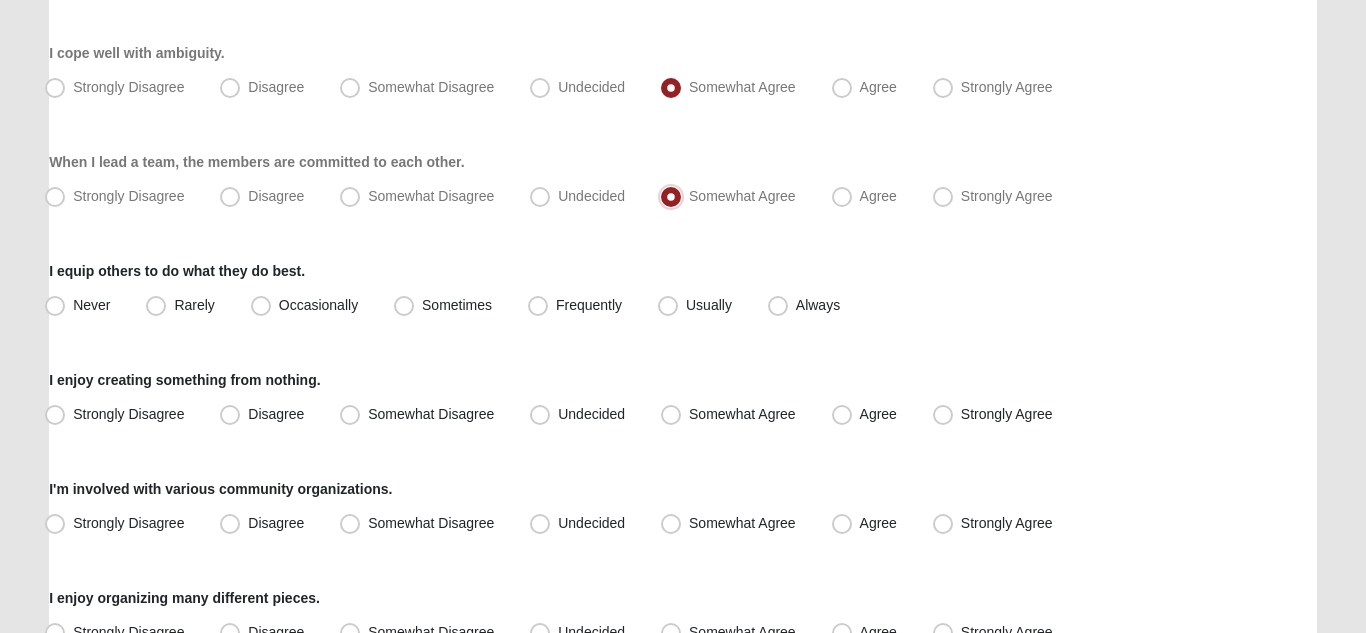 scroll, scrollTop: 345, scrollLeft: 0, axis: vertical 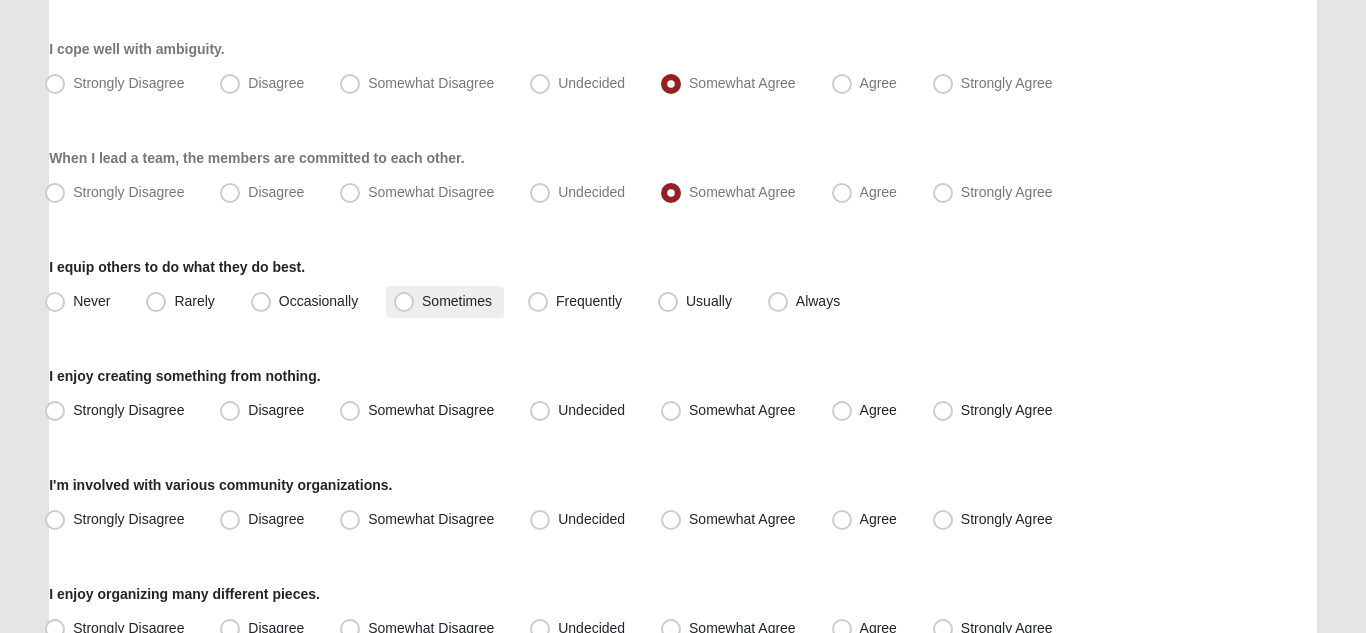 click on "Sometimes" at bounding box center [457, 301] 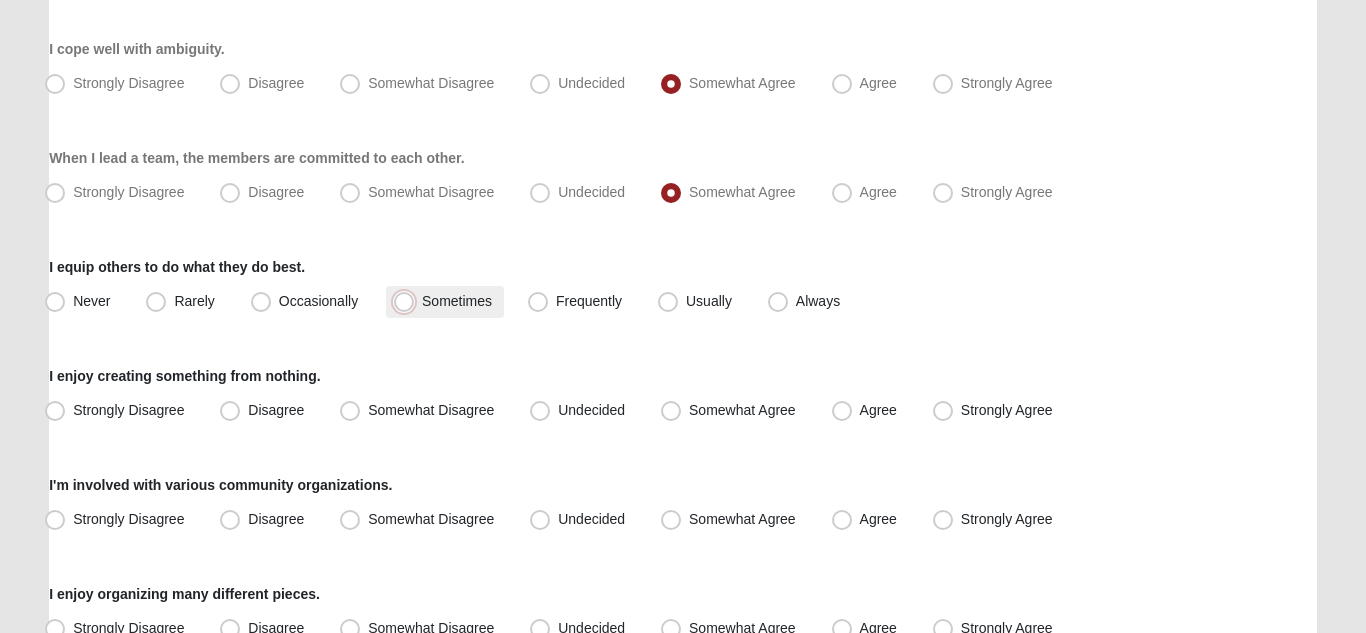 click on "Sometimes" at bounding box center (408, 301) 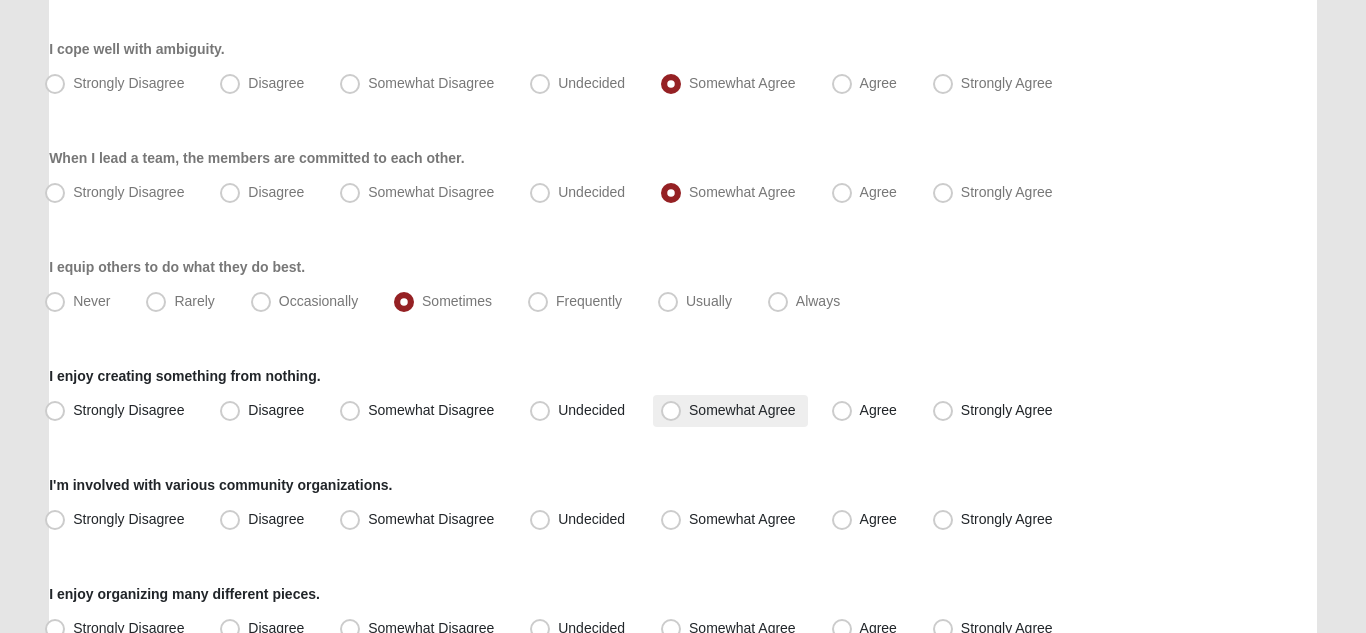 click on "Somewhat Agree" at bounding box center (742, 410) 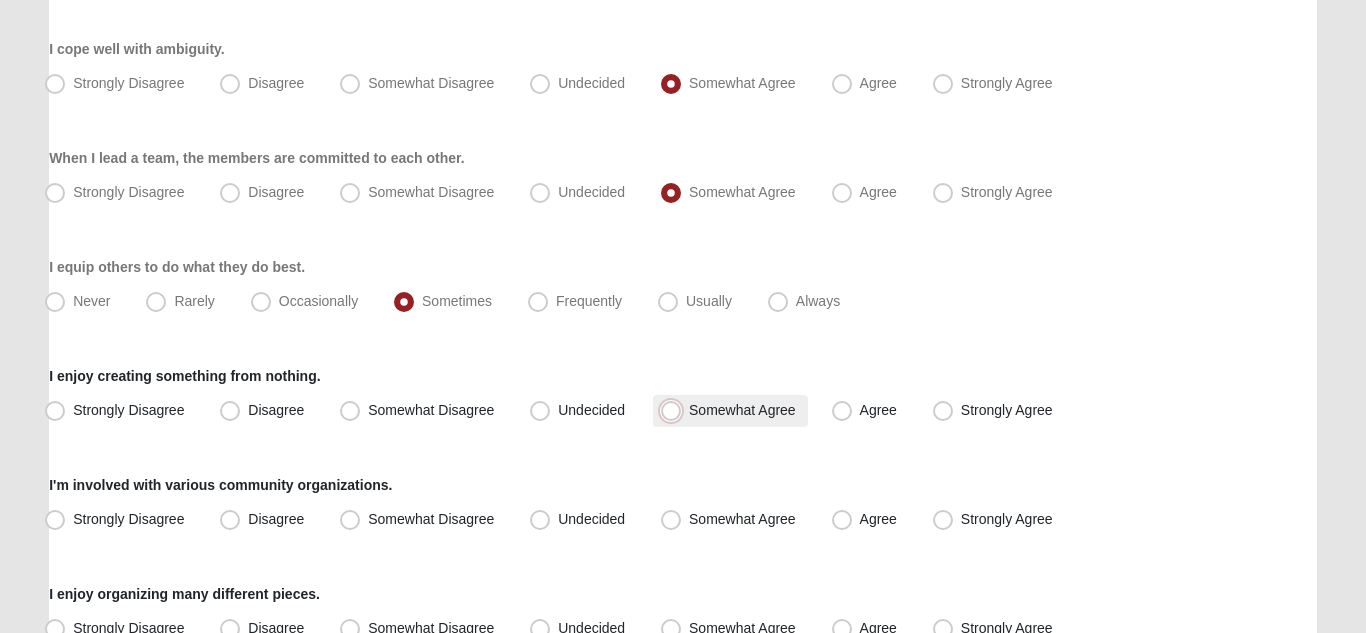 click on "Somewhat Agree" at bounding box center [675, 410] 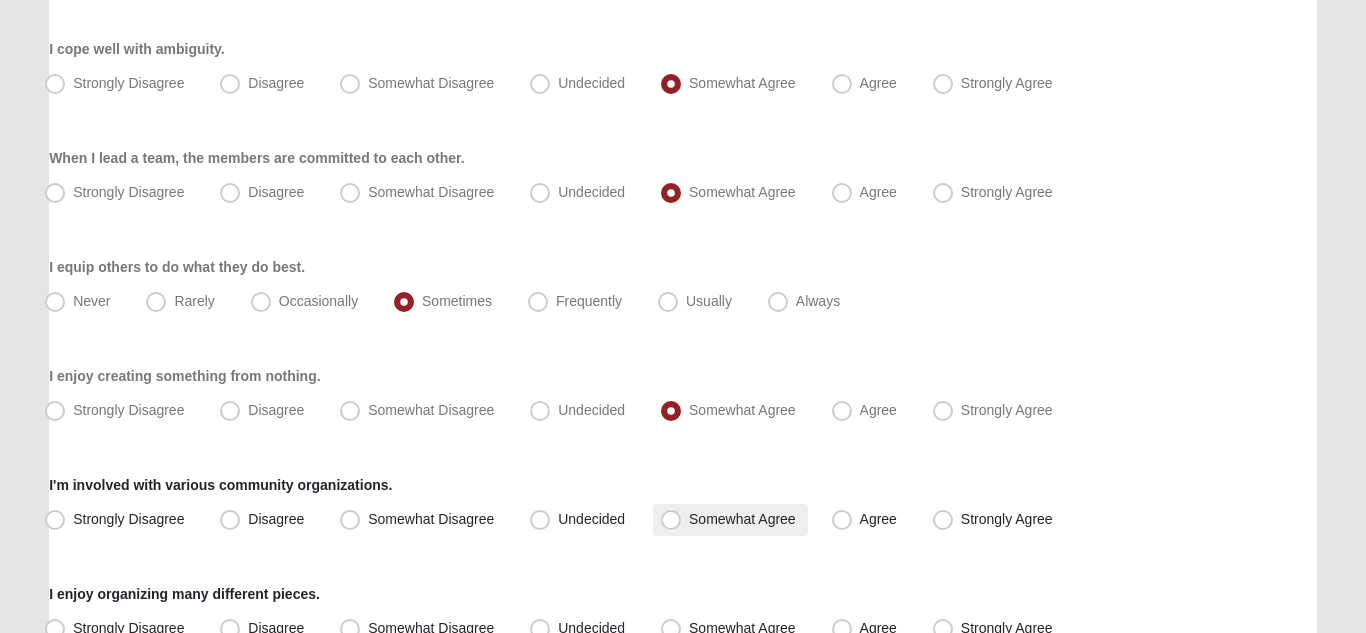 click on "Somewhat Agree" at bounding box center (730, 520) 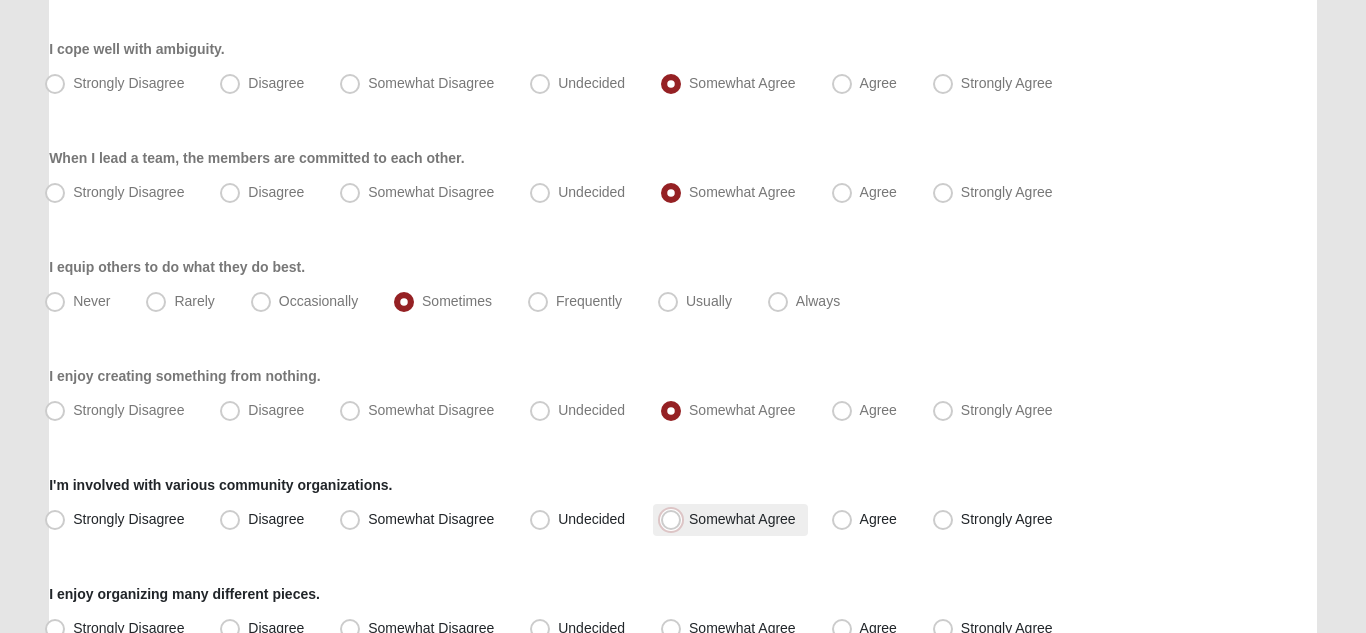 click on "Somewhat Agree" at bounding box center [675, 519] 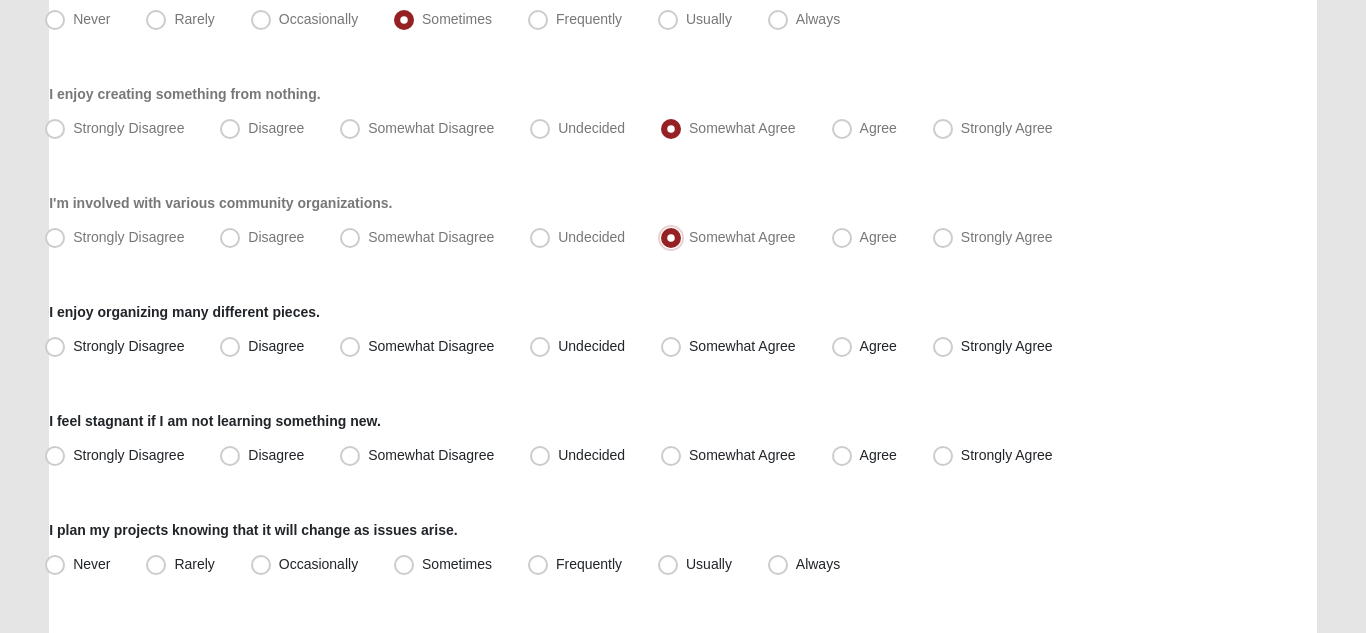 scroll, scrollTop: 635, scrollLeft: 0, axis: vertical 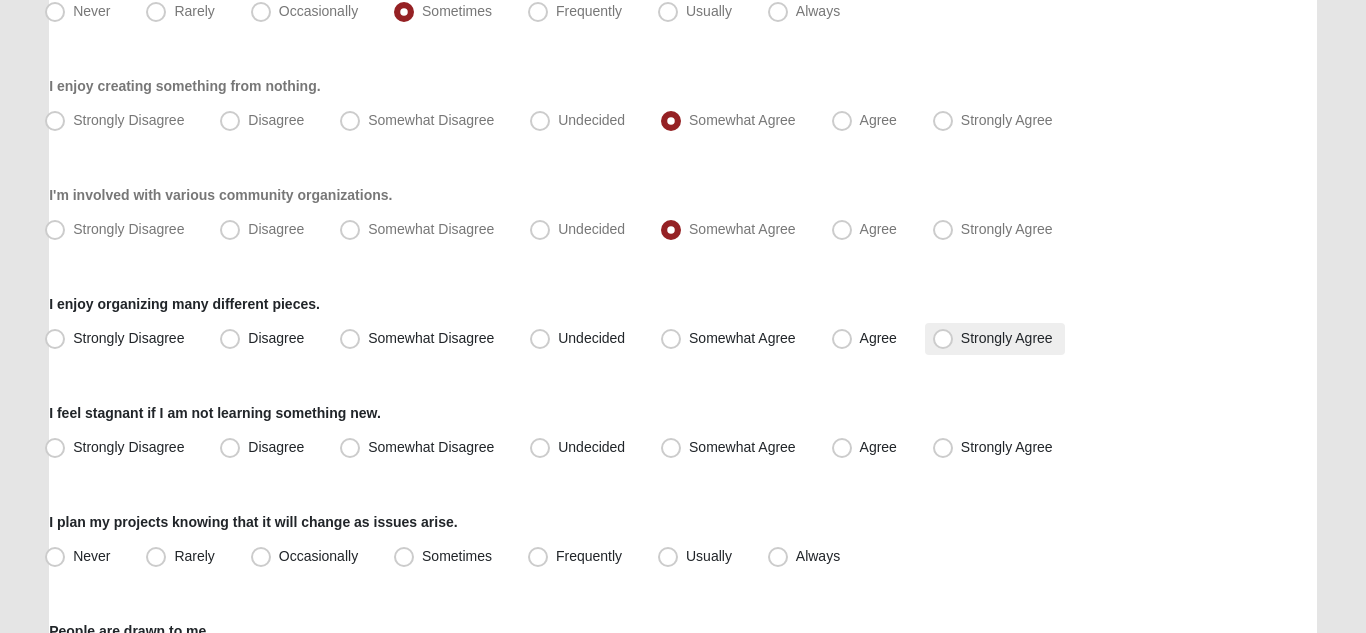click on "Strongly Agree" at bounding box center (1007, 338) 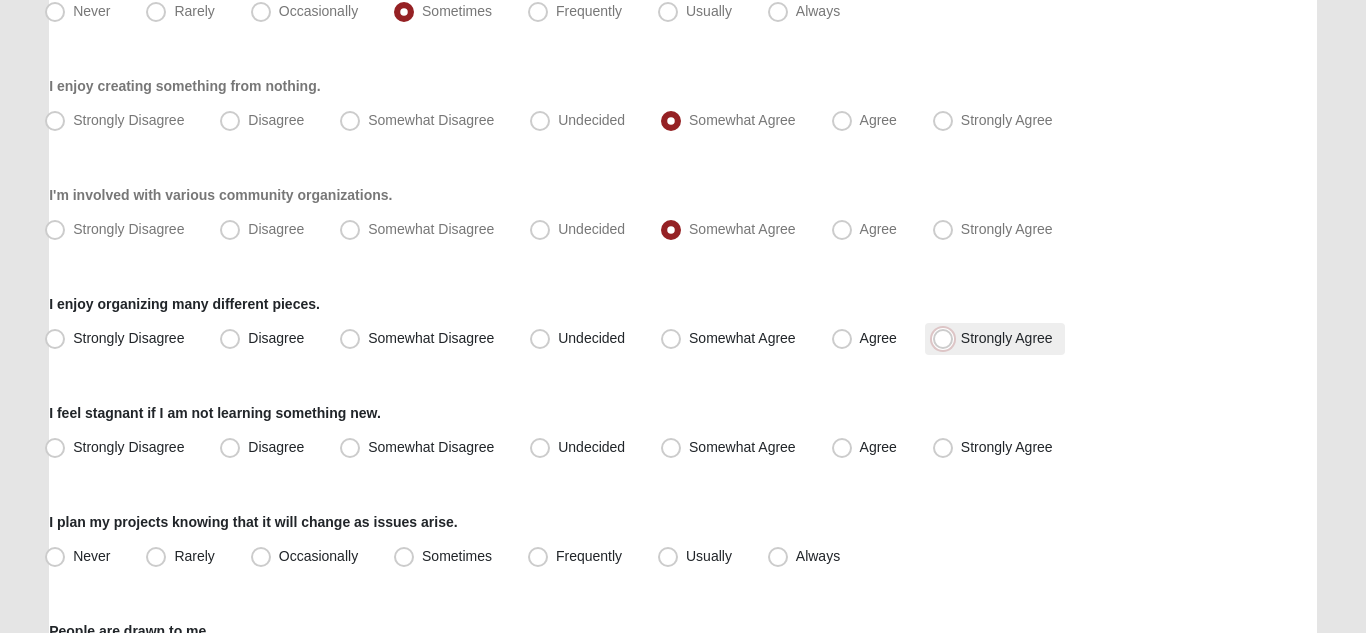 click on "Strongly Agree" at bounding box center [947, 338] 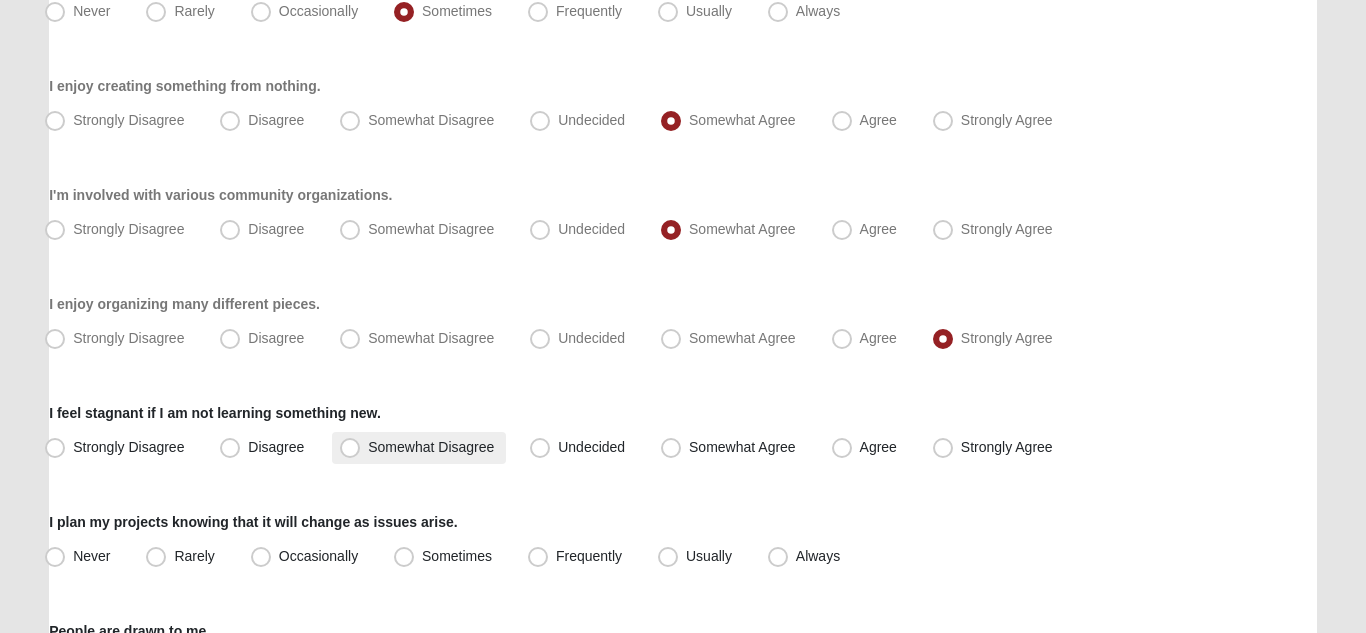 click on "Somewhat Disagree" at bounding box center (431, 447) 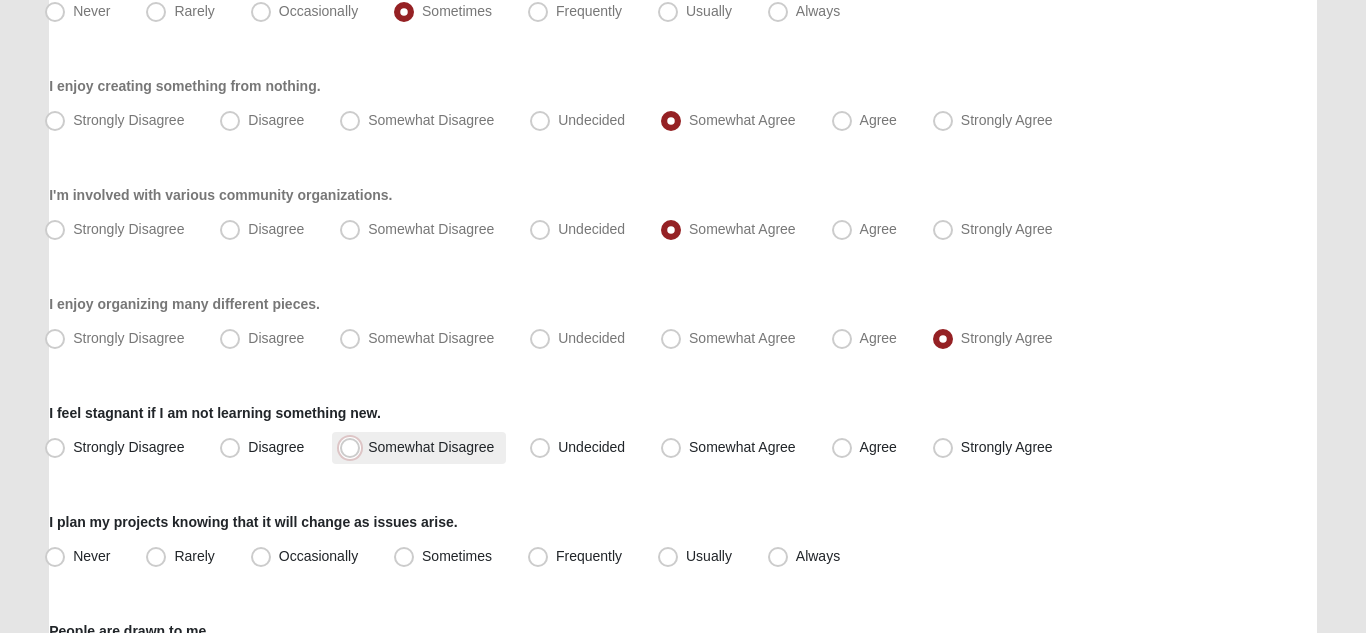 click on "Somewhat Disagree" at bounding box center (354, 447) 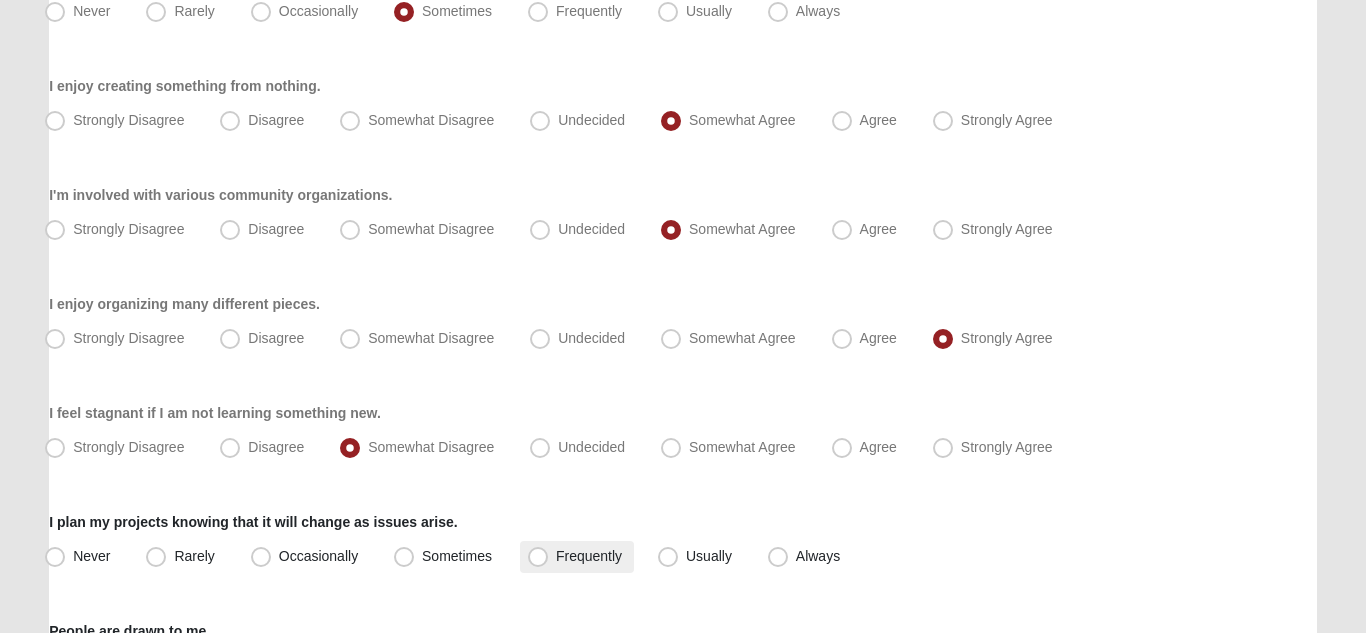 click on "Frequently" at bounding box center [577, 557] 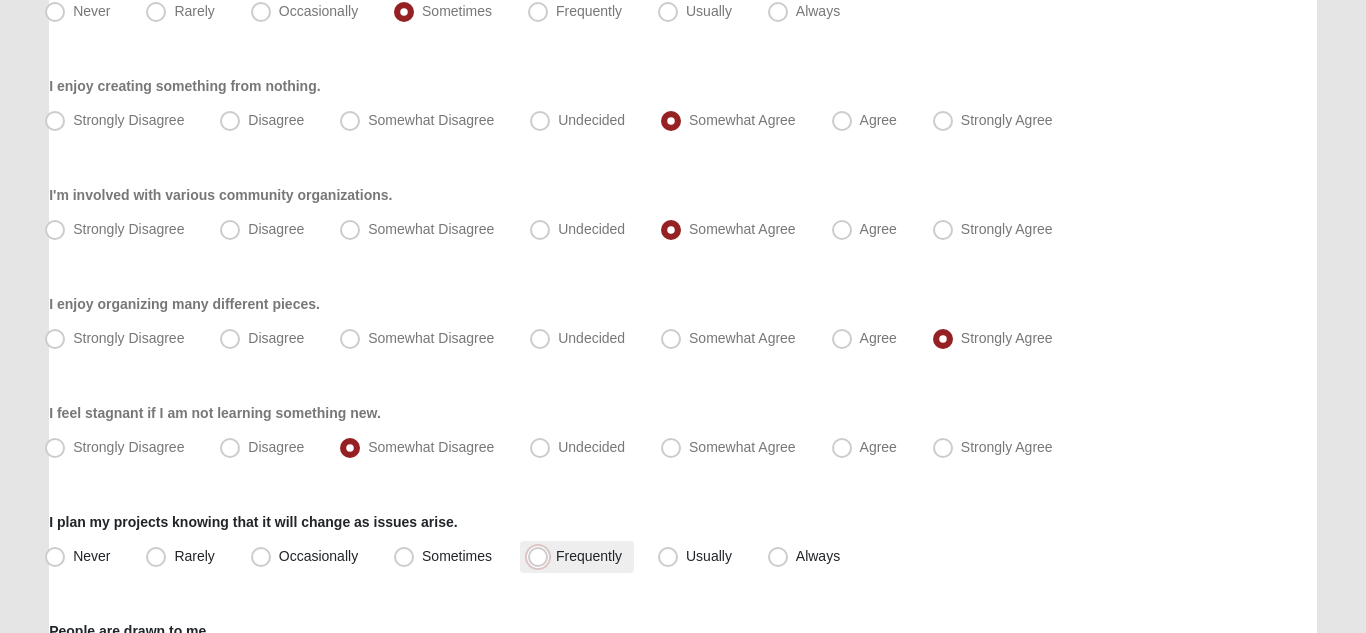 click on "Frequently" at bounding box center (542, 556) 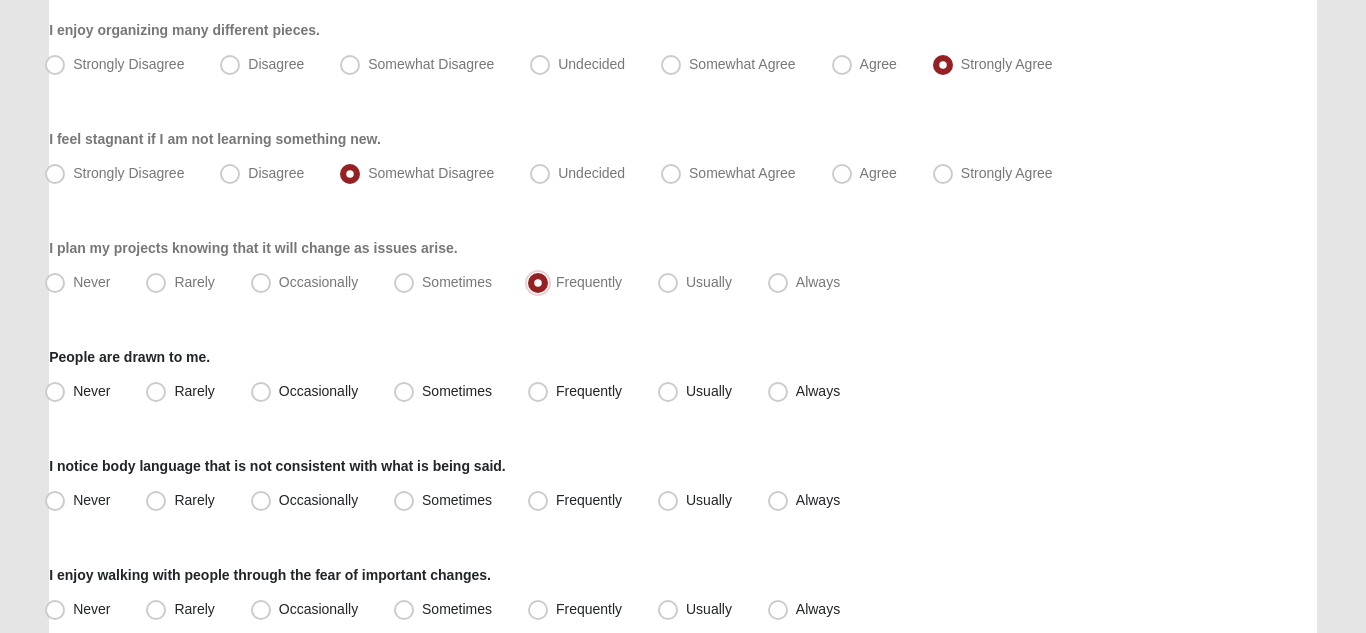 scroll, scrollTop: 946, scrollLeft: 0, axis: vertical 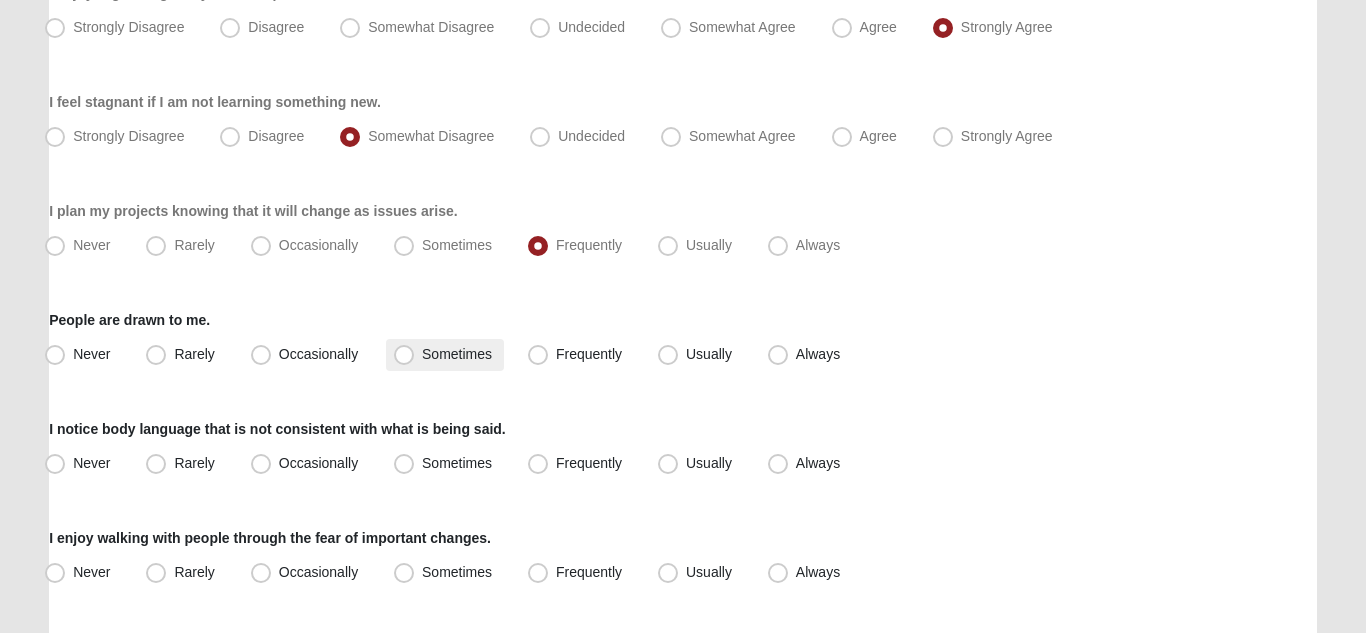 click on "Sometimes" at bounding box center (457, 354) 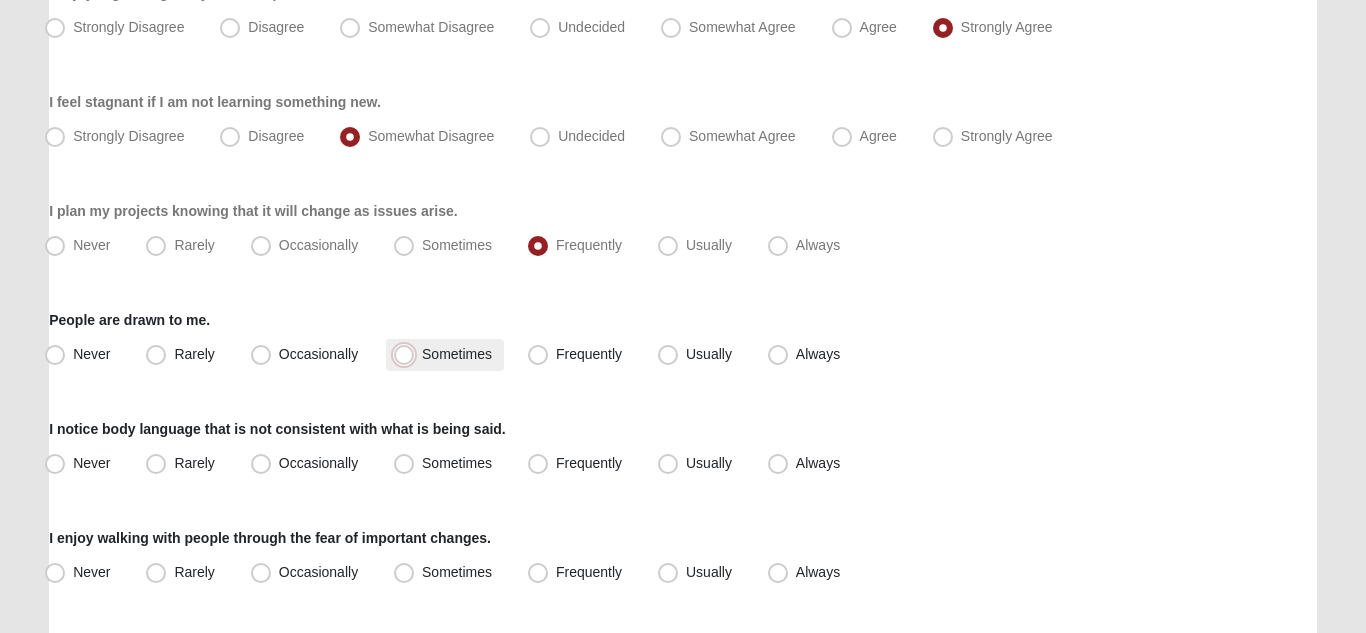 click on "Sometimes" at bounding box center (408, 354) 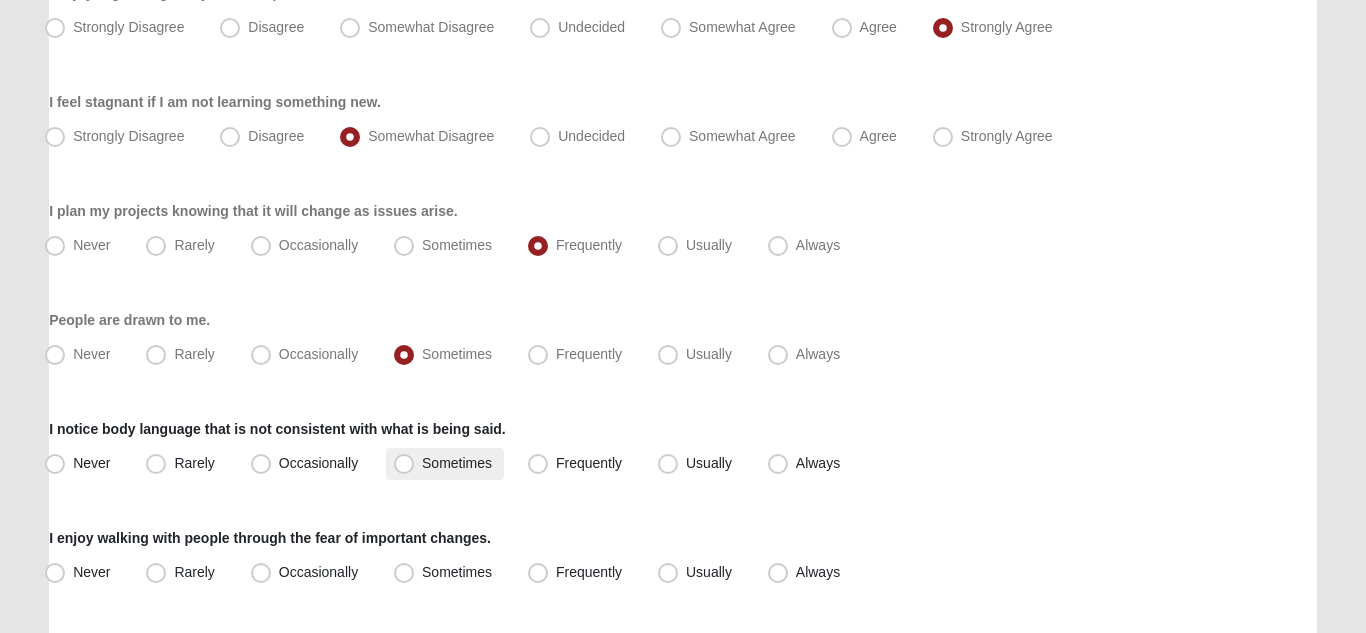 click on "Sometimes" at bounding box center [457, 463] 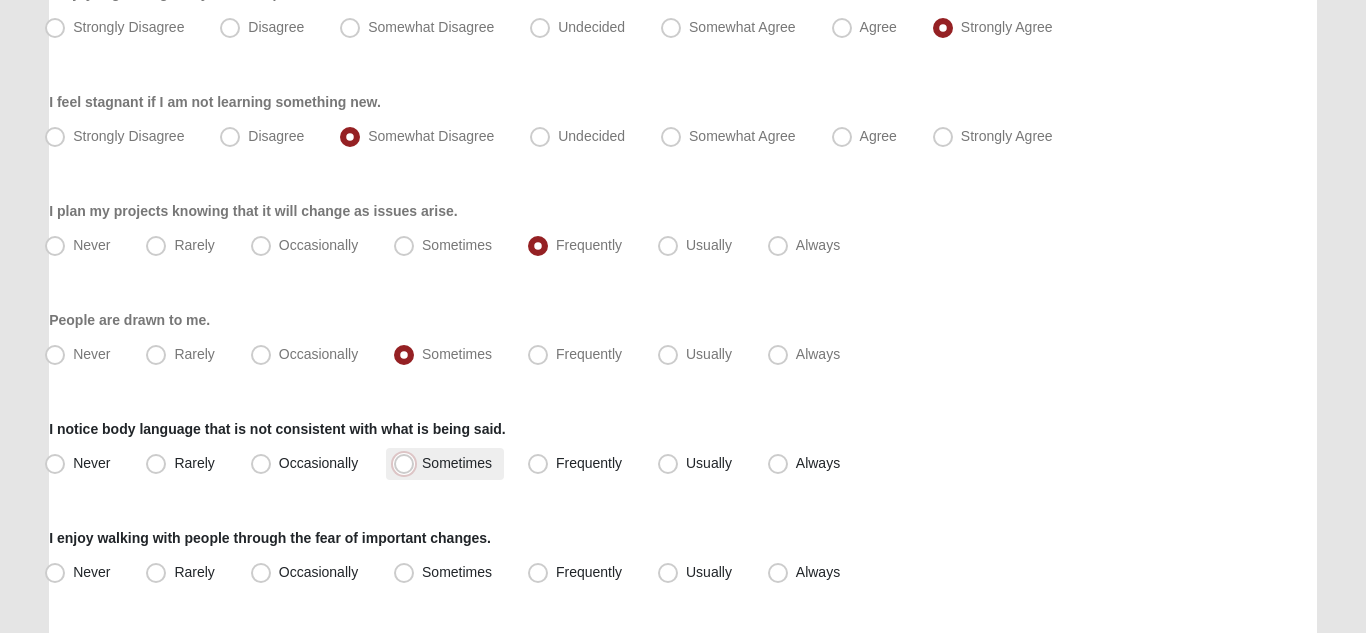 click on "Sometimes" at bounding box center (408, 463) 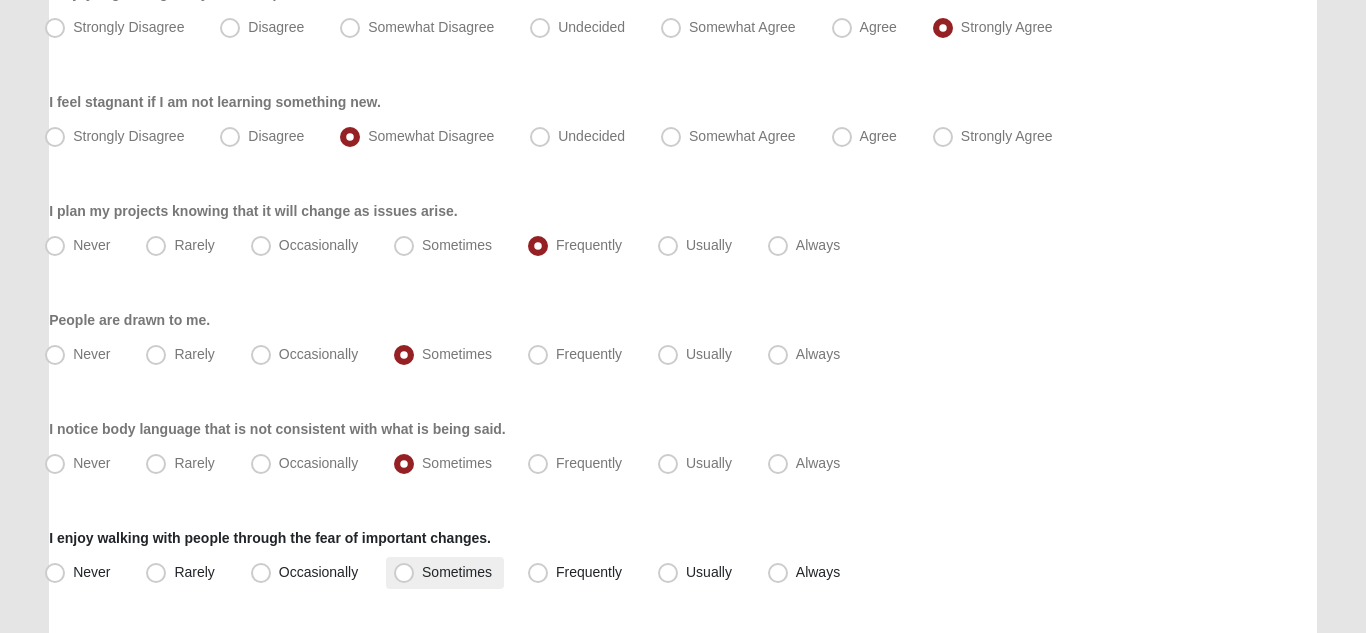 click on "Sometimes" at bounding box center (457, 572) 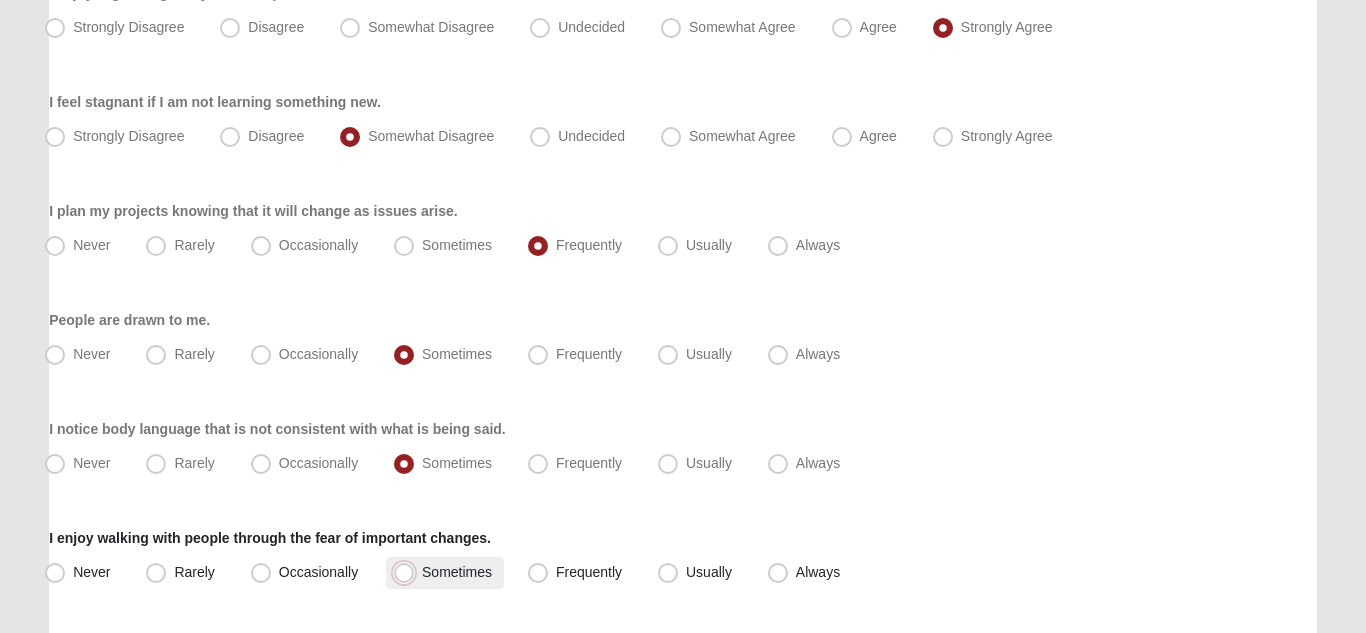 click on "Sometimes" at bounding box center [408, 572] 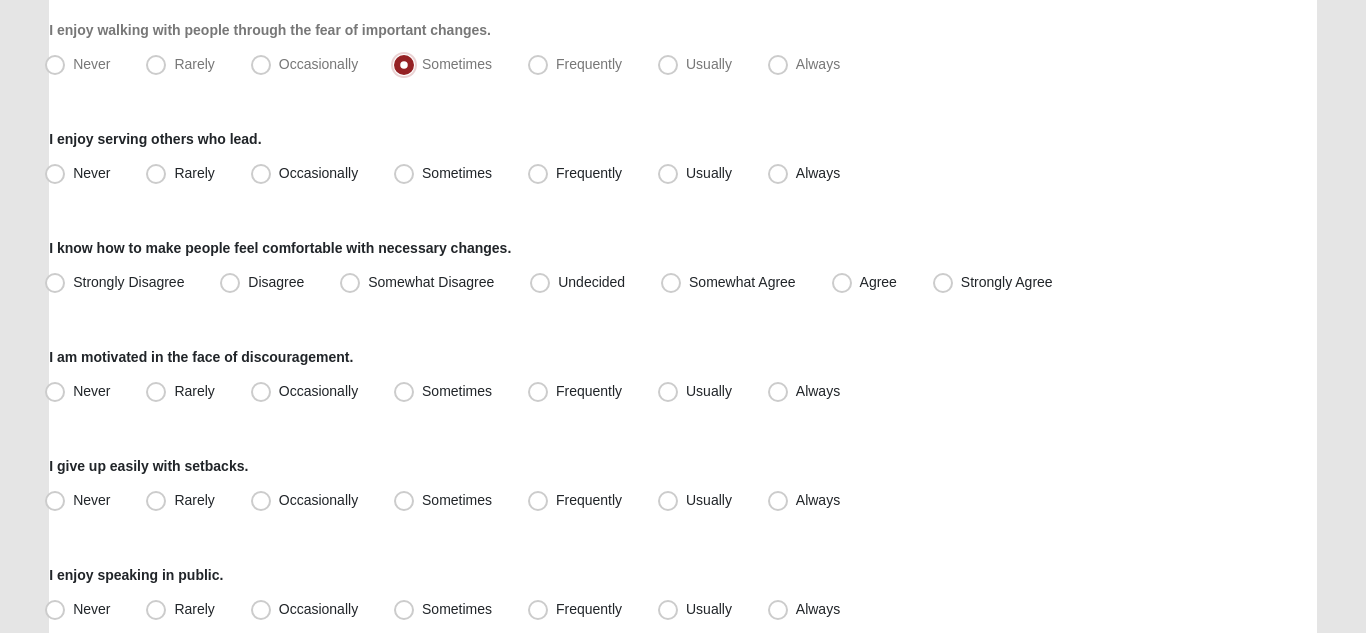 scroll, scrollTop: 1458, scrollLeft: 0, axis: vertical 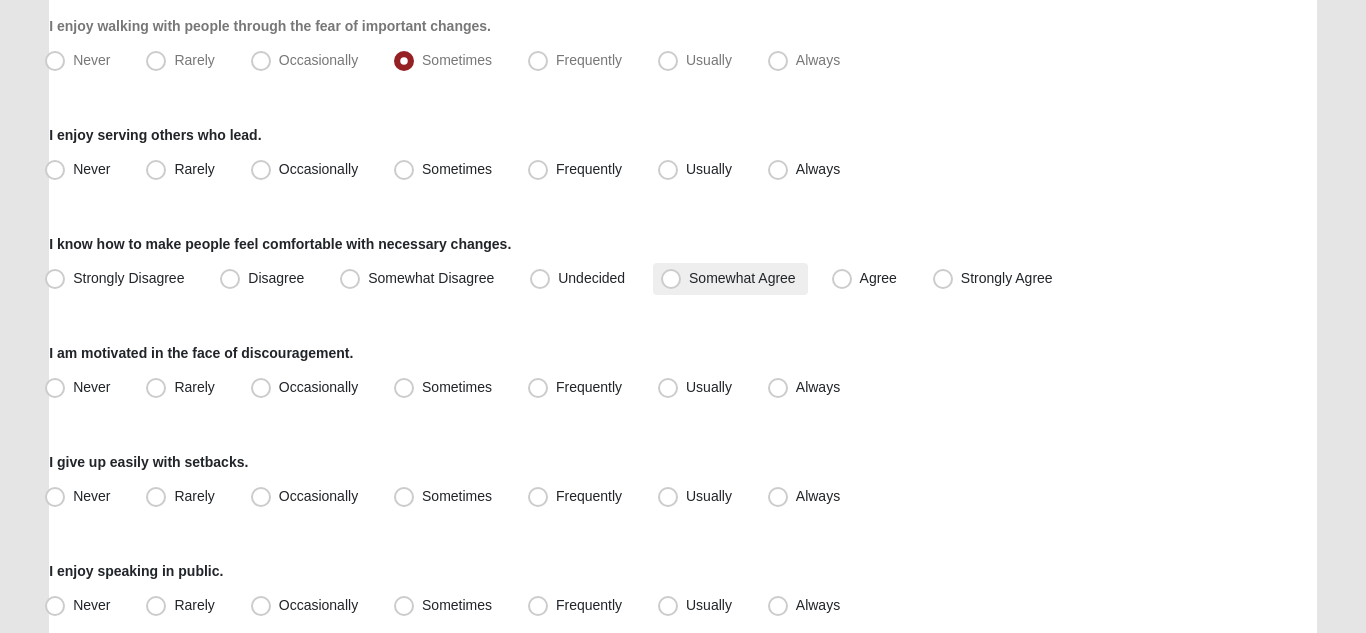 click on "Somewhat Agree" at bounding box center (742, 278) 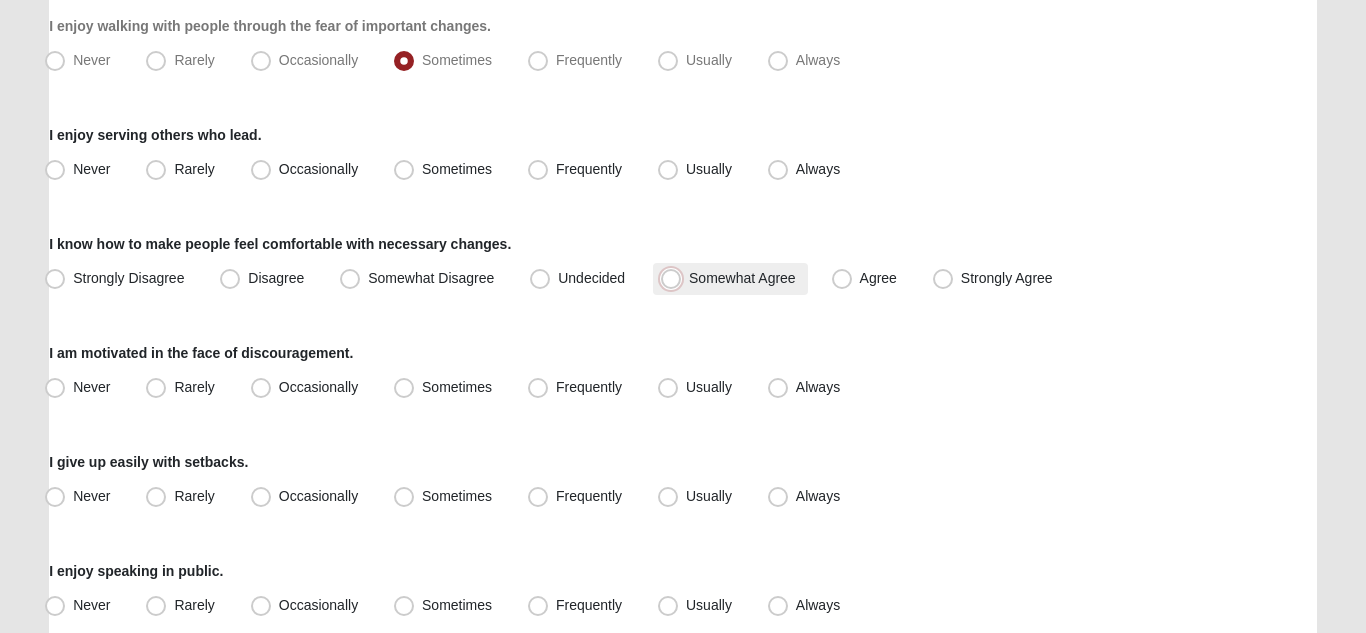click on "Somewhat Agree" at bounding box center (675, 278) 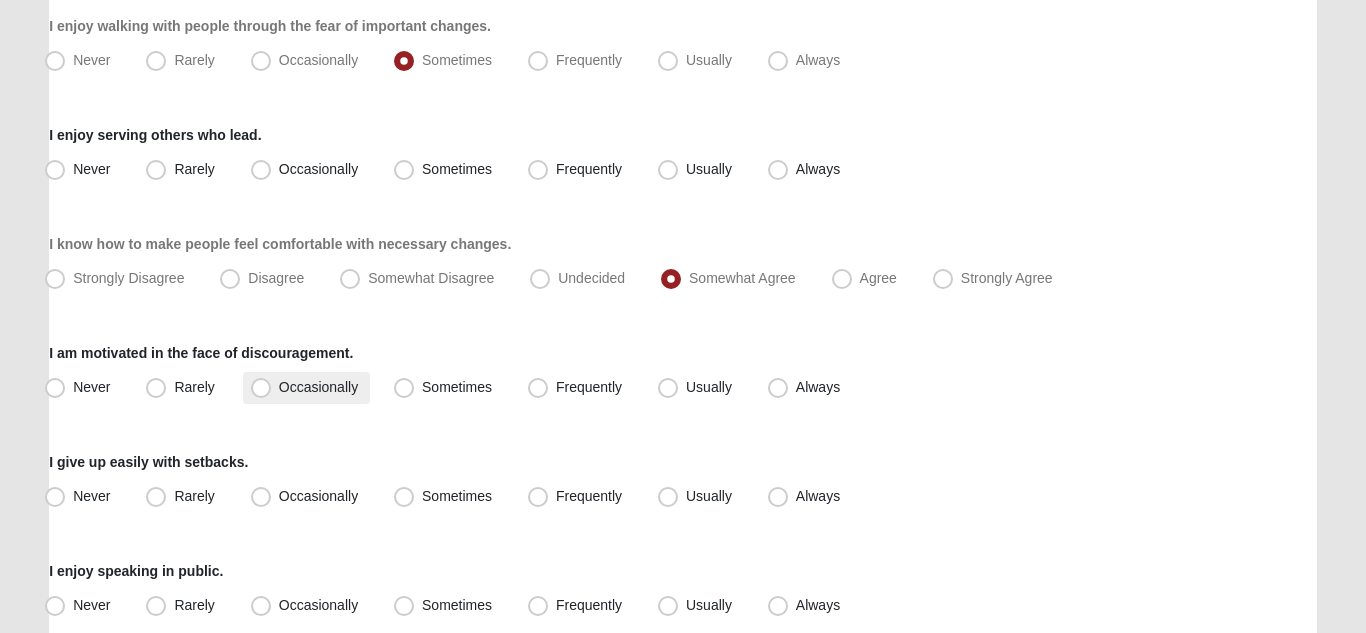 click on "Occasionally" at bounding box center [318, 387] 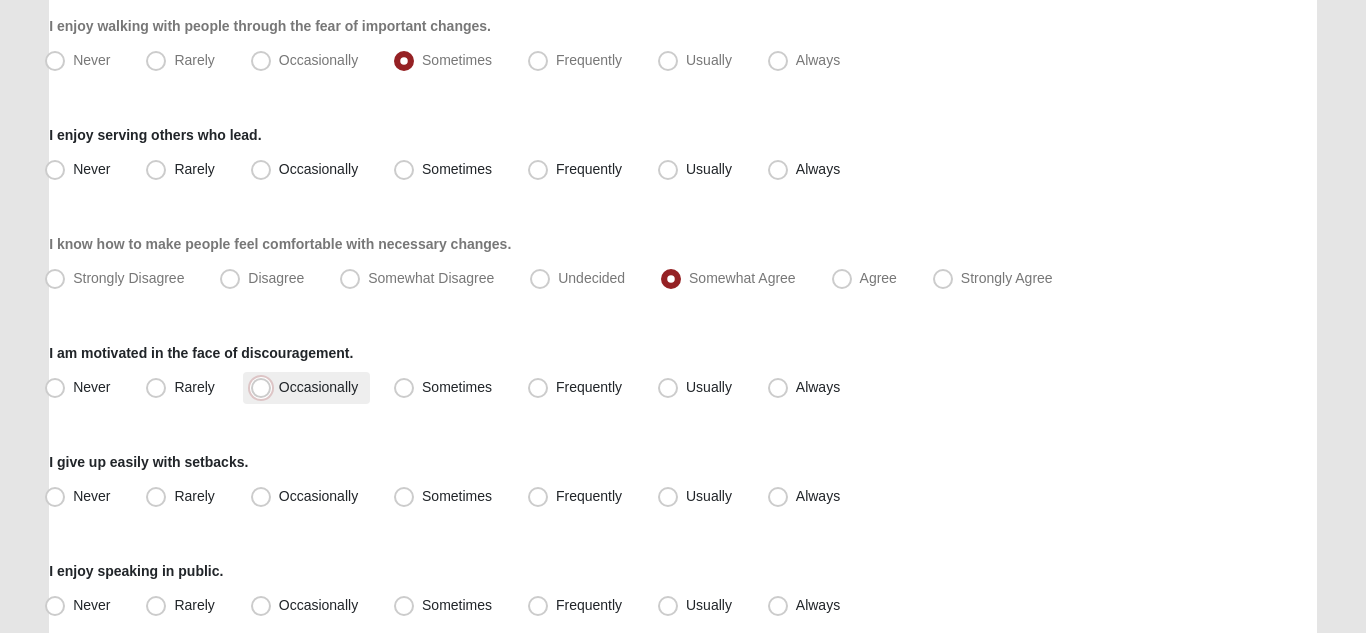 click on "Occasionally" at bounding box center [265, 387] 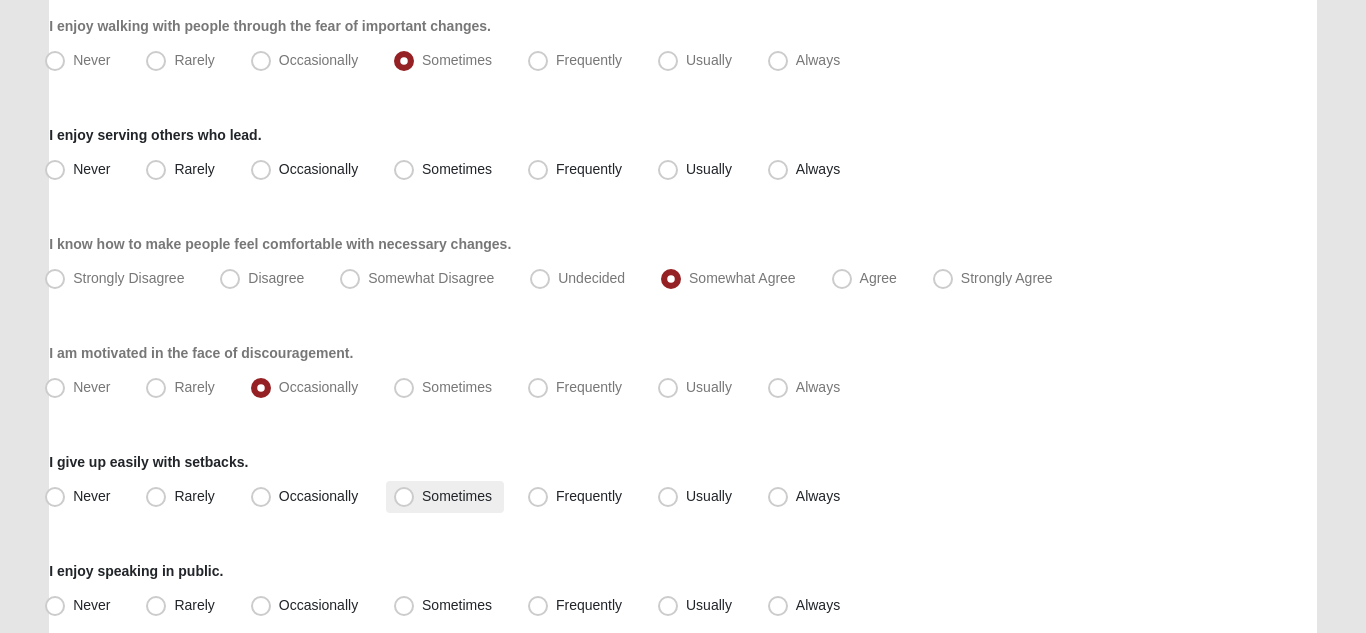 click on "Sometimes" at bounding box center (457, 496) 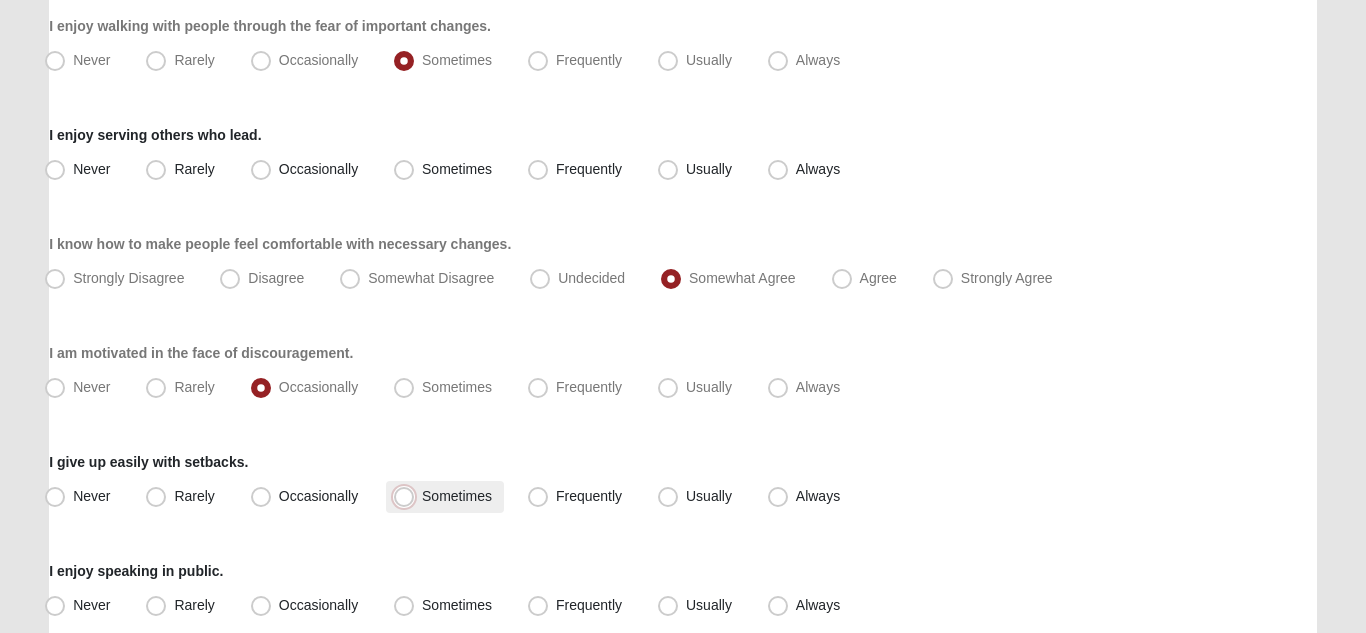 click on "Sometimes" at bounding box center [408, 496] 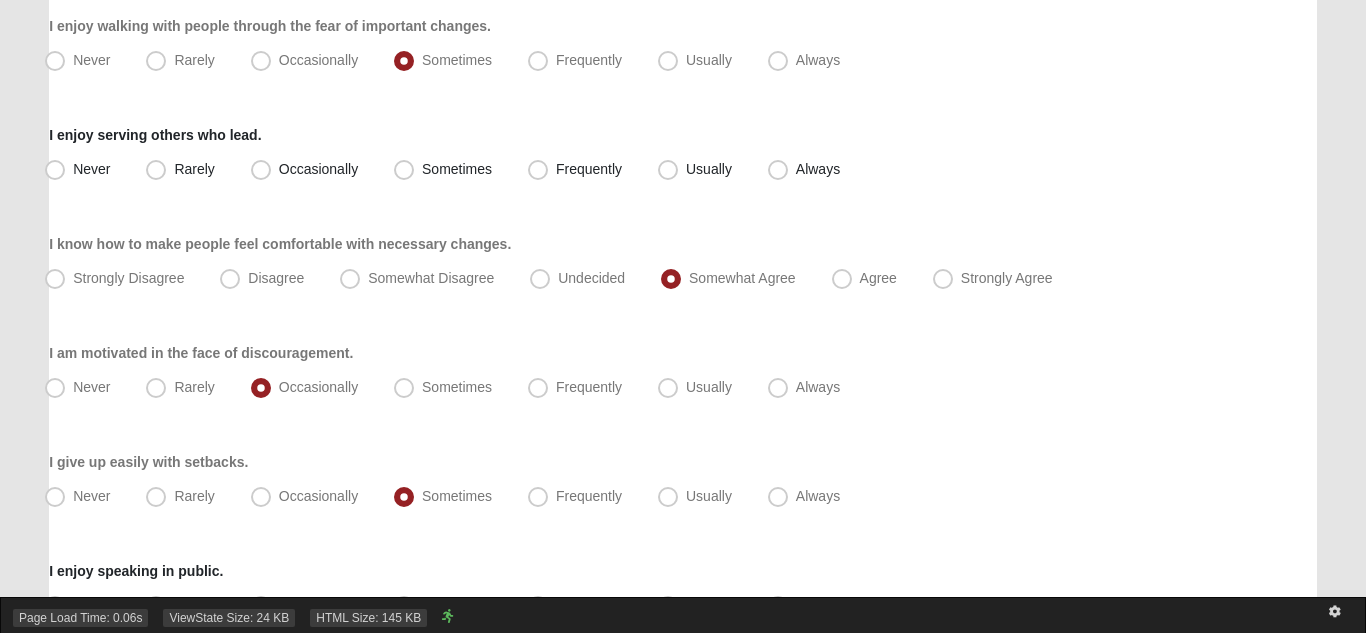 click on "Page Load Time: 0.06s  ViewState Size: 24 KB   HTML Size: 145 KB" at bounding box center (683, 615) 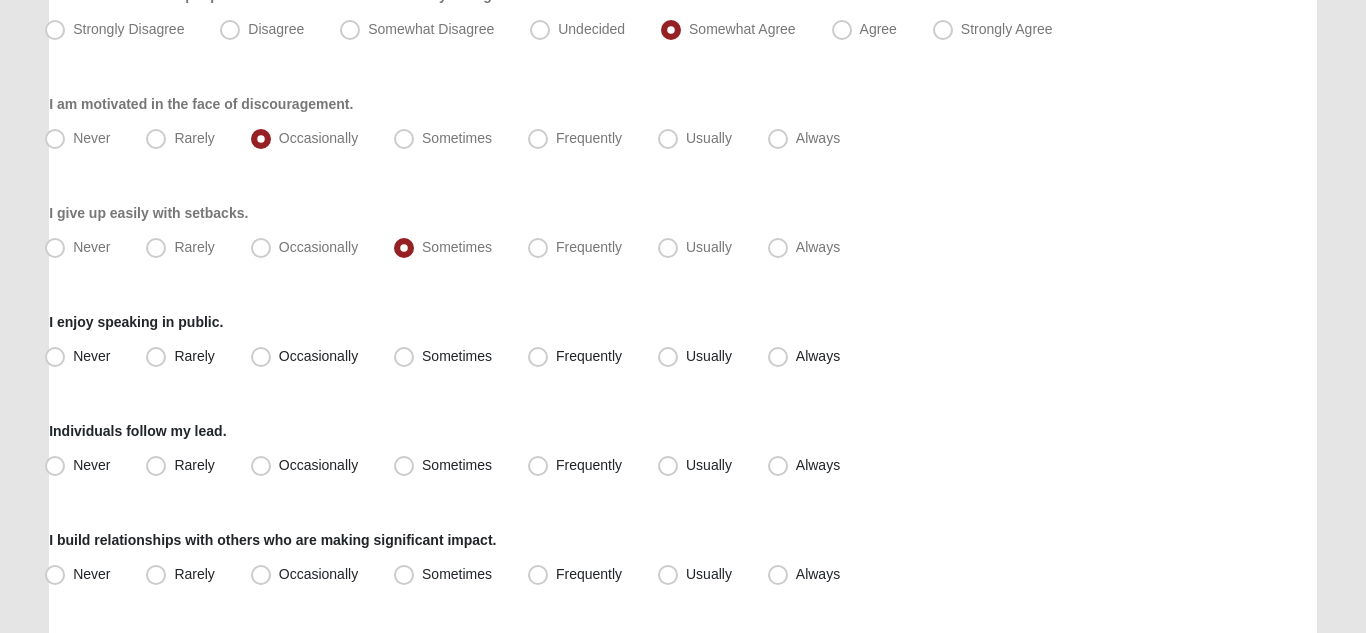 scroll, scrollTop: 1764, scrollLeft: 0, axis: vertical 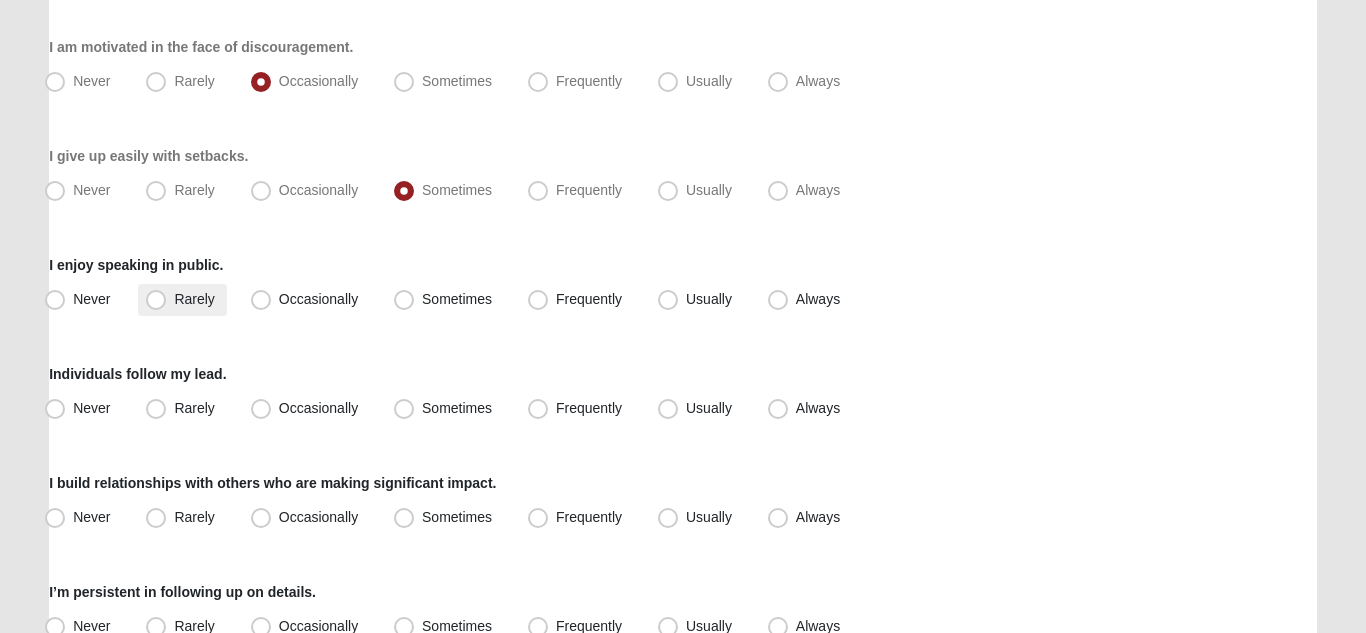 click on "Rarely" at bounding box center (194, 299) 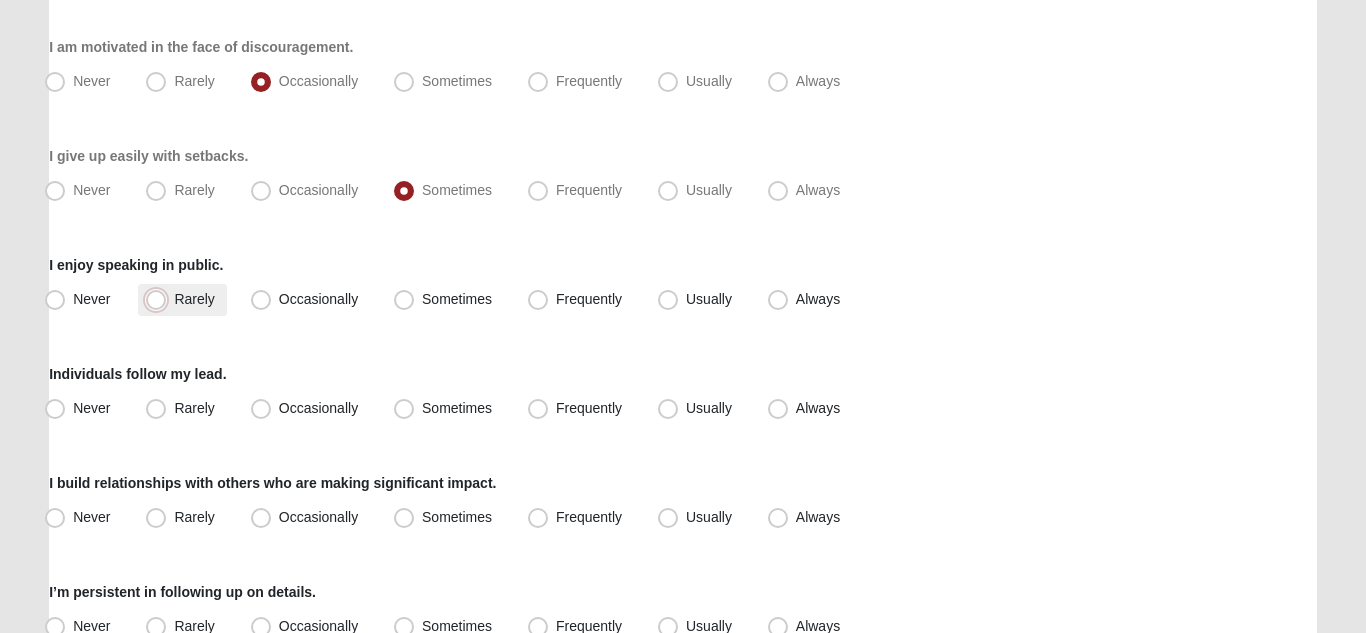 click on "Rarely" at bounding box center [160, 299] 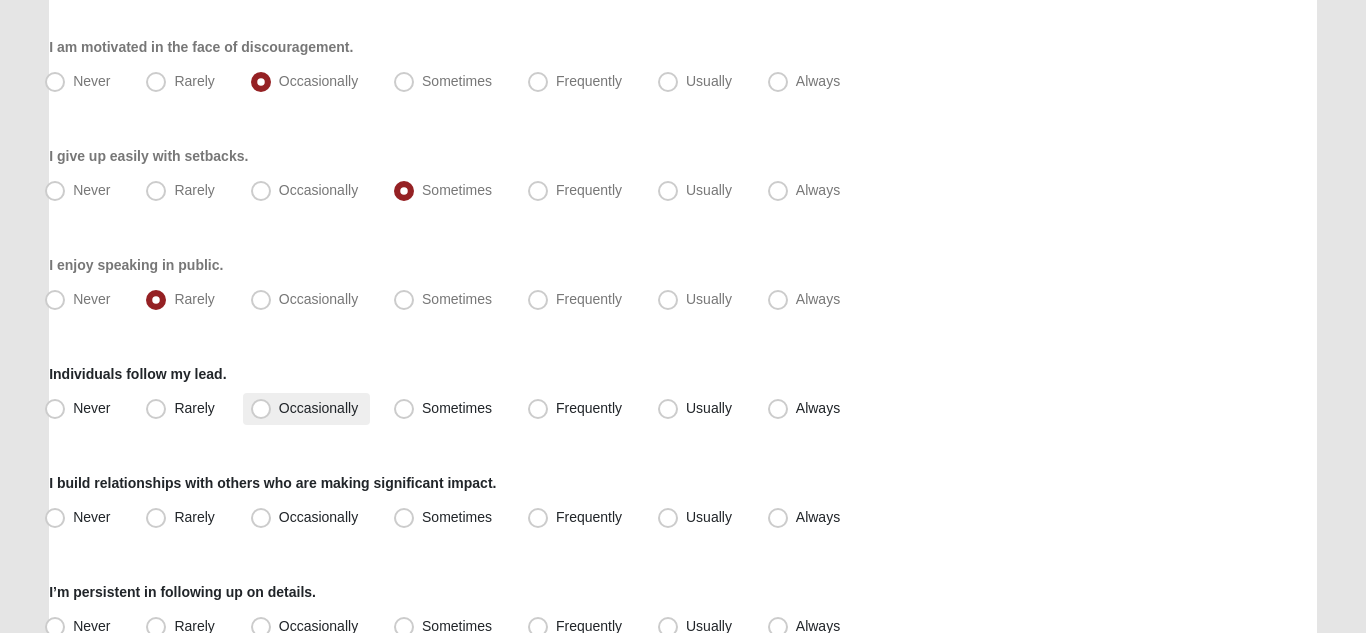 click on "Occasionally" at bounding box center [318, 408] 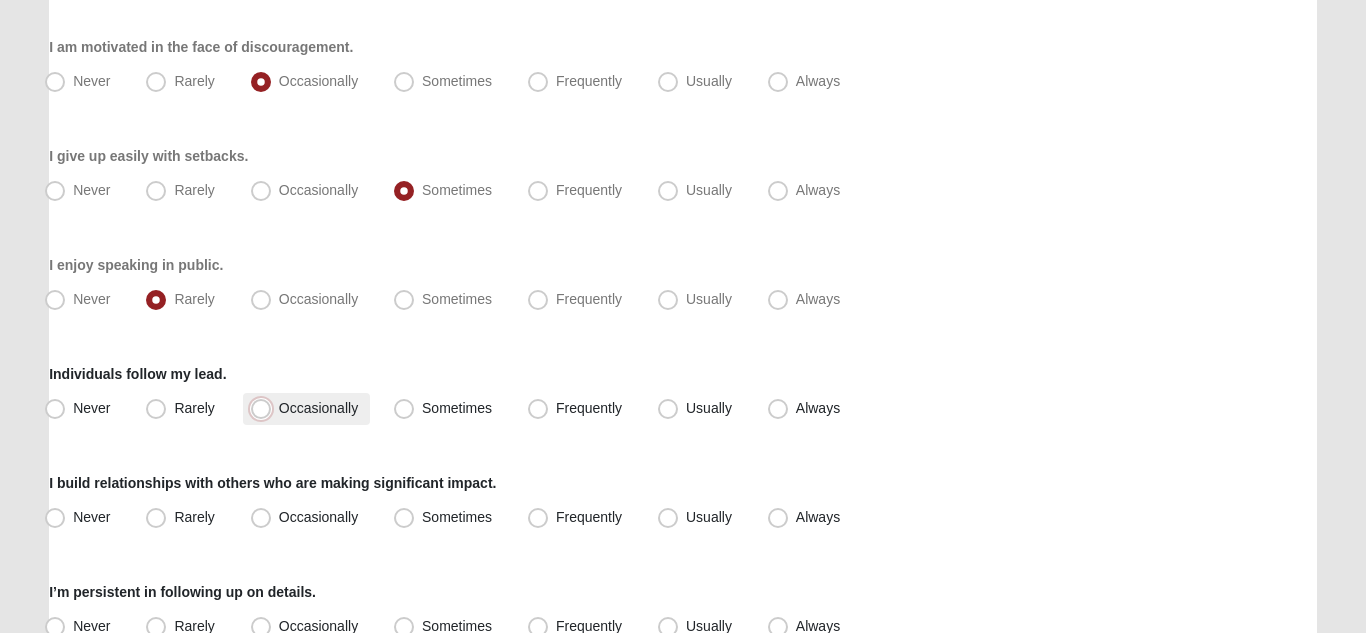 click on "Occasionally" at bounding box center [265, 408] 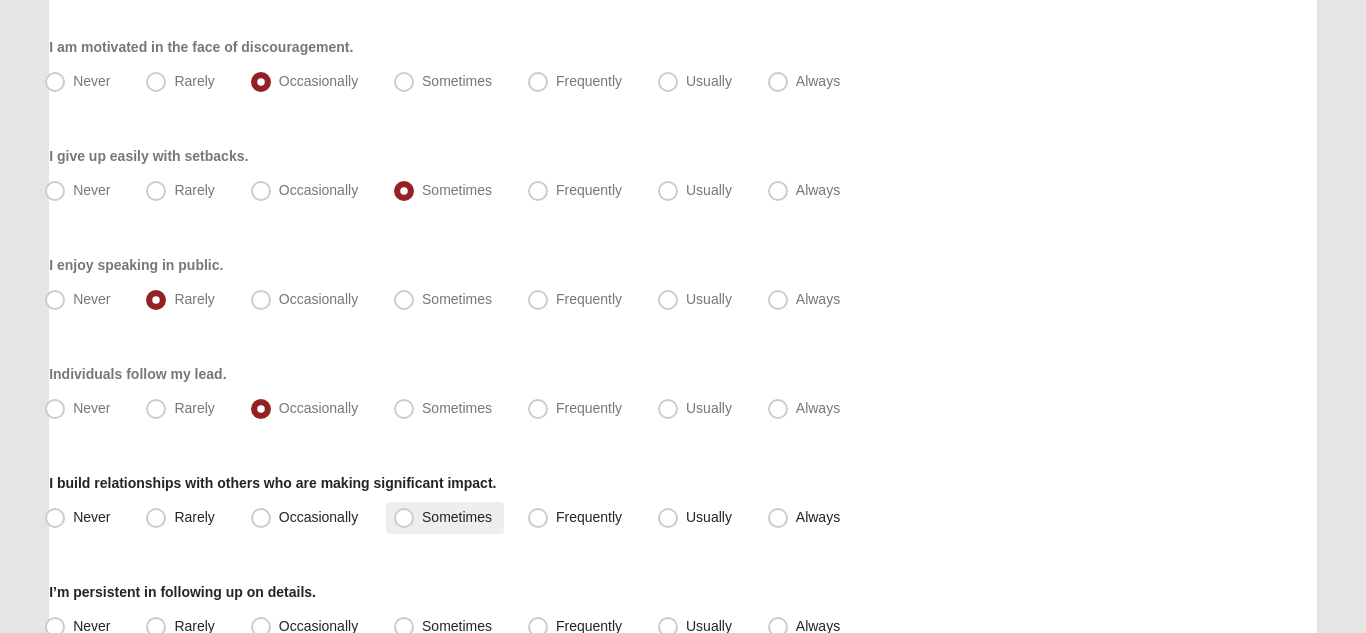 click on "Sometimes" at bounding box center (457, 517) 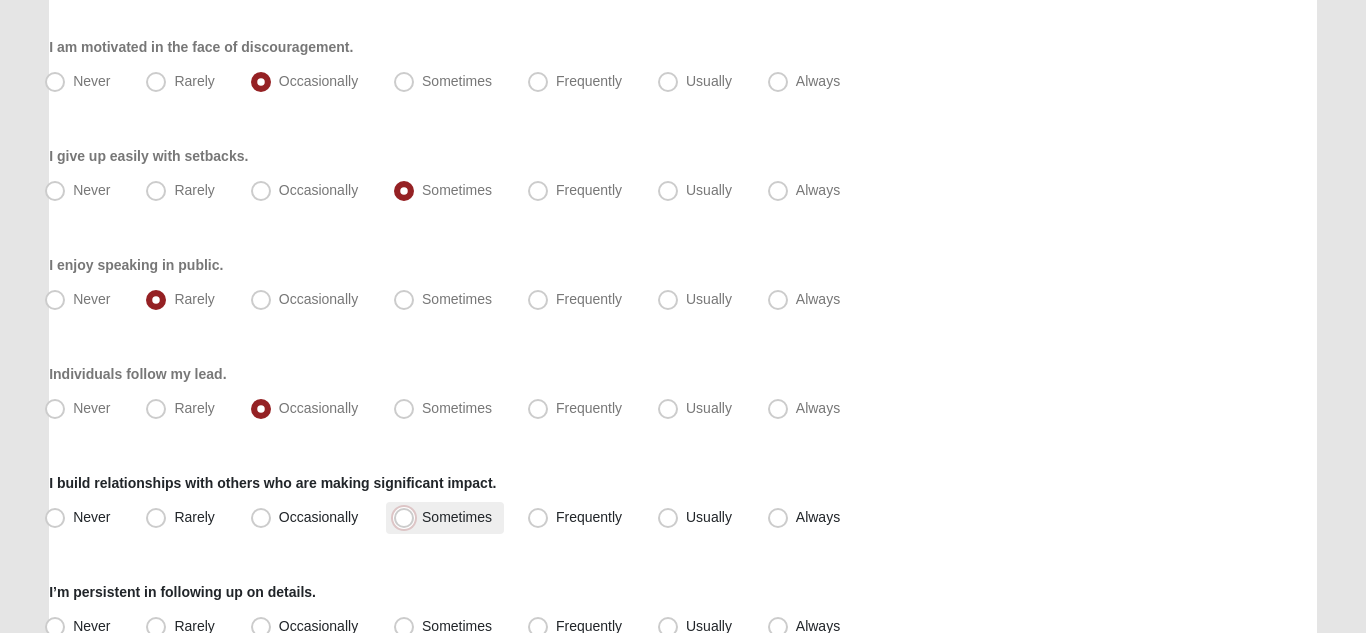 click on "Sometimes" at bounding box center (408, 517) 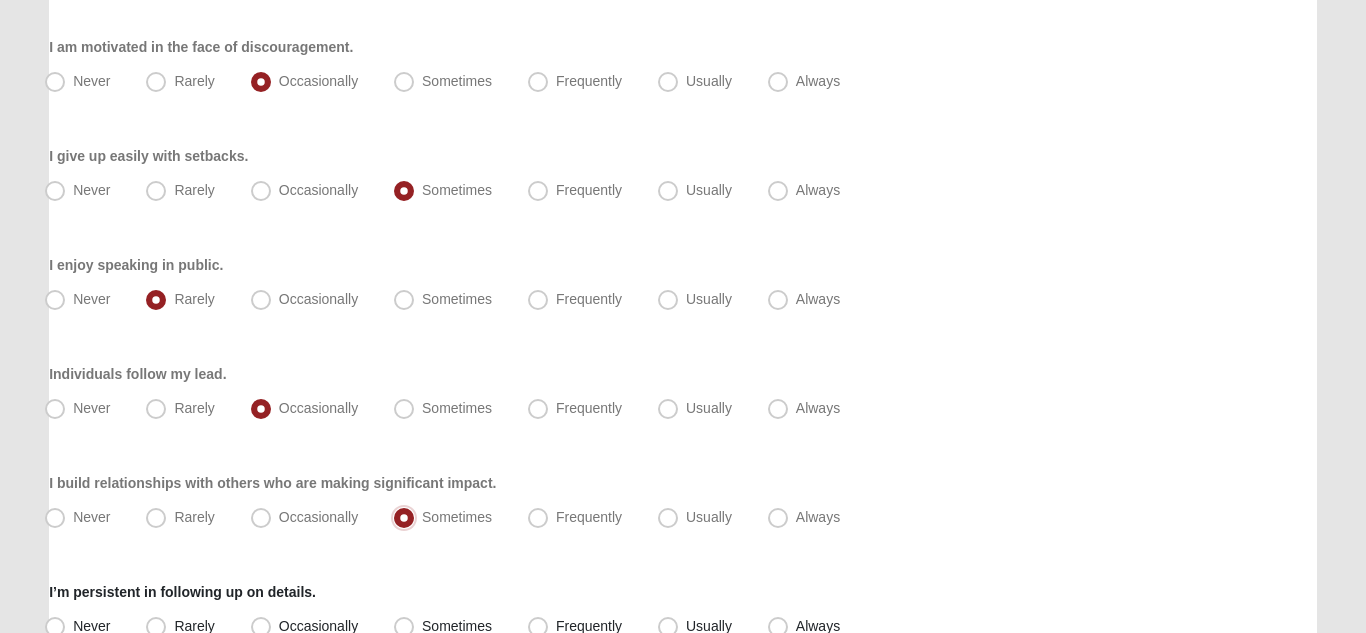 scroll, scrollTop: 1951, scrollLeft: 0, axis: vertical 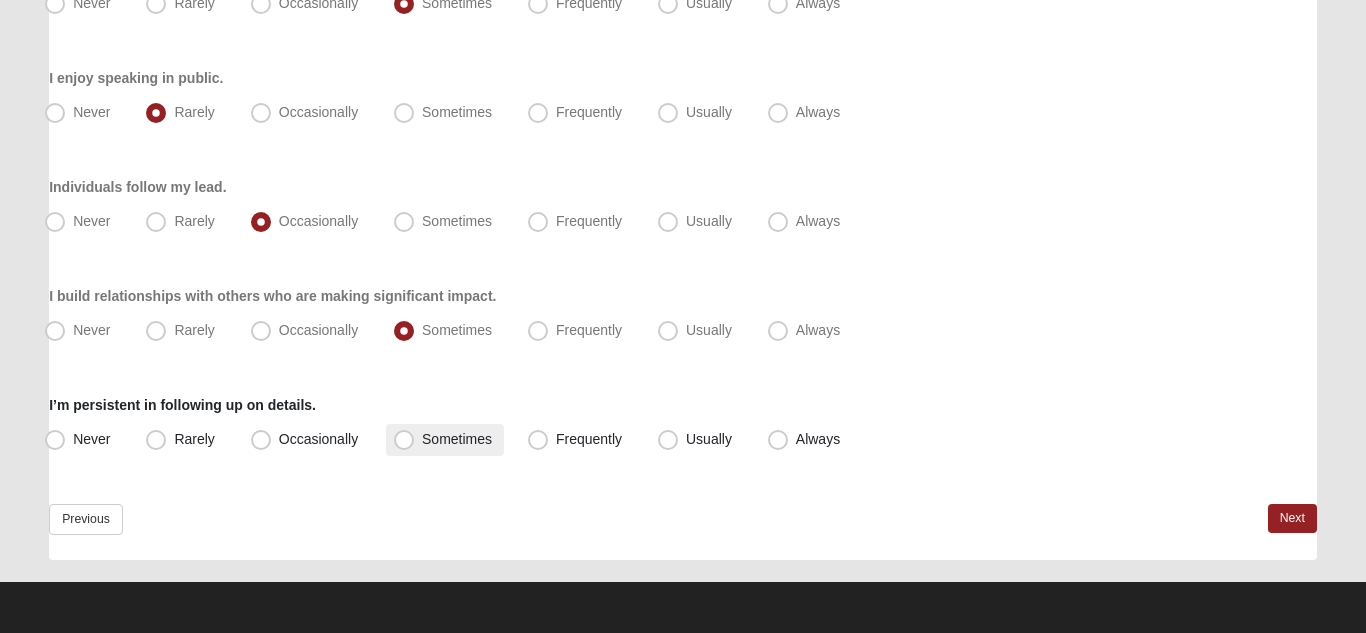 click on "Sometimes" at bounding box center [445, 440] 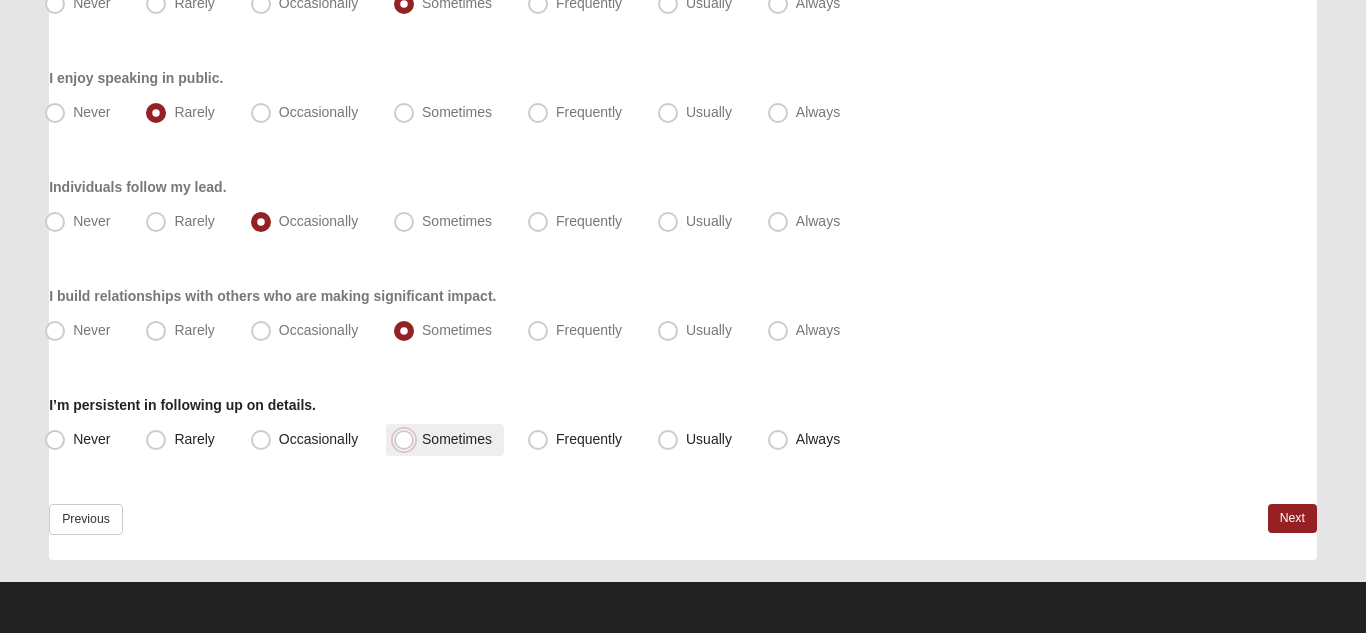 click on "Sometimes" at bounding box center (408, 439) 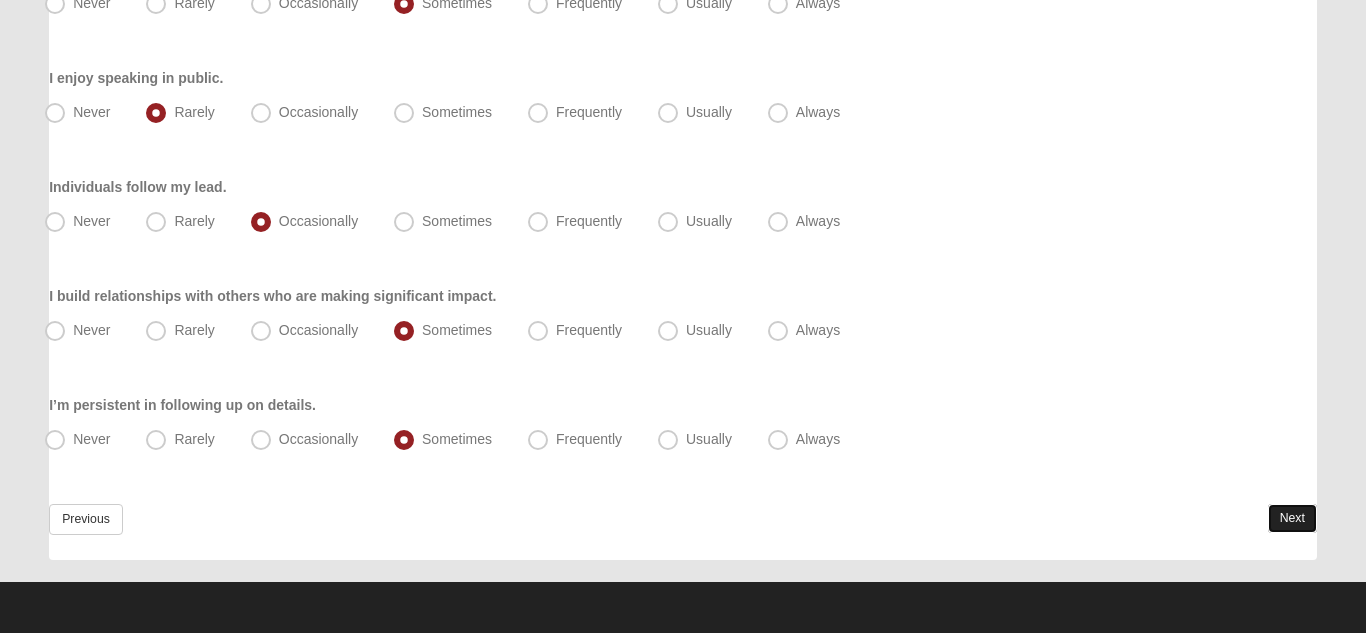 click on "Next" at bounding box center (1292, 518) 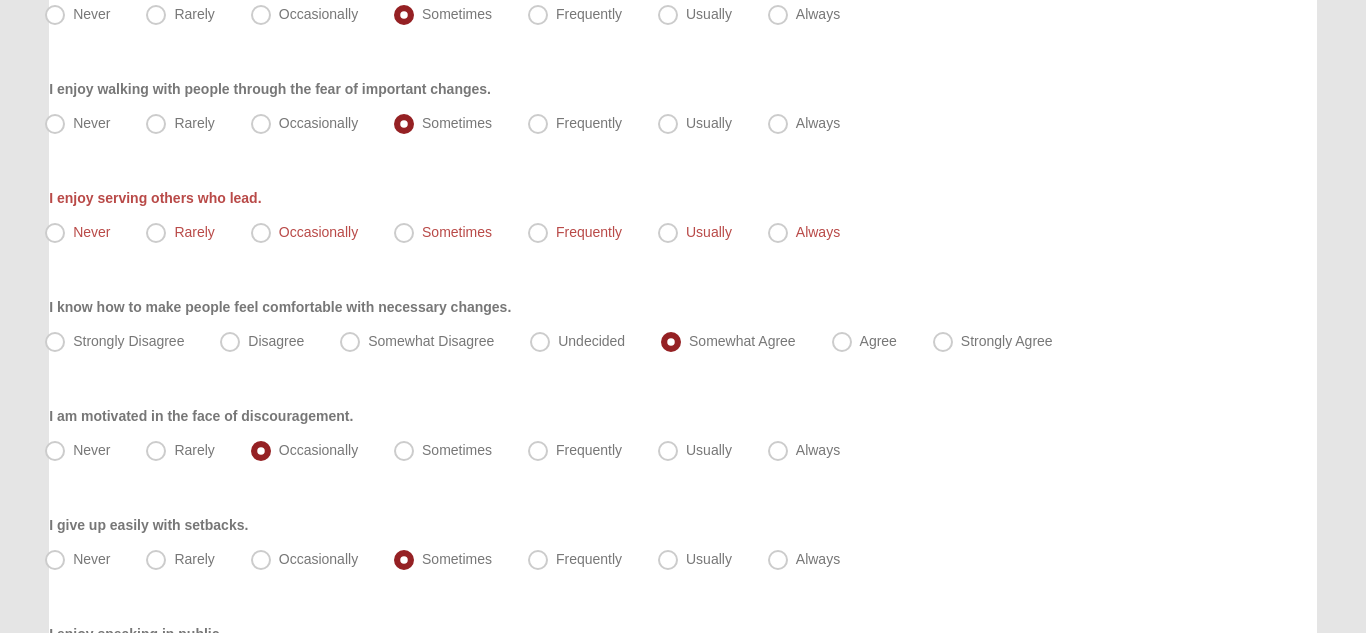 scroll, scrollTop: 1391, scrollLeft: 0, axis: vertical 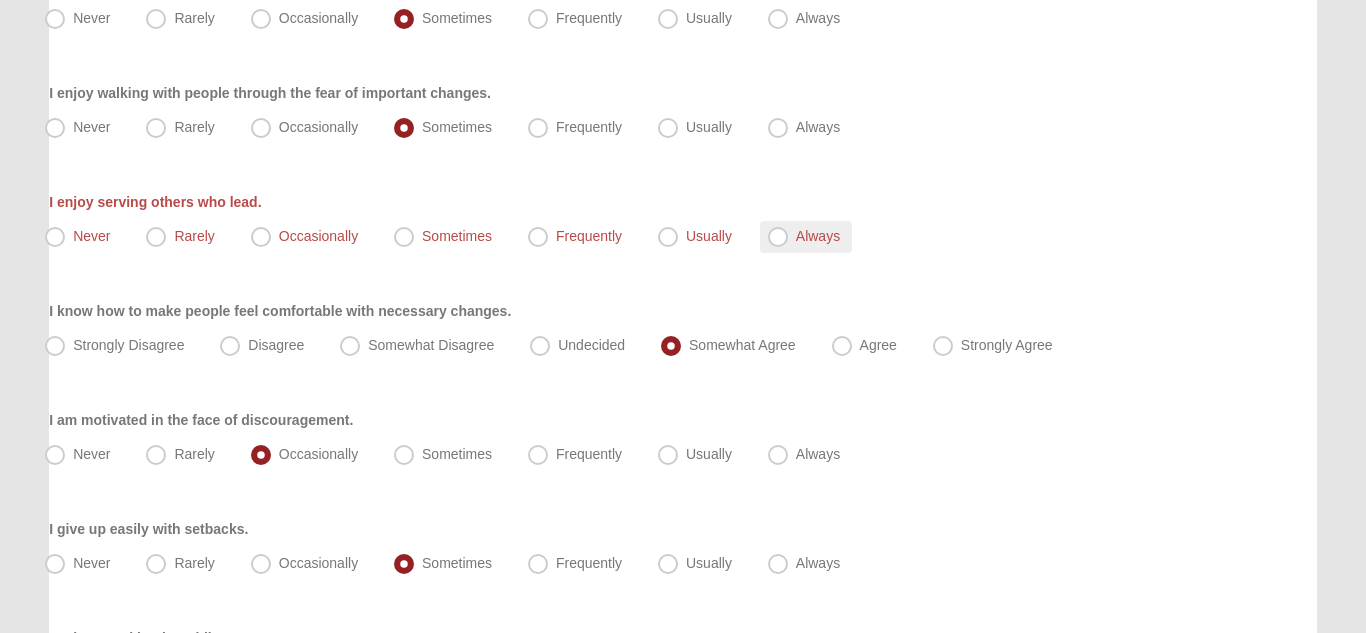 click on "Always" at bounding box center [818, 236] 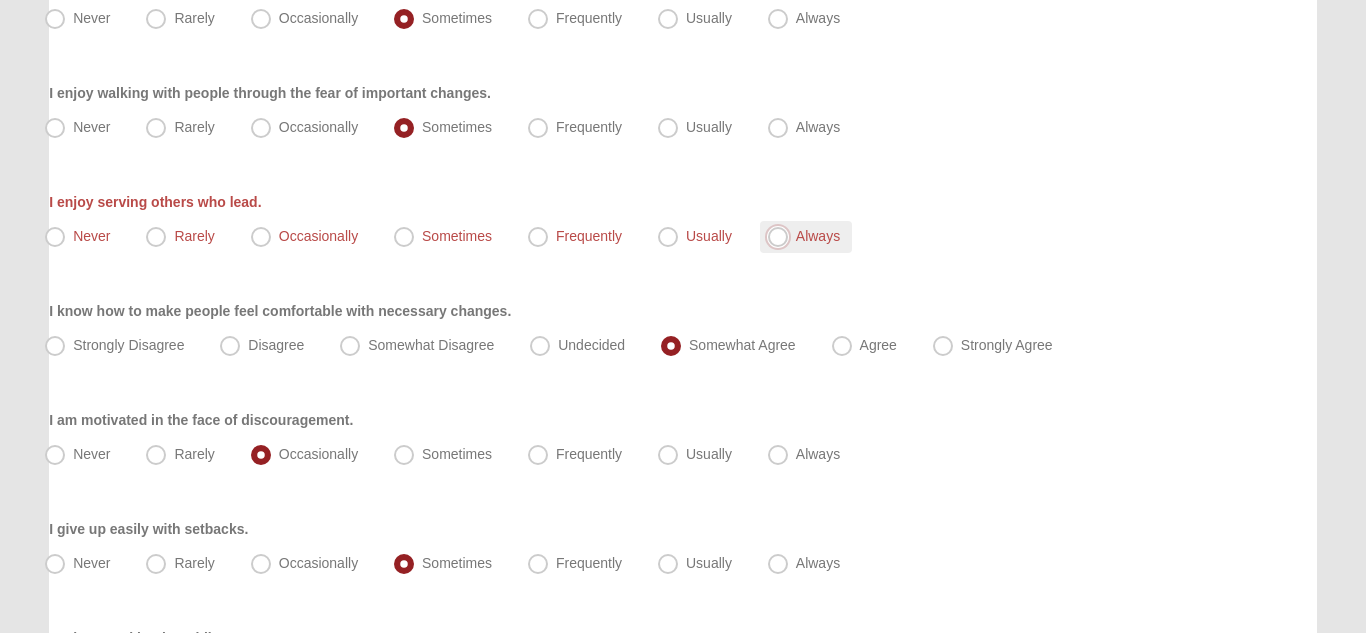 click on "Always" at bounding box center [782, 236] 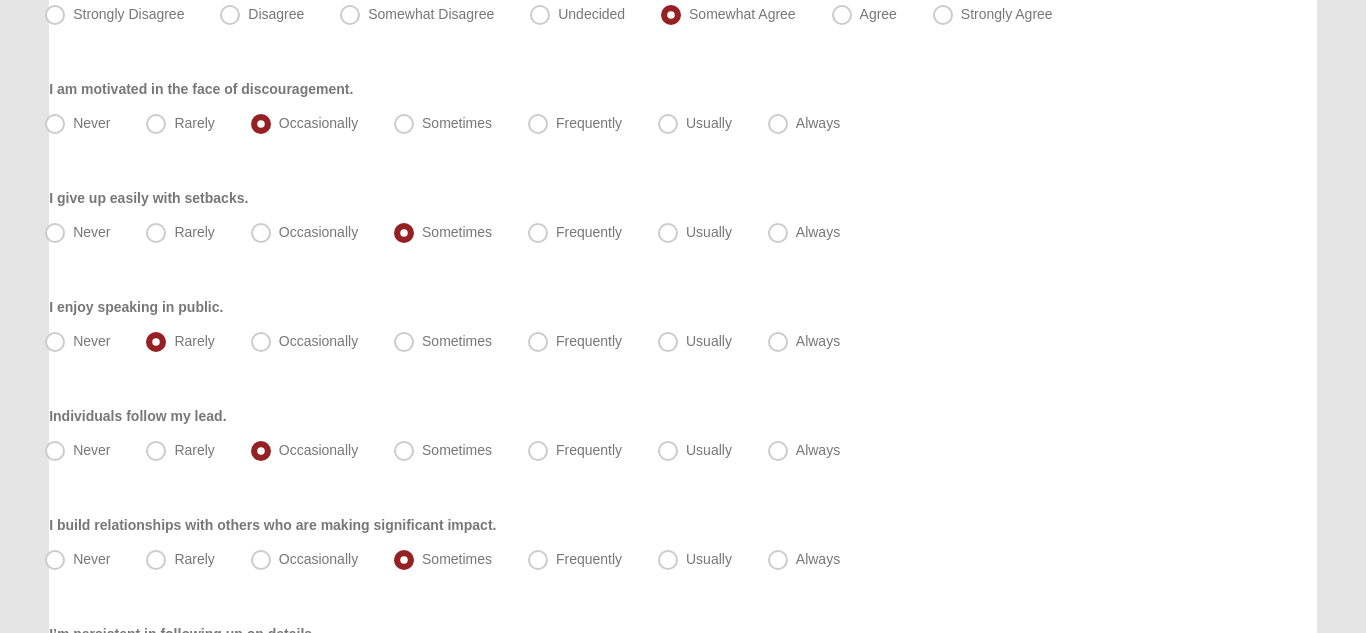 scroll, scrollTop: 2024, scrollLeft: 0, axis: vertical 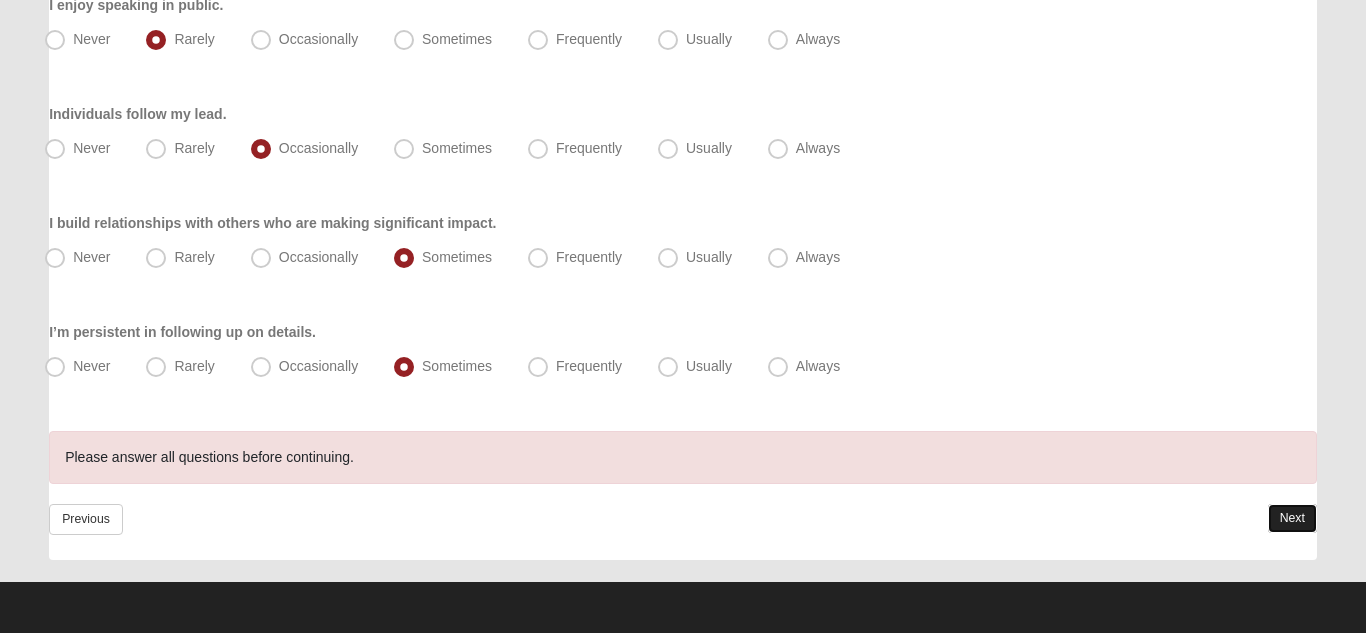 click on "Next" at bounding box center (1292, 518) 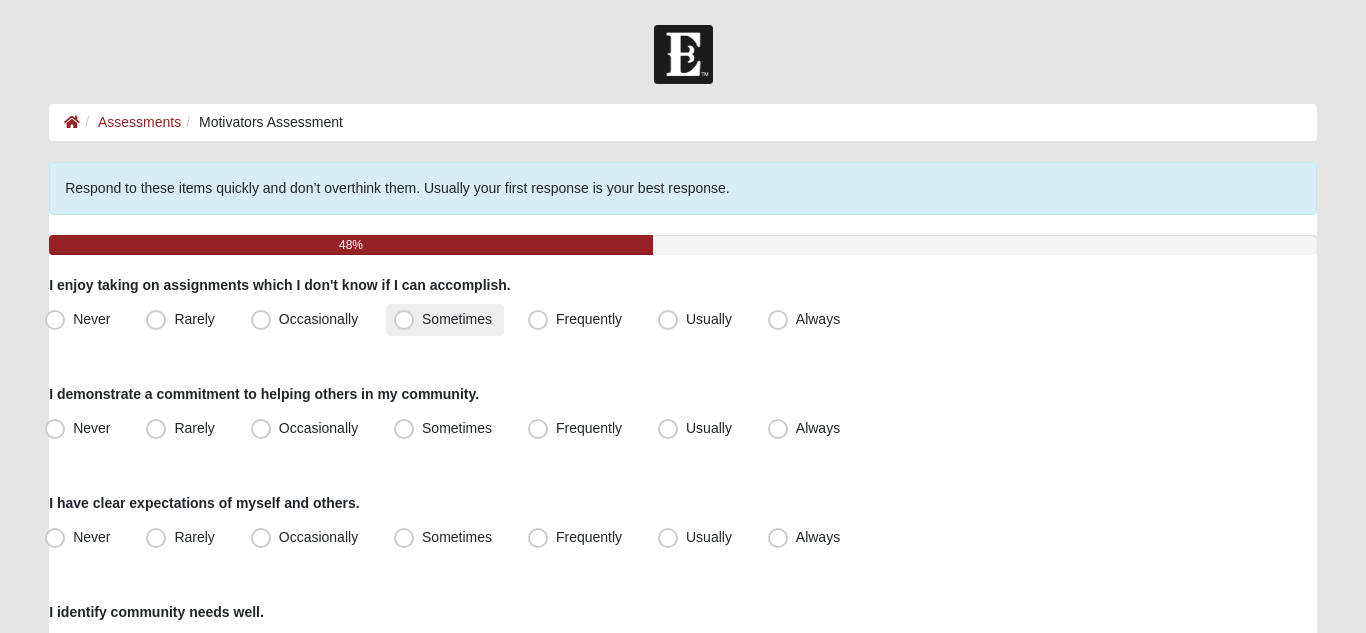 click on "Sometimes" at bounding box center (457, 319) 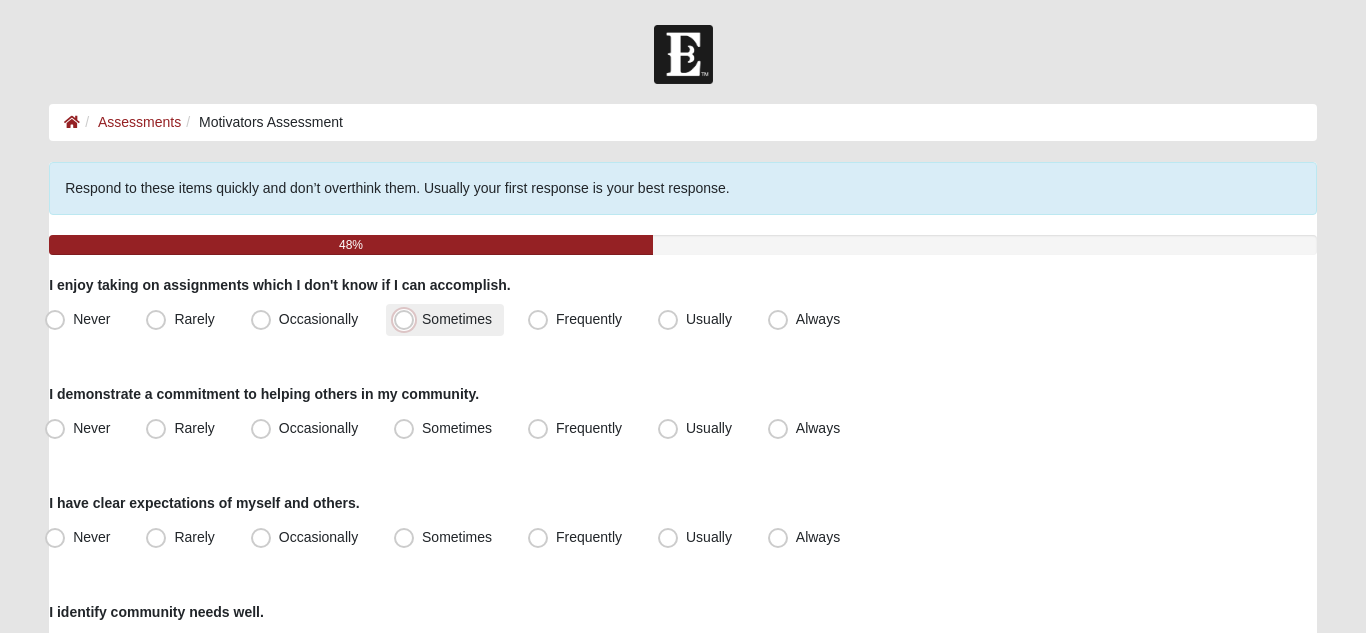 click on "Sometimes" at bounding box center [408, 319] 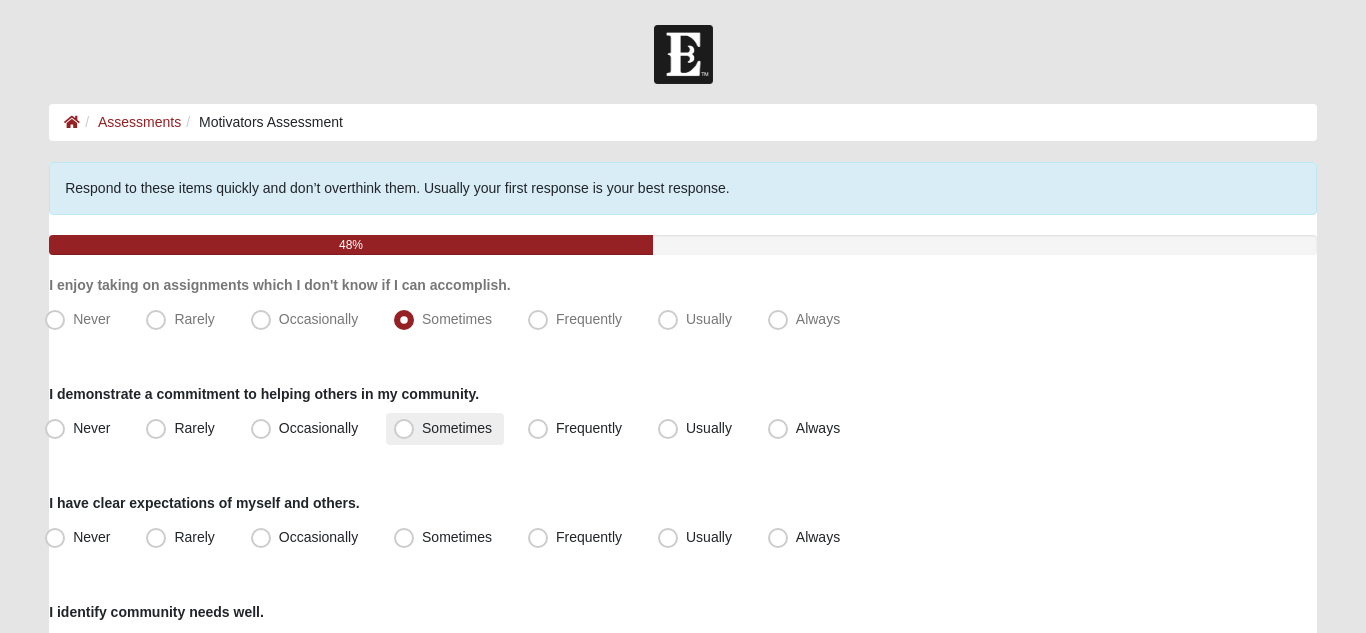 click on "Sometimes" at bounding box center (457, 428) 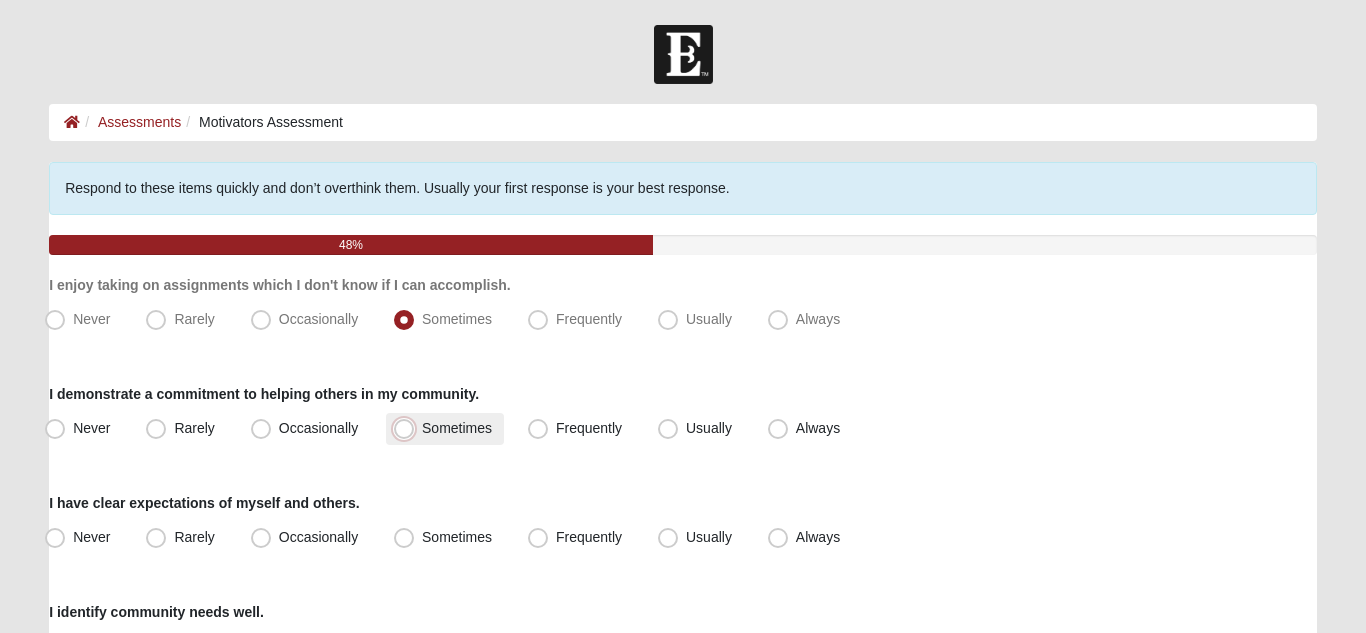 click on "Sometimes" at bounding box center [408, 428] 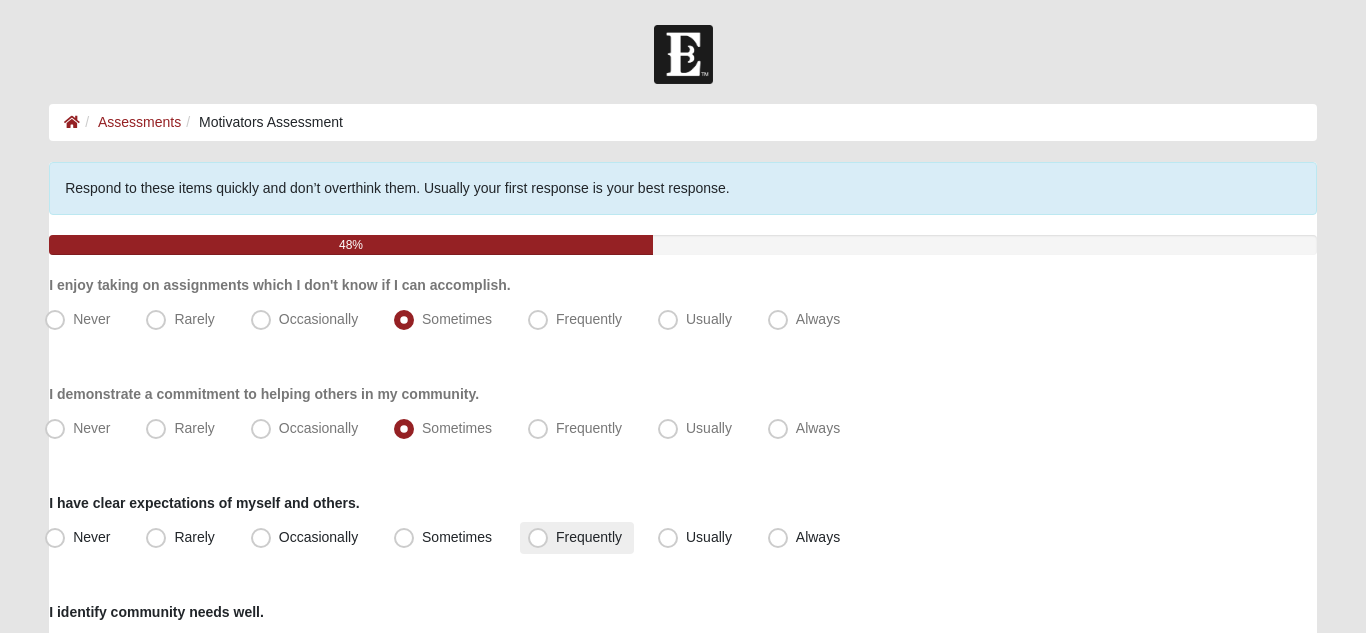 click on "Frequently" at bounding box center [589, 537] 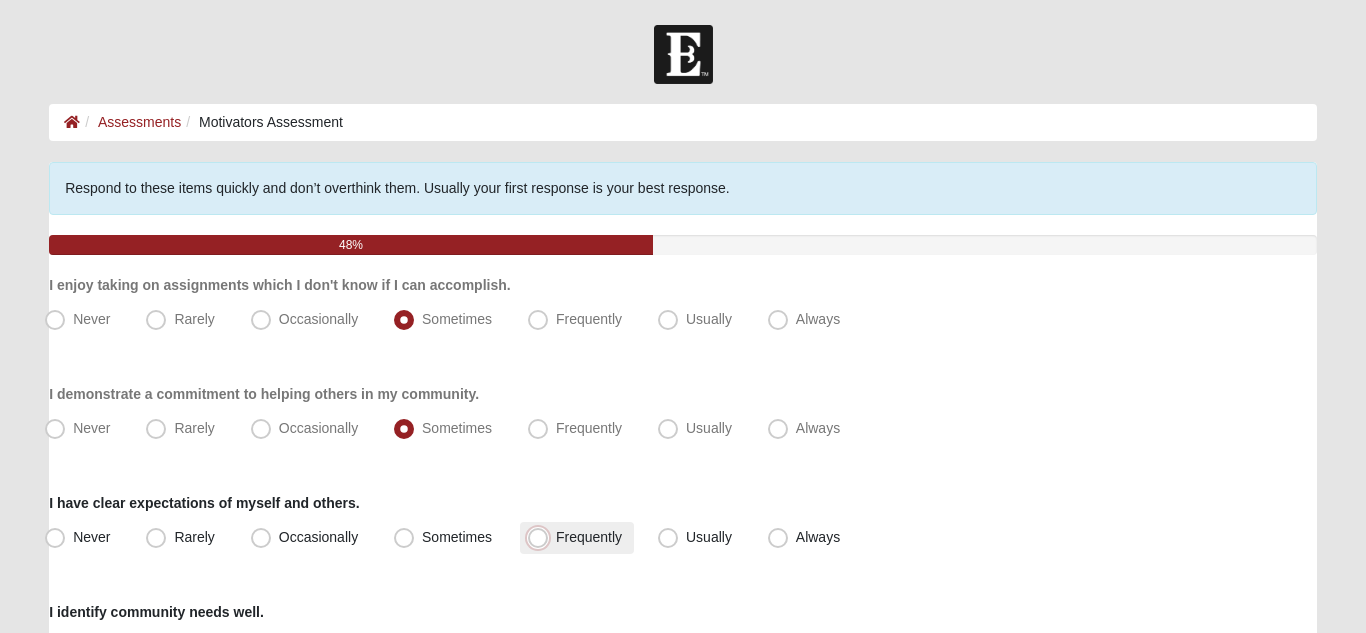 click on "Frequently" at bounding box center [542, 537] 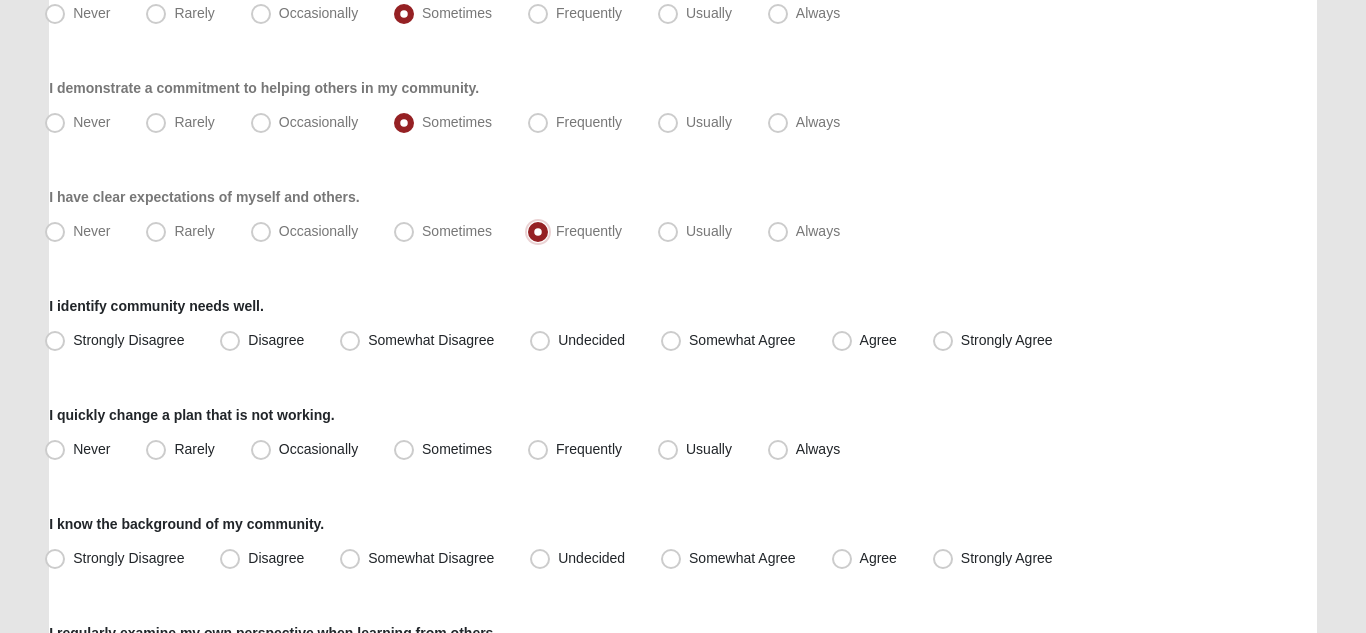scroll, scrollTop: 351, scrollLeft: 0, axis: vertical 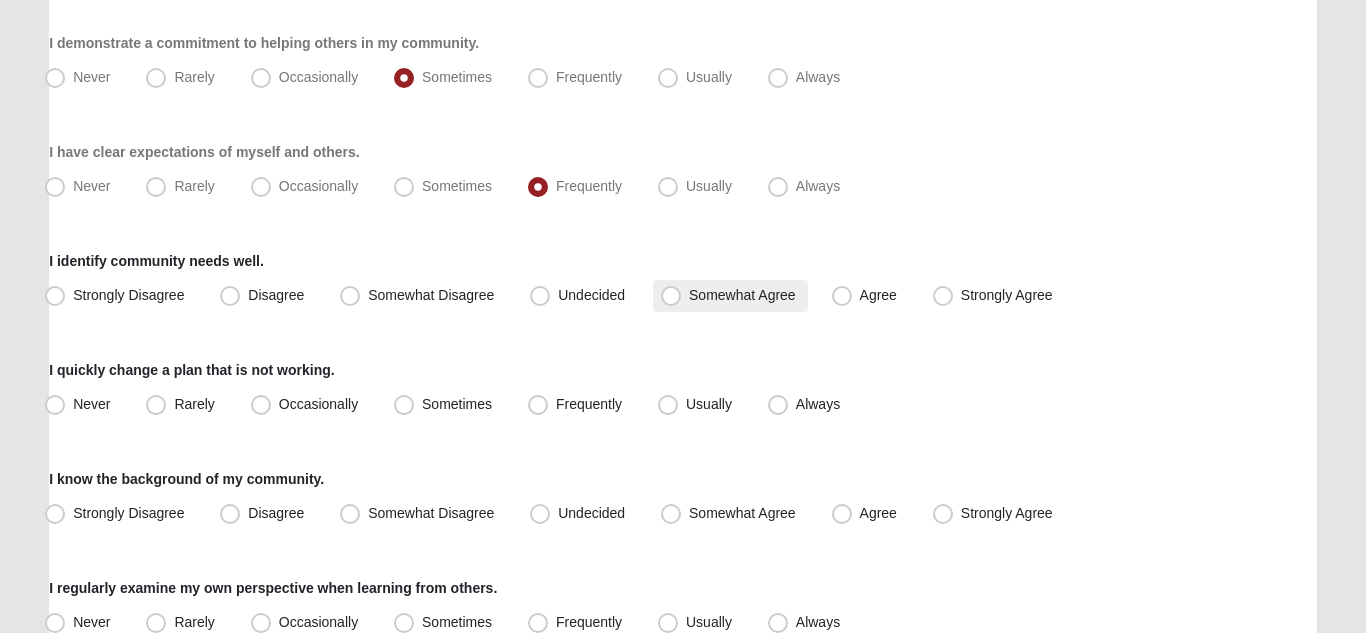 click on "Somewhat Agree" at bounding box center (742, 295) 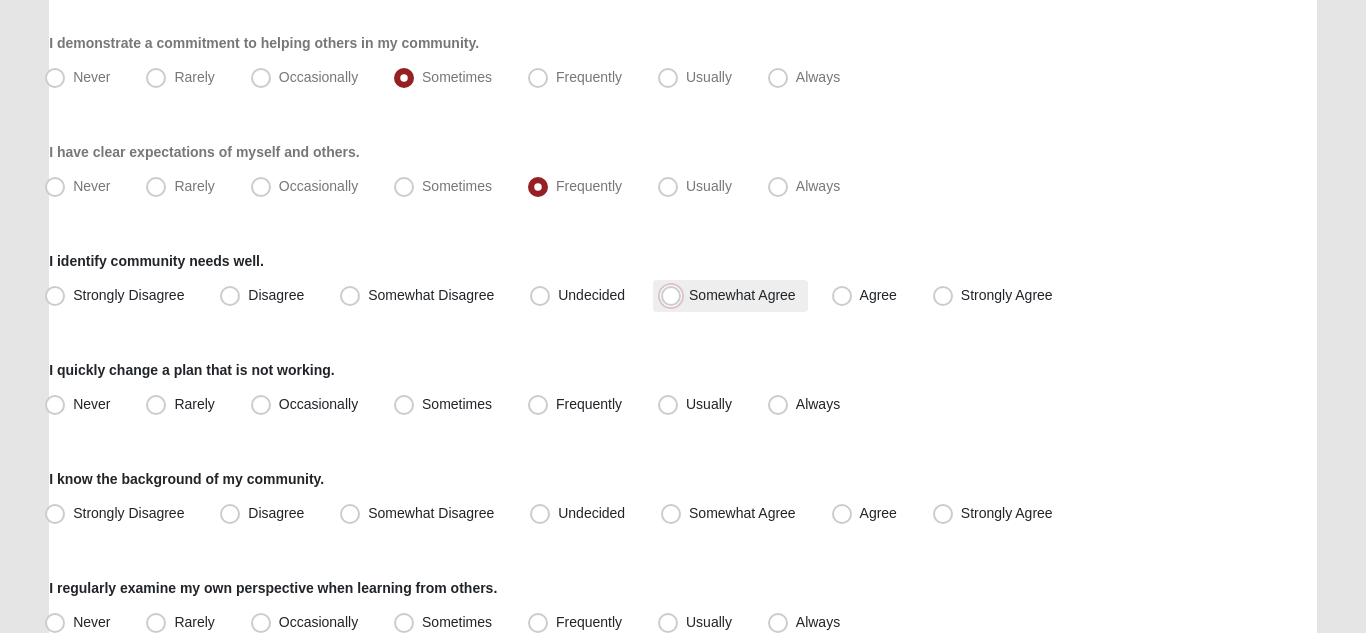 click on "Somewhat Agree" at bounding box center (675, 295) 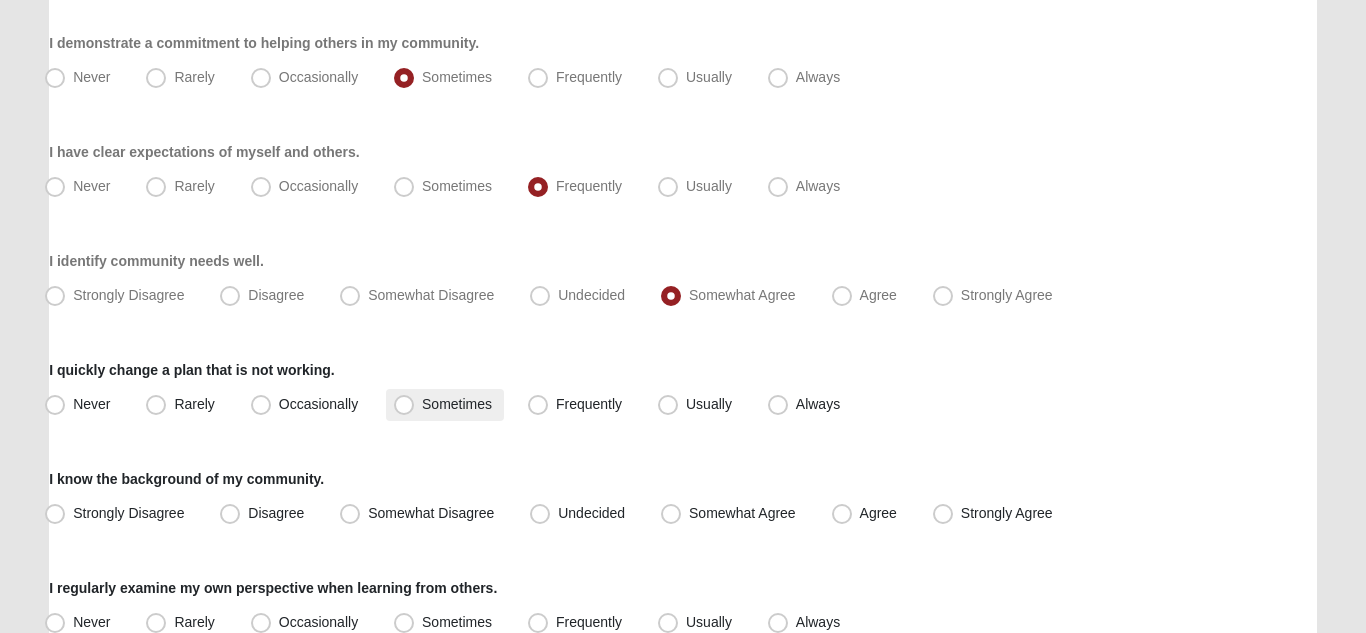 click on "Sometimes" at bounding box center (457, 404) 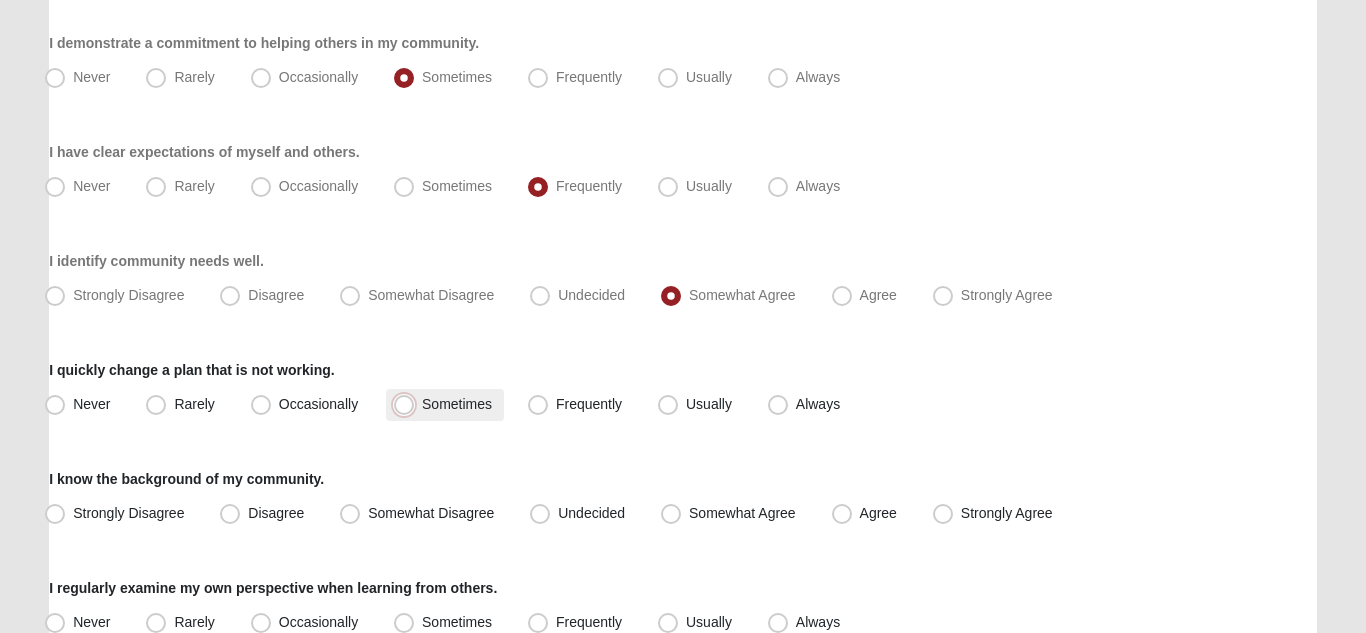 click on "Sometimes" at bounding box center [408, 404] 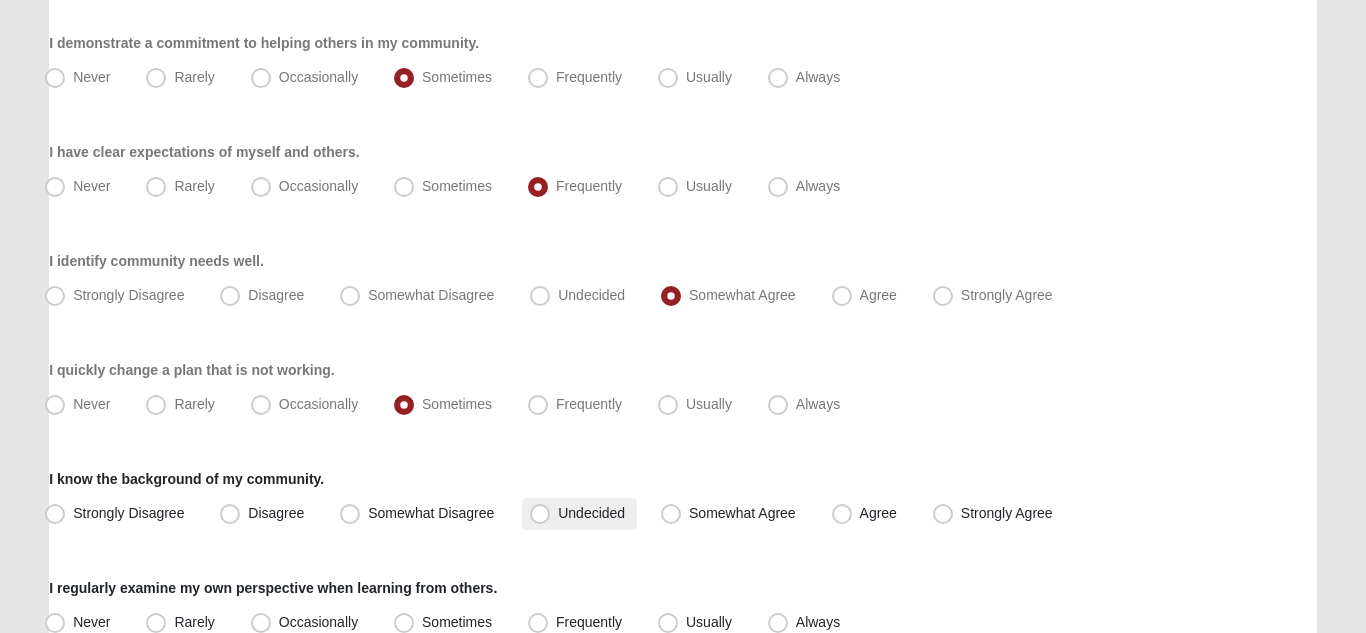 click on "Undecided" at bounding box center (591, 513) 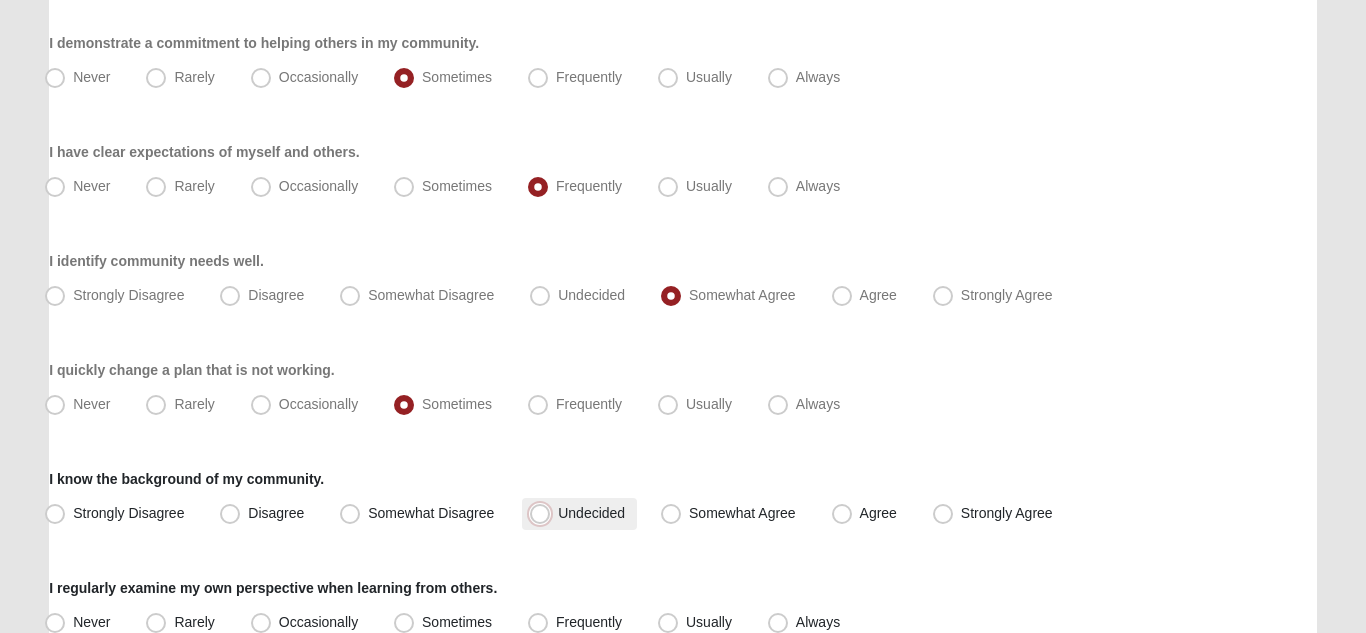 click on "Undecided" at bounding box center [544, 513] 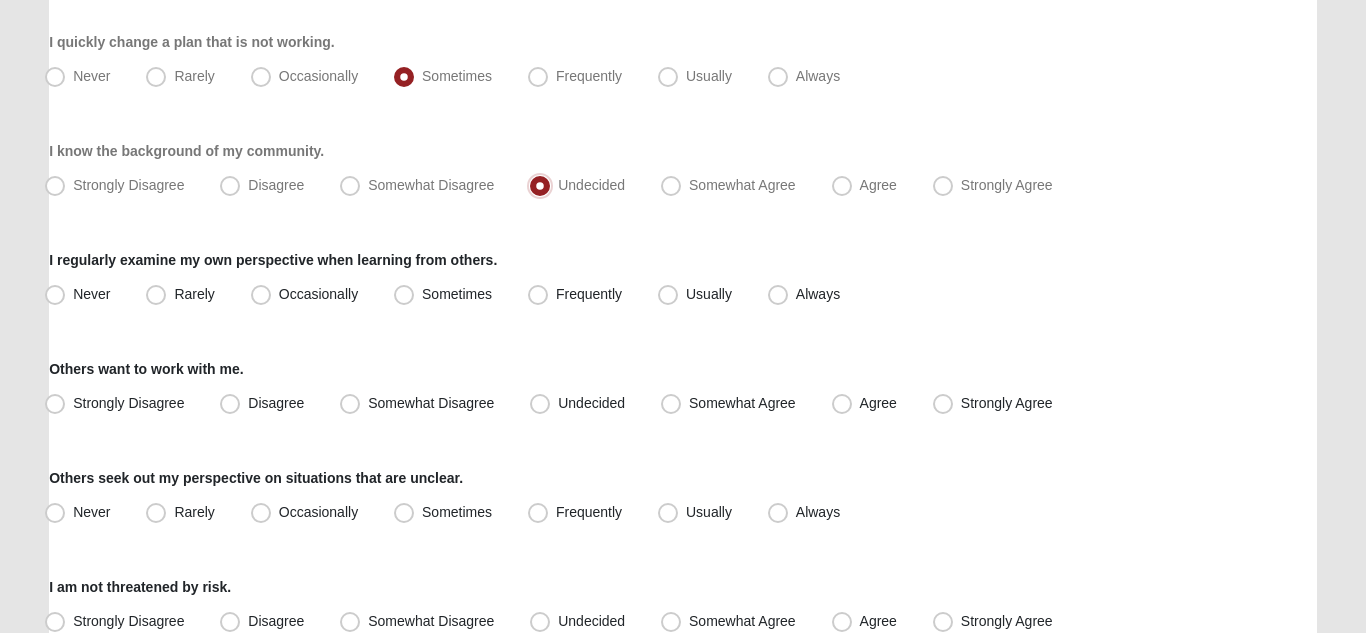 scroll, scrollTop: 683, scrollLeft: 0, axis: vertical 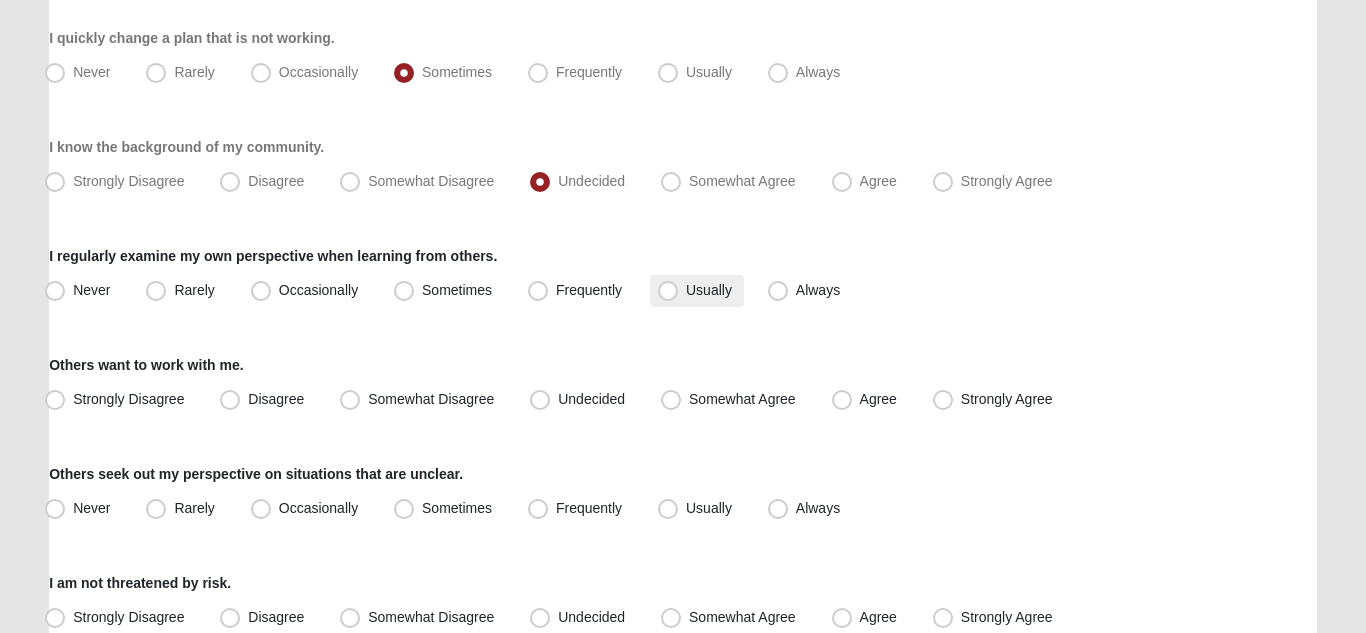 click on "Usually" at bounding box center [709, 290] 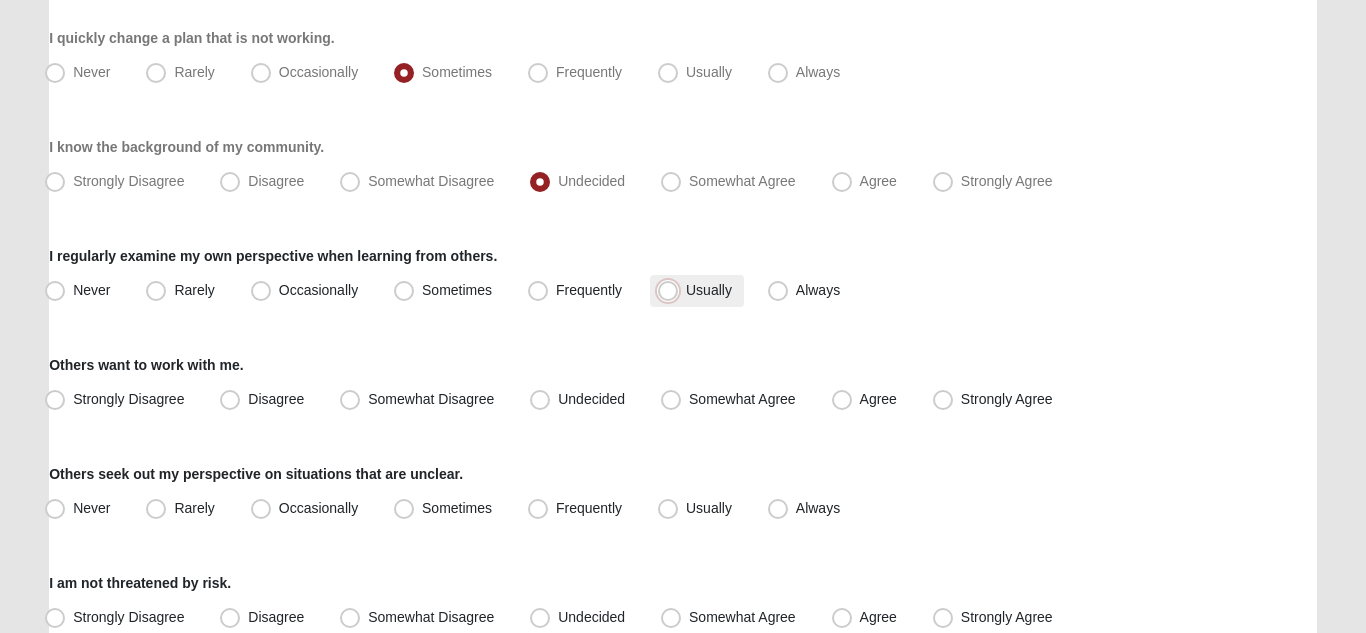 click on "Usually" at bounding box center [672, 290] 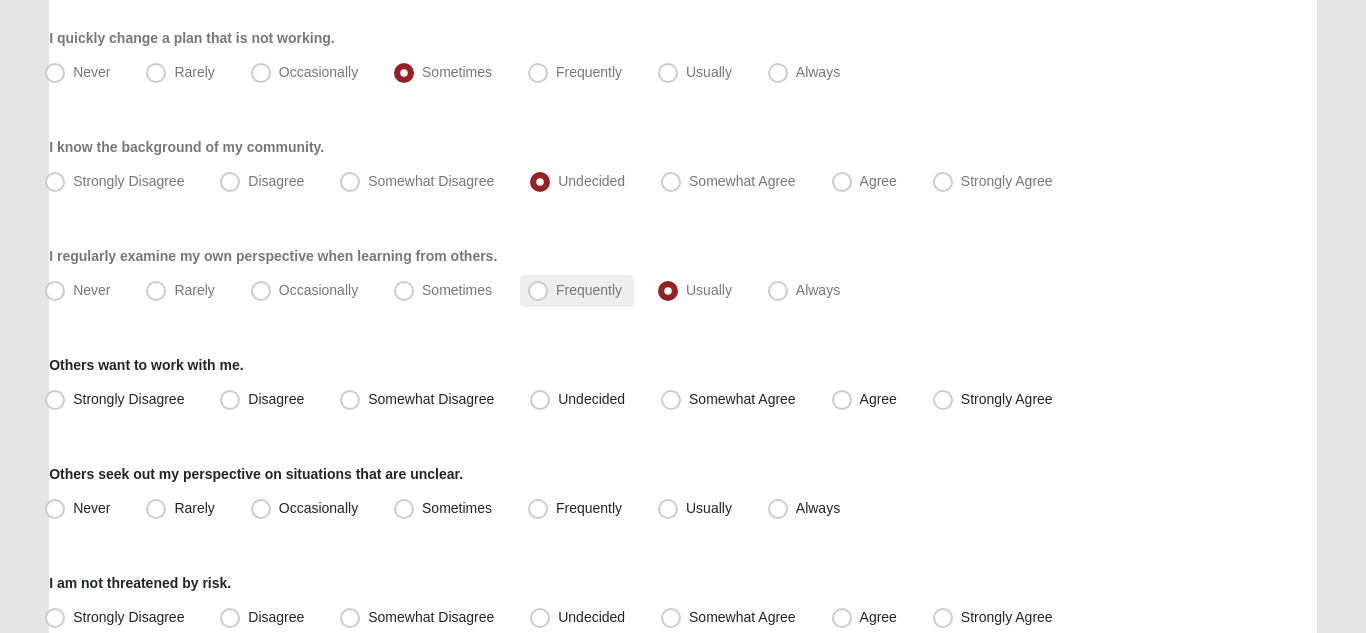 click on "Frequently" at bounding box center (589, 290) 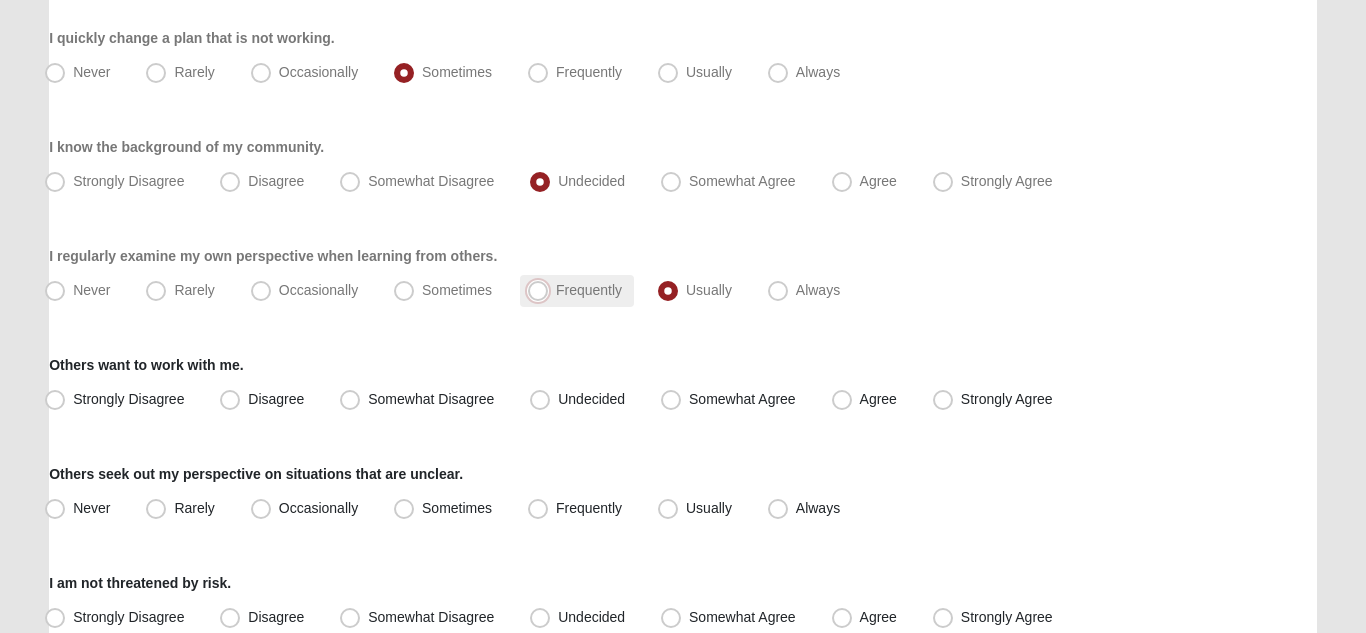 click on "Frequently" at bounding box center [542, 290] 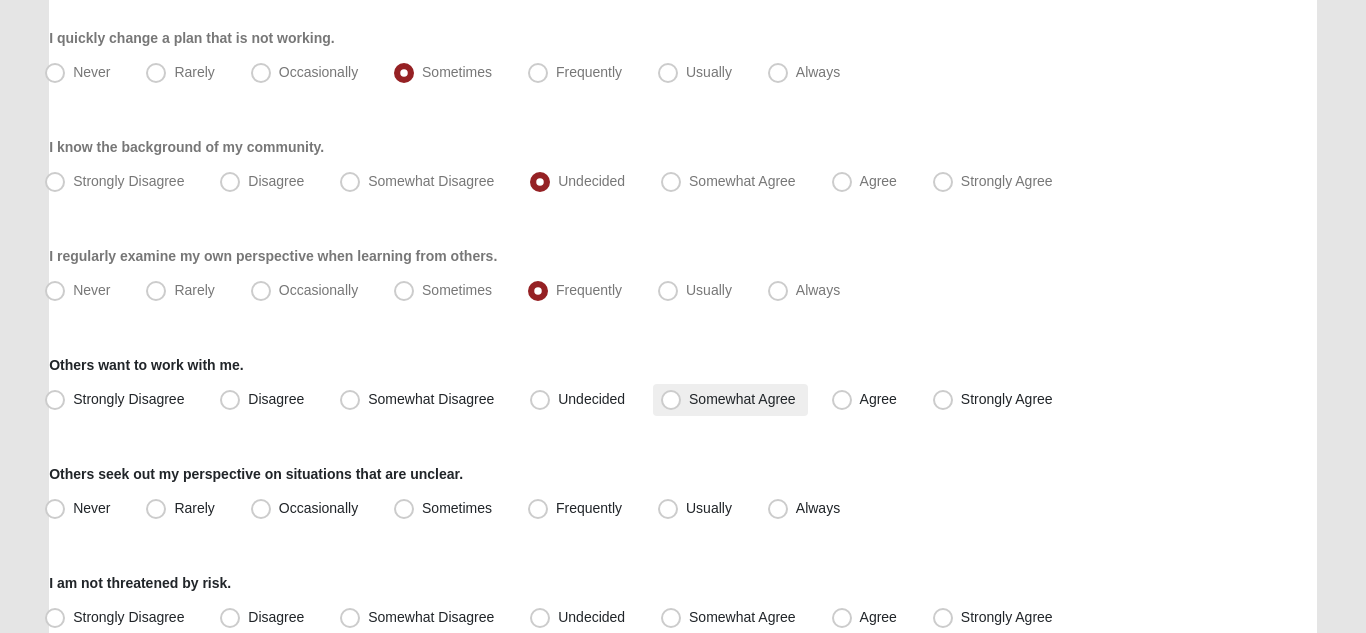 click on "Somewhat Agree" at bounding box center [742, 399] 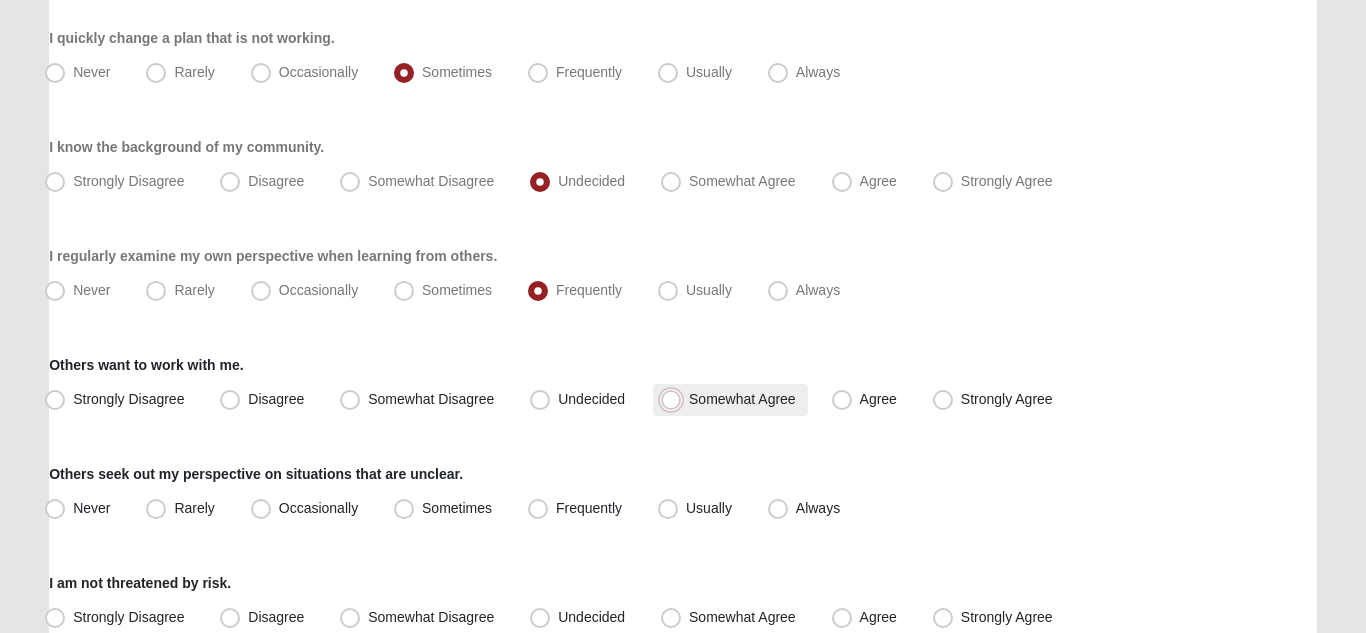 click on "Somewhat Agree" at bounding box center (675, 399) 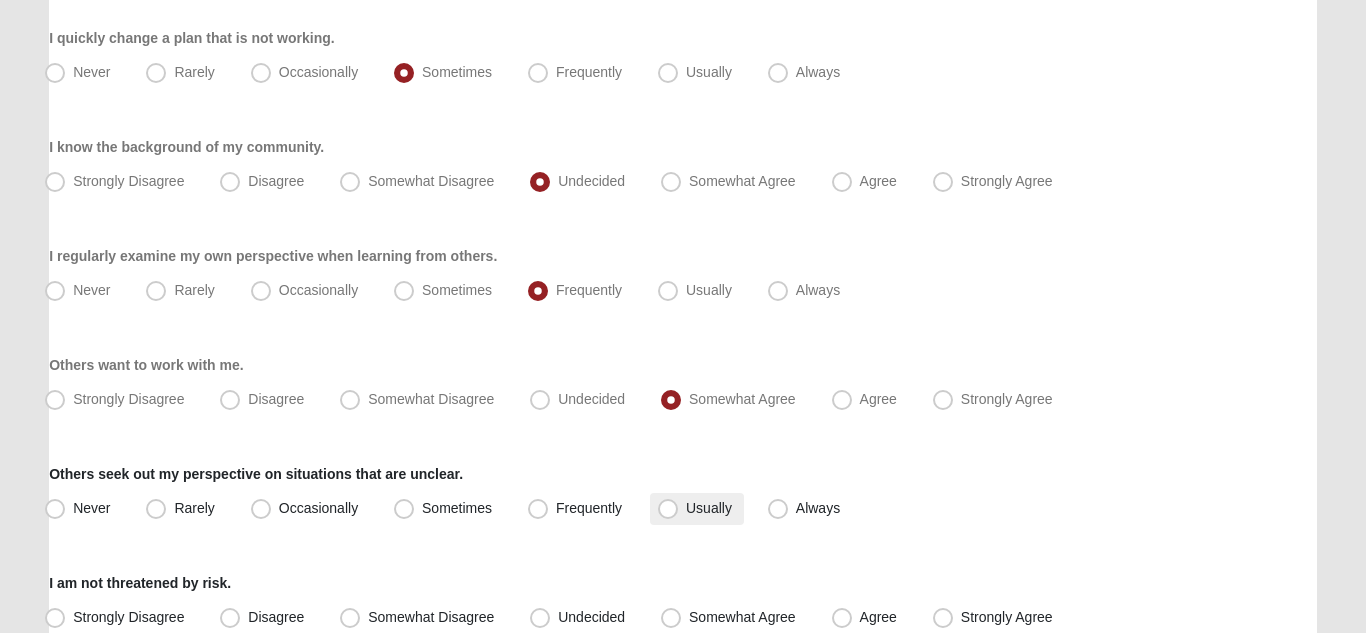 click on "Usually" at bounding box center [709, 508] 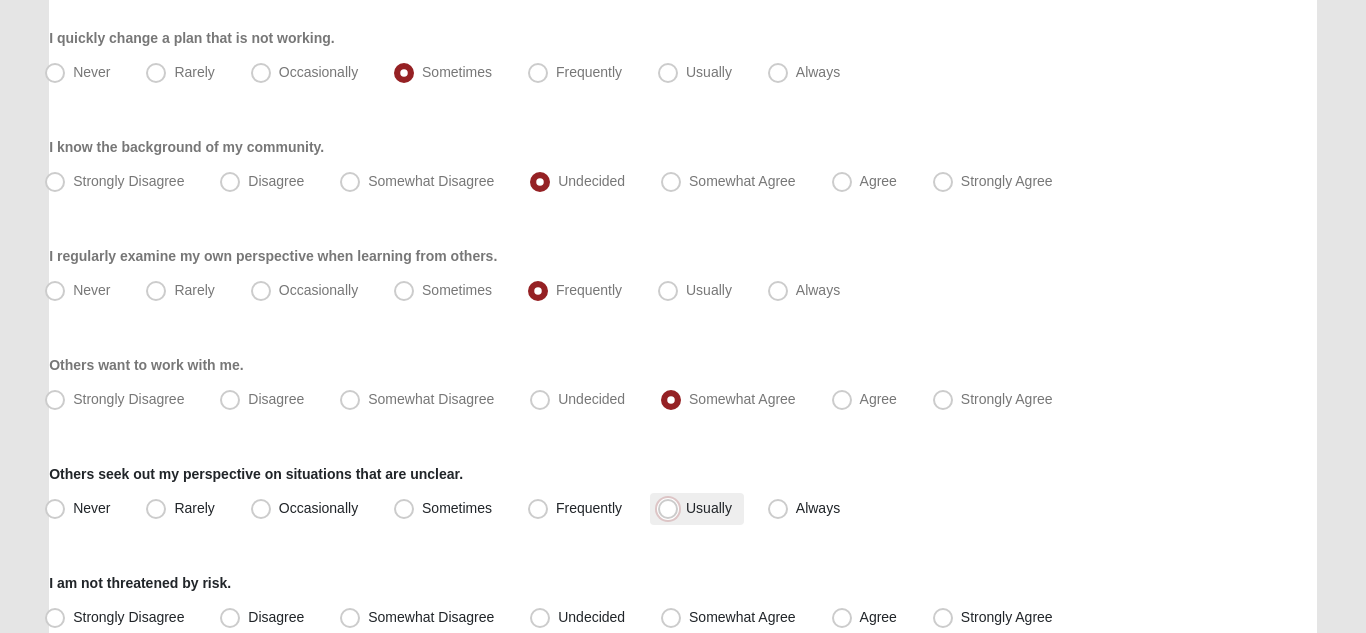 click on "Usually" at bounding box center (672, 508) 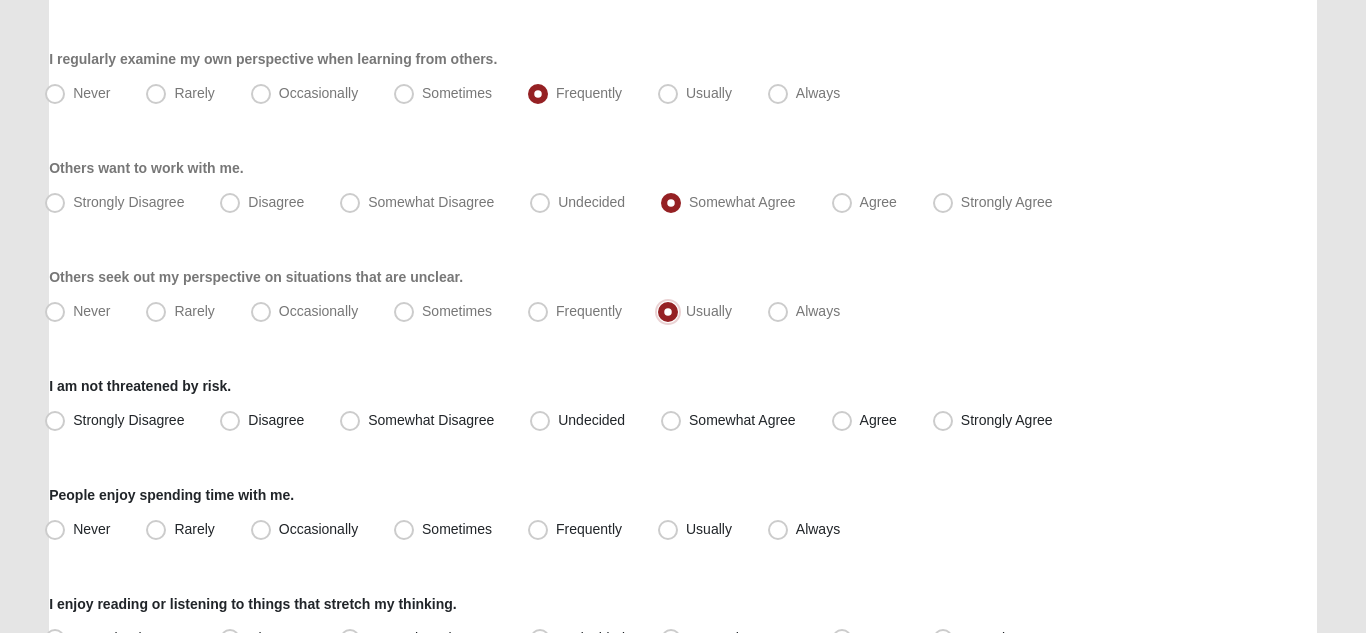 scroll, scrollTop: 892, scrollLeft: 0, axis: vertical 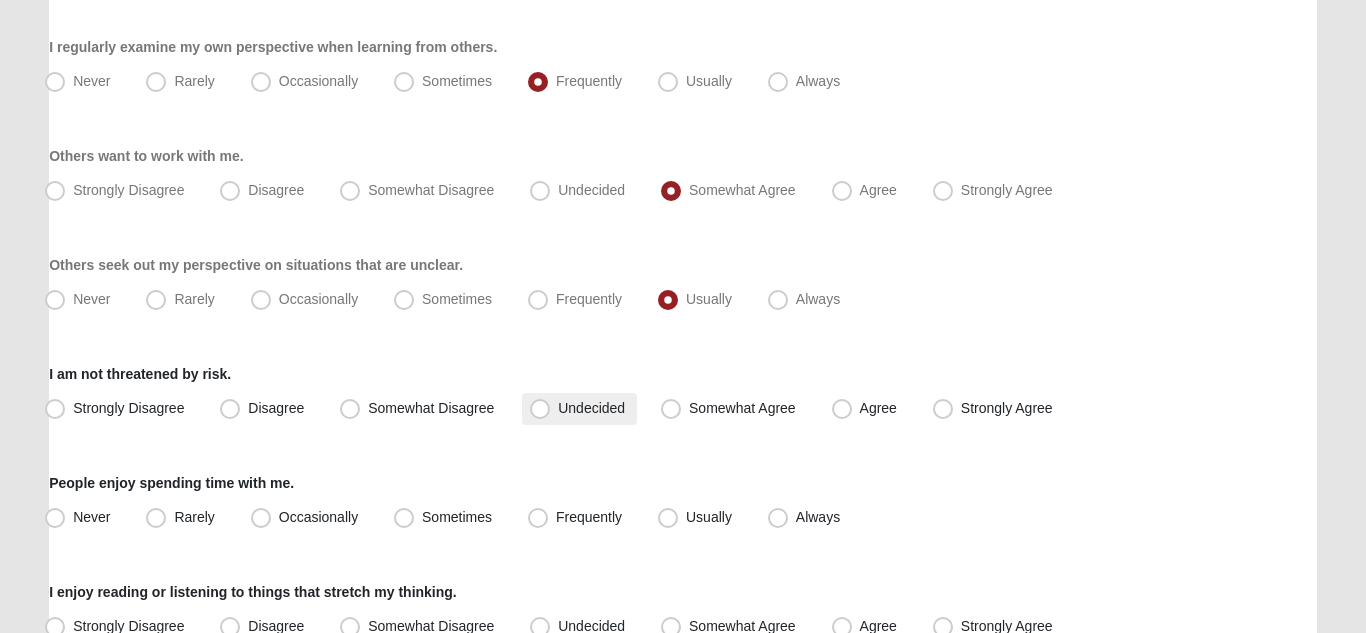 click on "Undecided" at bounding box center [591, 408] 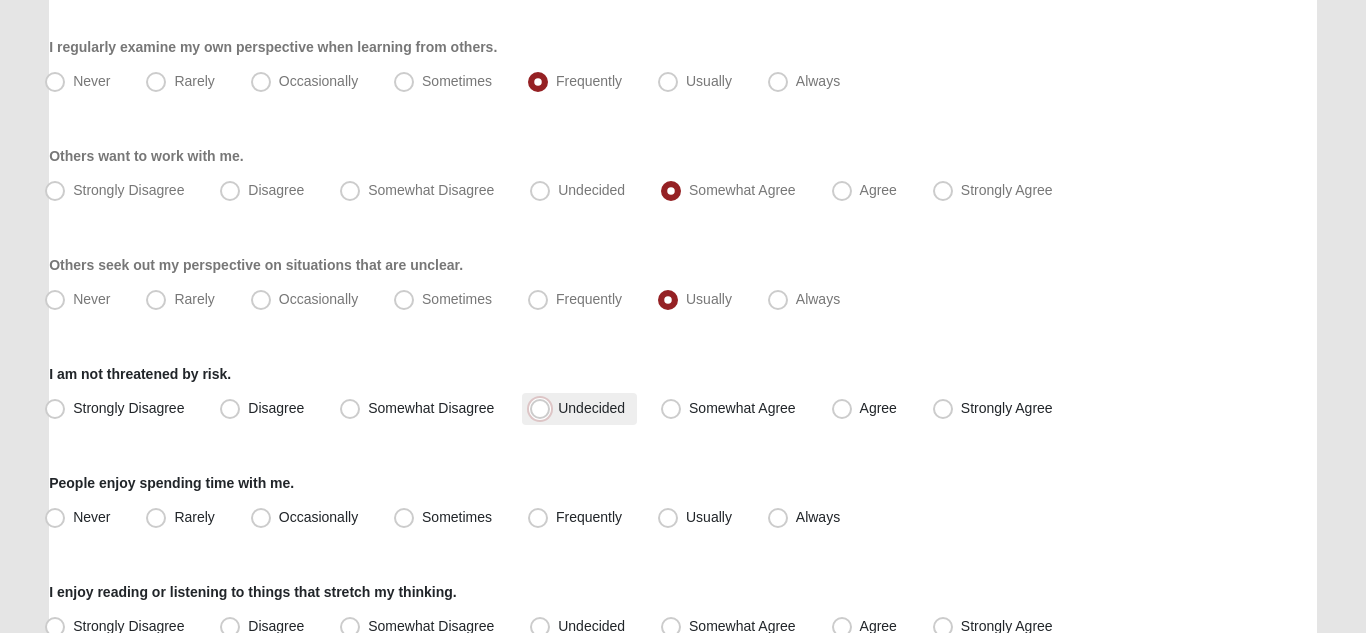 click on "Undecided" at bounding box center [544, 408] 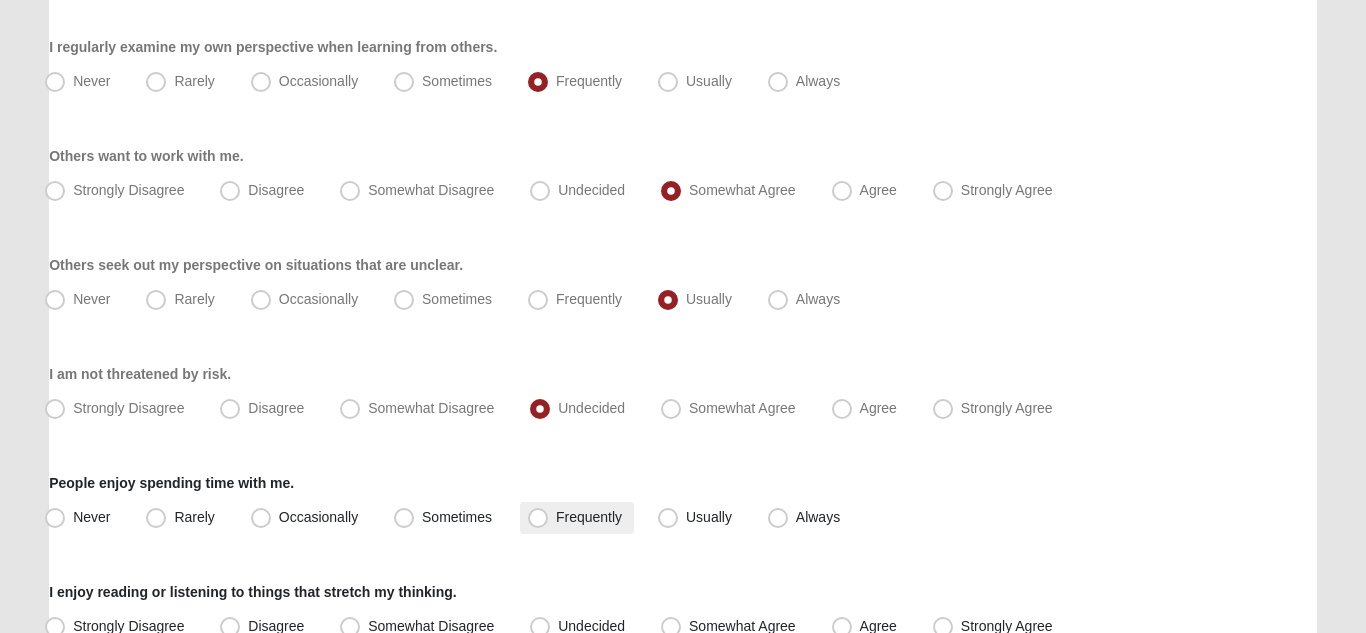 click on "Frequently" at bounding box center [589, 517] 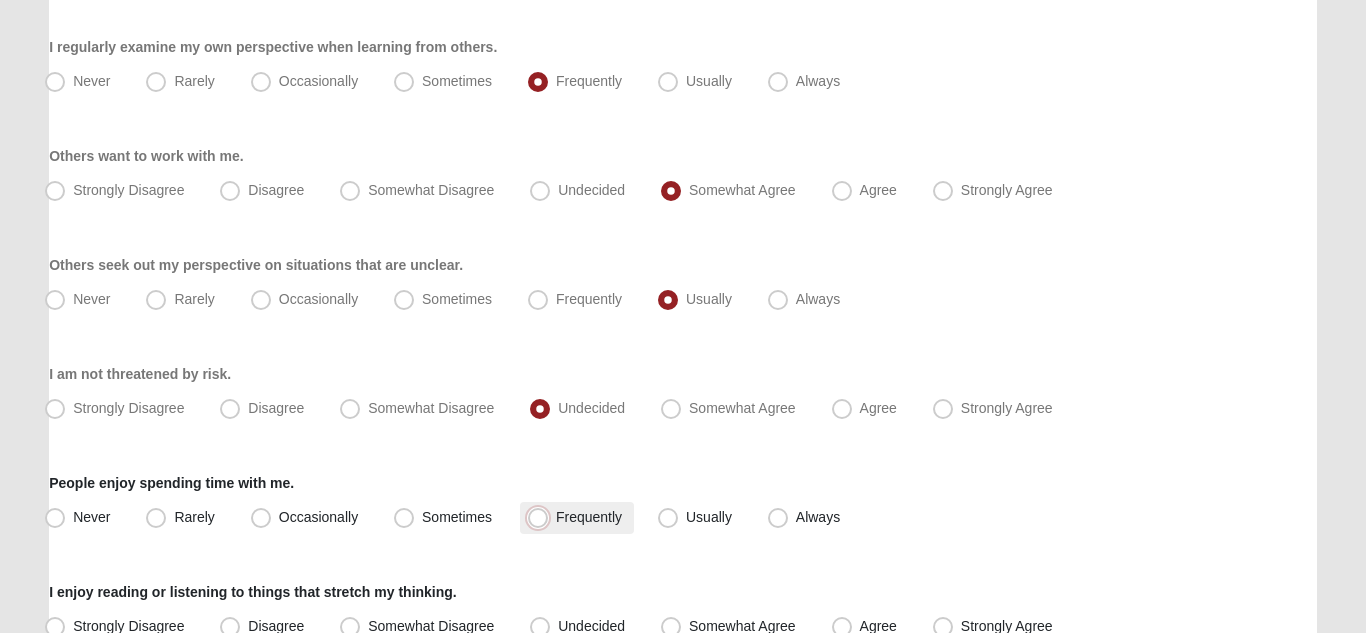 click on "Frequently" at bounding box center [542, 517] 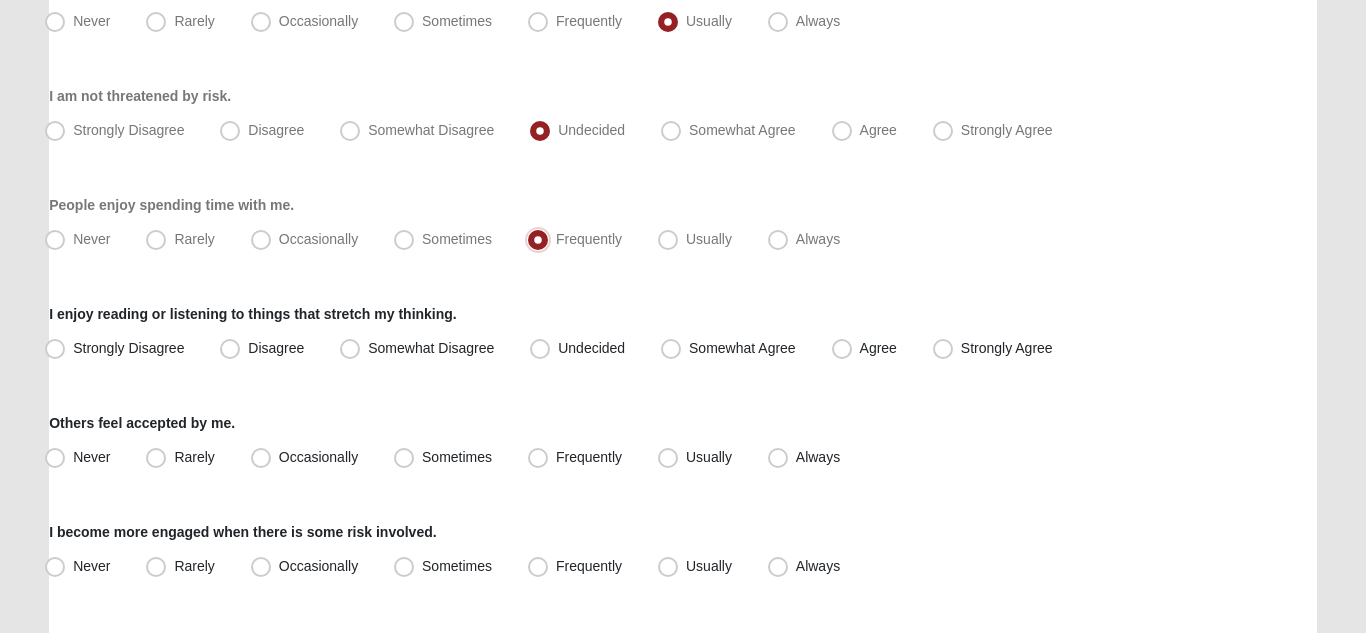 scroll, scrollTop: 1227, scrollLeft: 0, axis: vertical 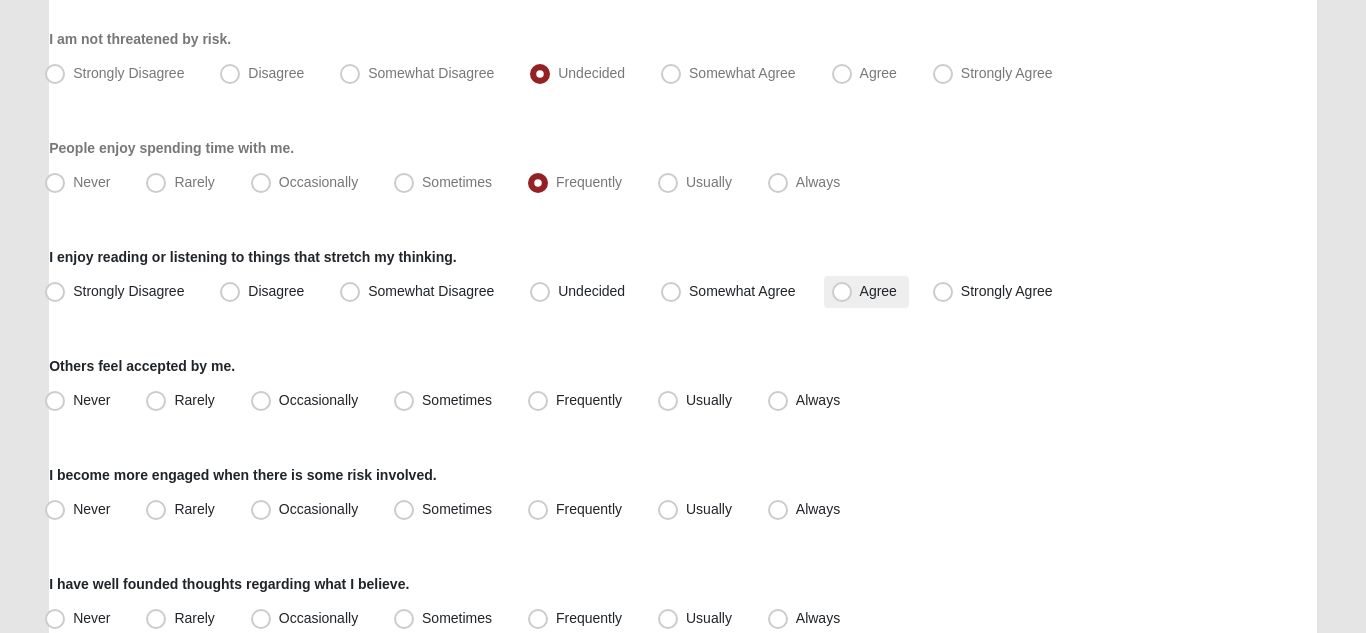 click on "Agree" at bounding box center (878, 291) 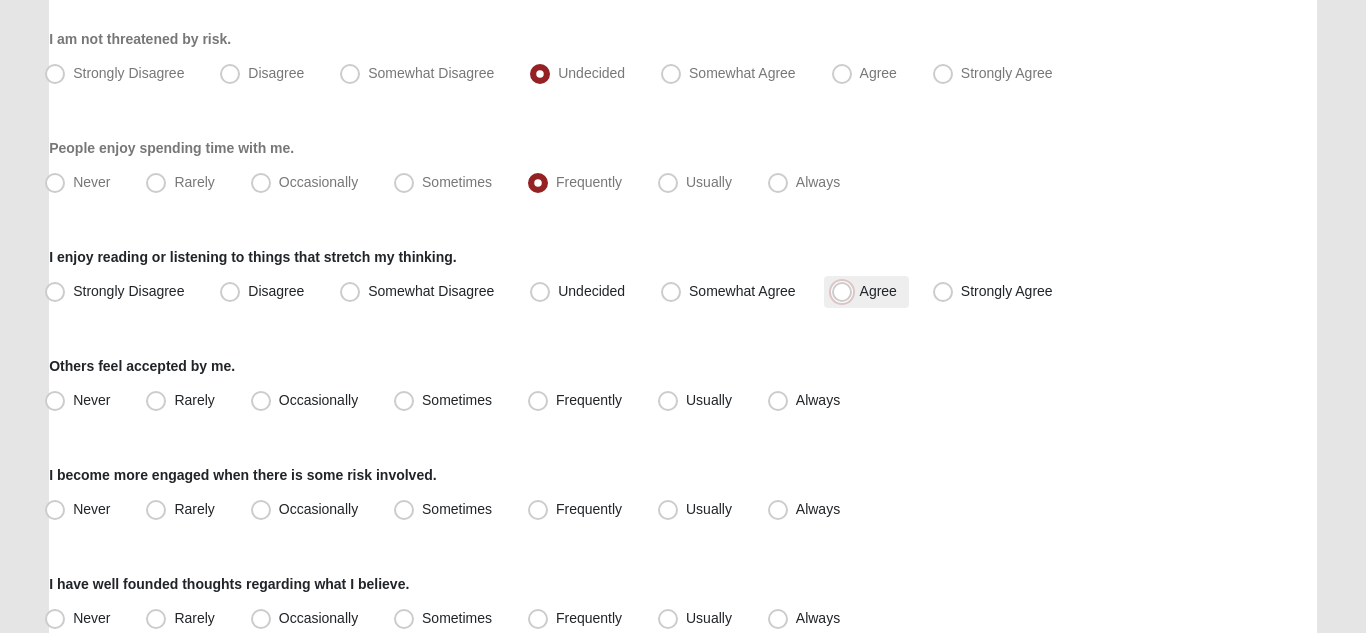 click on "Agree" at bounding box center [846, 291] 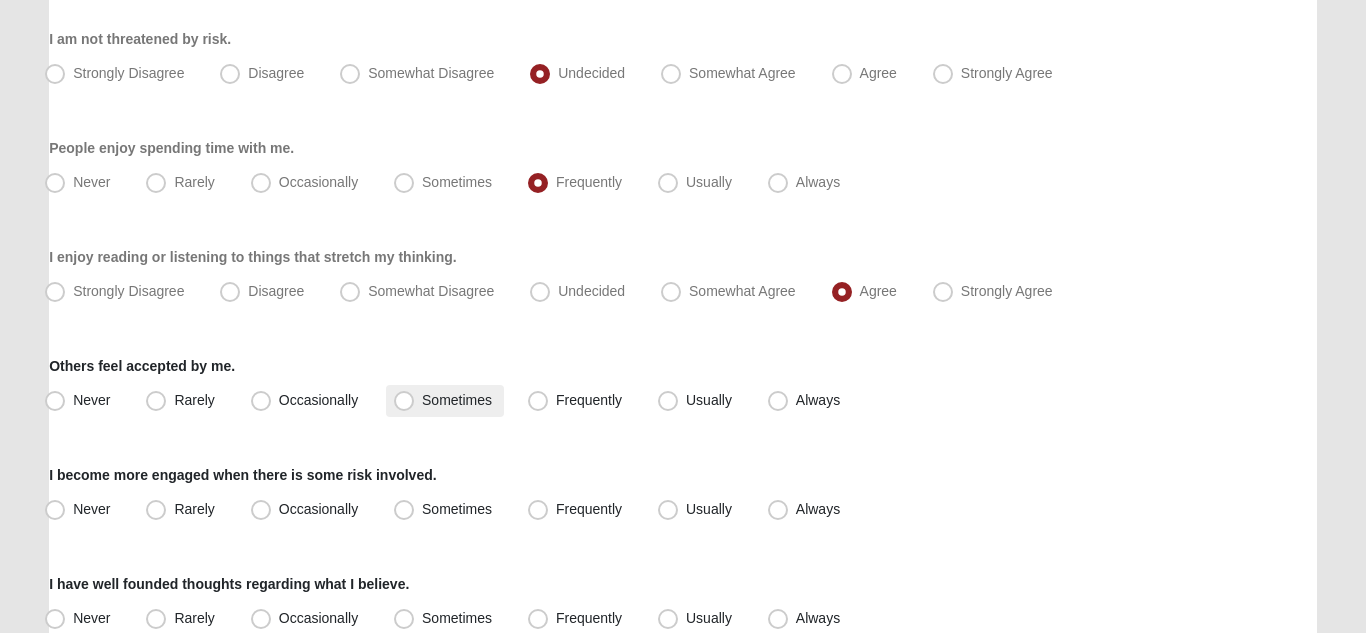 click on "Sometimes" at bounding box center [457, 400] 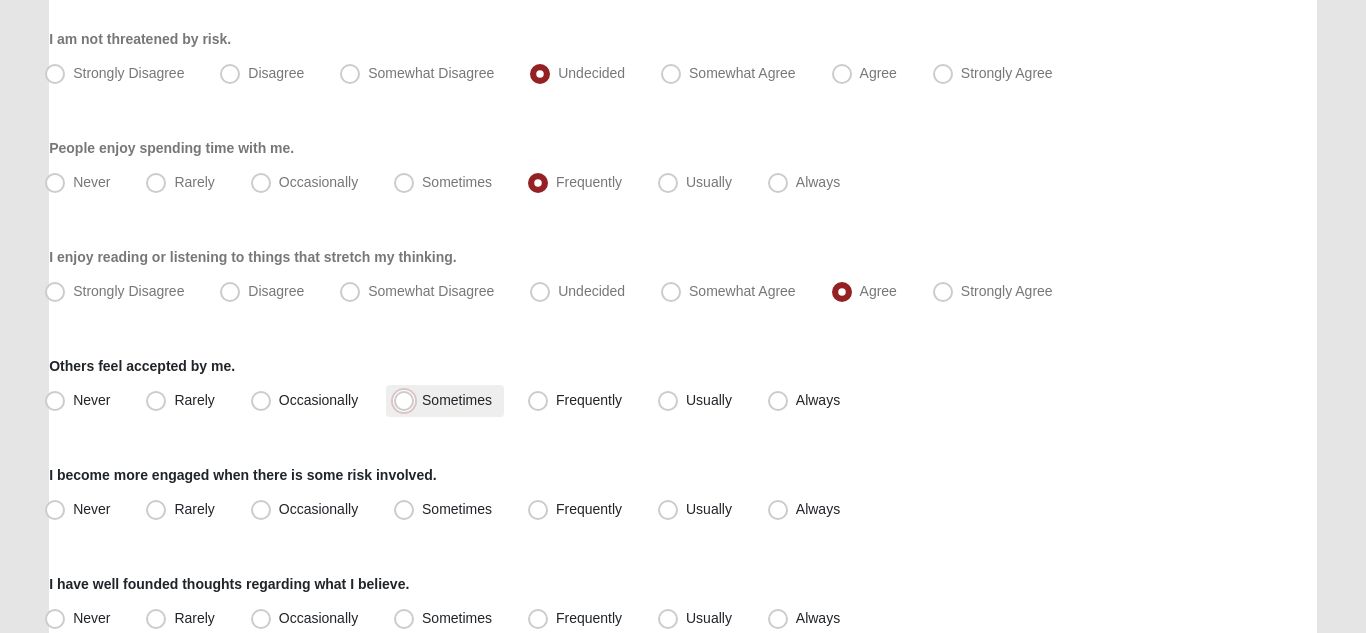 click on "Sometimes" at bounding box center (408, 400) 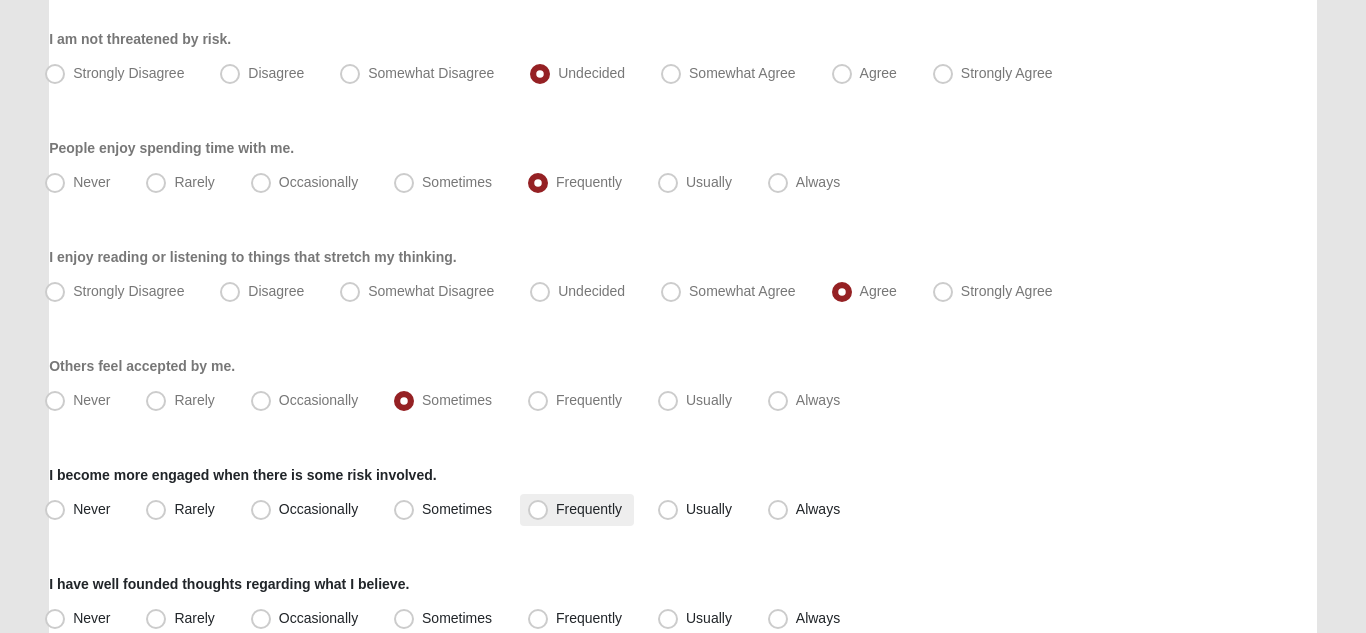 click on "Frequently" at bounding box center [589, 509] 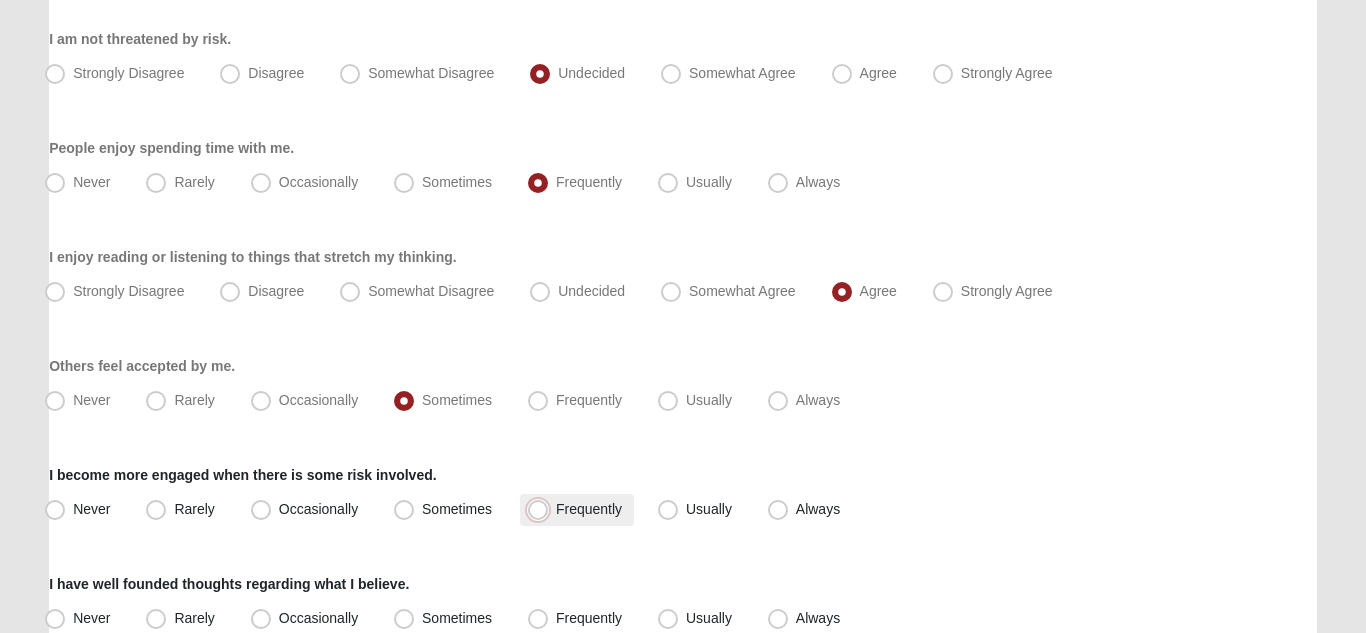 click on "Frequently" at bounding box center [542, 509] 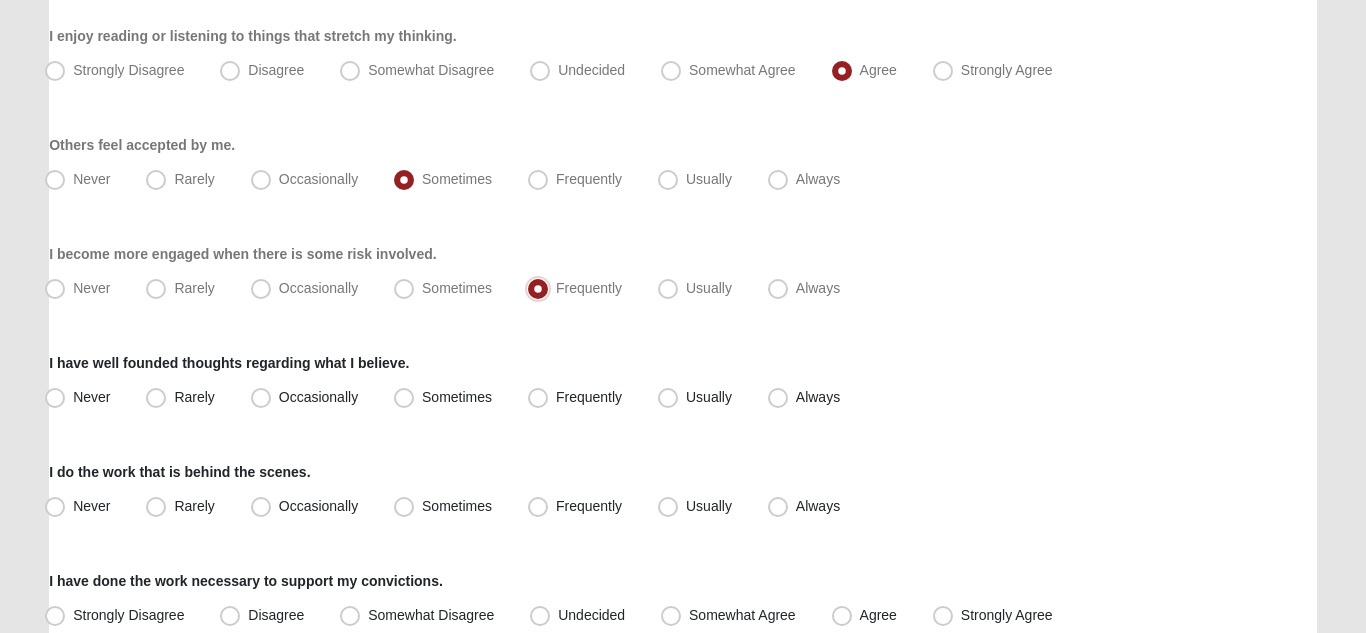 scroll, scrollTop: 1444, scrollLeft: 0, axis: vertical 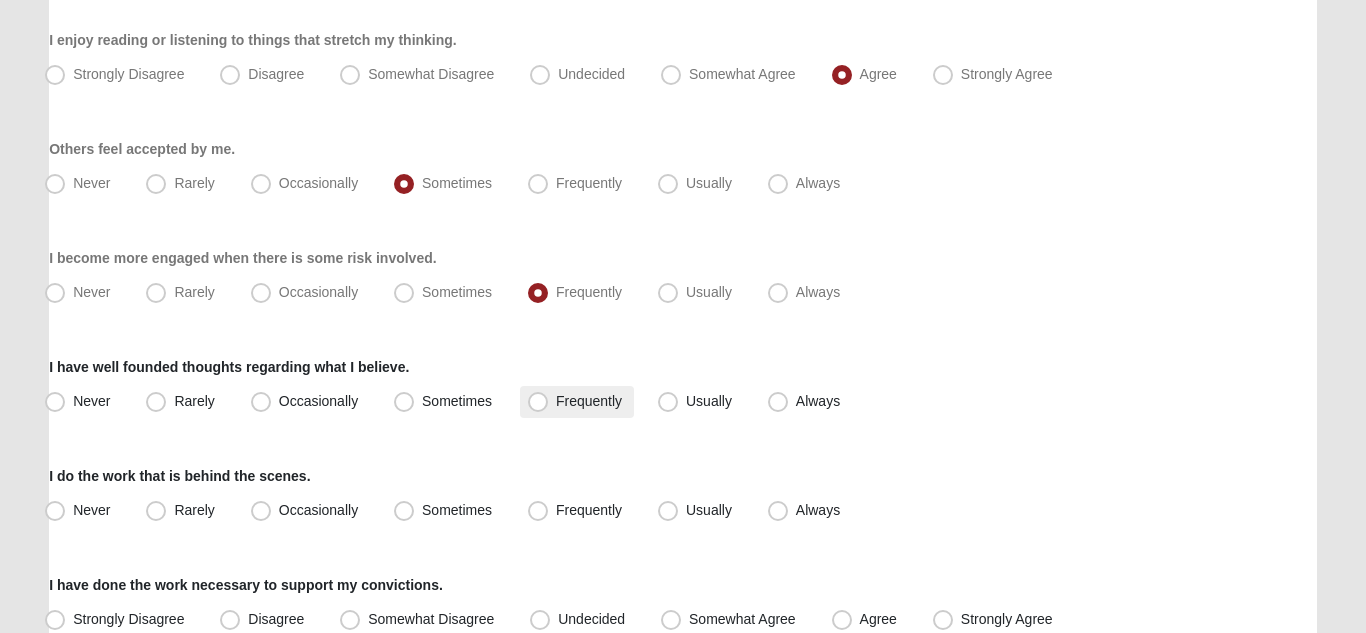 click on "Frequently" at bounding box center [589, 401] 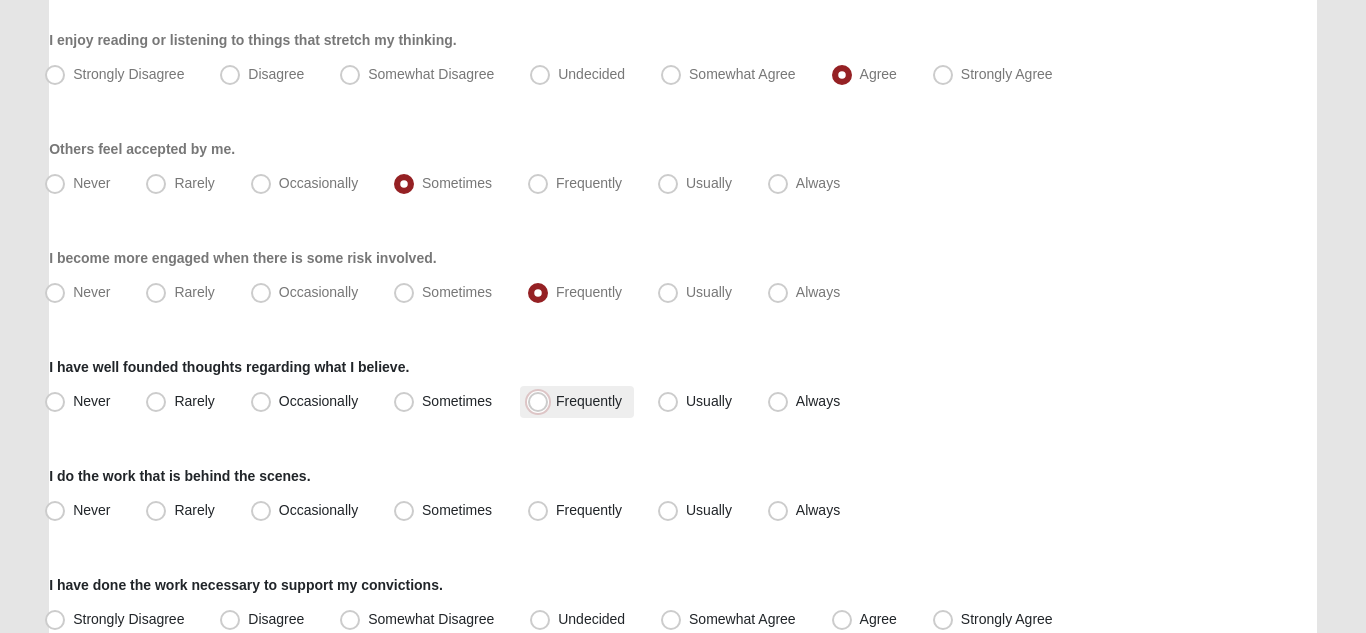 click on "Frequently" at bounding box center [542, 401] 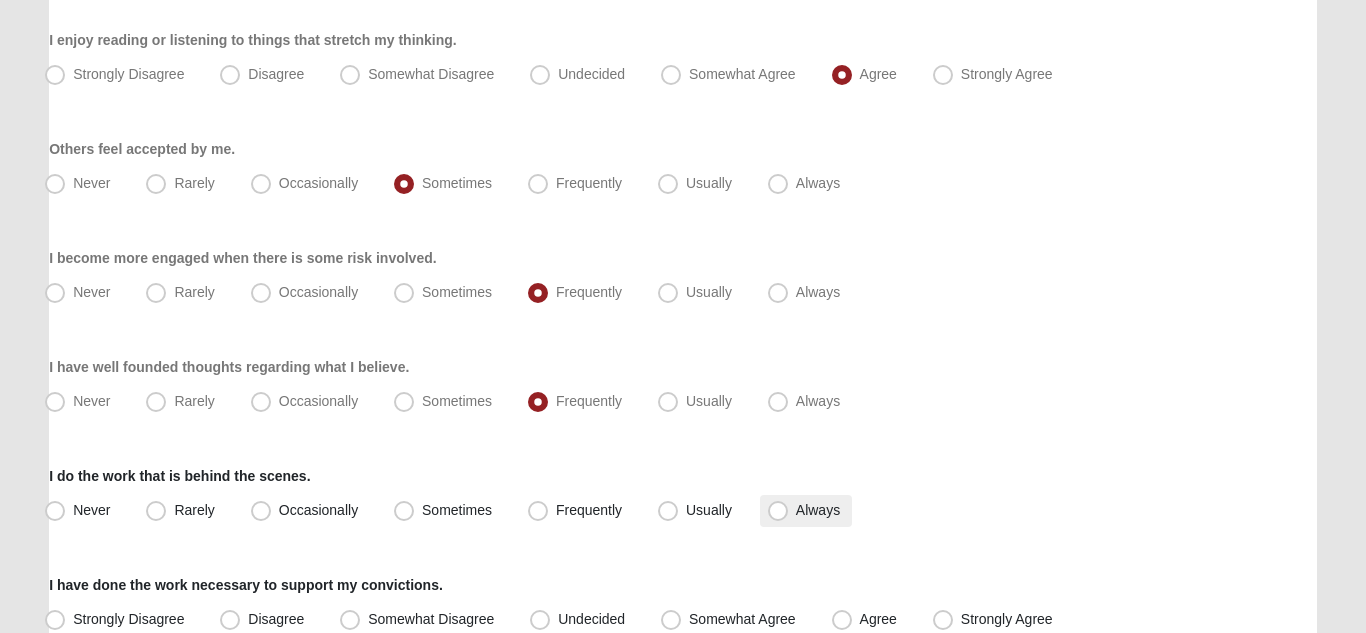 click on "Always" at bounding box center [818, 510] 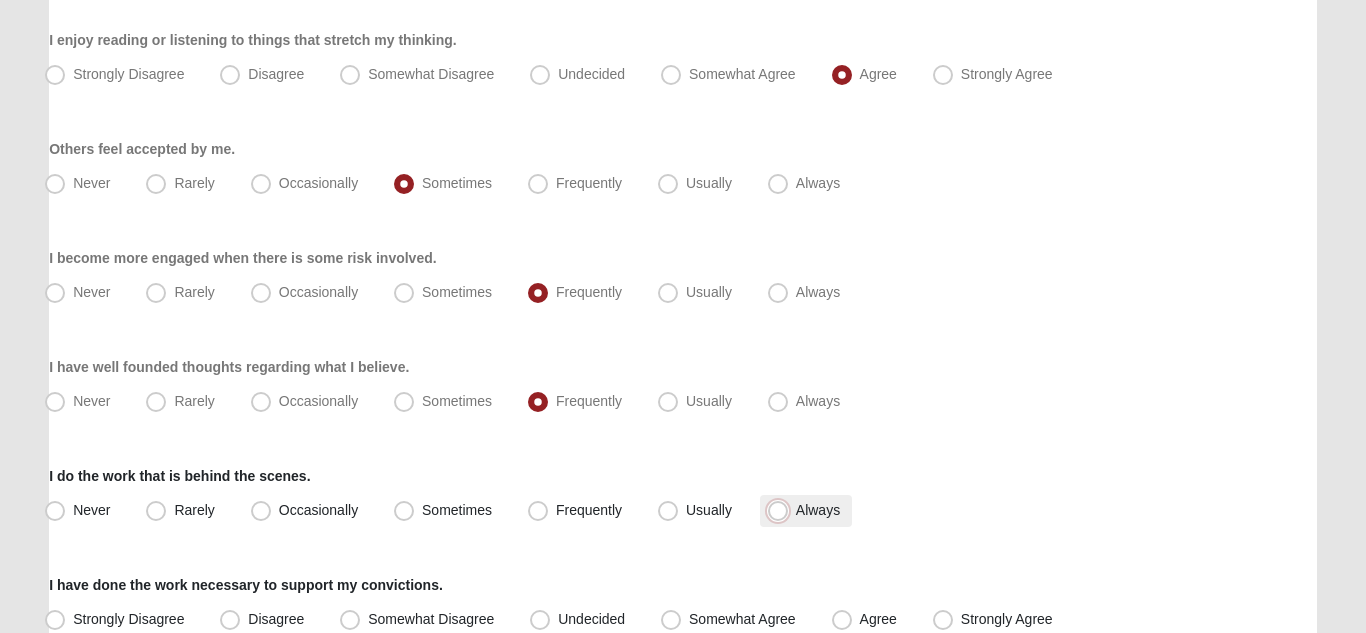 click on "Always" at bounding box center [782, 510] 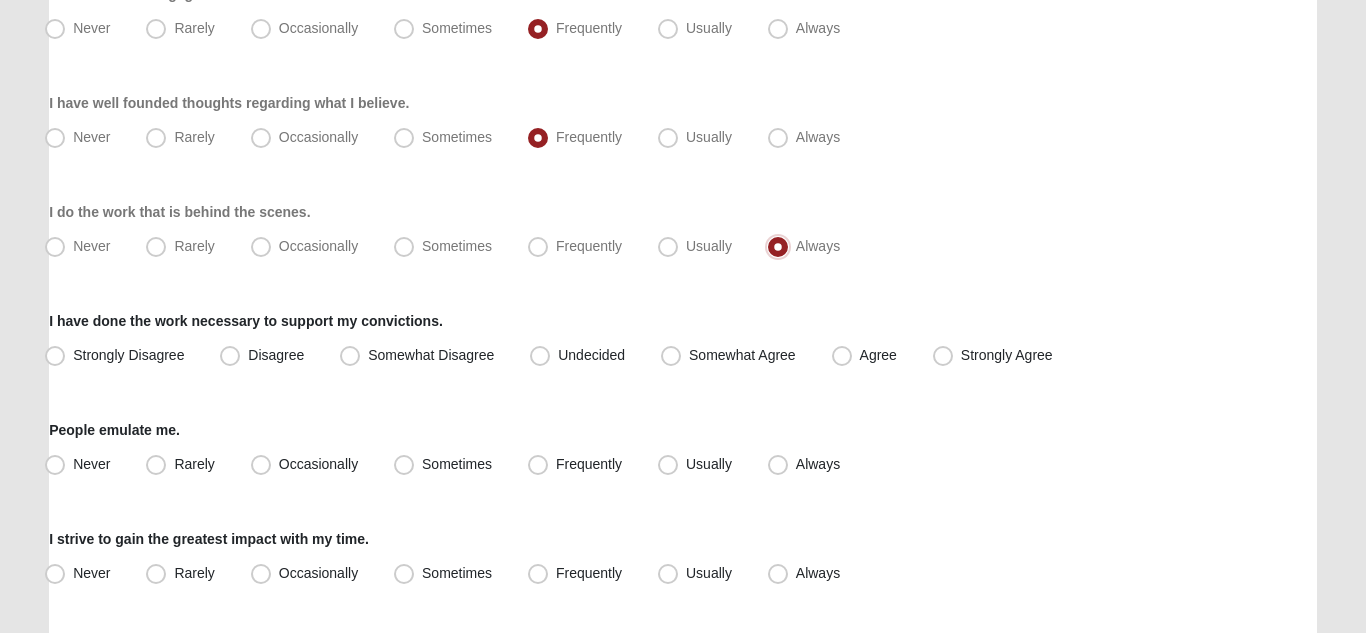 scroll, scrollTop: 1745, scrollLeft: 0, axis: vertical 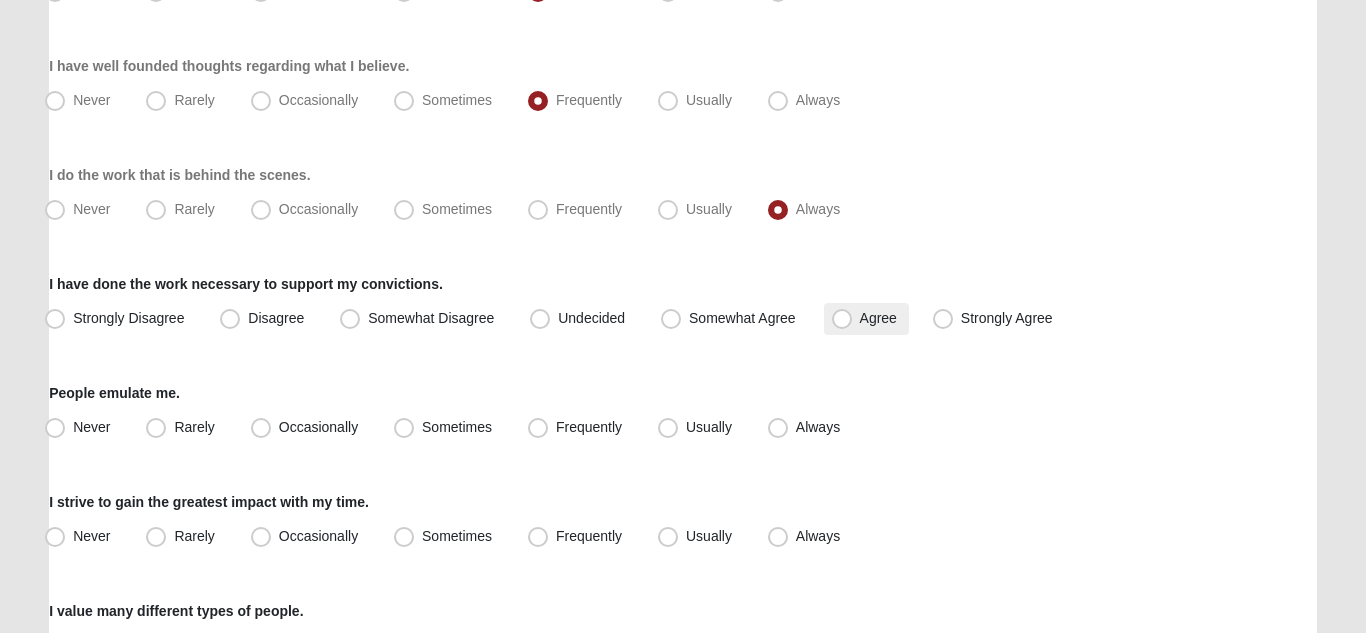 click on "Agree" at bounding box center (878, 318) 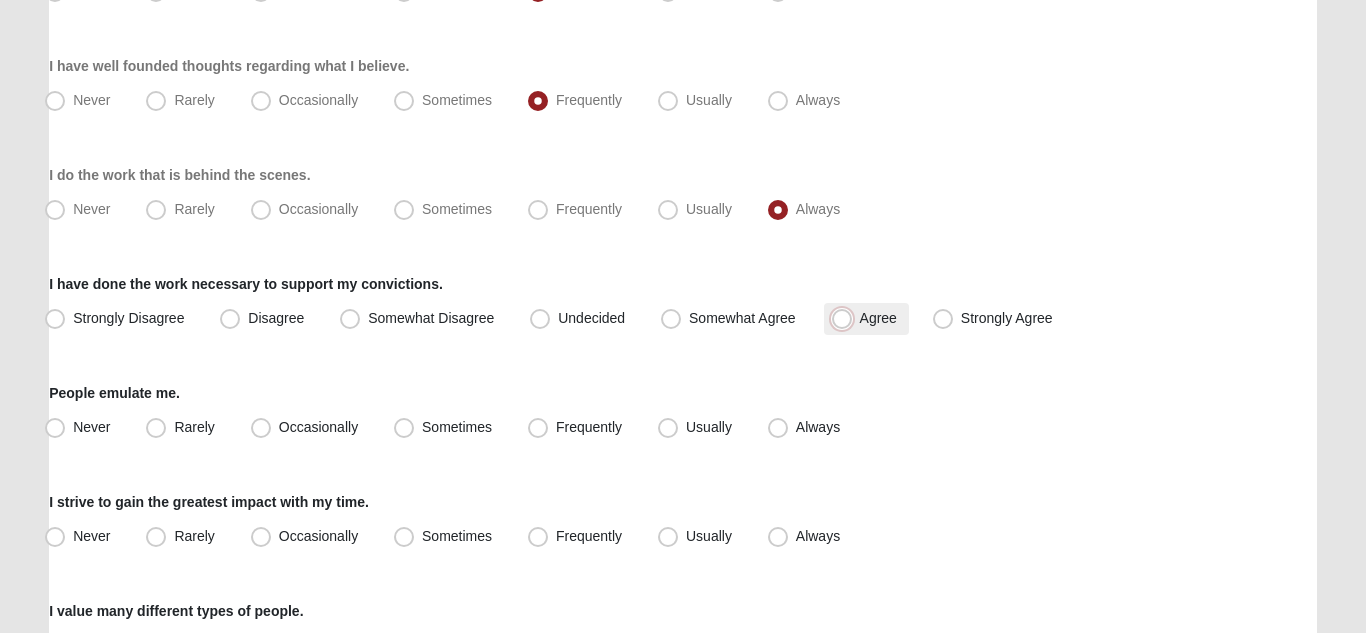click on "Agree" at bounding box center (846, 318) 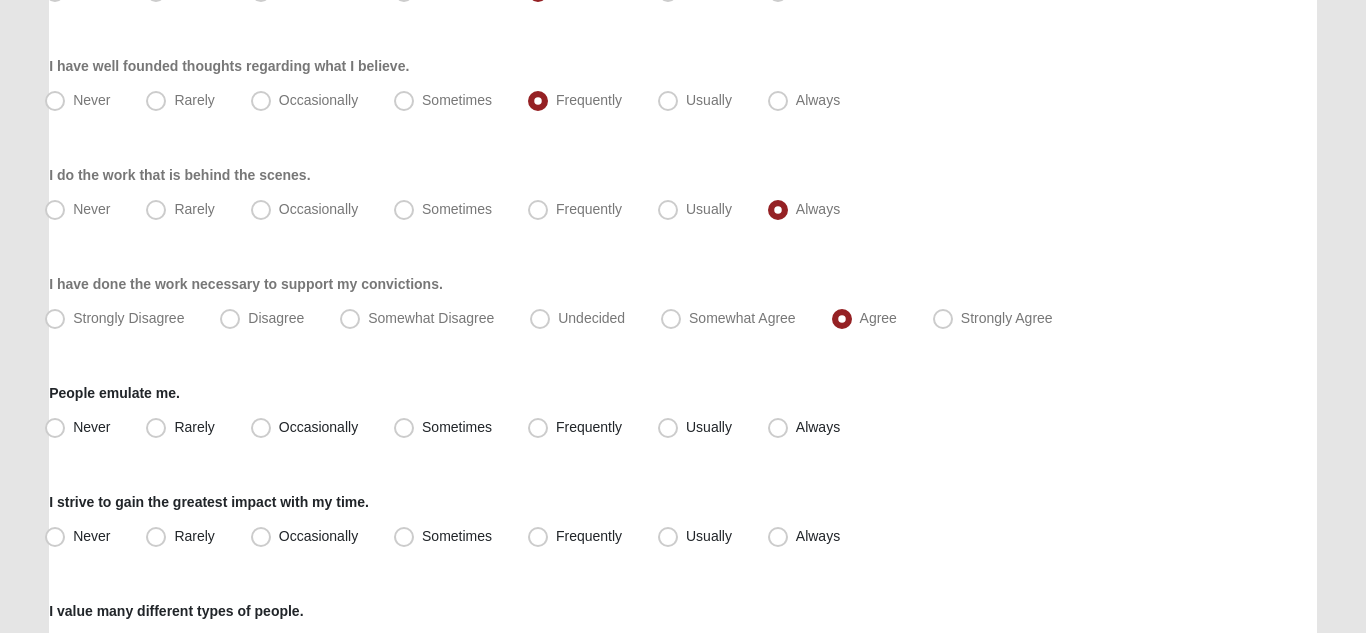 click on "Respond to these items quickly and don’t overthink them. Usually your first response is your best response.
48%
I enjoy taking on assignments which I don't know if I can accomplish.
Never
Rarely
Occasionally
Sometimes
Frequently
Usually
Always
I demonstrate a commitment to helping others in my community." at bounding box center [683, -409] 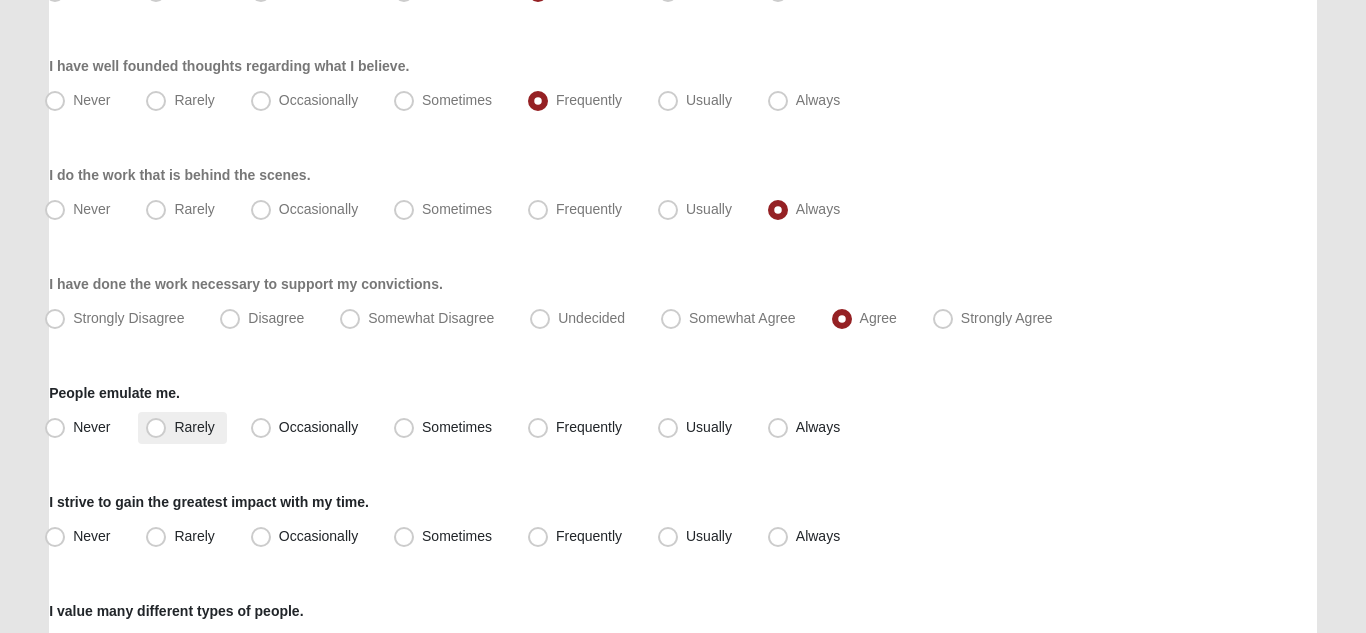 click on "Rarely" at bounding box center (194, 427) 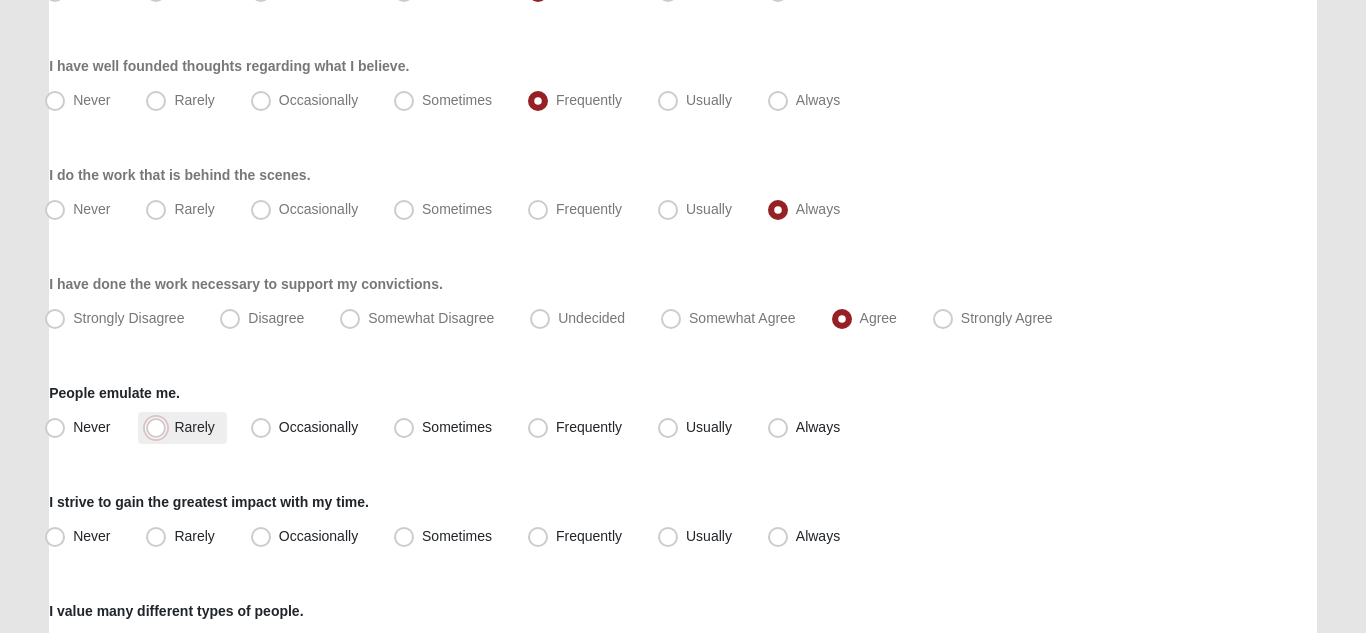 click on "Rarely" at bounding box center [160, 427] 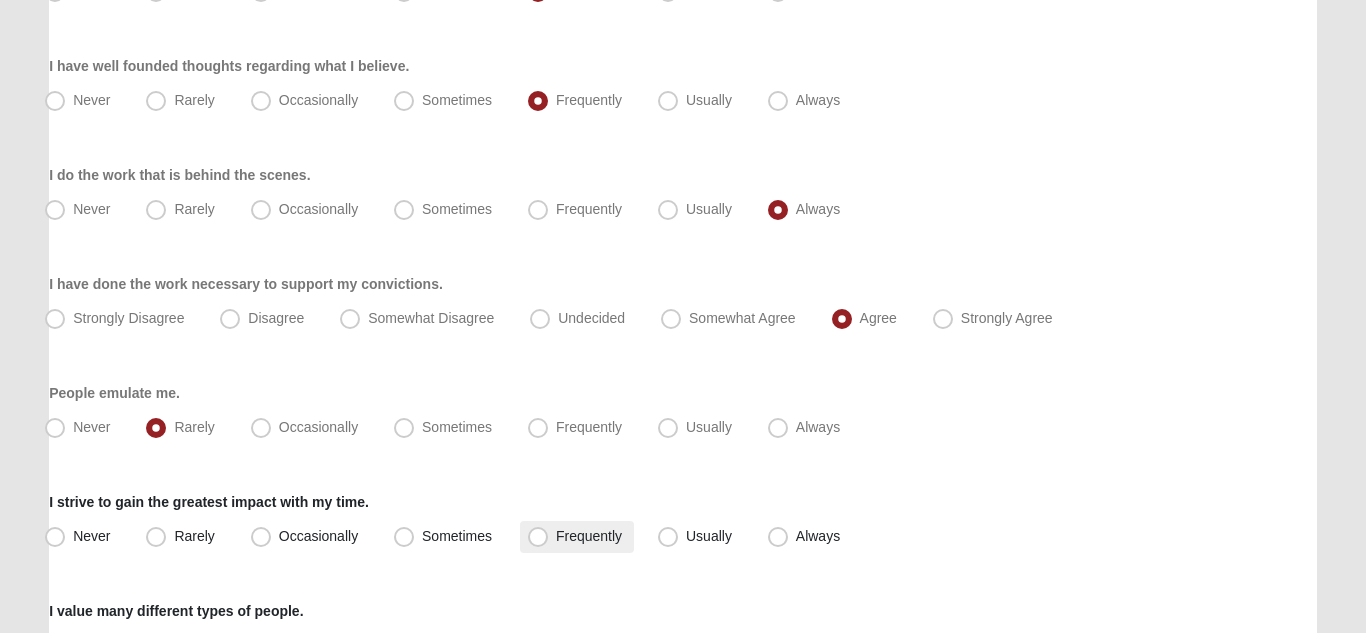 click on "Frequently" at bounding box center (589, 536) 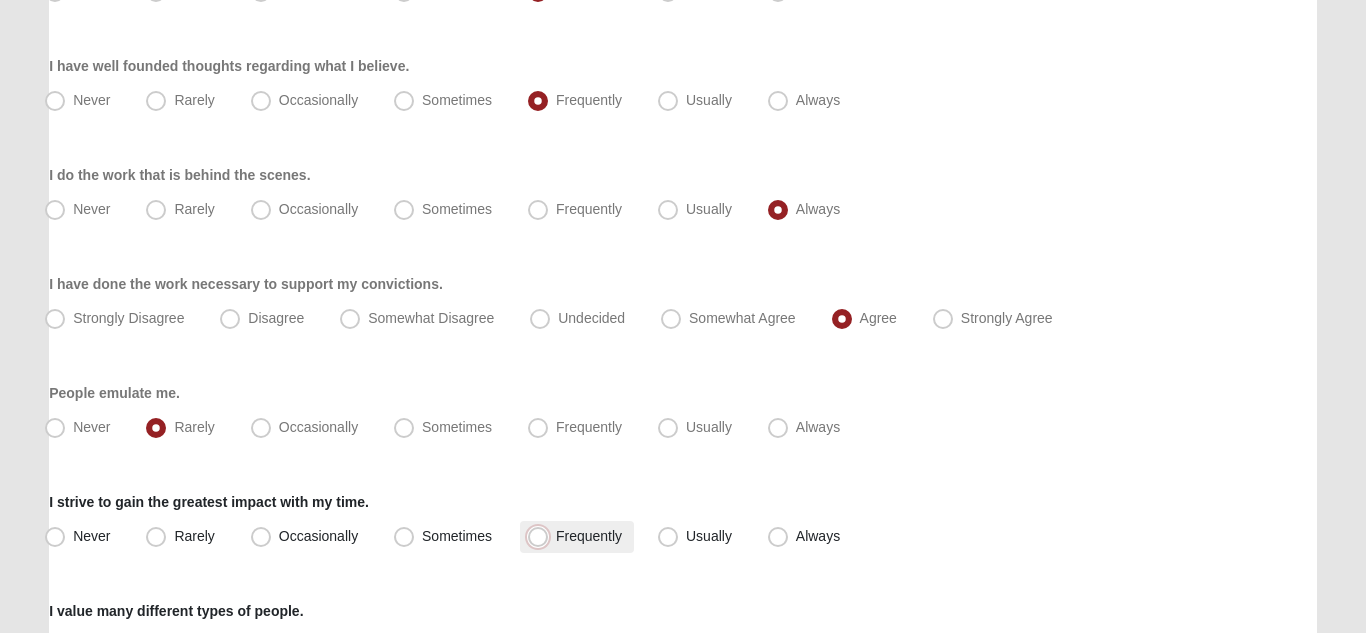 click on "Frequently" at bounding box center [542, 536] 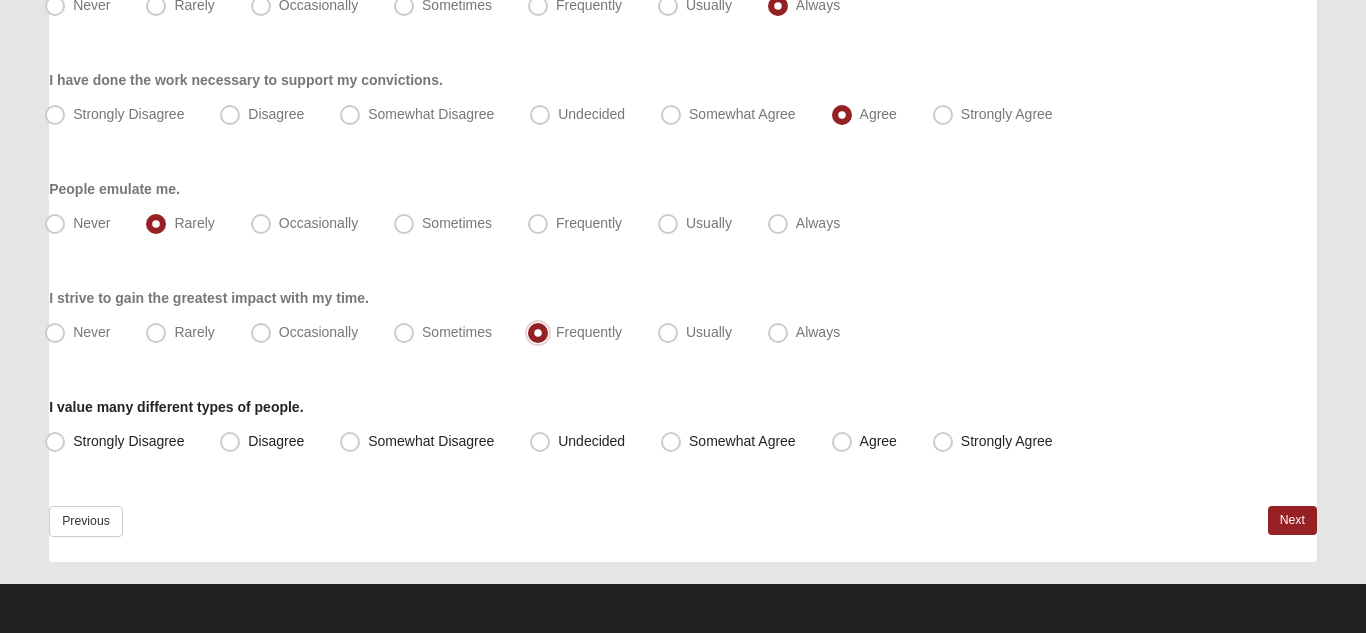 scroll, scrollTop: 1951, scrollLeft: 0, axis: vertical 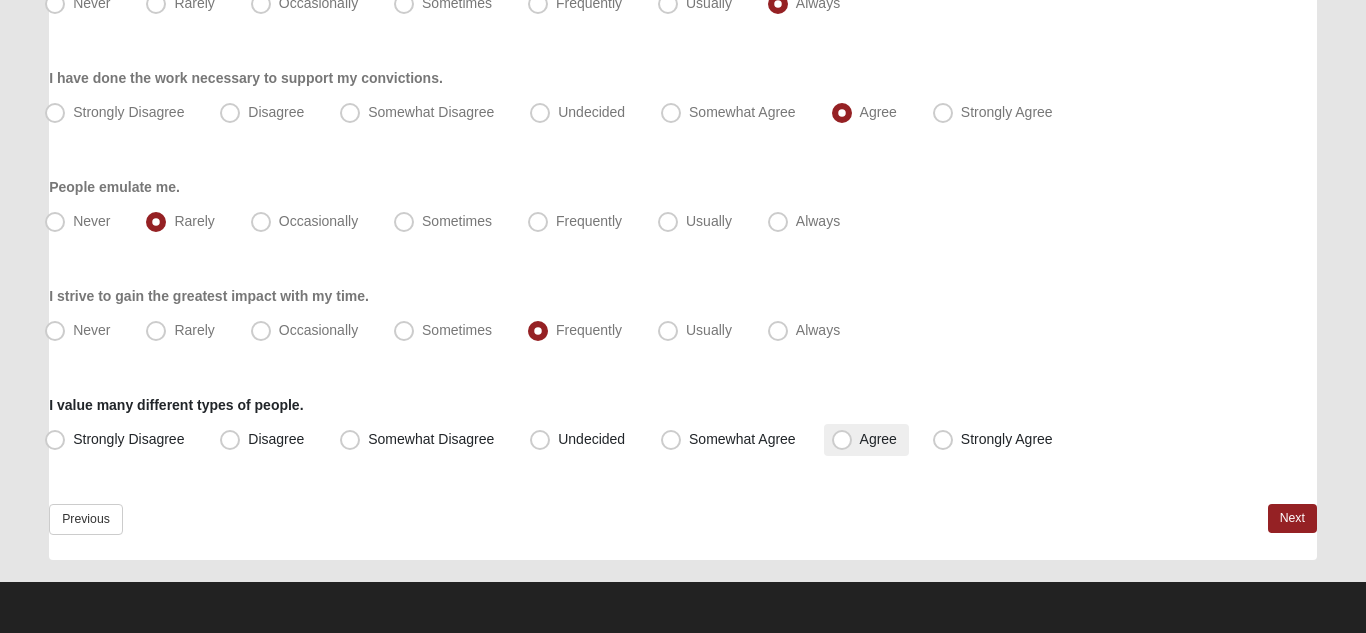 click on "Agree" at bounding box center (878, 439) 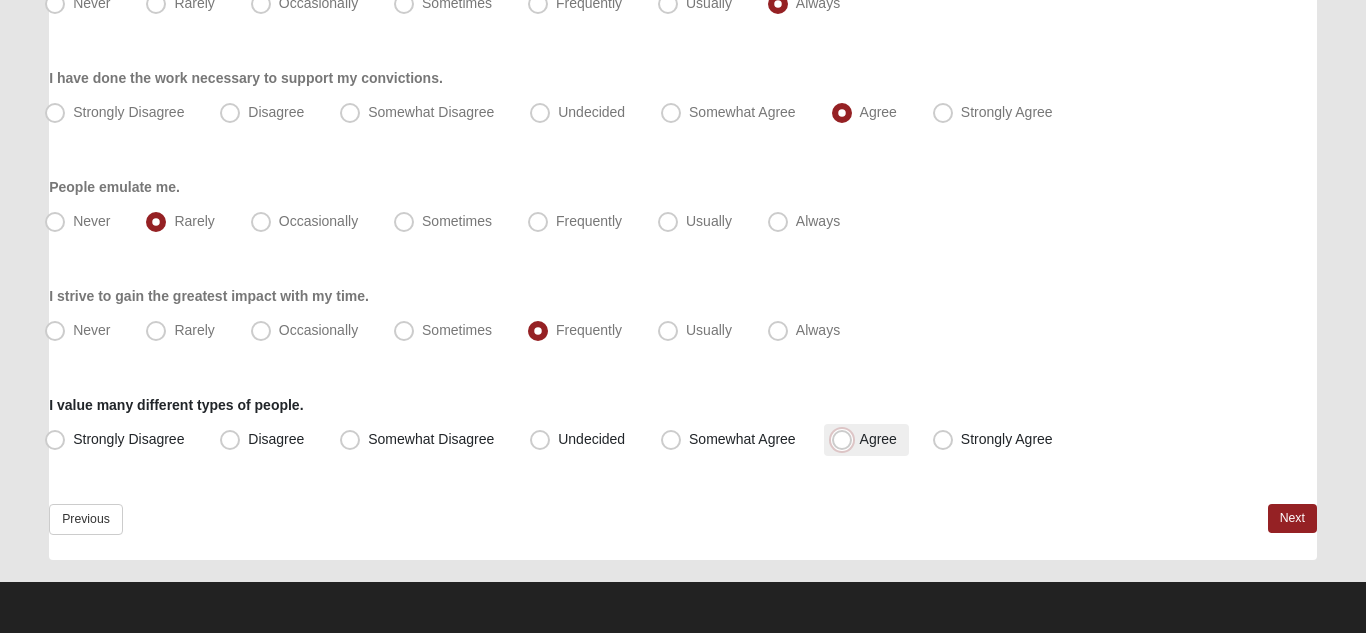click on "Agree" at bounding box center (846, 439) 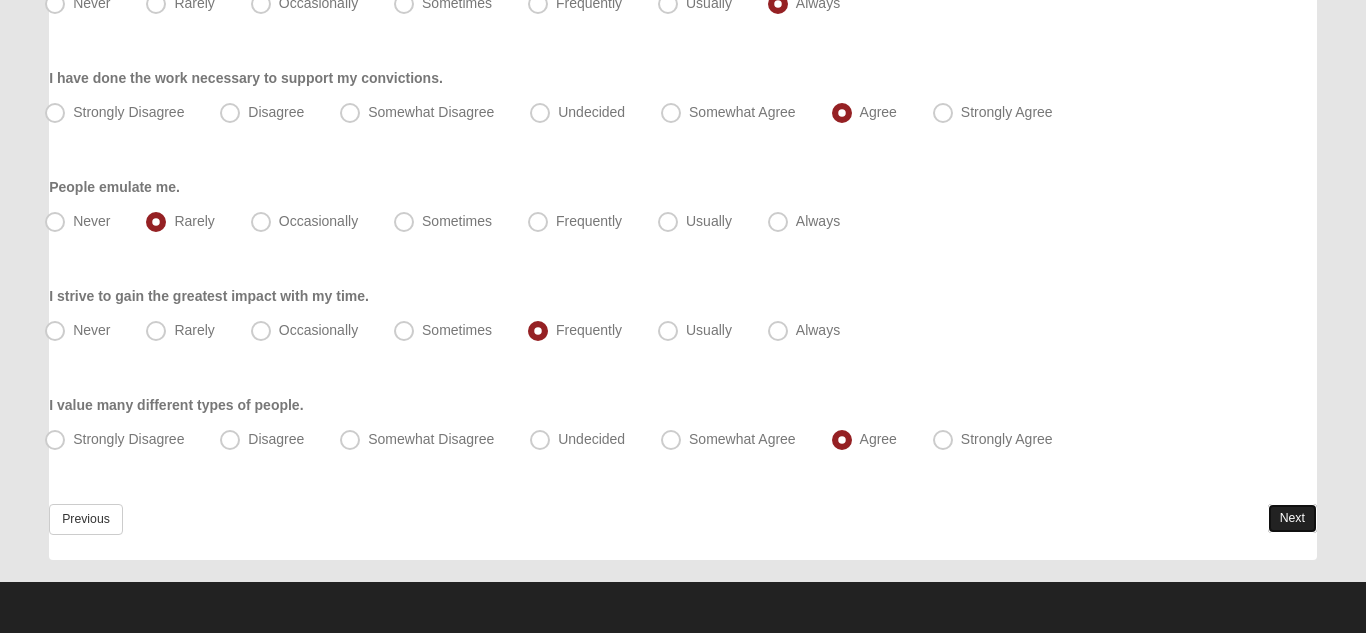 click on "Next" at bounding box center (1292, 518) 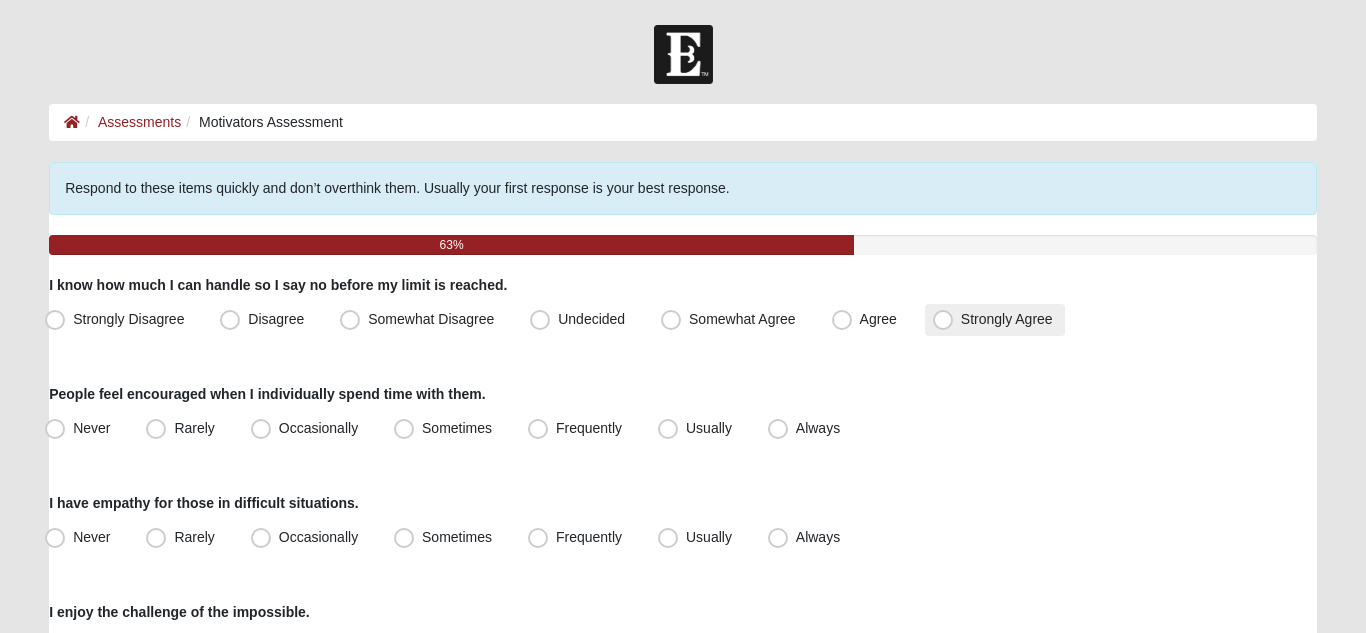 click on "Strongly Agree" at bounding box center (1007, 319) 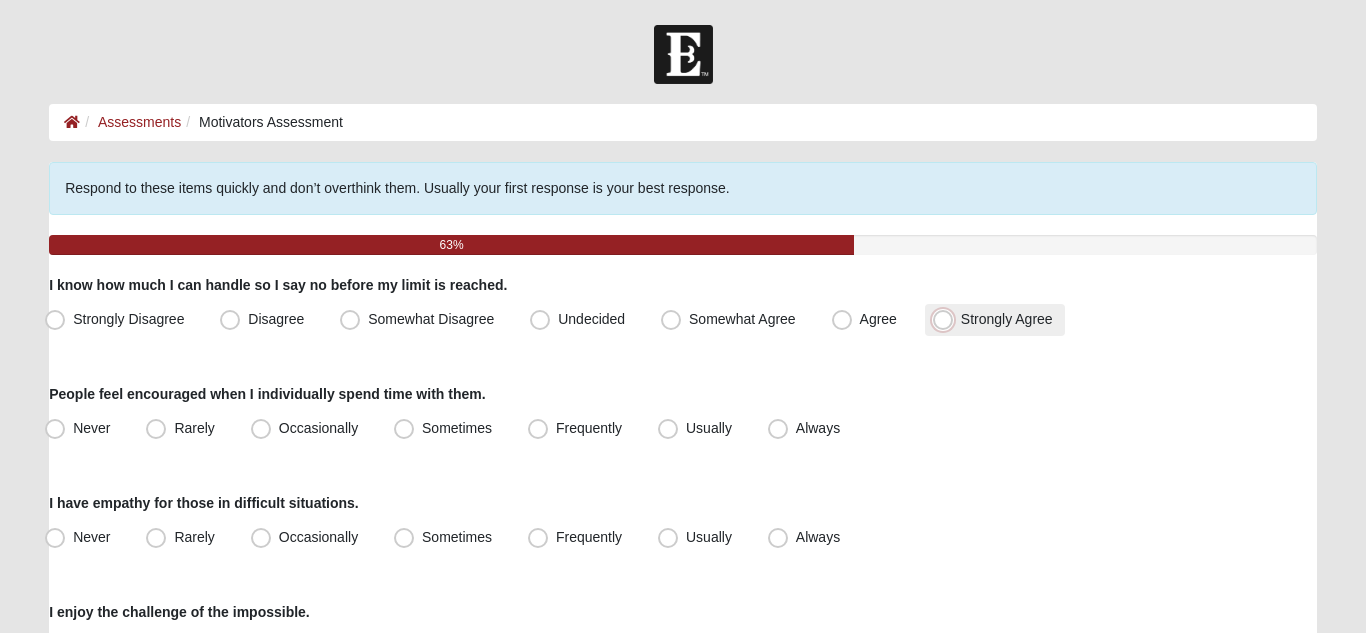 click on "Strongly Agree" at bounding box center [947, 319] 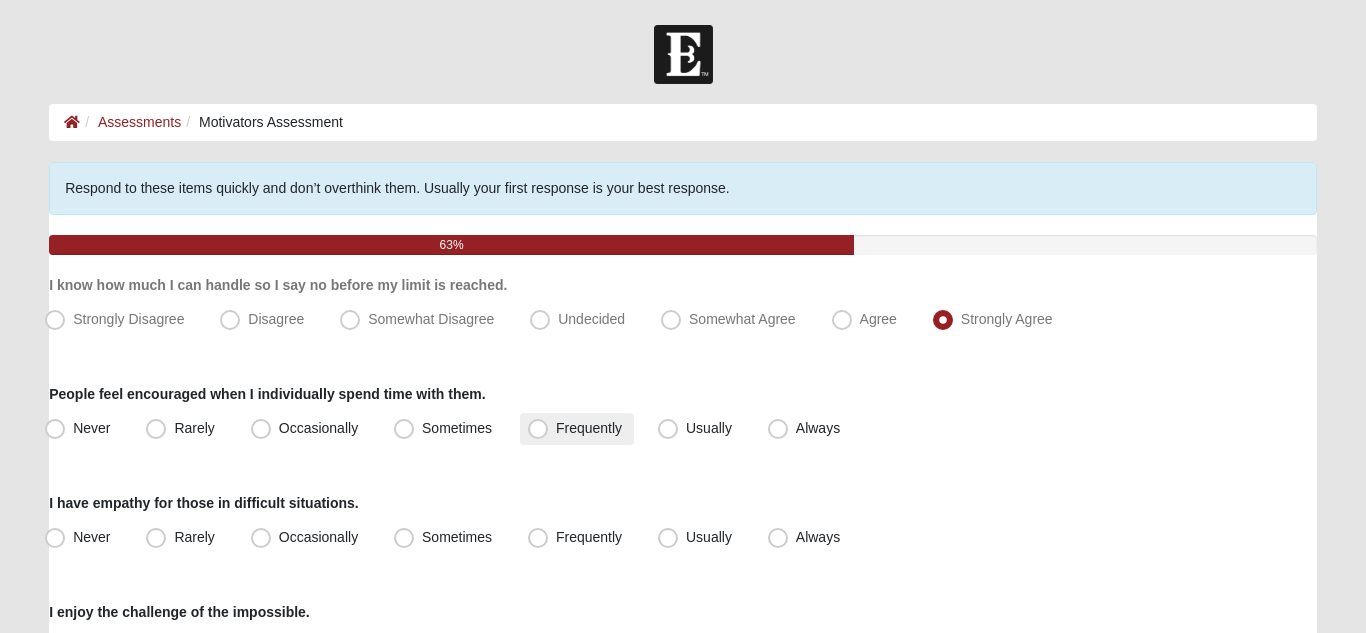 click on "Frequently" at bounding box center (589, 428) 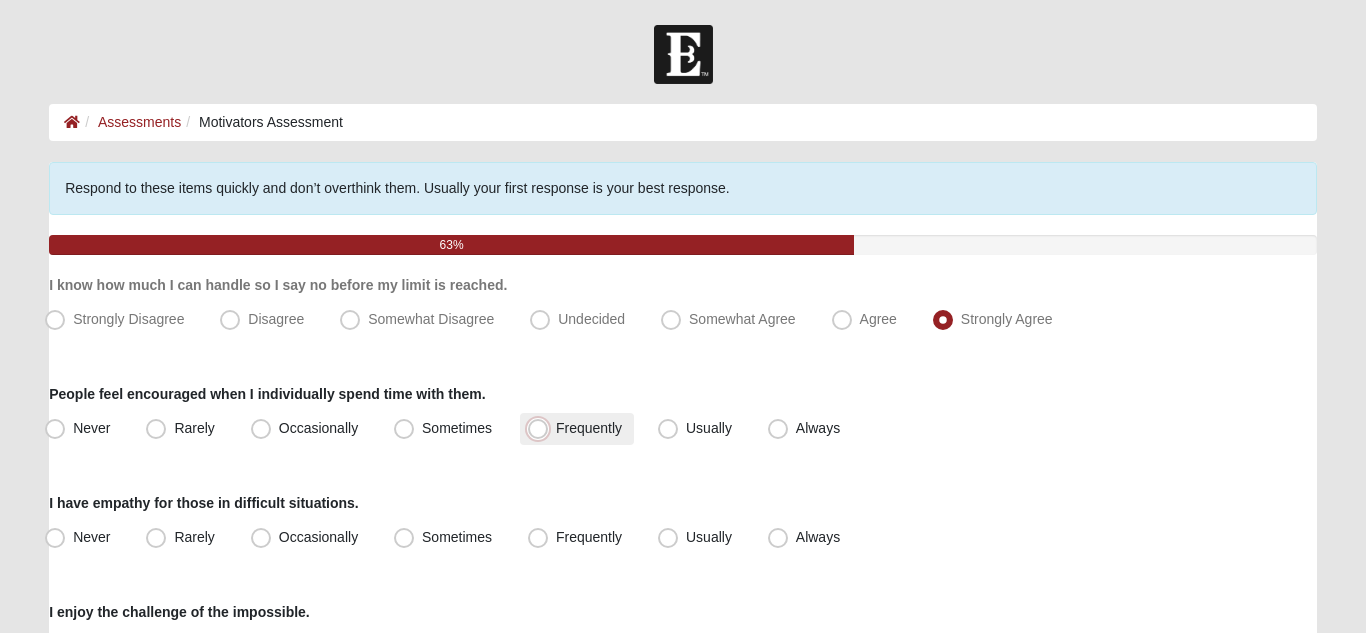 click on "Frequently" at bounding box center [542, 428] 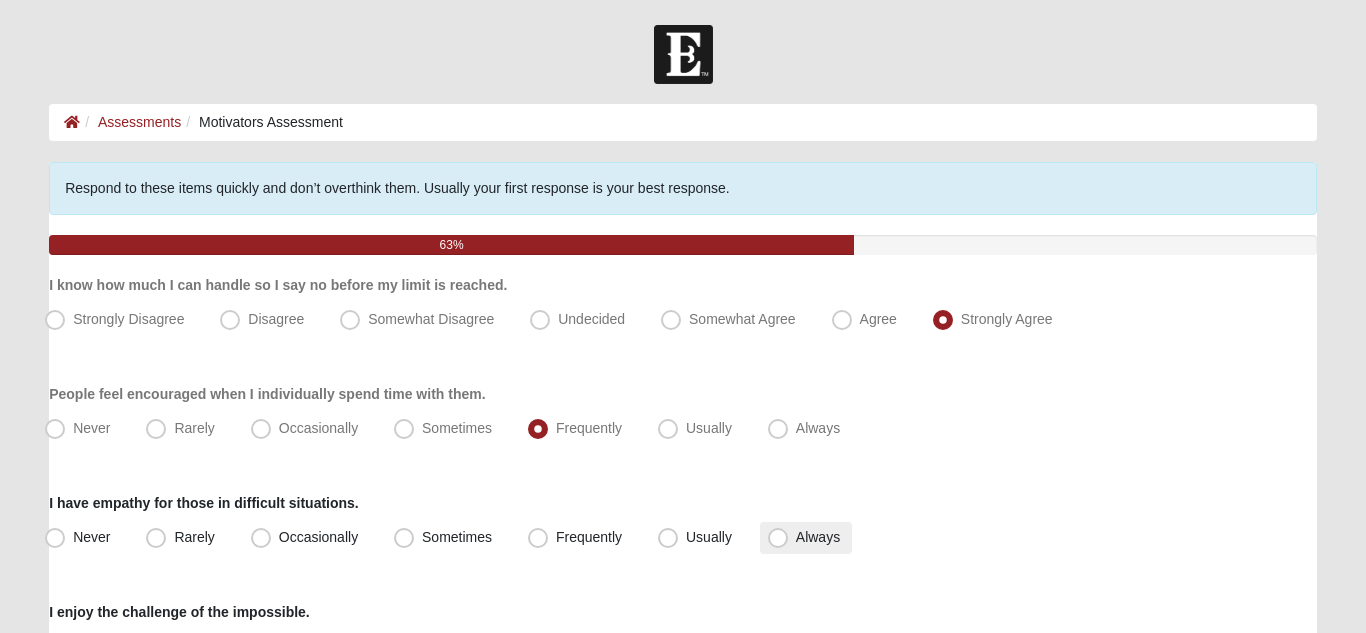 click on "Always" at bounding box center [806, 538] 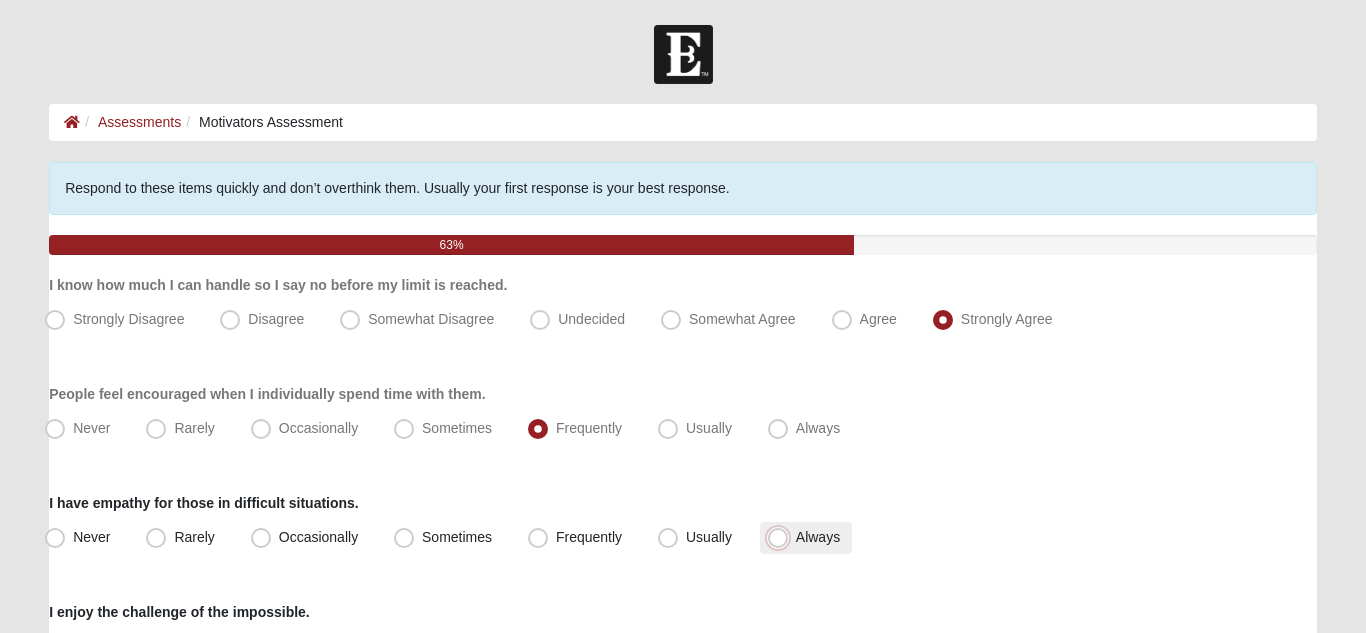 click on "Always" at bounding box center (782, 537) 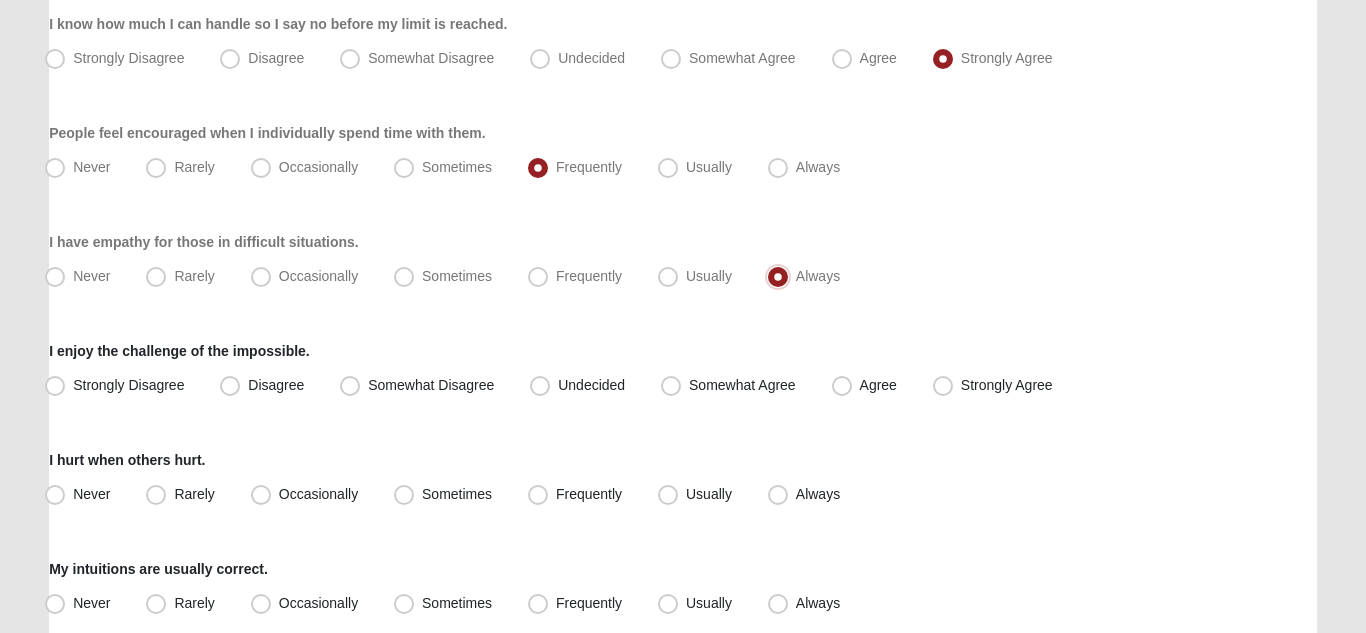scroll, scrollTop: 265, scrollLeft: 0, axis: vertical 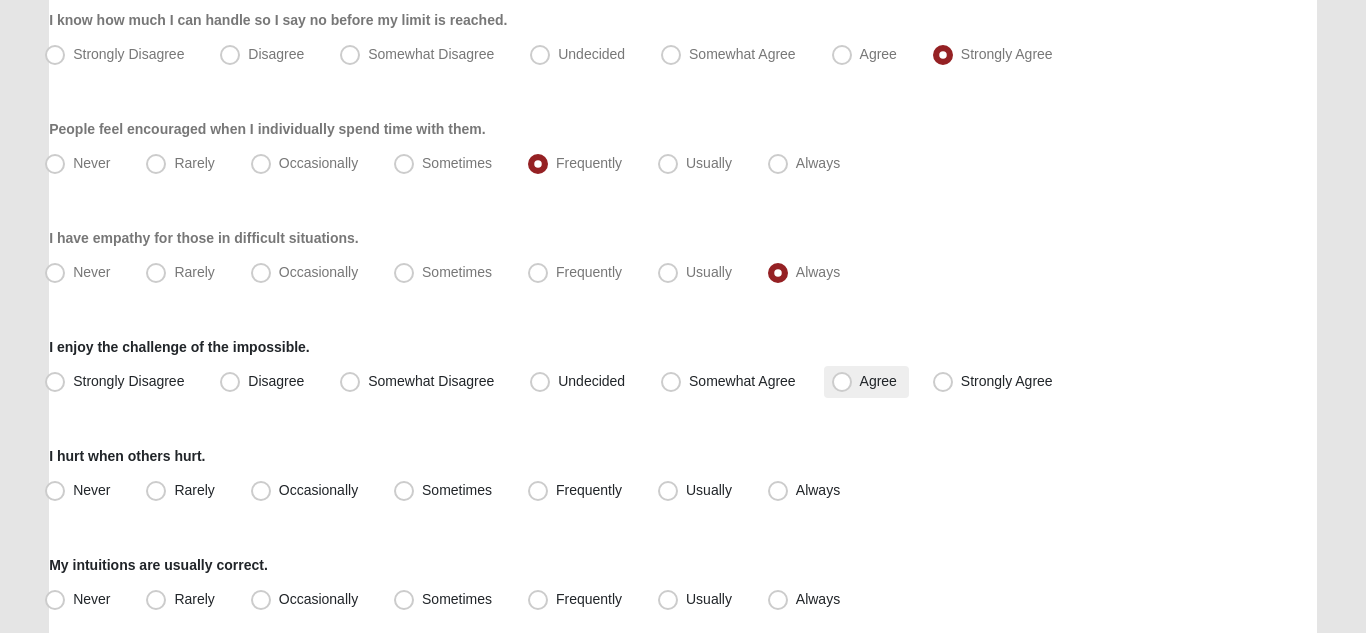 click on "Agree" at bounding box center (878, 381) 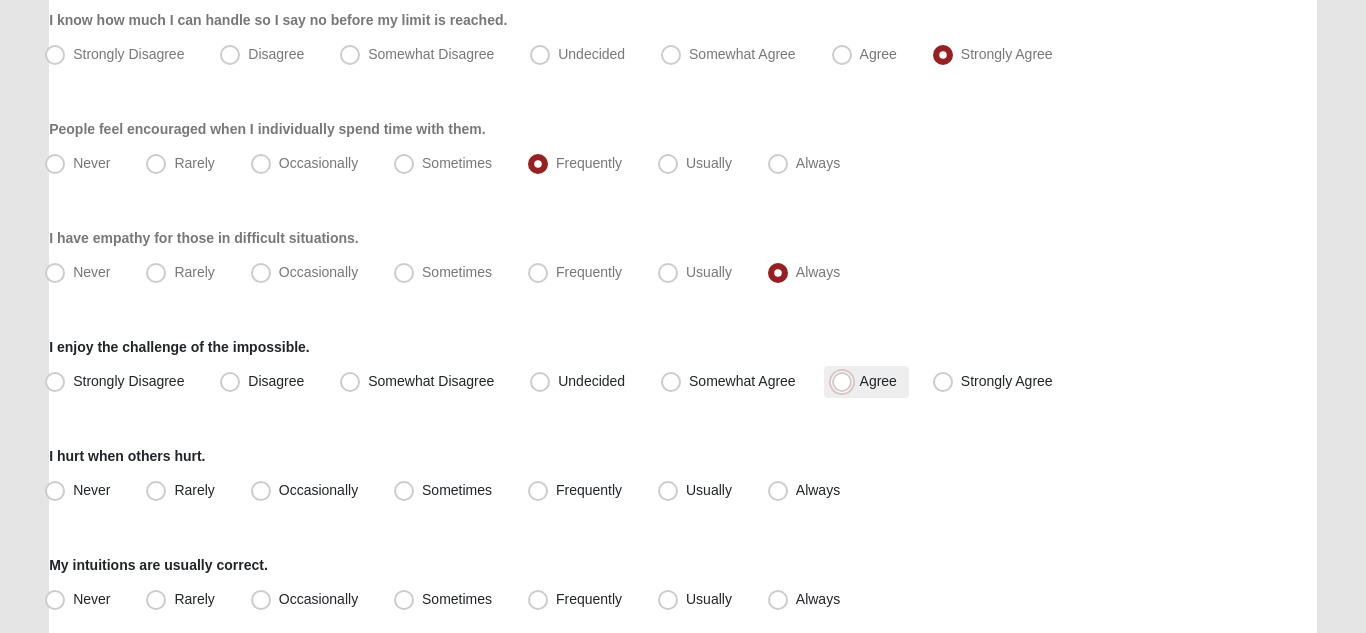 click on "Agree" at bounding box center (846, 381) 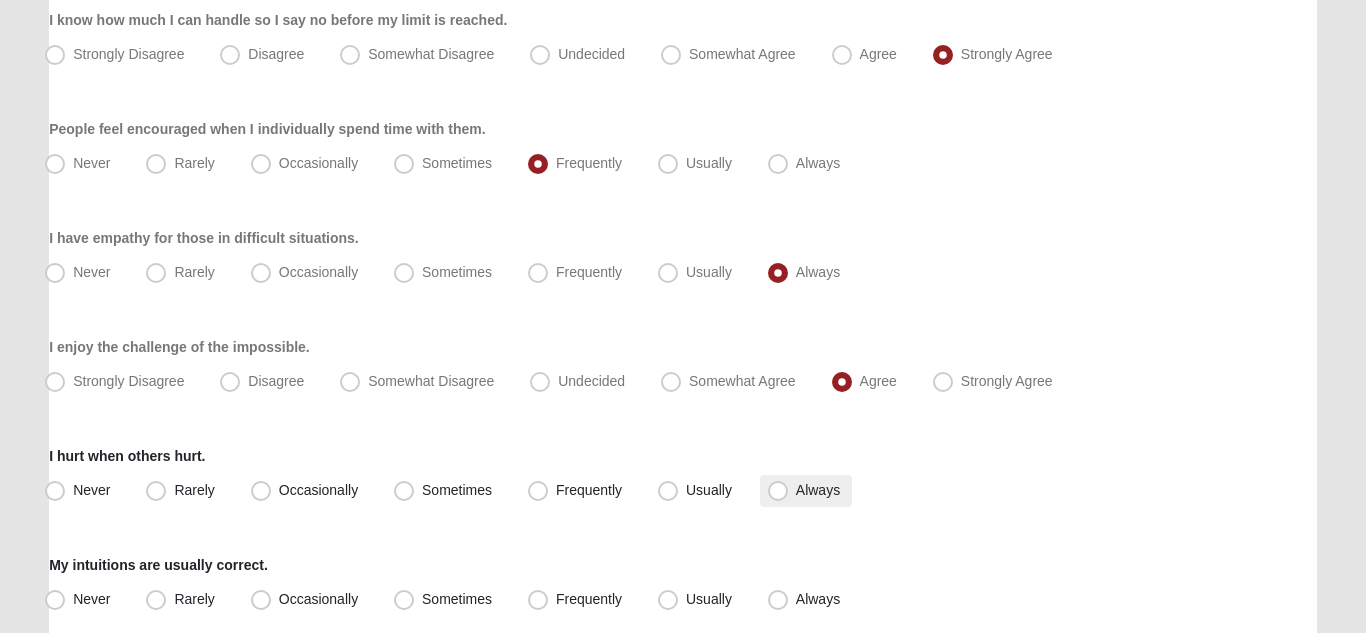 click on "Always" at bounding box center [818, 490] 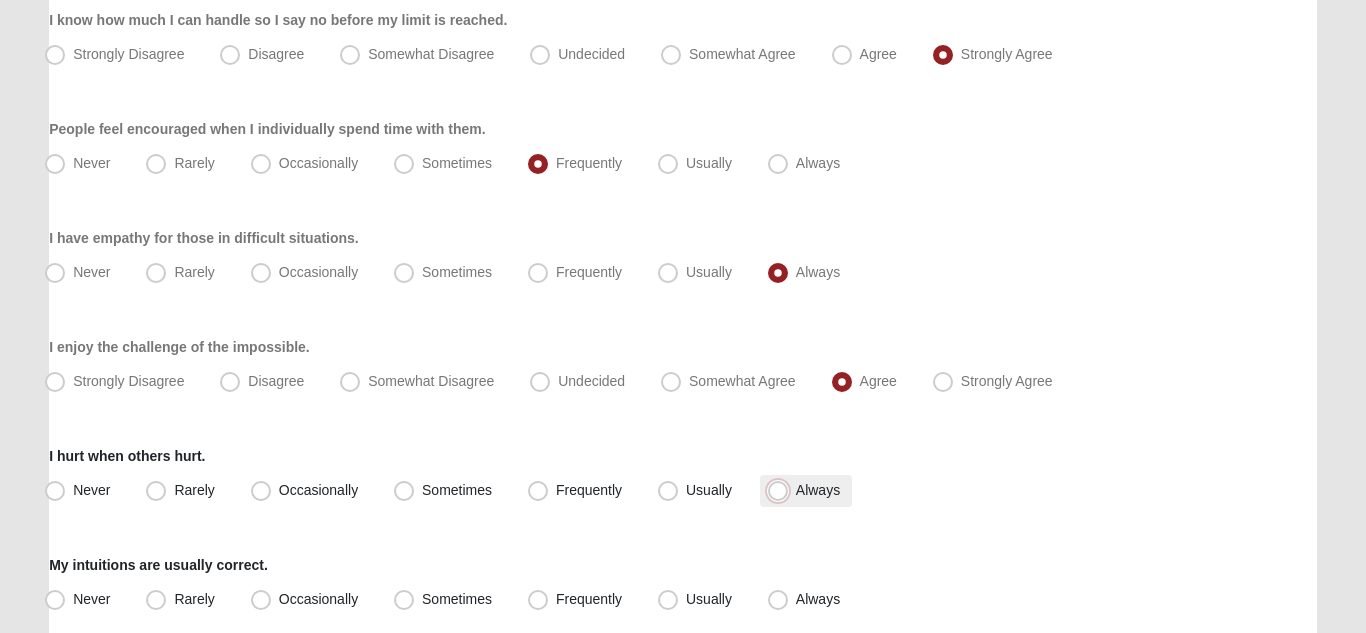click on "Always" at bounding box center [782, 490] 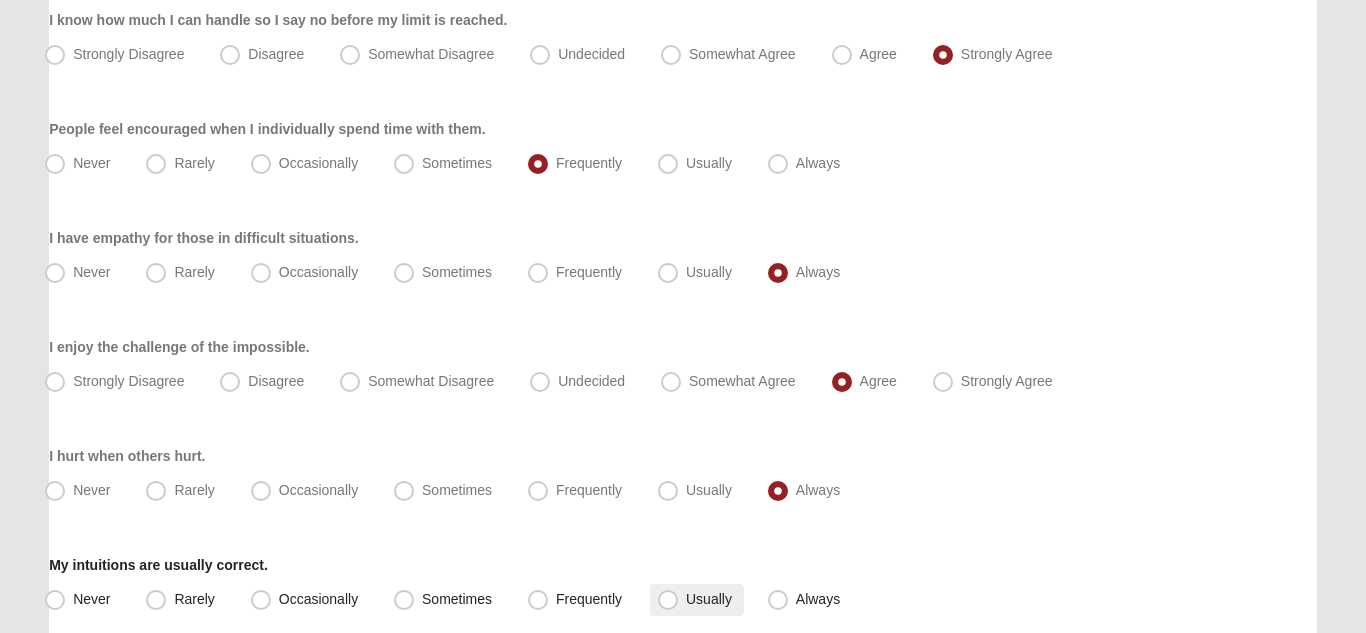 click on "Usually" at bounding box center (709, 599) 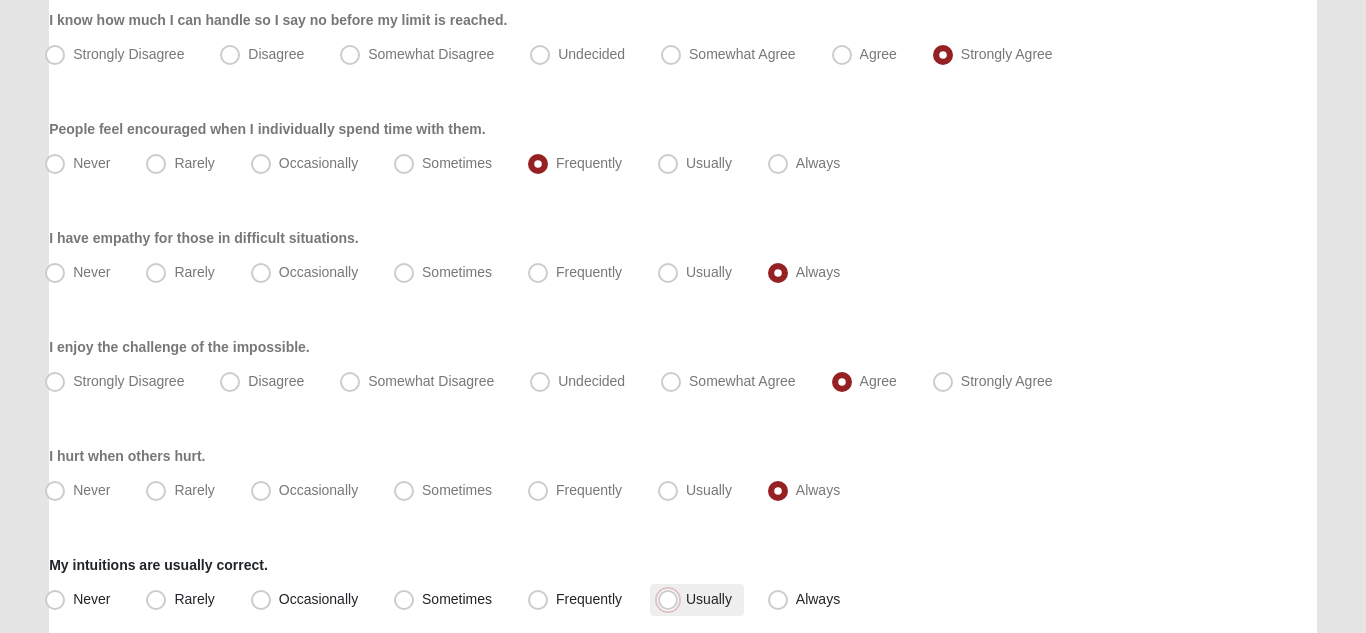 click on "Usually" at bounding box center (672, 599) 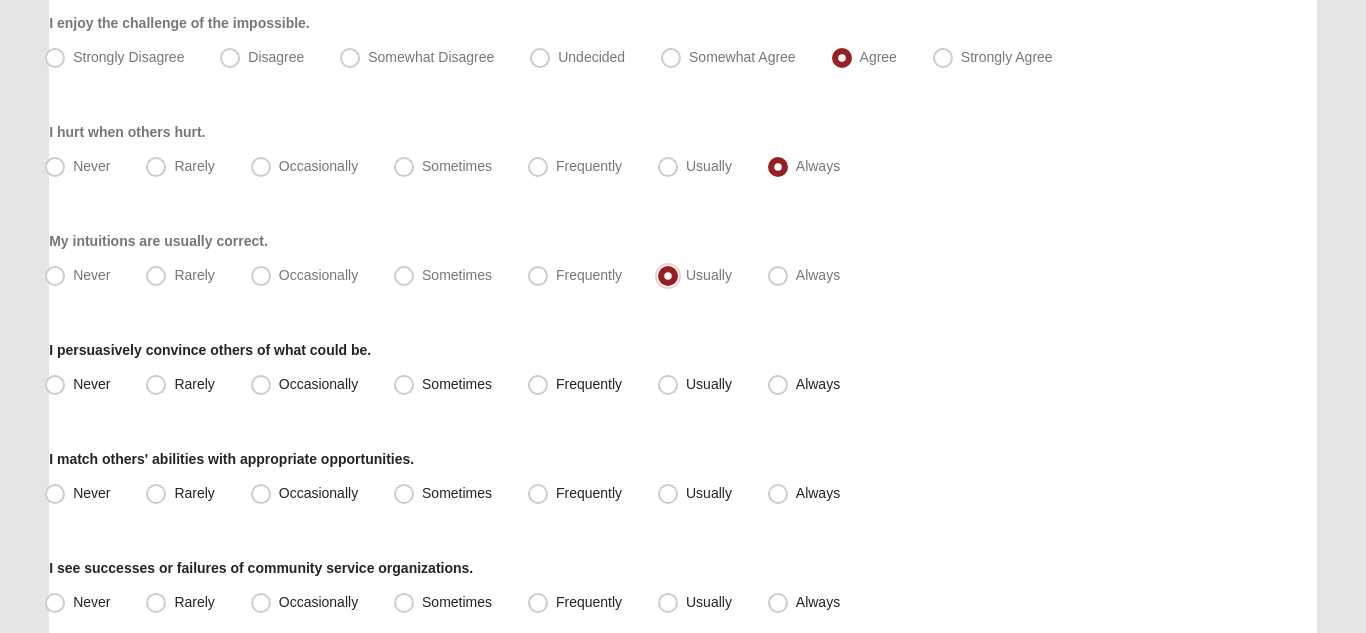 scroll, scrollTop: 617, scrollLeft: 0, axis: vertical 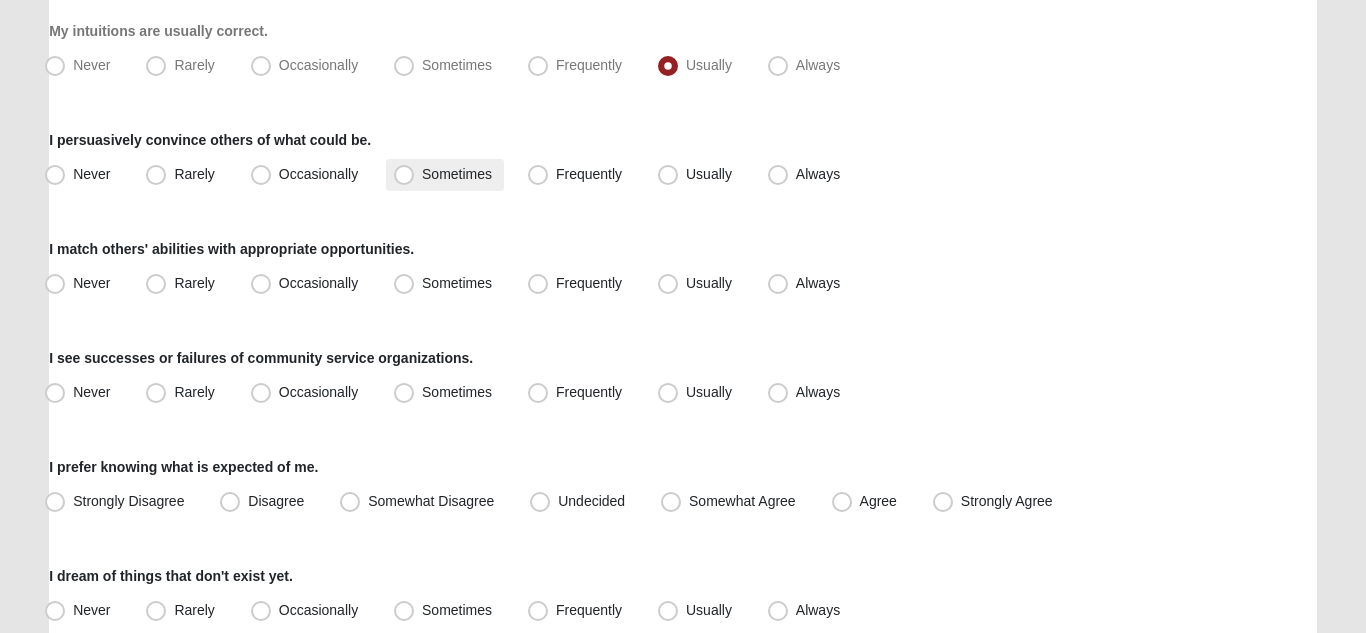 click on "Sometimes" at bounding box center (457, 174) 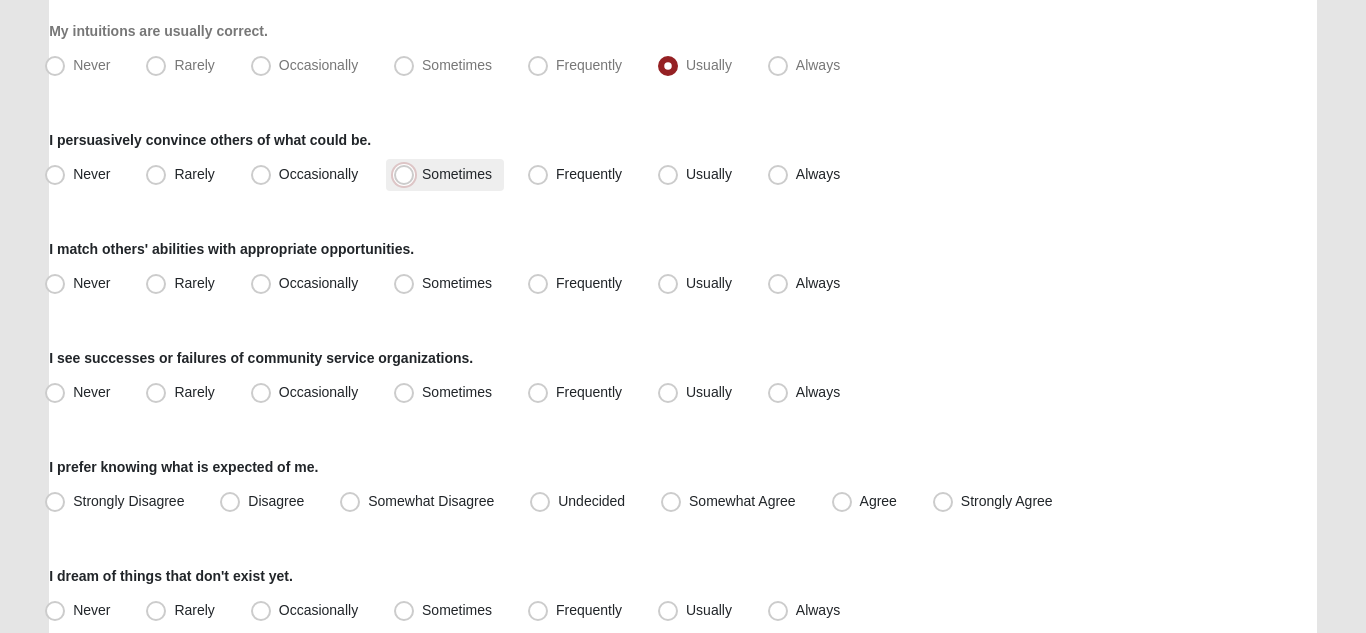 click on "Sometimes" at bounding box center (408, 174) 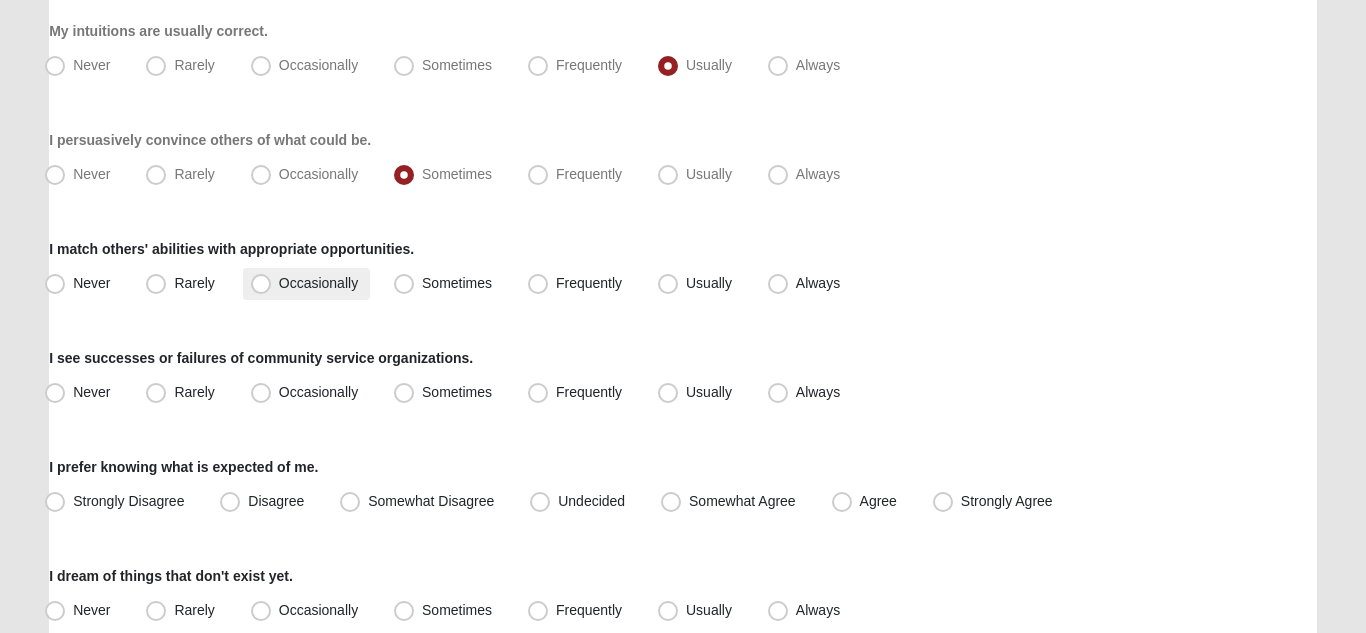 click on "Occasionally" at bounding box center [306, 284] 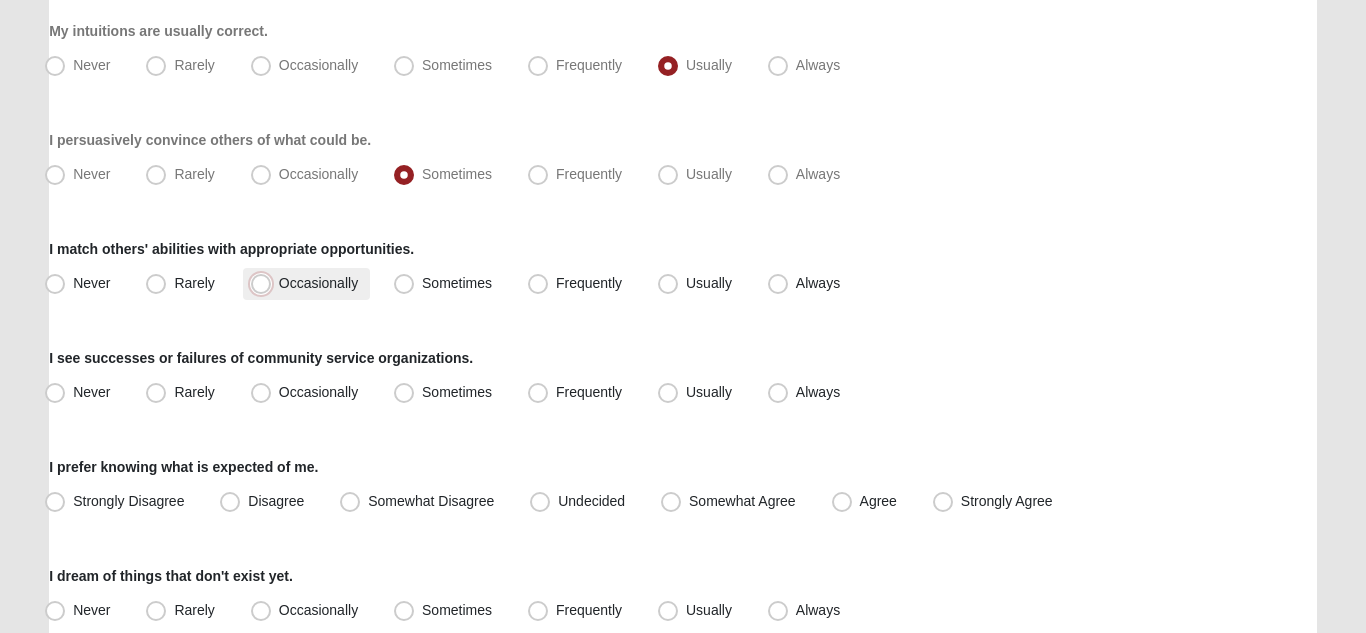 click on "Occasionally" at bounding box center (265, 283) 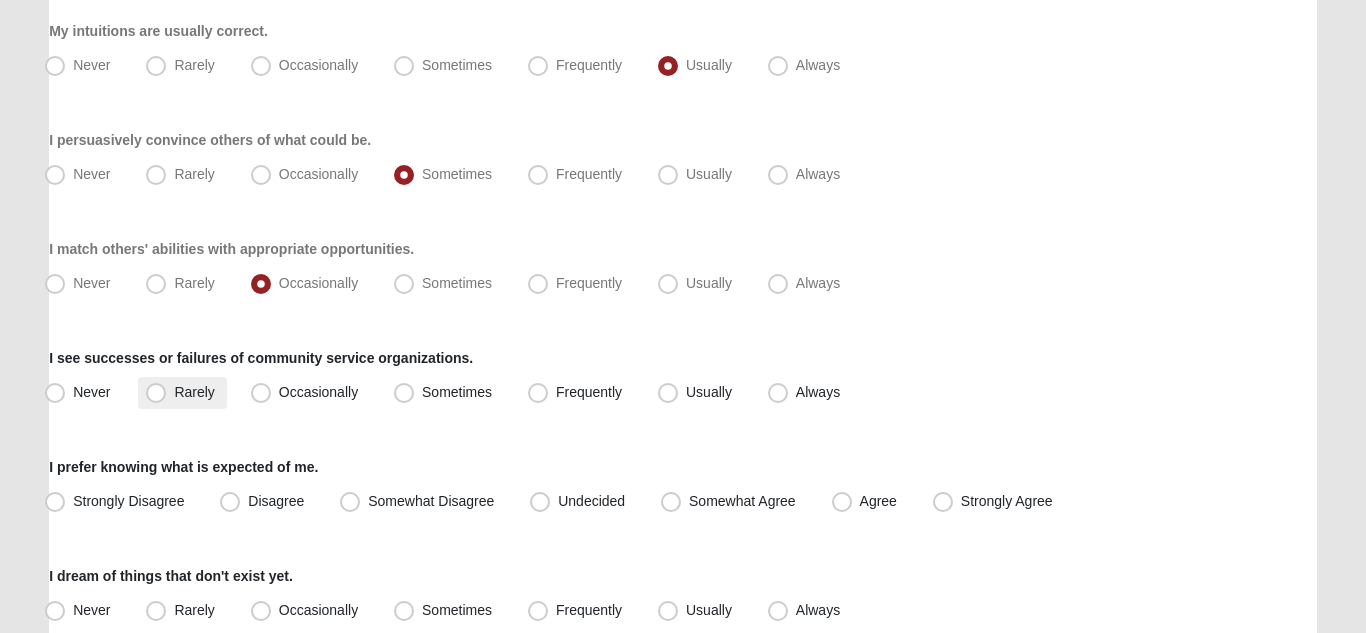 click on "Rarely" at bounding box center (194, 392) 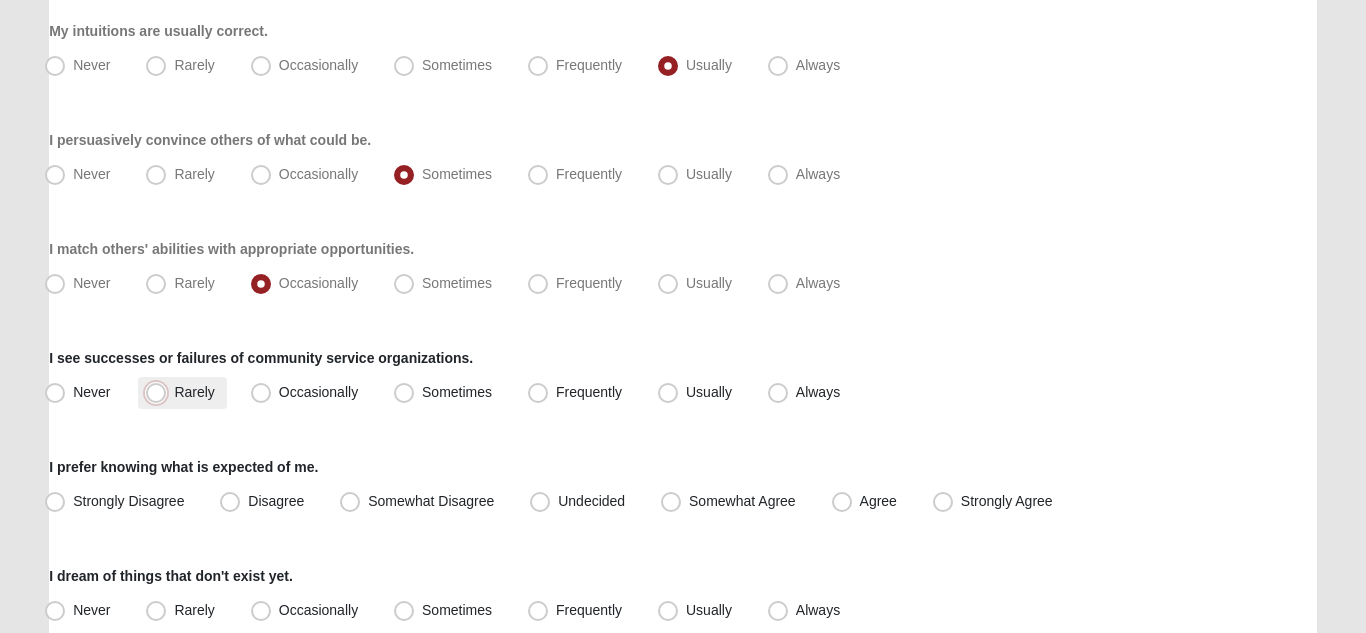 click on "Rarely" at bounding box center (160, 392) 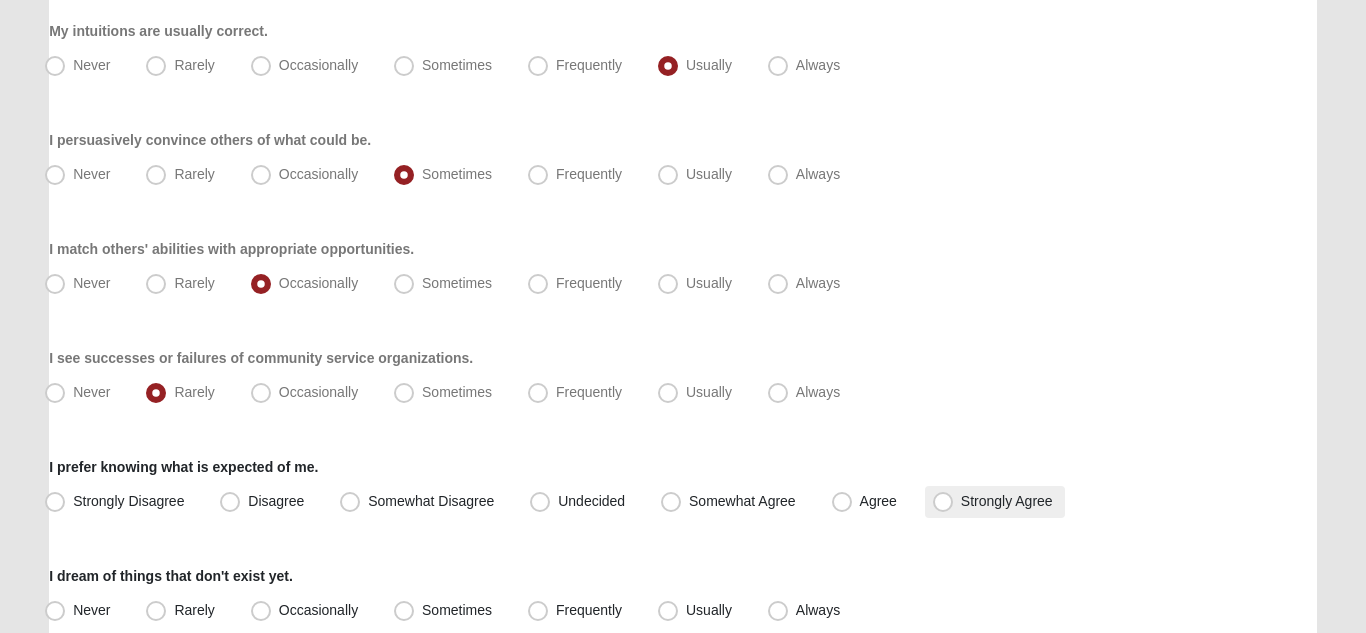 click on "Strongly Agree" at bounding box center (1007, 501) 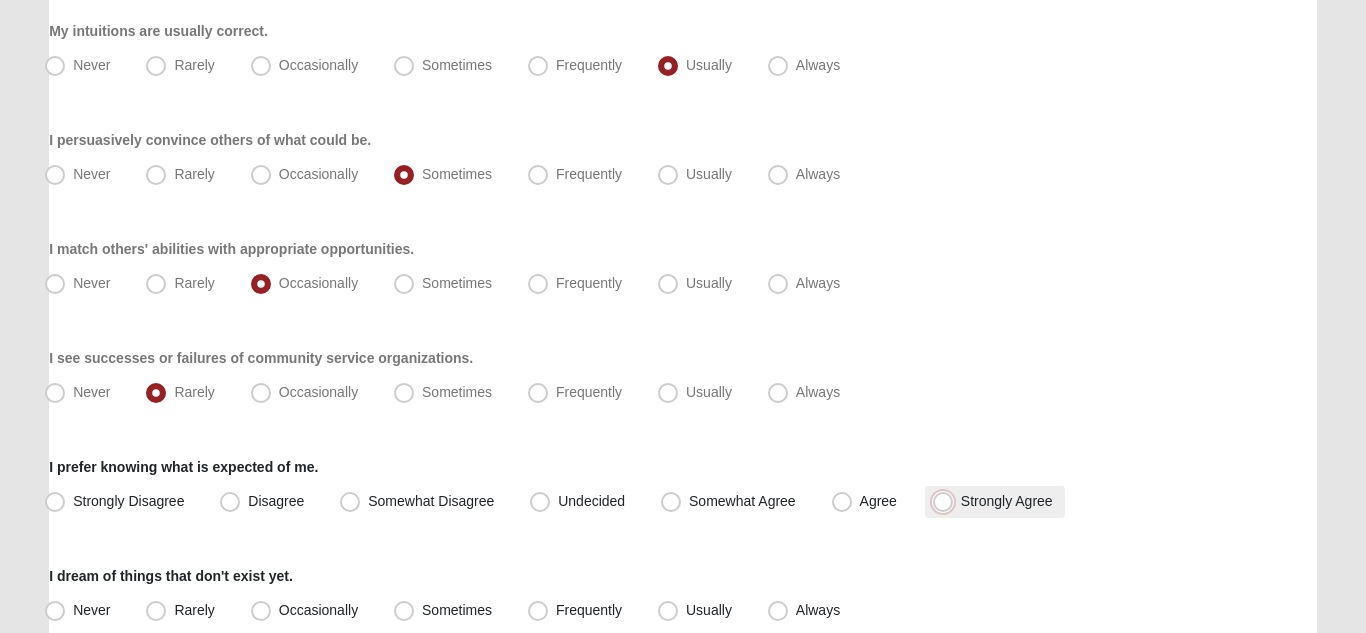 click on "Strongly Agree" at bounding box center (947, 501) 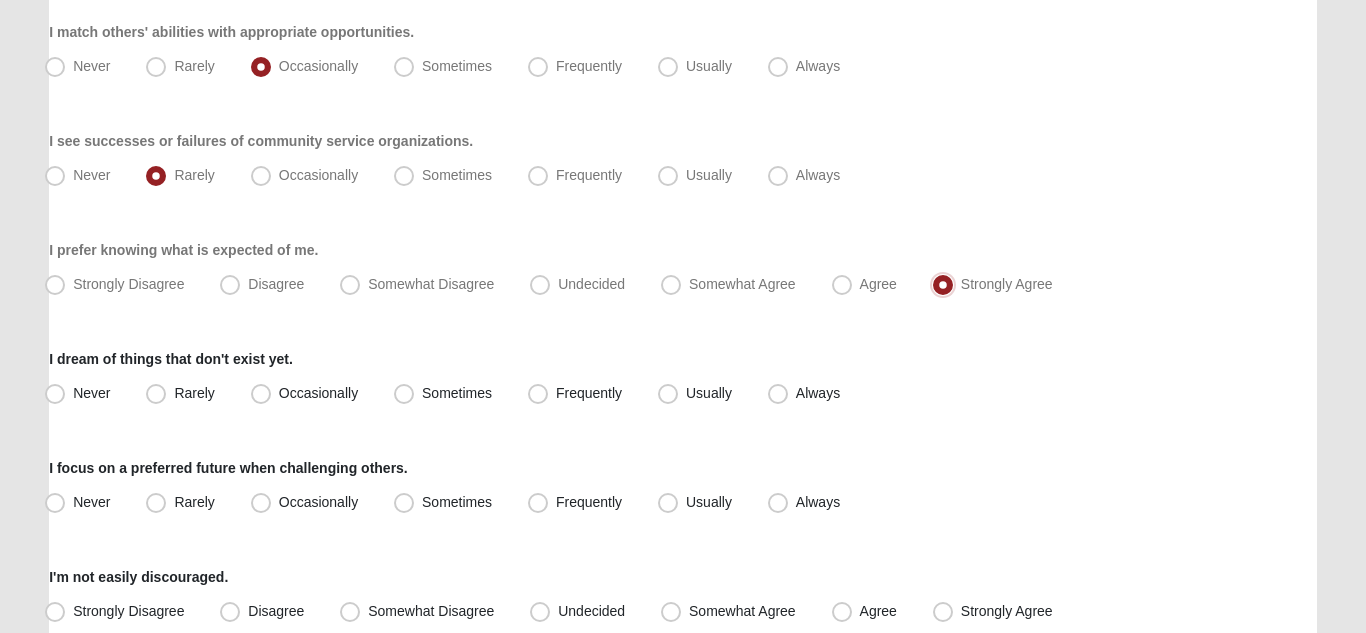 scroll, scrollTop: 1032, scrollLeft: 0, axis: vertical 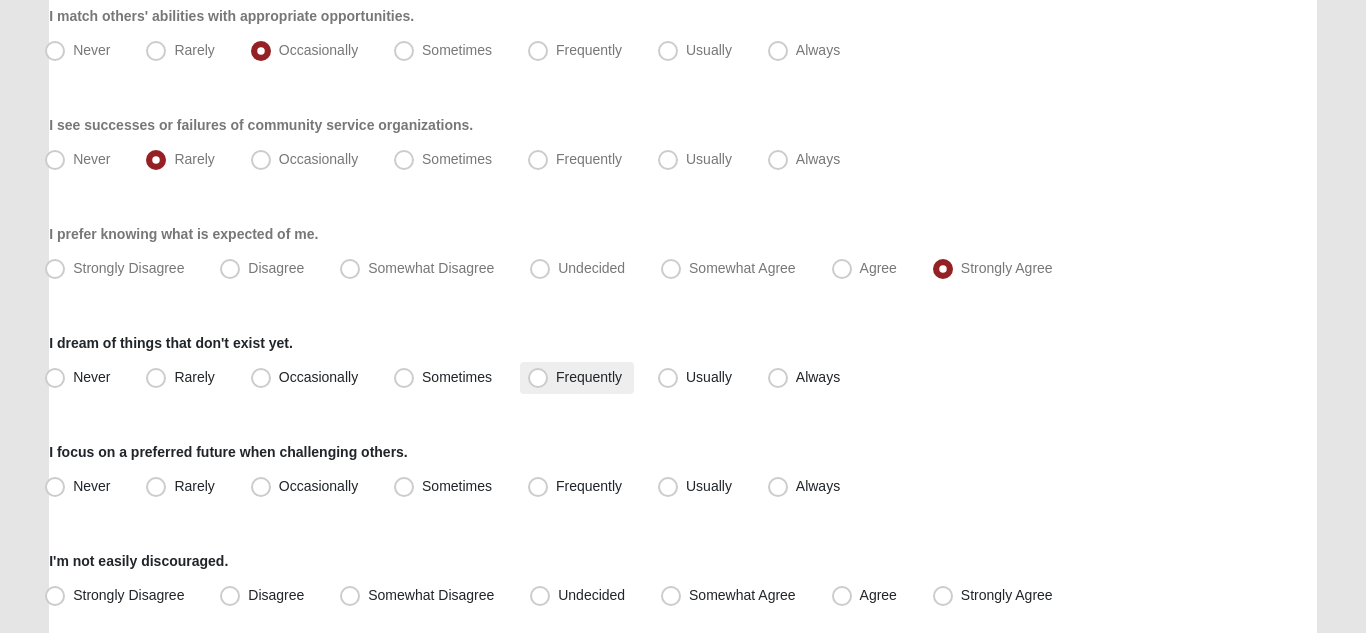 click on "Frequently" at bounding box center (589, 377) 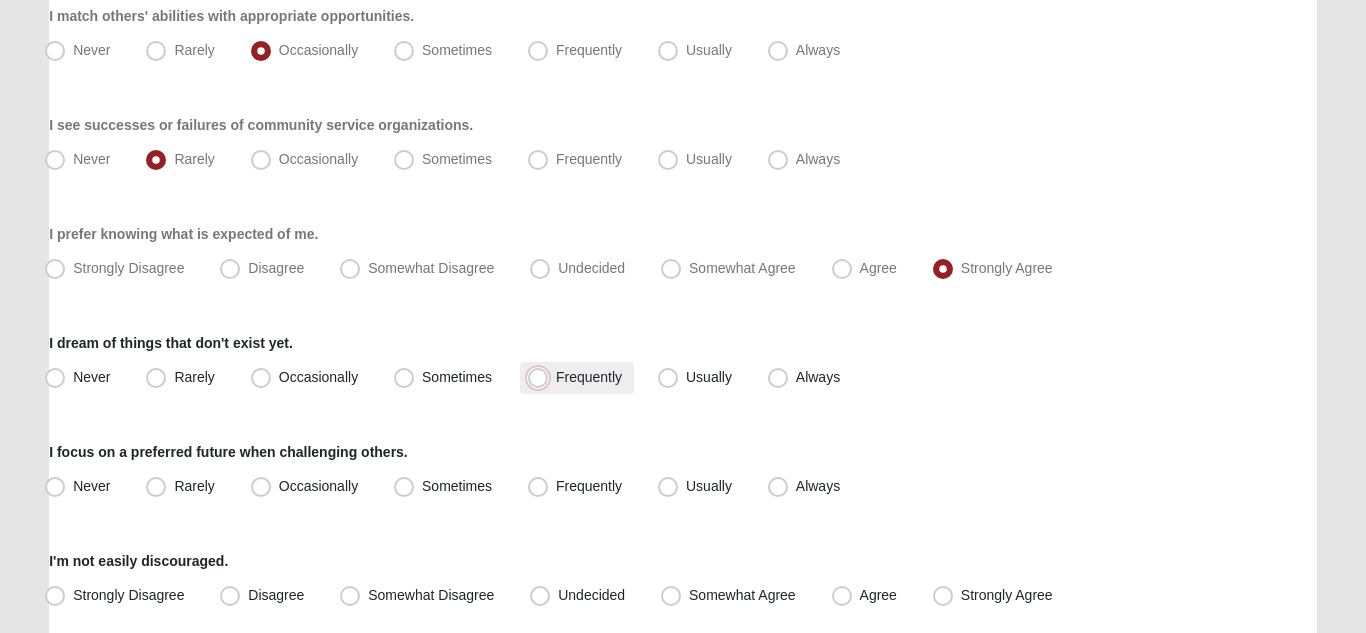 click on "Frequently" at bounding box center [542, 377] 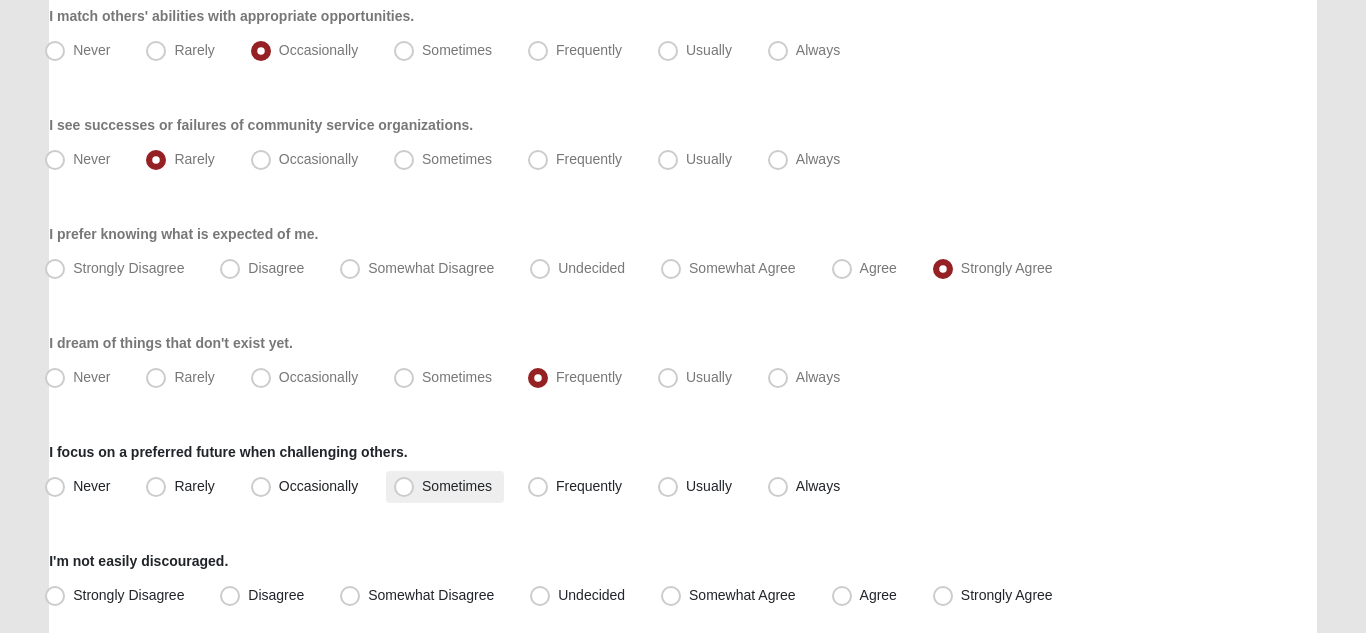 click on "Sometimes" at bounding box center (445, 487) 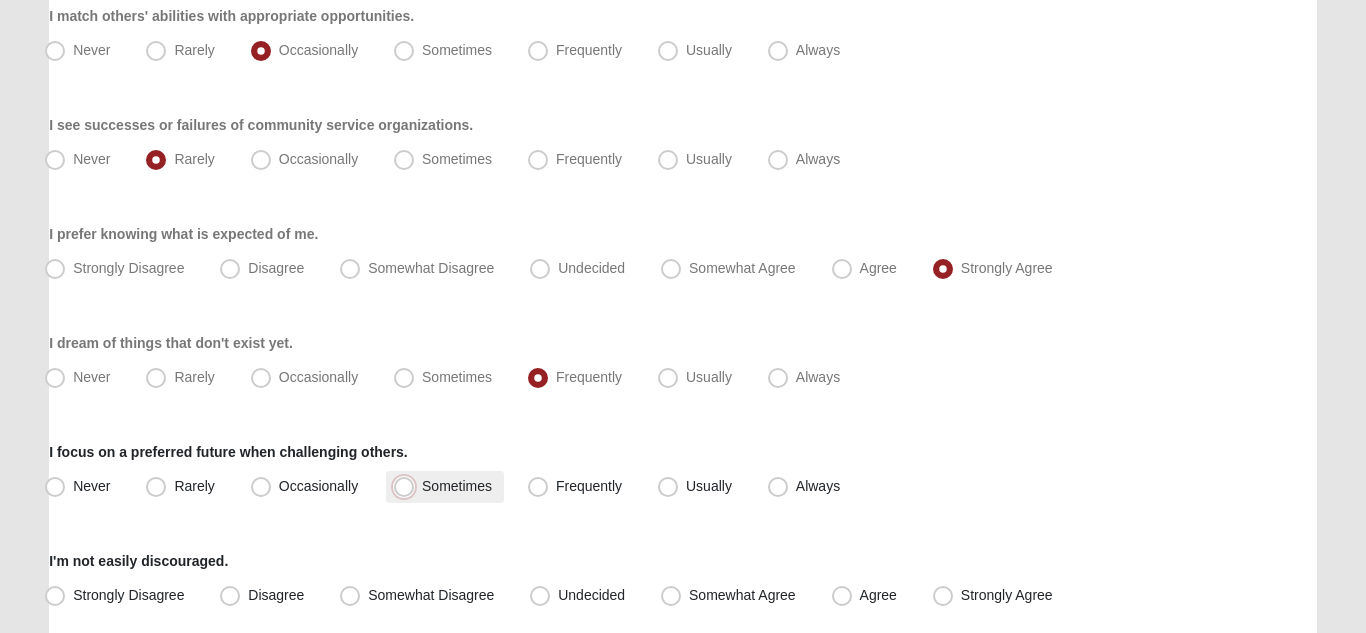 click on "Sometimes" at bounding box center (408, 486) 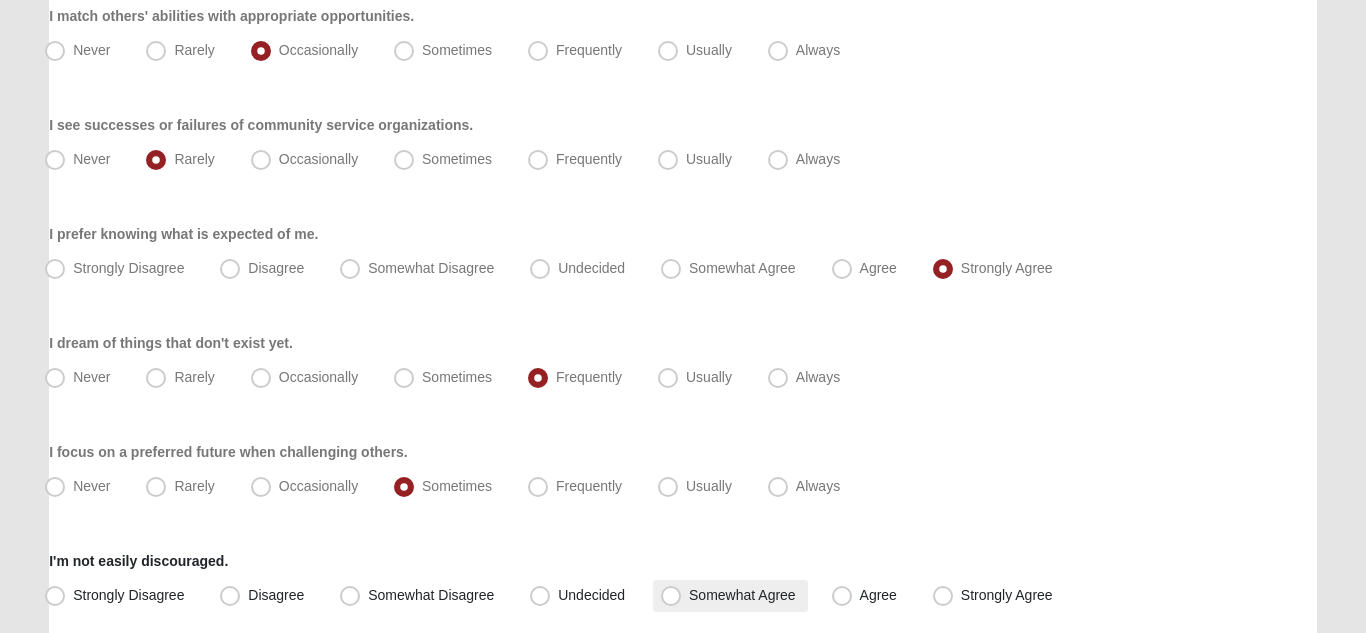 click on "Somewhat Agree" at bounding box center (730, 596) 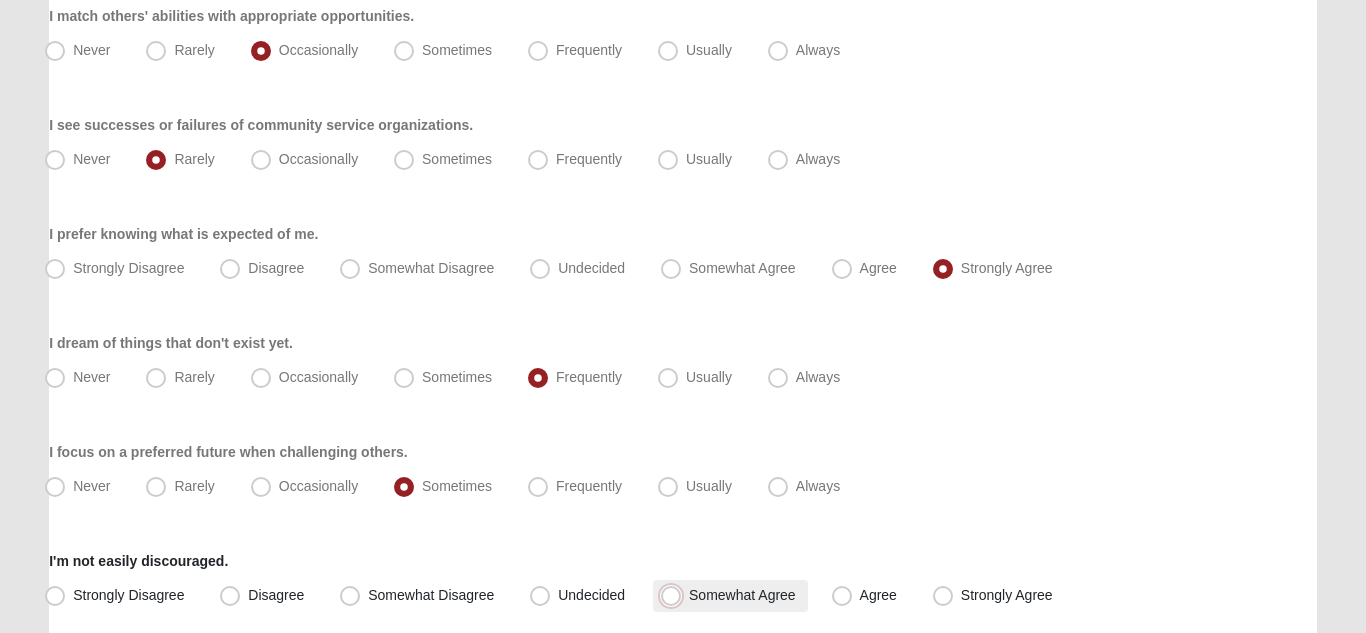 click on "Somewhat Agree" at bounding box center (675, 595) 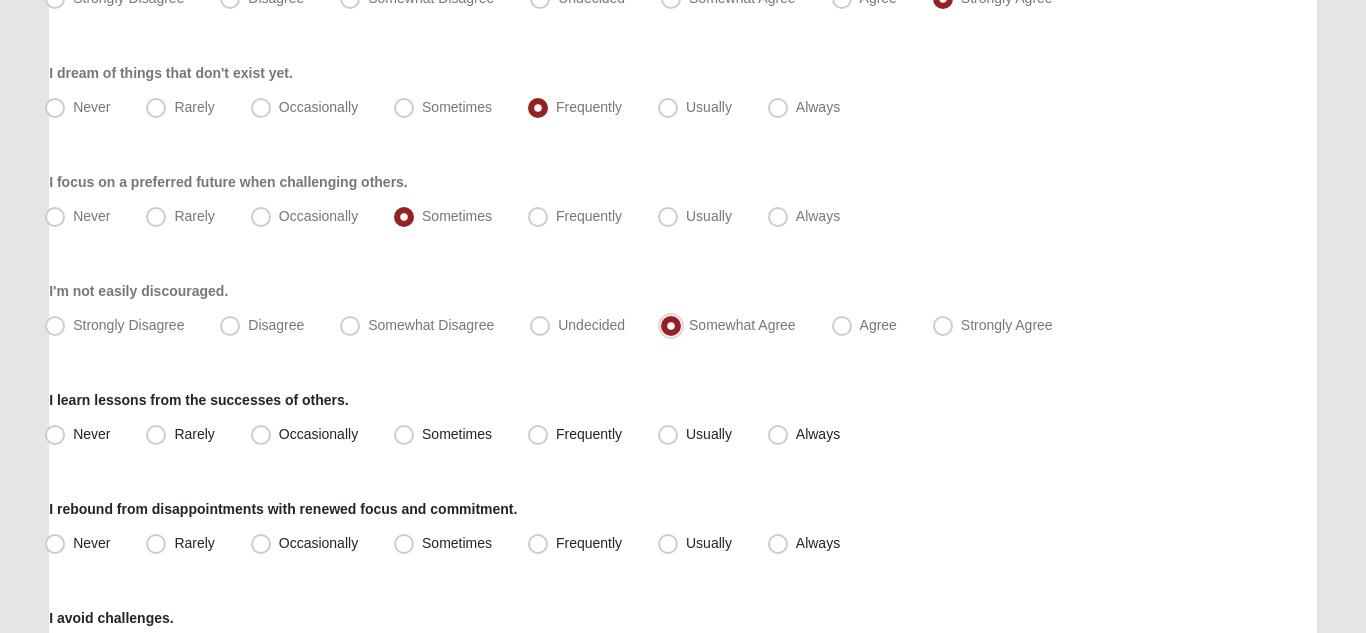 scroll, scrollTop: 1314, scrollLeft: 0, axis: vertical 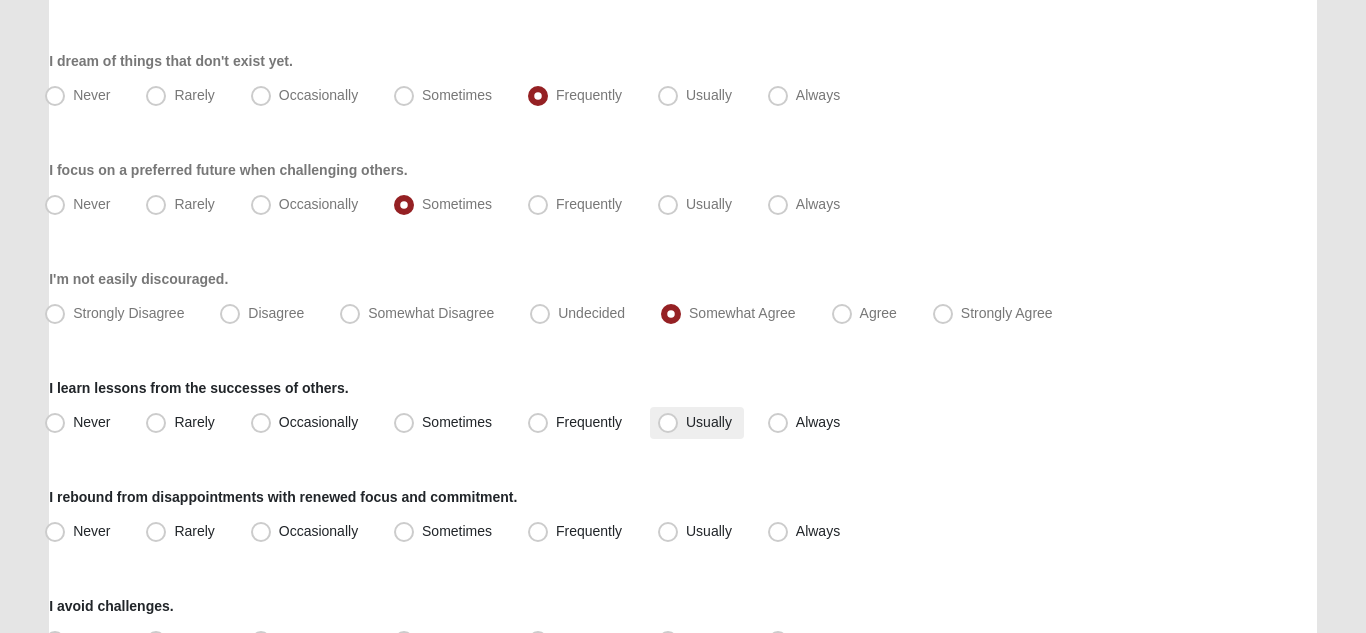 click on "Usually" at bounding box center (709, 422) 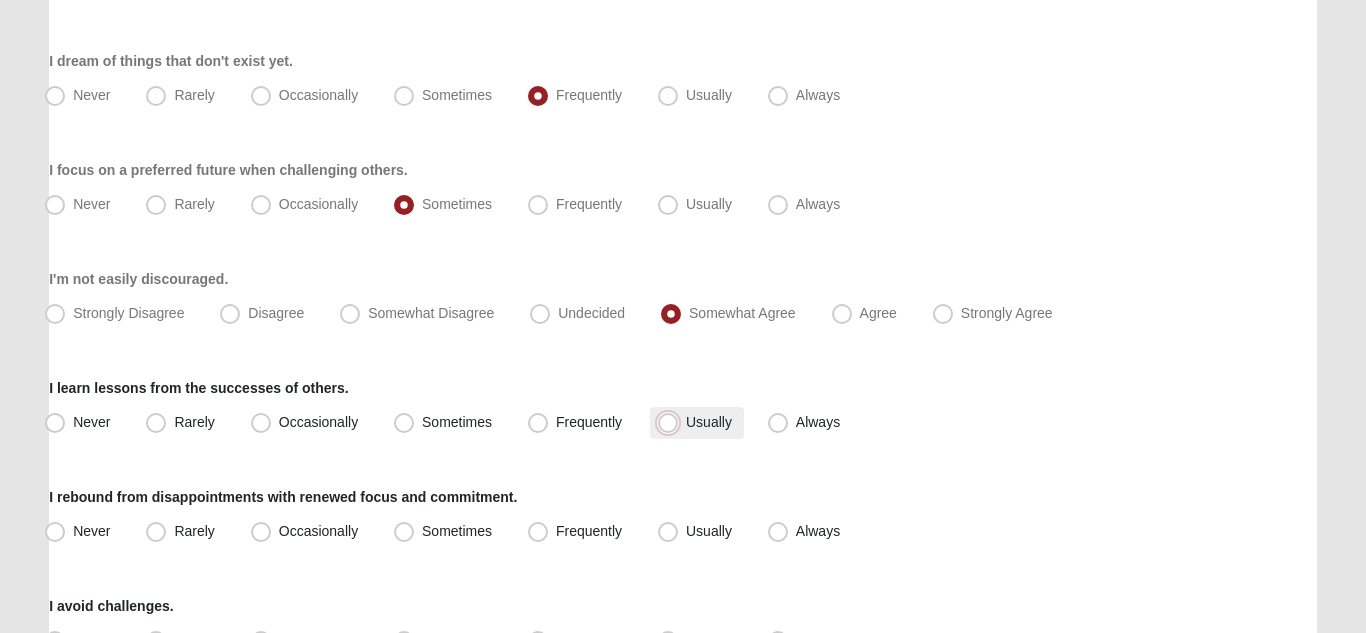 click on "Usually" at bounding box center [672, 422] 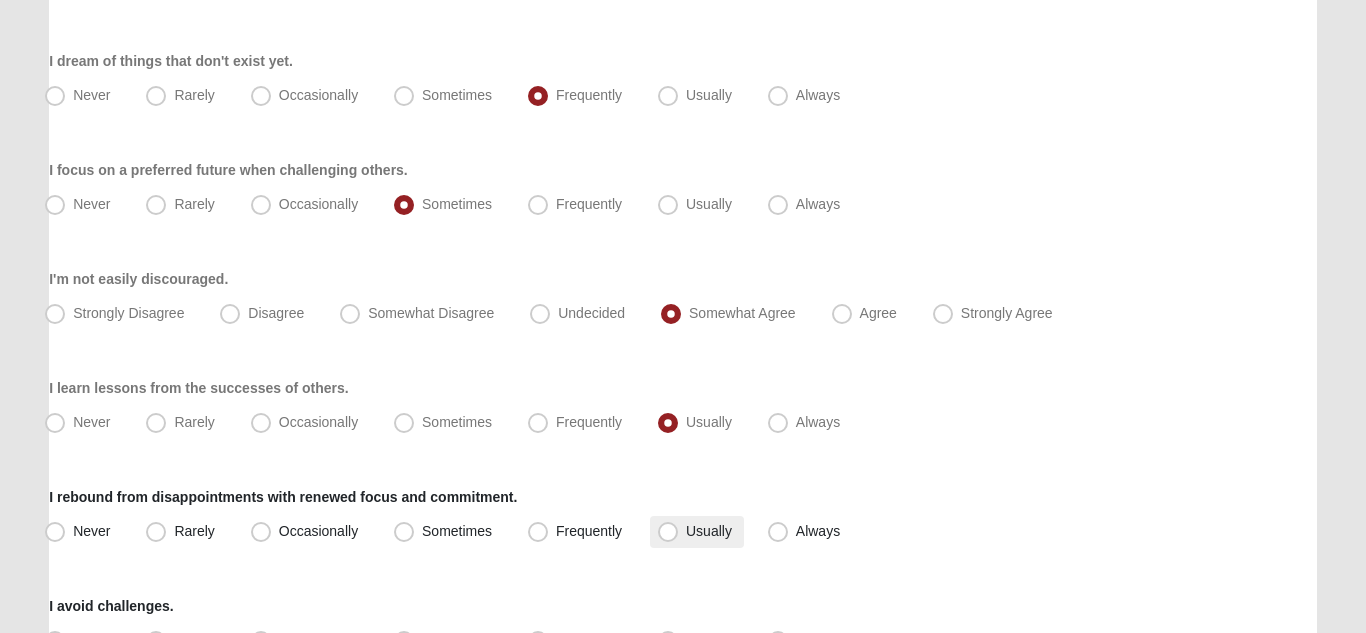 click on "Usually" at bounding box center [709, 531] 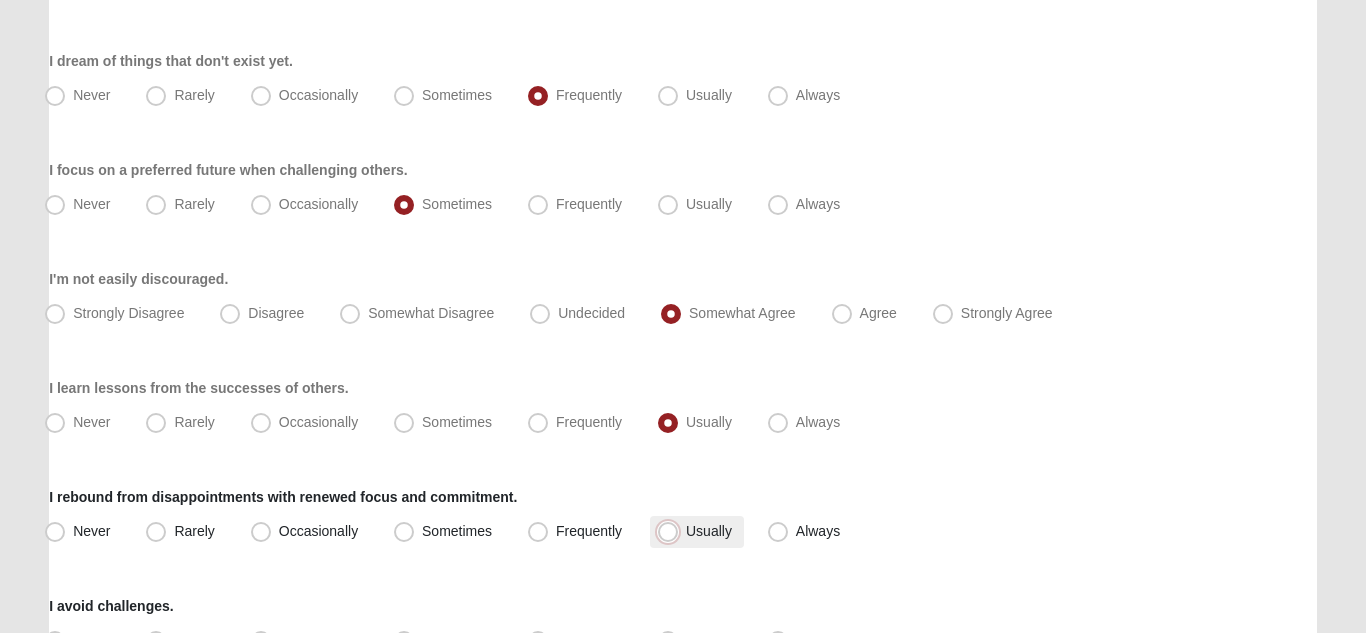 click on "Usually" at bounding box center (672, 531) 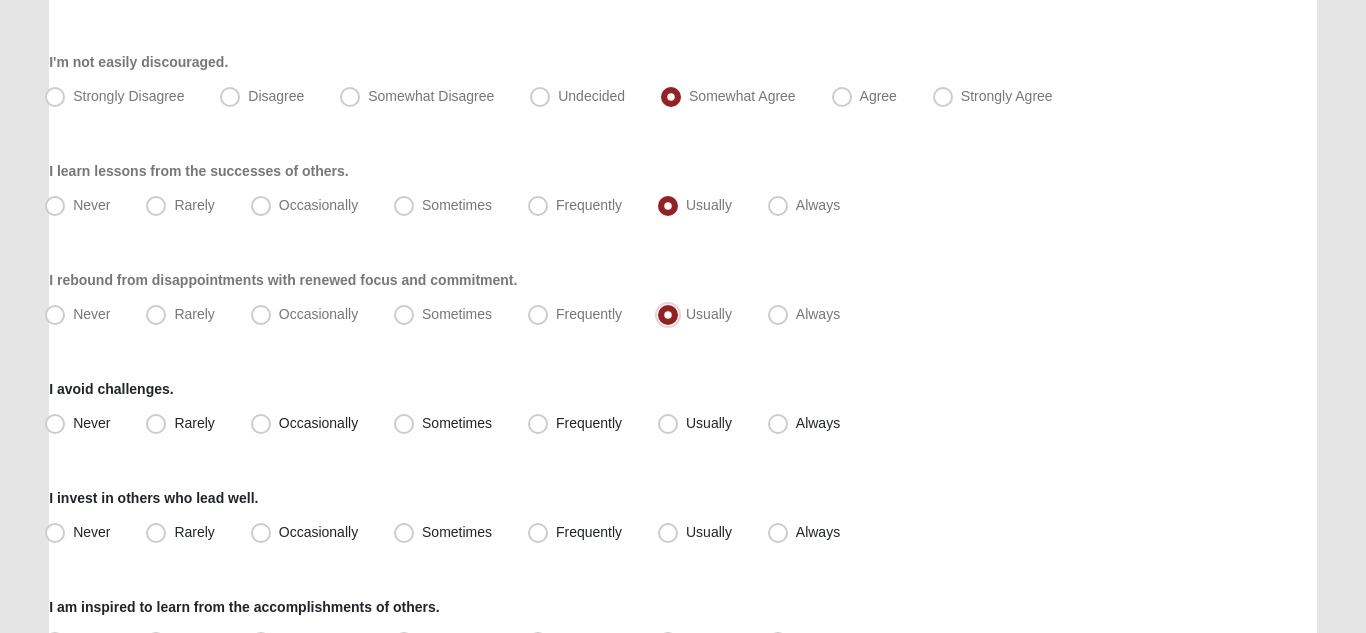 scroll, scrollTop: 1617, scrollLeft: 0, axis: vertical 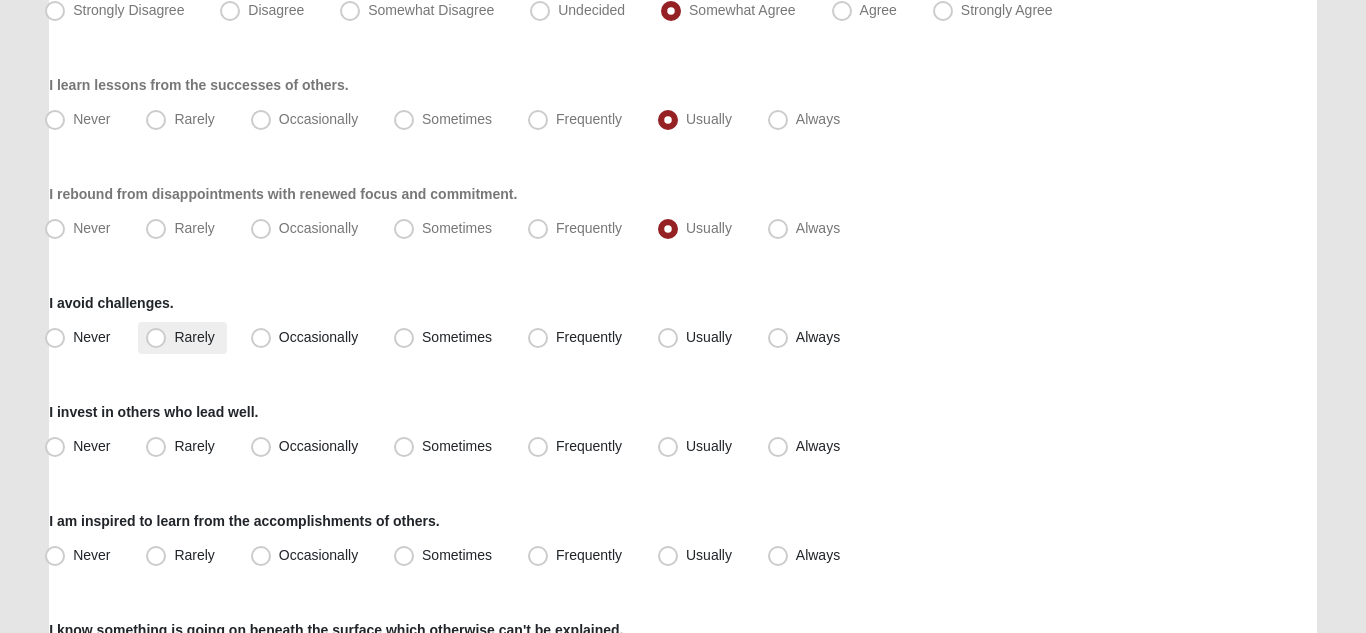 click on "Rarely" at bounding box center (194, 337) 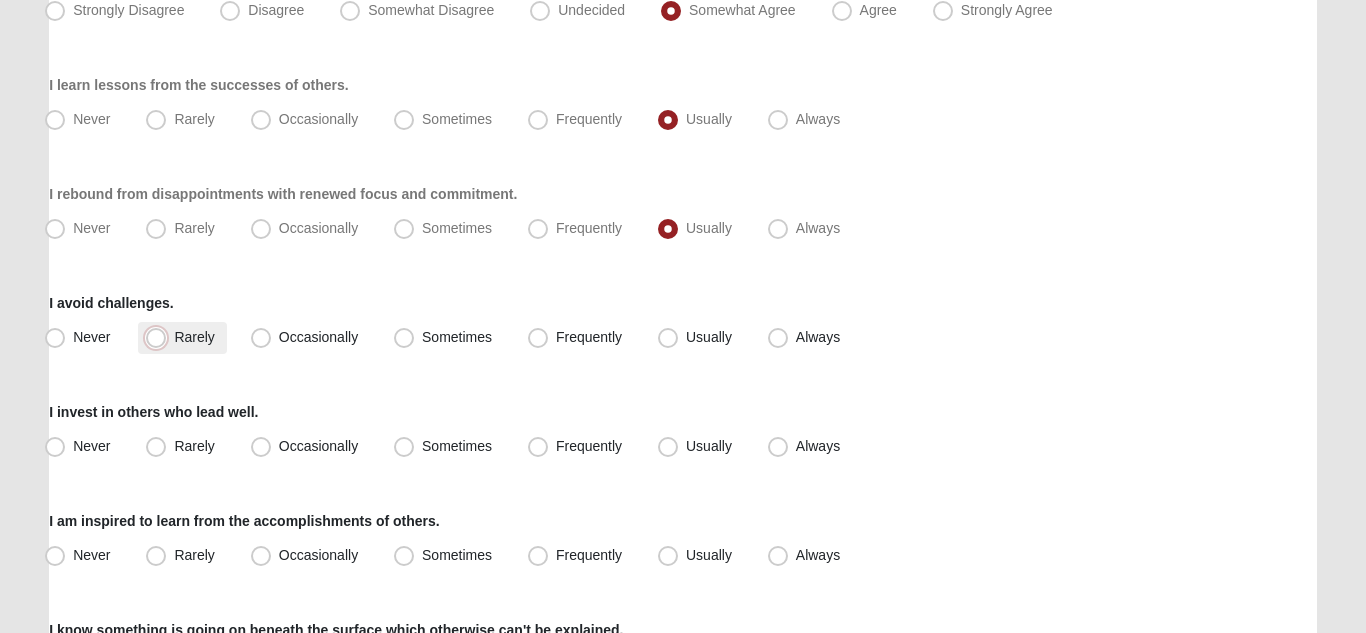 click on "Rarely" at bounding box center [160, 337] 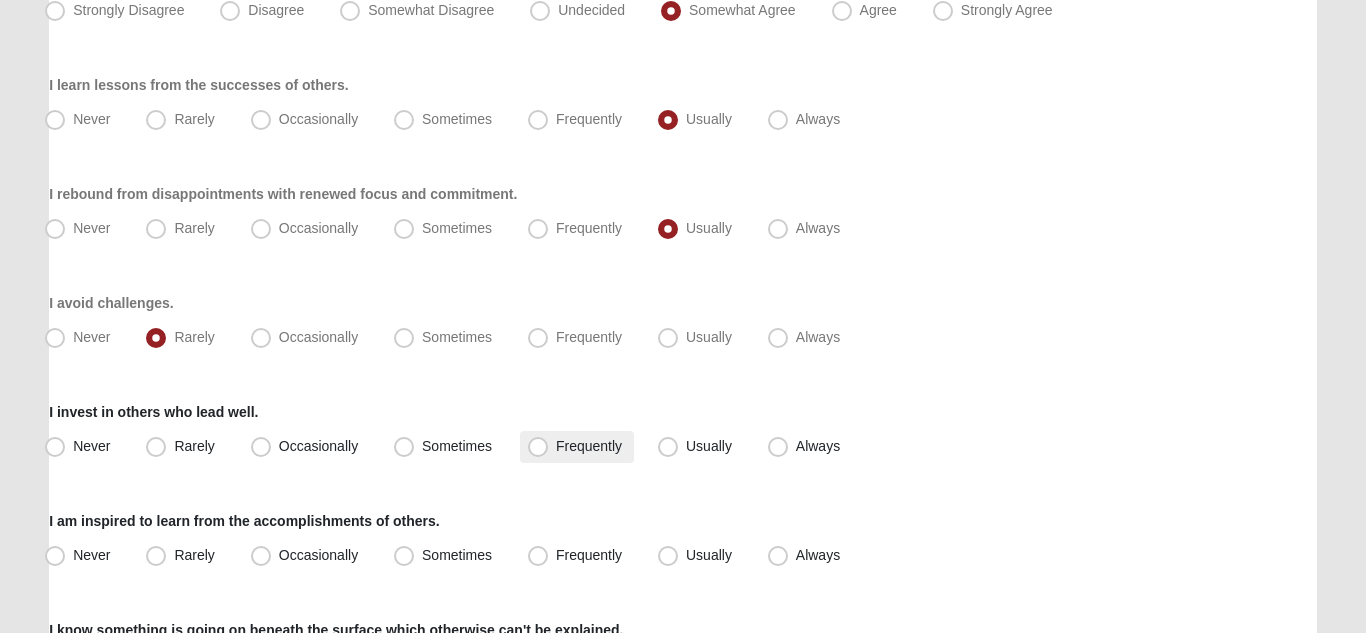 click on "Frequently" at bounding box center [589, 446] 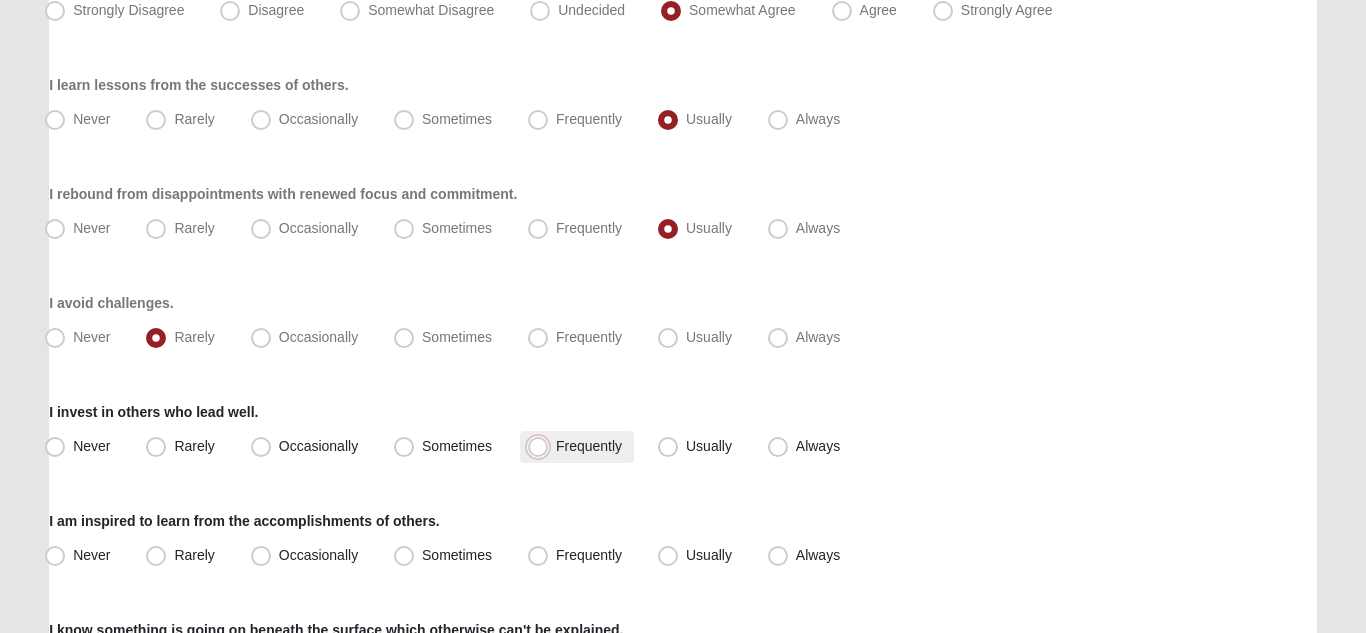 click on "Frequently" at bounding box center (542, 446) 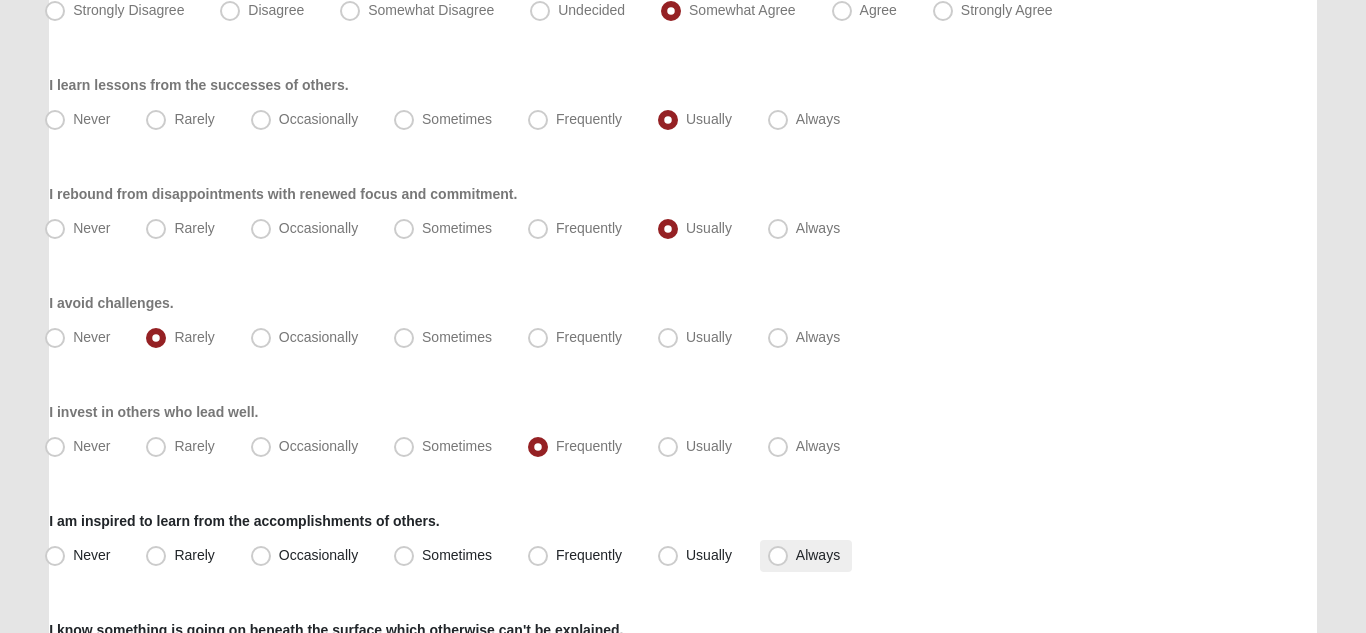 click on "Always" at bounding box center [818, 555] 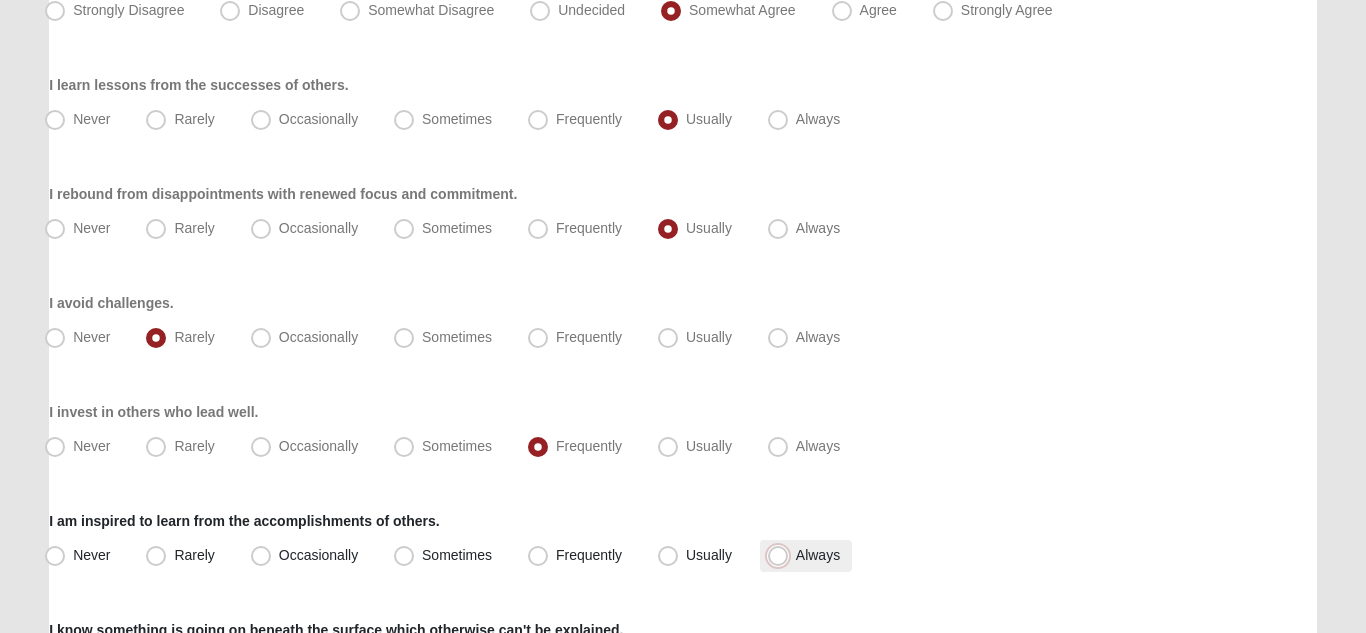 click on "Always" at bounding box center (782, 555) 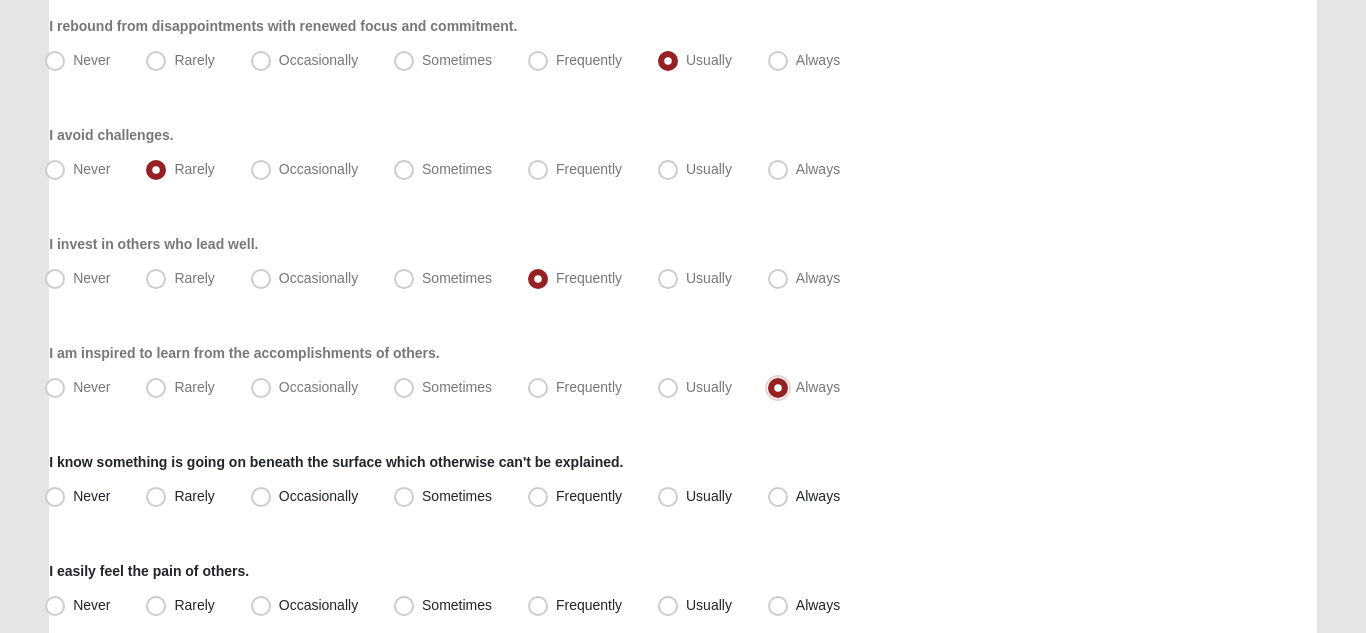 scroll, scrollTop: 1794, scrollLeft: 0, axis: vertical 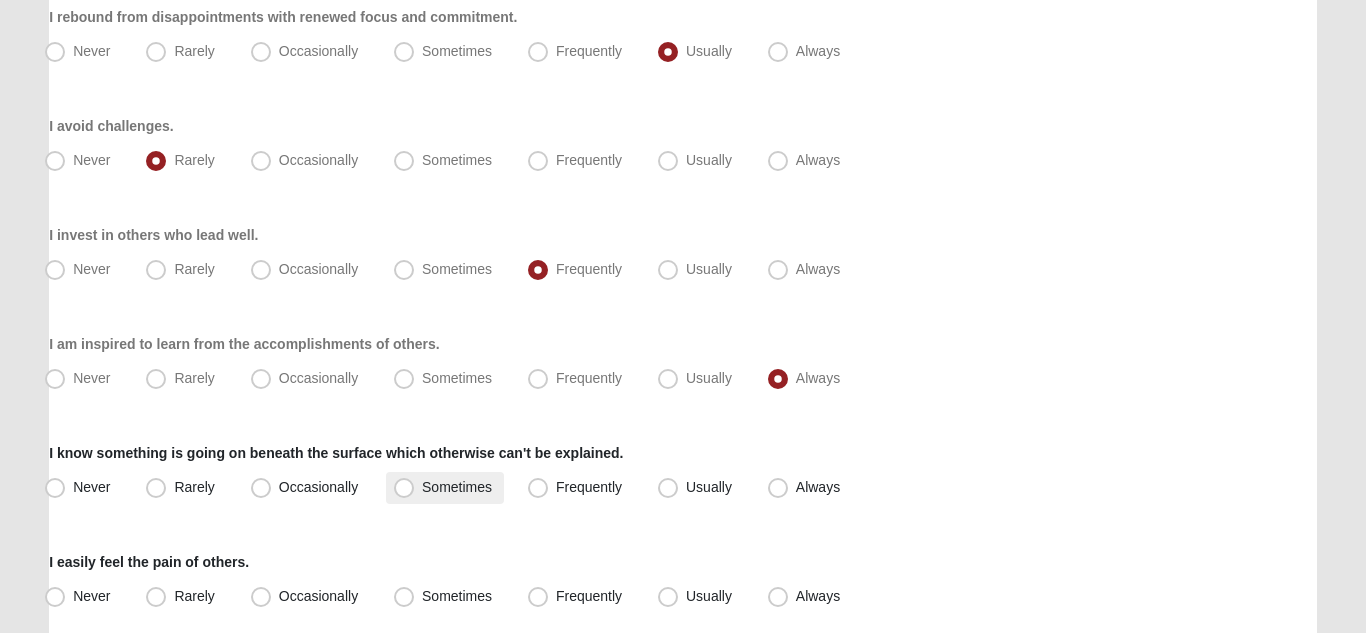 click on "Sometimes" at bounding box center (457, 487) 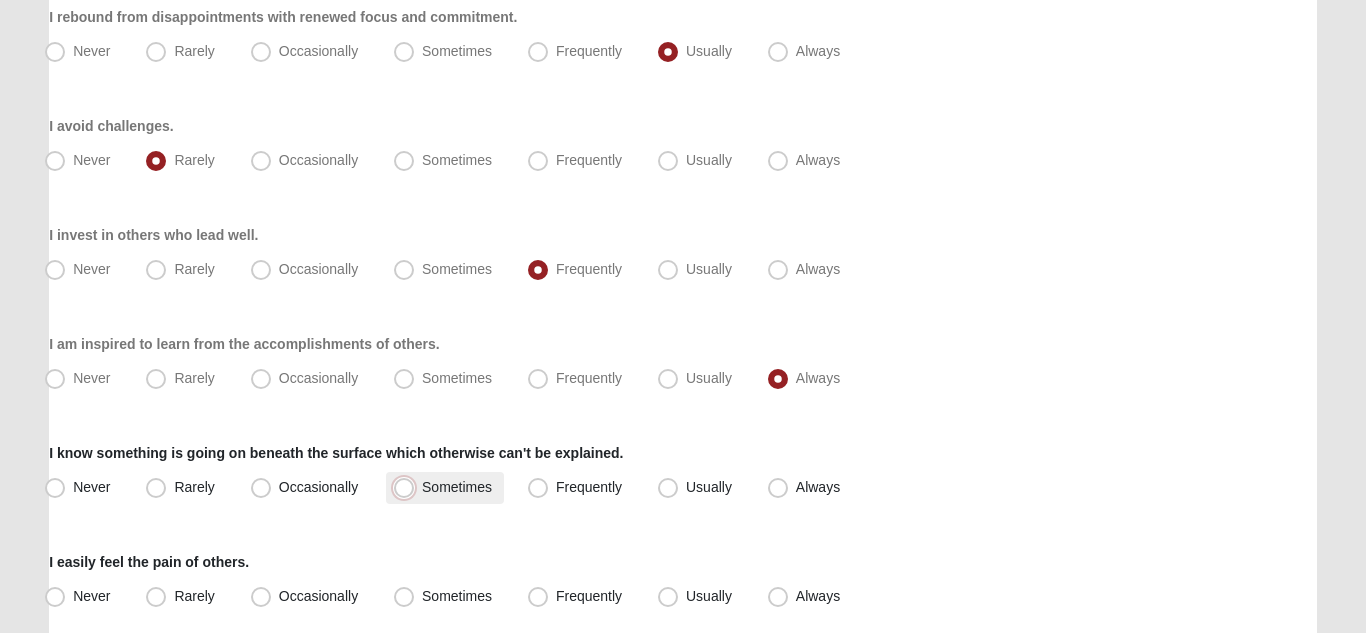 click on "Sometimes" at bounding box center [408, 487] 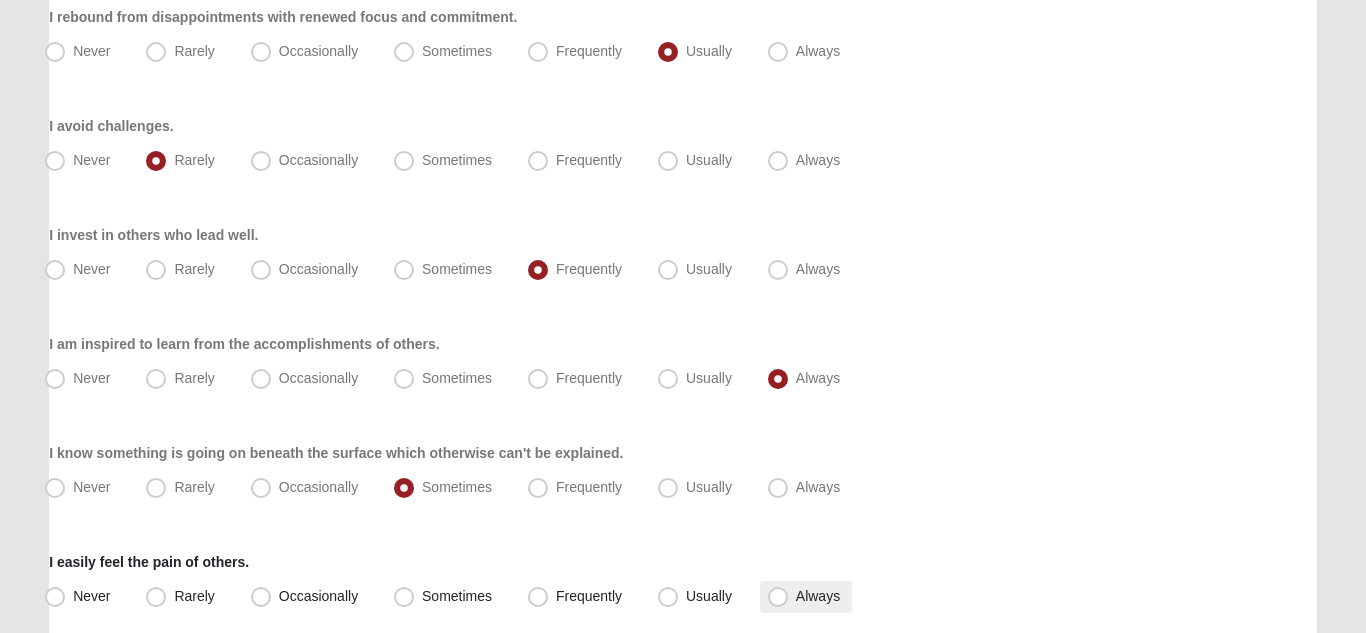 click on "Always" at bounding box center [818, 596] 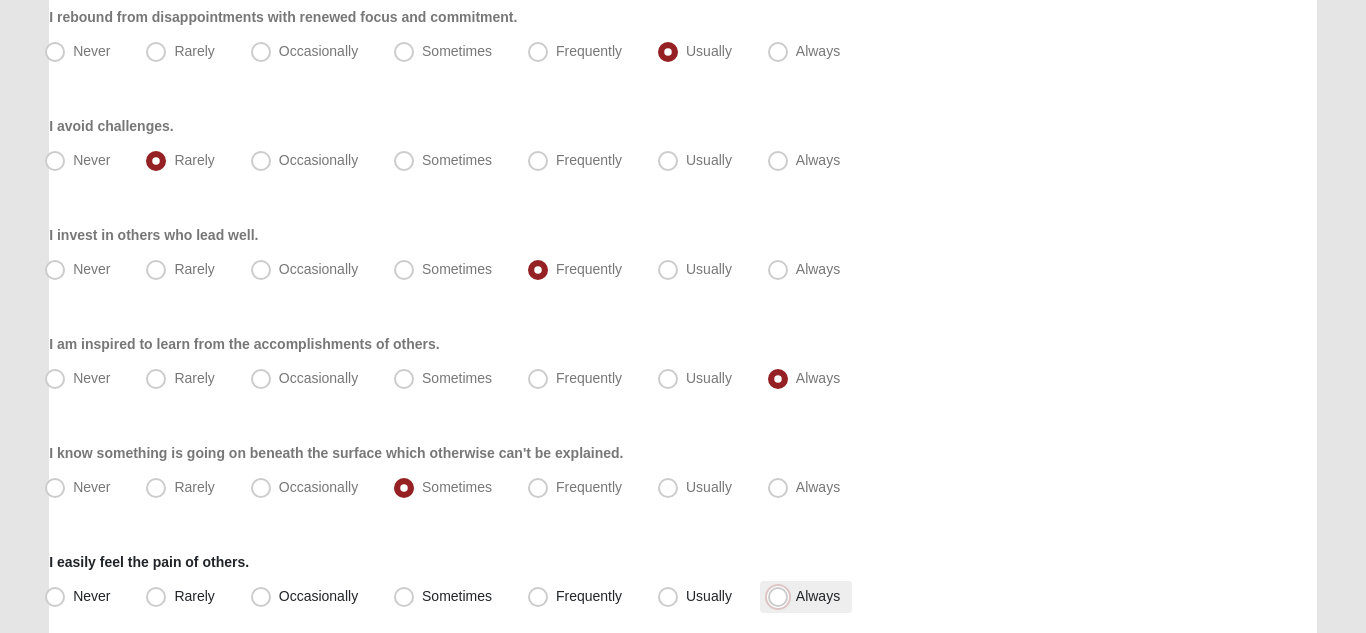 click on "Always" at bounding box center [782, 596] 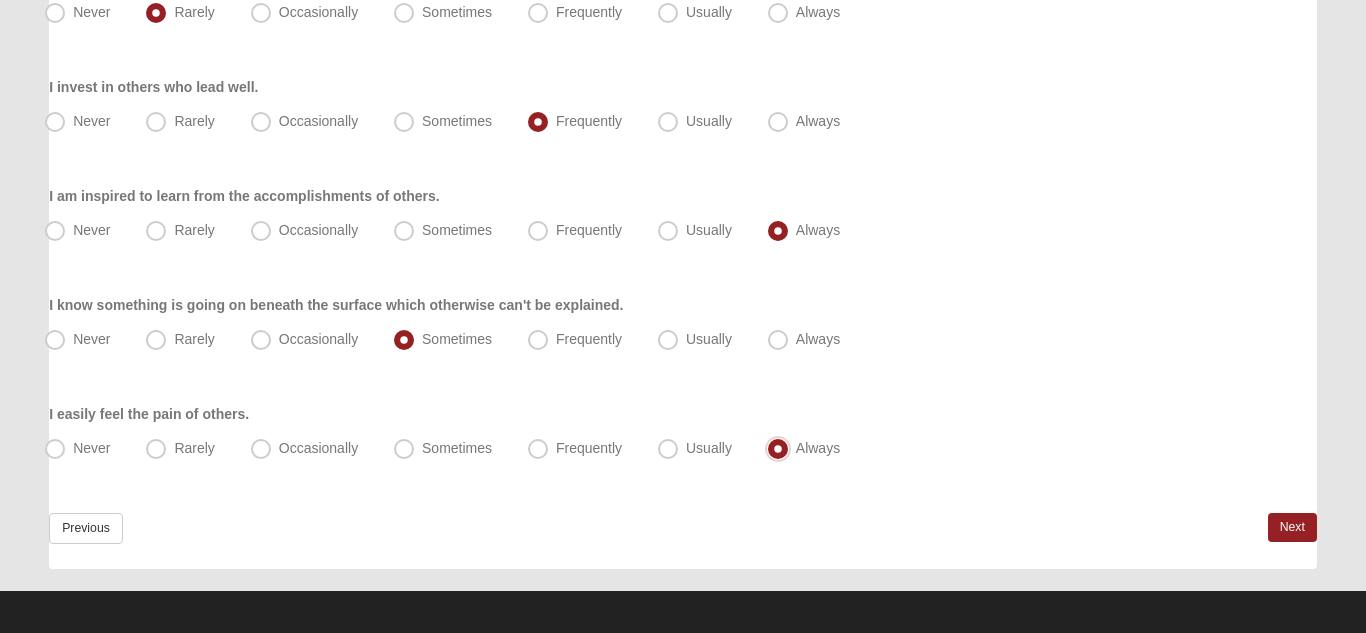 scroll, scrollTop: 1951, scrollLeft: 0, axis: vertical 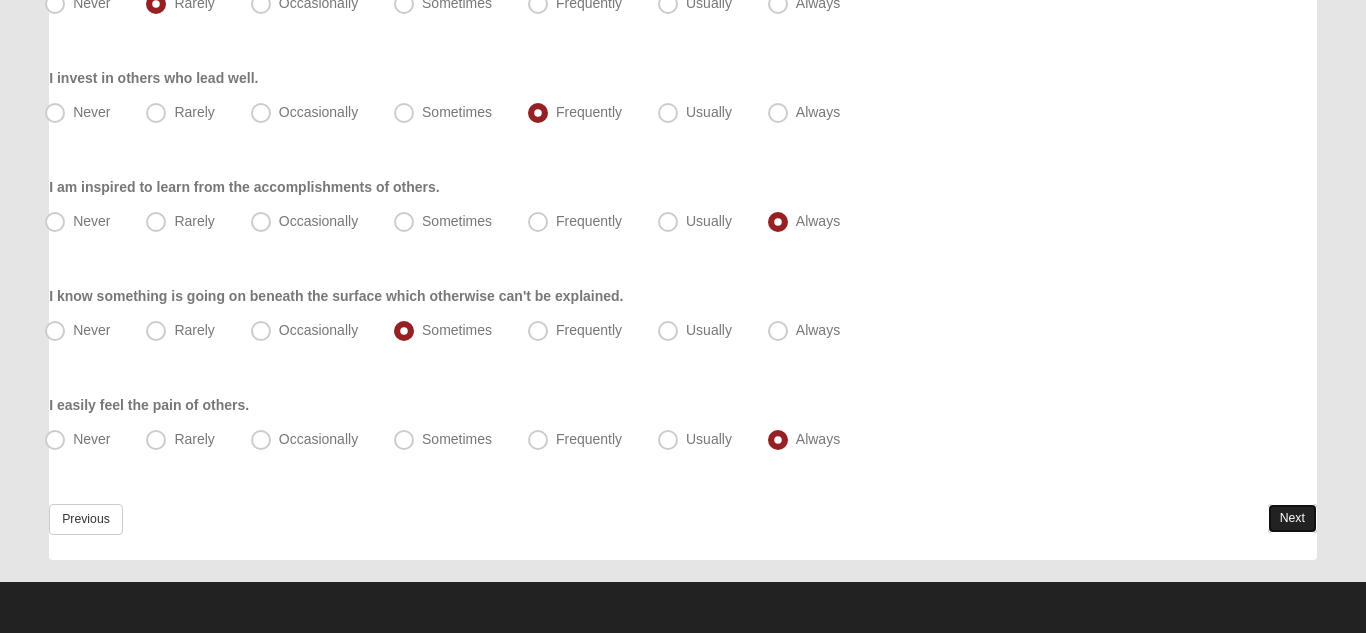 click on "Next" at bounding box center [1292, 518] 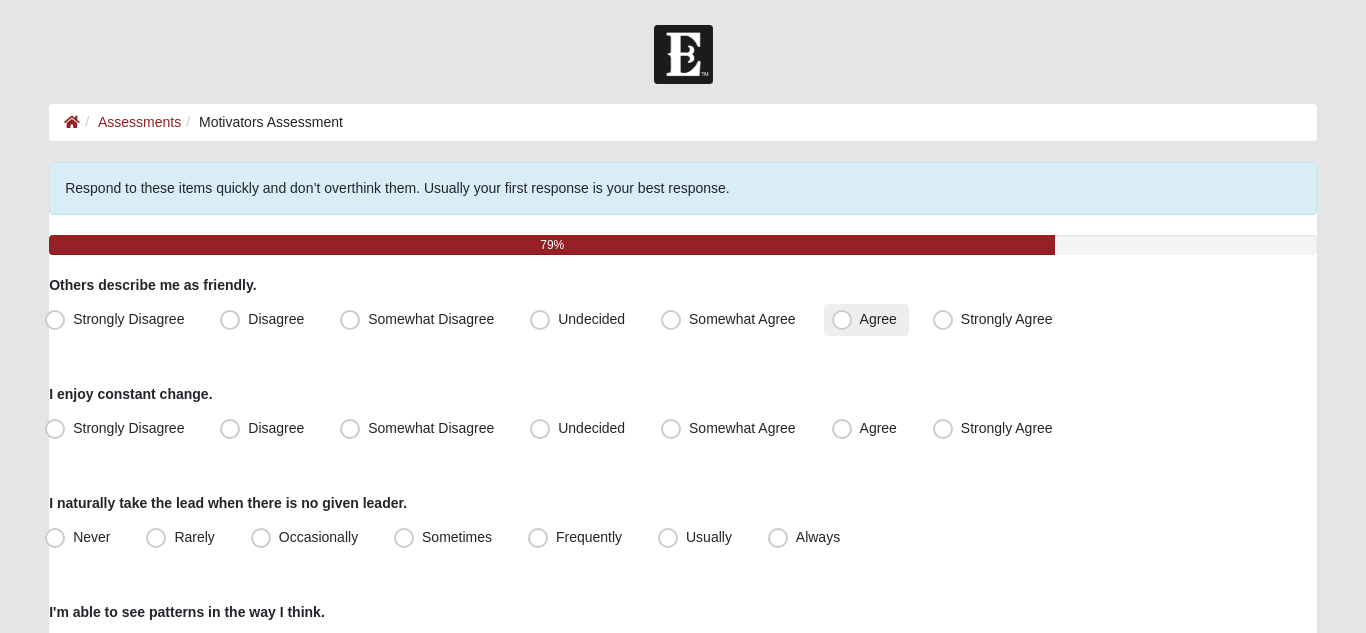 click on "Agree" at bounding box center [878, 319] 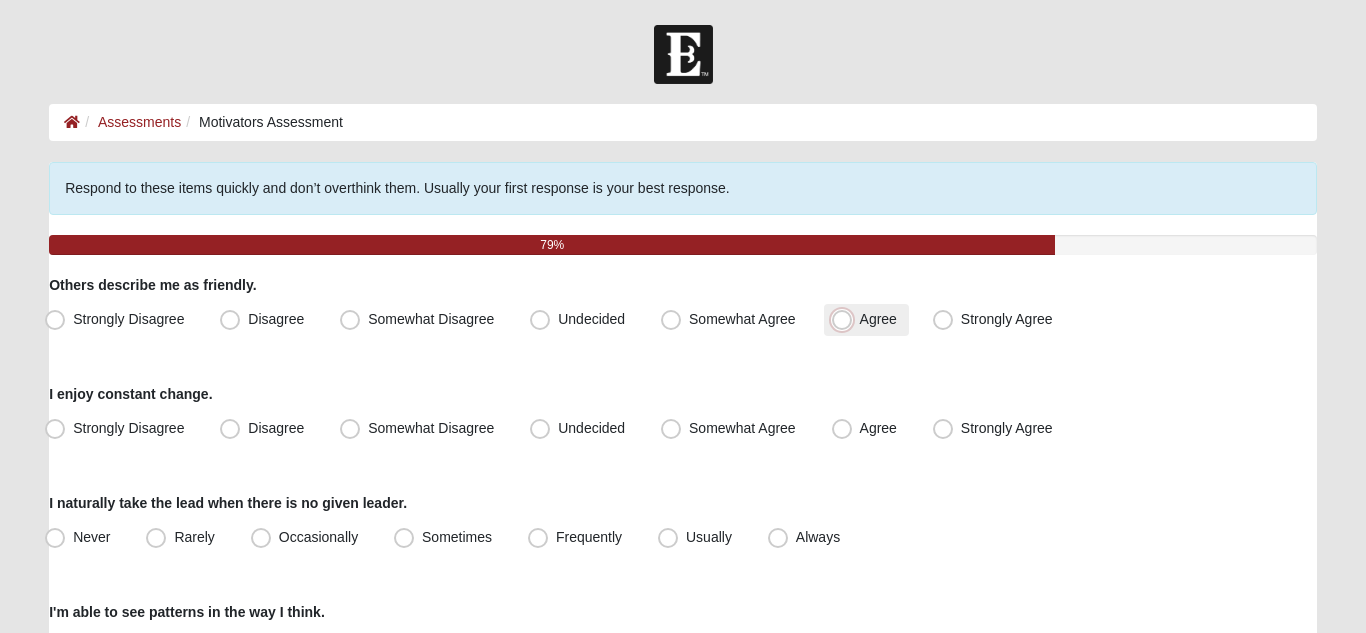click on "Agree" at bounding box center [846, 319] 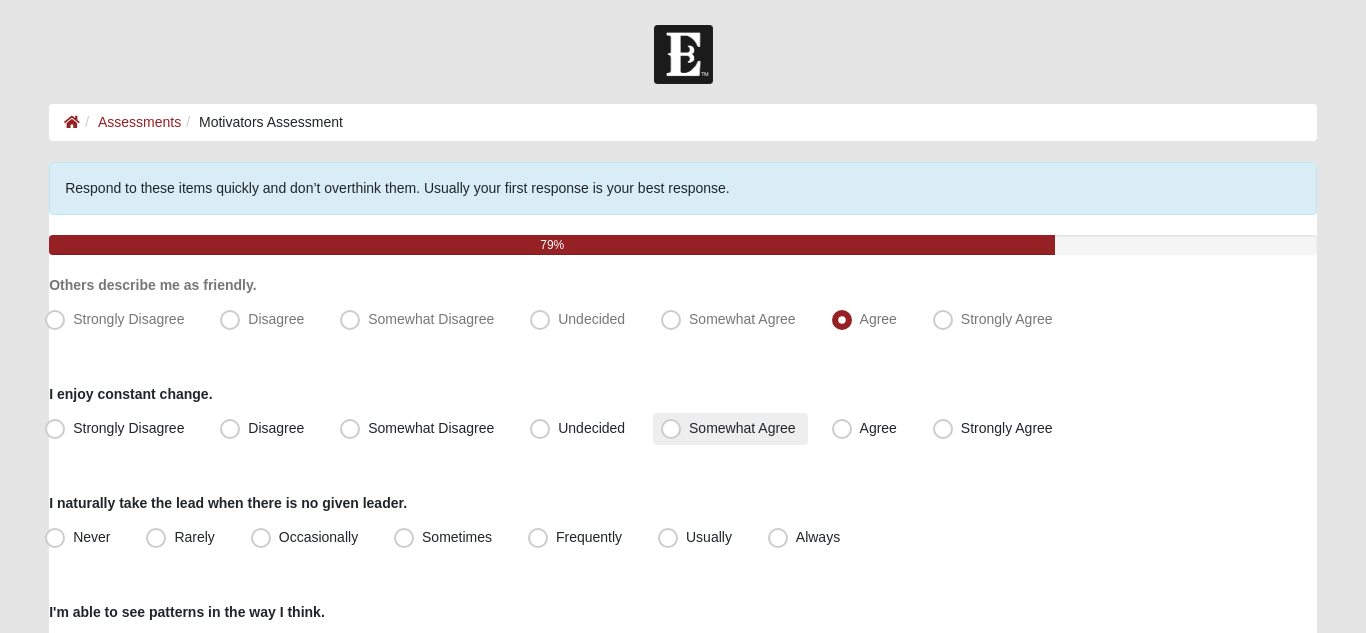 click on "Somewhat Agree" at bounding box center [742, 428] 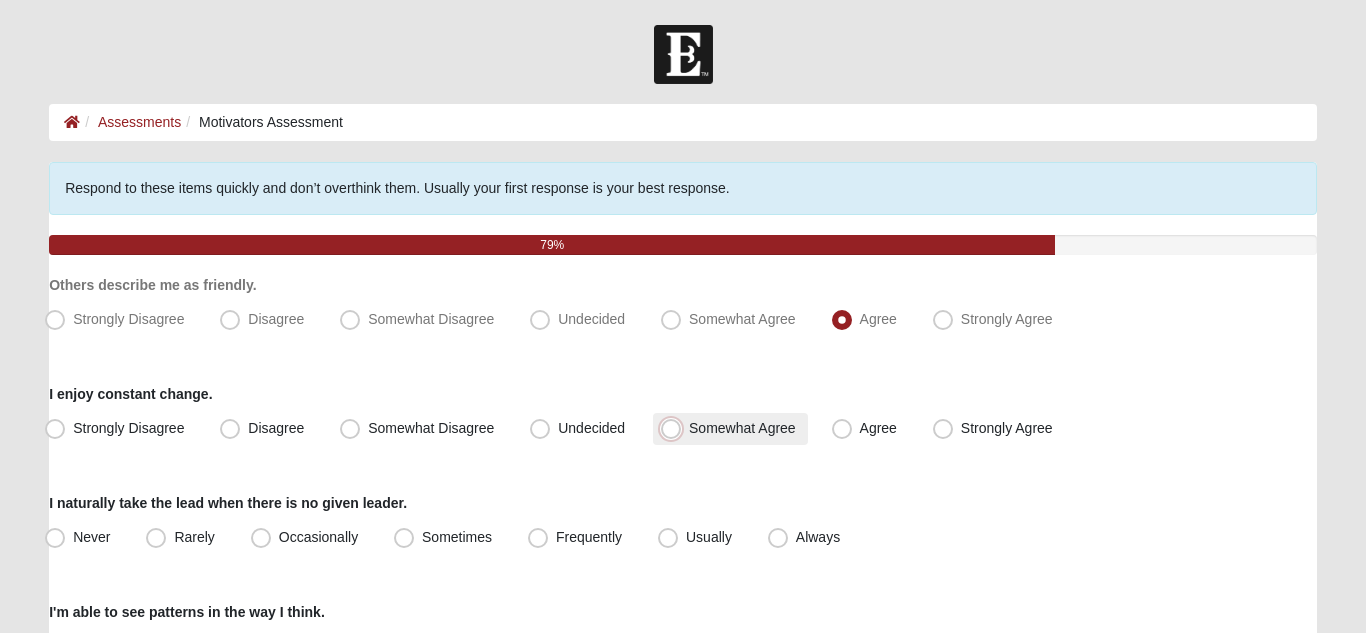 click on "Somewhat Agree" at bounding box center [675, 428] 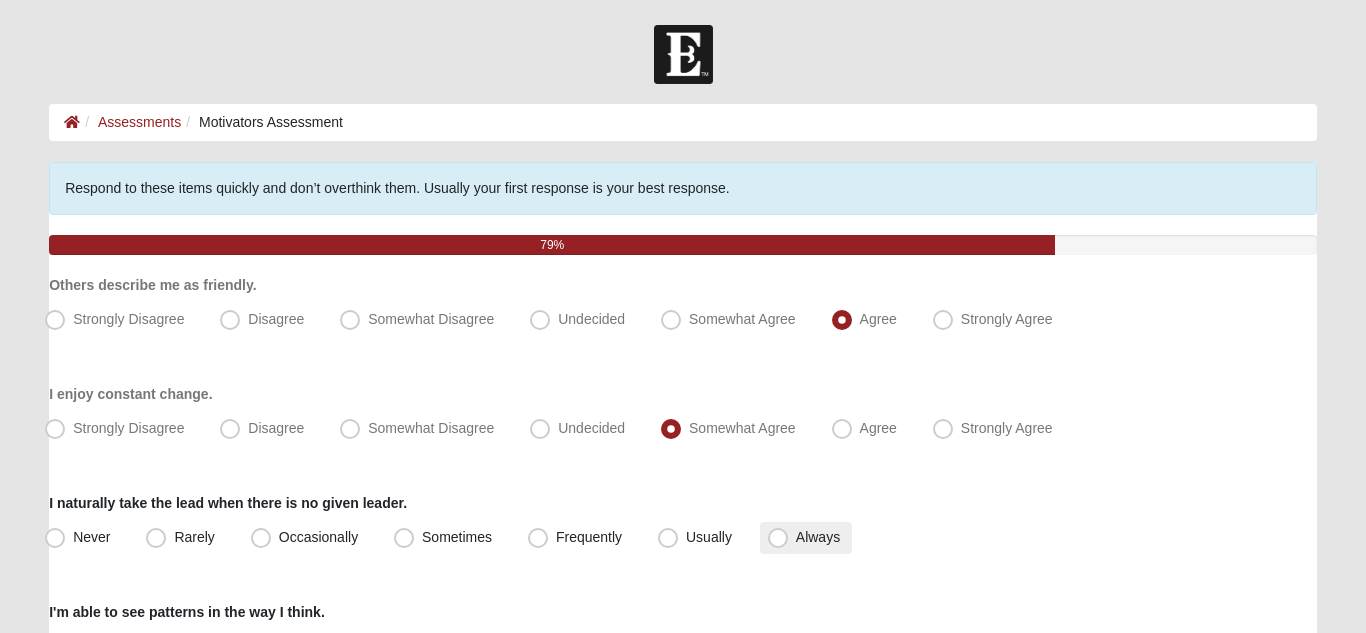 click on "Always" at bounding box center (818, 537) 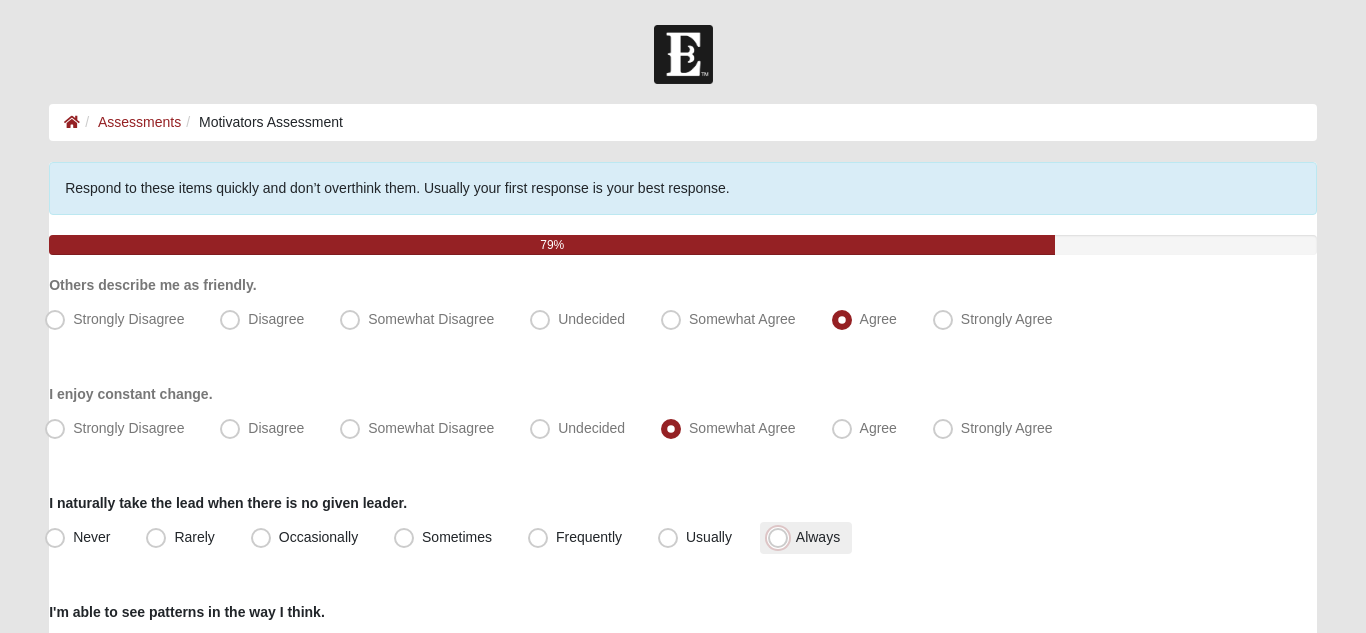 click on "Always" at bounding box center [782, 537] 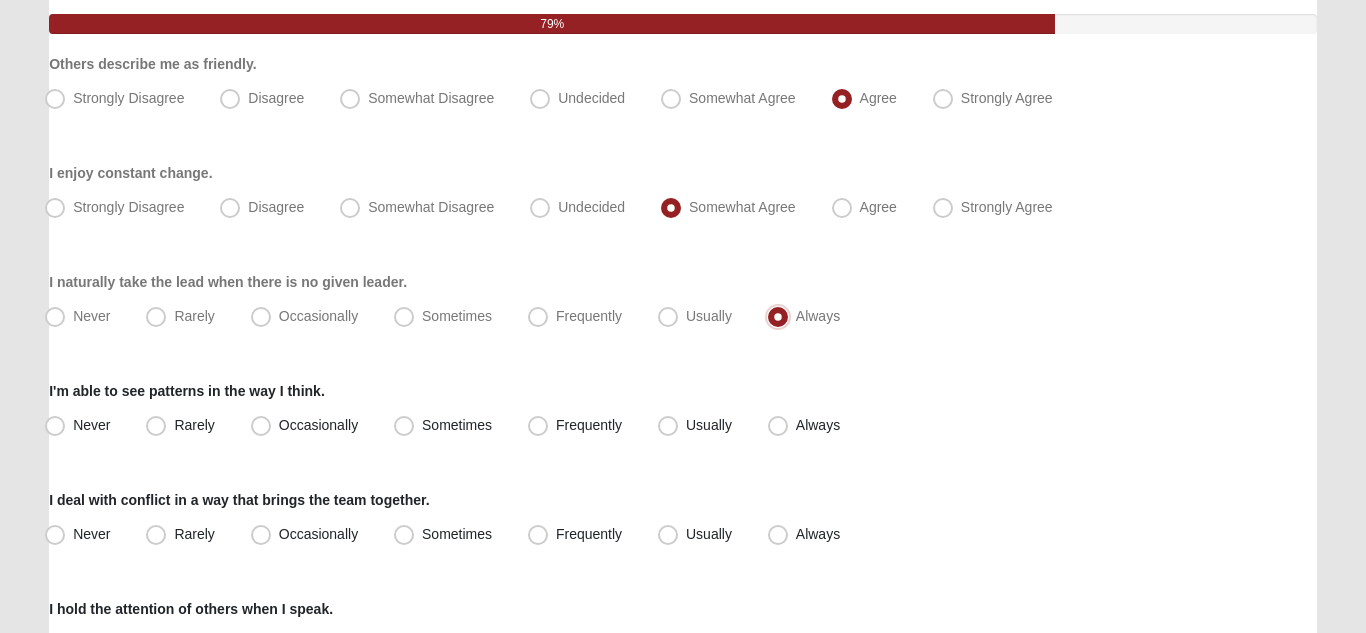 scroll, scrollTop: 270, scrollLeft: 0, axis: vertical 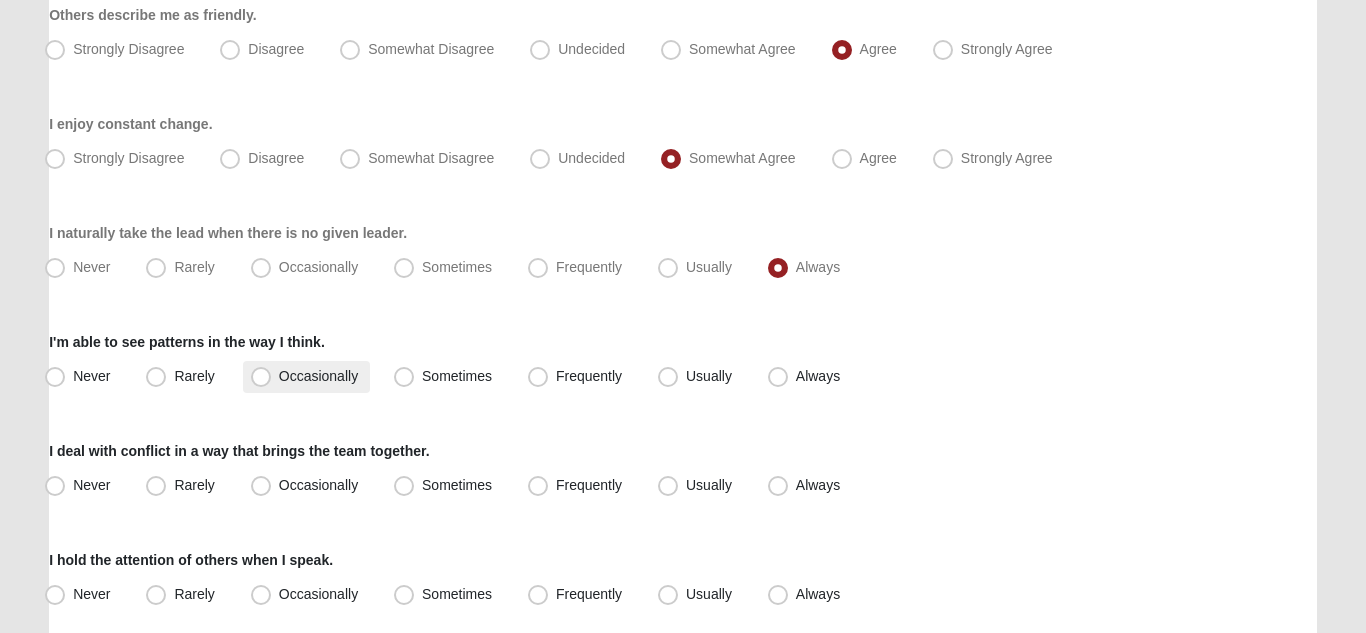 click on "Occasionally" at bounding box center [318, 376] 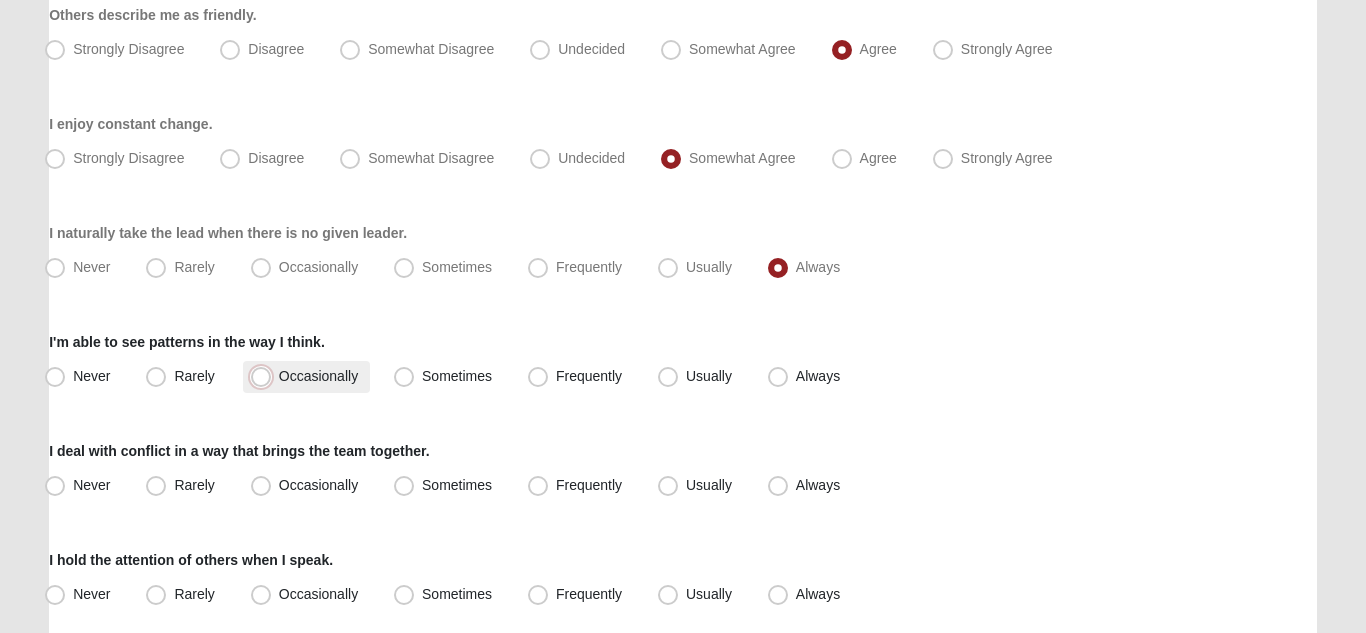 click on "Occasionally" at bounding box center (265, 376) 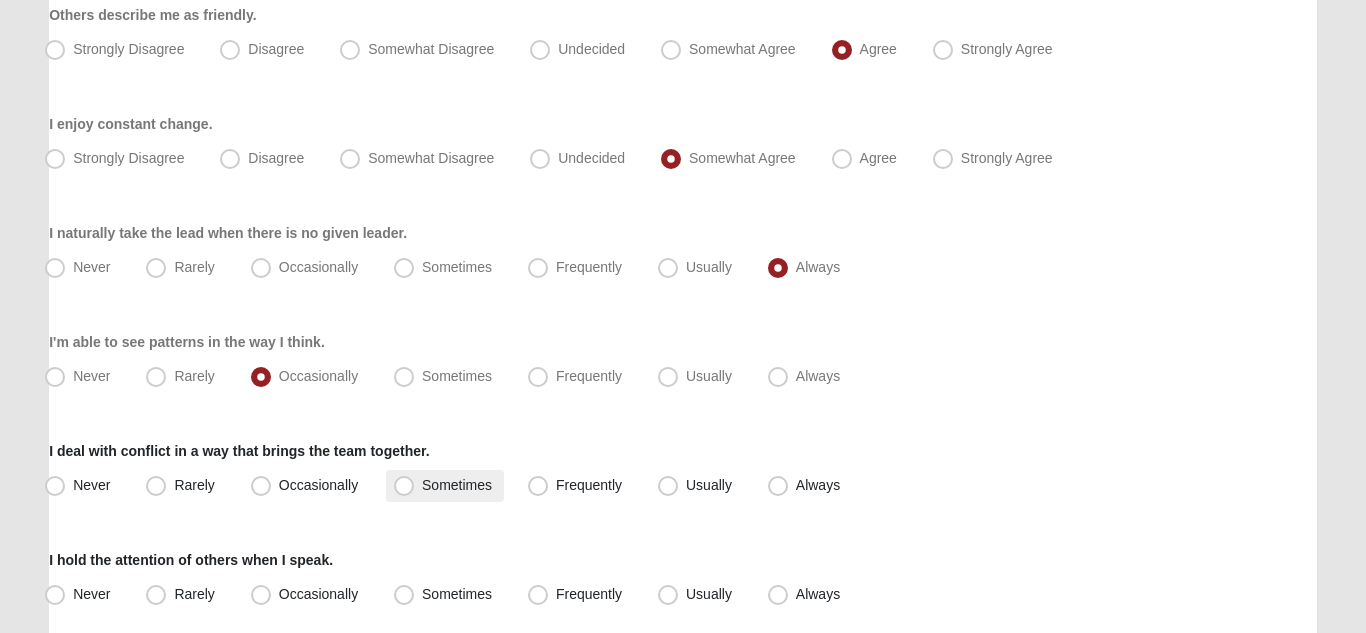 click on "Sometimes" at bounding box center [457, 485] 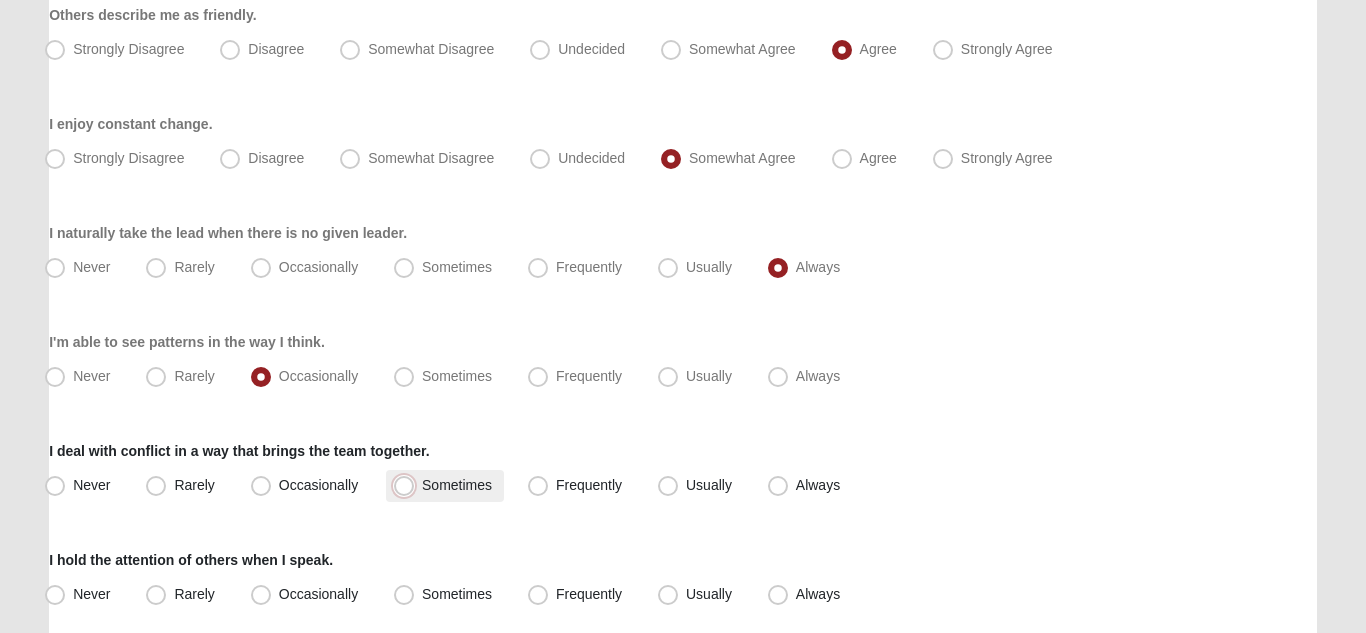 click on "Sometimes" at bounding box center [408, 485] 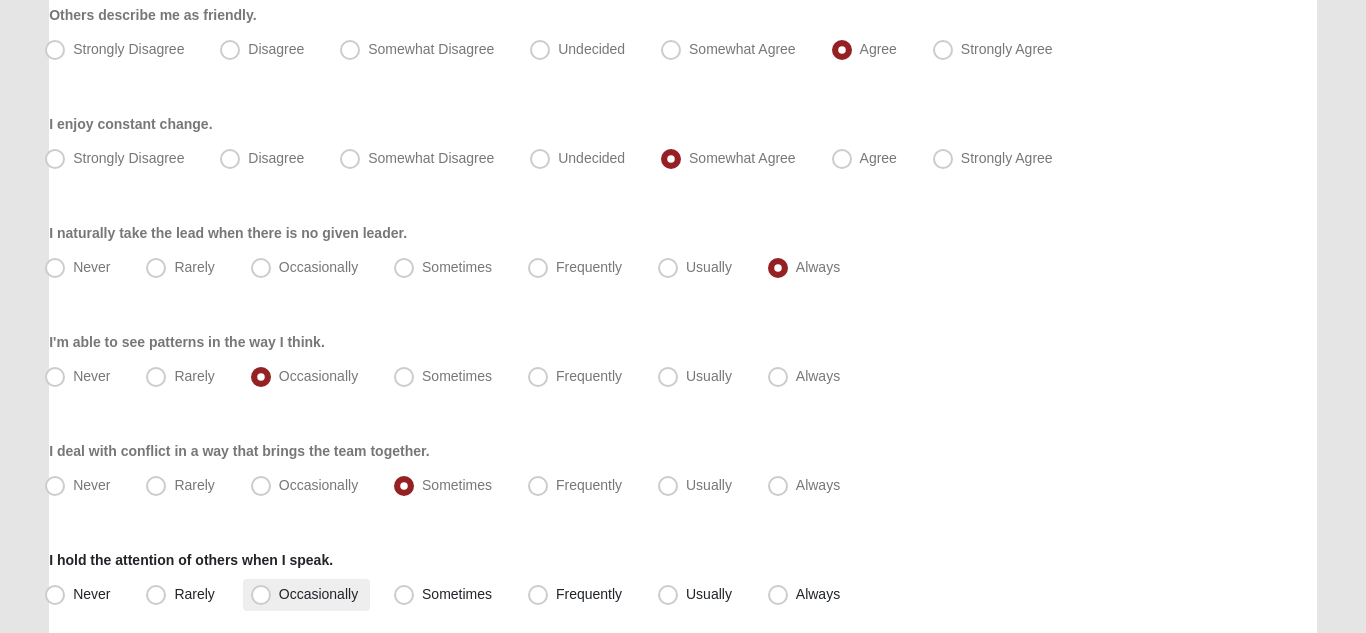 click on "Occasionally" at bounding box center (318, 594) 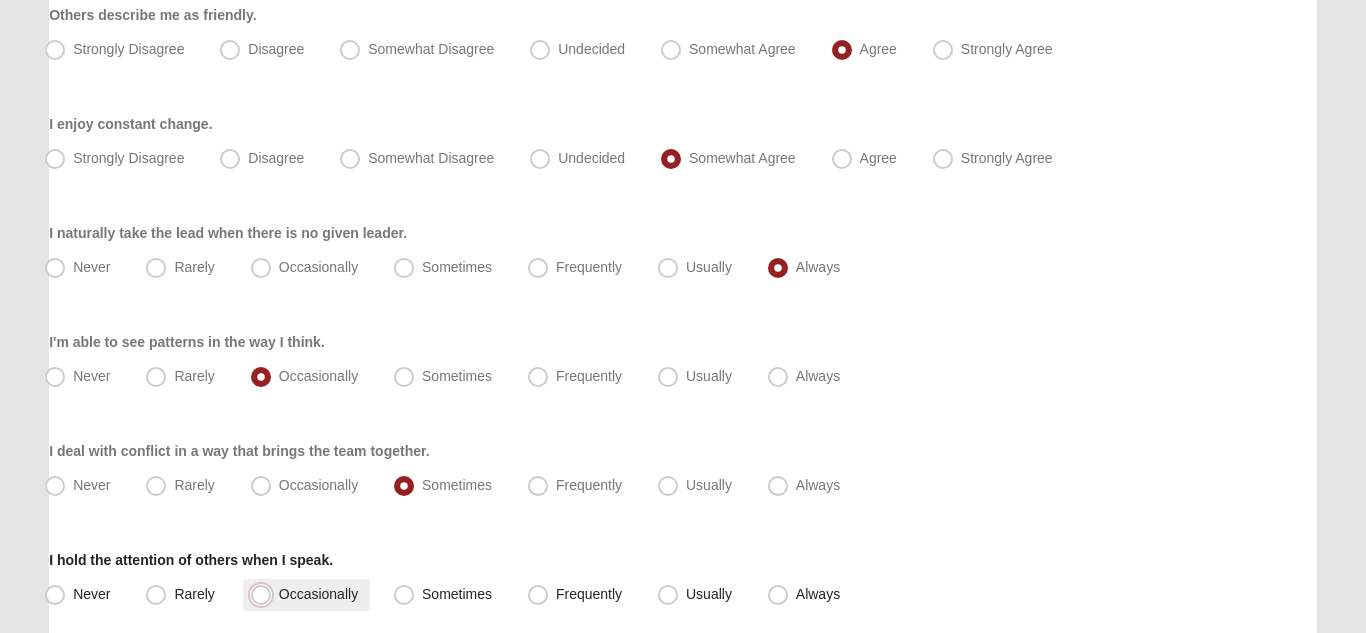 click on "Occasionally" at bounding box center (265, 594) 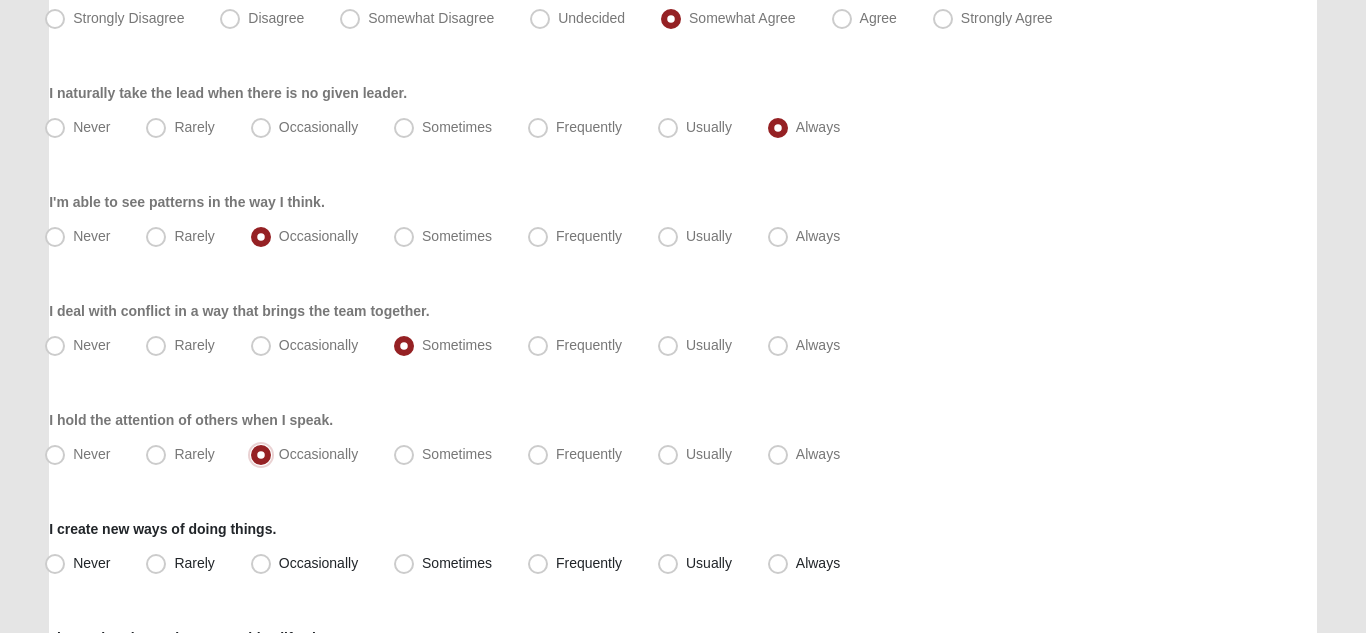 scroll, scrollTop: 418, scrollLeft: 0, axis: vertical 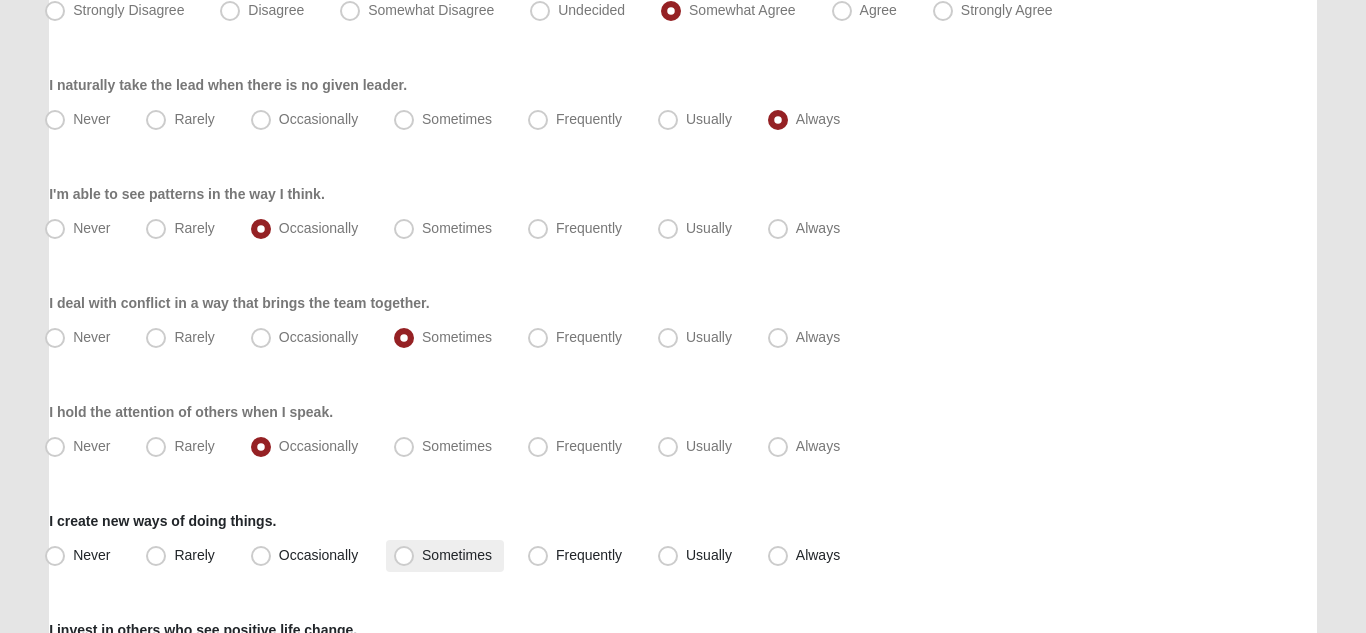 click on "Sometimes" at bounding box center (457, 555) 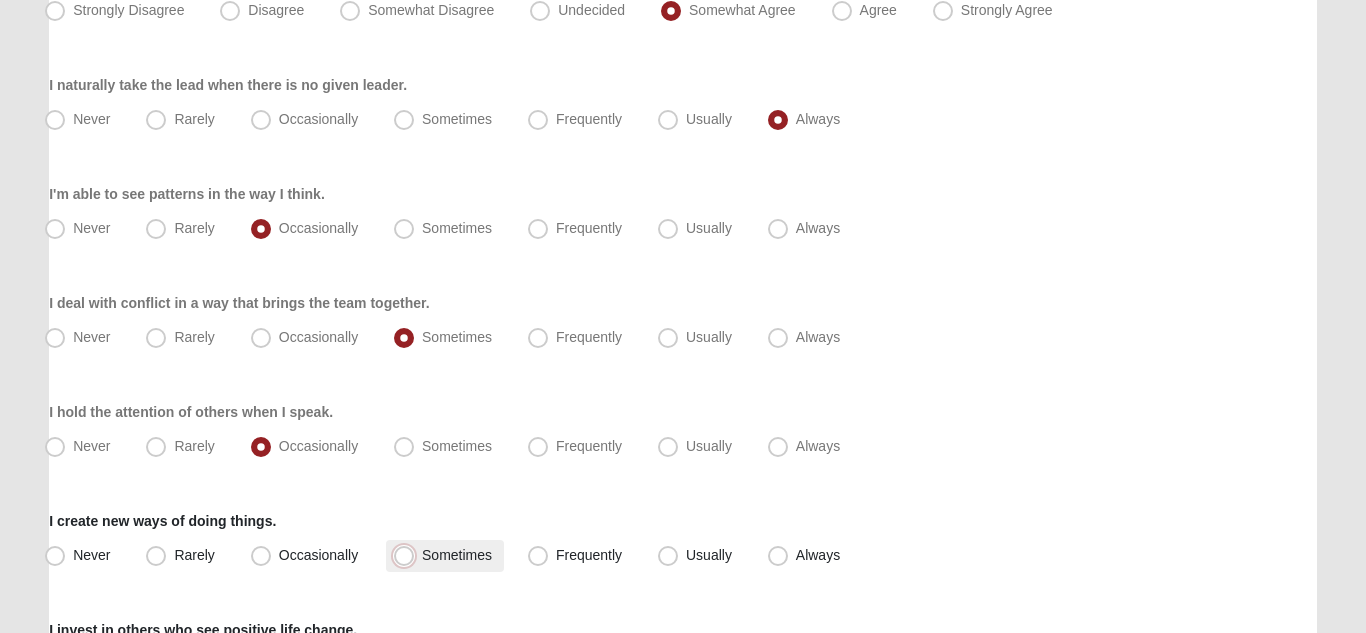 click on "Sometimes" at bounding box center (408, 555) 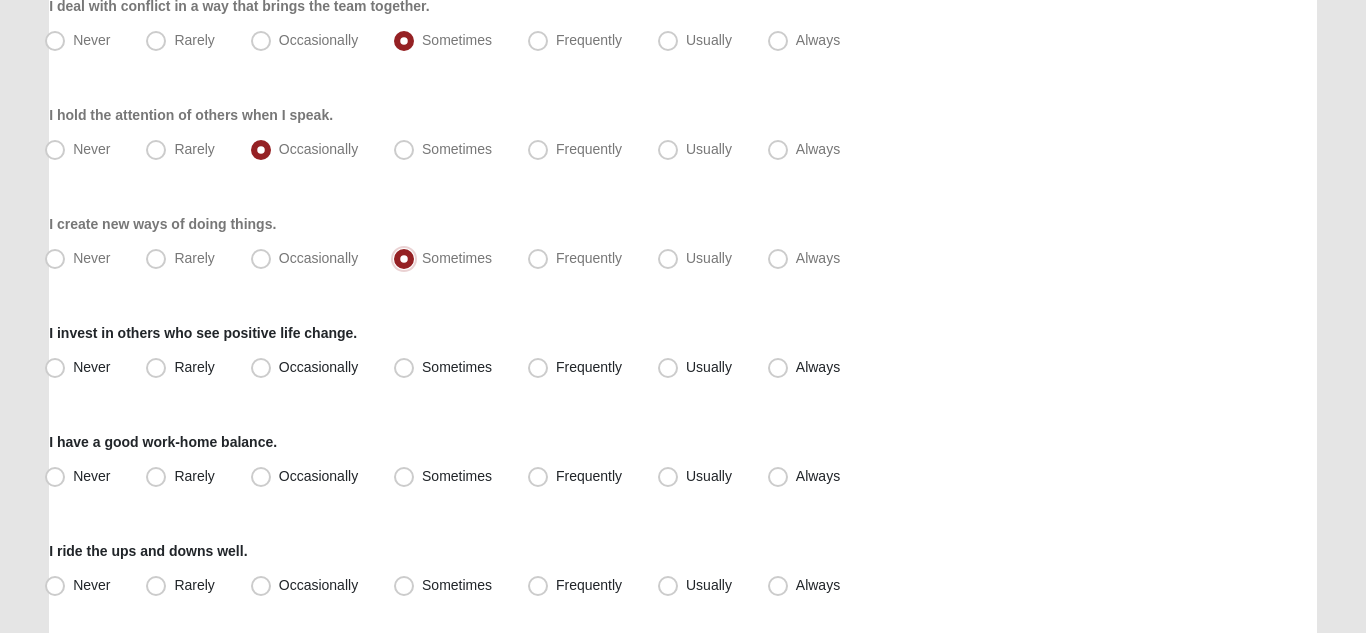 scroll, scrollTop: 723, scrollLeft: 0, axis: vertical 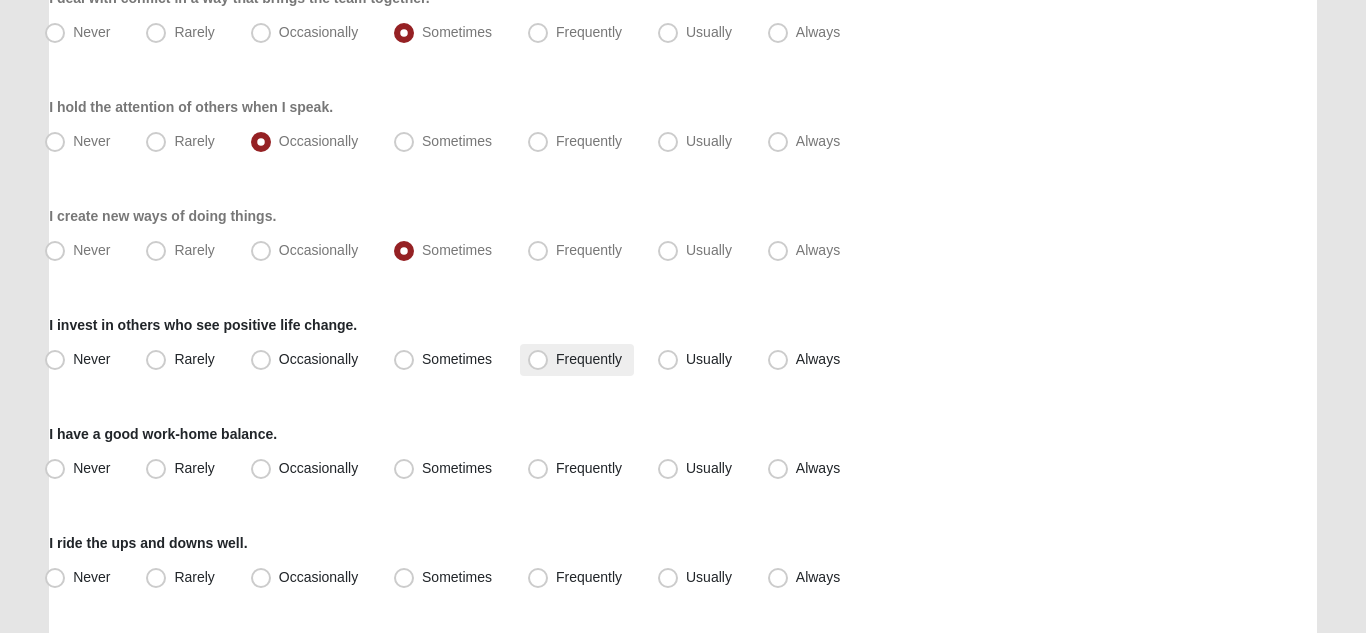click on "Frequently" at bounding box center (589, 359) 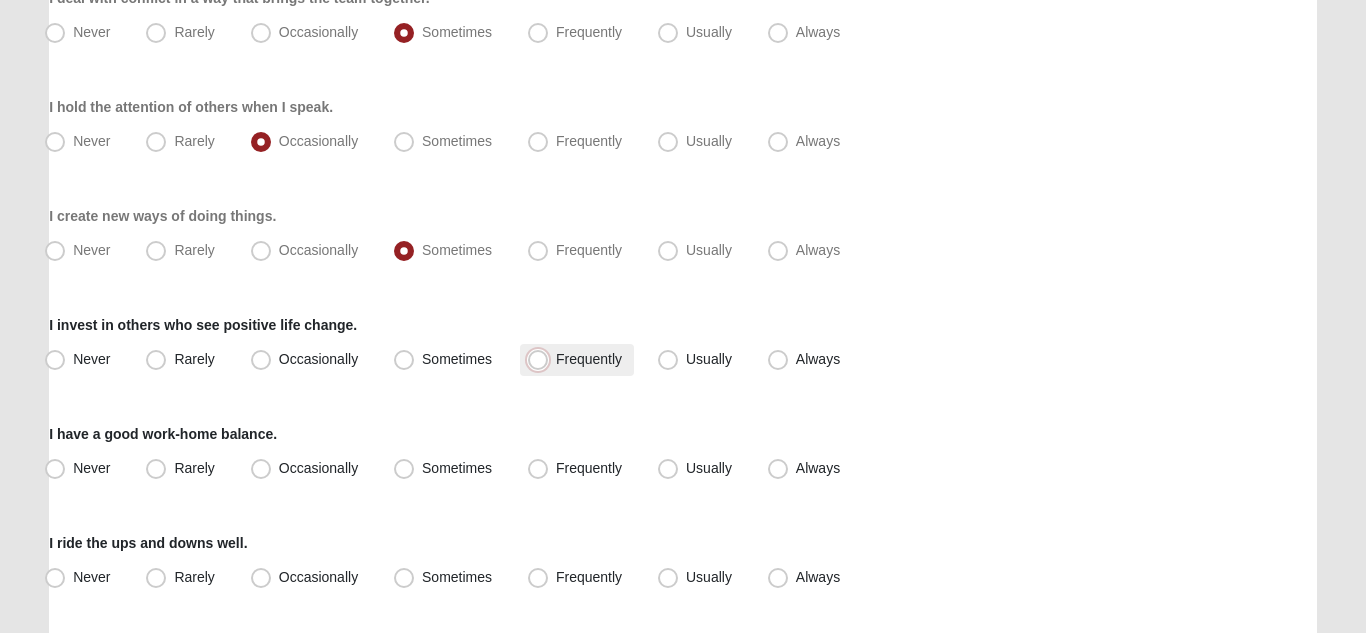 click on "Frequently" at bounding box center [542, 359] 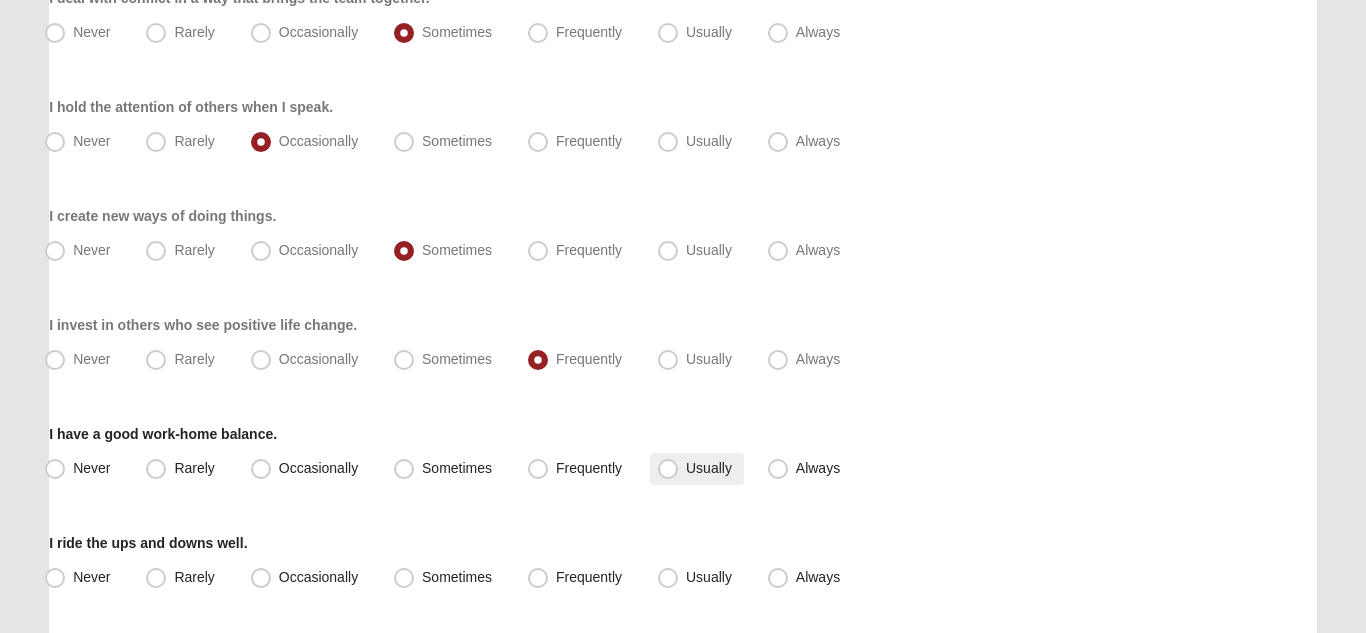 click on "Usually" at bounding box center [709, 468] 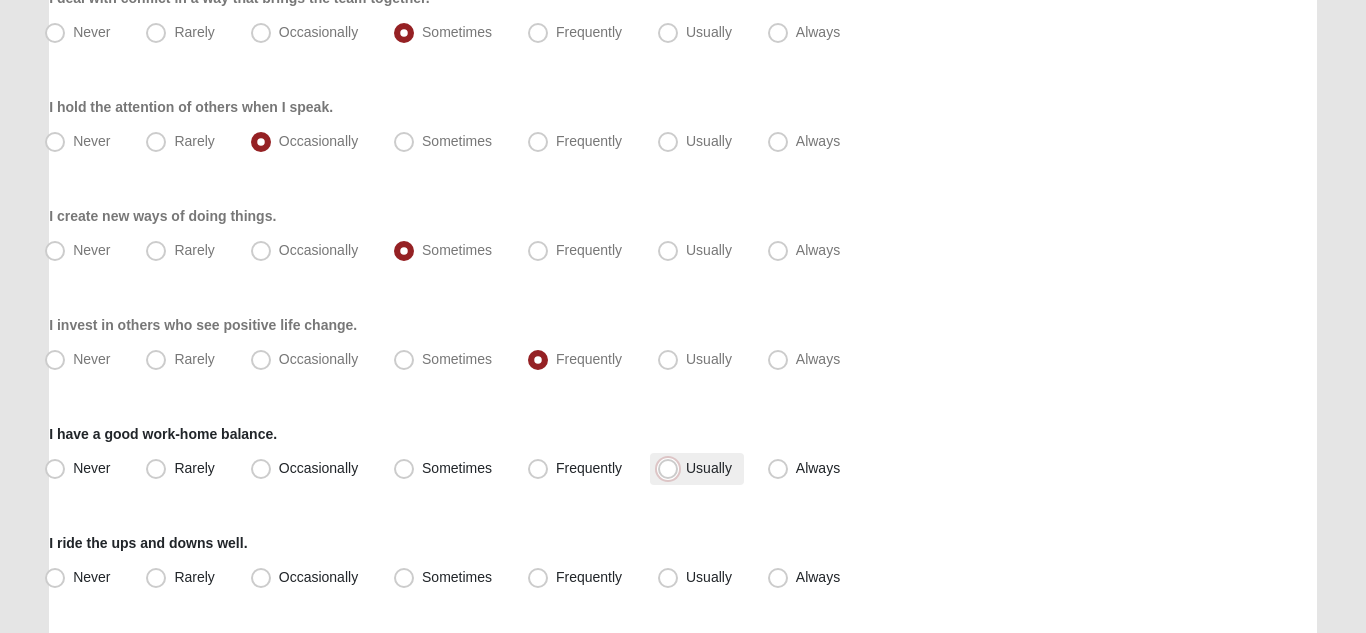 click on "Usually" at bounding box center (672, 468) 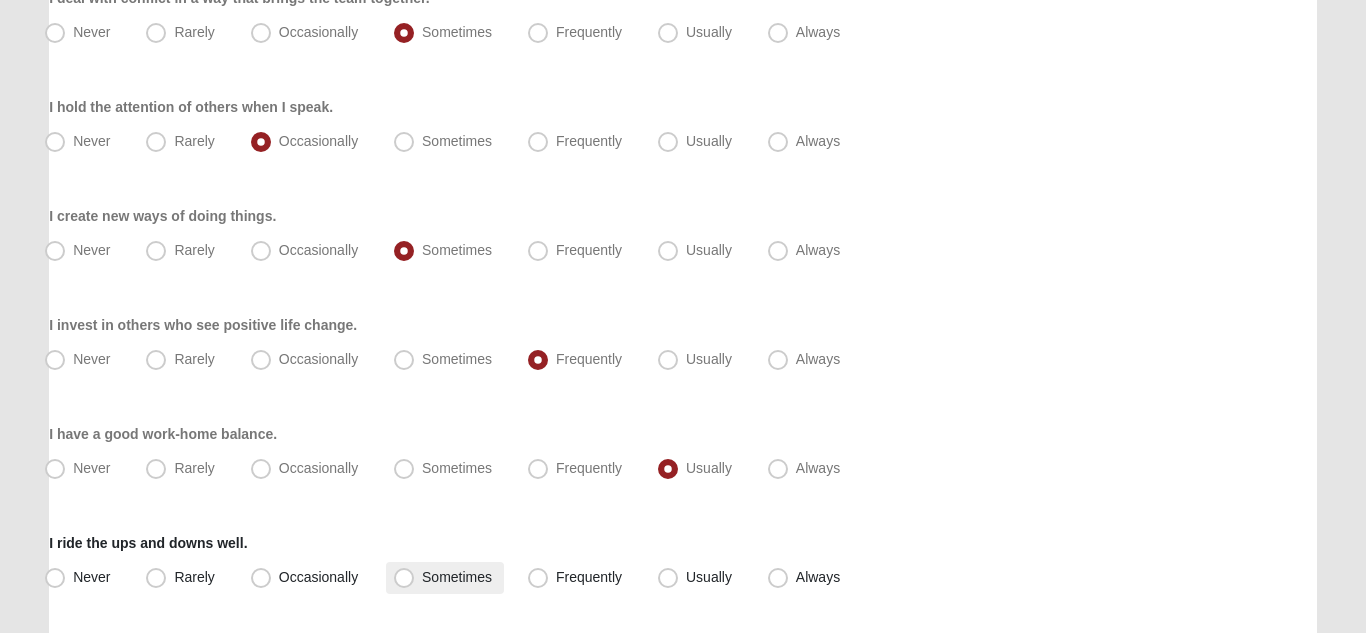 click on "Sometimes" at bounding box center (457, 577) 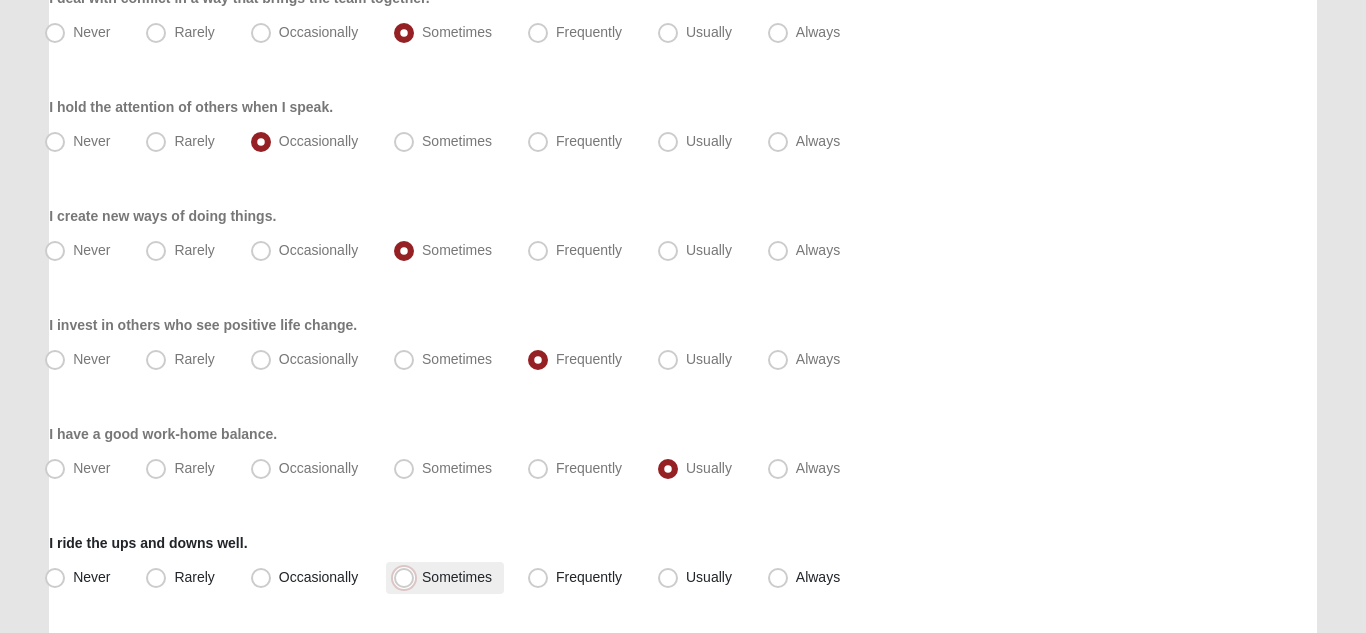 click on "Sometimes" at bounding box center [408, 577] 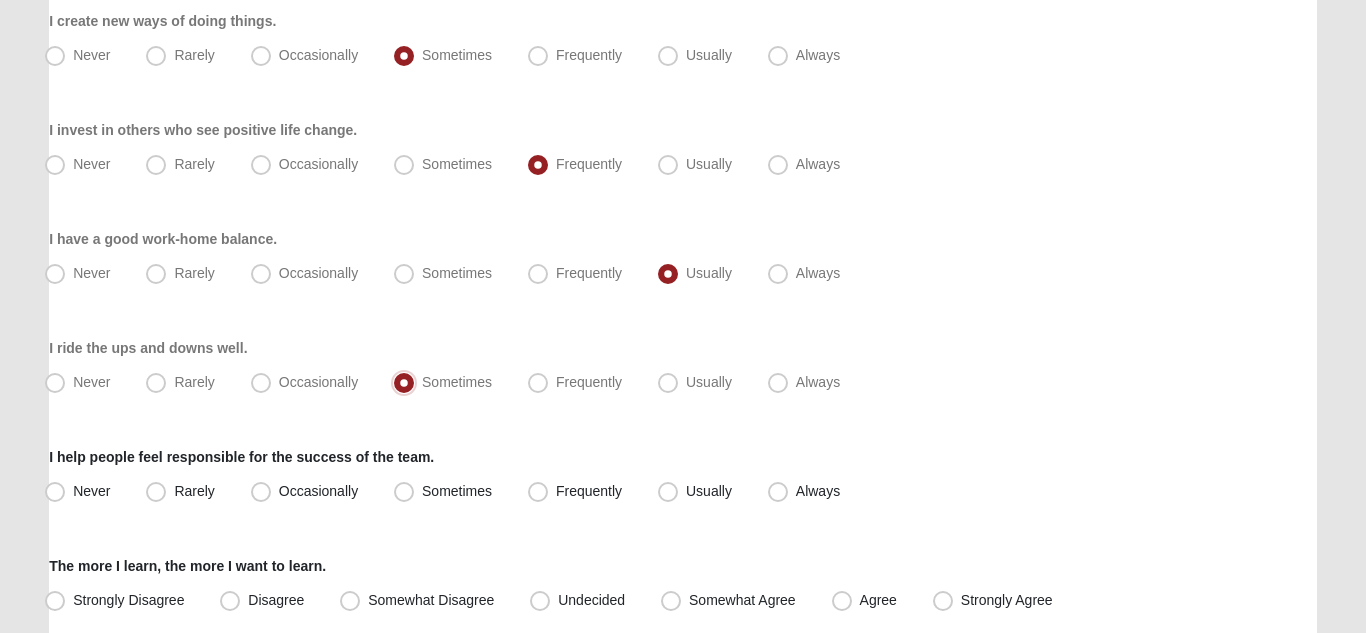 scroll, scrollTop: 1007, scrollLeft: 0, axis: vertical 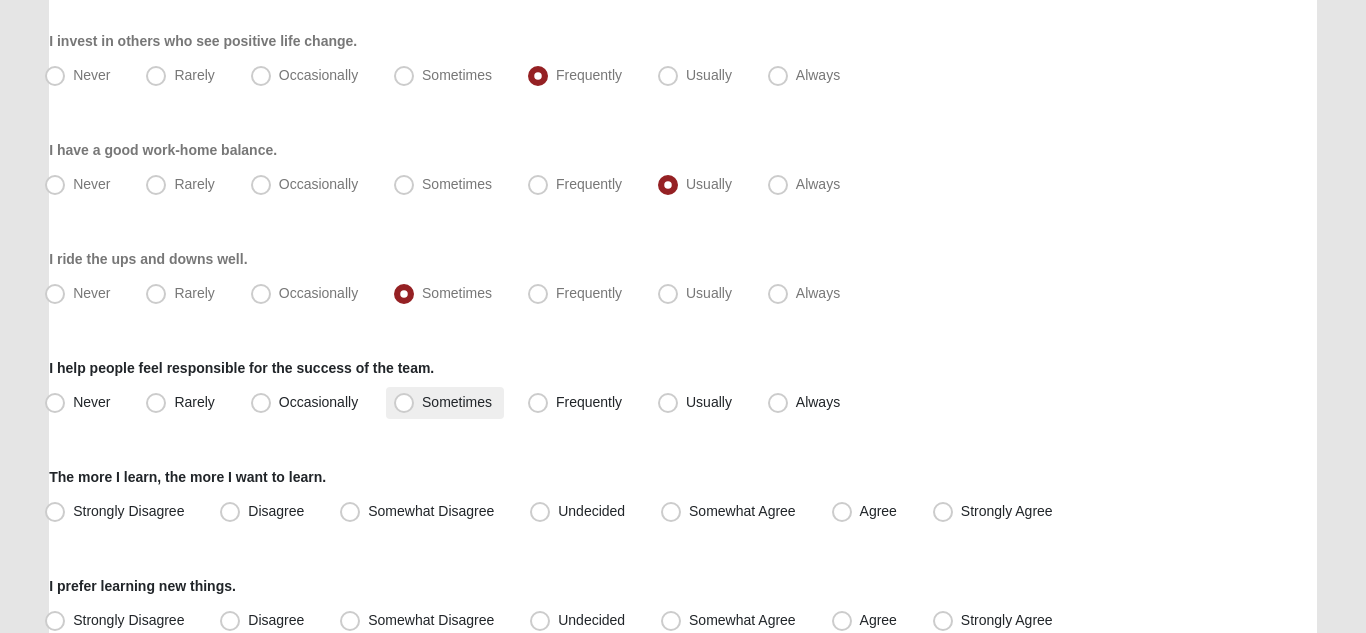 click on "Sometimes" at bounding box center [457, 402] 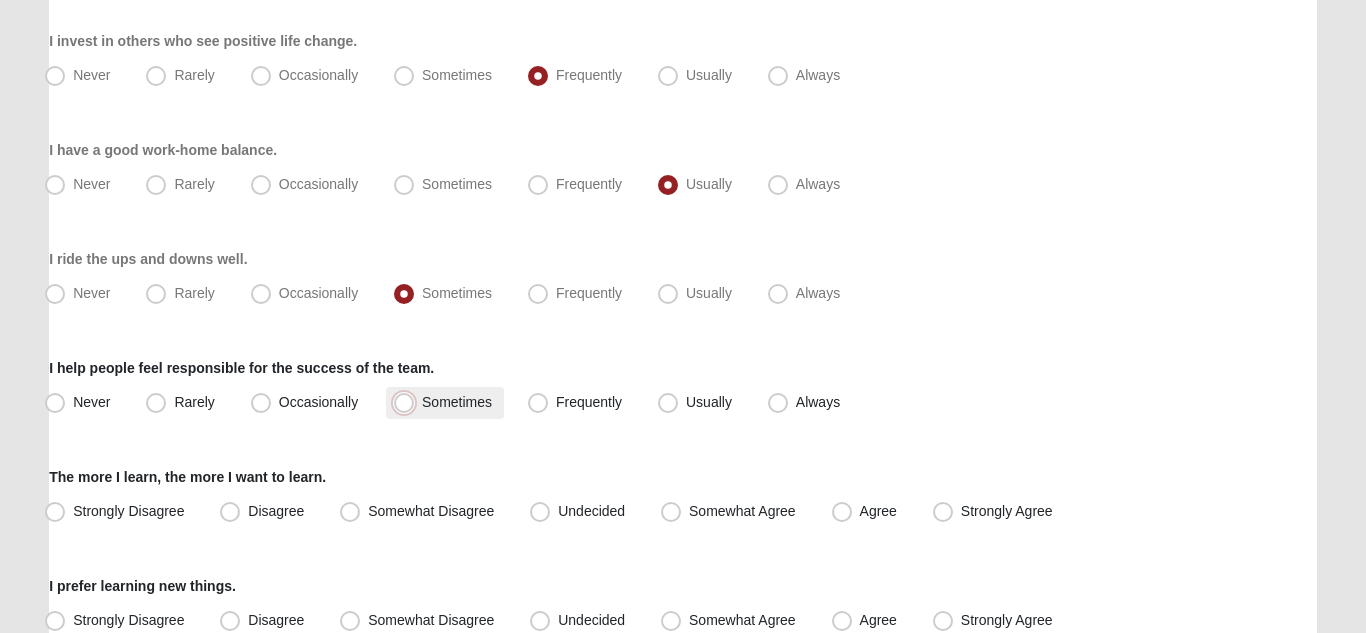 click on "Sometimes" at bounding box center (408, 402) 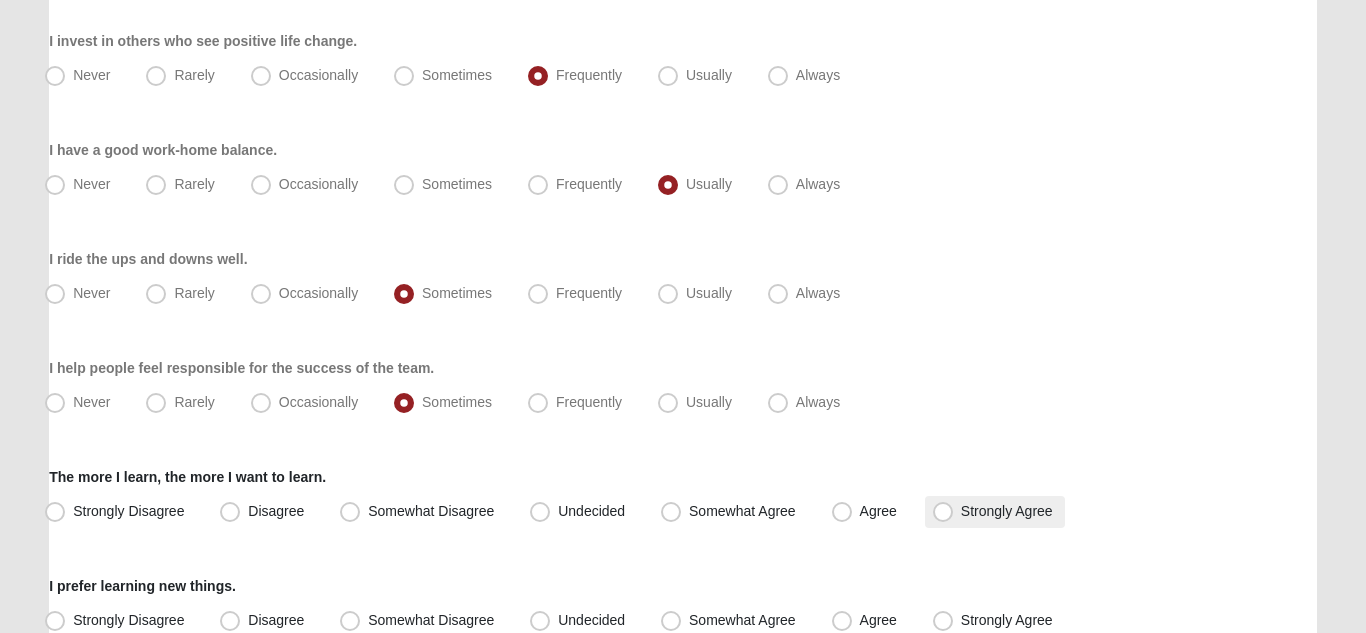 click on "Strongly Agree" at bounding box center [1007, 511] 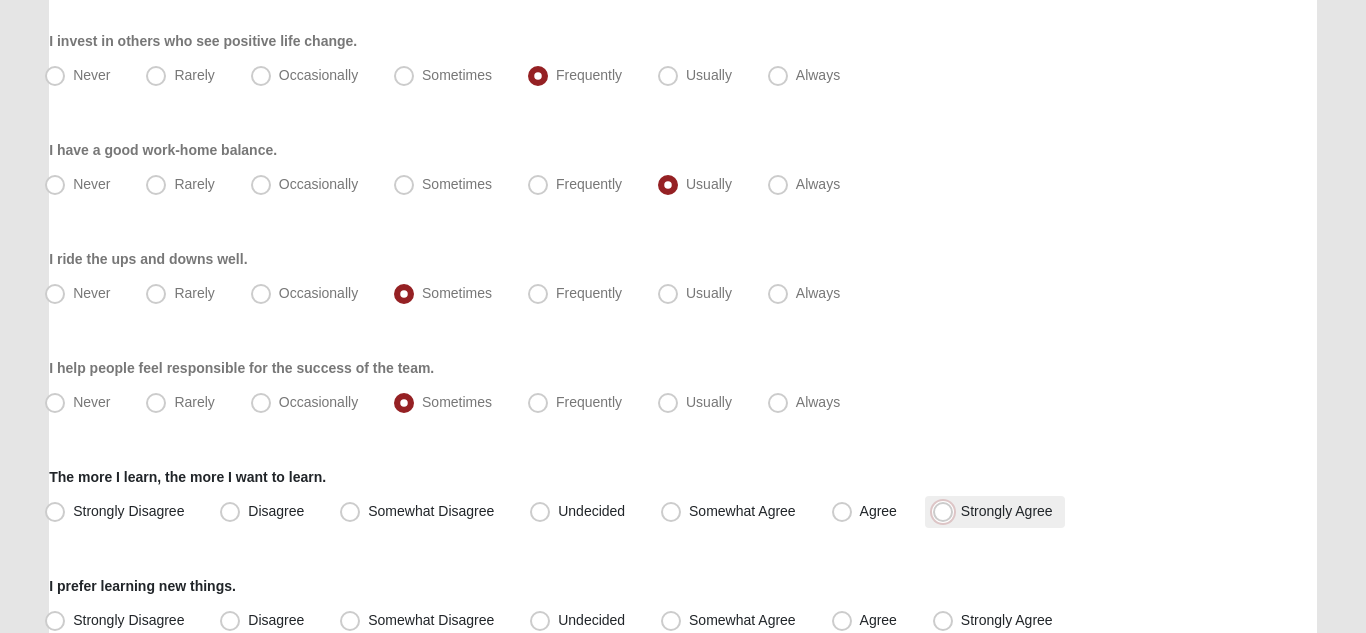 click on "Strongly Agree" at bounding box center [947, 511] 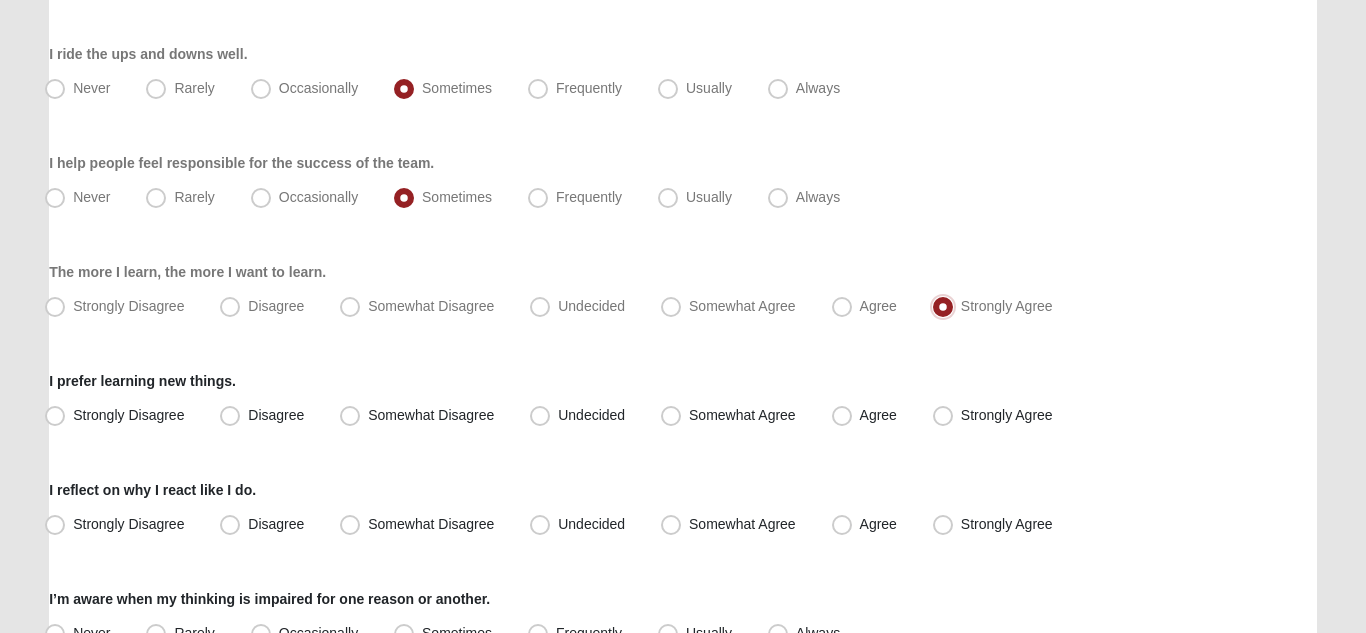 scroll, scrollTop: 1248, scrollLeft: 0, axis: vertical 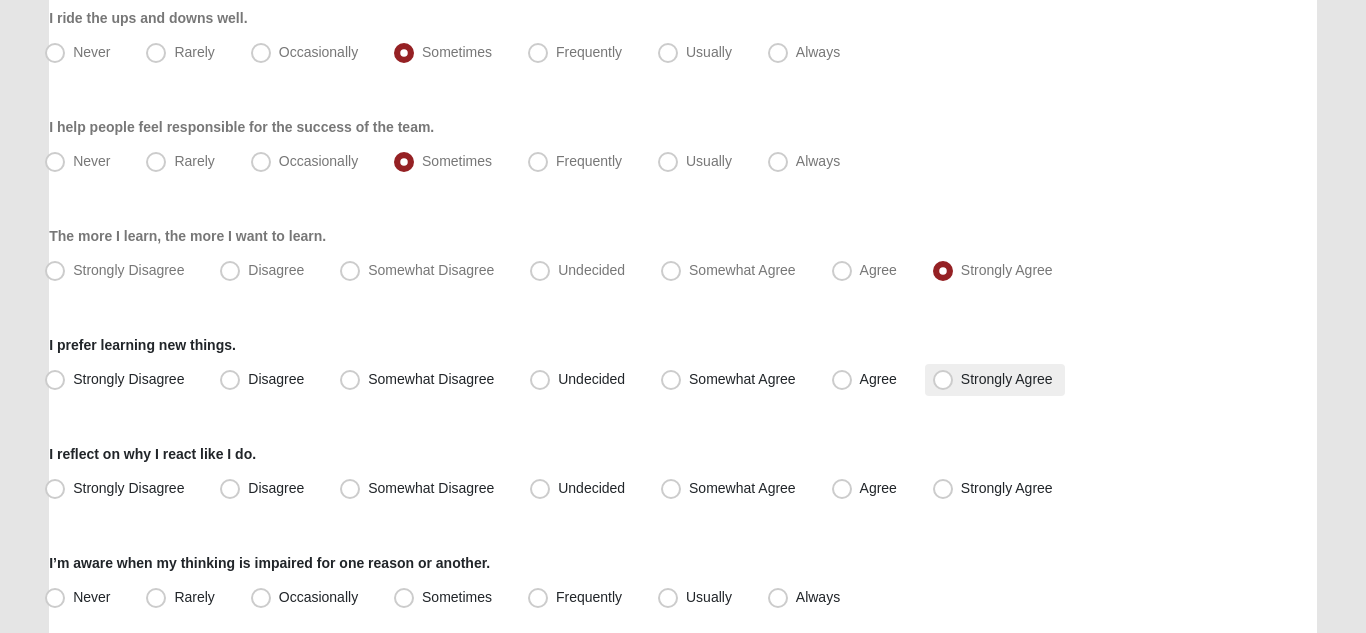 click on "Strongly Agree" at bounding box center (1007, 379) 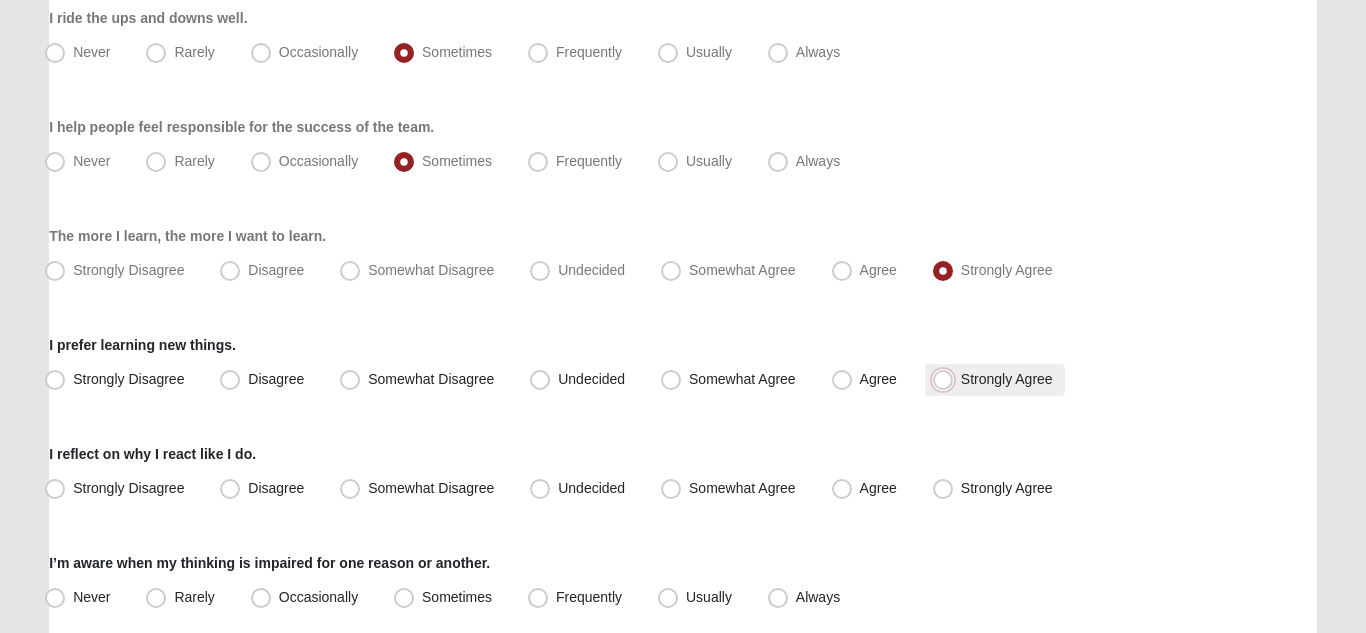 click on "Strongly Agree" at bounding box center [947, 379] 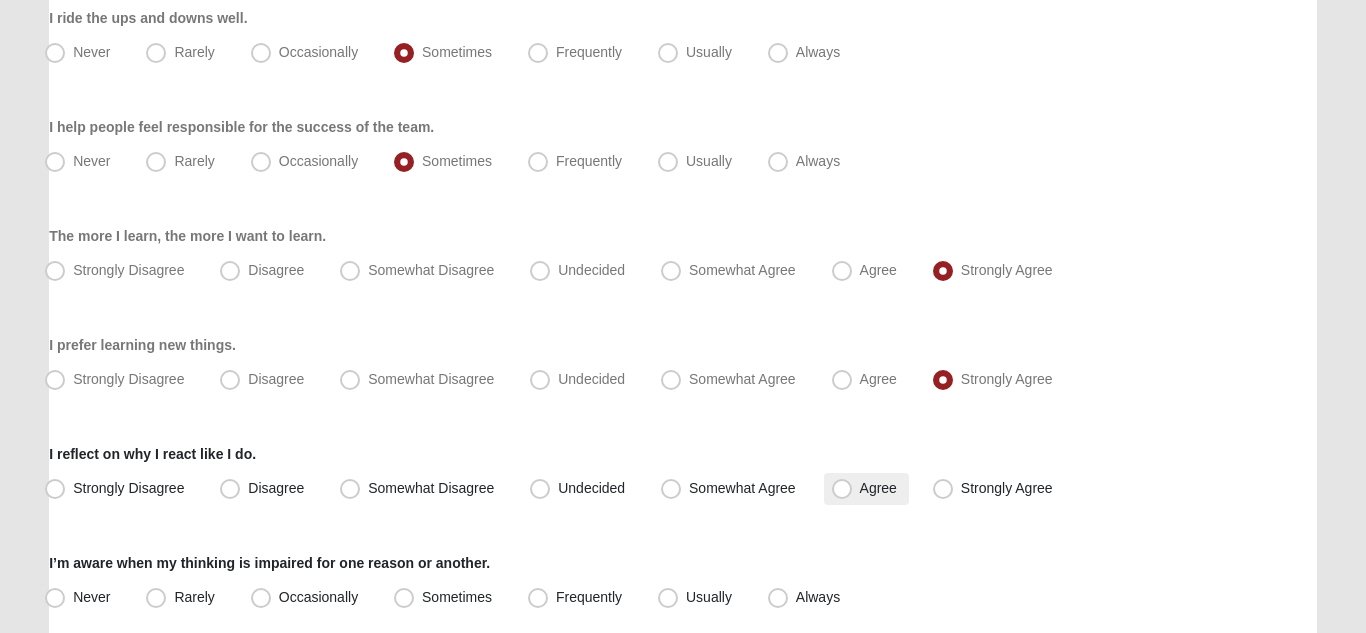 click on "Agree" at bounding box center (878, 488) 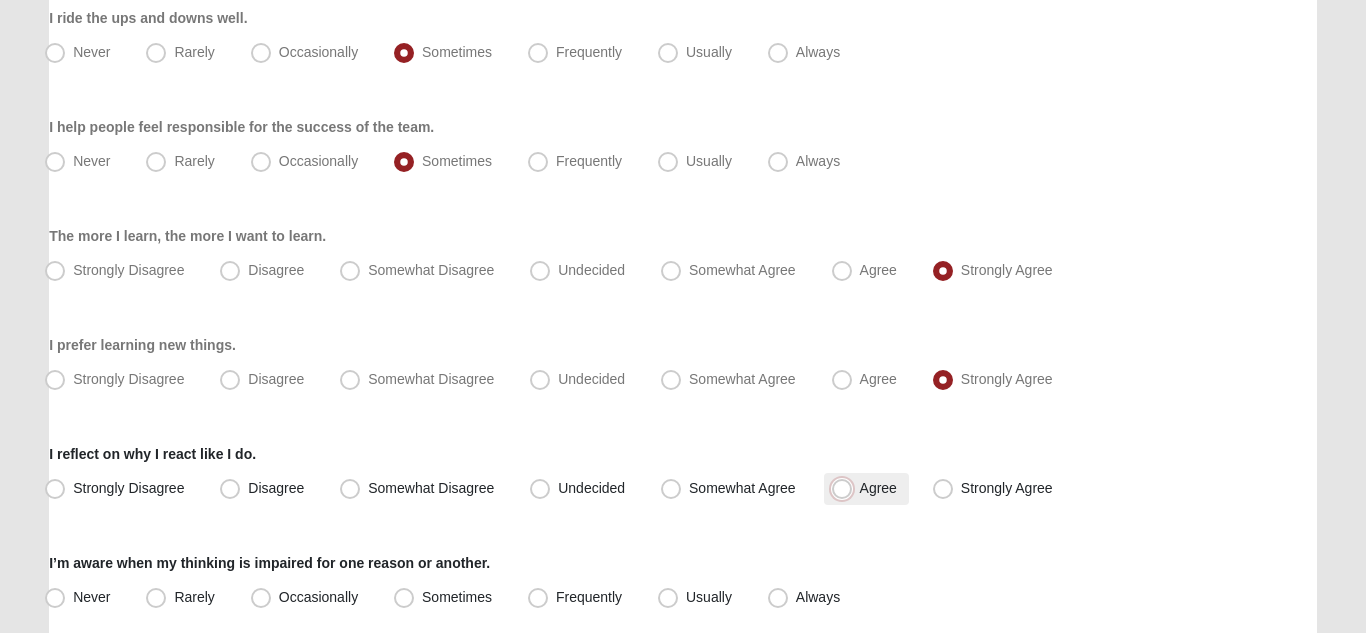 click on "Agree" at bounding box center [846, 488] 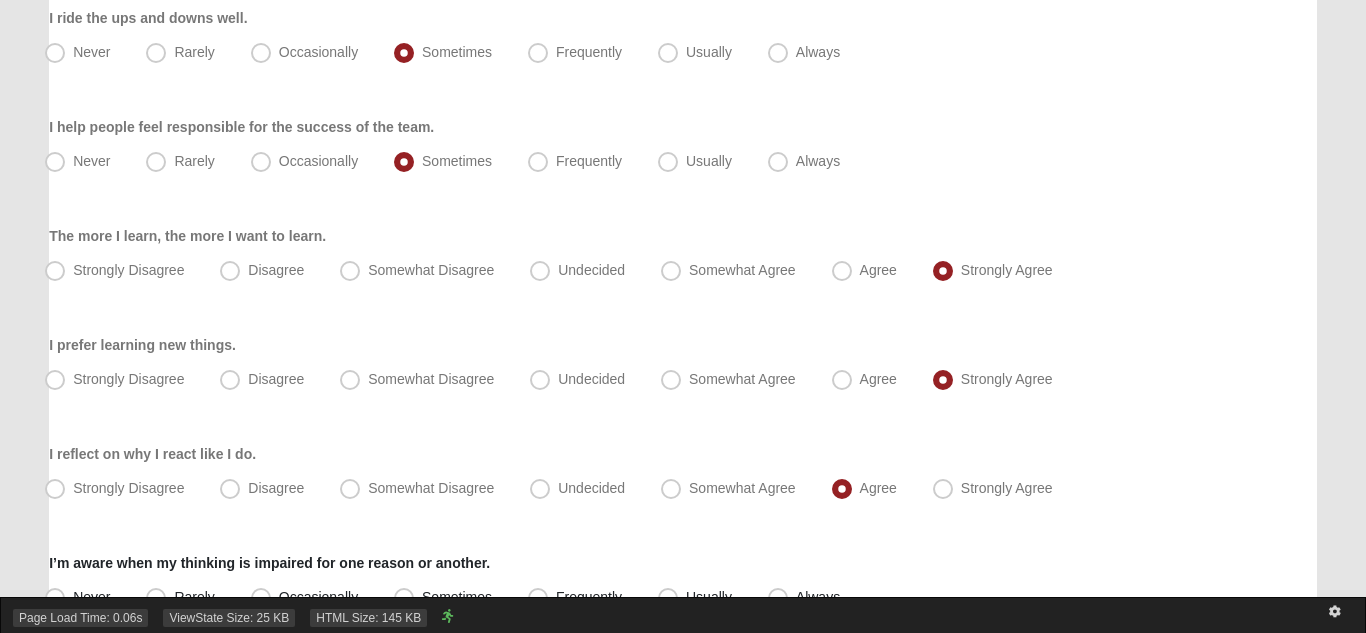 click on "Page Load Time: 0.06s  ViewState Size: 25 KB   HTML Size: 145 KB" at bounding box center [683, 615] 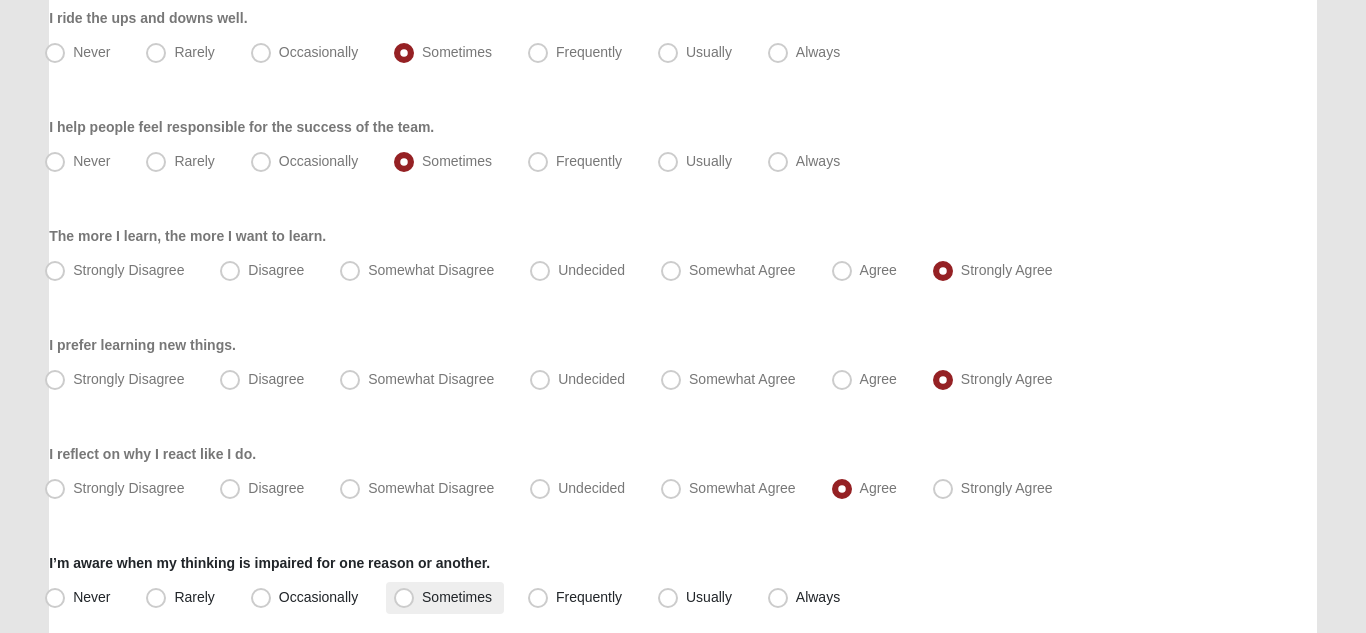 click on "Sometimes" at bounding box center (457, 597) 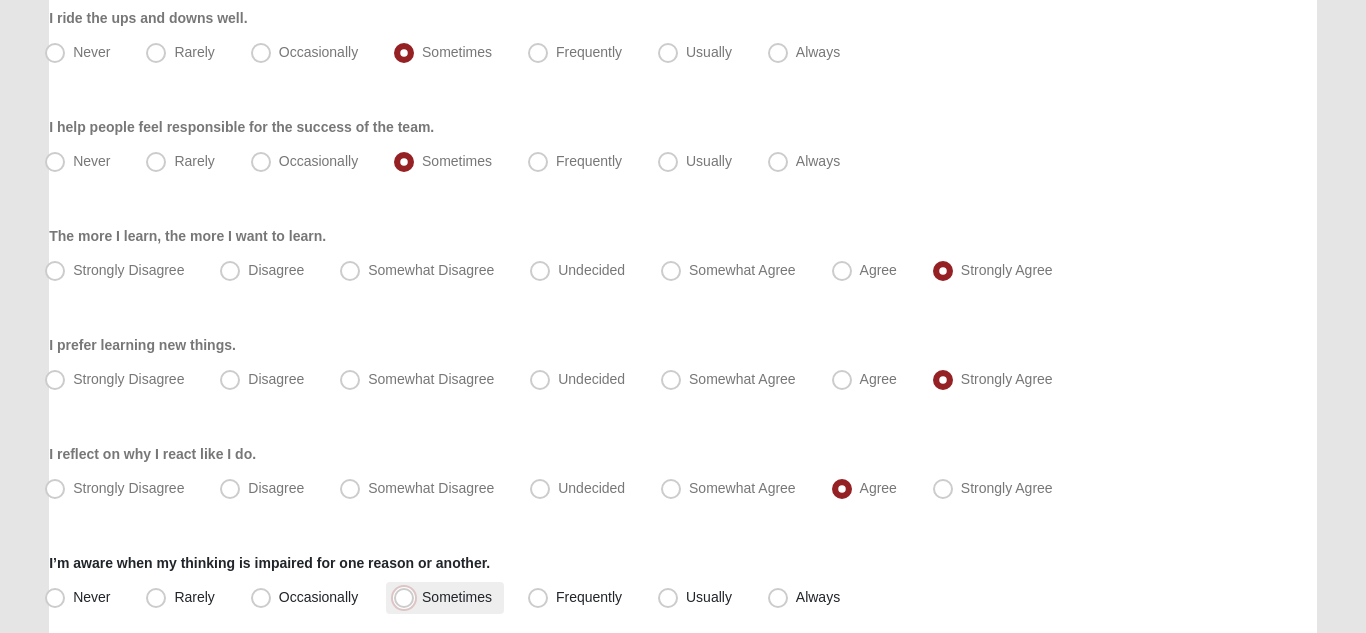 click on "Sometimes" at bounding box center (408, 597) 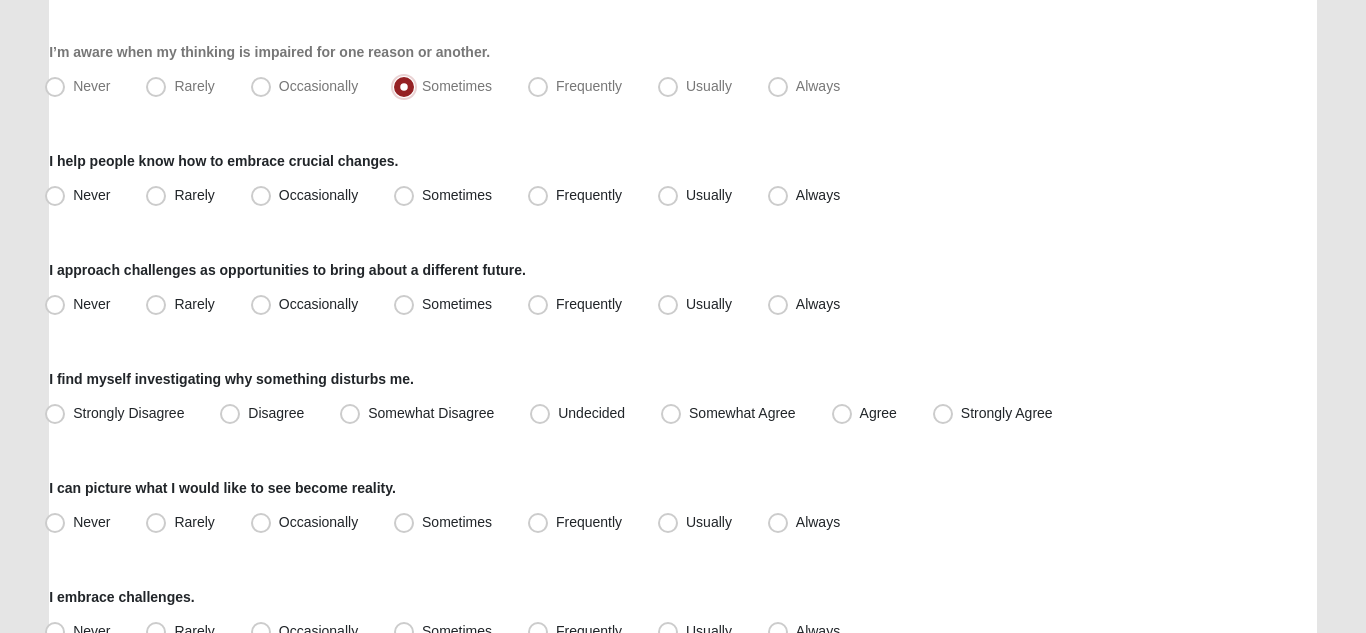 scroll, scrollTop: 1763, scrollLeft: 0, axis: vertical 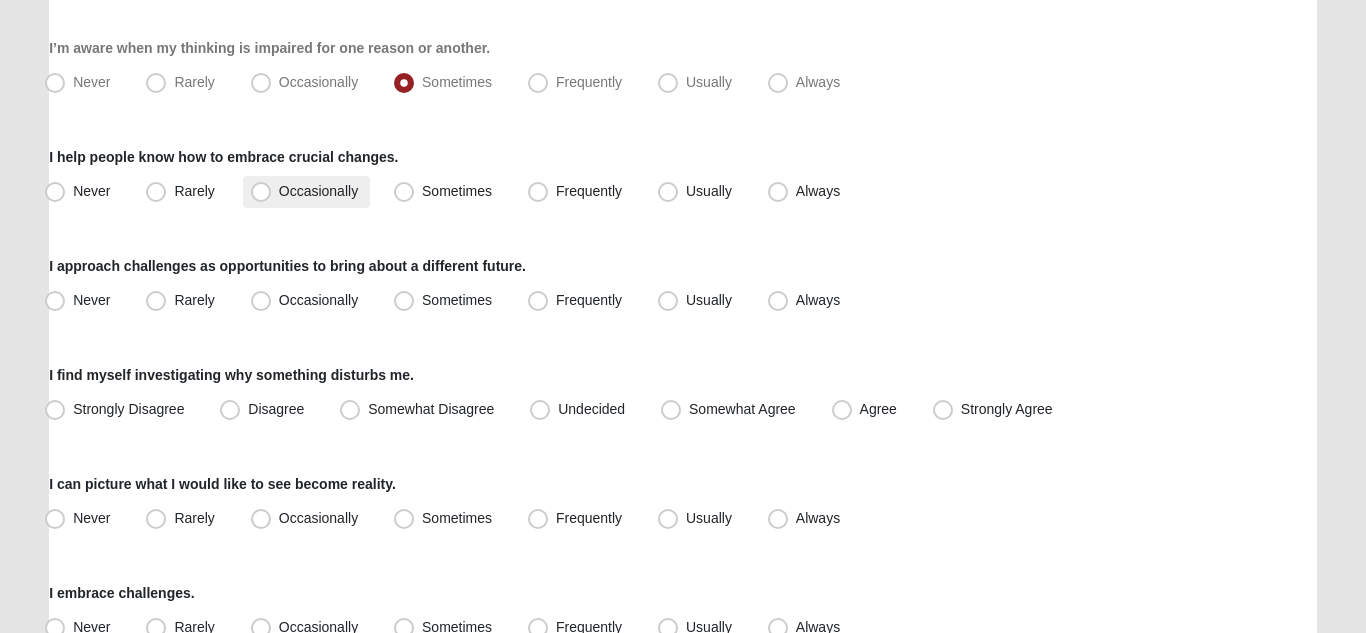click on "Occasionally" at bounding box center (318, 191) 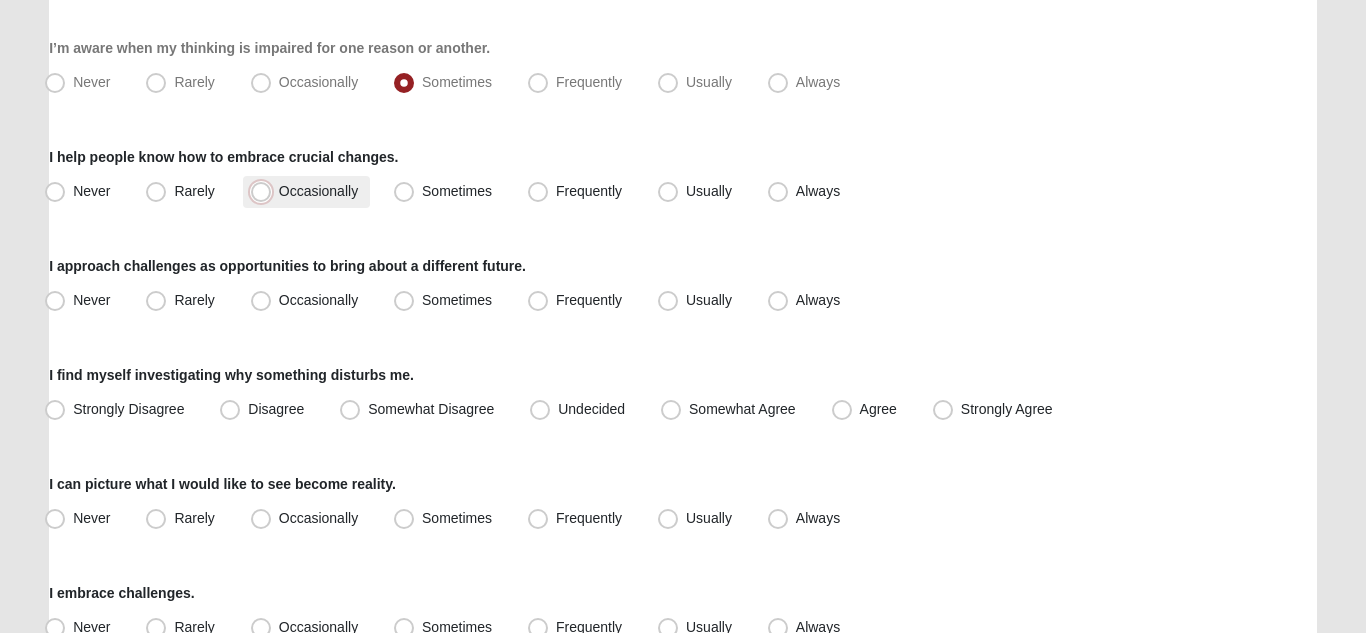 click on "Occasionally" at bounding box center [265, 191] 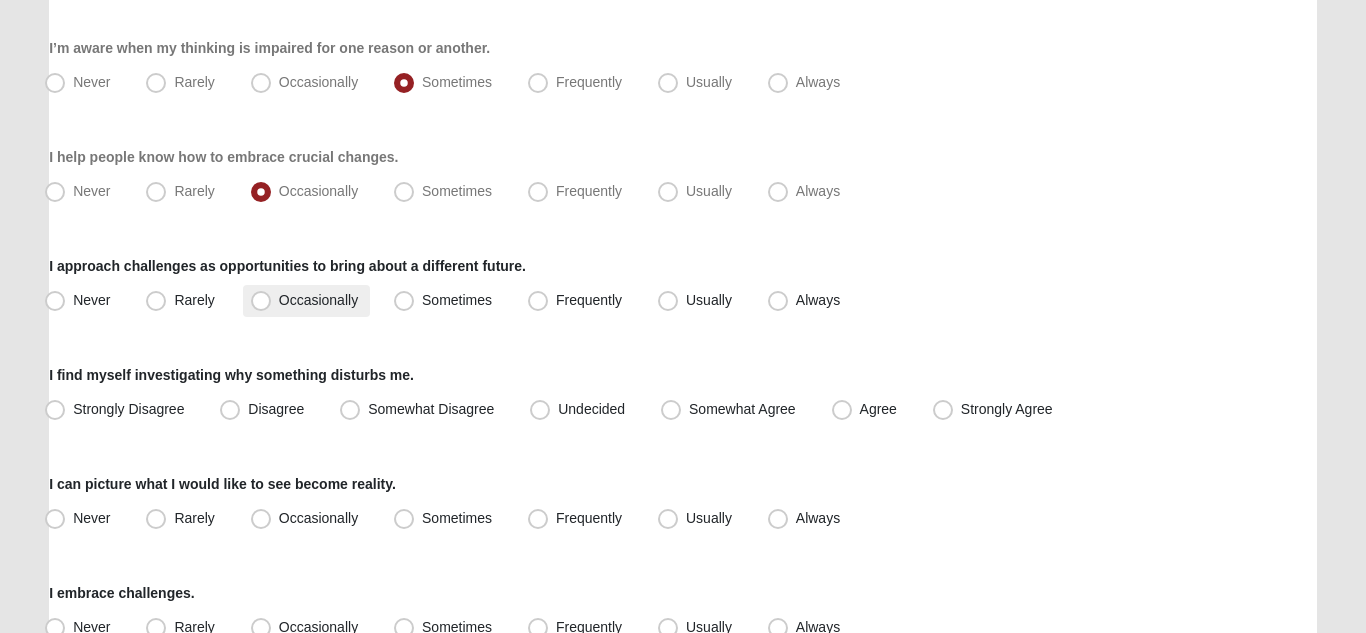 click on "Occasionally" at bounding box center [318, 300] 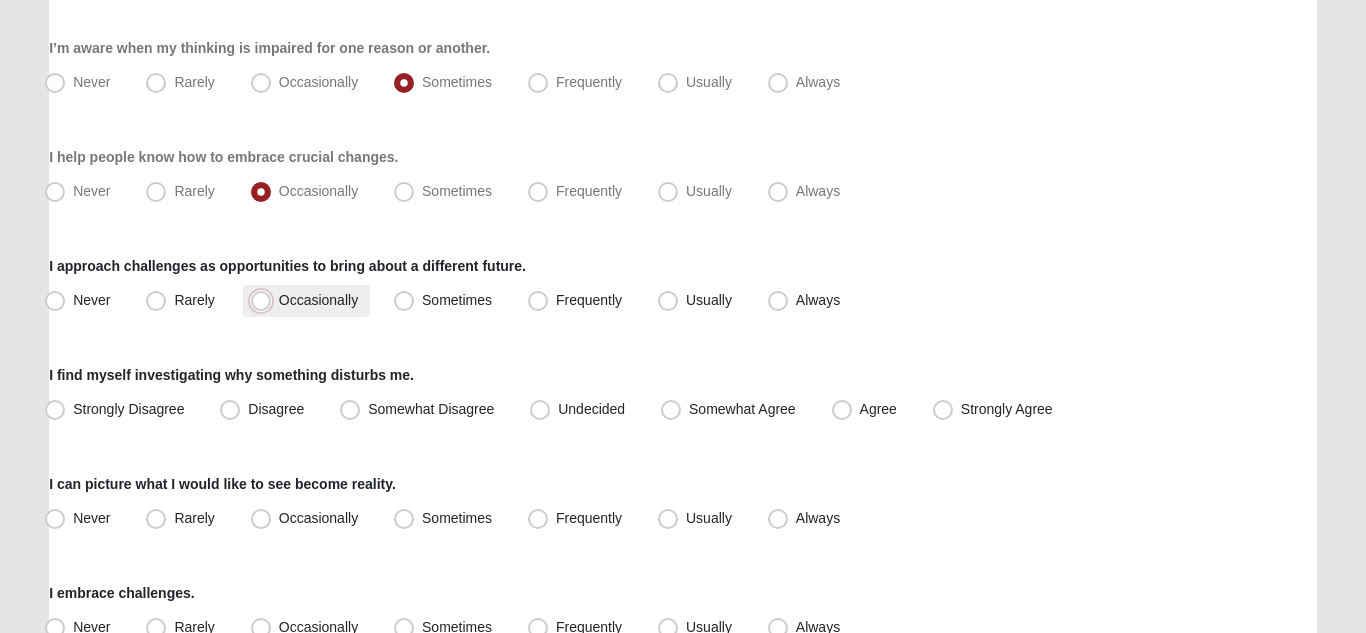 click on "Occasionally" at bounding box center (265, 300) 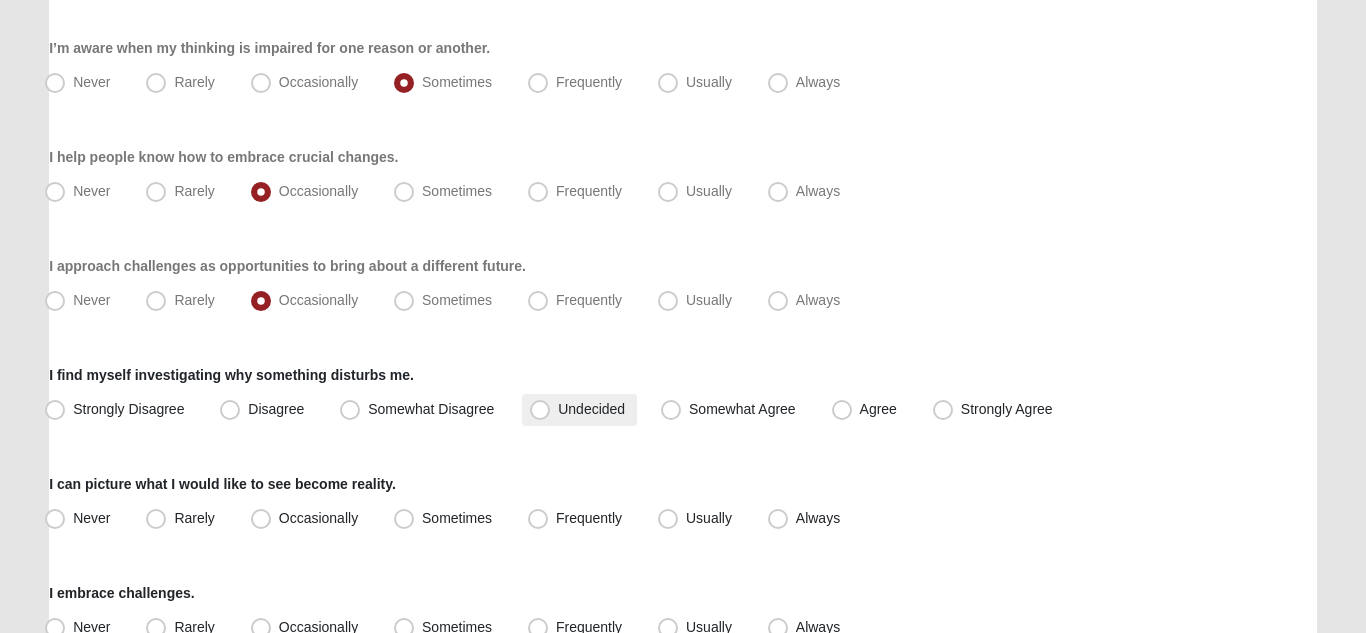click on "Undecided" at bounding box center [591, 409] 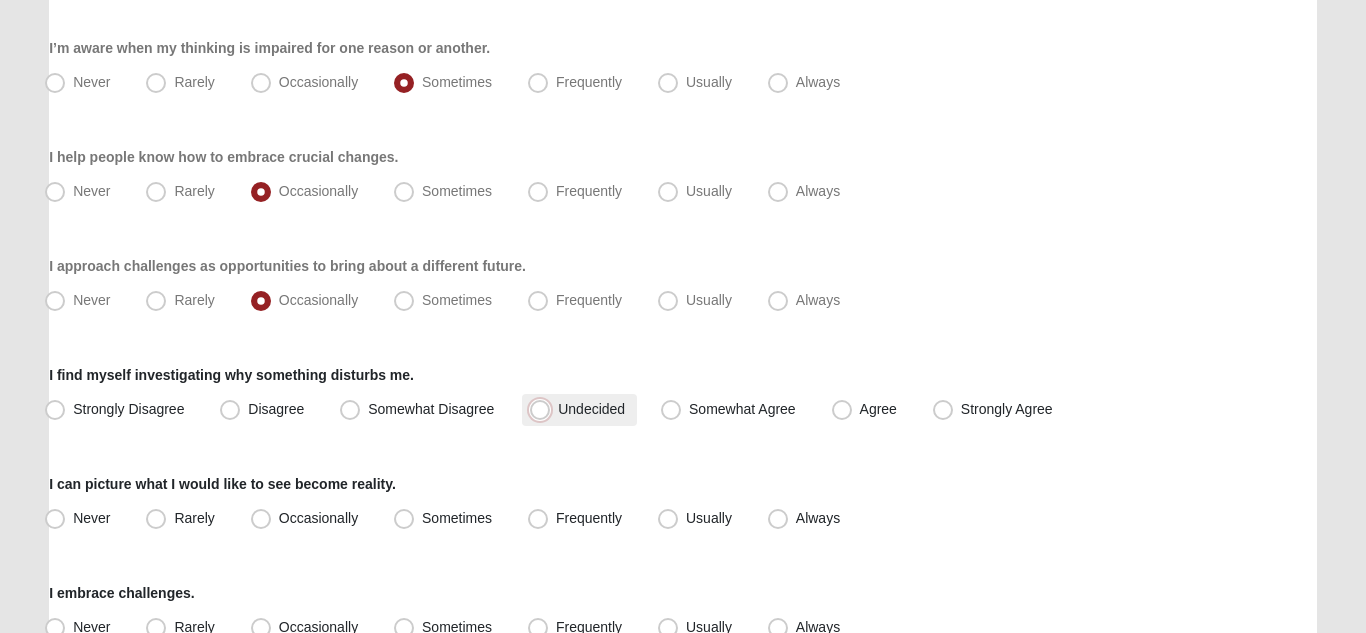 click on "Undecided" at bounding box center [544, 409] 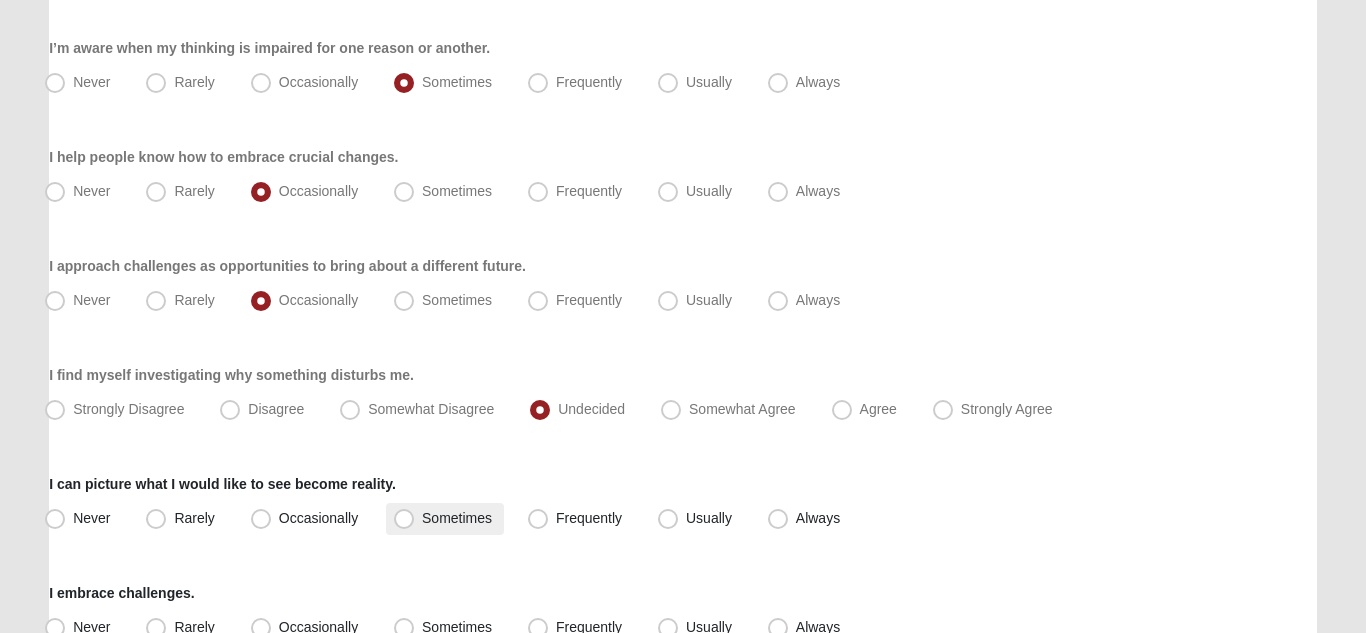 click on "Sometimes" at bounding box center [457, 518] 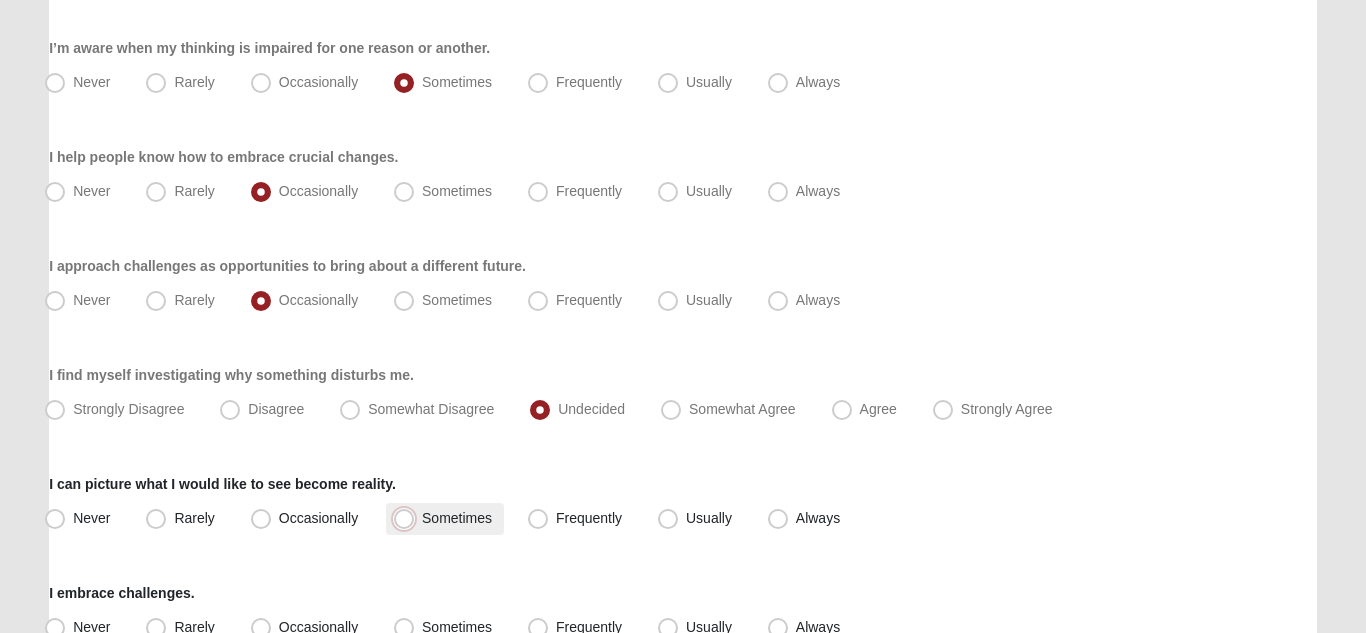 click on "Sometimes" at bounding box center (408, 518) 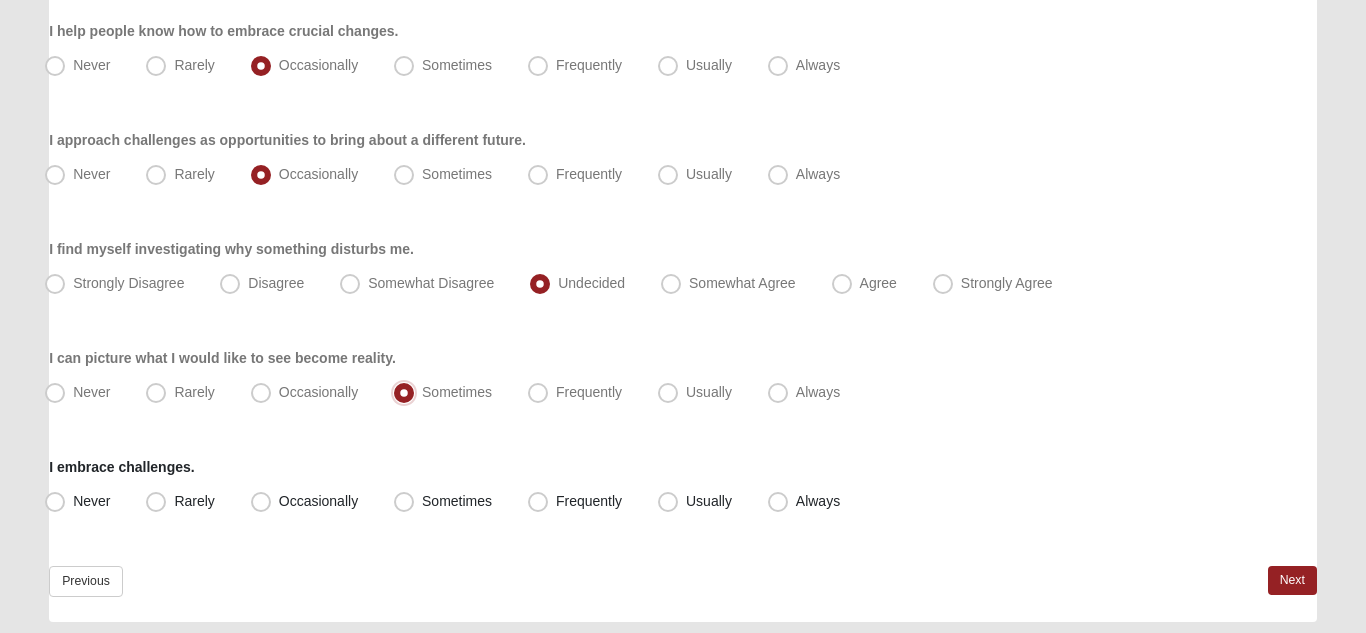 scroll, scrollTop: 1934, scrollLeft: 0, axis: vertical 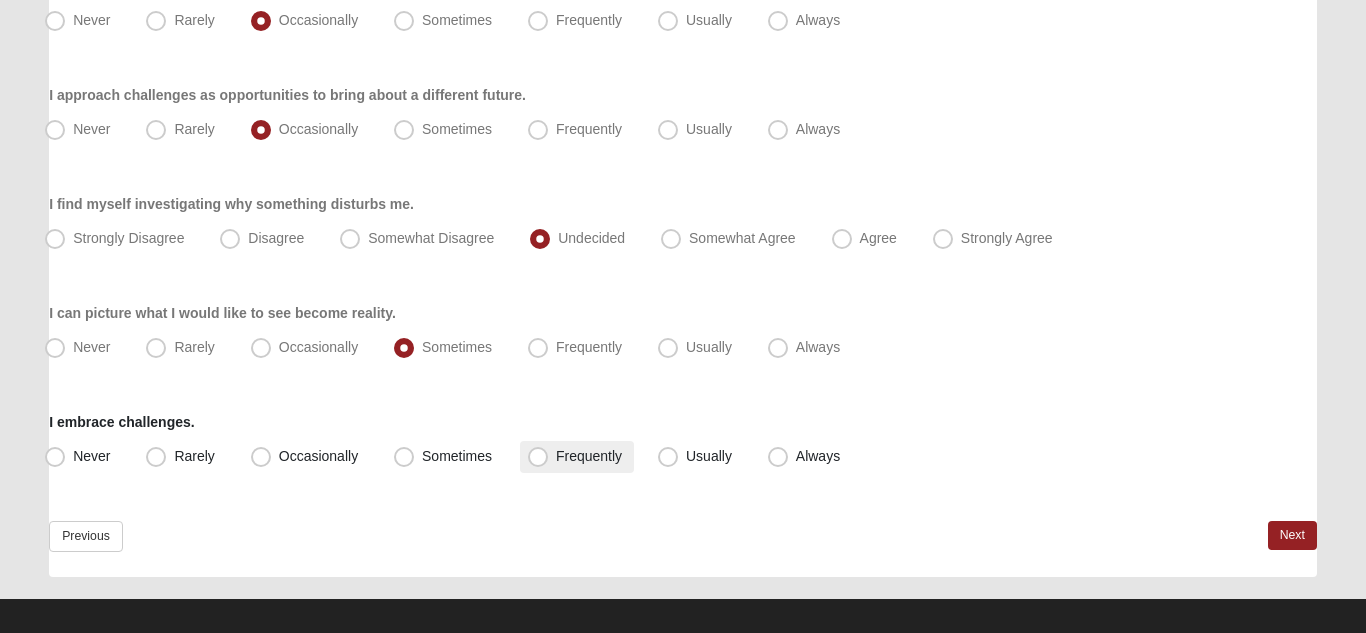click on "Frequently" at bounding box center [589, 456] 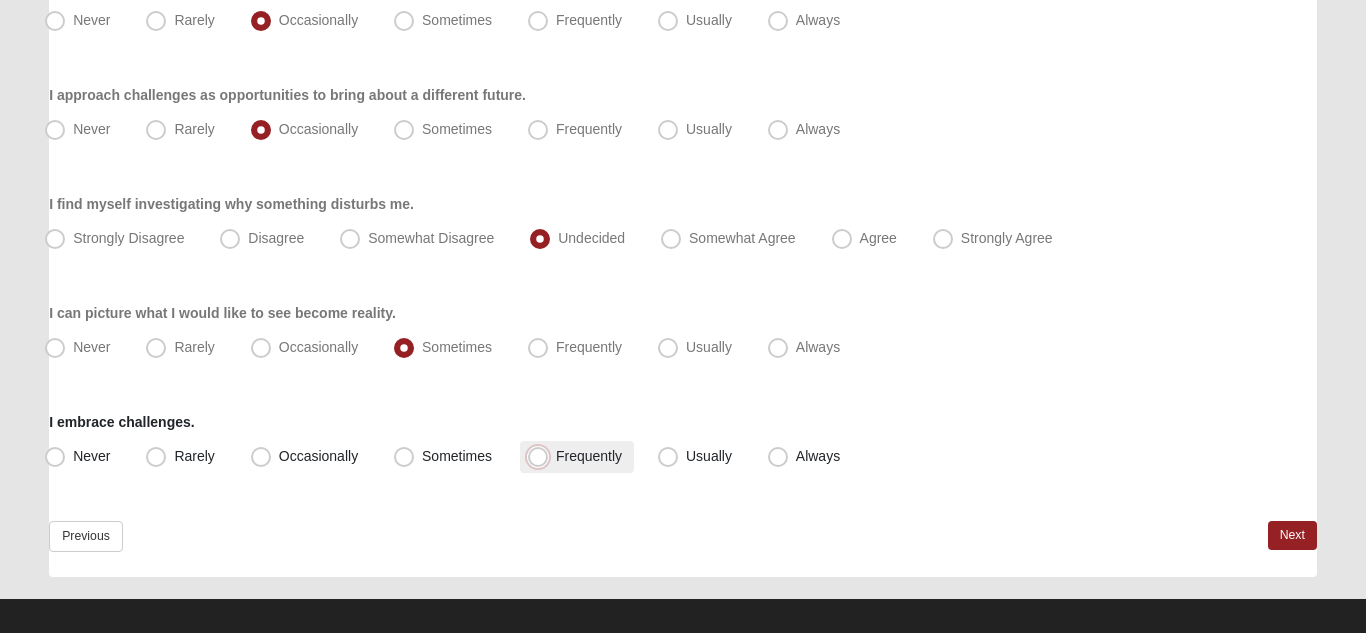 click on "Frequently" at bounding box center (542, 456) 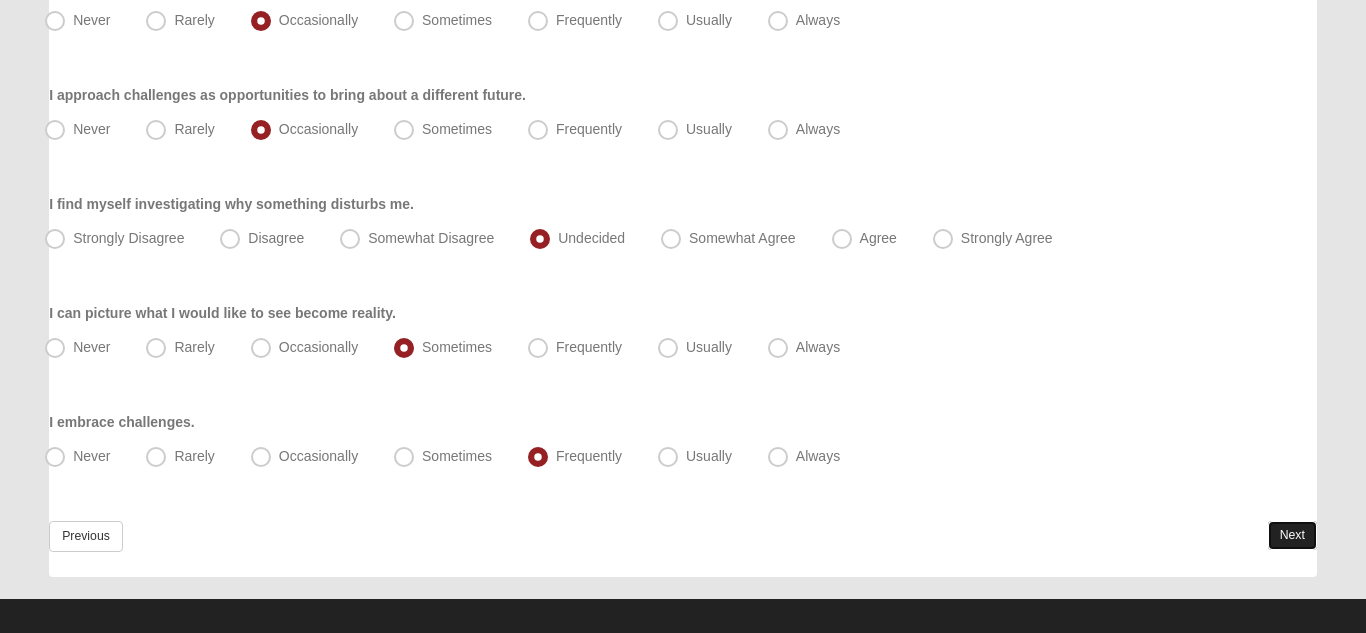 click on "Next" at bounding box center (1292, 535) 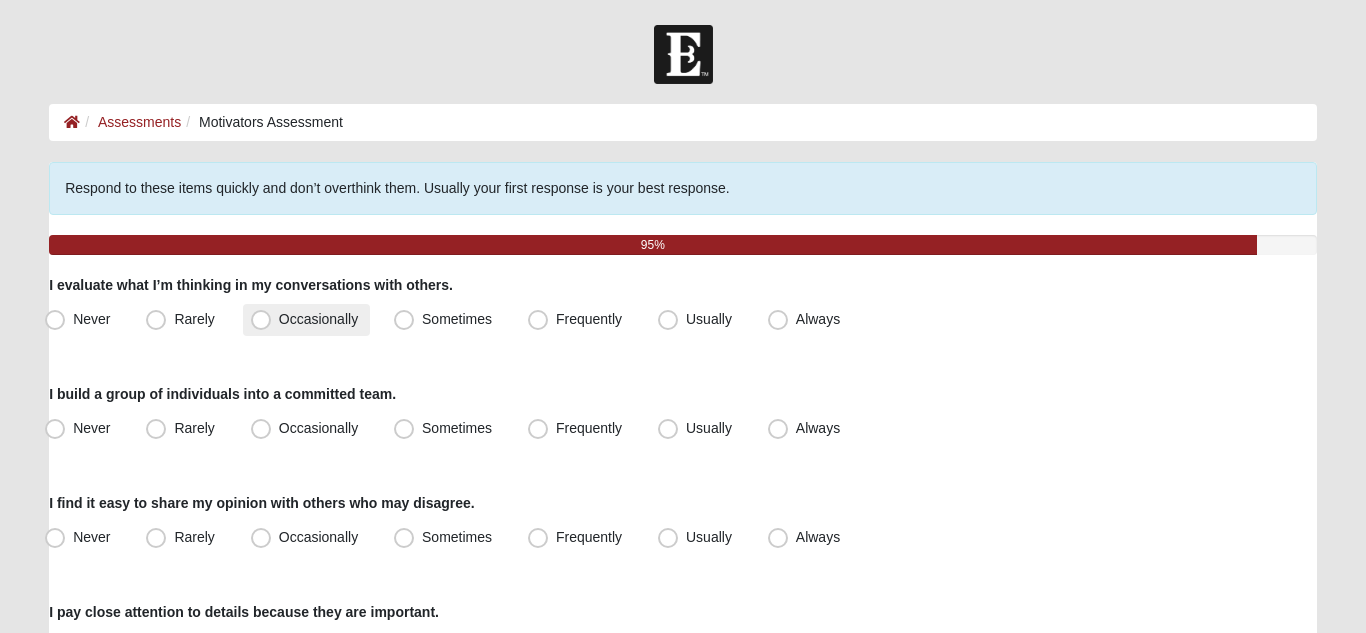 click on "Occasionally" at bounding box center [318, 319] 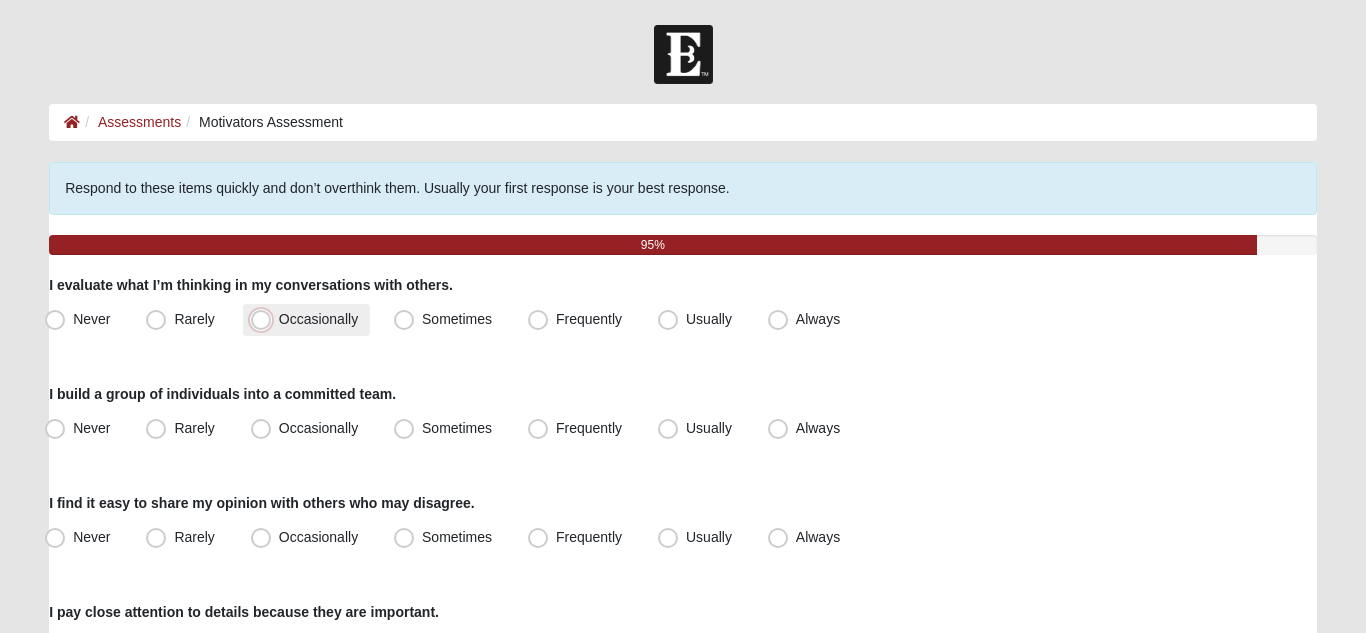click on "Occasionally" at bounding box center (265, 319) 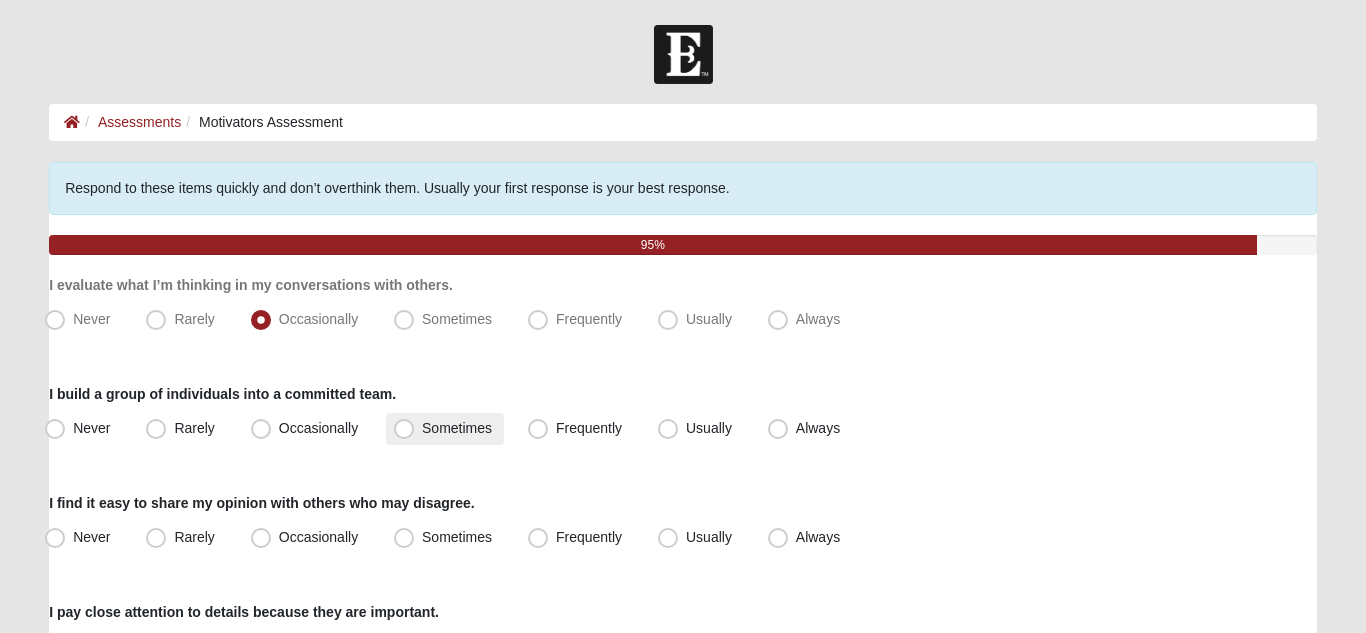 click on "Sometimes" at bounding box center [457, 428] 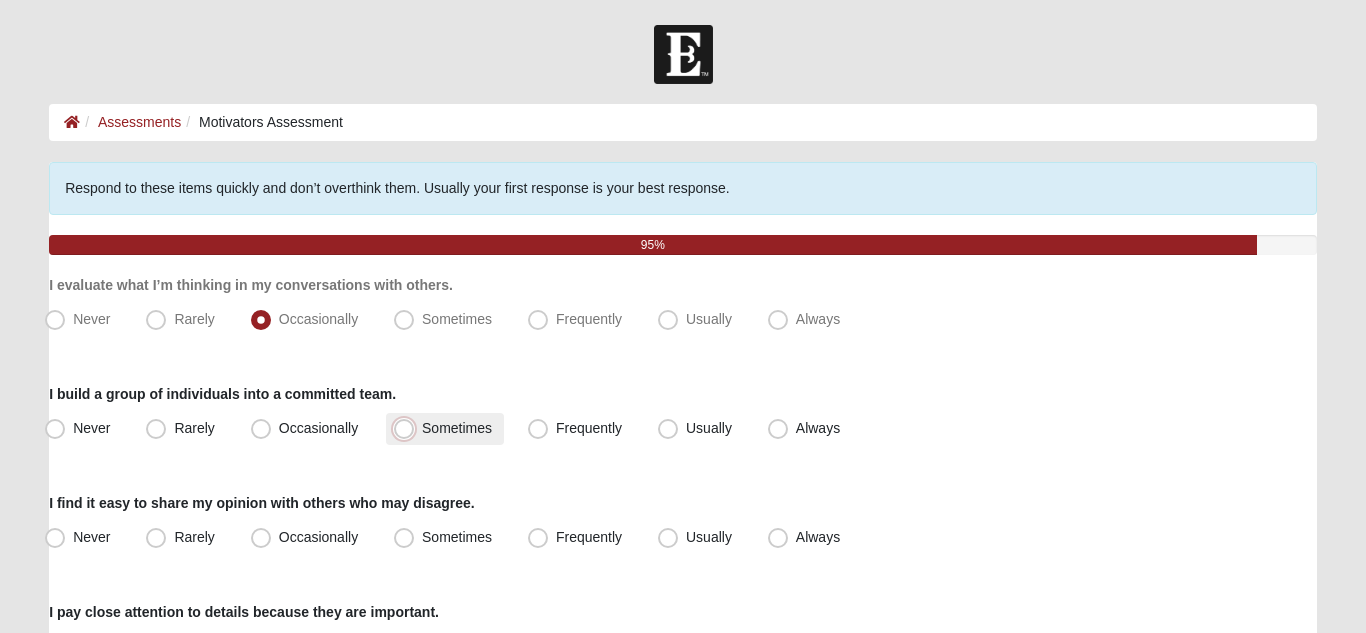 click on "Sometimes" at bounding box center [408, 428] 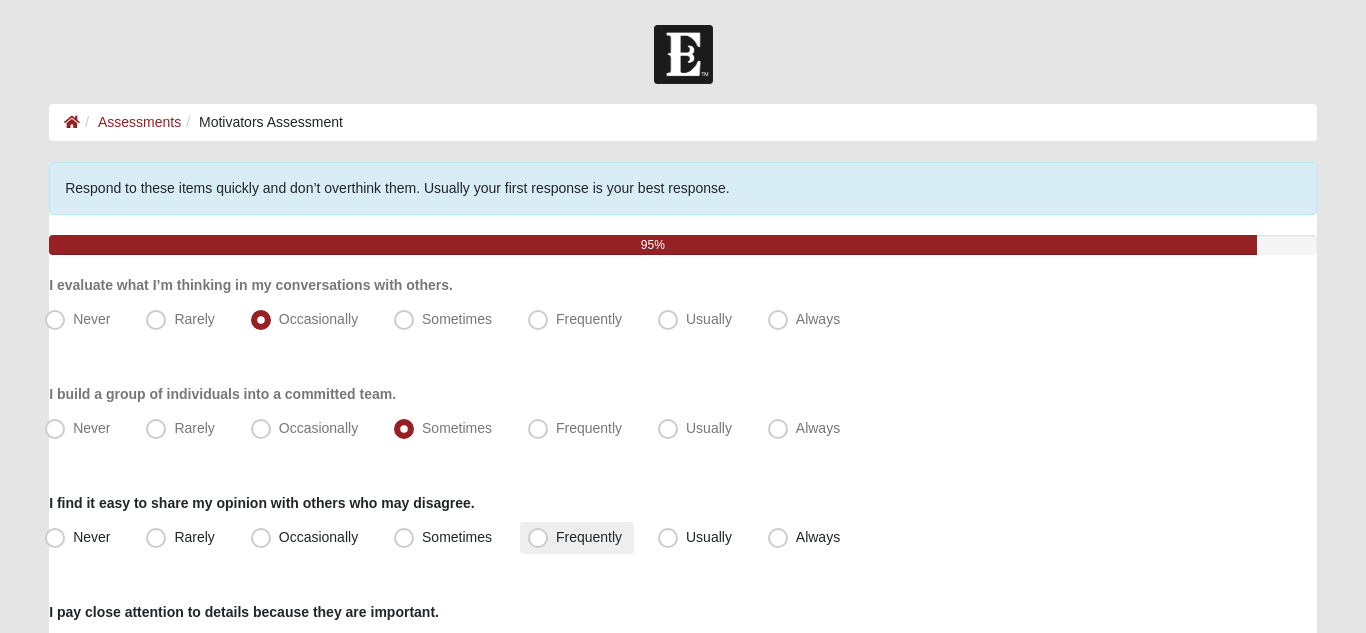 click on "Frequently" at bounding box center (589, 537) 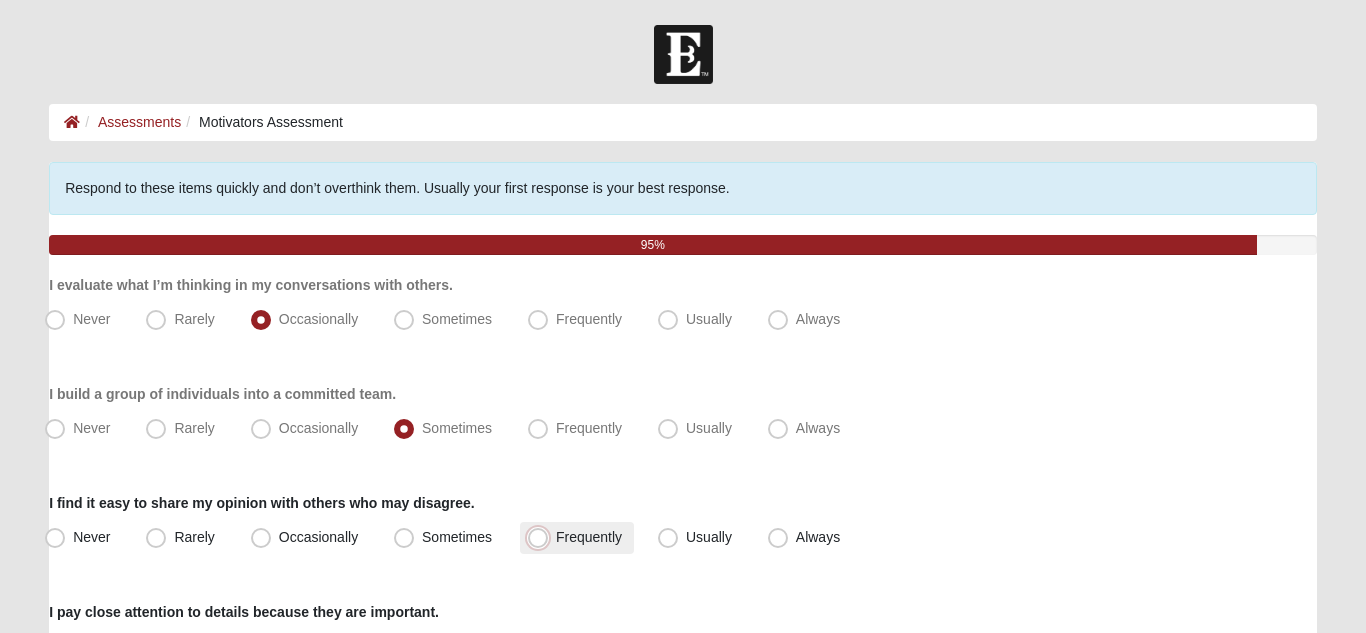 click on "Frequently" at bounding box center [542, 537] 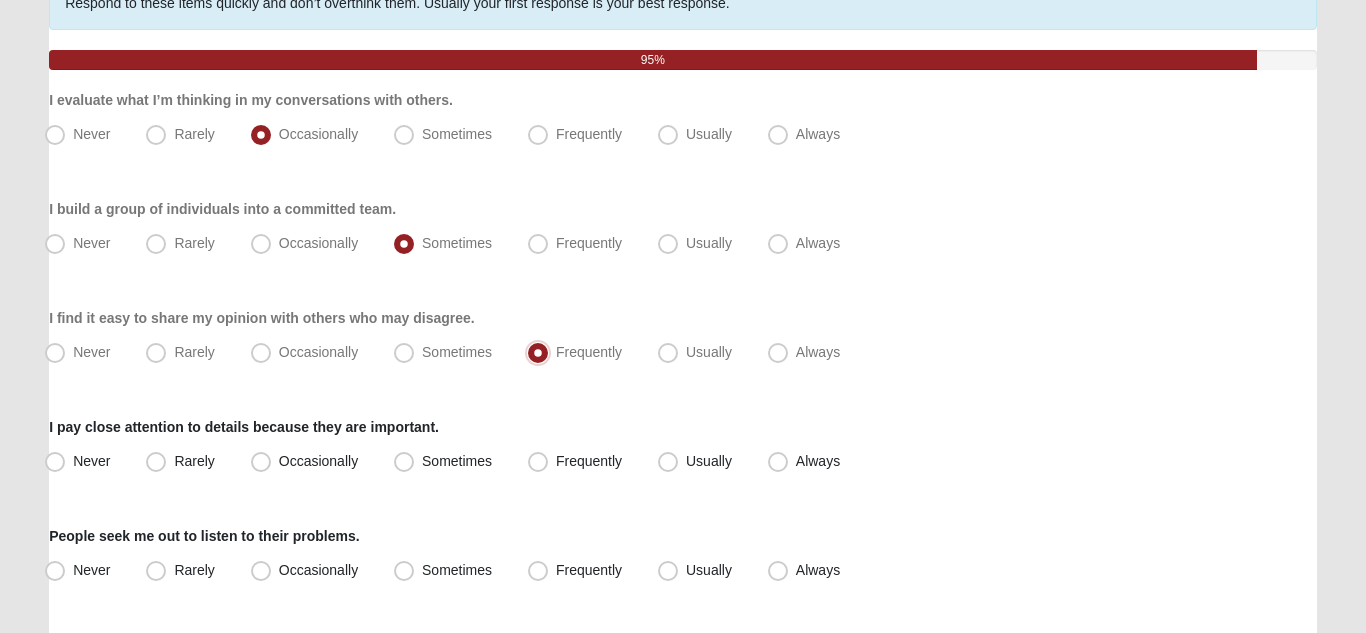 scroll, scrollTop: 187, scrollLeft: 0, axis: vertical 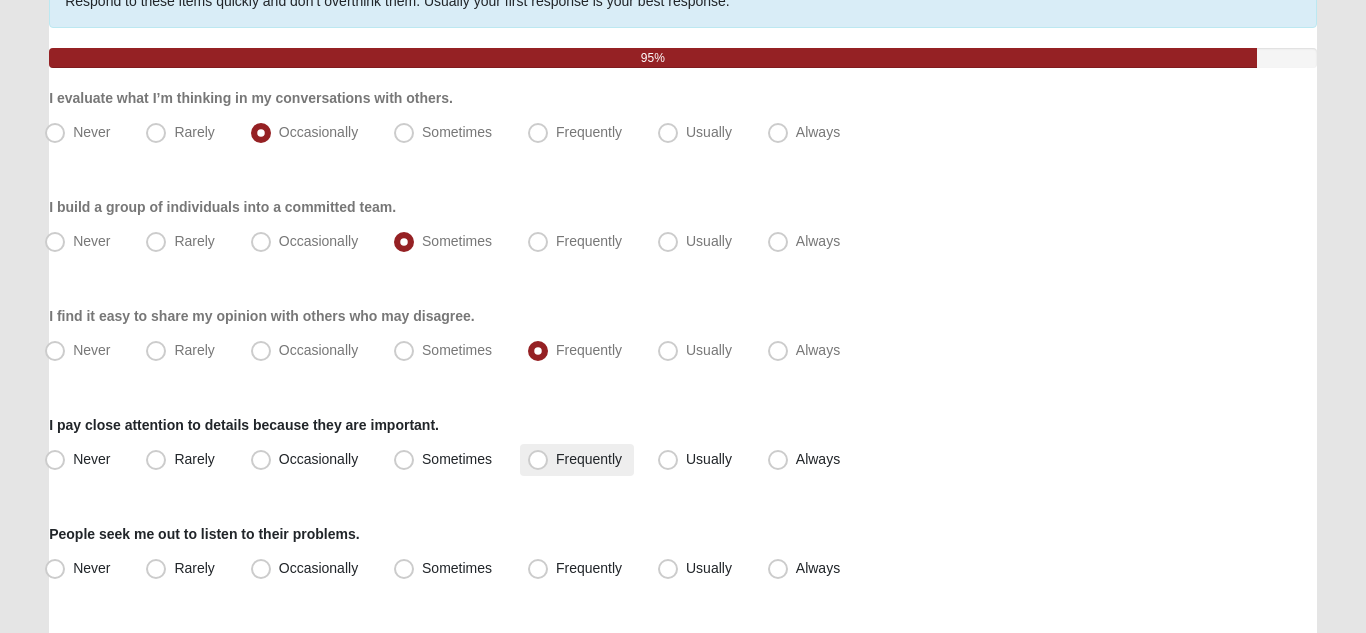 click on "Frequently" at bounding box center [589, 459] 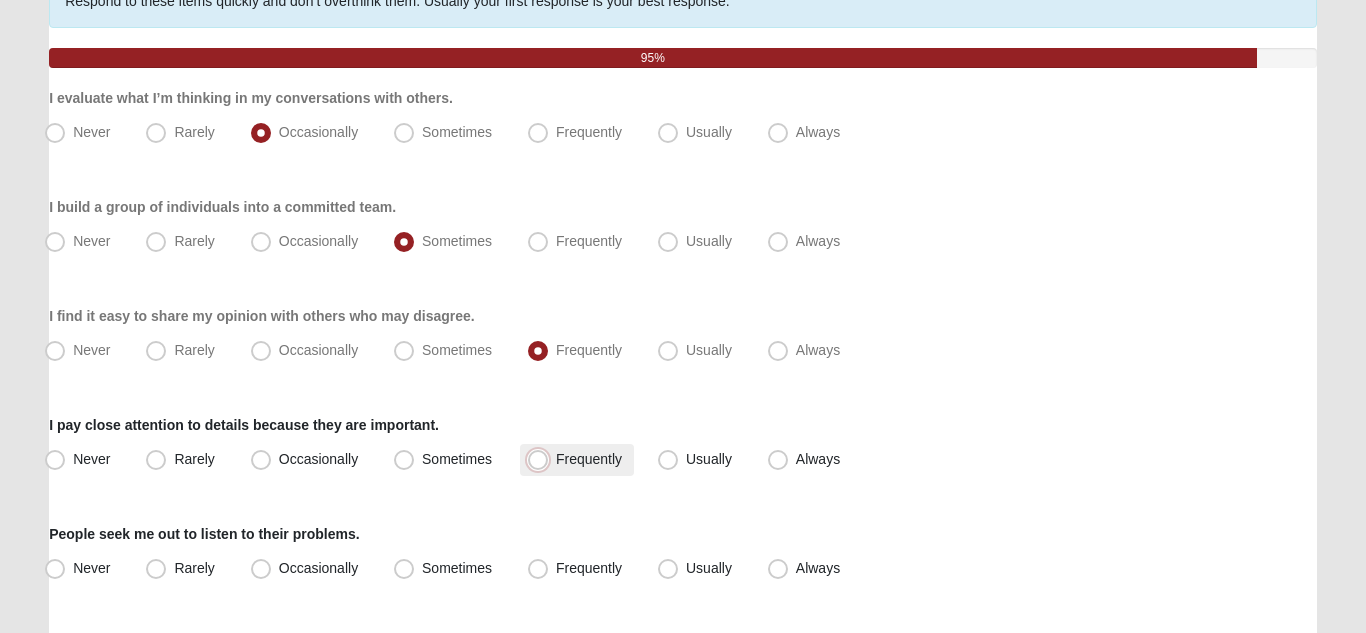 click on "Frequently" at bounding box center [542, 459] 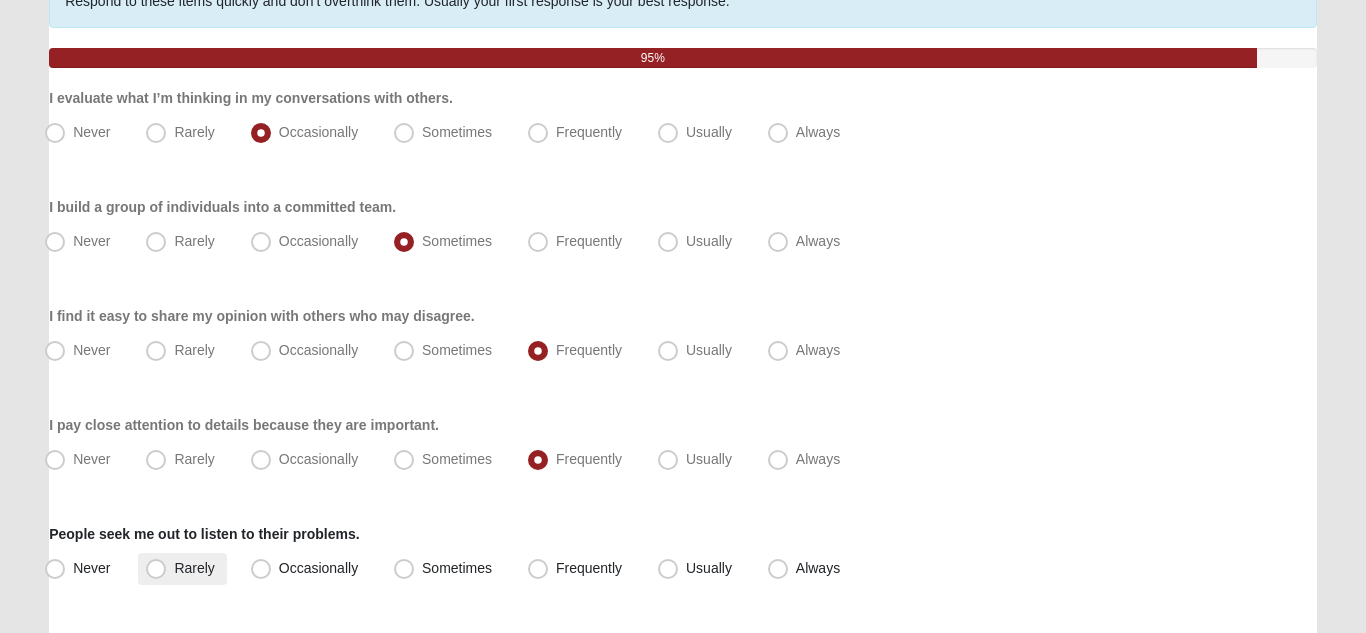 click on "Rarely" at bounding box center (194, 568) 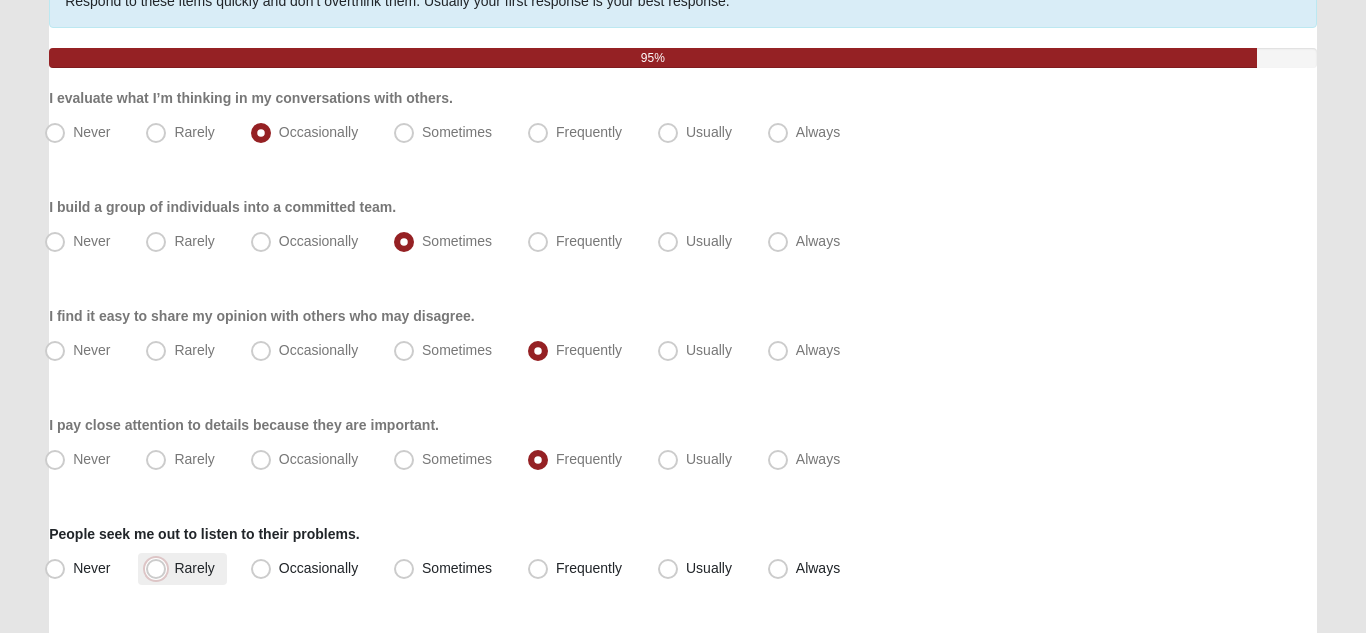 click on "Rarely" at bounding box center (160, 568) 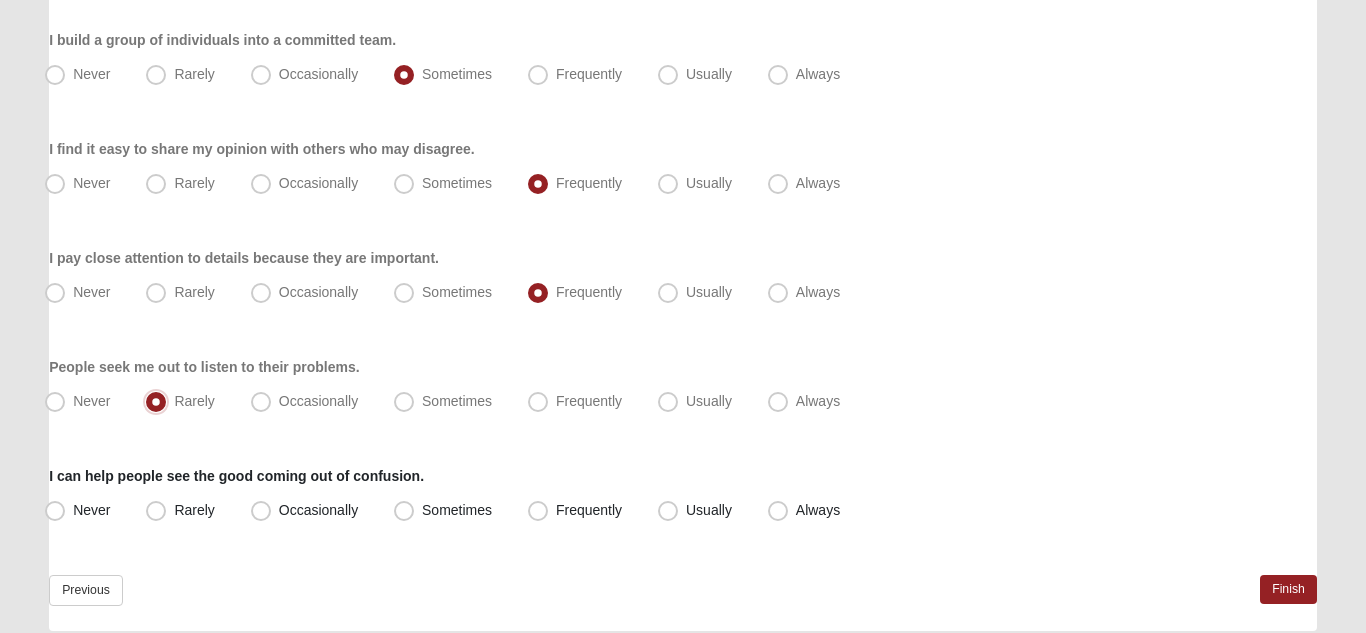 scroll, scrollTop: 425, scrollLeft: 0, axis: vertical 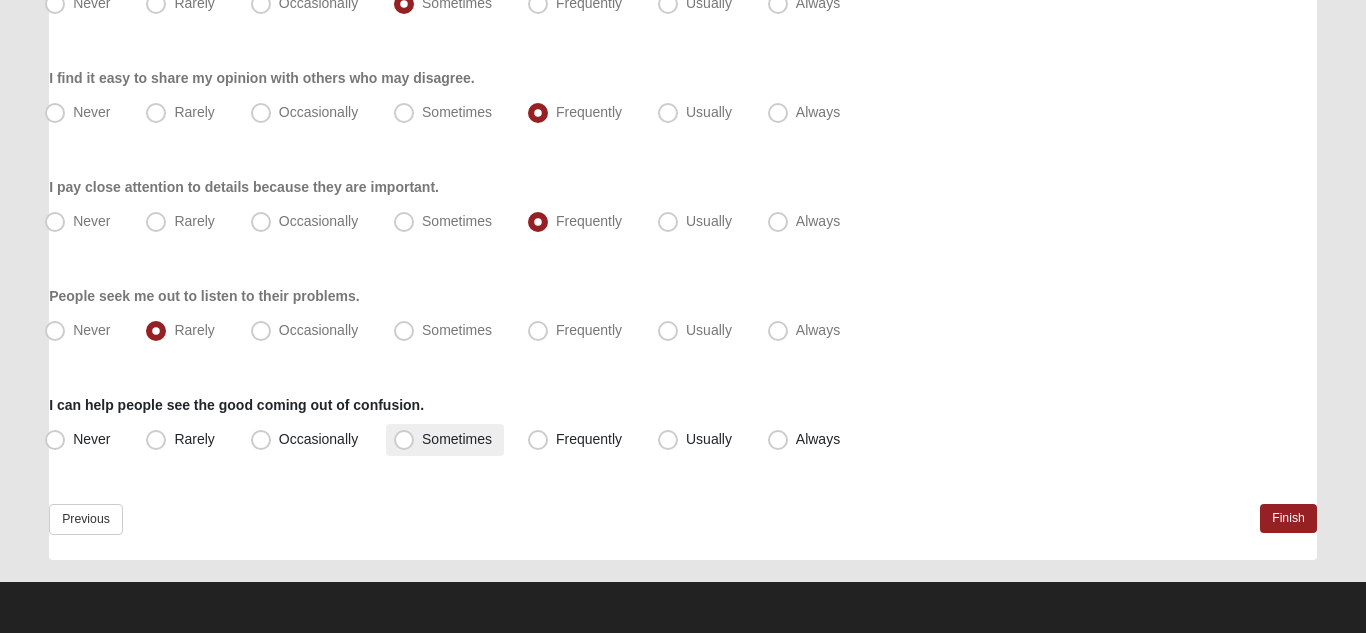 click on "Sometimes" at bounding box center [445, 440] 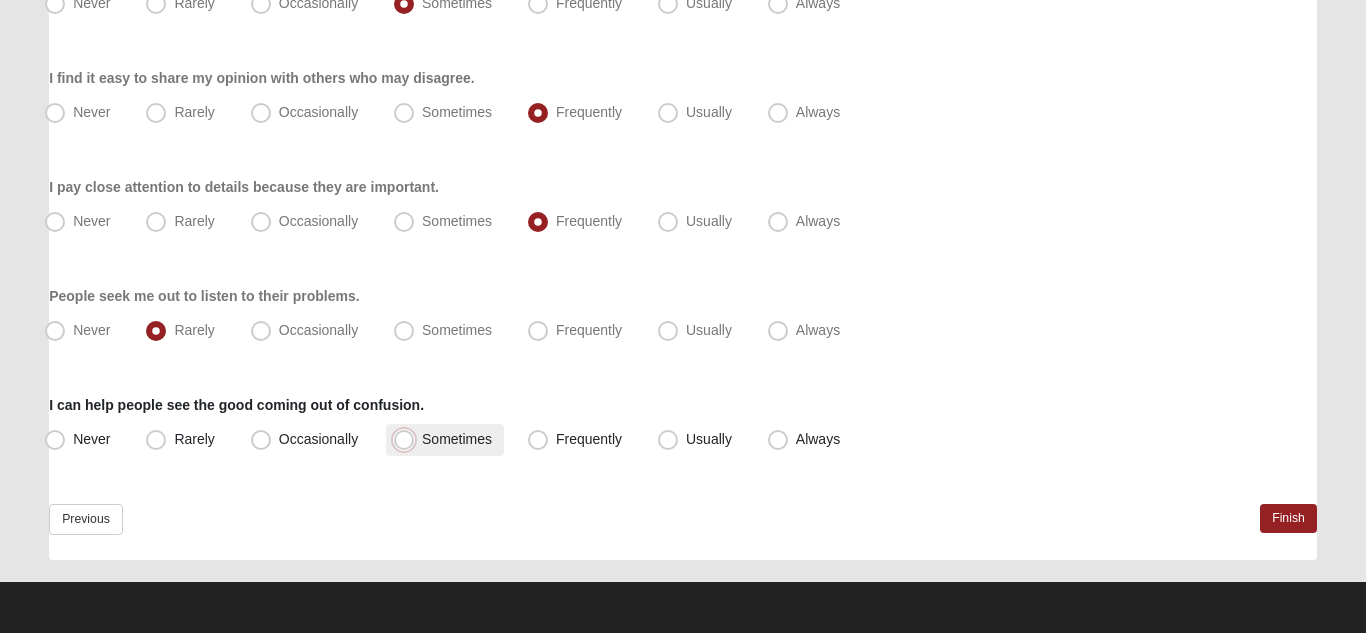 click on "Sometimes" at bounding box center (408, 439) 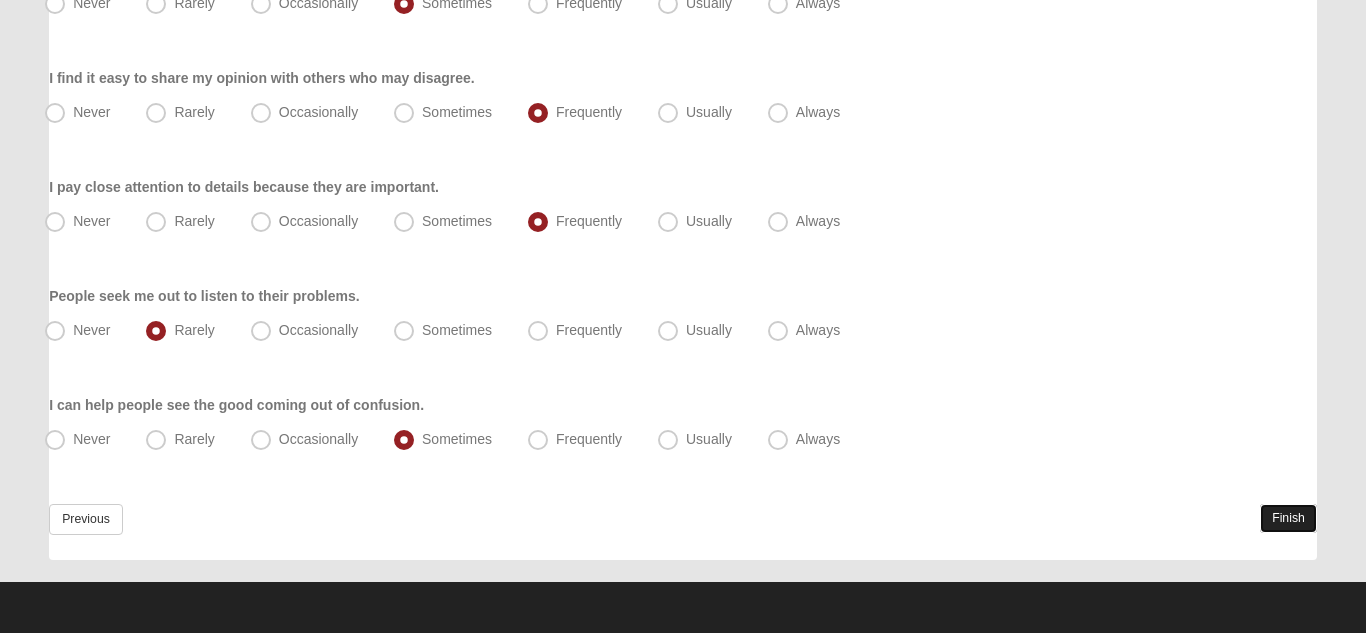 click on "Finish" at bounding box center (1288, 518) 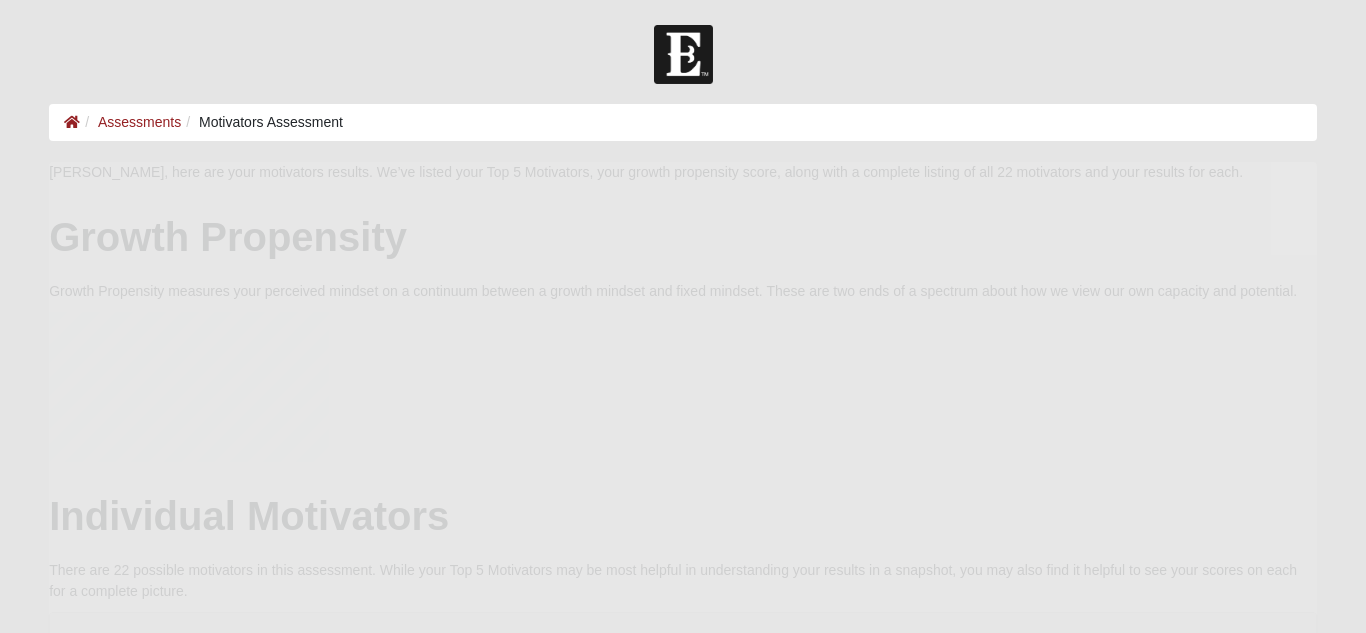 scroll, scrollTop: 0, scrollLeft: 0, axis: both 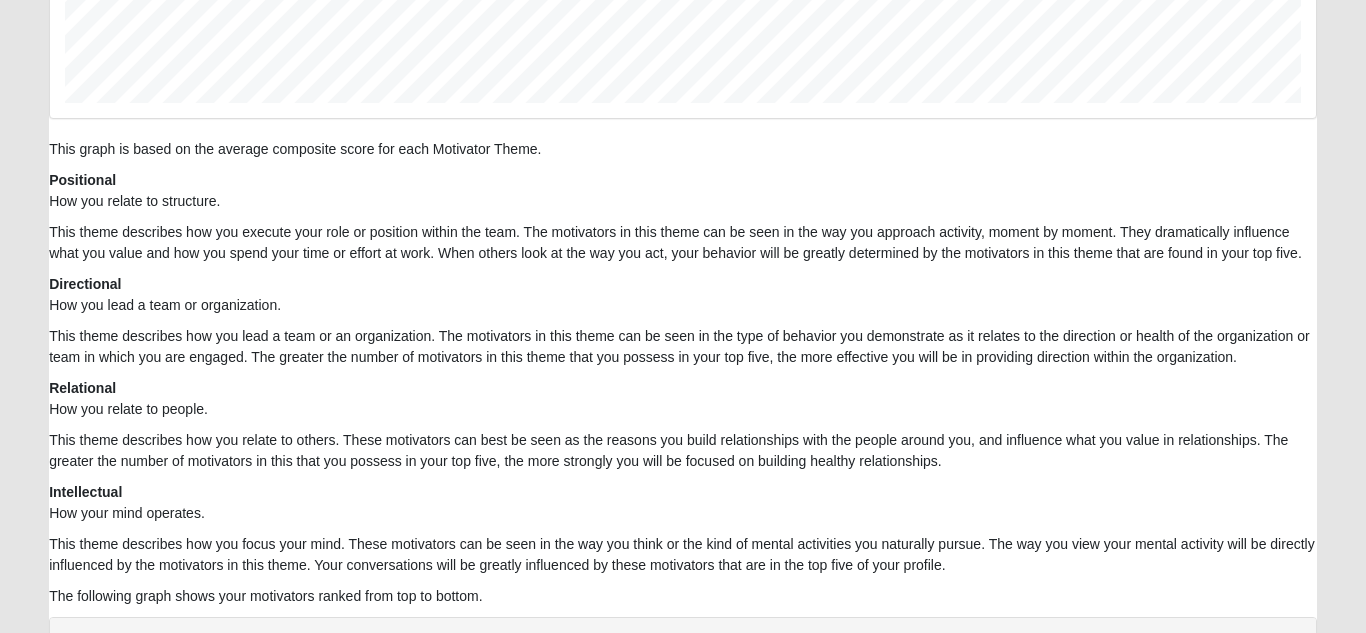 drag, startPoint x: 1365, startPoint y: 113, endPoint x: 1246, endPoint y: 183, distance: 138.06158 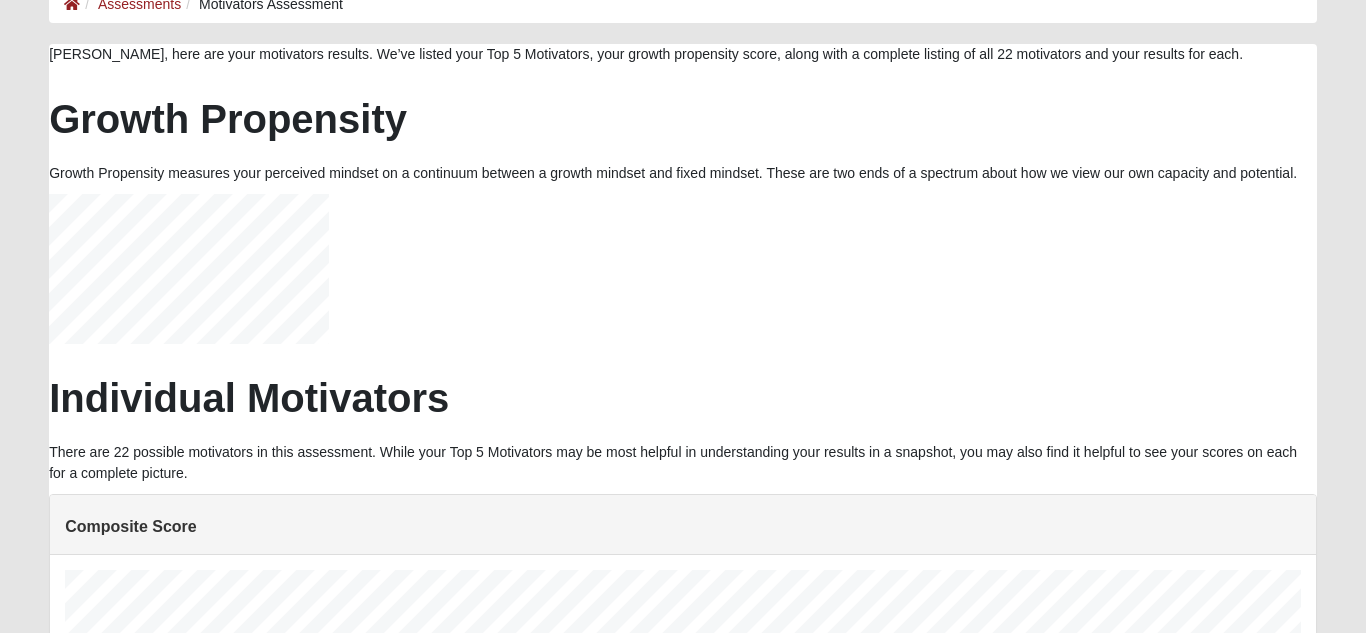 scroll, scrollTop: 0, scrollLeft: 0, axis: both 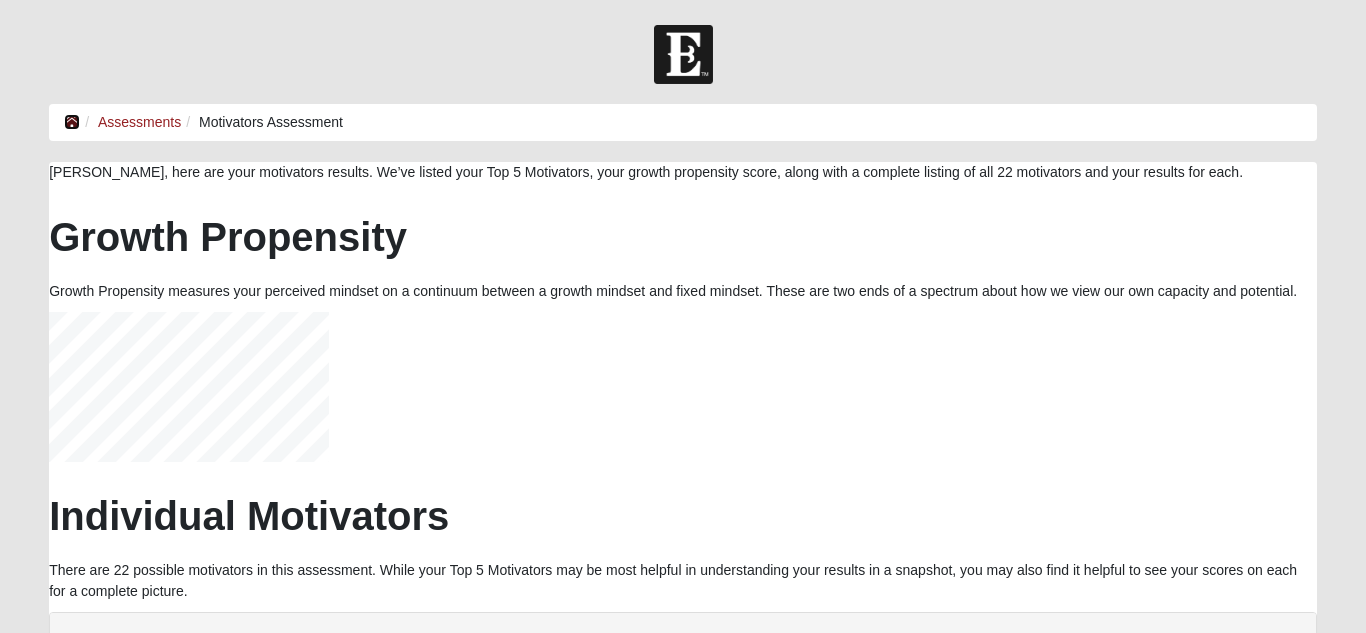 click at bounding box center [72, 122] 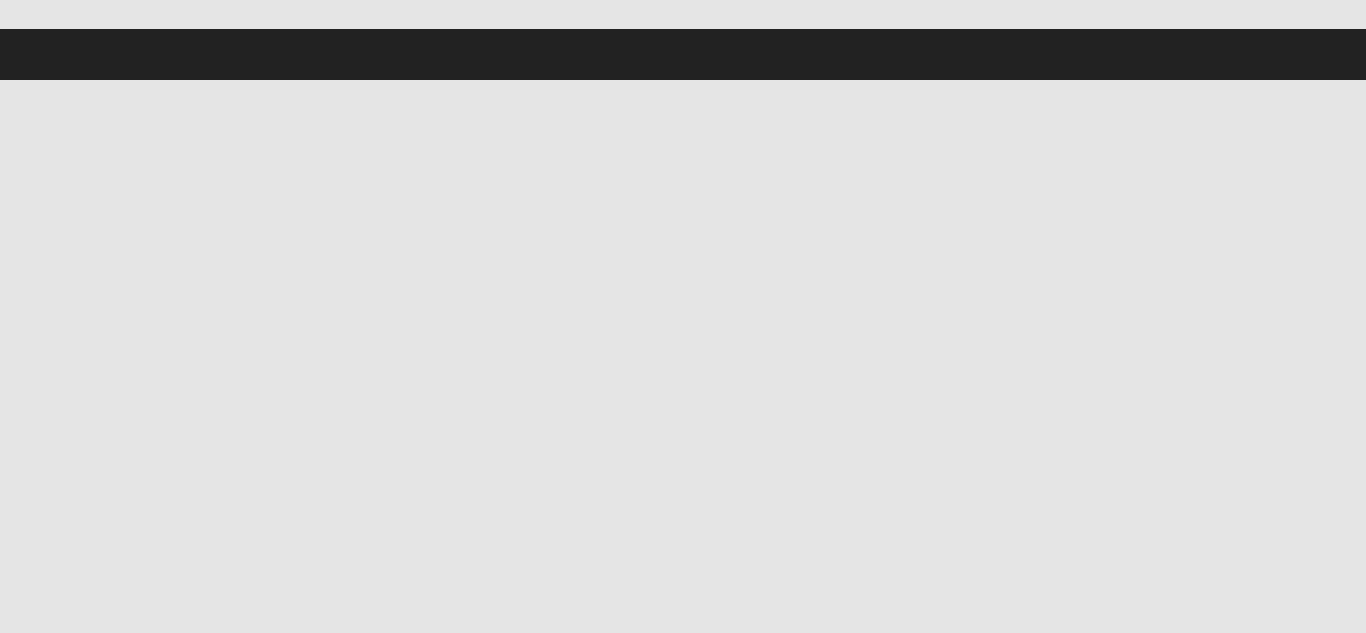 scroll, scrollTop: 0, scrollLeft: 0, axis: both 